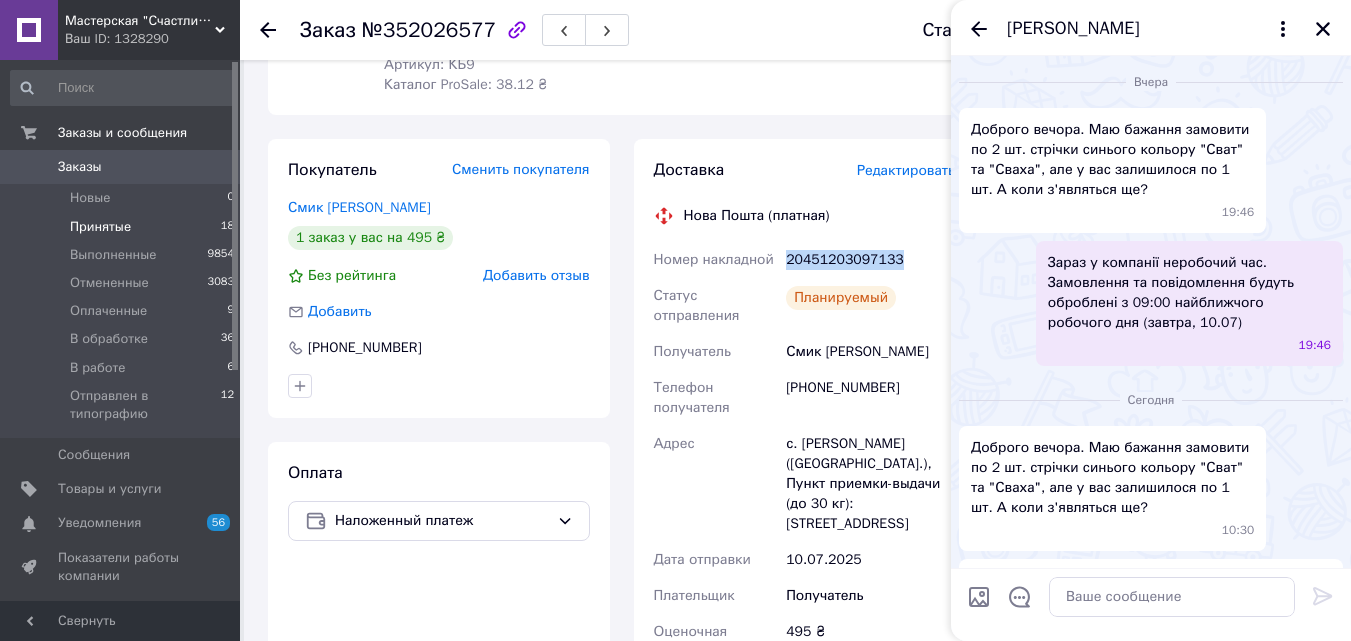 scroll, scrollTop: 300, scrollLeft: 0, axis: vertical 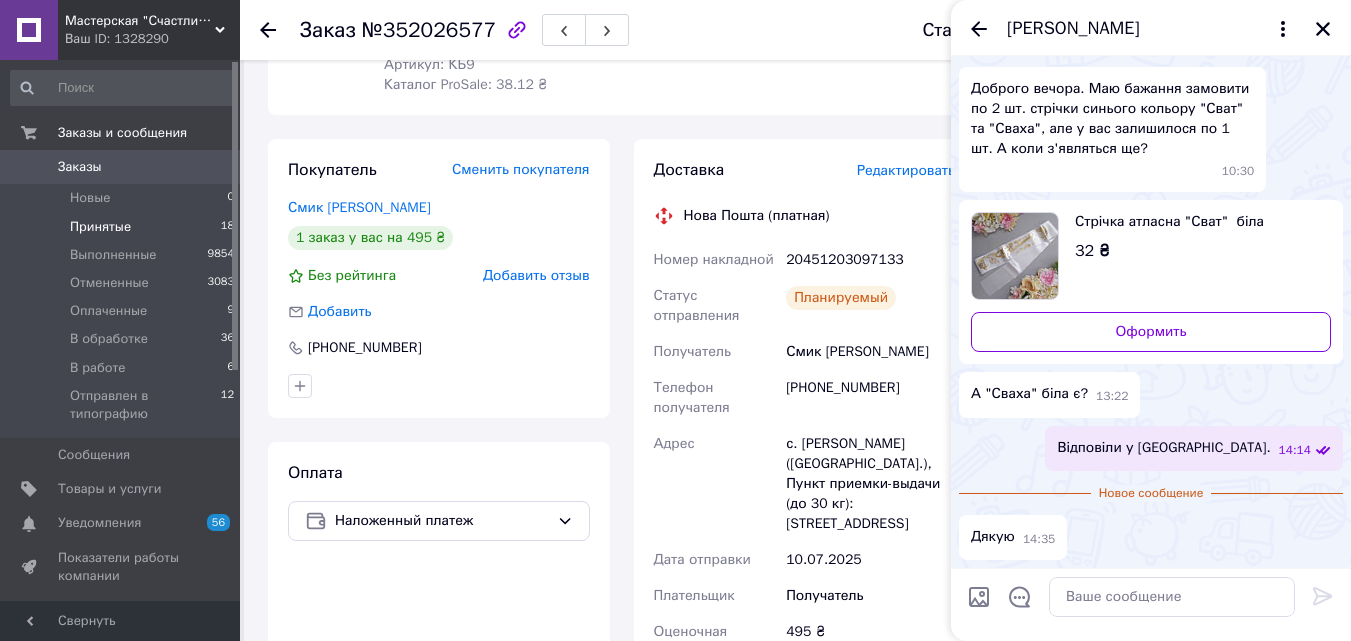 click on "Принятые" at bounding box center [100, 227] 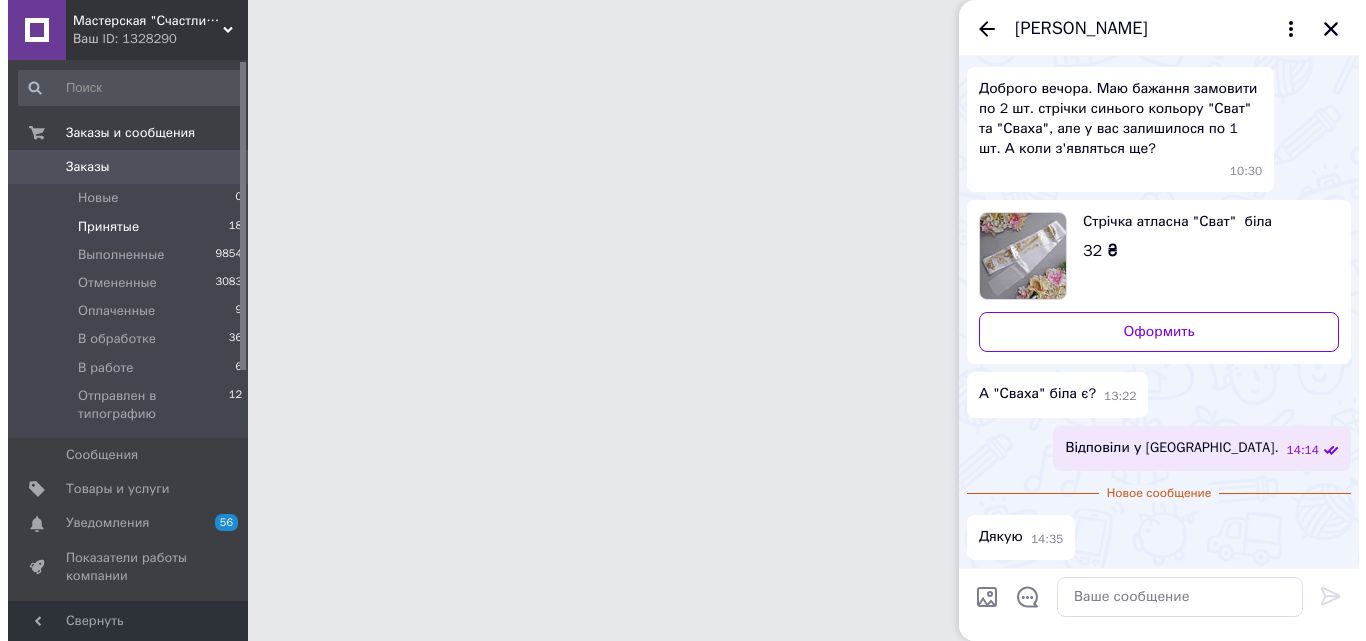 scroll, scrollTop: 0, scrollLeft: 0, axis: both 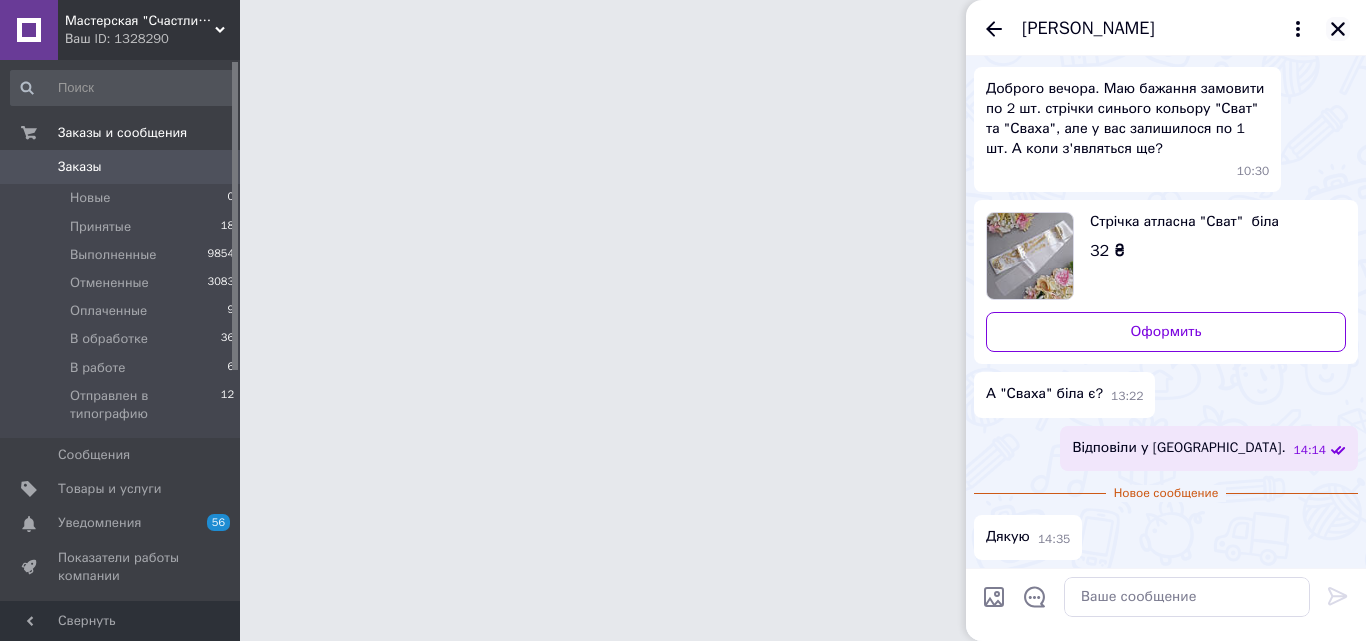 click 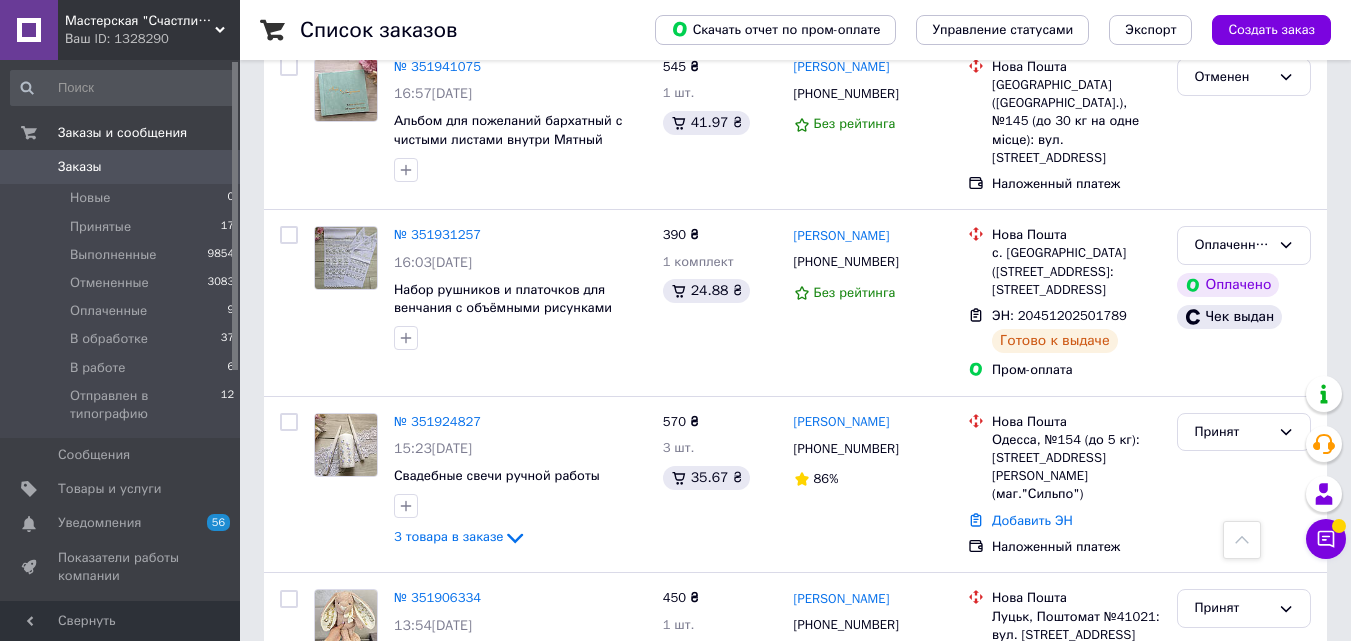 scroll, scrollTop: 3800, scrollLeft: 0, axis: vertical 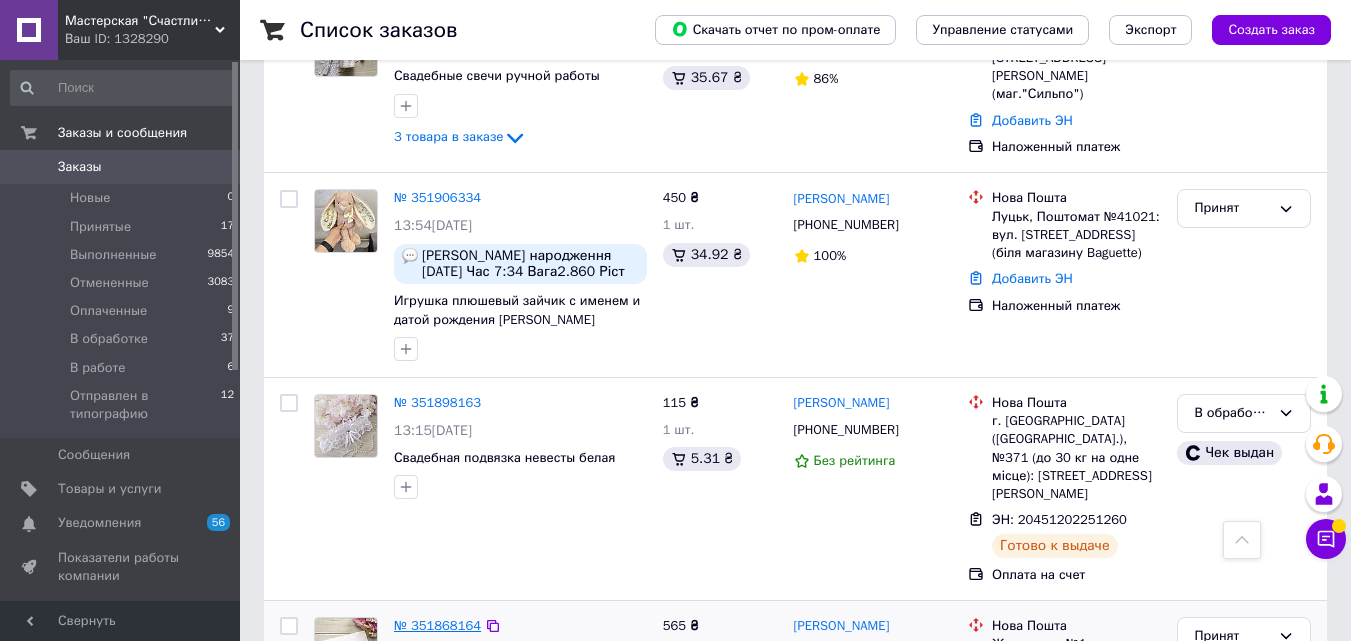 click on "№ 351868164" at bounding box center (437, 625) 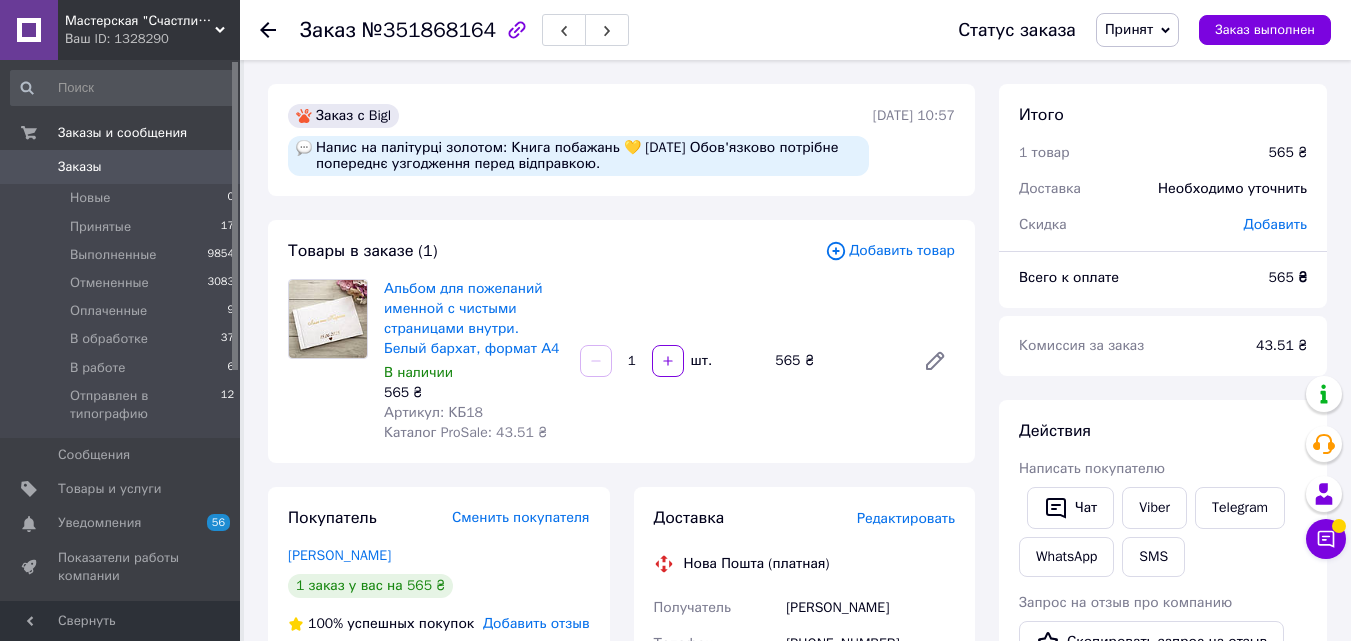 scroll, scrollTop: 400, scrollLeft: 0, axis: vertical 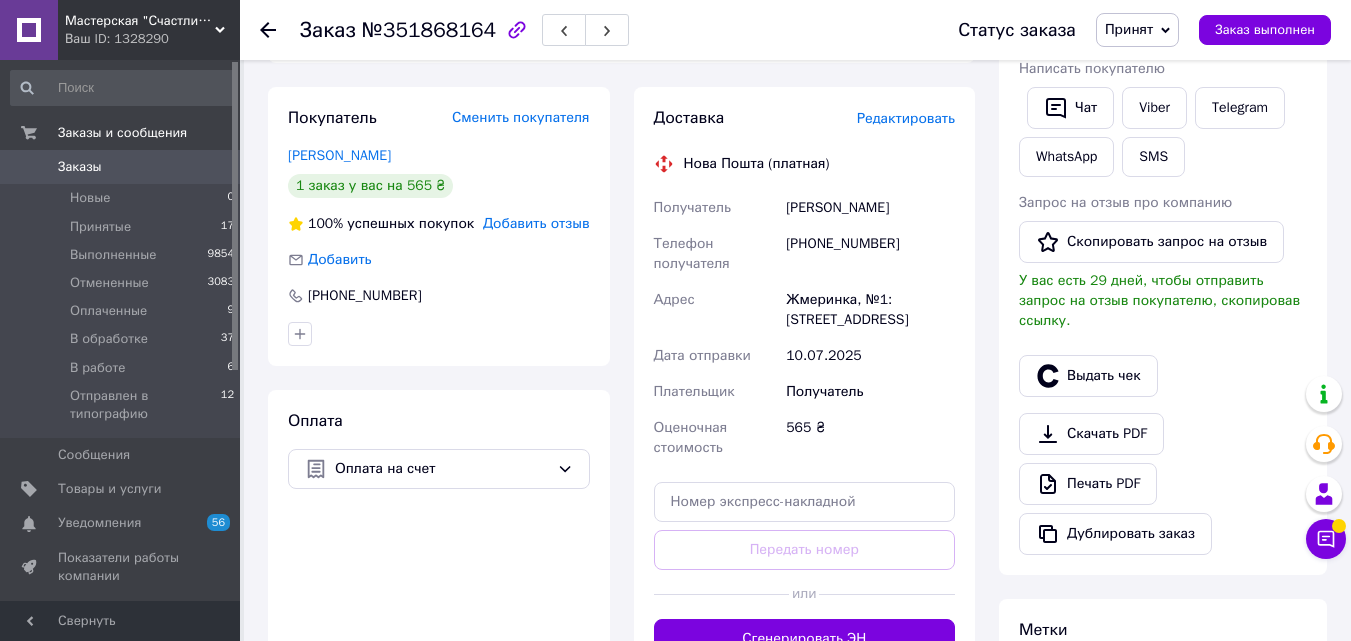 click 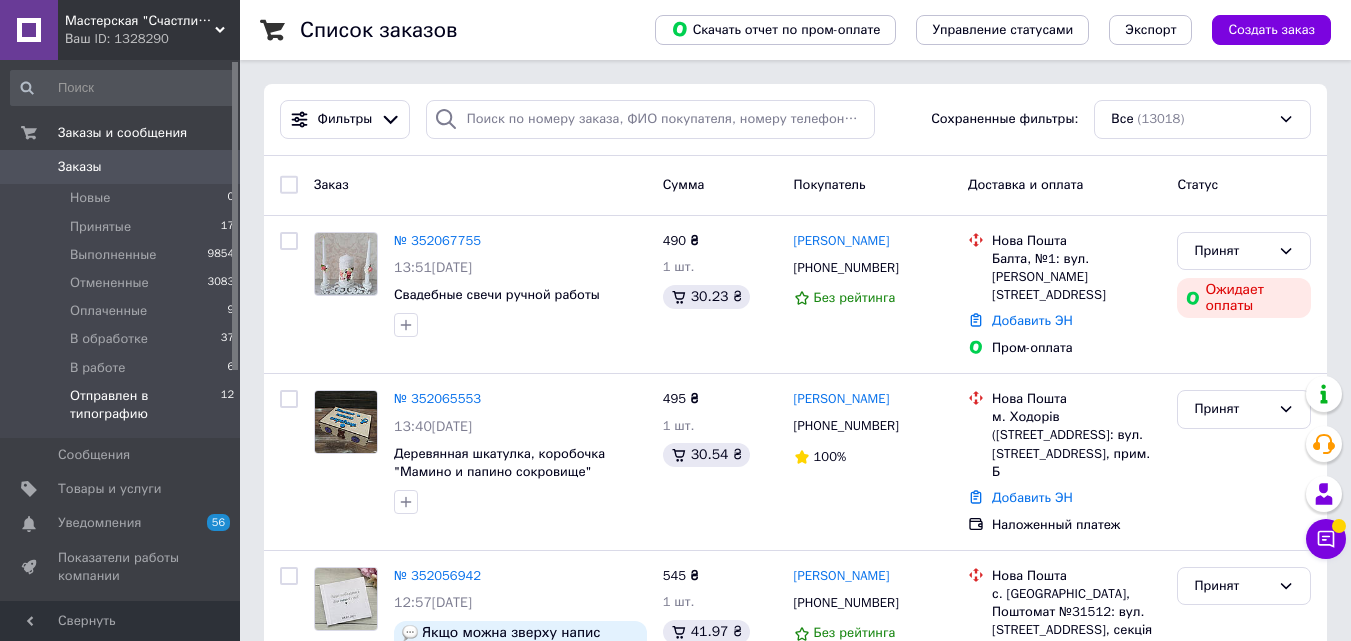 click on "Отправлен в типографию" at bounding box center [145, 405] 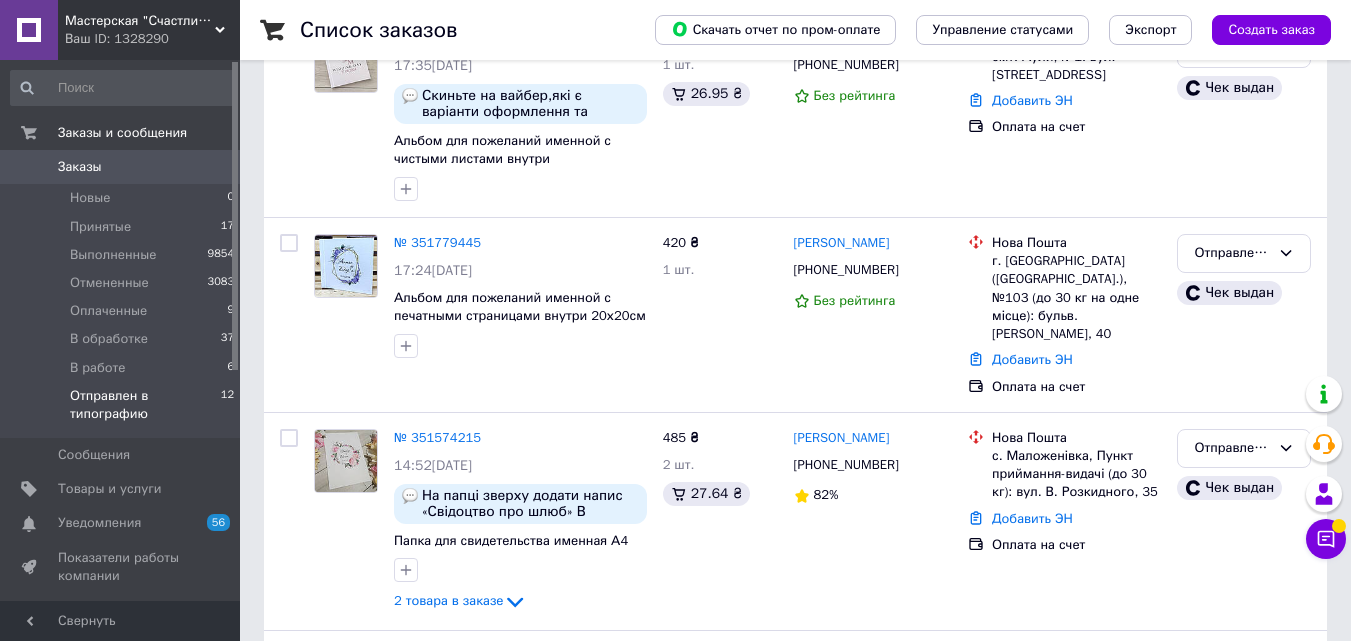 scroll, scrollTop: 1500, scrollLeft: 0, axis: vertical 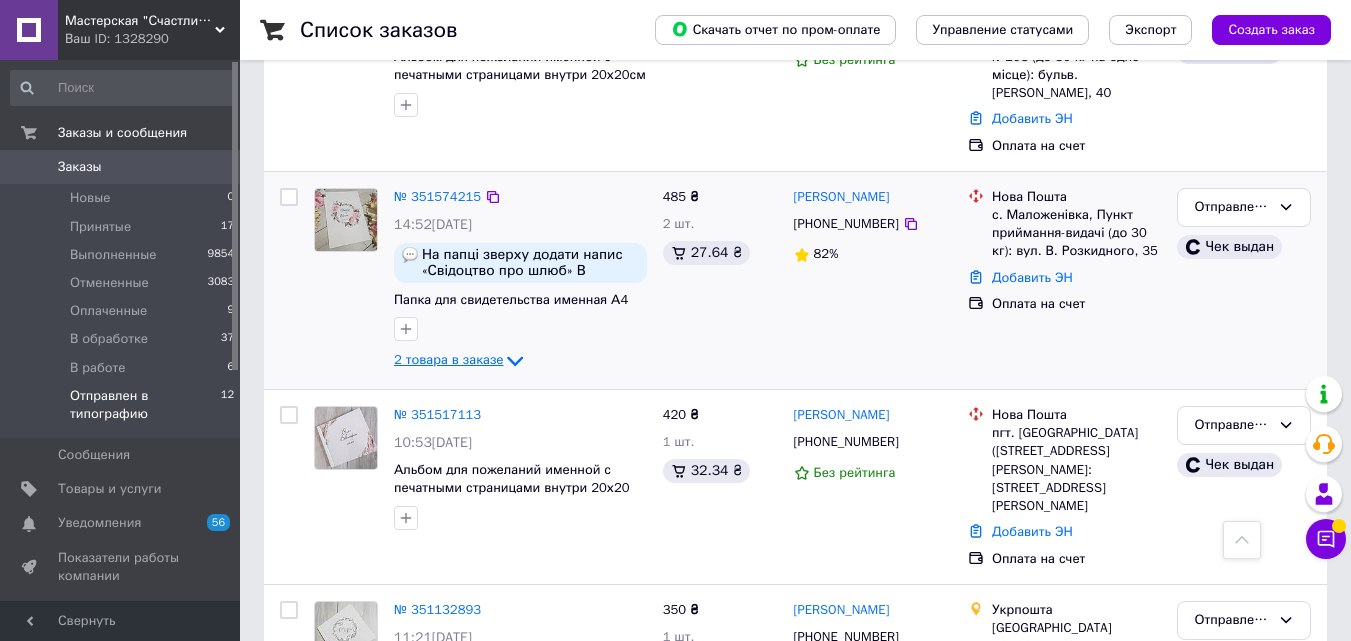 click 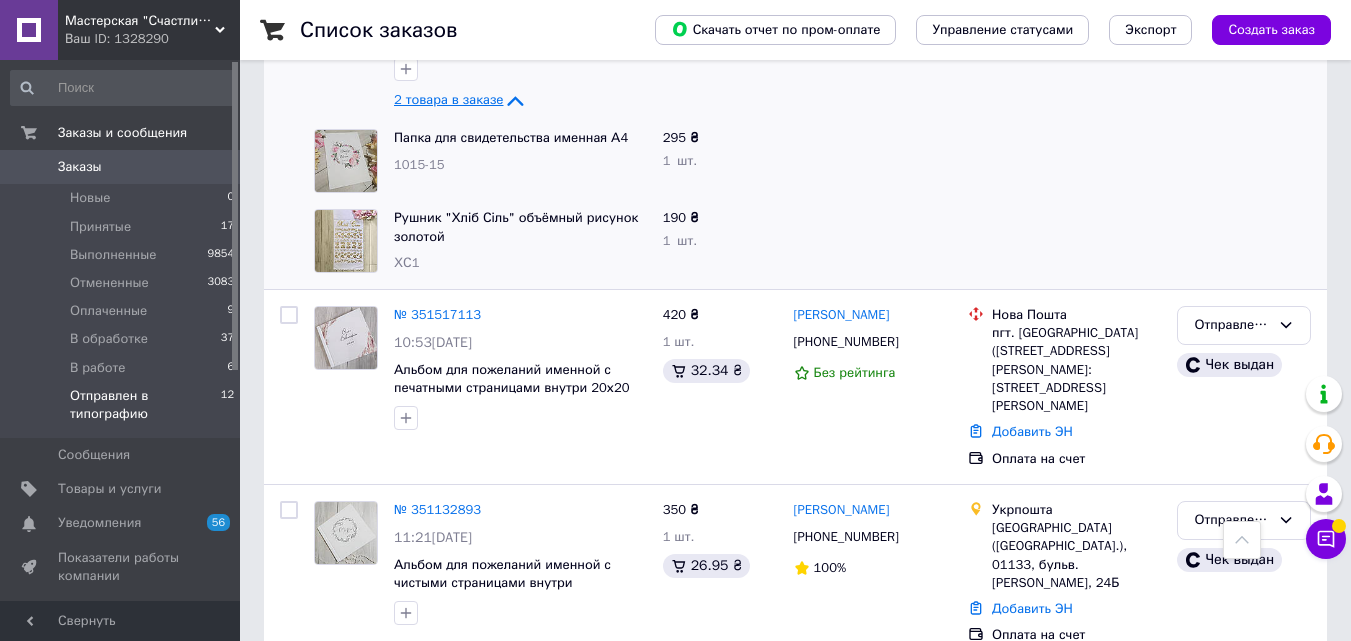 scroll, scrollTop: 1101, scrollLeft: 0, axis: vertical 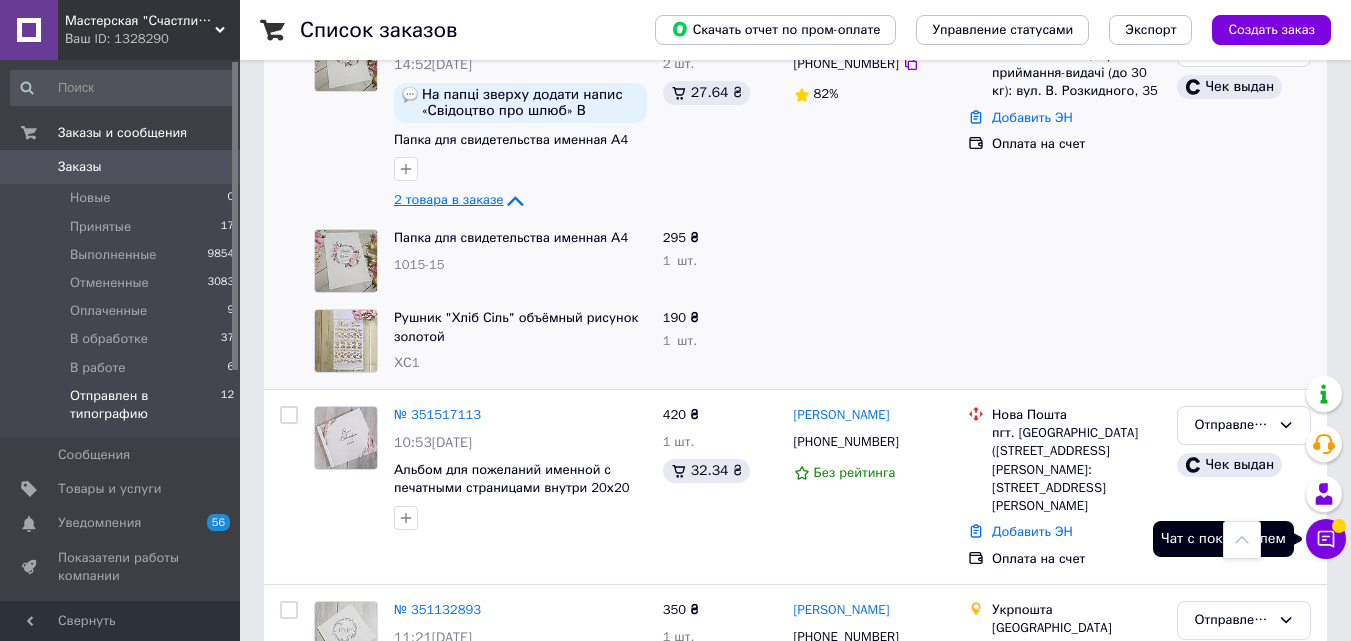 click 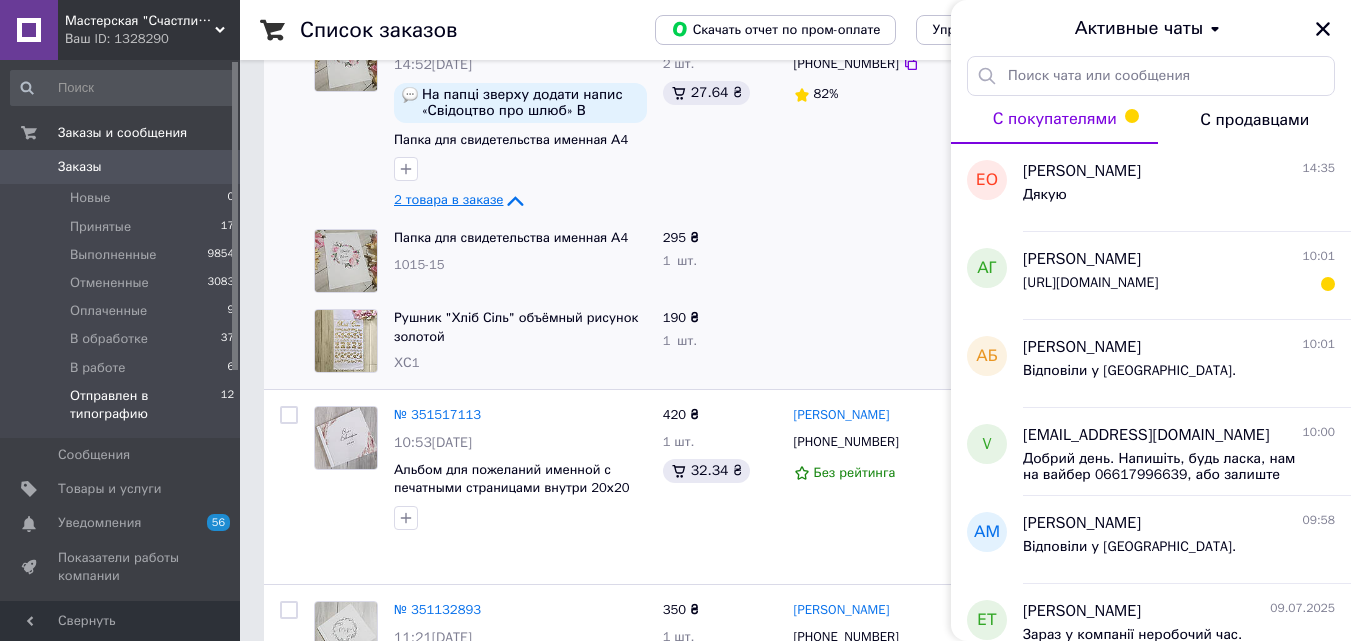click on "09:58" at bounding box center (1319, 523) 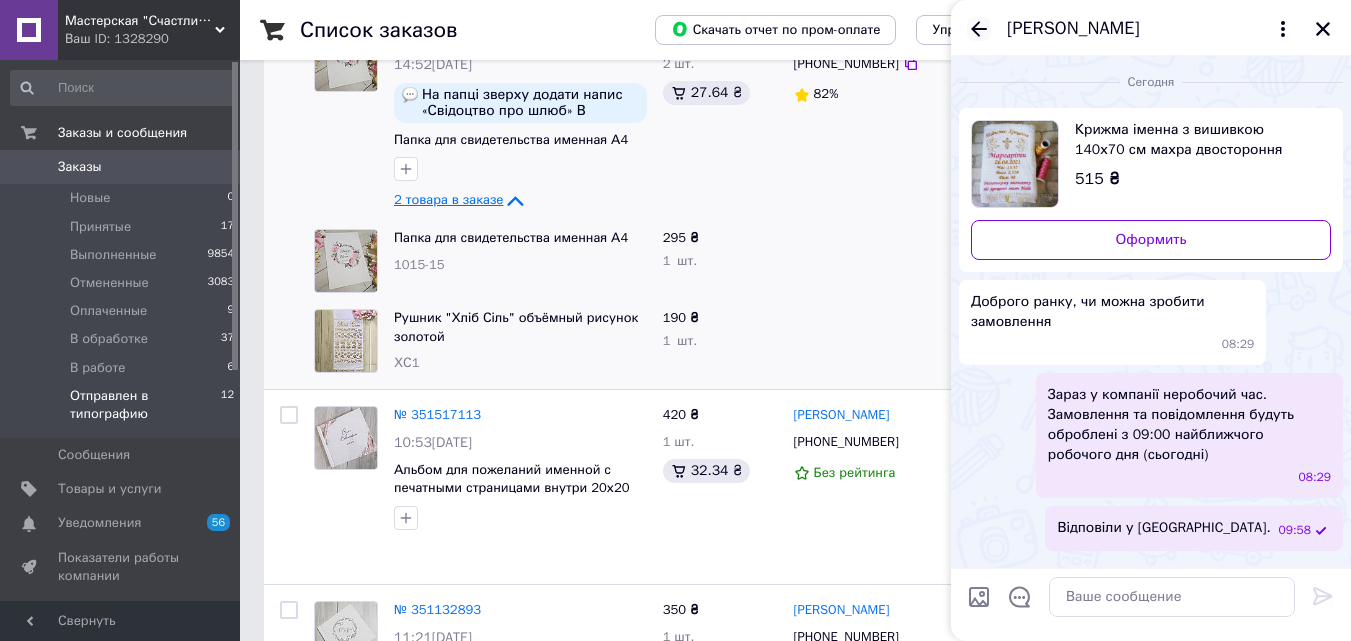 click 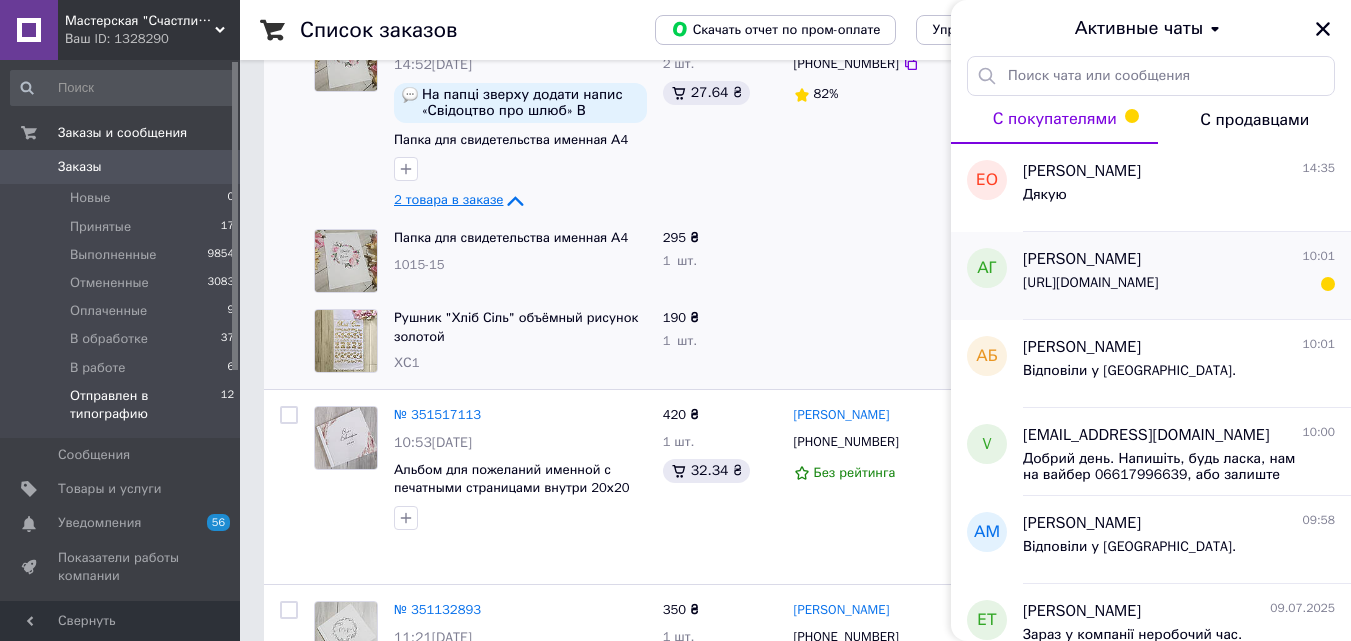 click on "[URL][DOMAIN_NAME]" at bounding box center (1090, 283) 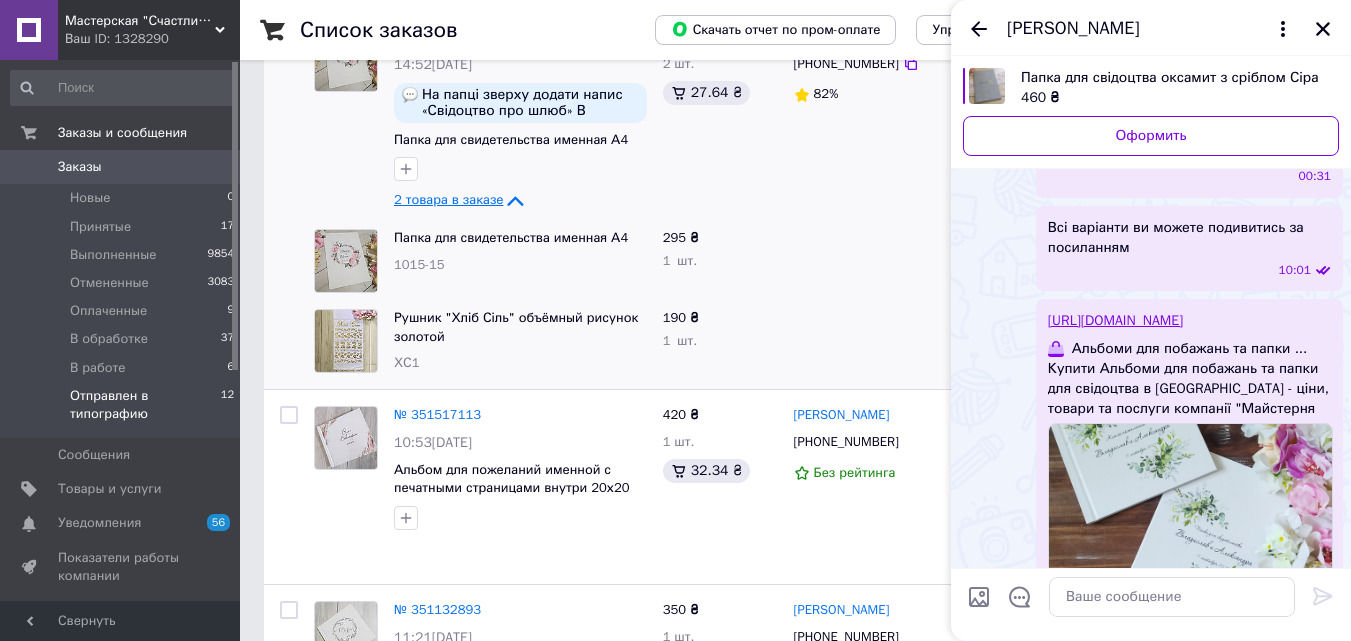 scroll, scrollTop: 532, scrollLeft: 0, axis: vertical 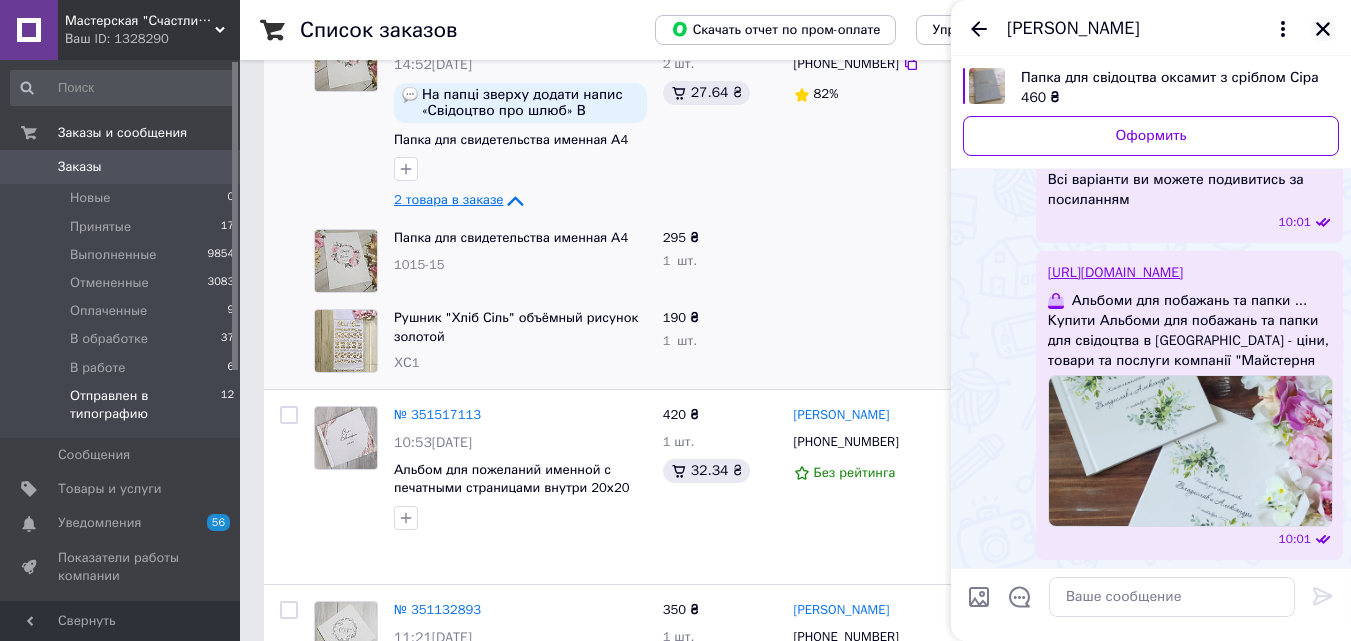 click 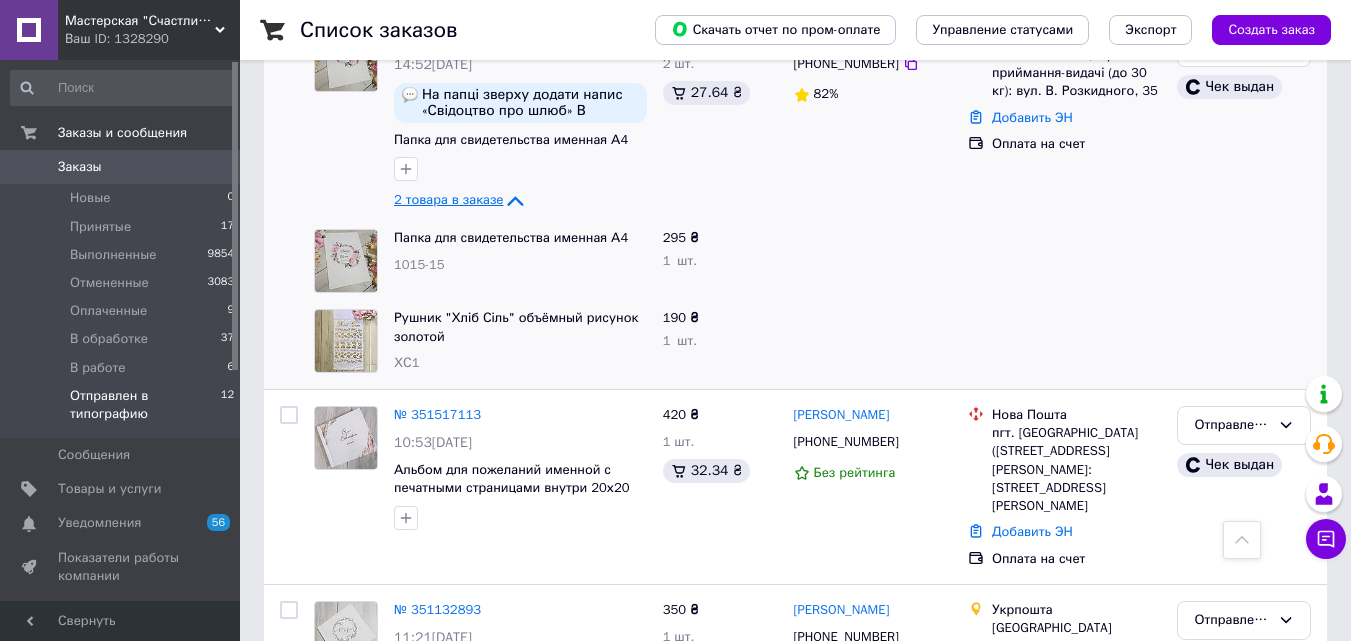 click on "Отправлен в типографию" at bounding box center [145, 405] 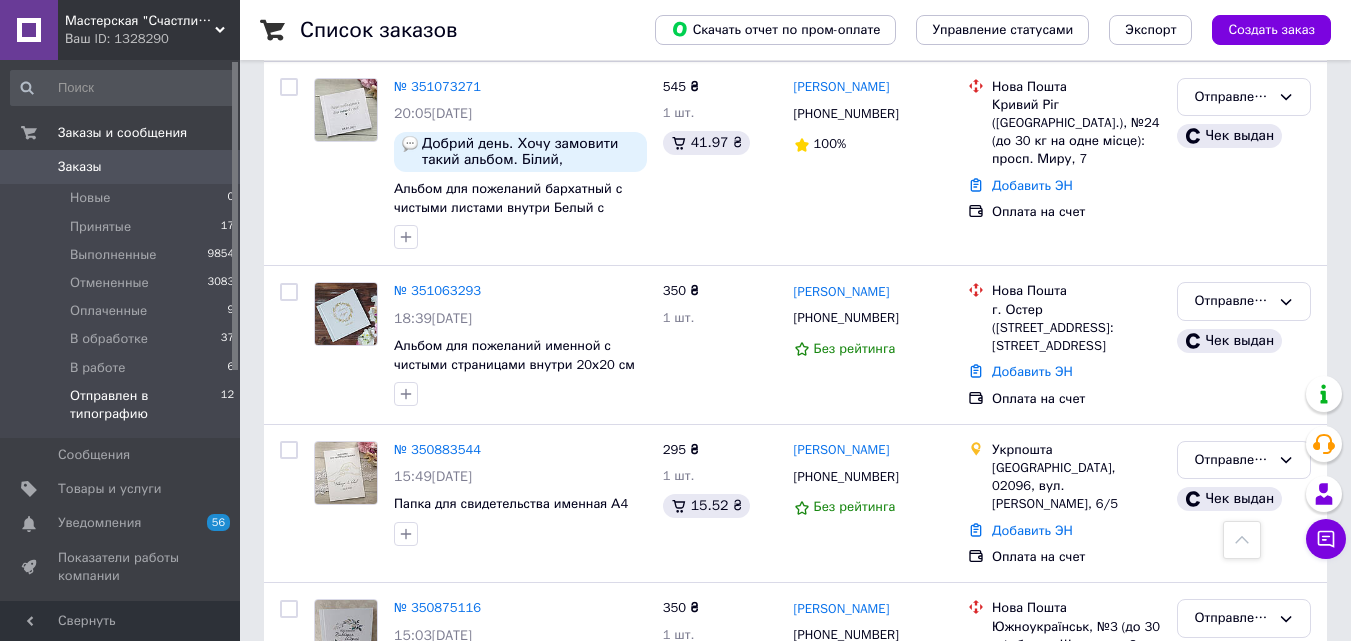 scroll, scrollTop: 2001, scrollLeft: 0, axis: vertical 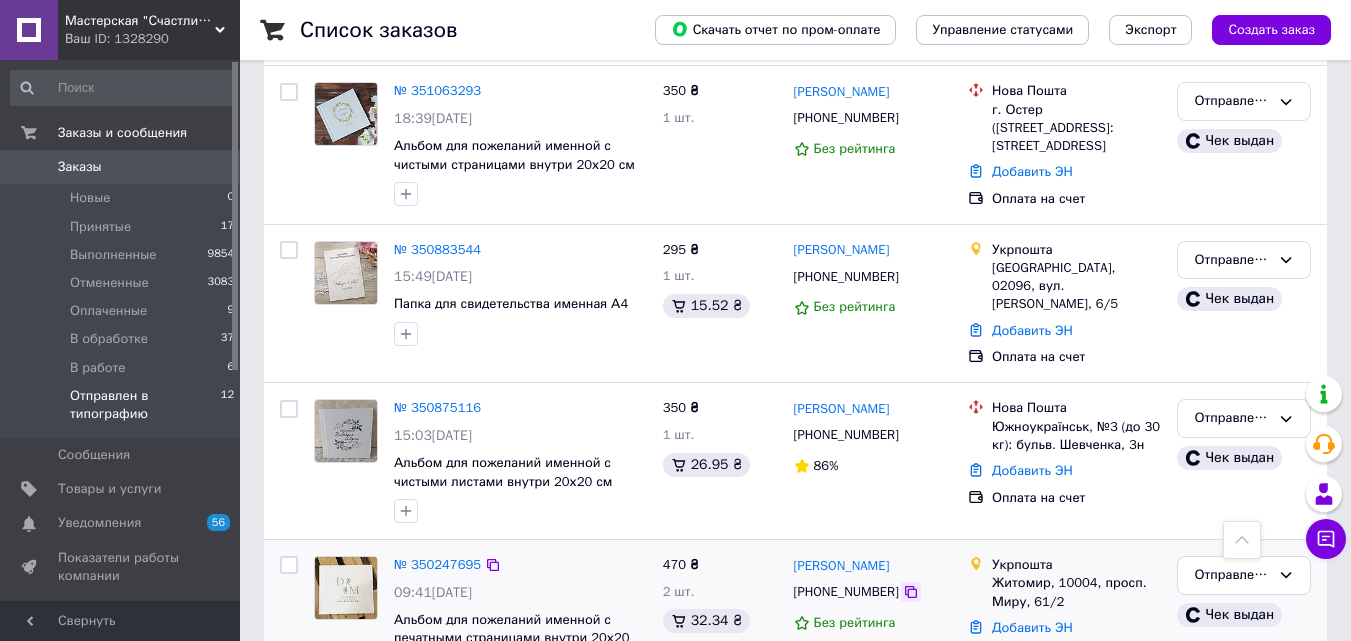click 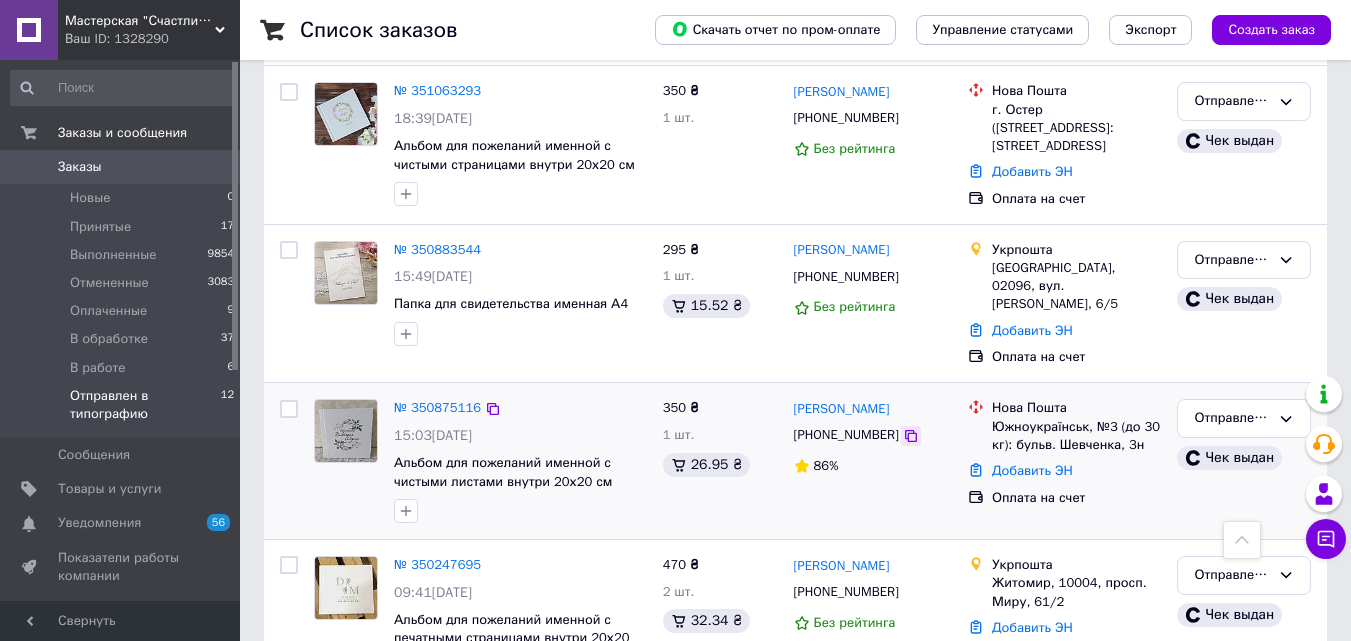 click 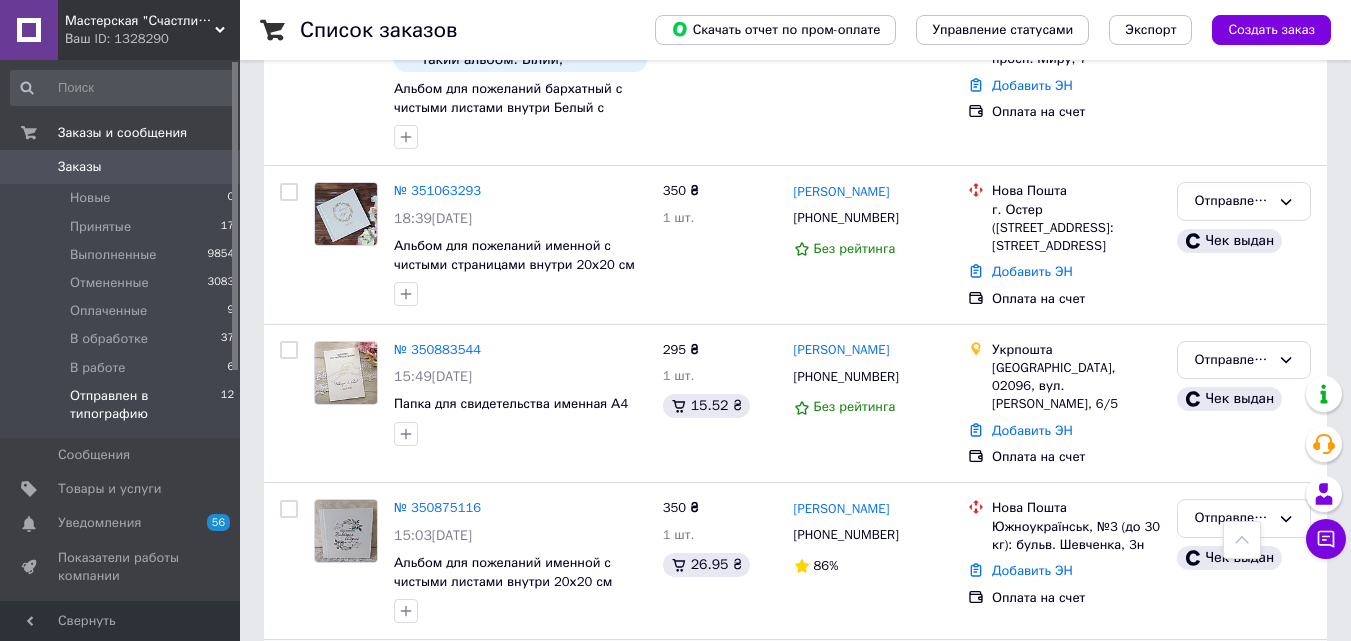 scroll, scrollTop: 1801, scrollLeft: 0, axis: vertical 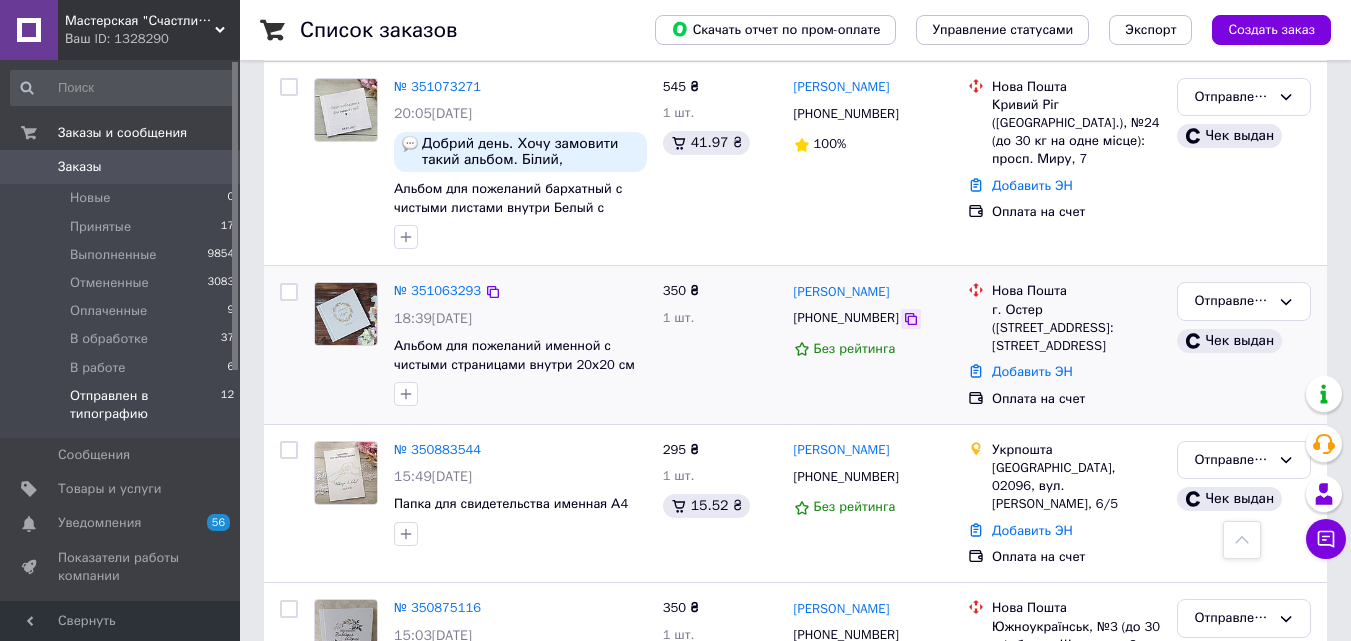 click 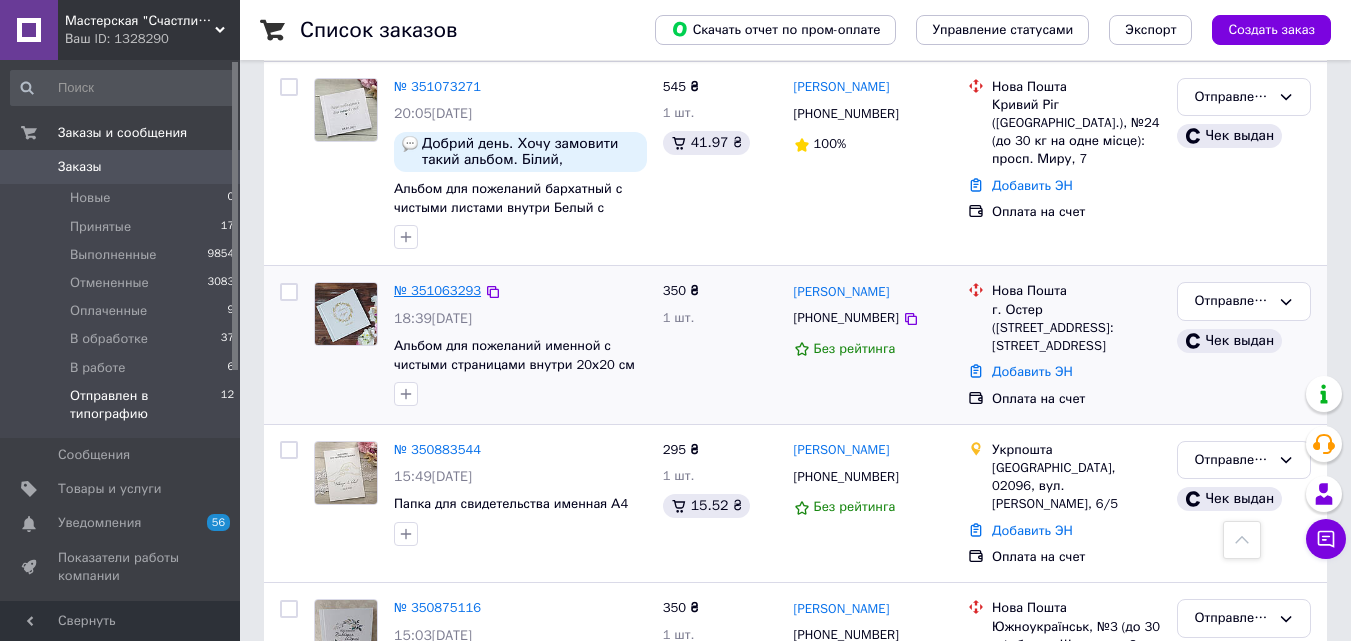 click on "№ 351063293" at bounding box center [437, 290] 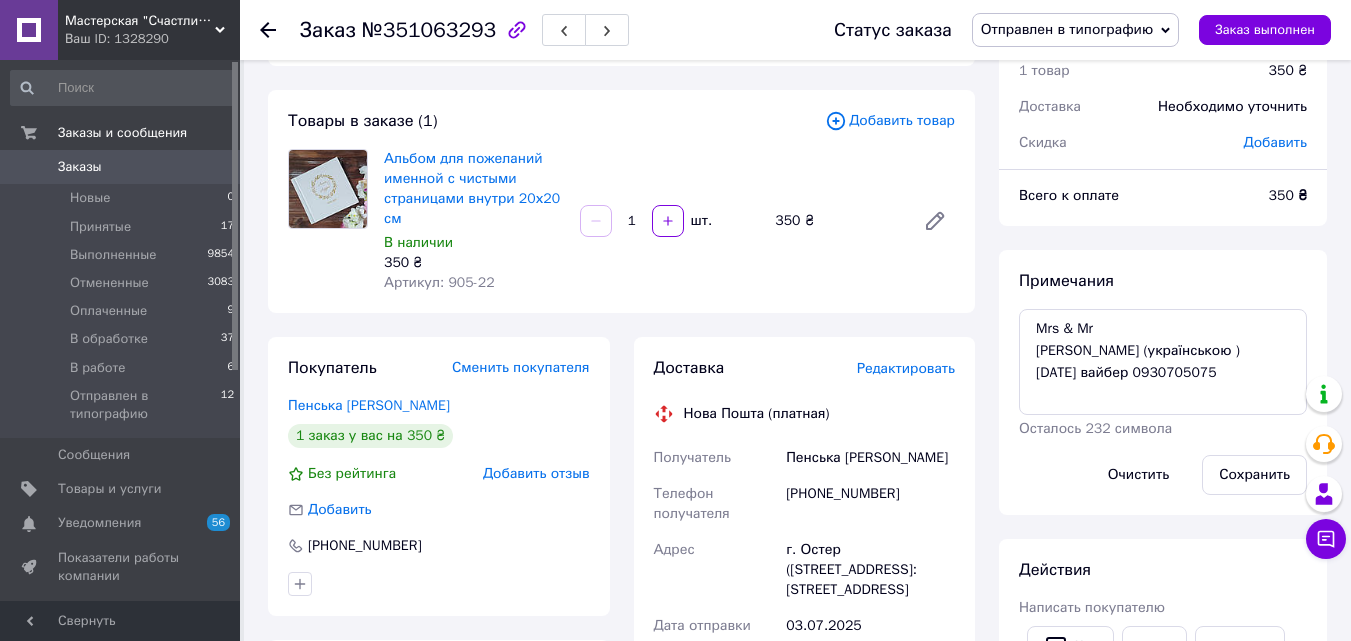 scroll, scrollTop: 0, scrollLeft: 0, axis: both 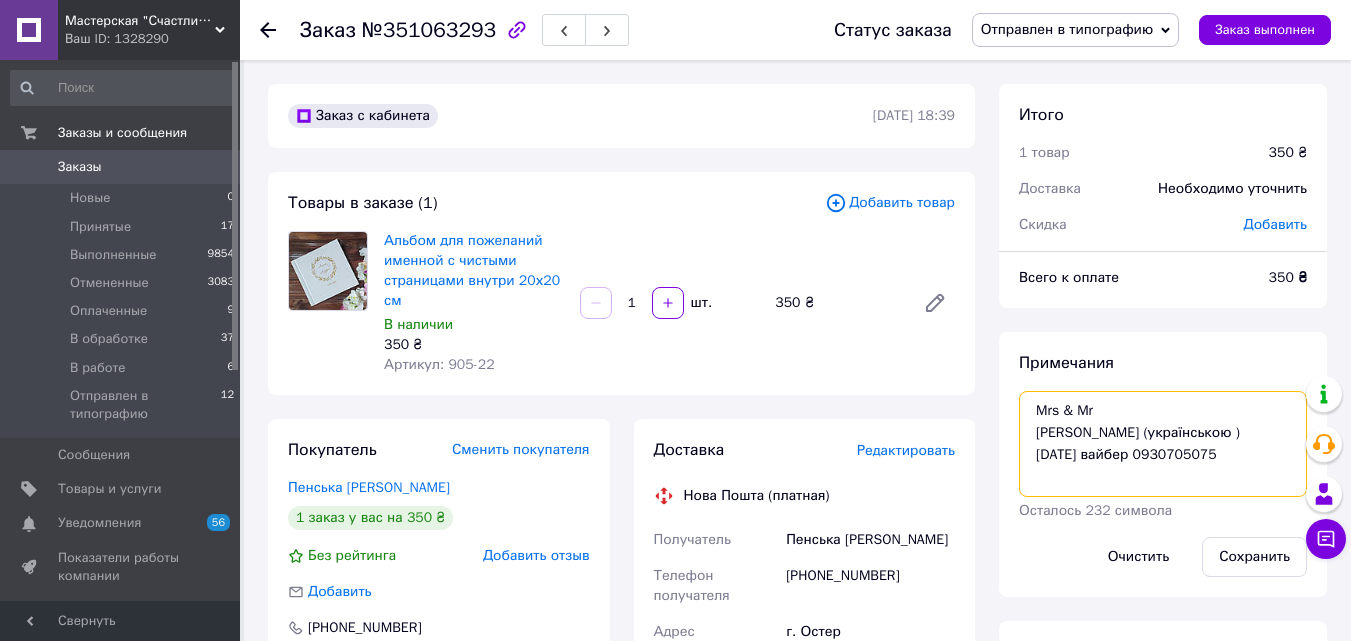drag, startPoint x: 1188, startPoint y: 457, endPoint x: 1280, endPoint y: 453, distance: 92.086914 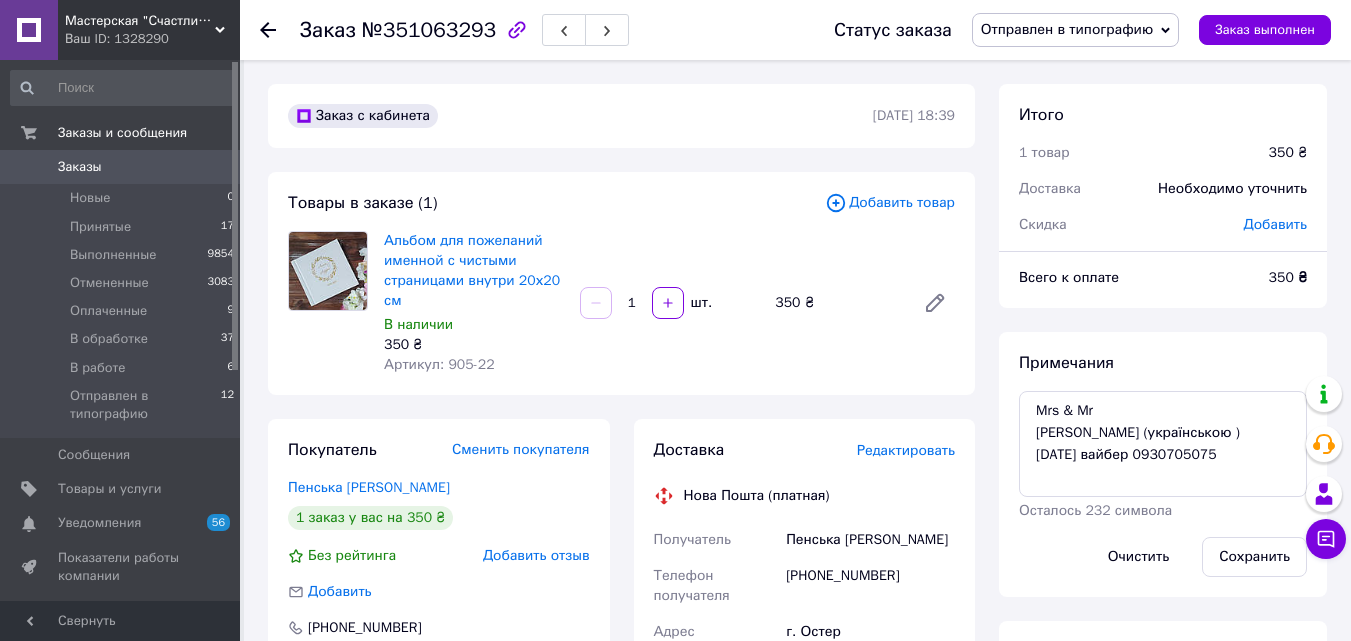 click 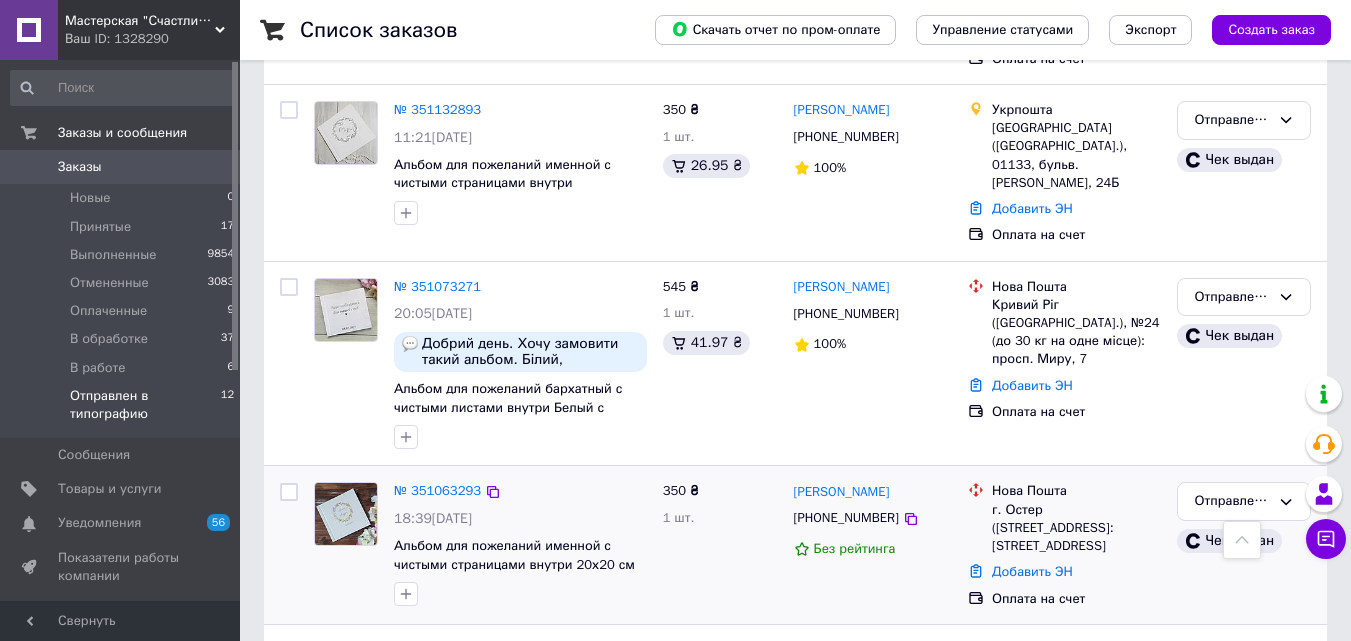 scroll, scrollTop: 1341, scrollLeft: 0, axis: vertical 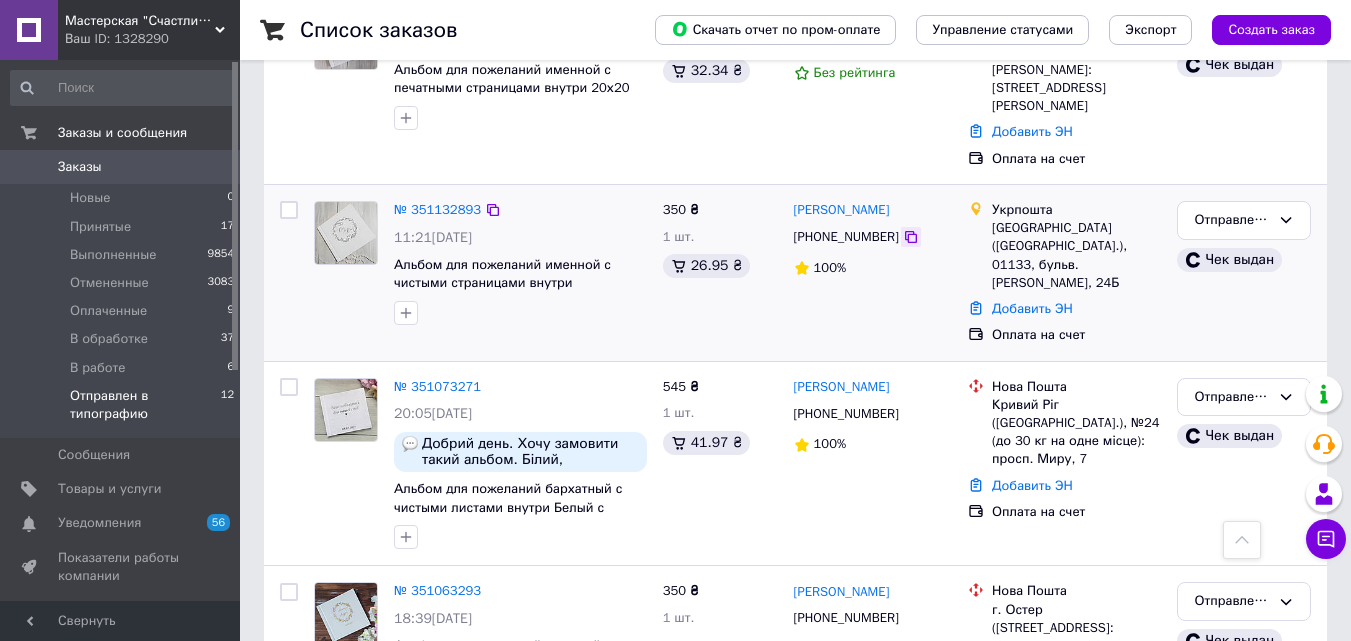 click 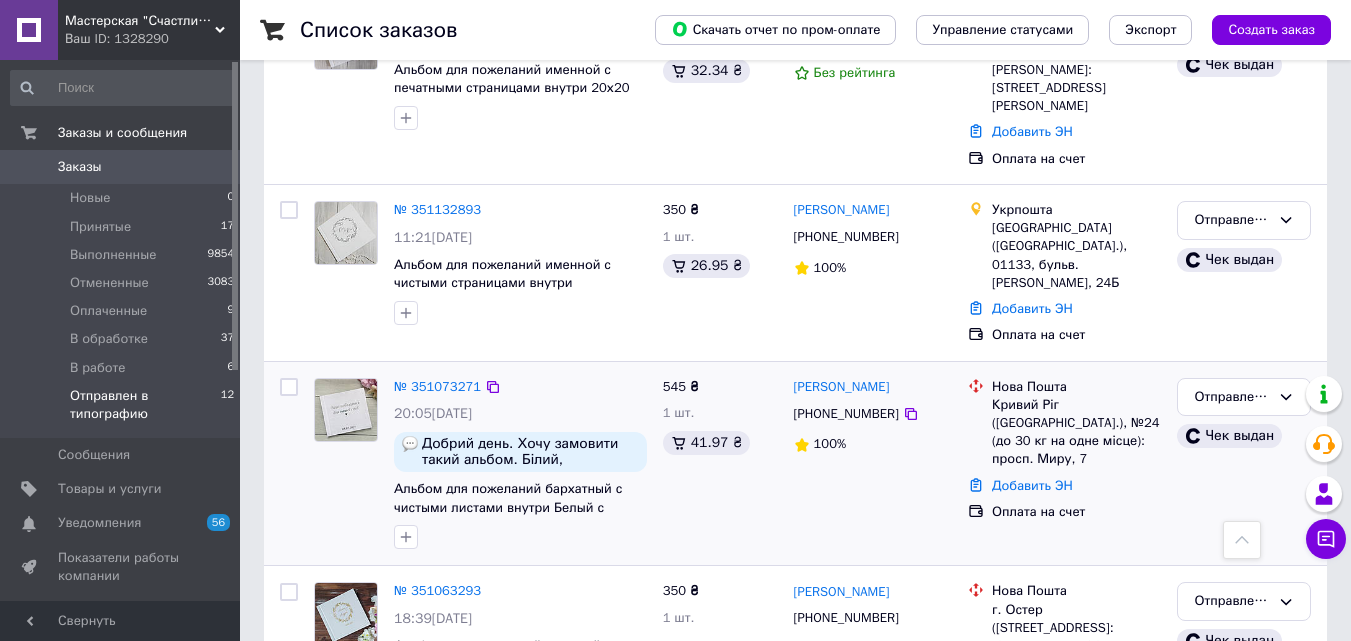scroll, scrollTop: 1841, scrollLeft: 0, axis: vertical 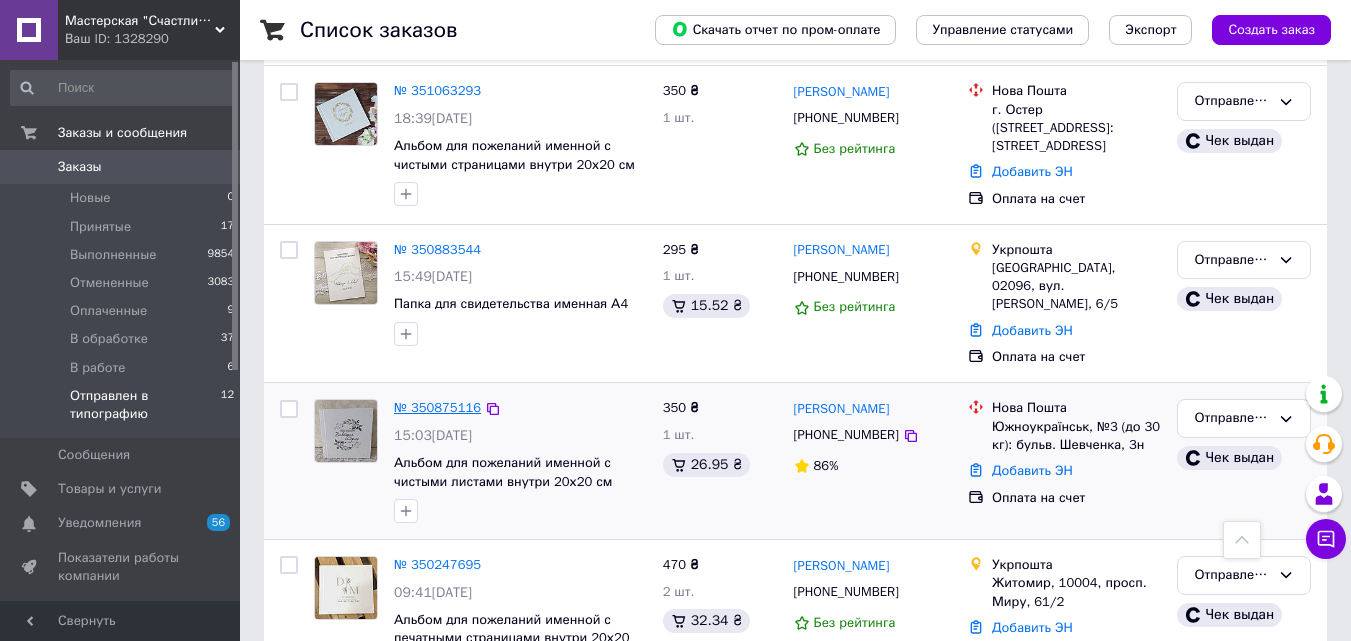 click on "№ 350875116" at bounding box center [437, 407] 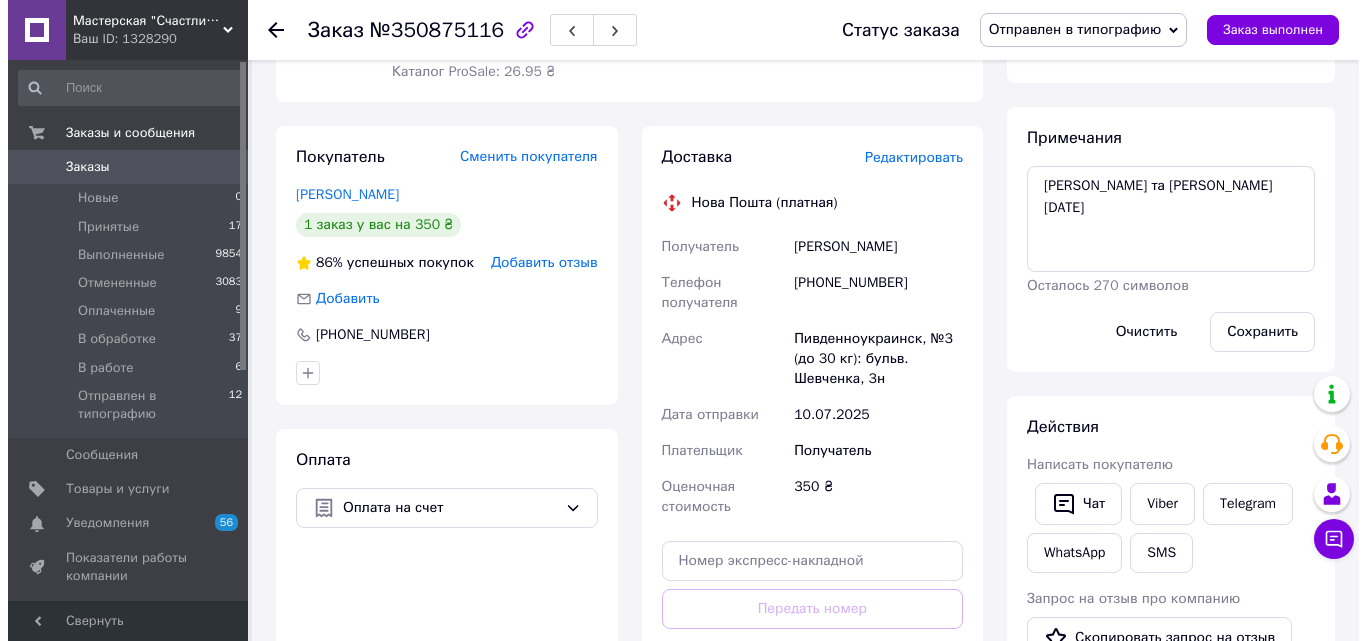 scroll, scrollTop: 193, scrollLeft: 0, axis: vertical 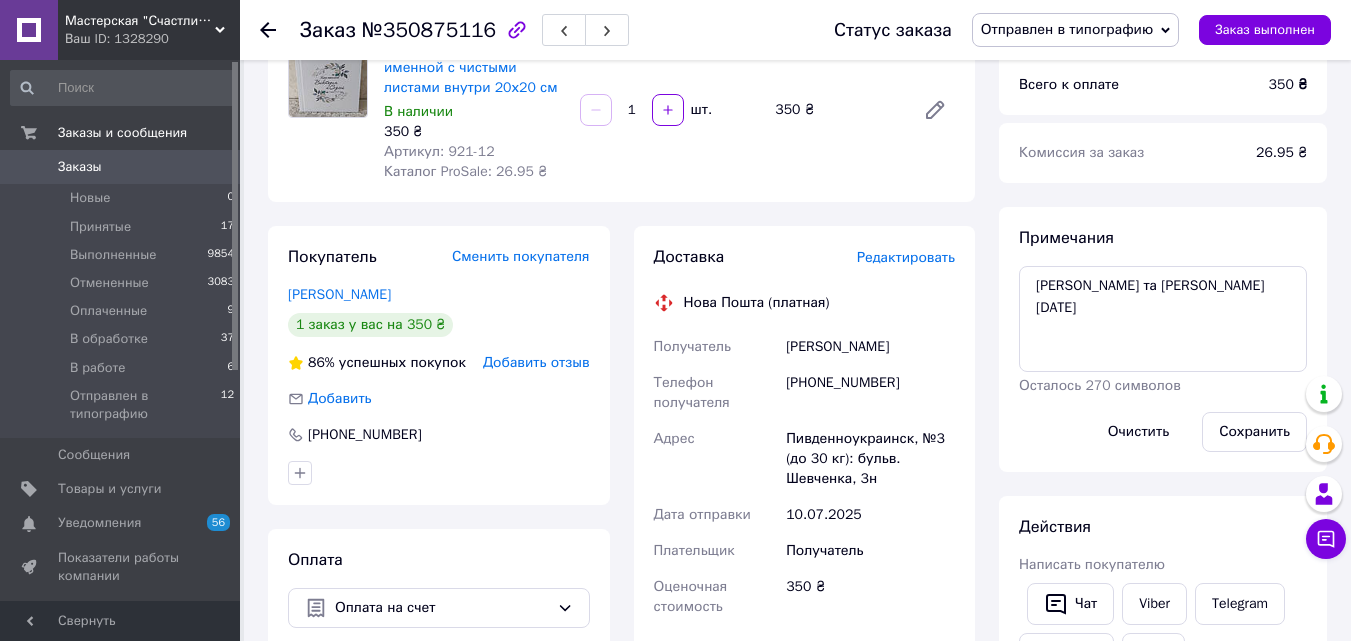 click on "Редактировать" at bounding box center [906, 257] 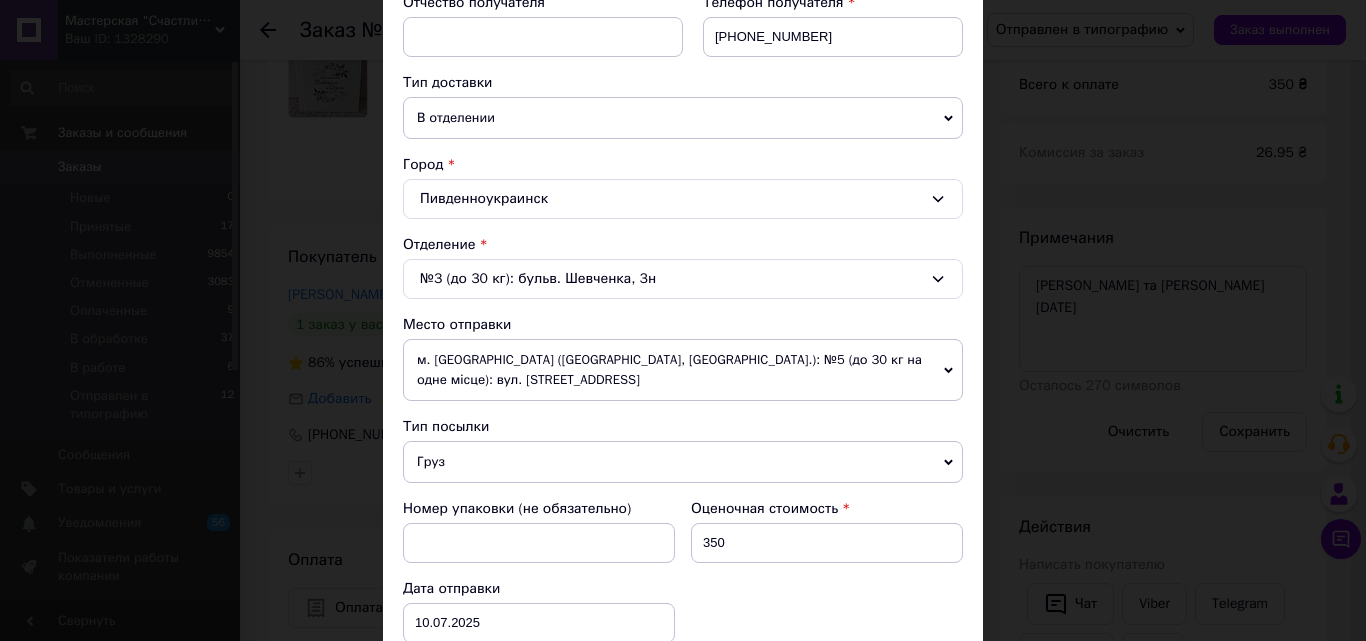 scroll, scrollTop: 500, scrollLeft: 0, axis: vertical 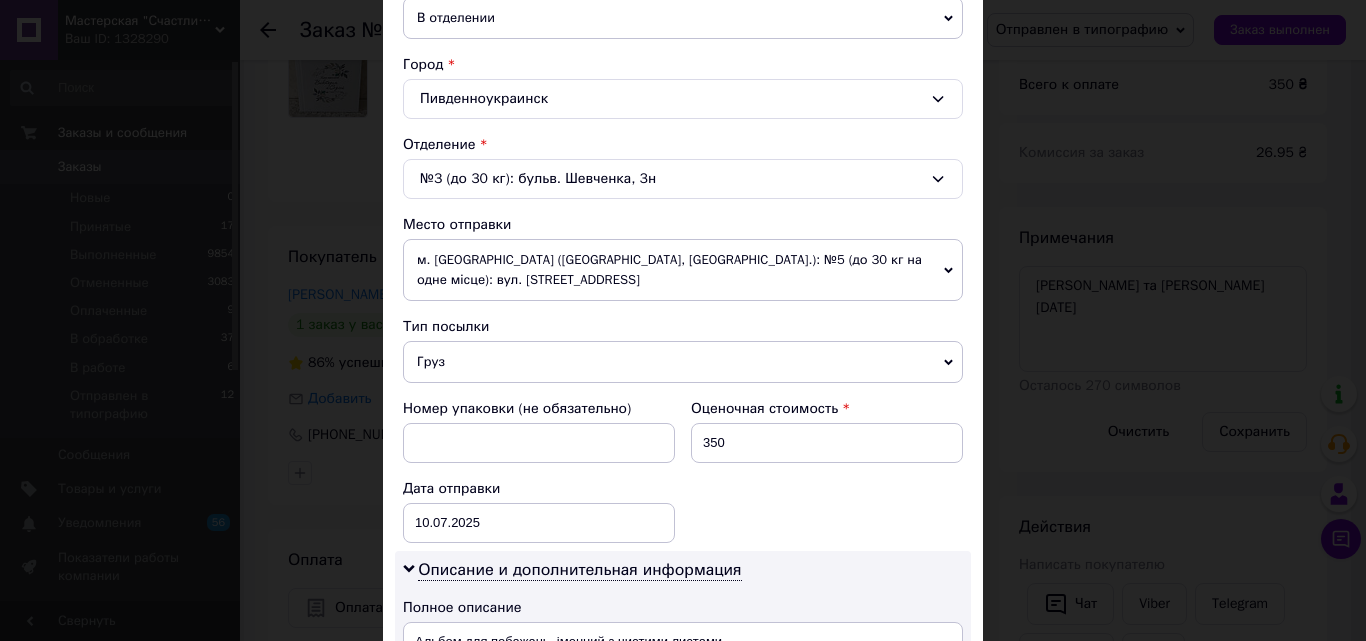 click on "Груз" at bounding box center (683, 362) 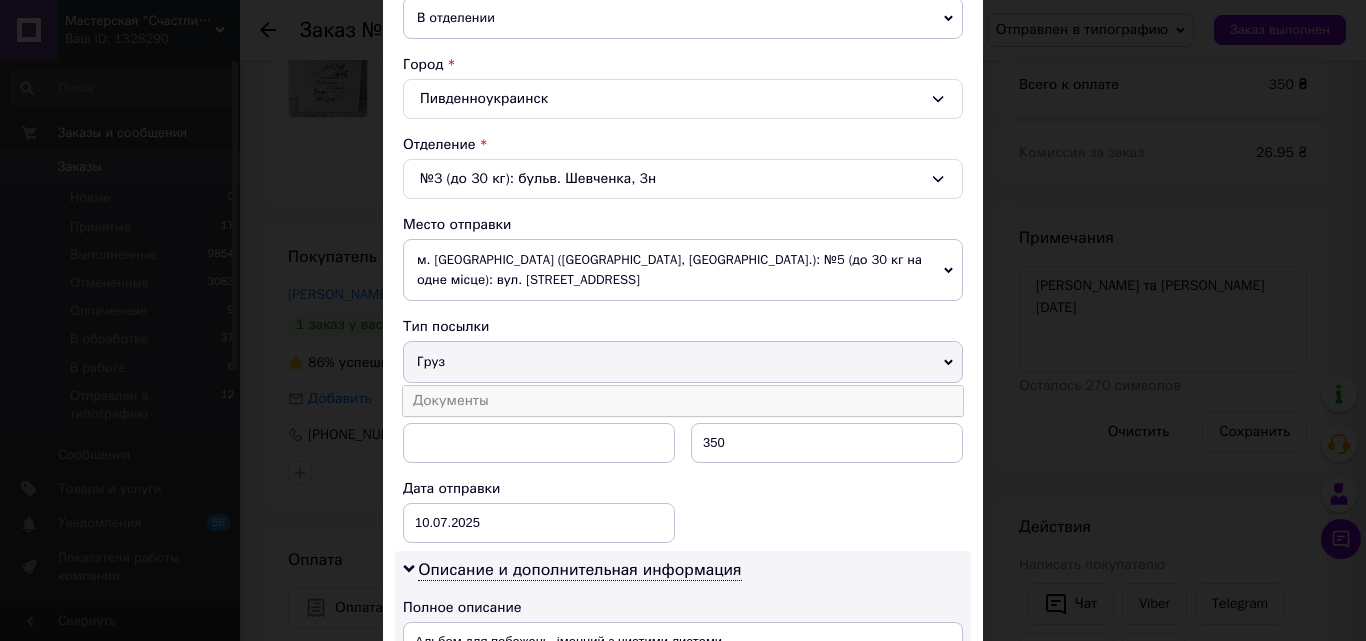 click on "Документы" at bounding box center (683, 401) 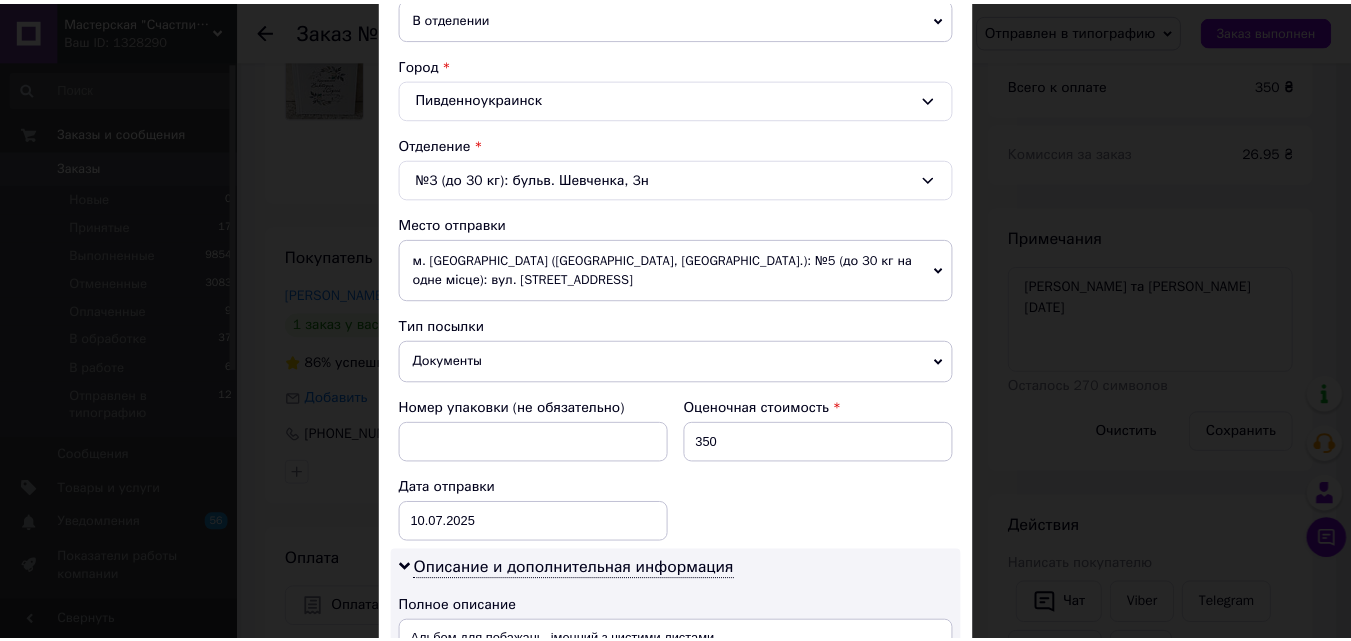 scroll, scrollTop: 987, scrollLeft: 0, axis: vertical 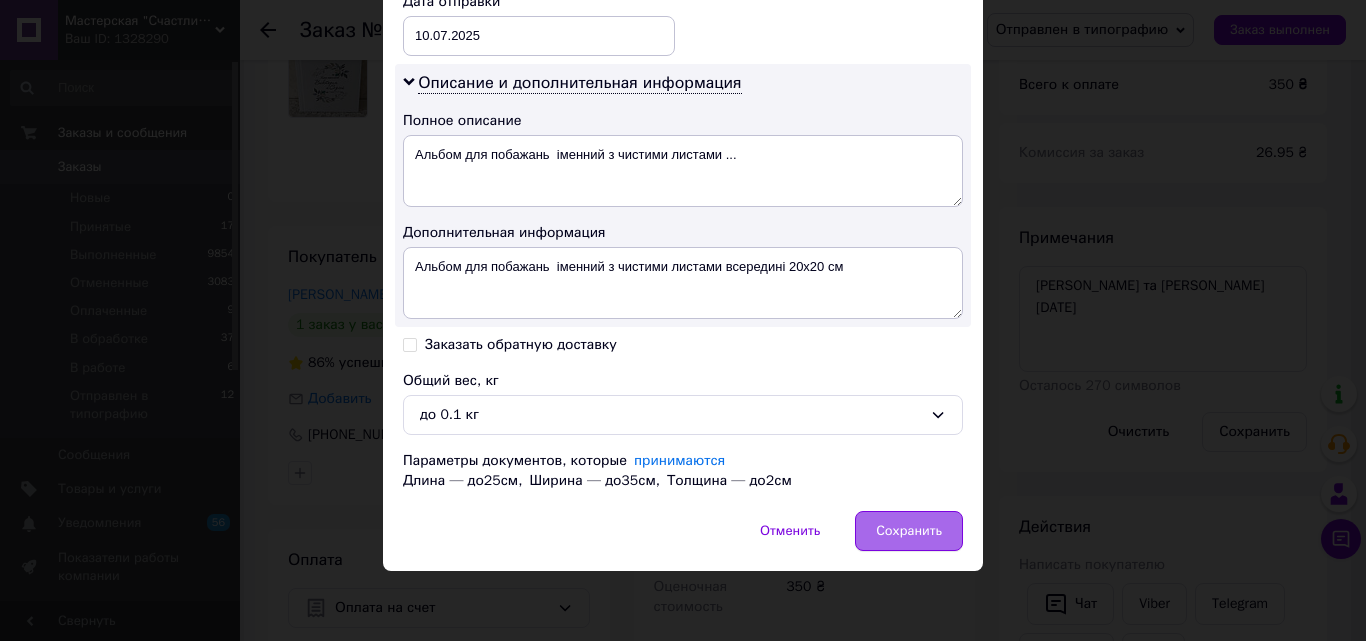 click on "Сохранить" at bounding box center (909, 531) 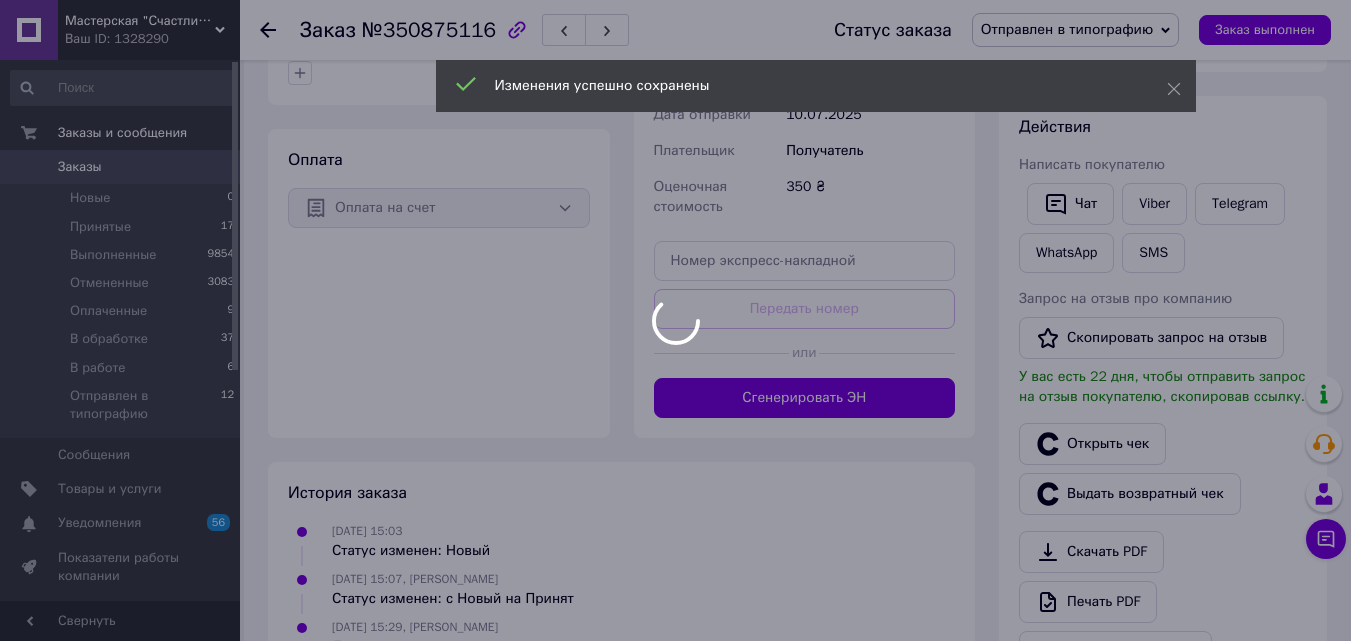 scroll, scrollTop: 693, scrollLeft: 0, axis: vertical 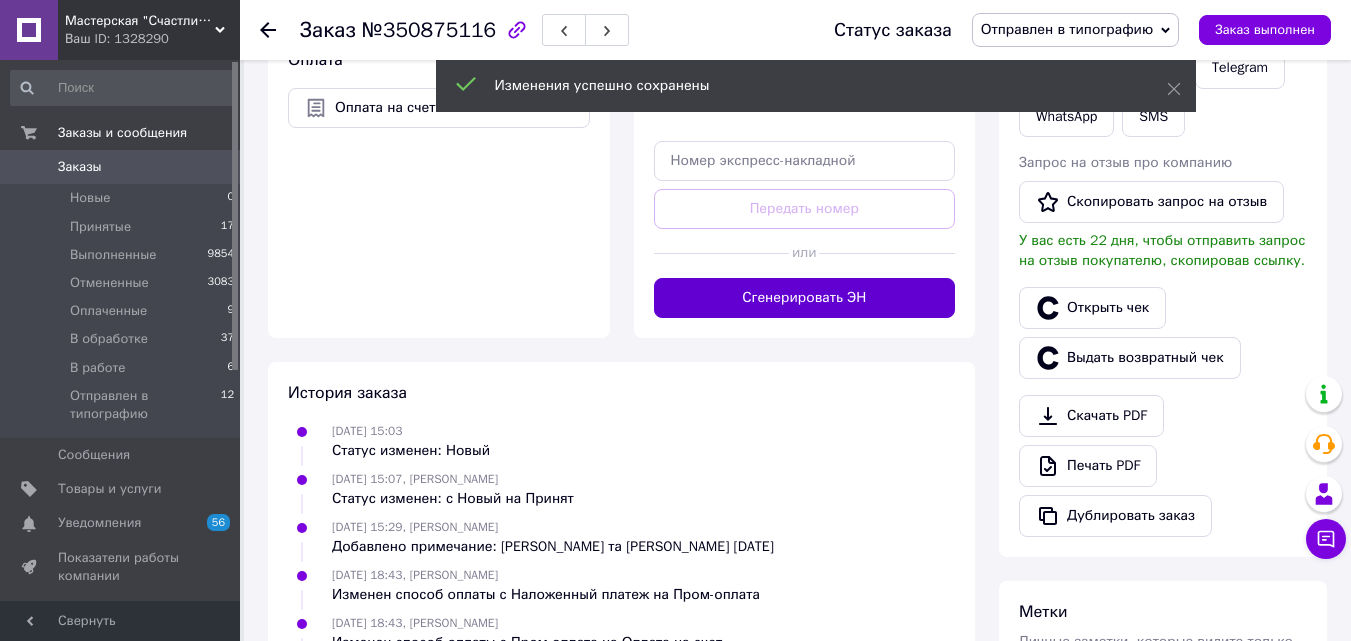 click on "Сгенерировать ЭН" at bounding box center [805, 298] 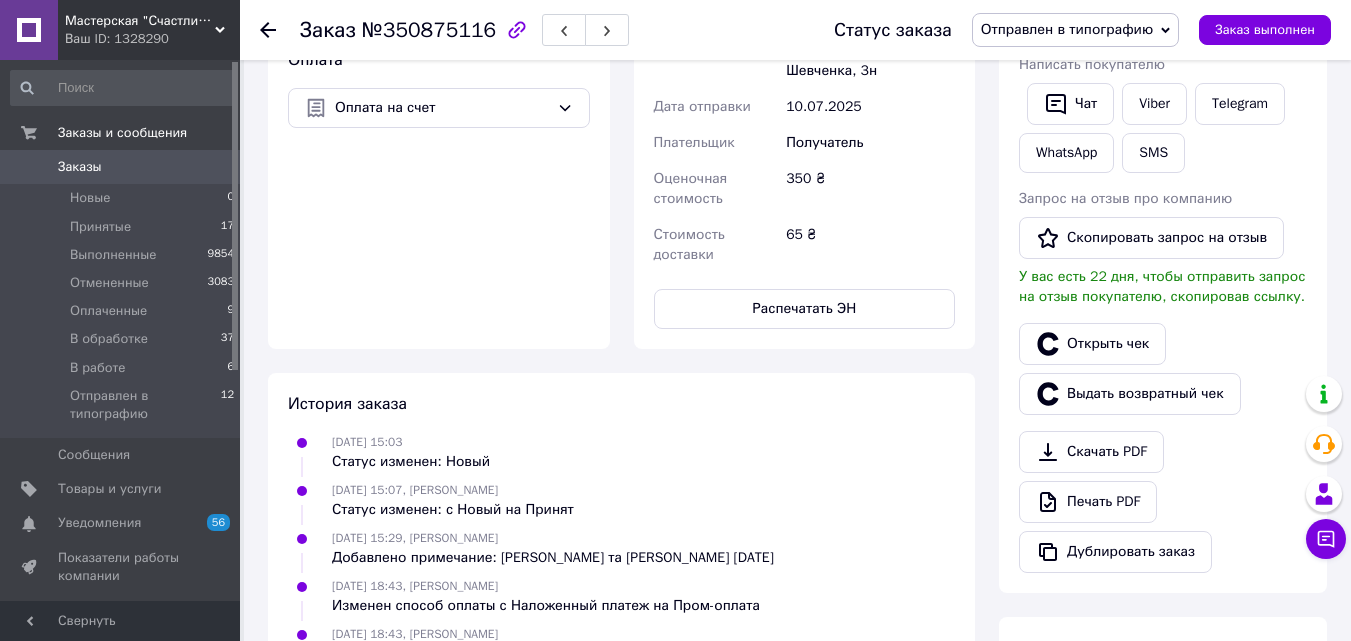 scroll, scrollTop: 32, scrollLeft: 0, axis: vertical 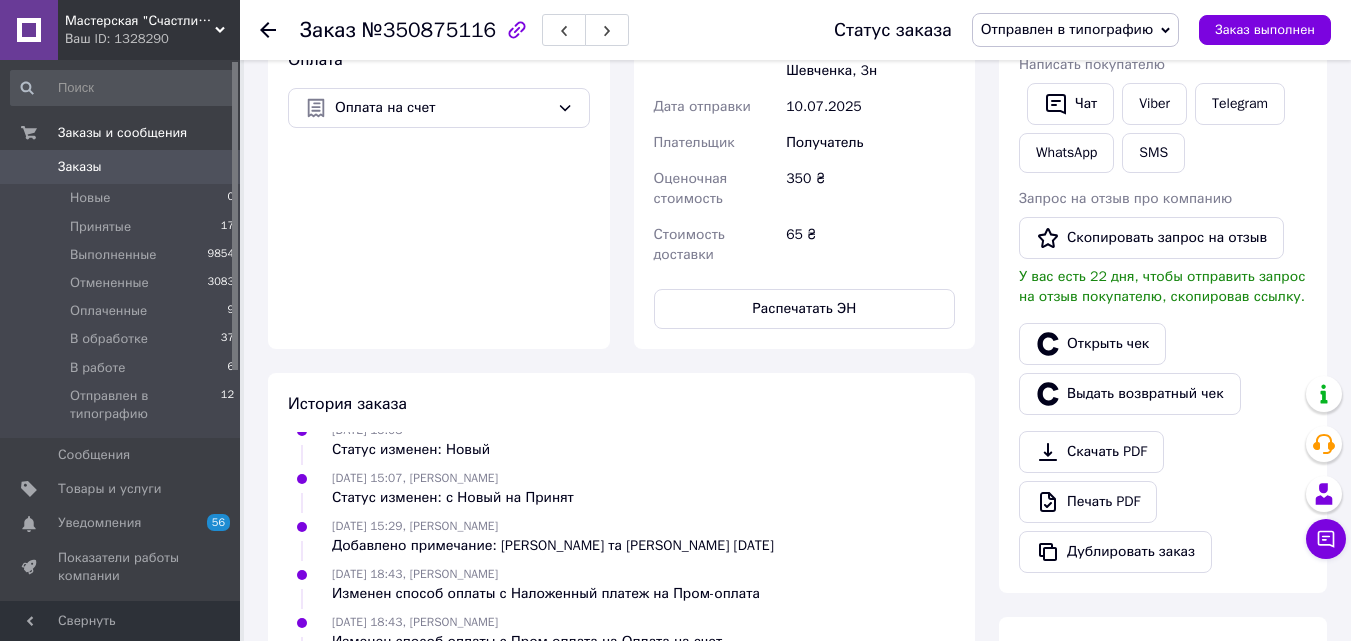 drag, startPoint x: 1027, startPoint y: 30, endPoint x: 958, endPoint y: 31, distance: 69.00725 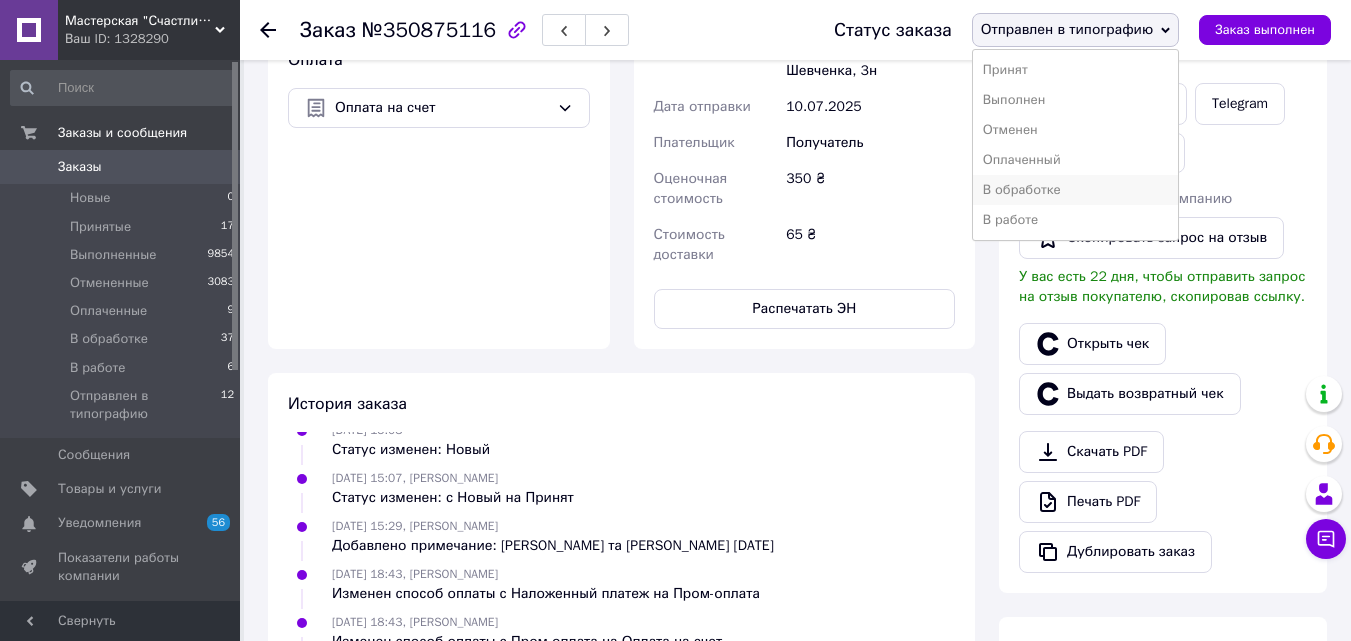 click on "В обработке" at bounding box center [1075, 190] 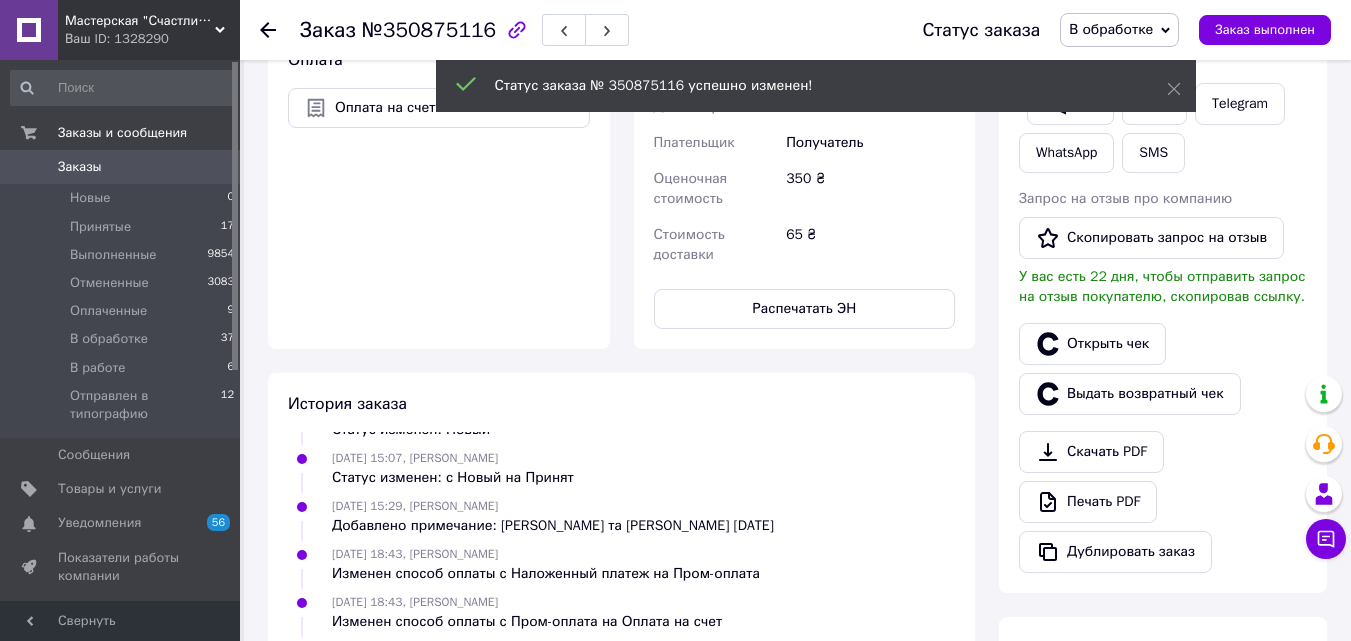 scroll, scrollTop: 80, scrollLeft: 0, axis: vertical 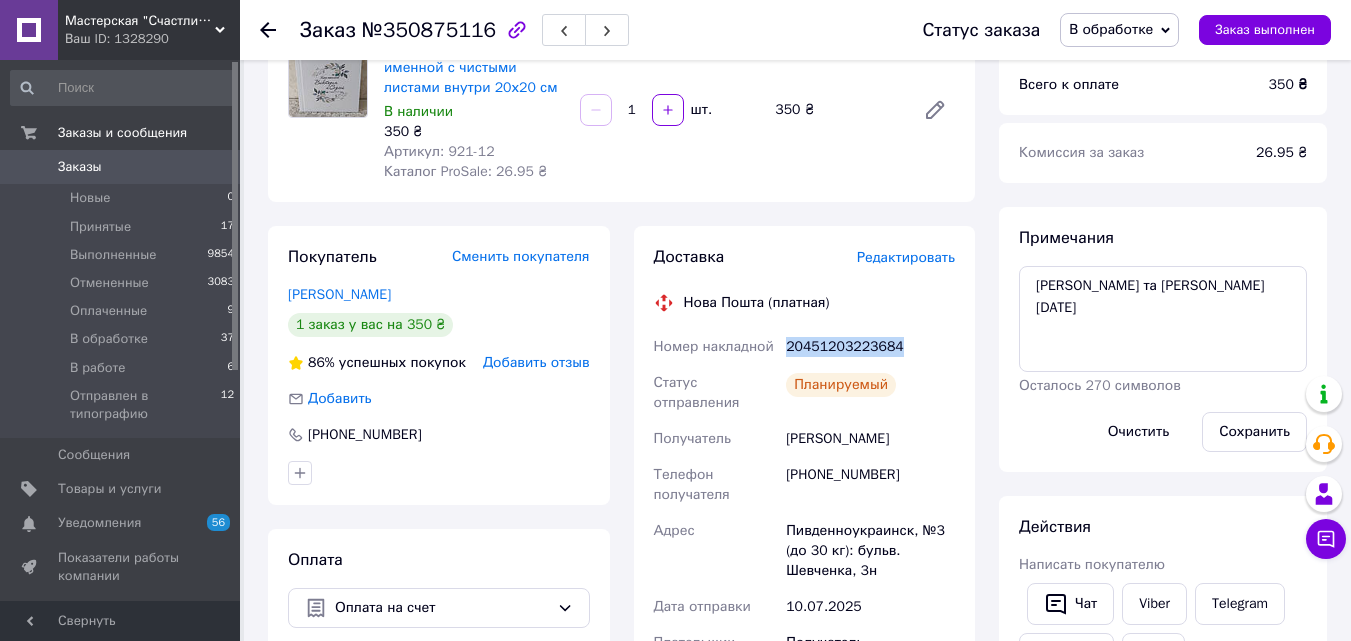 drag, startPoint x: 785, startPoint y: 342, endPoint x: 934, endPoint y: 343, distance: 149.00336 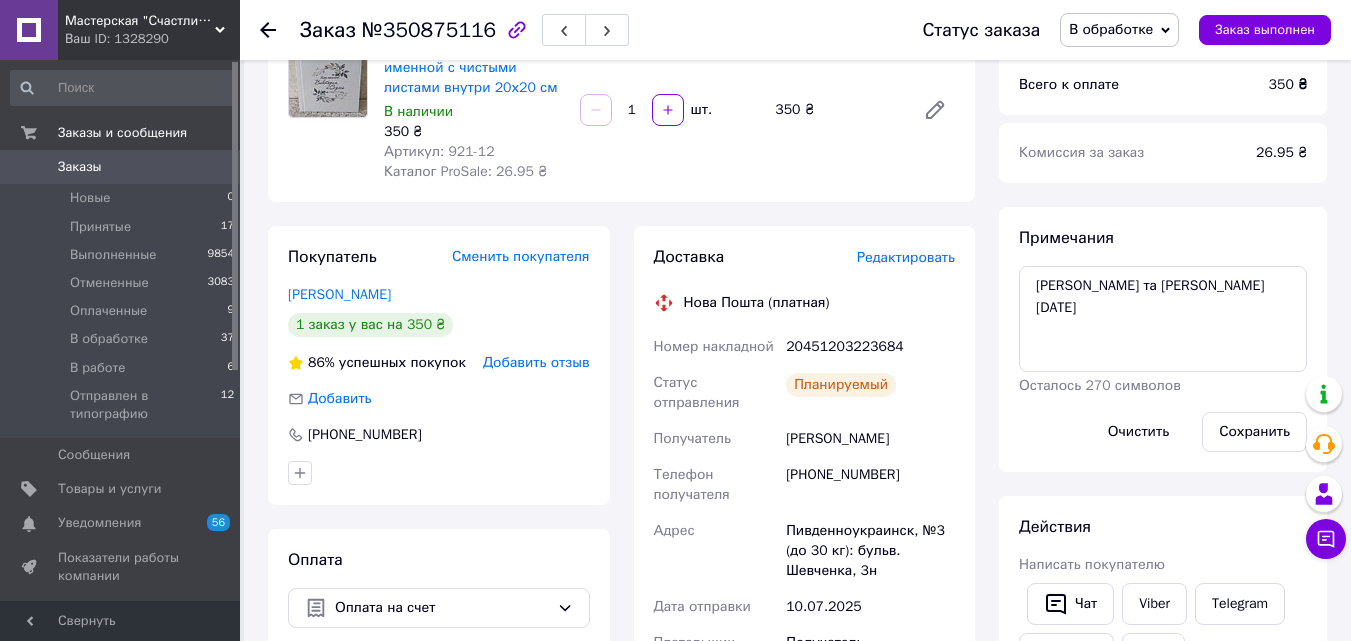click 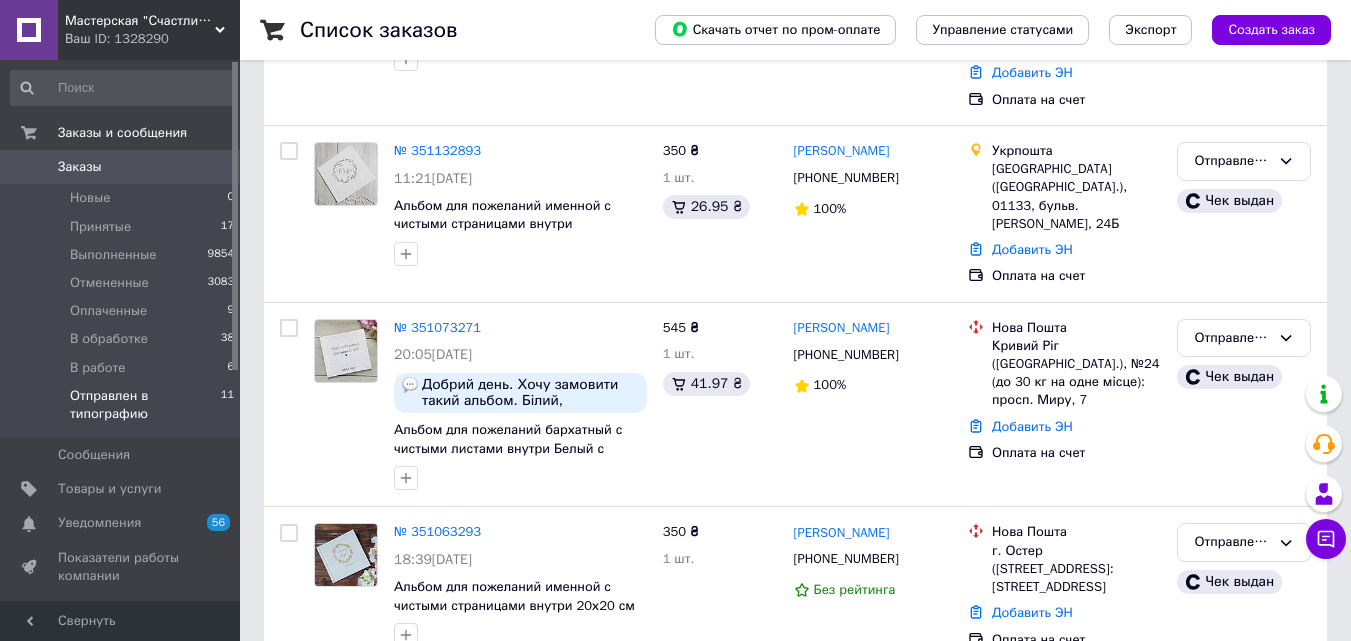 scroll, scrollTop: 1684, scrollLeft: 0, axis: vertical 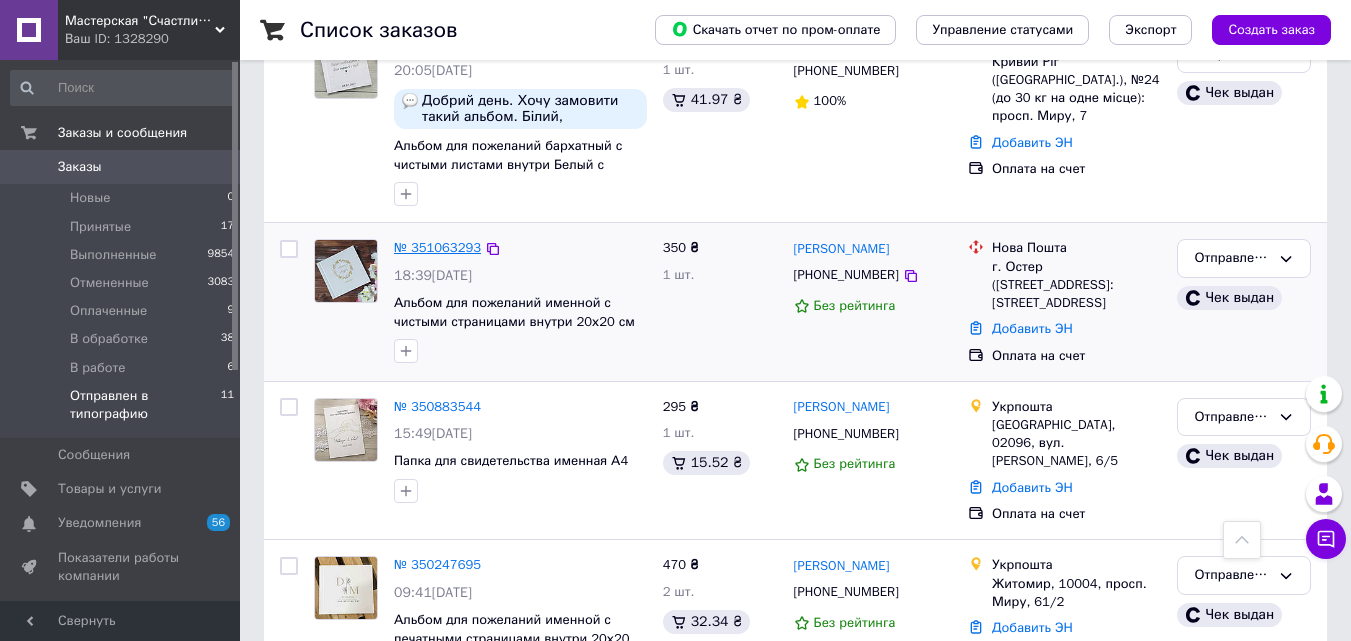 click on "№ 351063293" at bounding box center (437, 247) 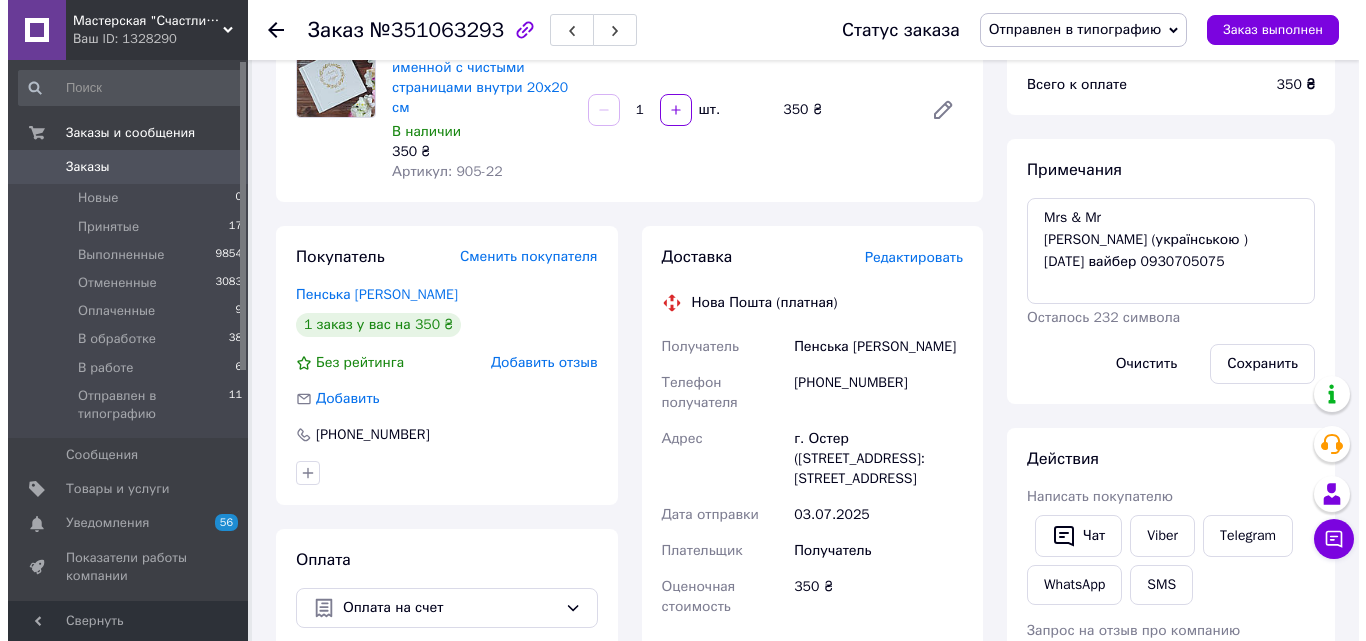 scroll, scrollTop: 93, scrollLeft: 0, axis: vertical 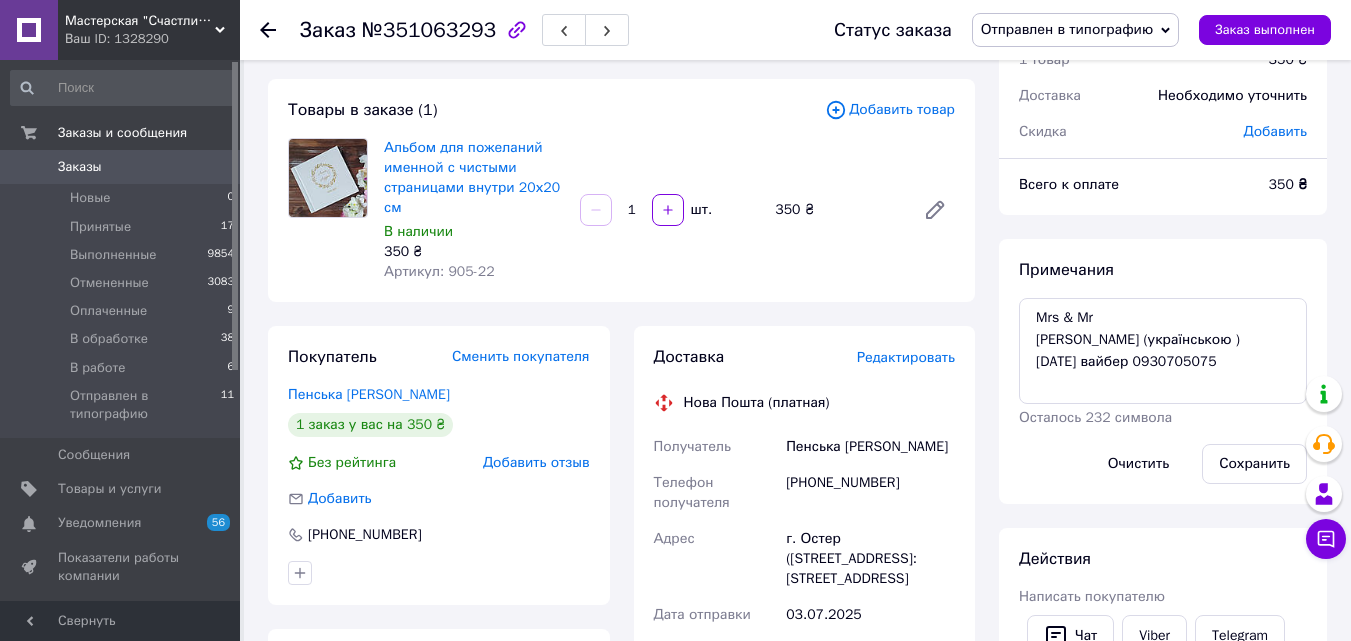 click on "Редактировать" at bounding box center [906, 357] 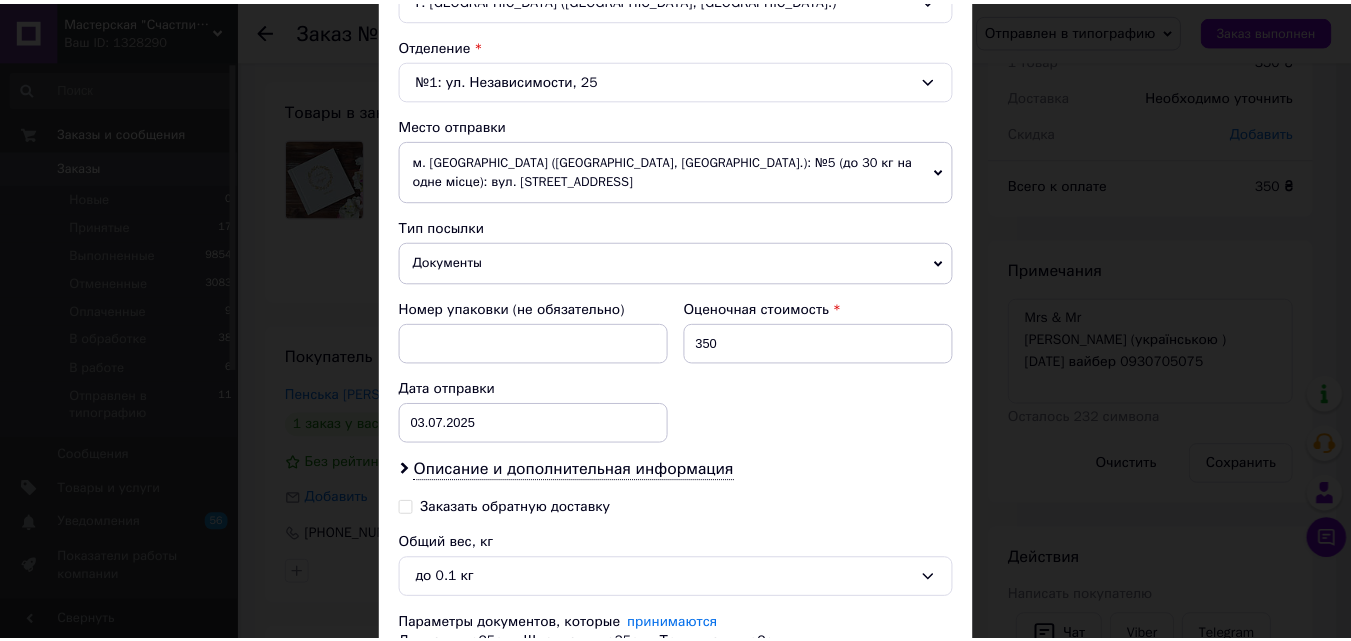 scroll, scrollTop: 700, scrollLeft: 0, axis: vertical 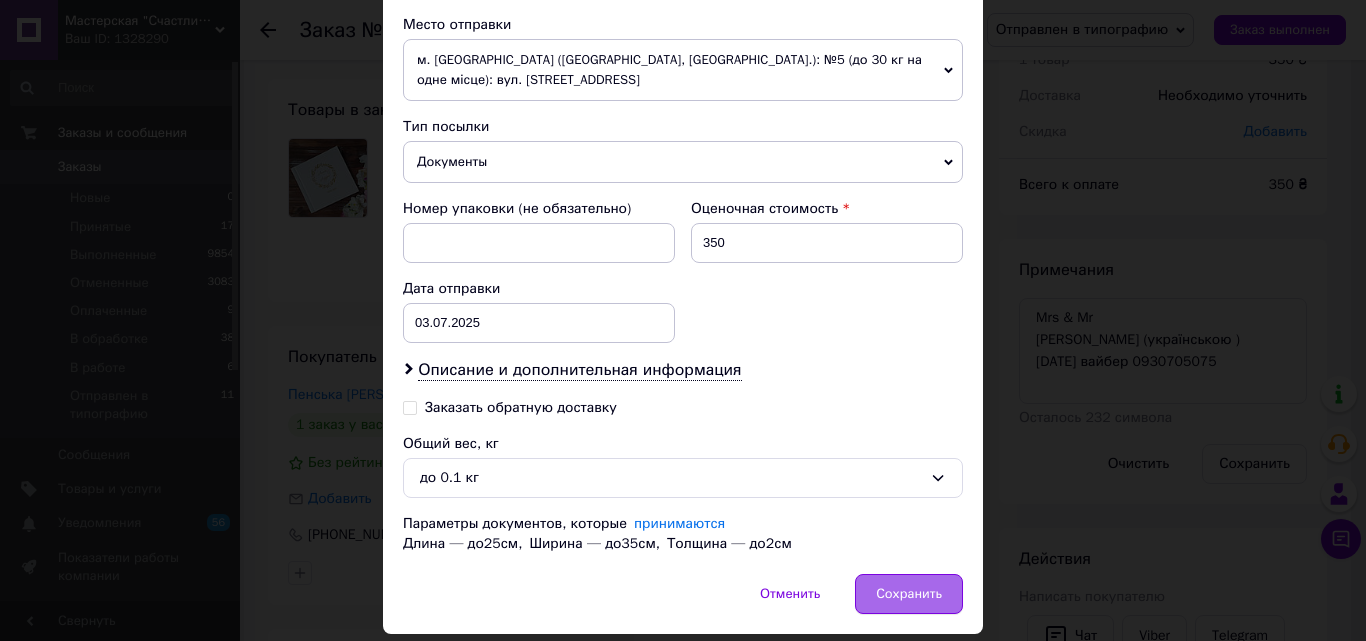 click on "Сохранить" at bounding box center (909, 594) 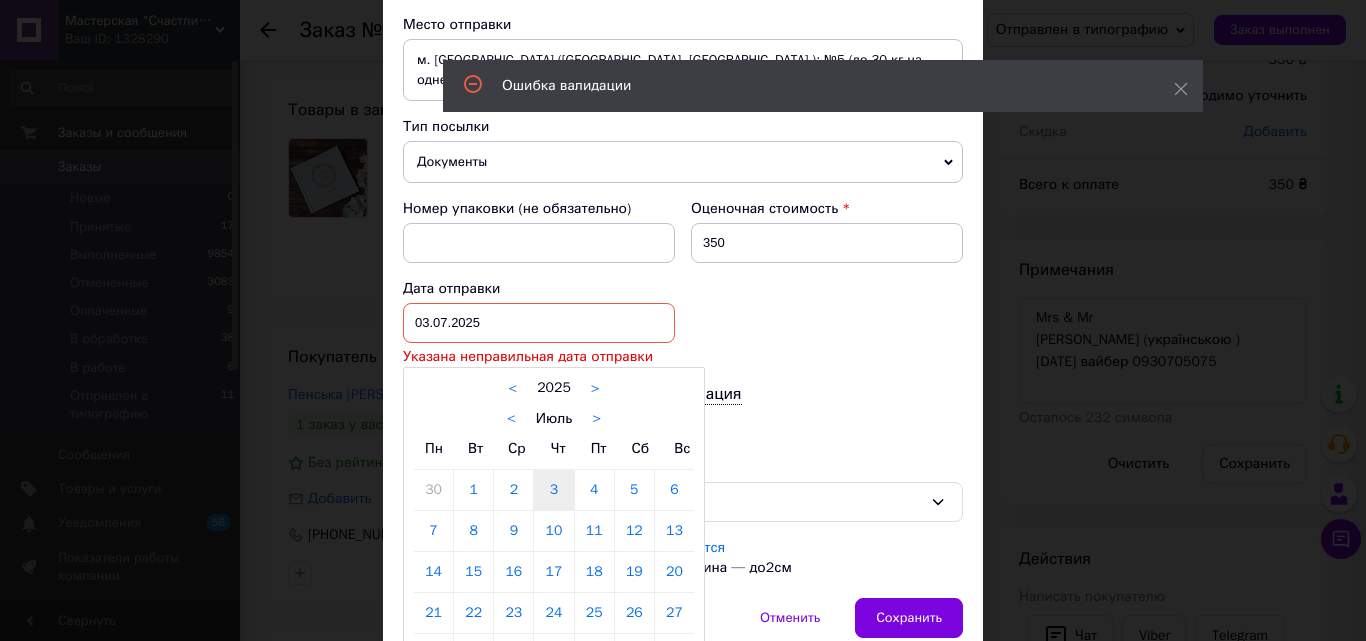 click on "03.07.2025 < 2025 > < Июль > Пн Вт Ср Чт Пт Сб Вс 30 1 2 3 4 5 6 7 8 9 10 11 12 13 14 15 16 17 18 19 20 21 22 23 24 25 26 27 28 29 30 31 1 2 3 4 5 6 7 8 9 10" at bounding box center [539, 323] 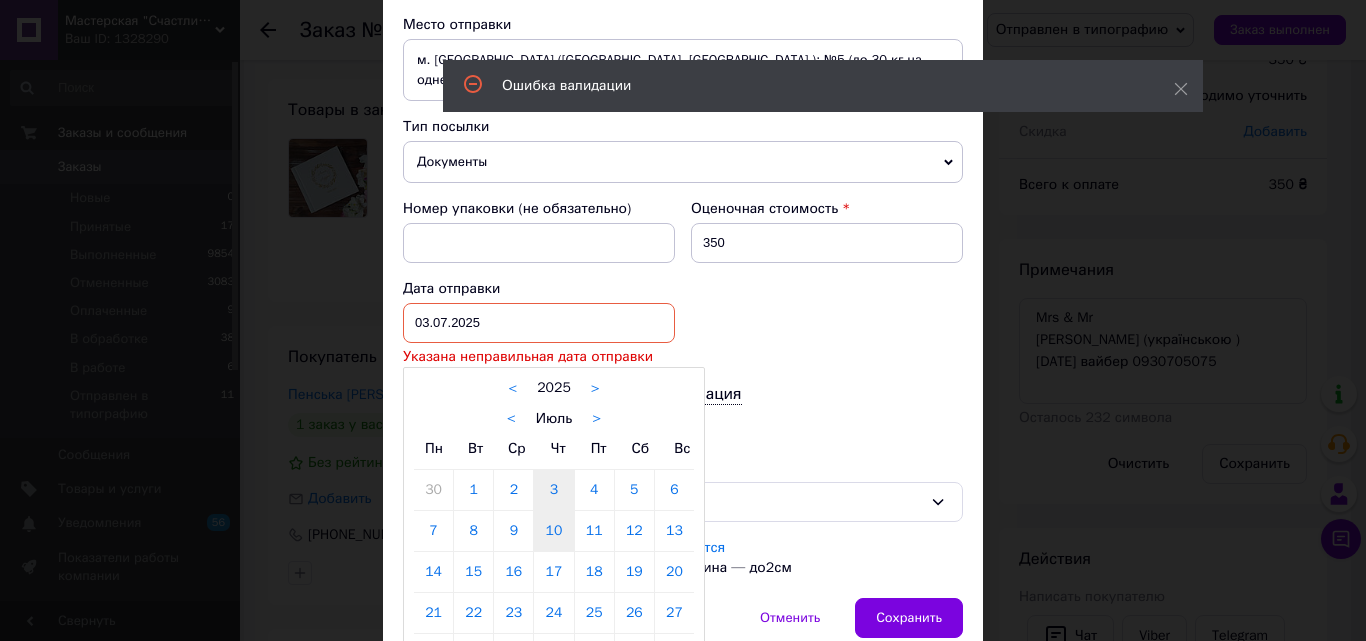 click on "10" at bounding box center (553, 531) 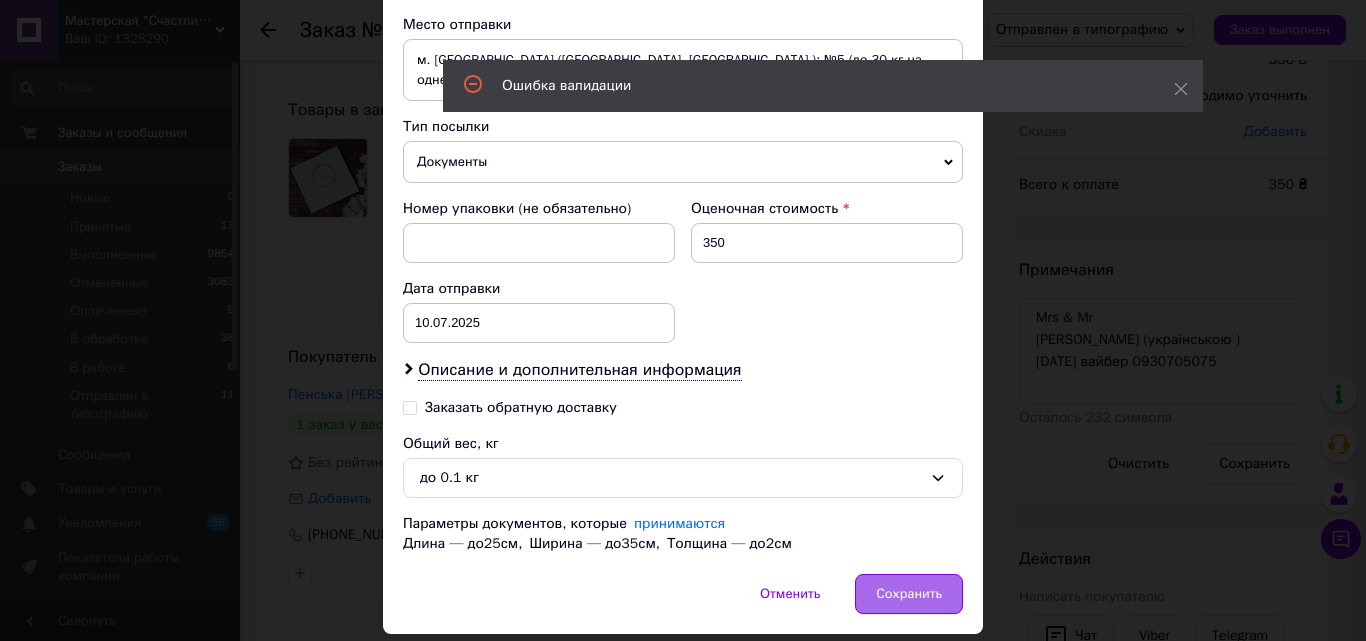 click on "Сохранить" at bounding box center [909, 594] 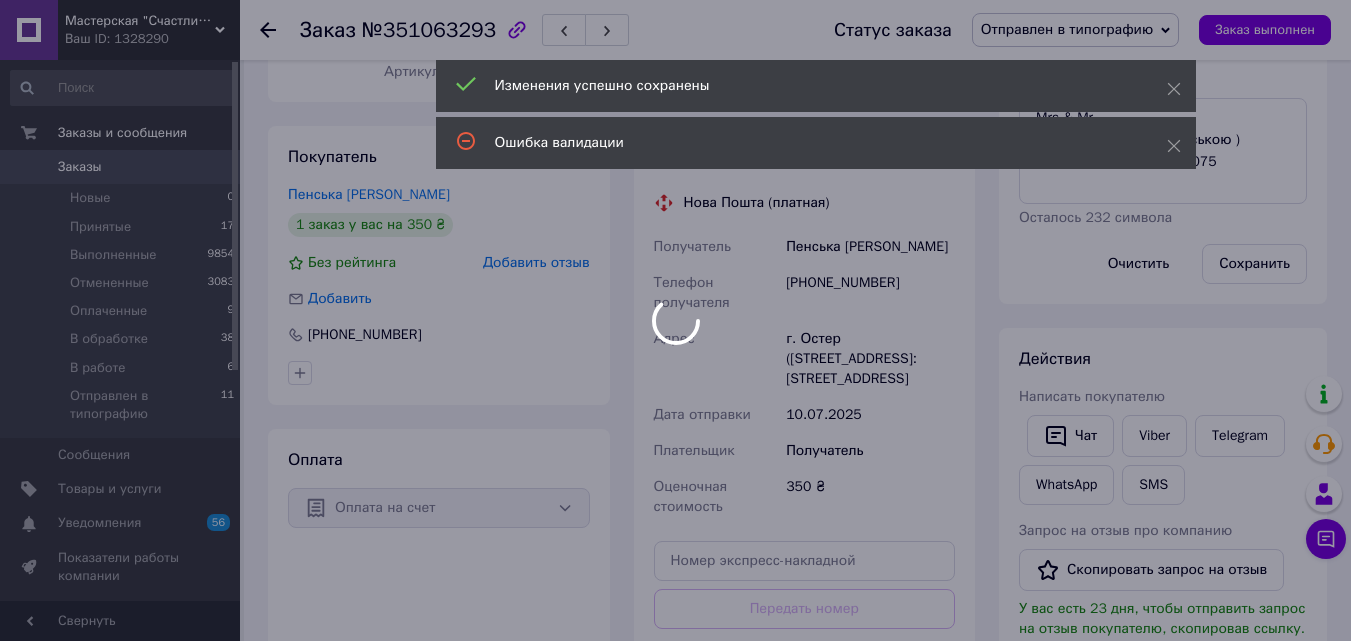scroll, scrollTop: 393, scrollLeft: 0, axis: vertical 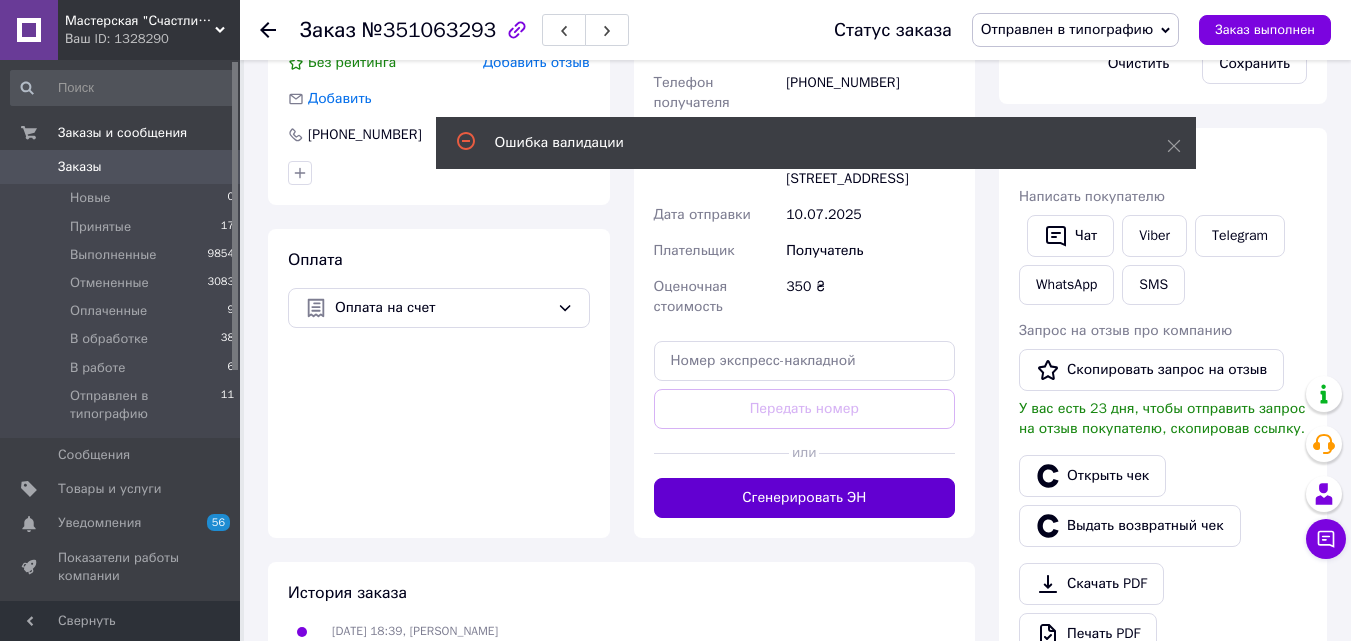 click on "Сгенерировать ЭН" at bounding box center [805, 498] 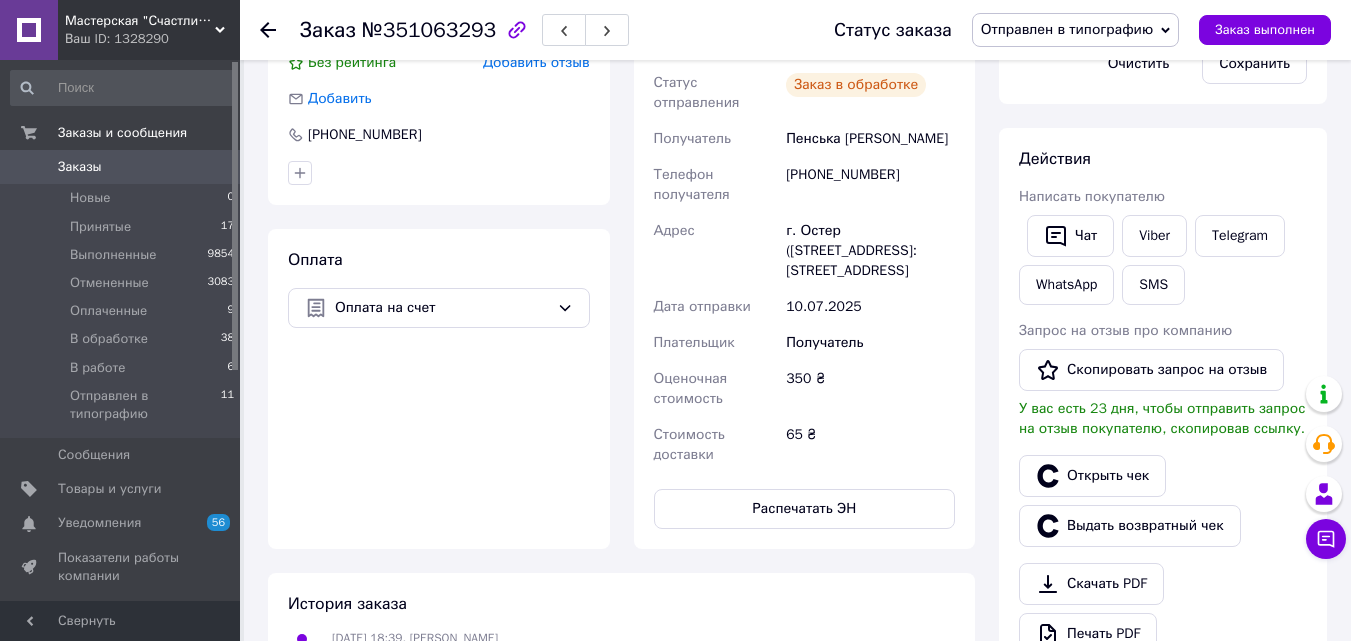 scroll, scrollTop: 52, scrollLeft: 0, axis: vertical 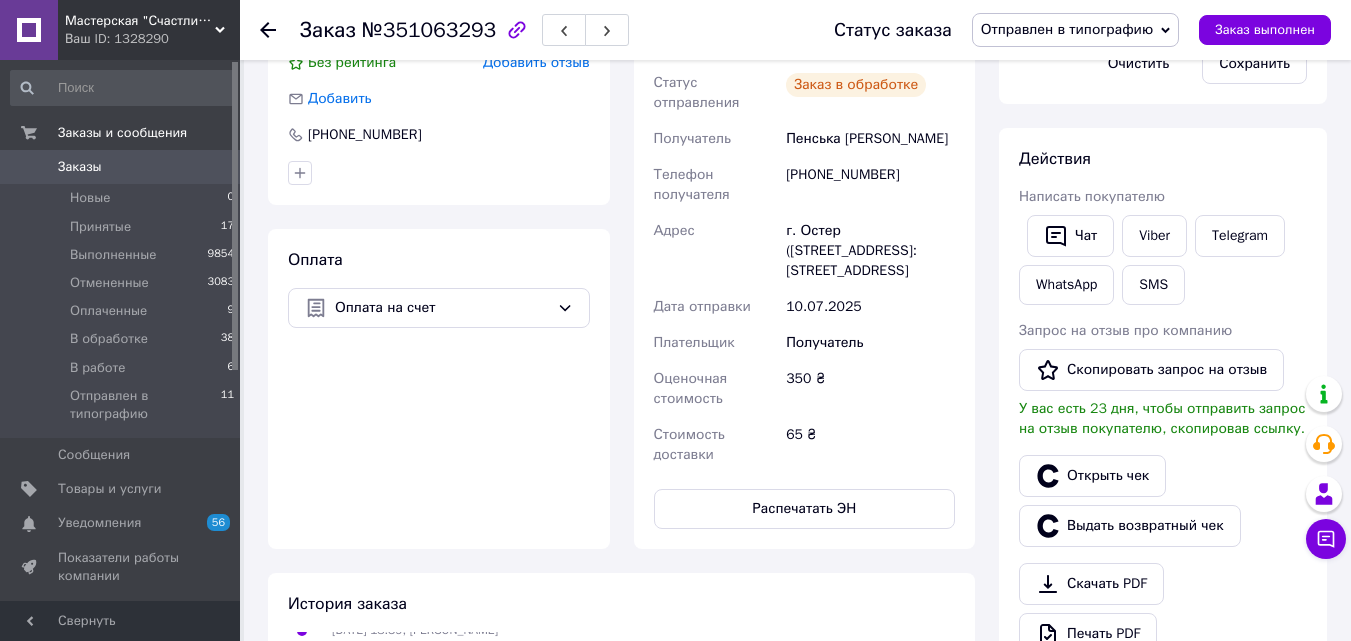 click on "Отправлен в типографию" at bounding box center [1067, 29] 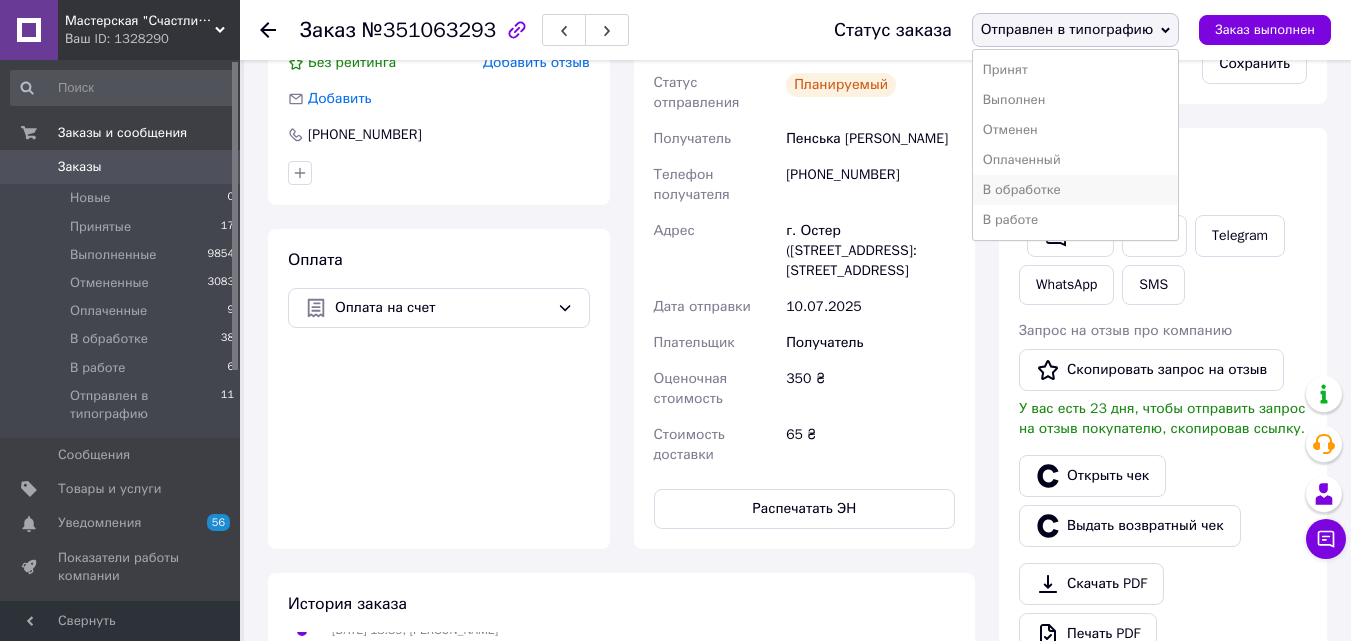 click on "В обработке" at bounding box center (1075, 190) 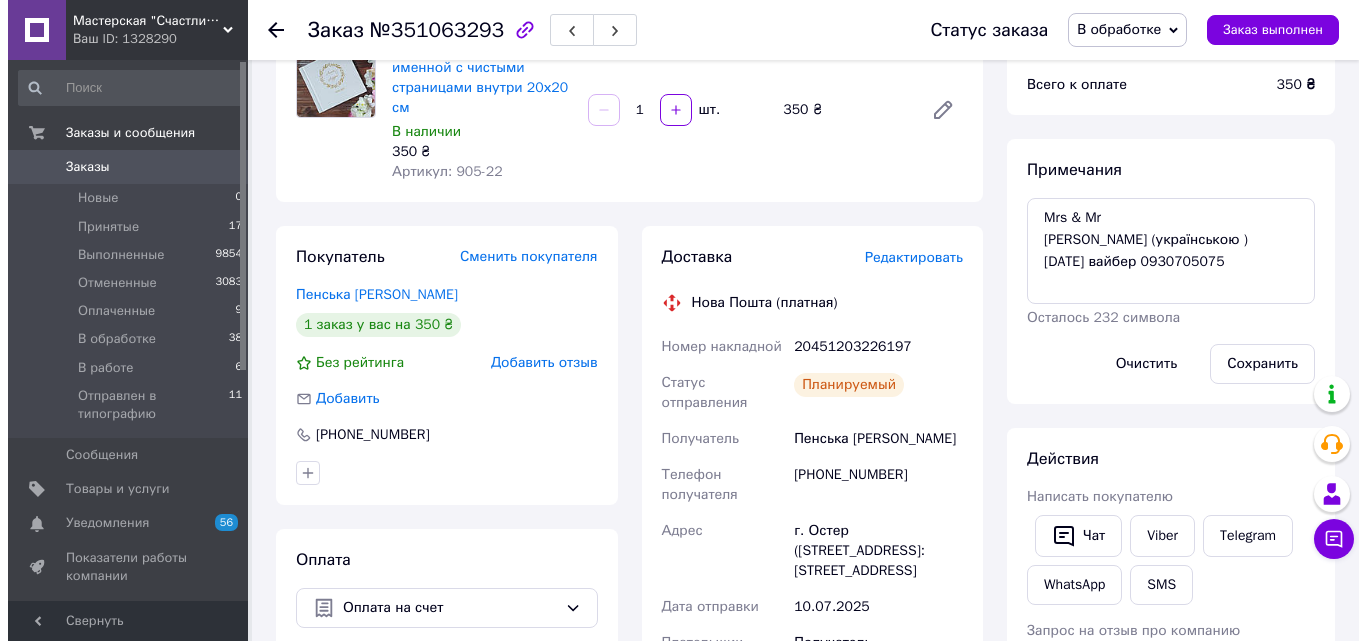 scroll, scrollTop: 93, scrollLeft: 0, axis: vertical 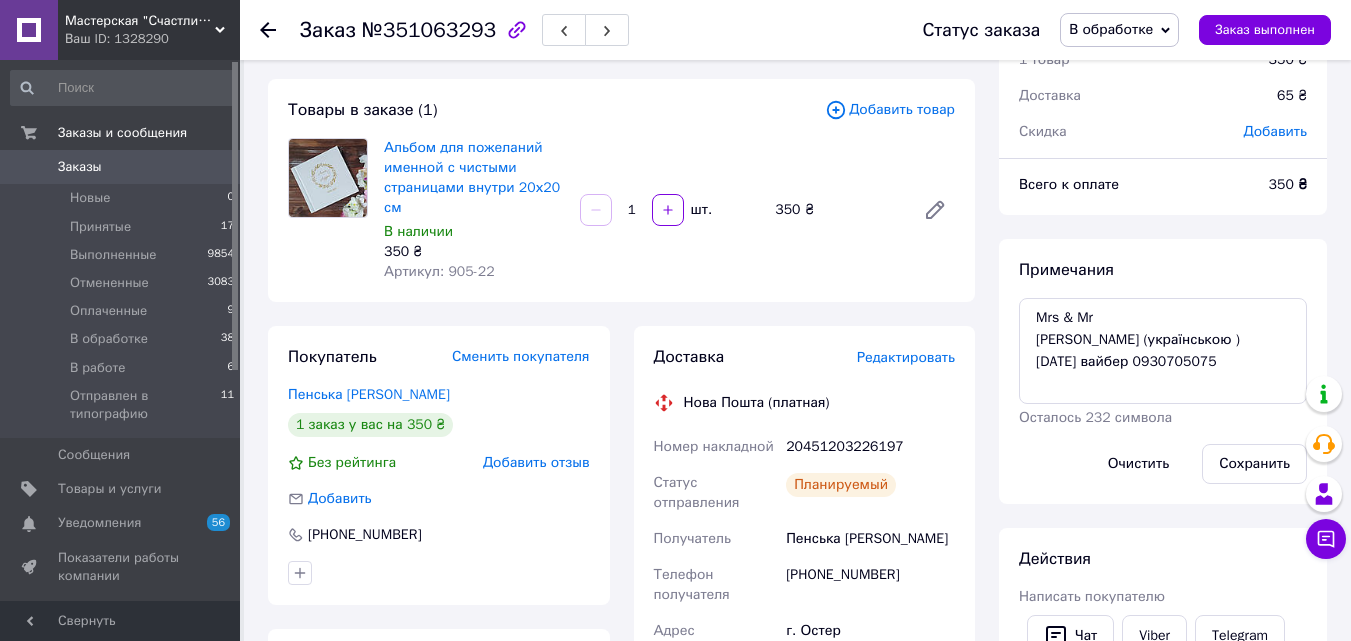 click on "Редактировать" at bounding box center [906, 357] 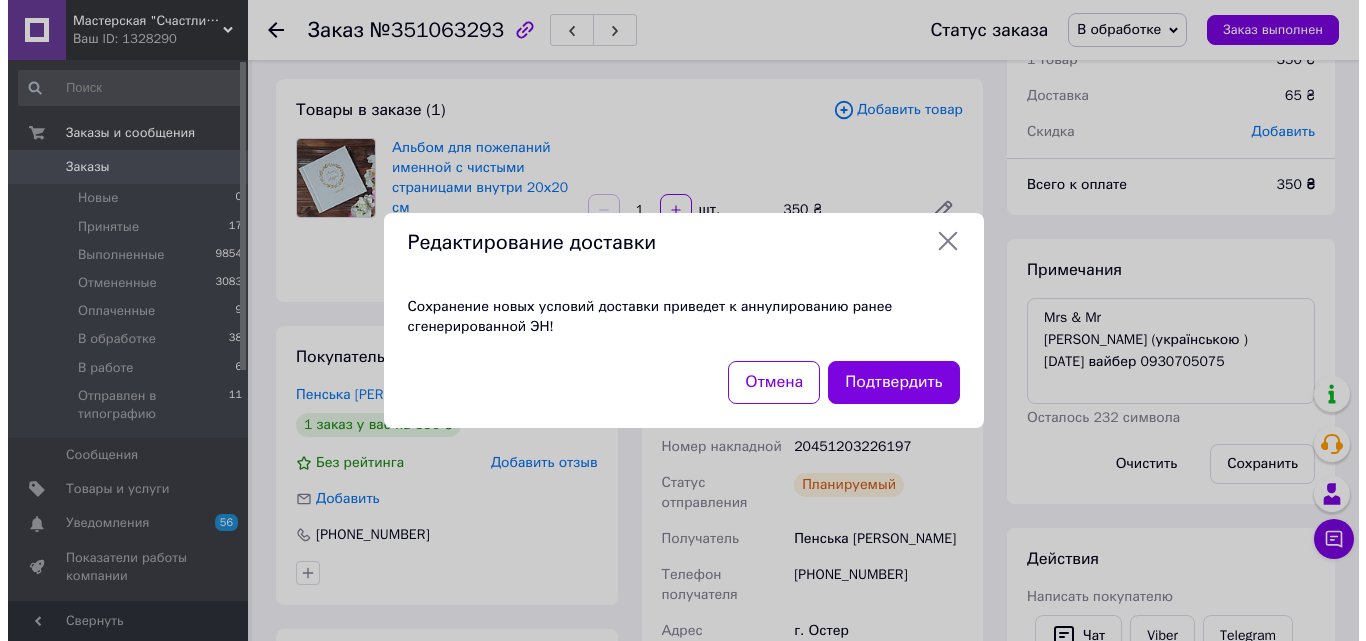 scroll, scrollTop: 32, scrollLeft: 0, axis: vertical 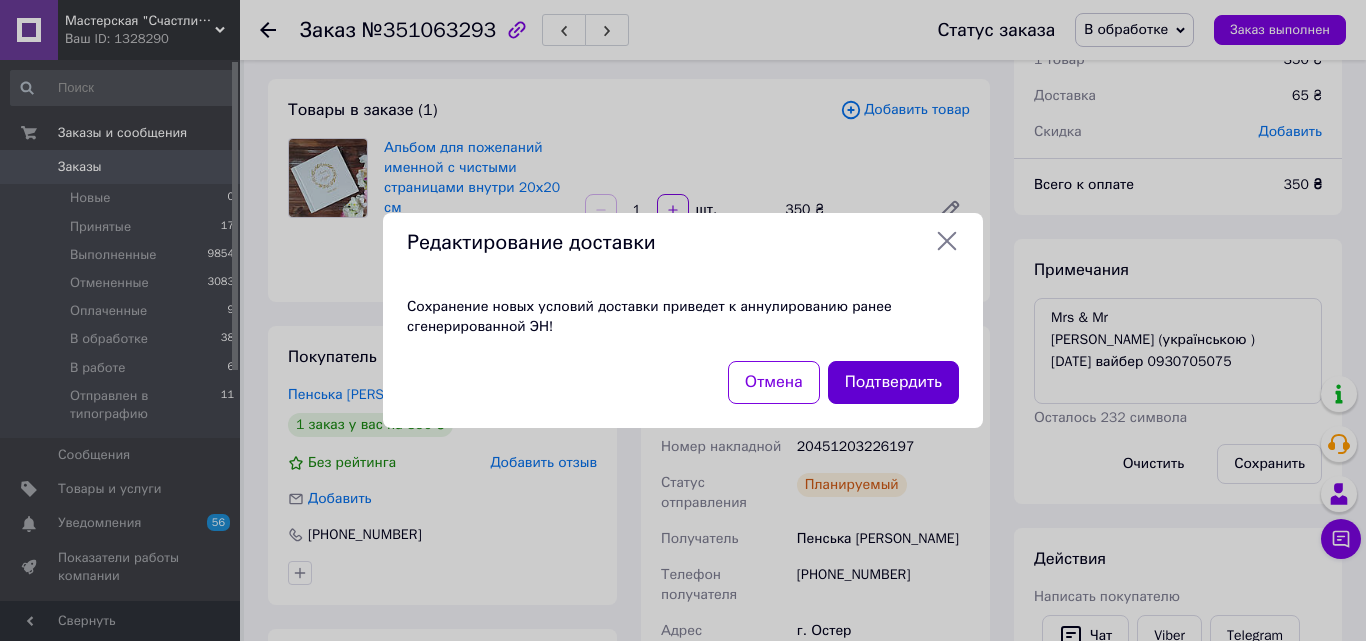 click on "Подтвердить" at bounding box center (893, 382) 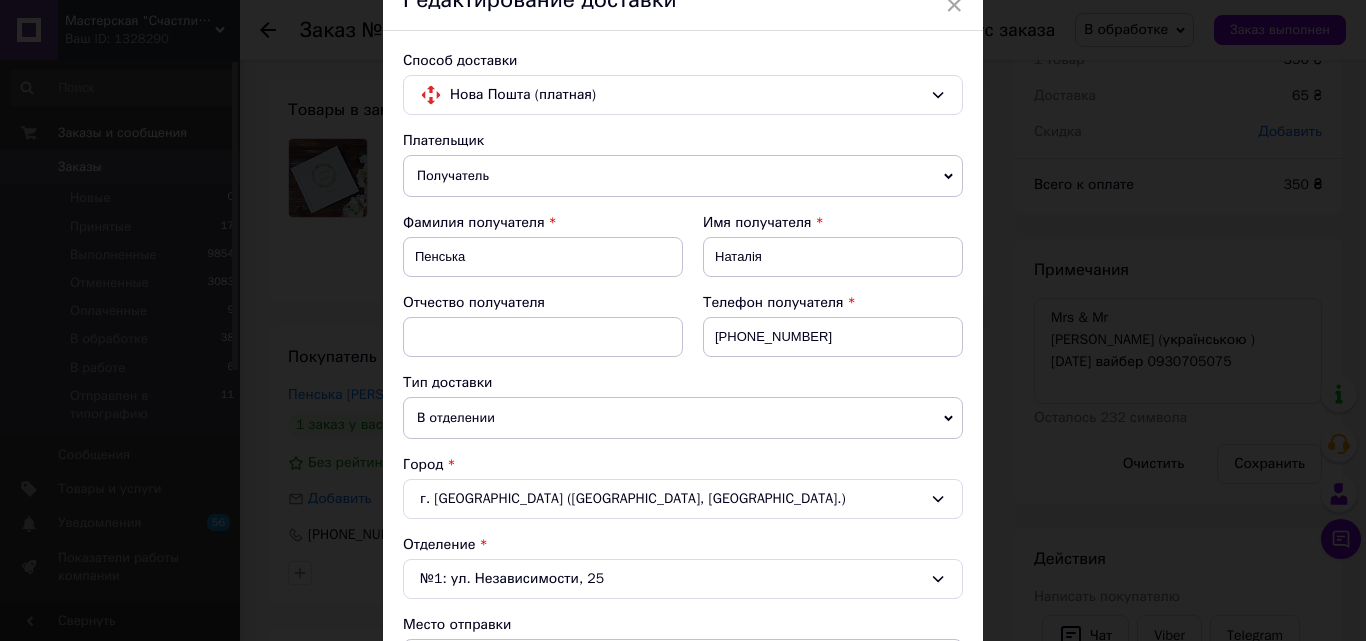scroll, scrollTop: 200, scrollLeft: 0, axis: vertical 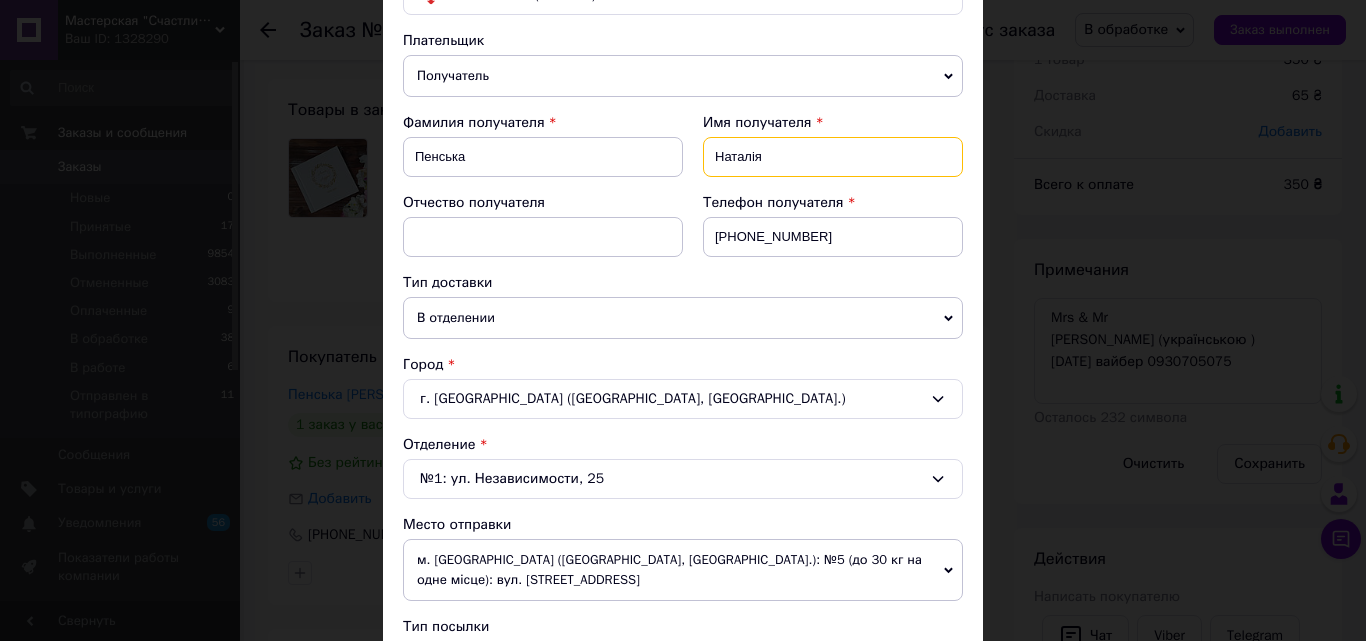 drag, startPoint x: 713, startPoint y: 145, endPoint x: 823, endPoint y: 161, distance: 111.15755 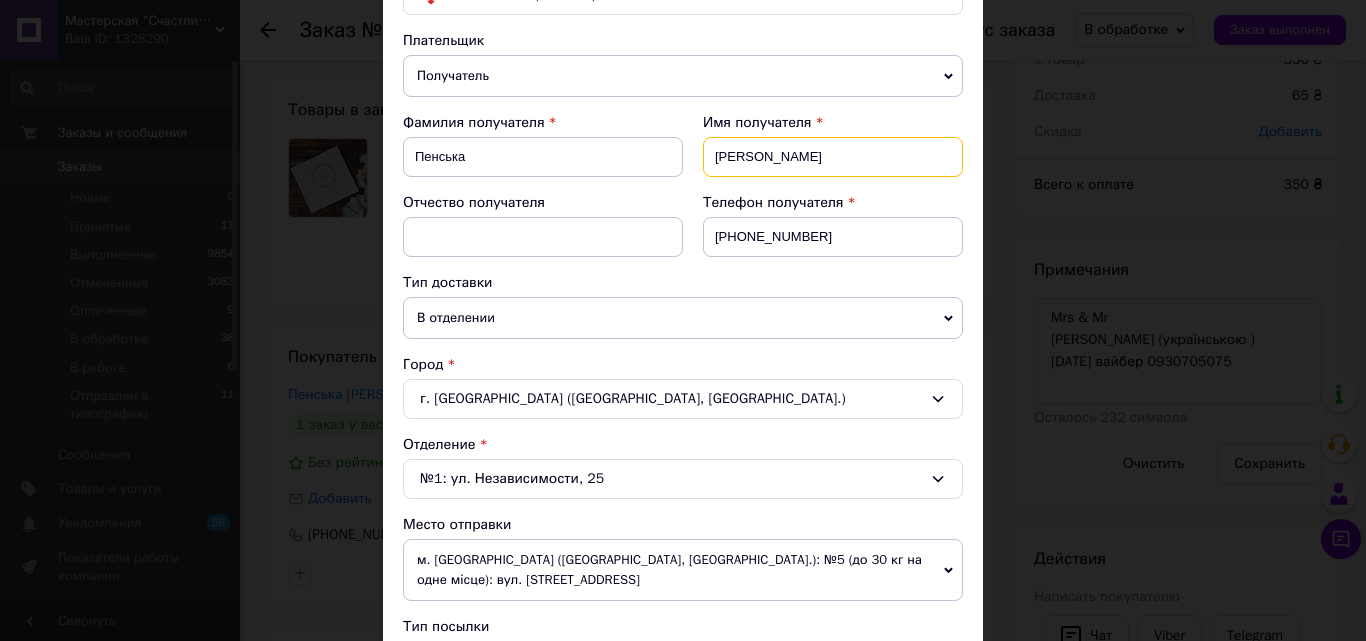 click on "Ырина" at bounding box center (833, 157) 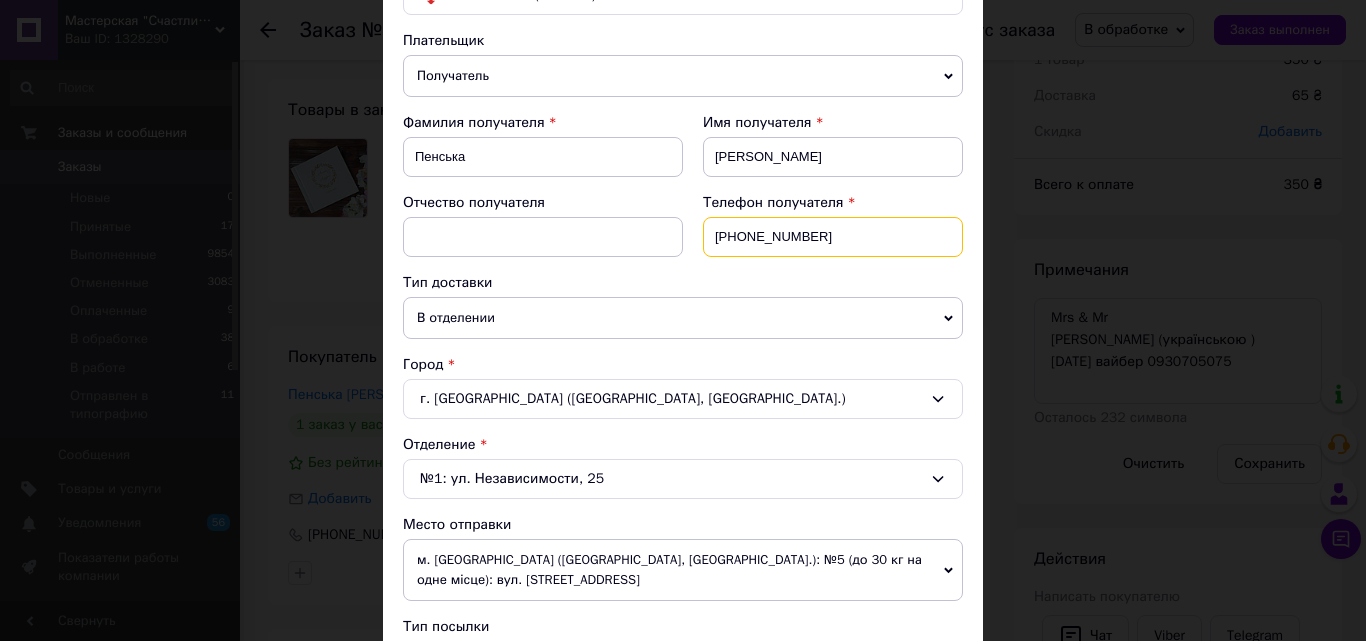 drag, startPoint x: 812, startPoint y: 238, endPoint x: 709, endPoint y: 233, distance: 103.121284 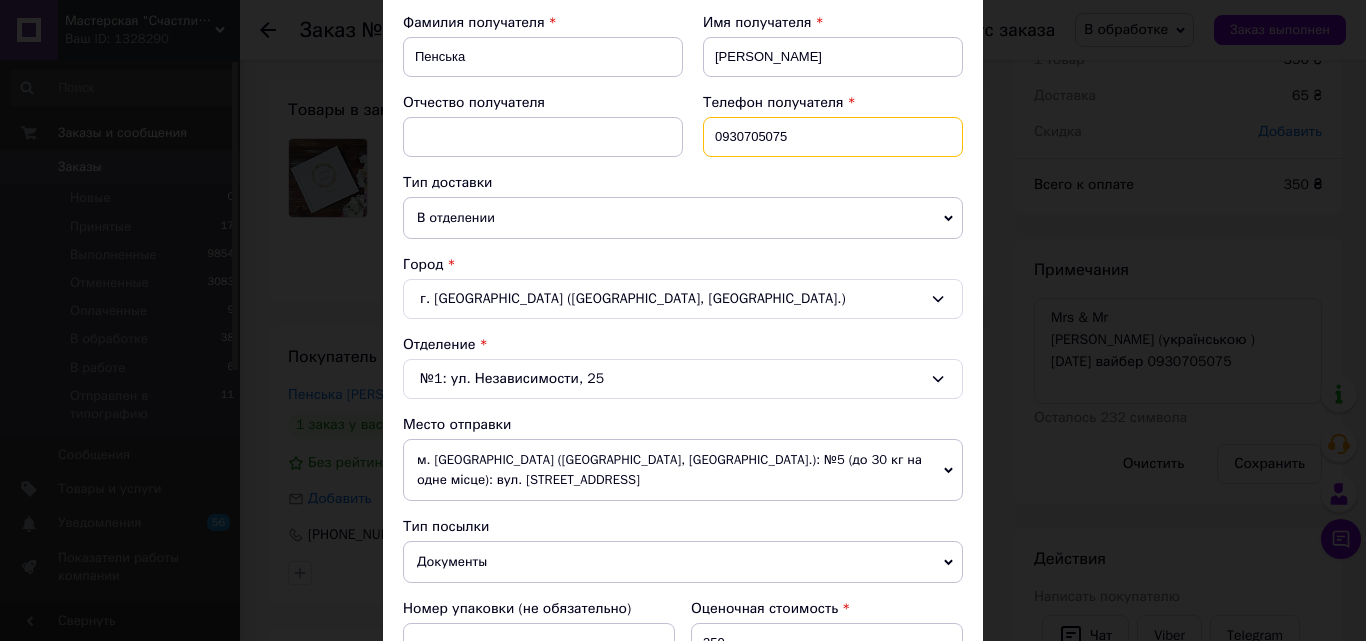 scroll, scrollTop: 763, scrollLeft: 0, axis: vertical 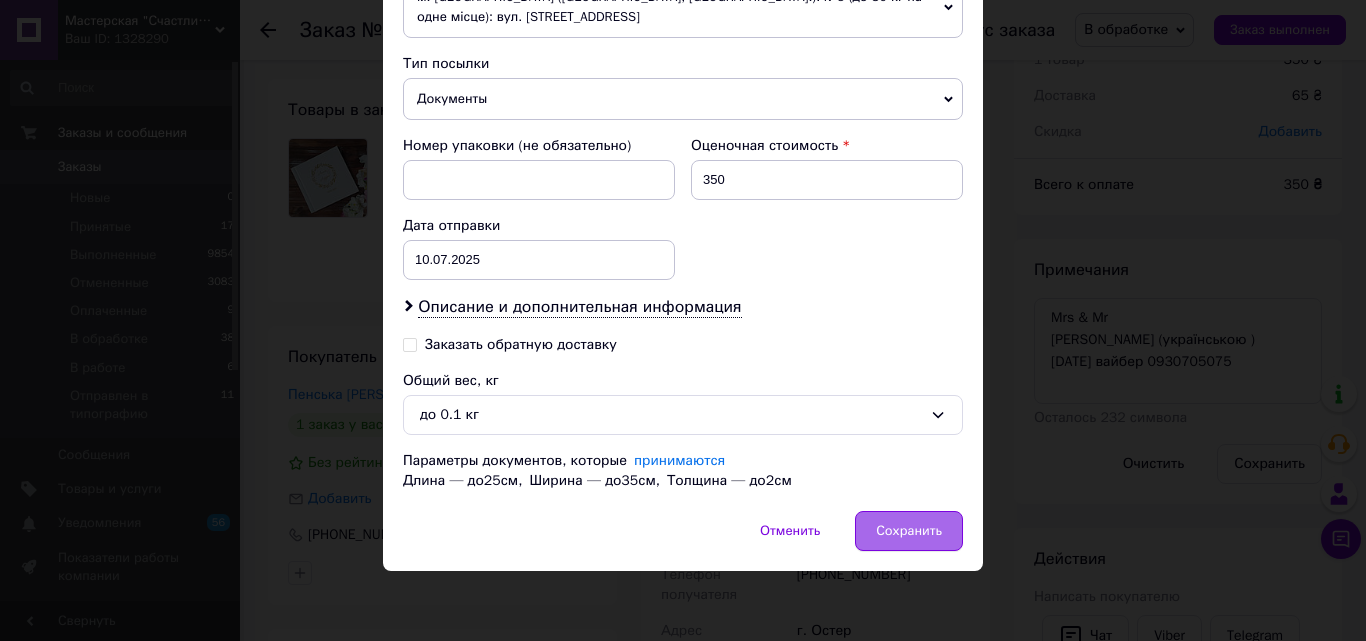 click on "Сохранить" at bounding box center [909, 531] 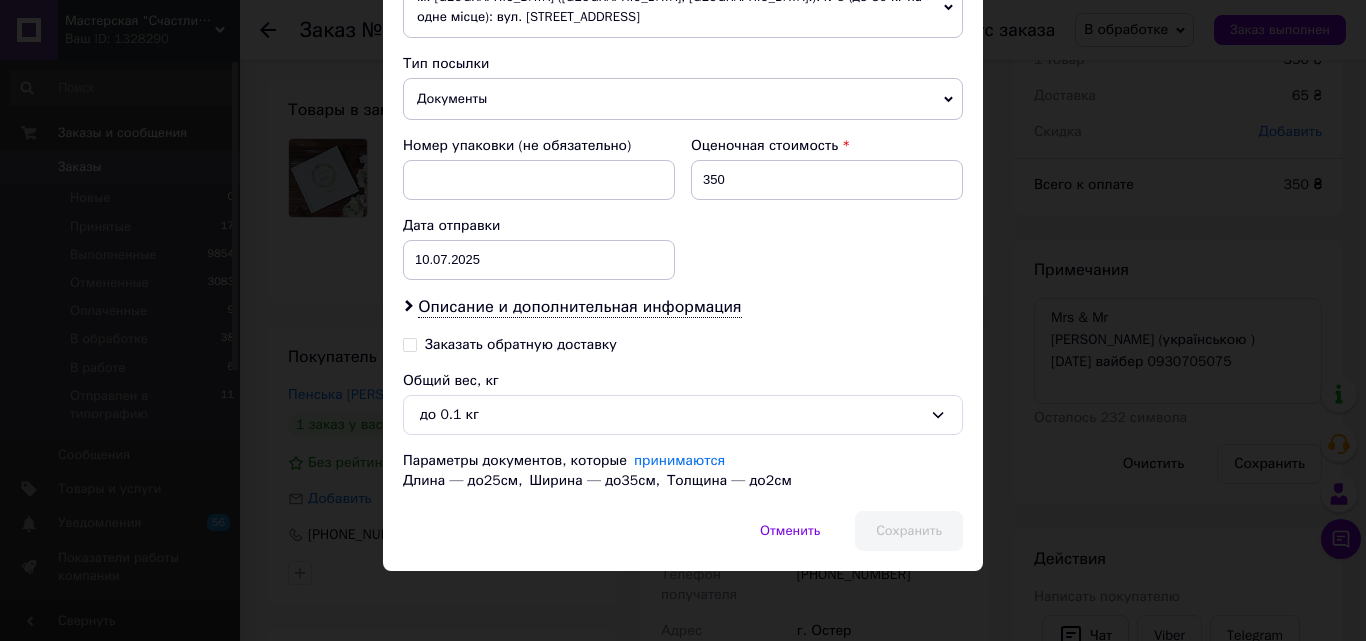 scroll, scrollTop: 127, scrollLeft: 0, axis: vertical 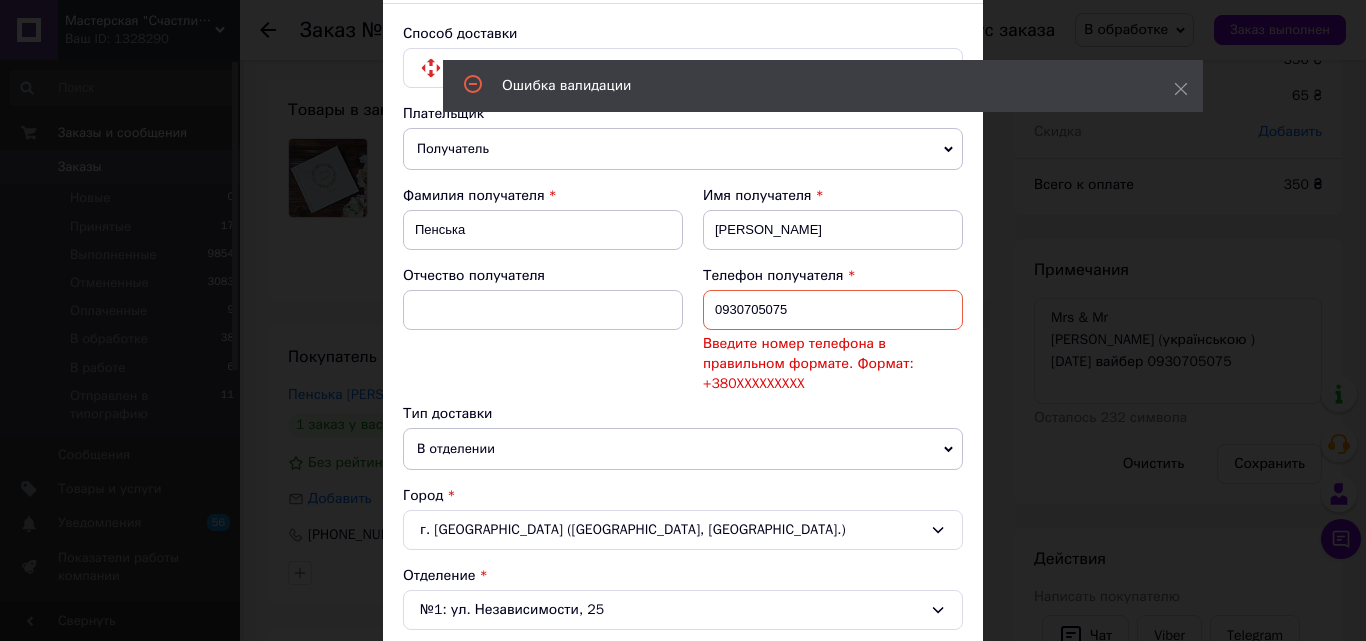 click on "0930705075" at bounding box center (833, 310) 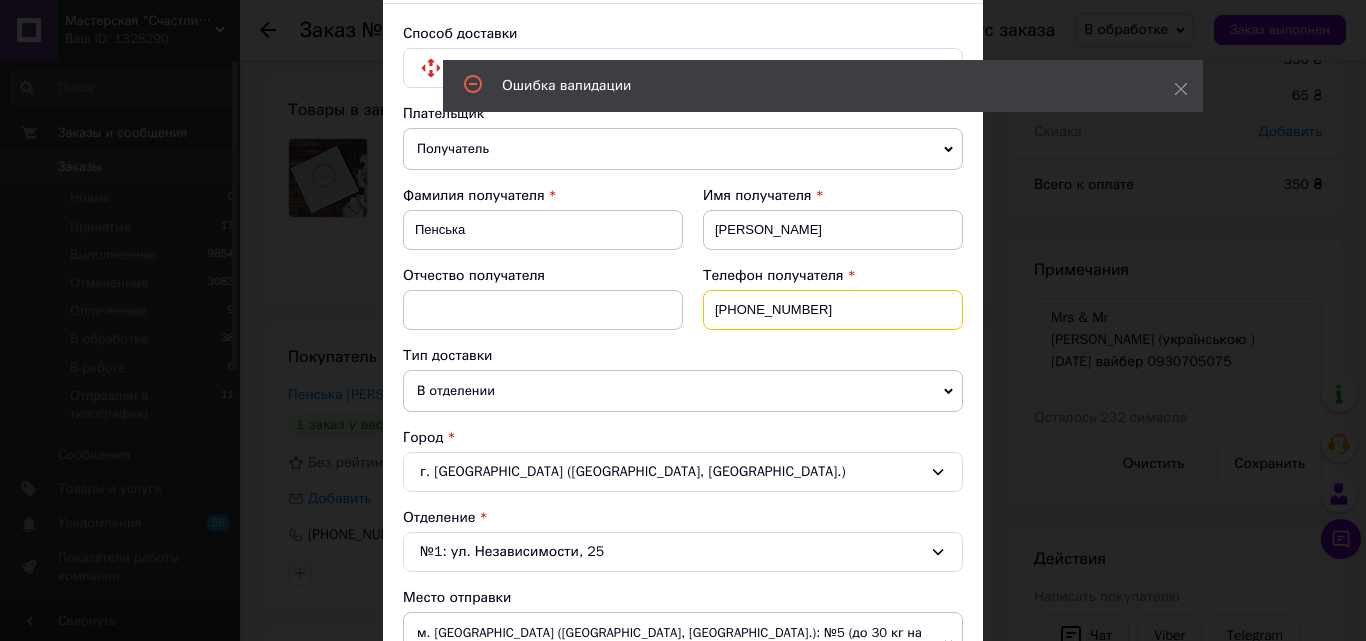 type on "+380930705075" 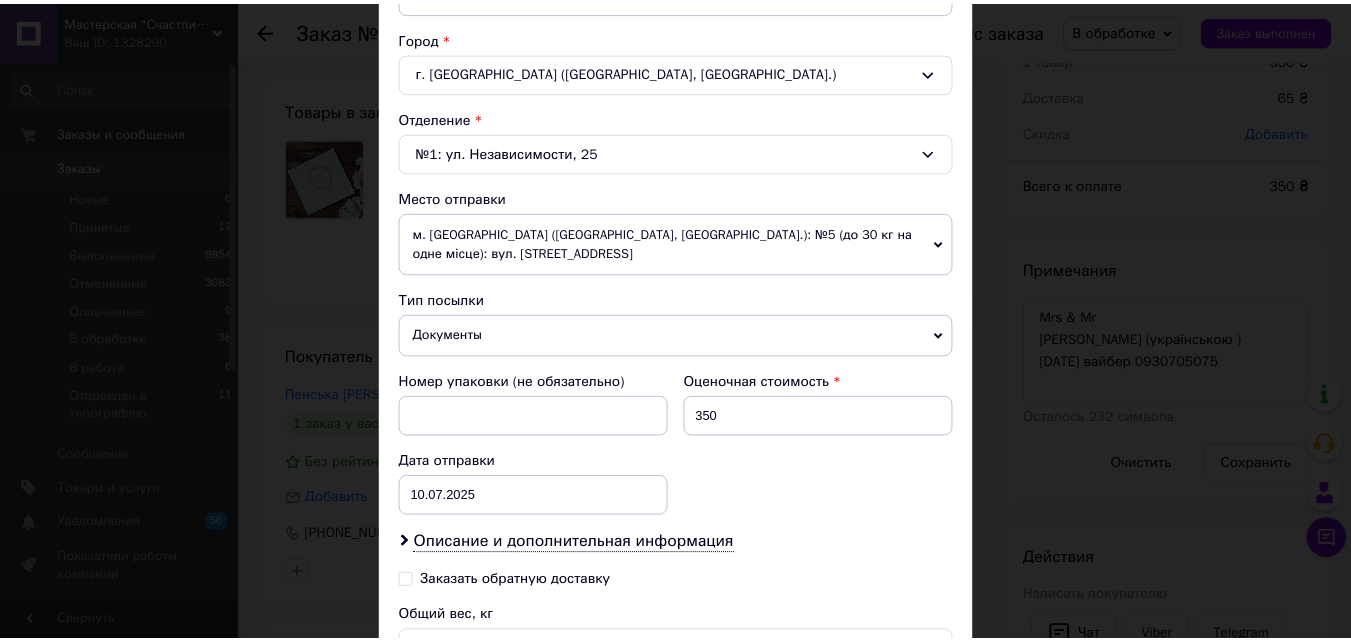 scroll, scrollTop: 727, scrollLeft: 0, axis: vertical 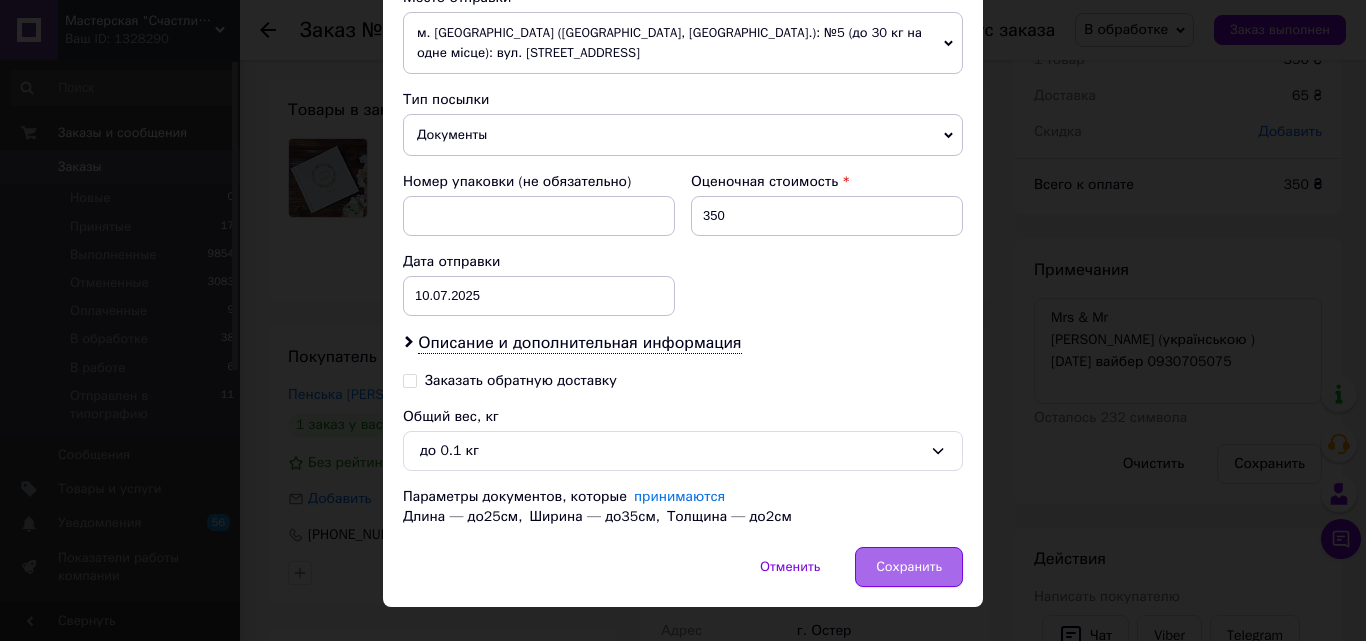 click on "Сохранить" at bounding box center [909, 567] 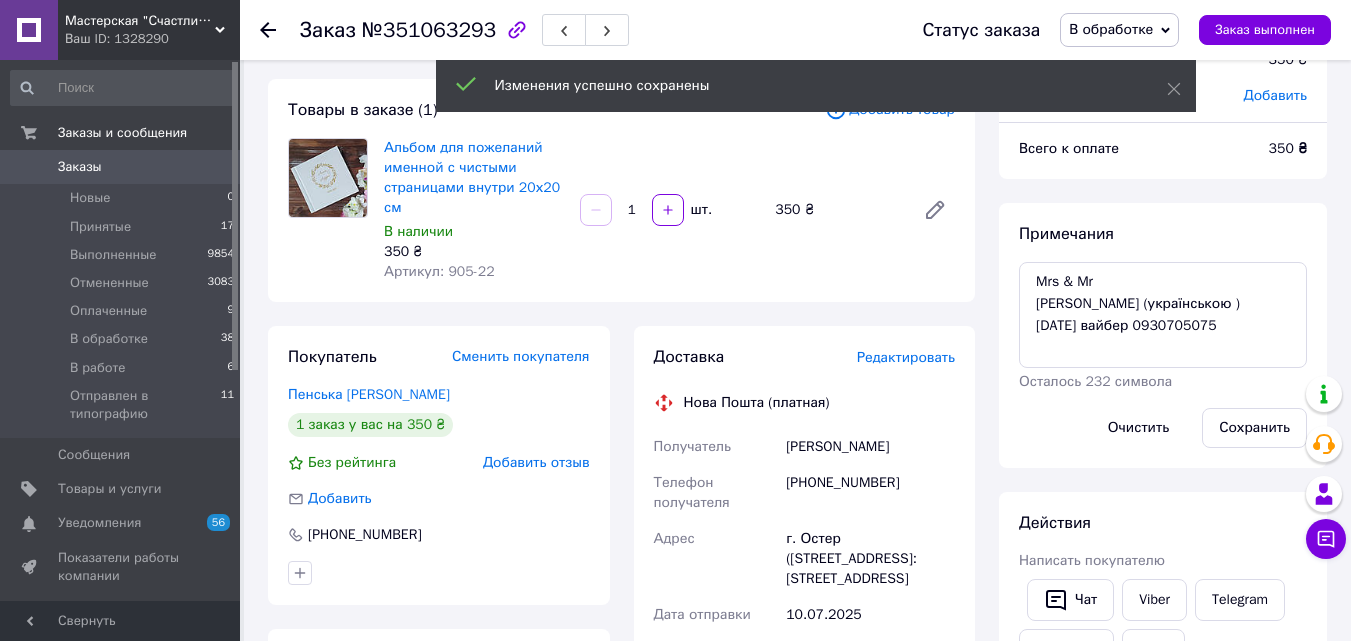 scroll, scrollTop: 168, scrollLeft: 0, axis: vertical 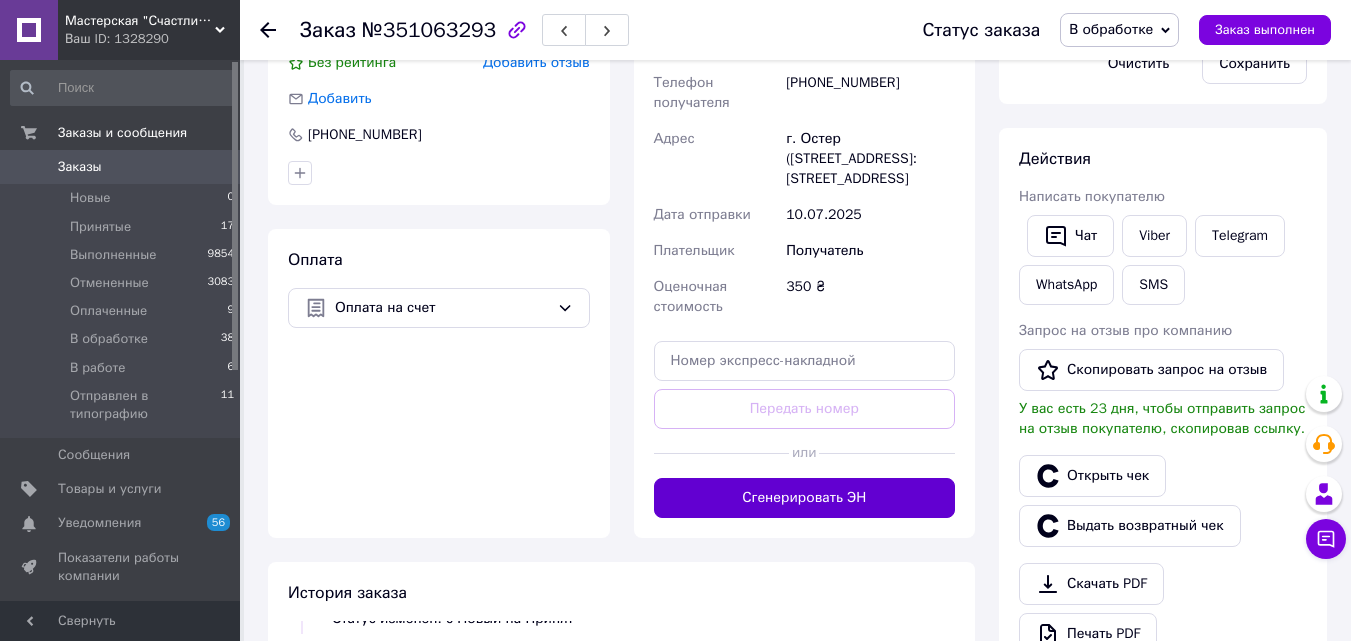 click on "Сгенерировать ЭН" at bounding box center [805, 498] 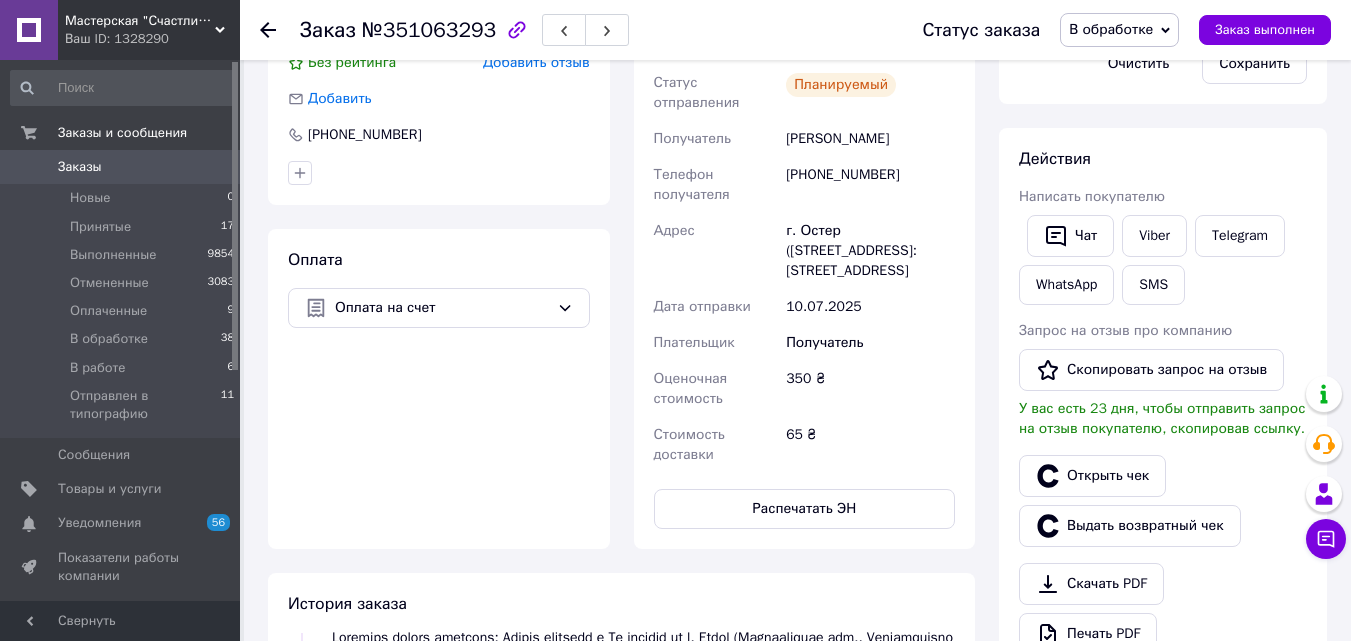 scroll, scrollTop: 264, scrollLeft: 0, axis: vertical 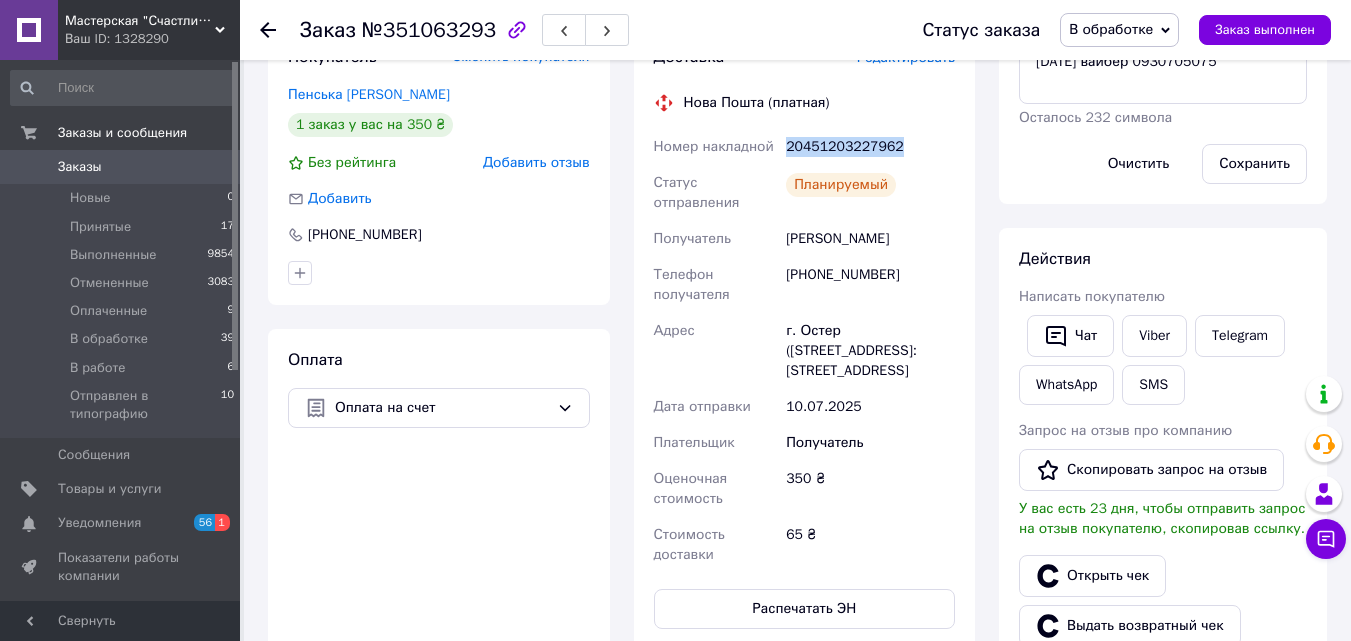 drag, startPoint x: 788, startPoint y: 147, endPoint x: 937, endPoint y: 147, distance: 149 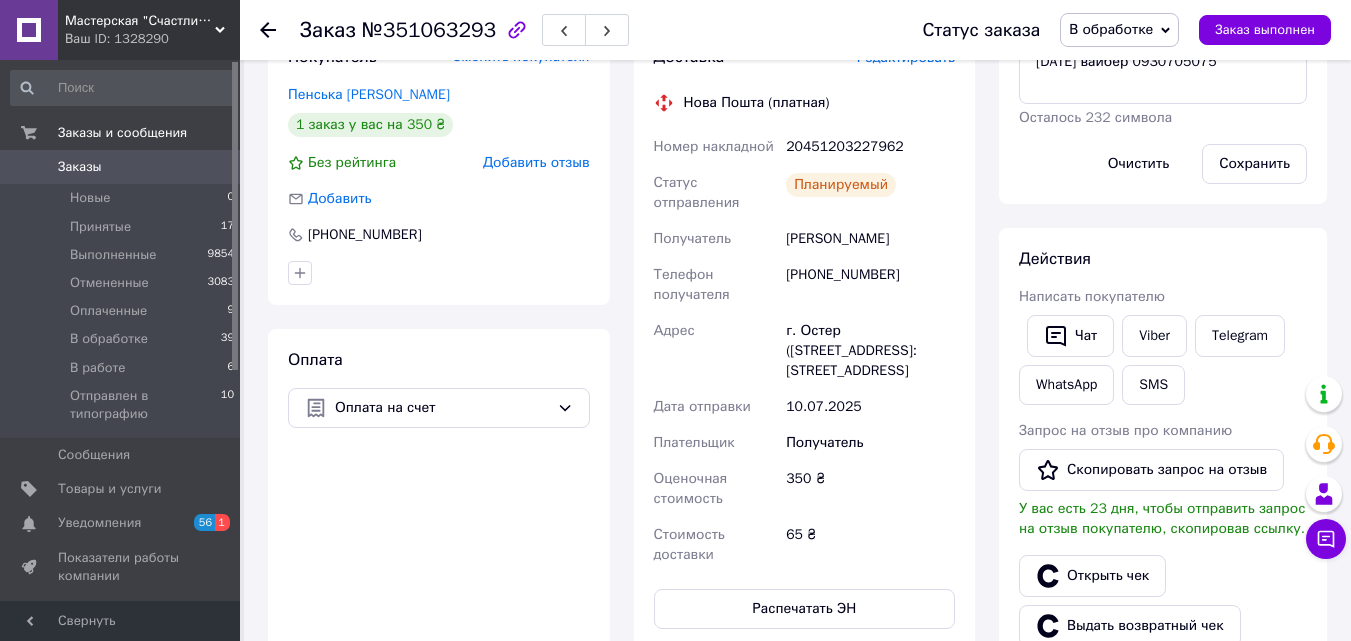 click 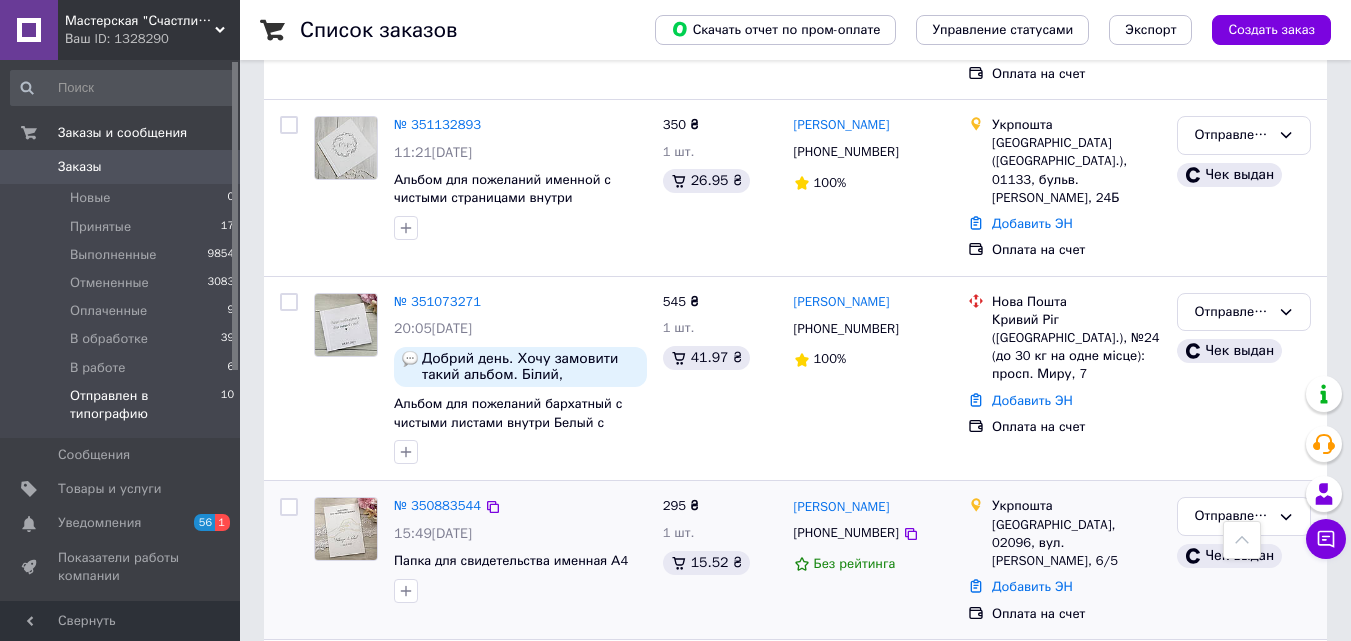 scroll, scrollTop: 1326, scrollLeft: 0, axis: vertical 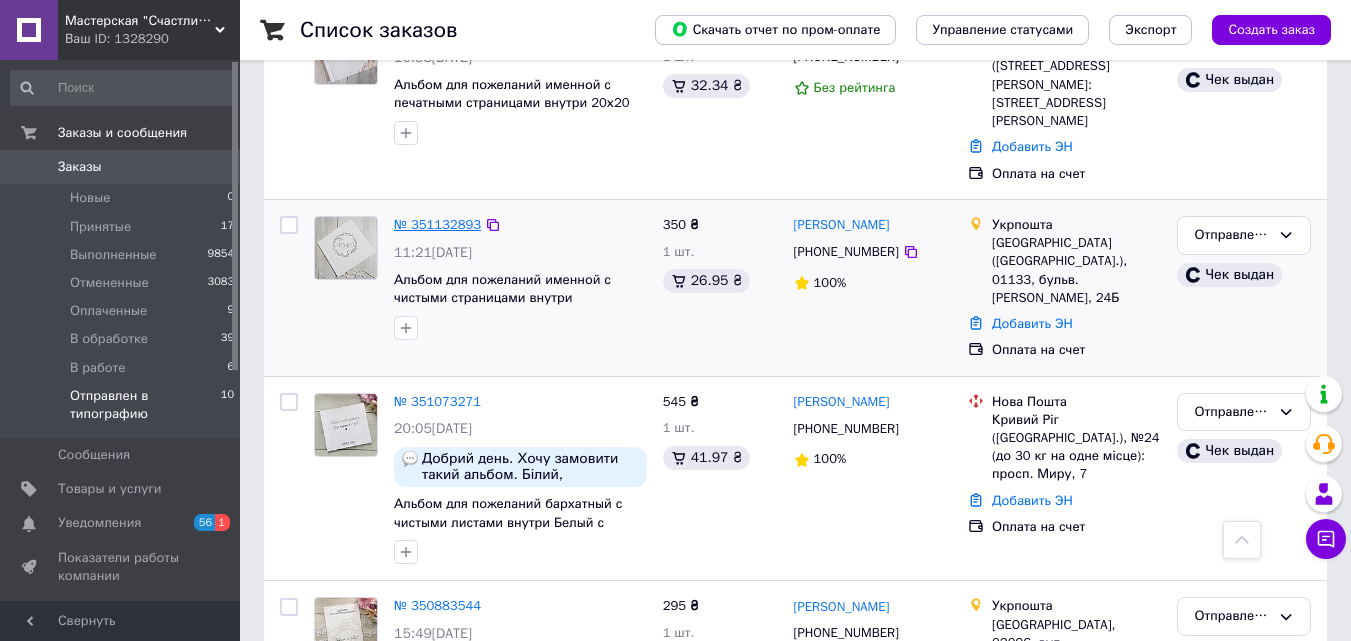 click on "№ 351132893" at bounding box center (437, 224) 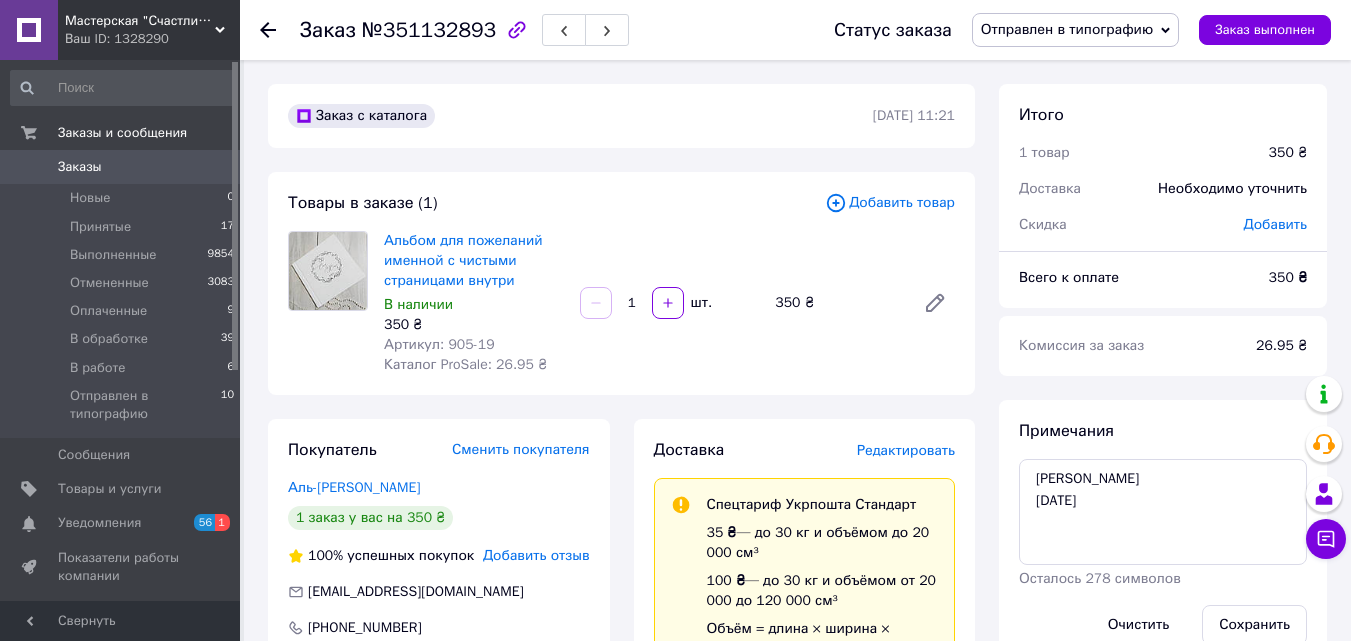 scroll, scrollTop: 300, scrollLeft: 0, axis: vertical 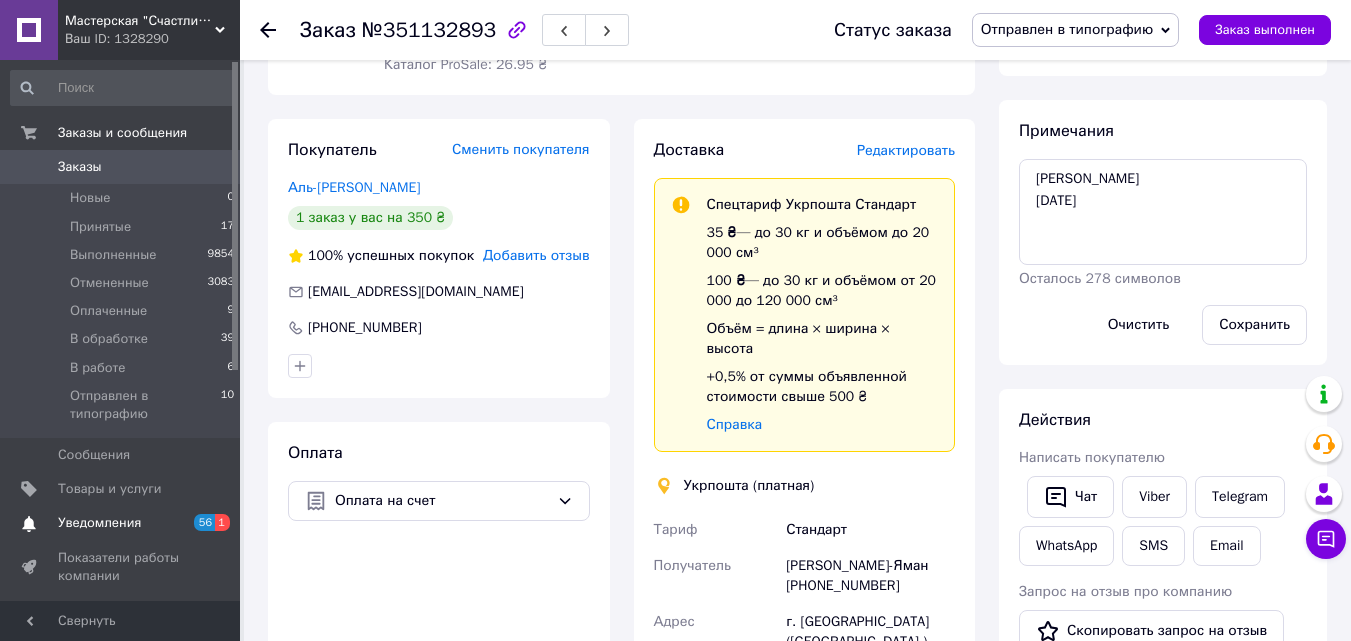 click on "1" at bounding box center [222, 522] 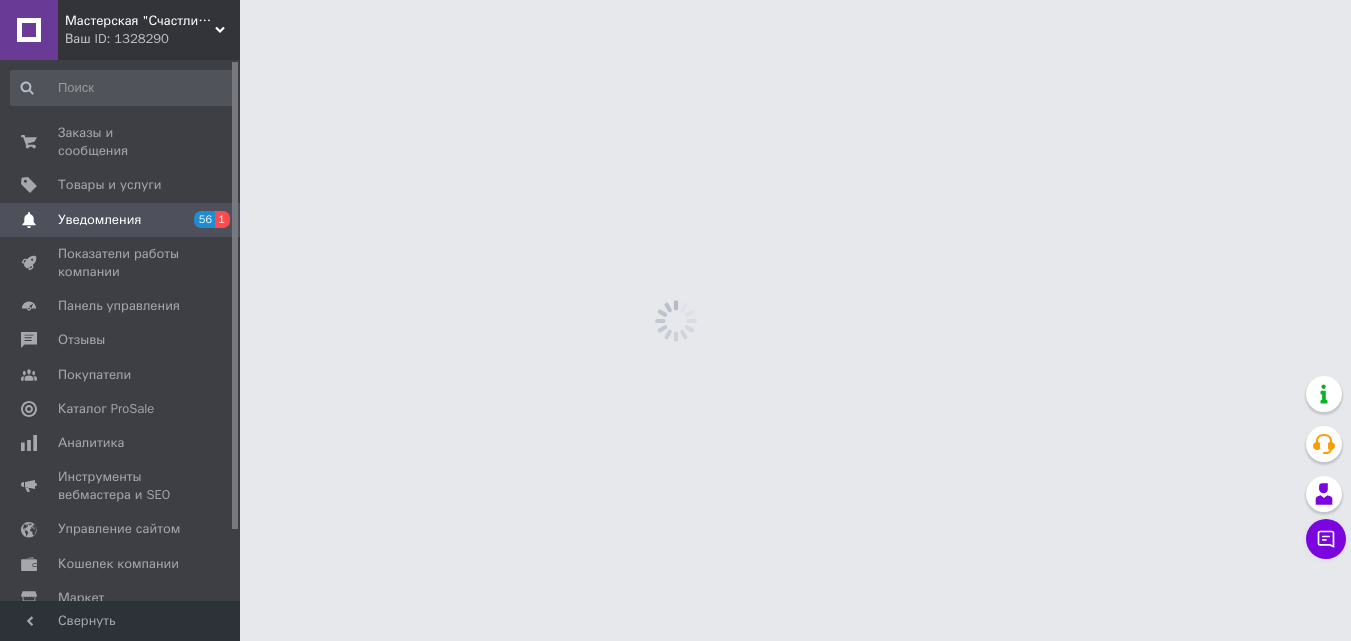 scroll, scrollTop: 0, scrollLeft: 0, axis: both 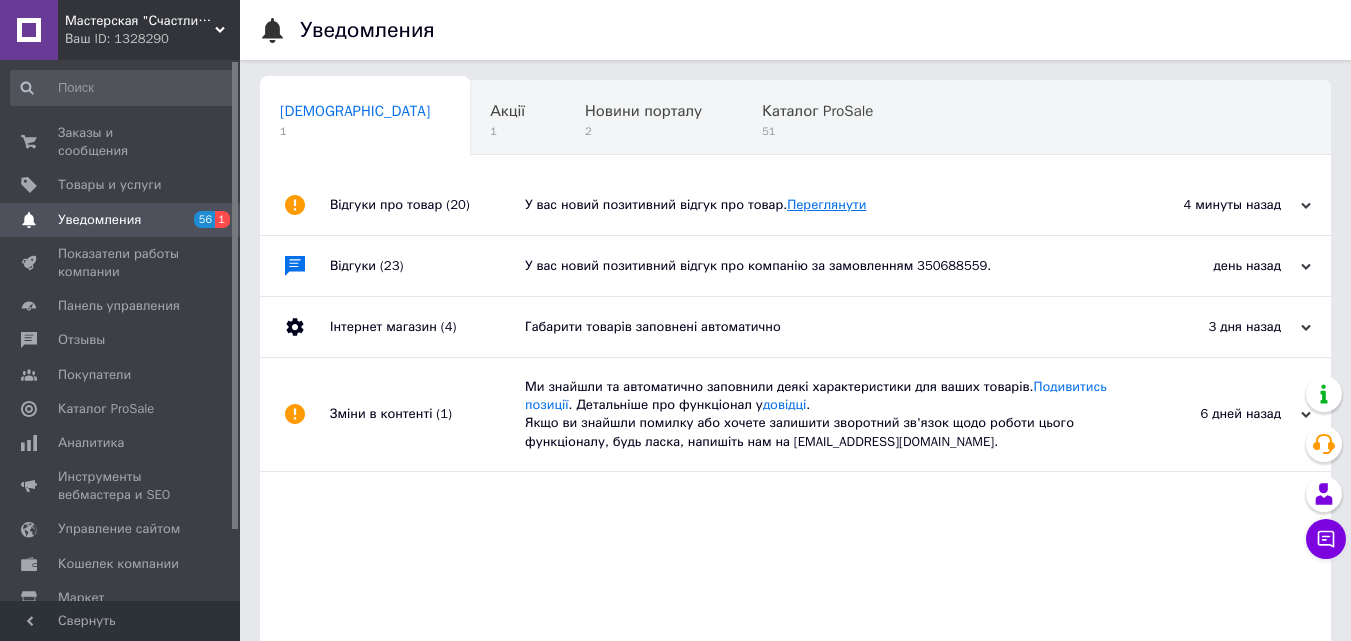 click on "Переглянути" at bounding box center [826, 204] 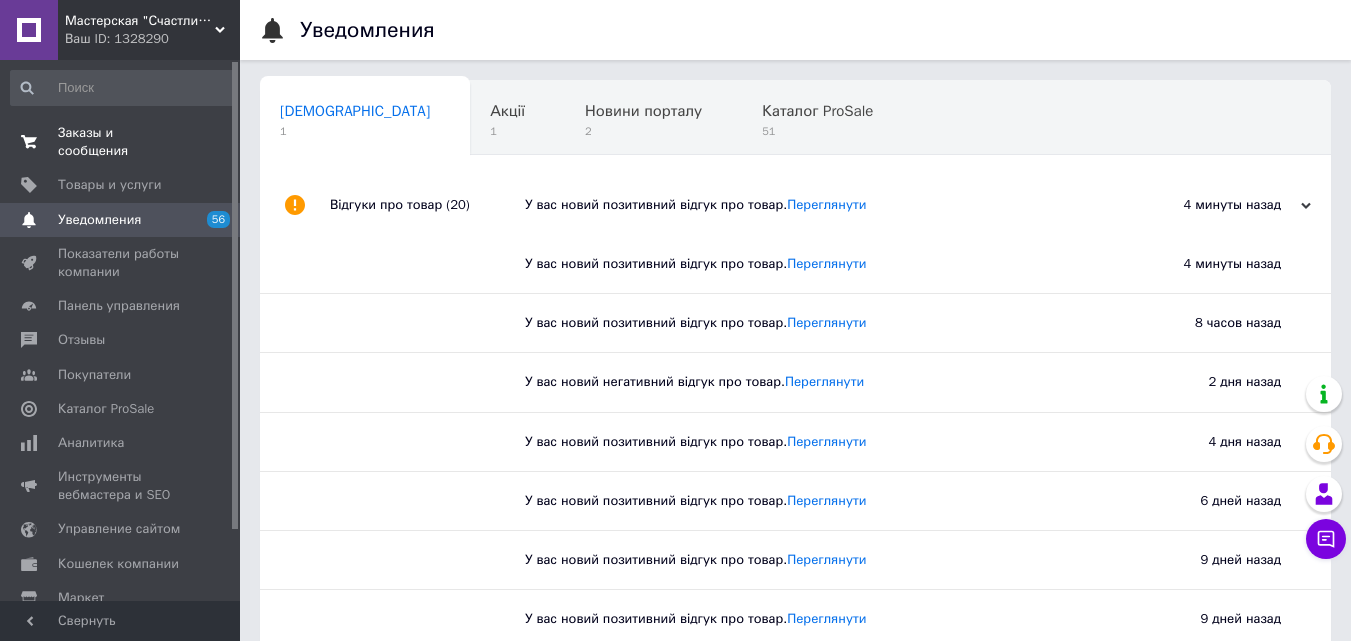 click on "Заказы и сообщения" at bounding box center [121, 142] 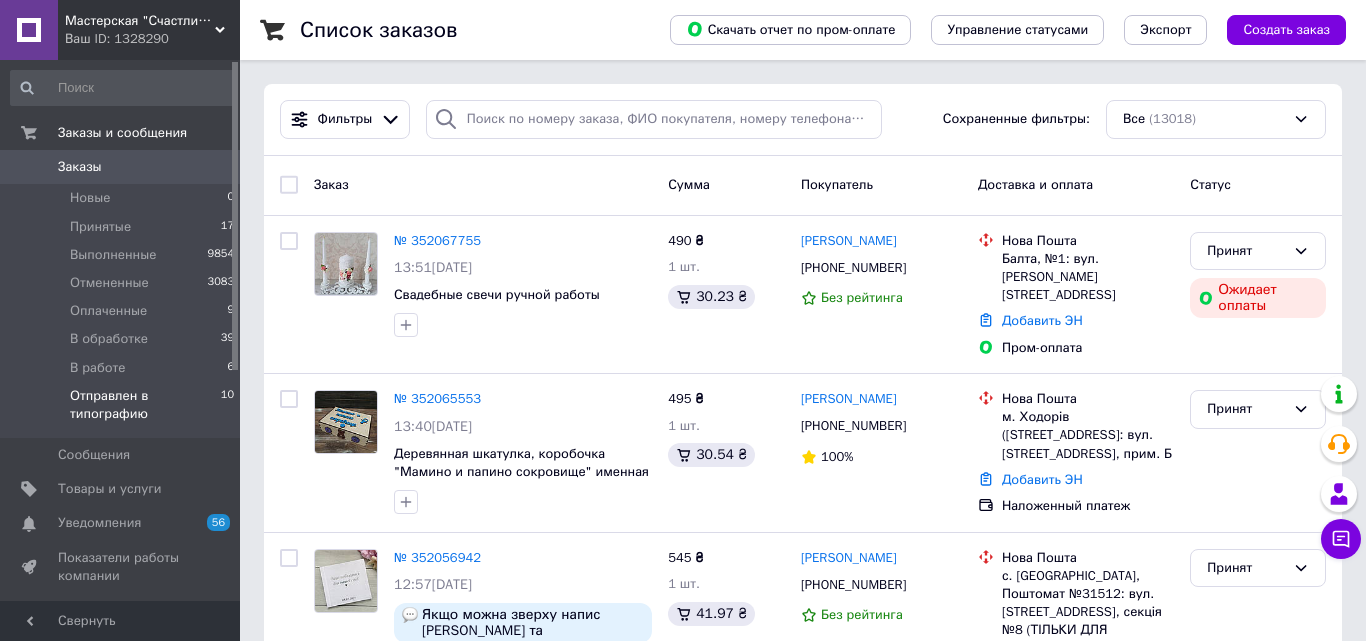 click on "Отправлен в типографию" at bounding box center (145, 405) 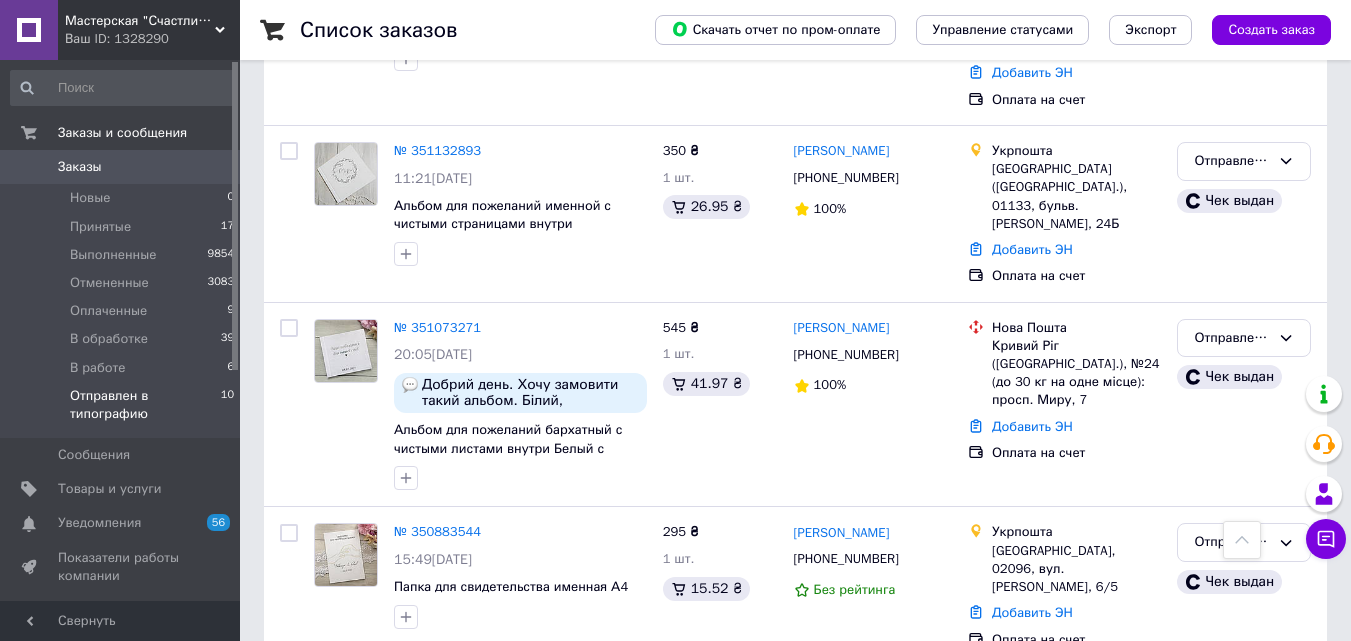 scroll, scrollTop: 1526, scrollLeft: 0, axis: vertical 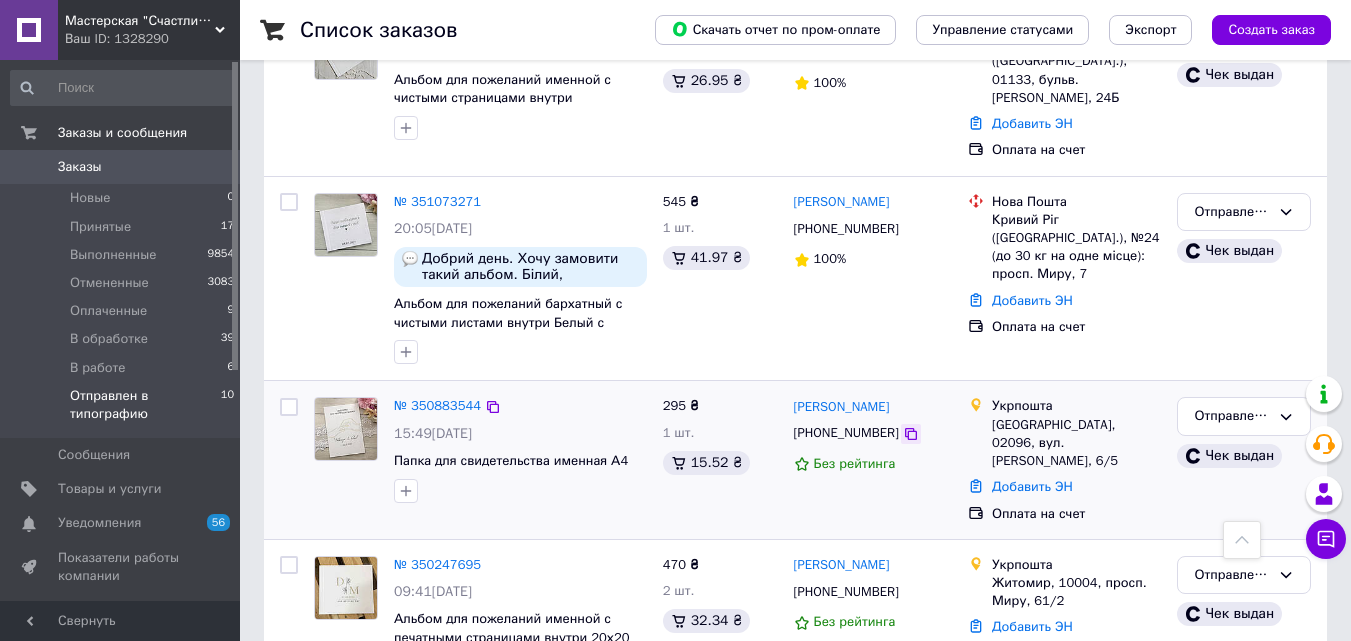 click 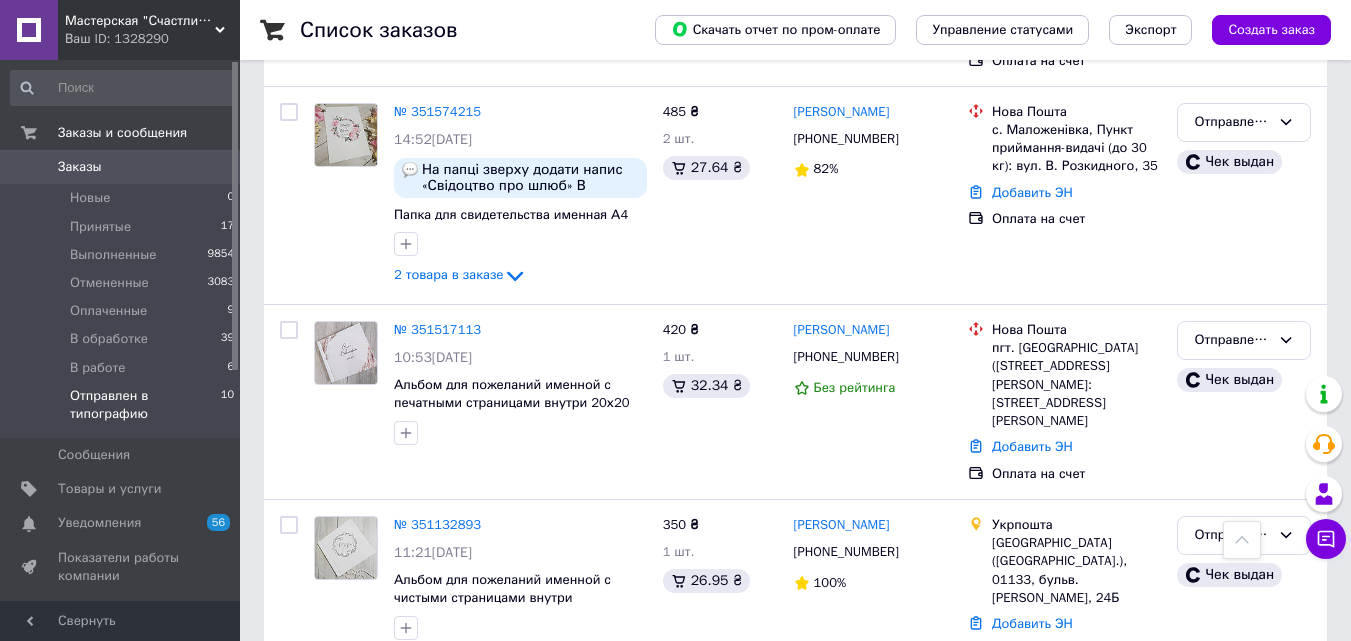 scroll, scrollTop: 1226, scrollLeft: 0, axis: vertical 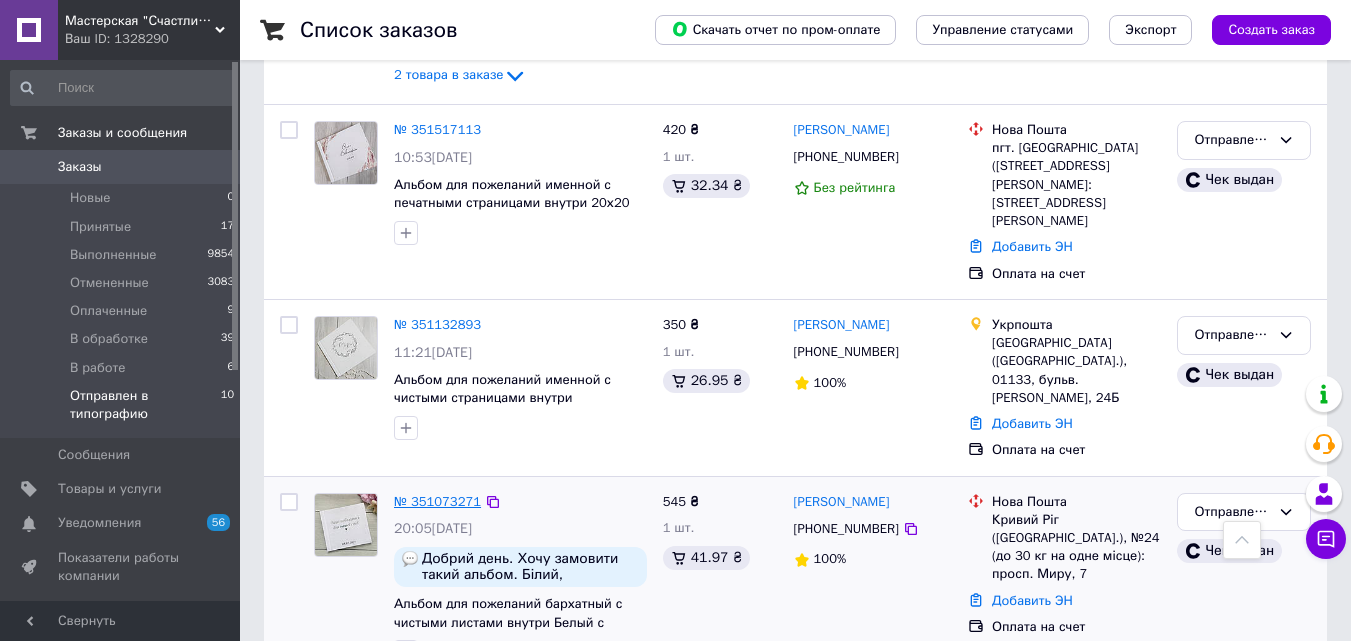 click on "№ 351073271" at bounding box center (437, 501) 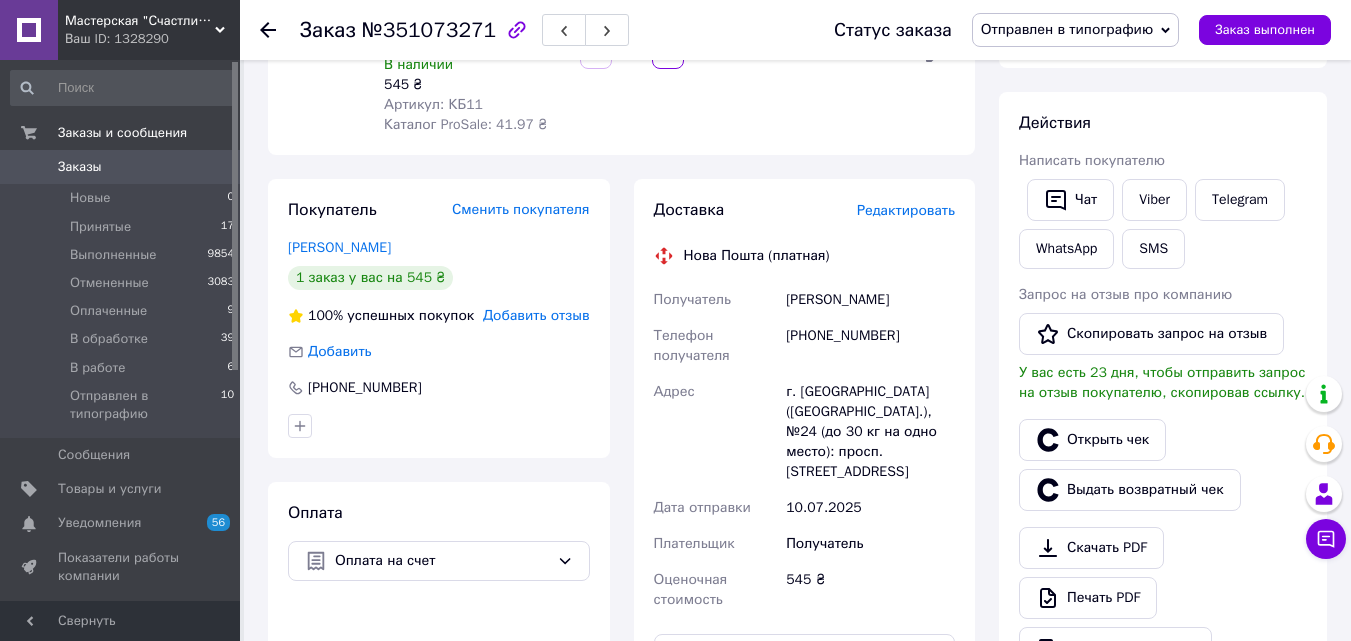 scroll, scrollTop: 0, scrollLeft: 0, axis: both 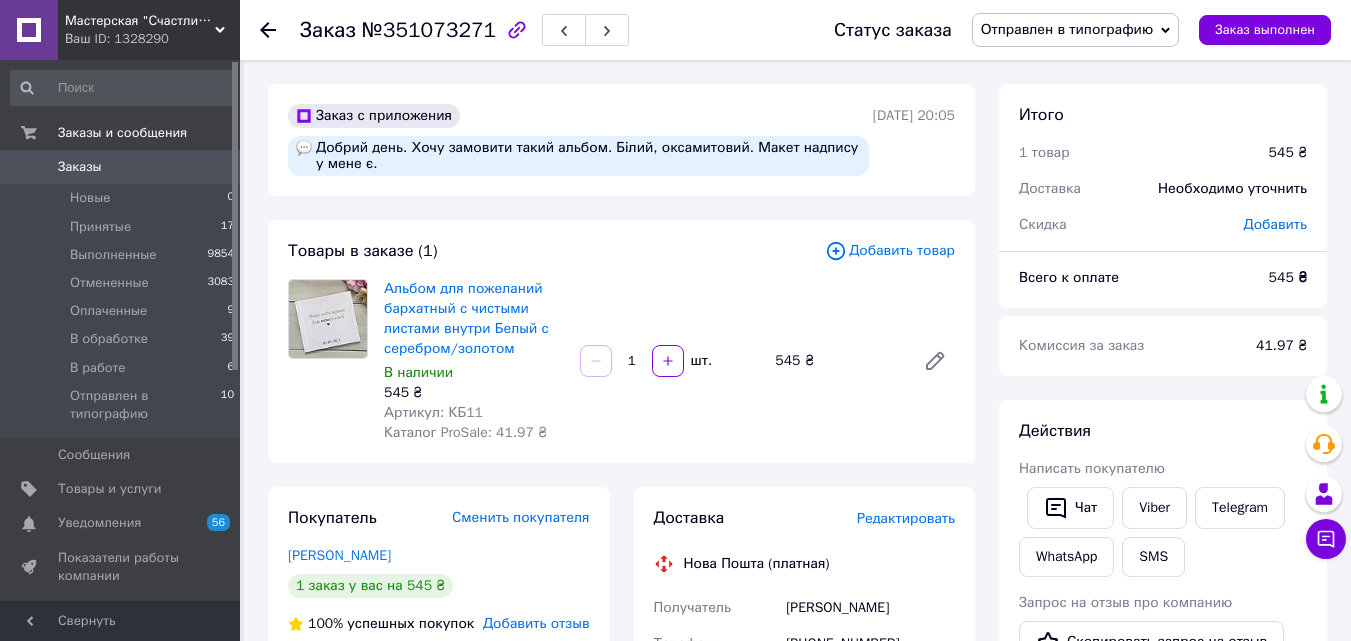 click 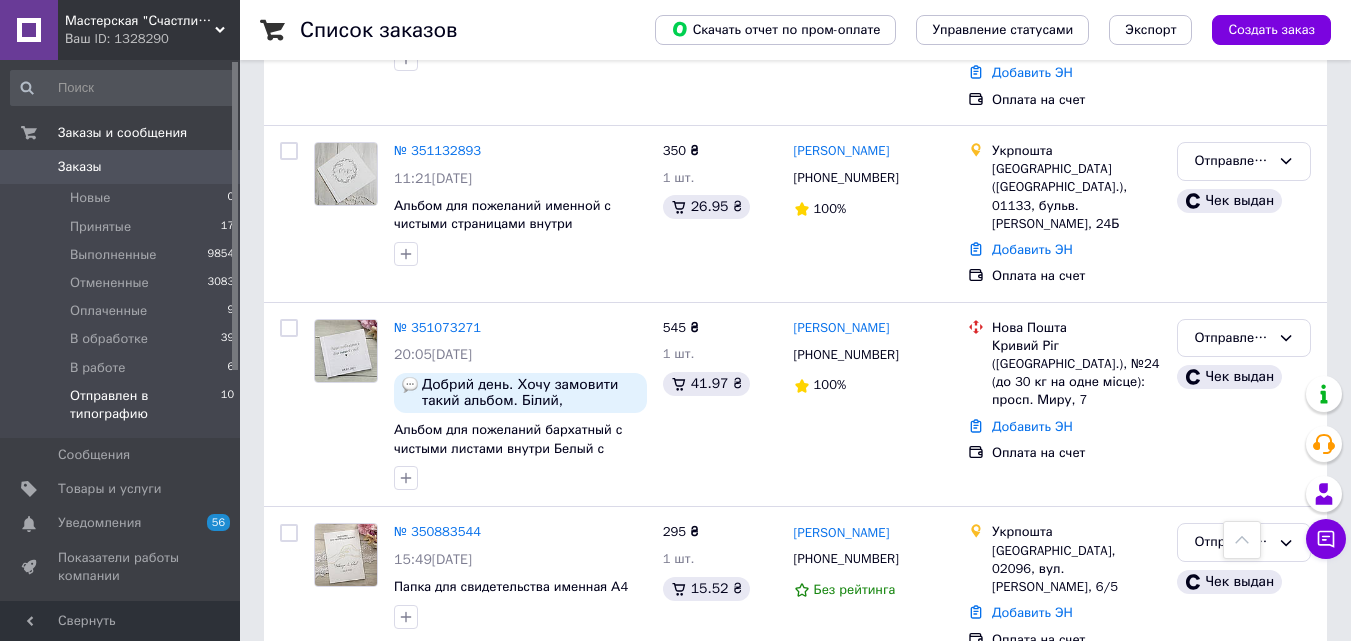 scroll, scrollTop: 1300, scrollLeft: 0, axis: vertical 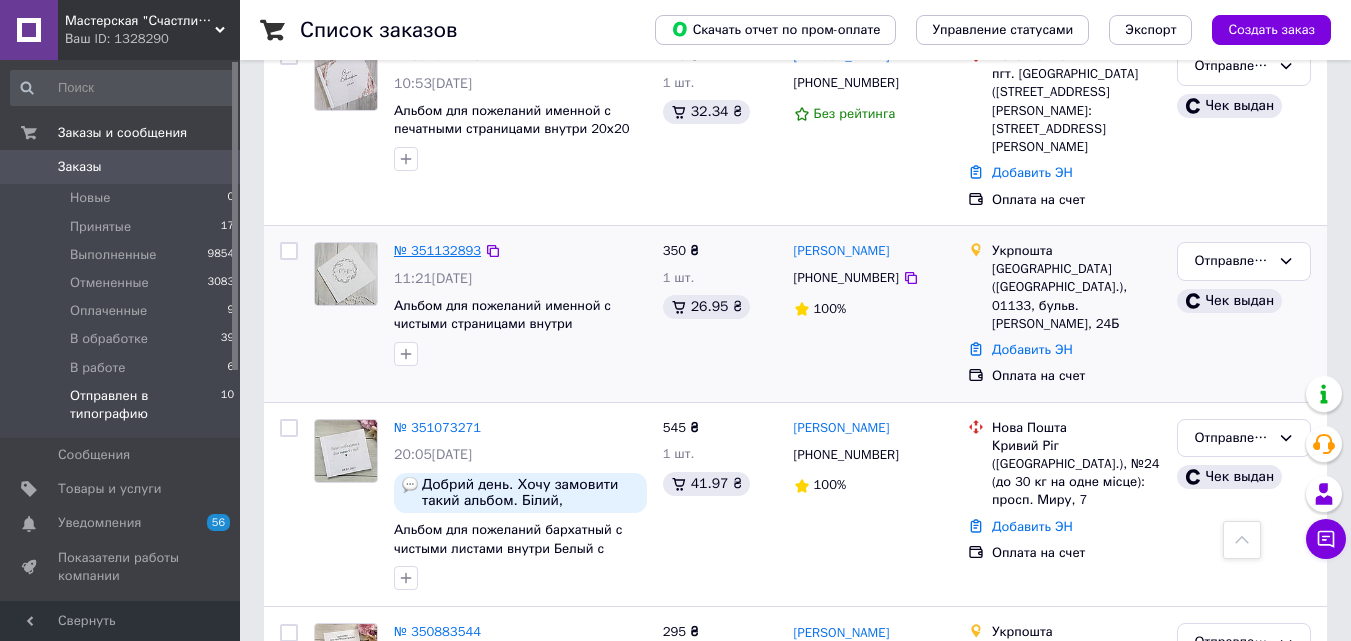 click on "№ 351132893" at bounding box center (437, 250) 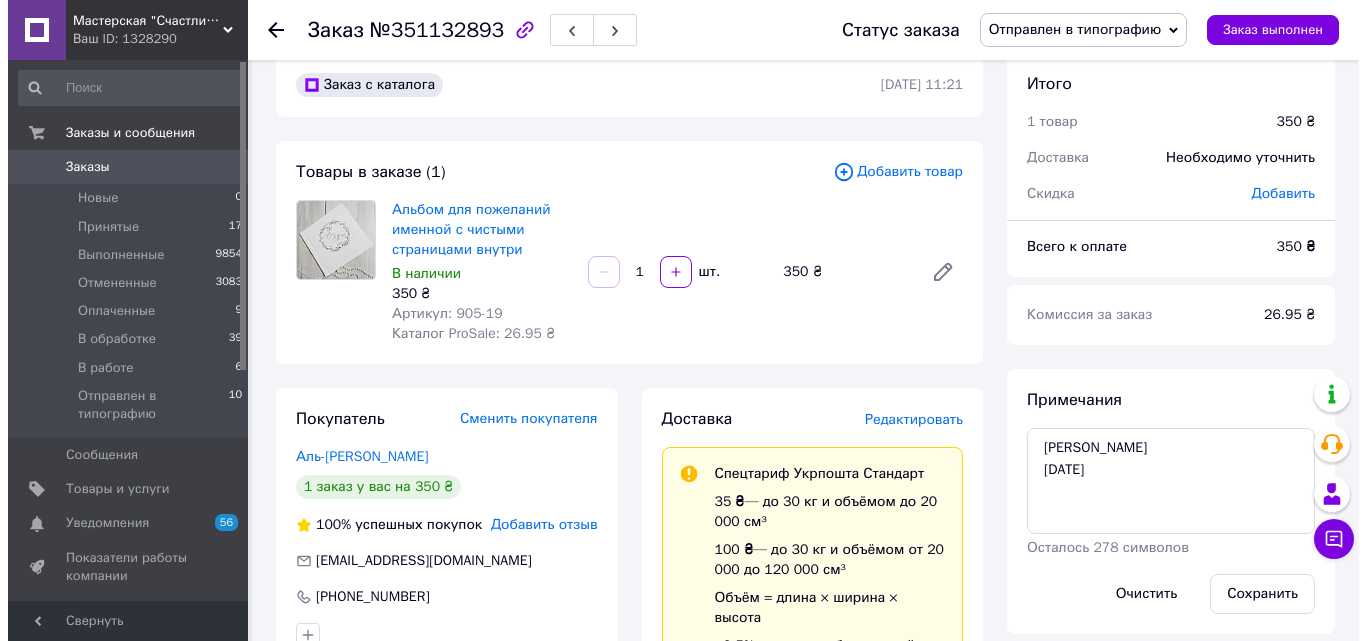 scroll, scrollTop: 131, scrollLeft: 0, axis: vertical 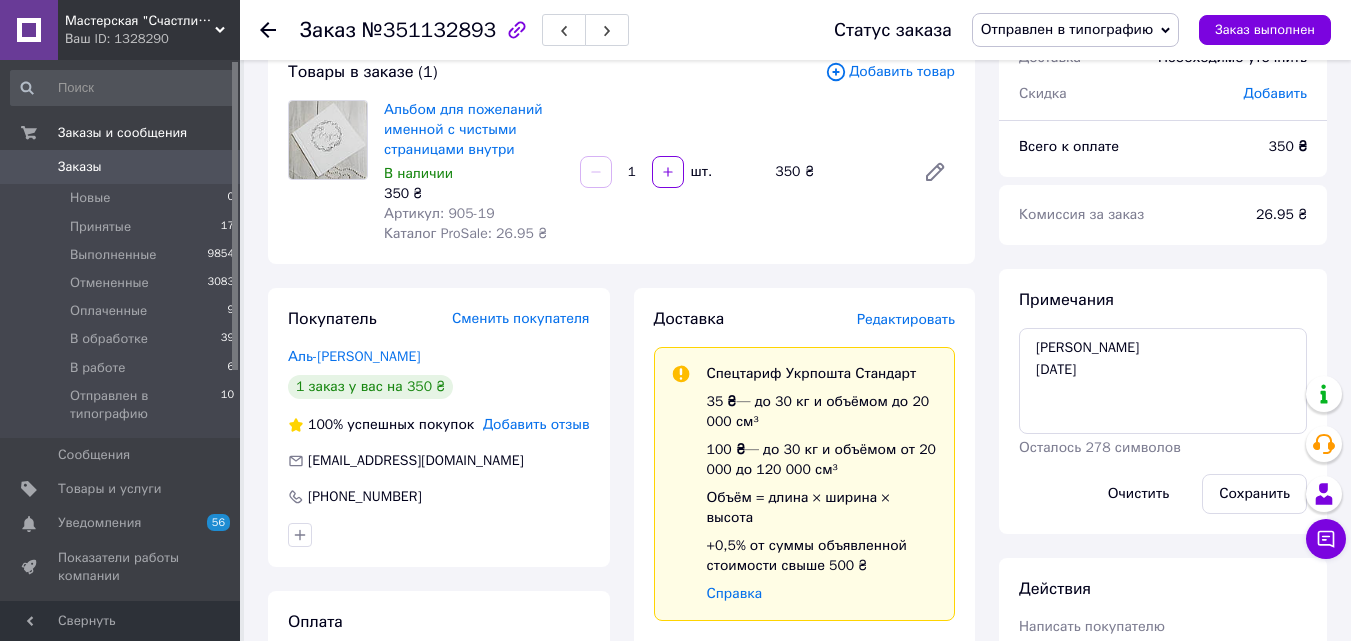 click on "Редактировать" at bounding box center [906, 319] 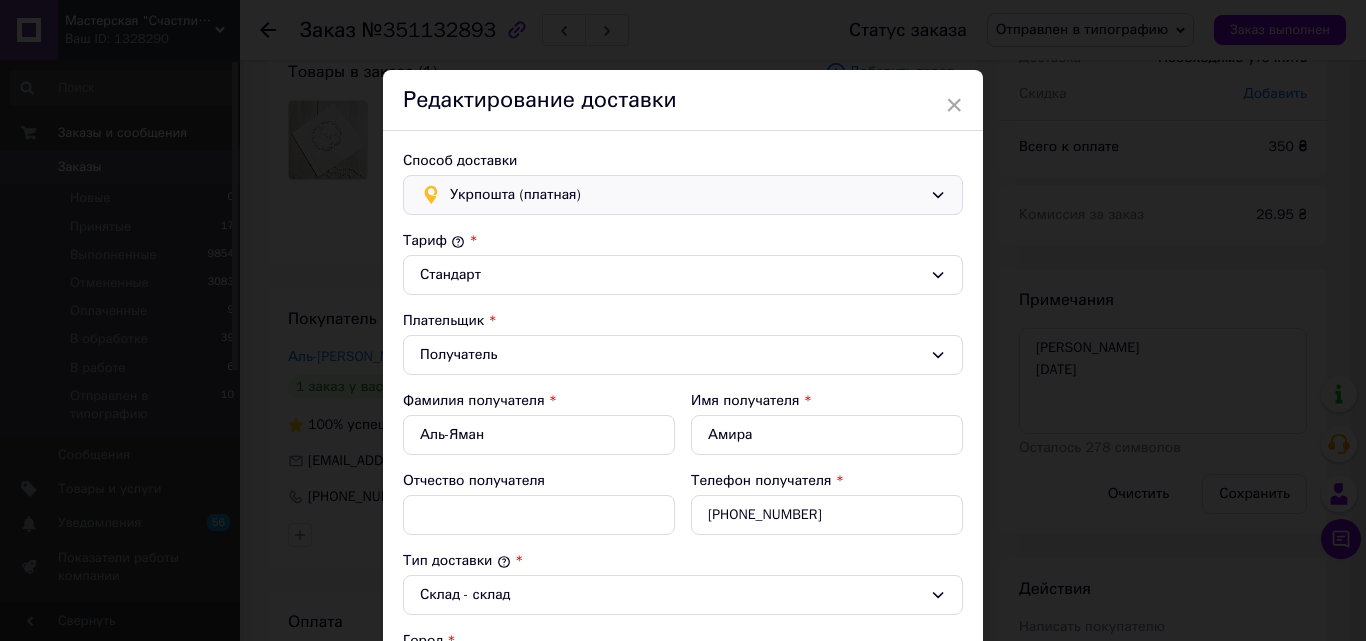 click on "Укрпошта (платная)" at bounding box center [686, 195] 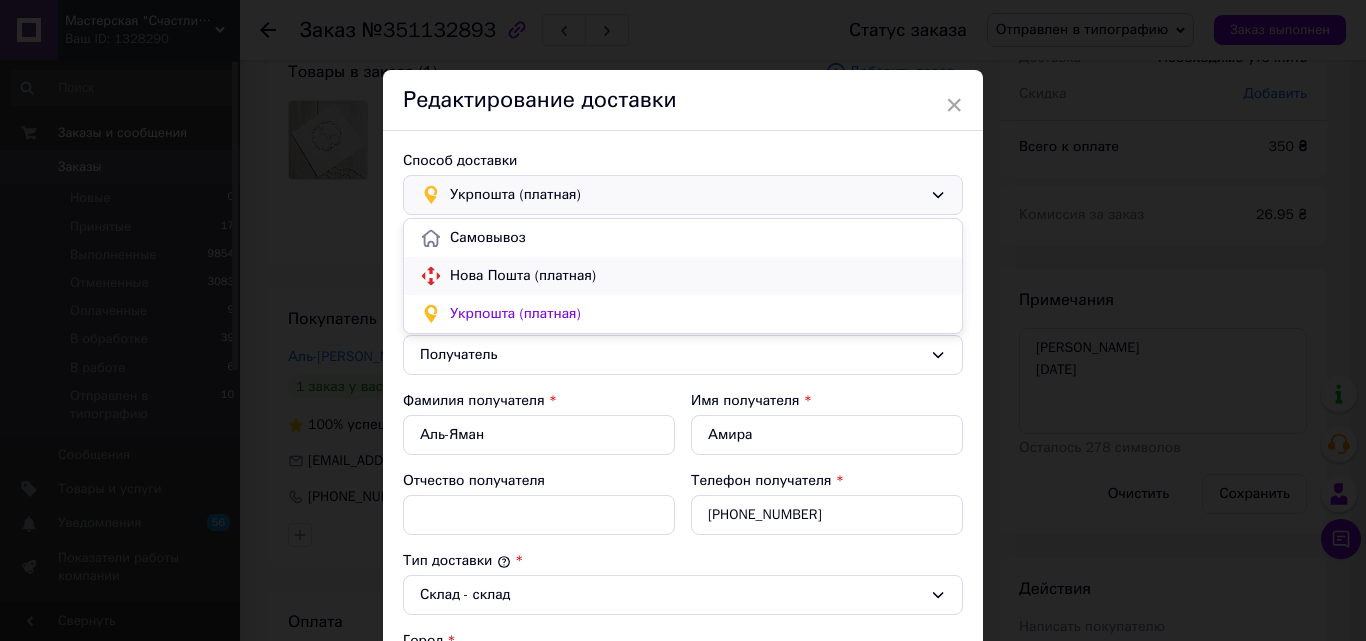click on "Нова Пошта (платная)" at bounding box center (698, 276) 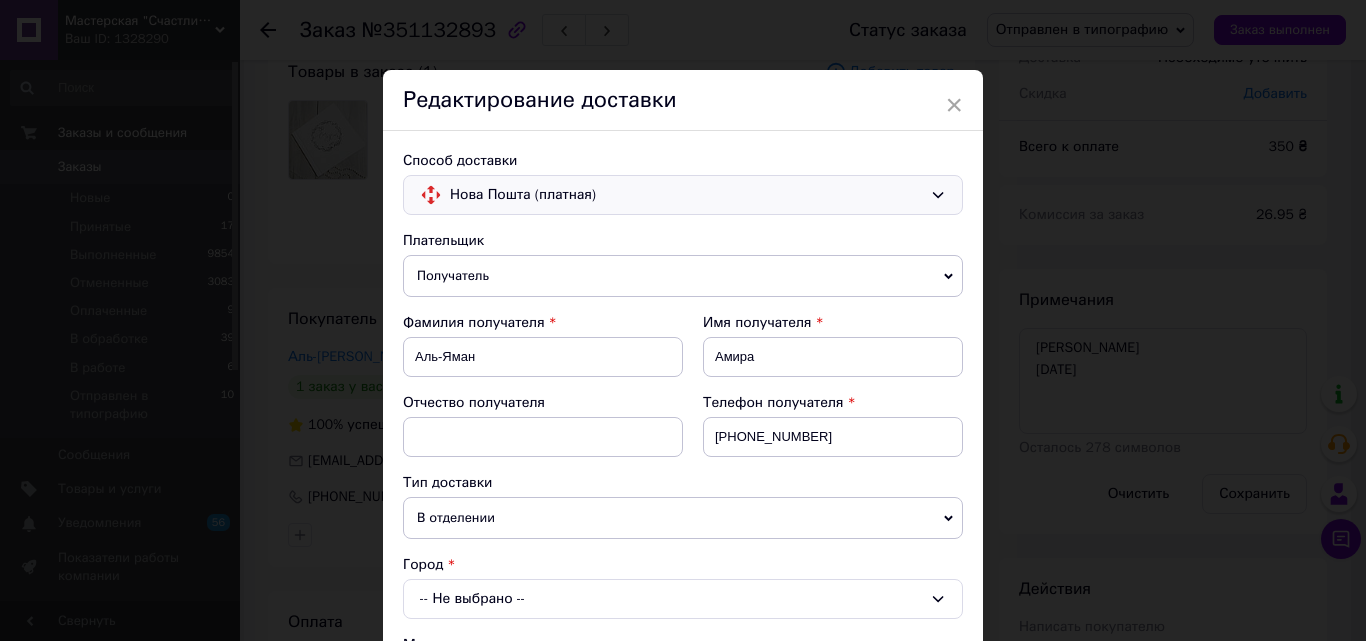 scroll, scrollTop: 200, scrollLeft: 0, axis: vertical 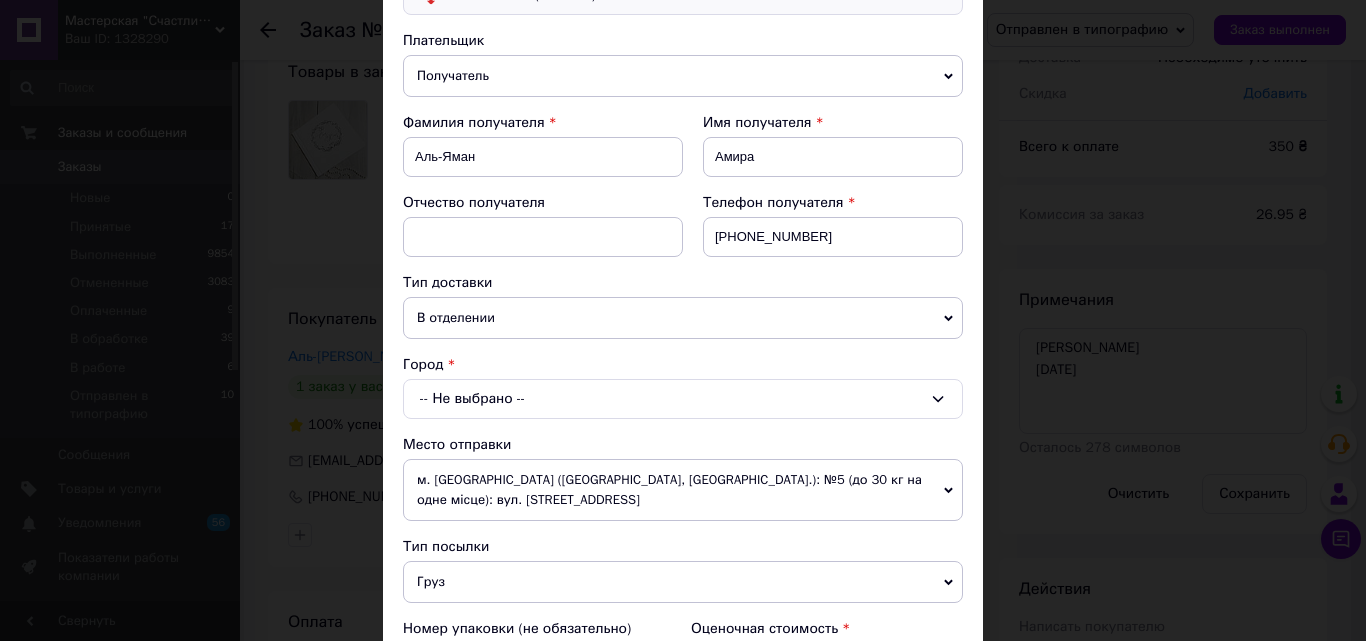click on "-- Не выбрано --" at bounding box center [683, 399] 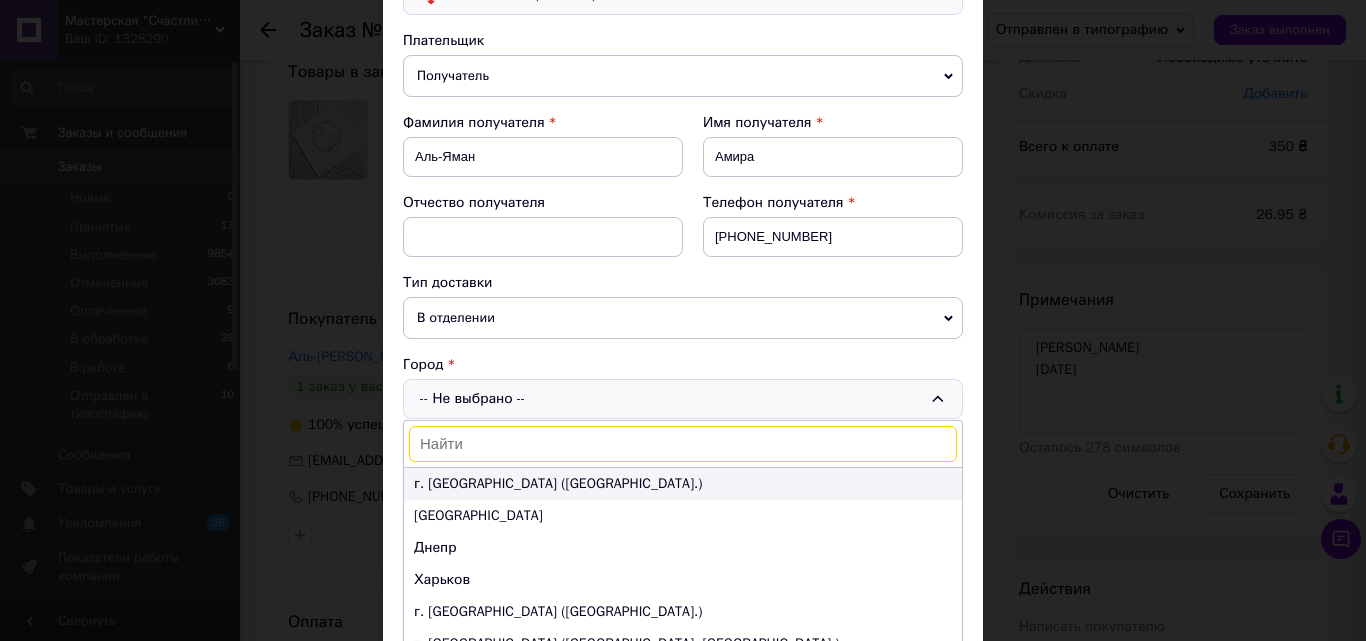 click on "г. [GEOGRAPHIC_DATA] ([GEOGRAPHIC_DATA].)" at bounding box center [683, 484] 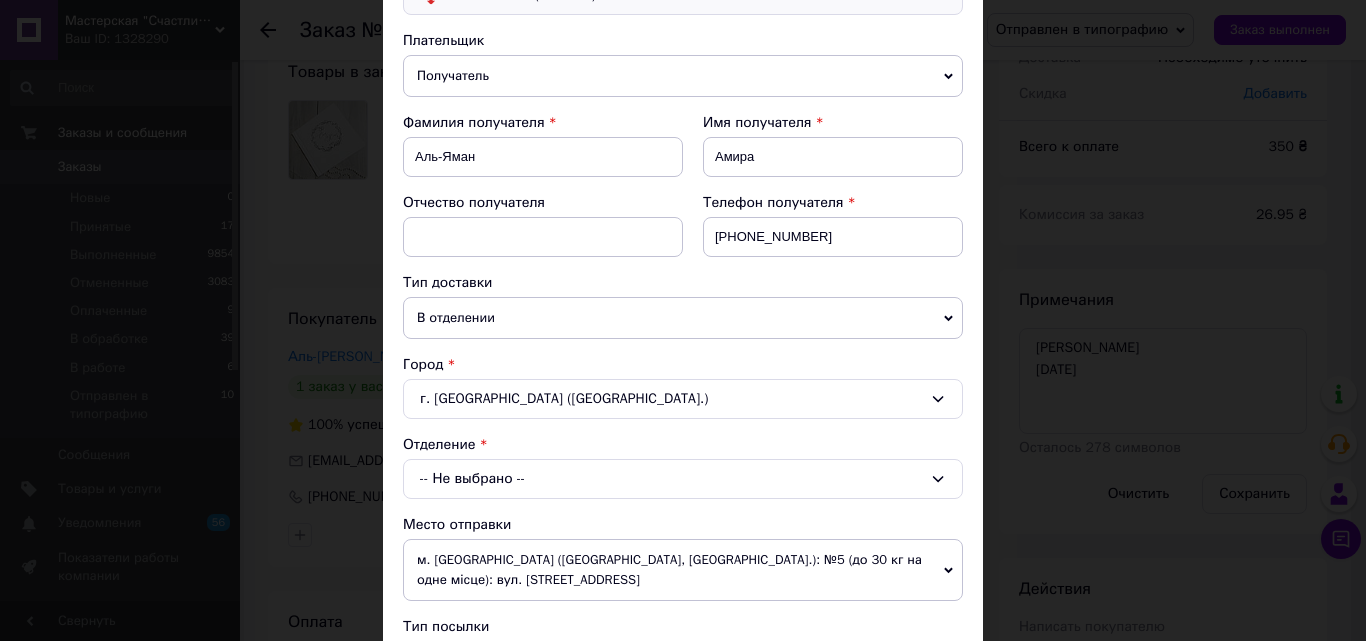 click on "-- Не выбрано --" at bounding box center (683, 479) 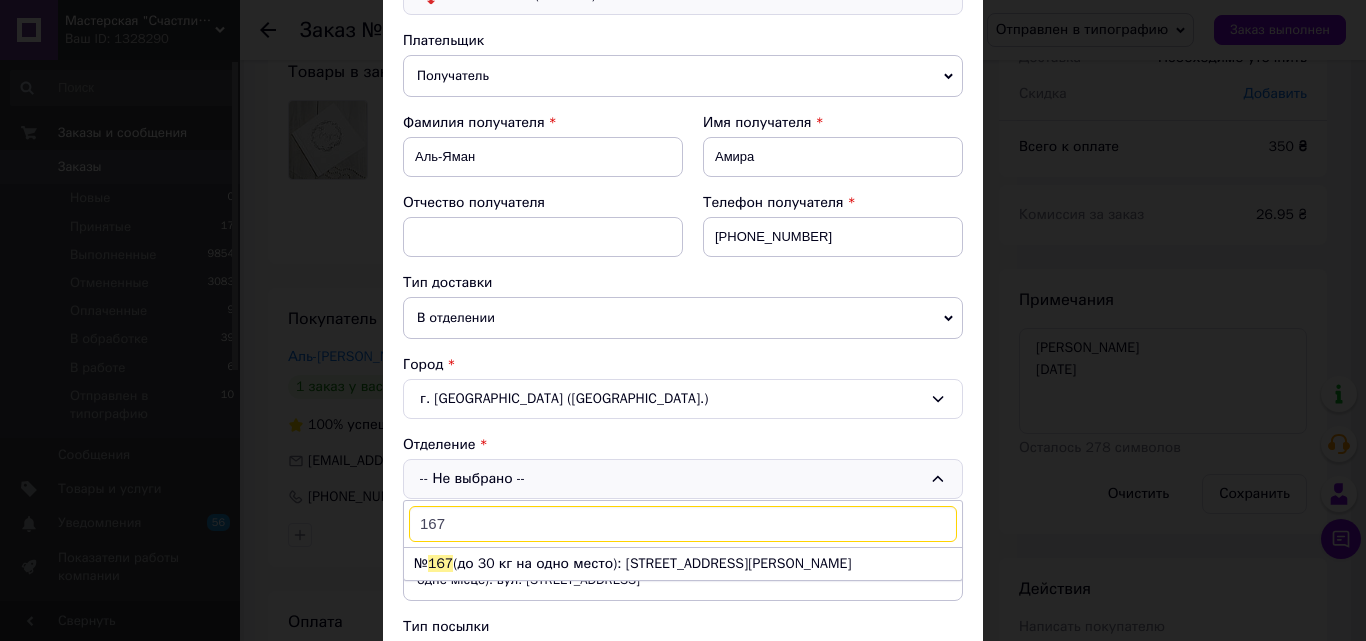 scroll, scrollTop: 400, scrollLeft: 0, axis: vertical 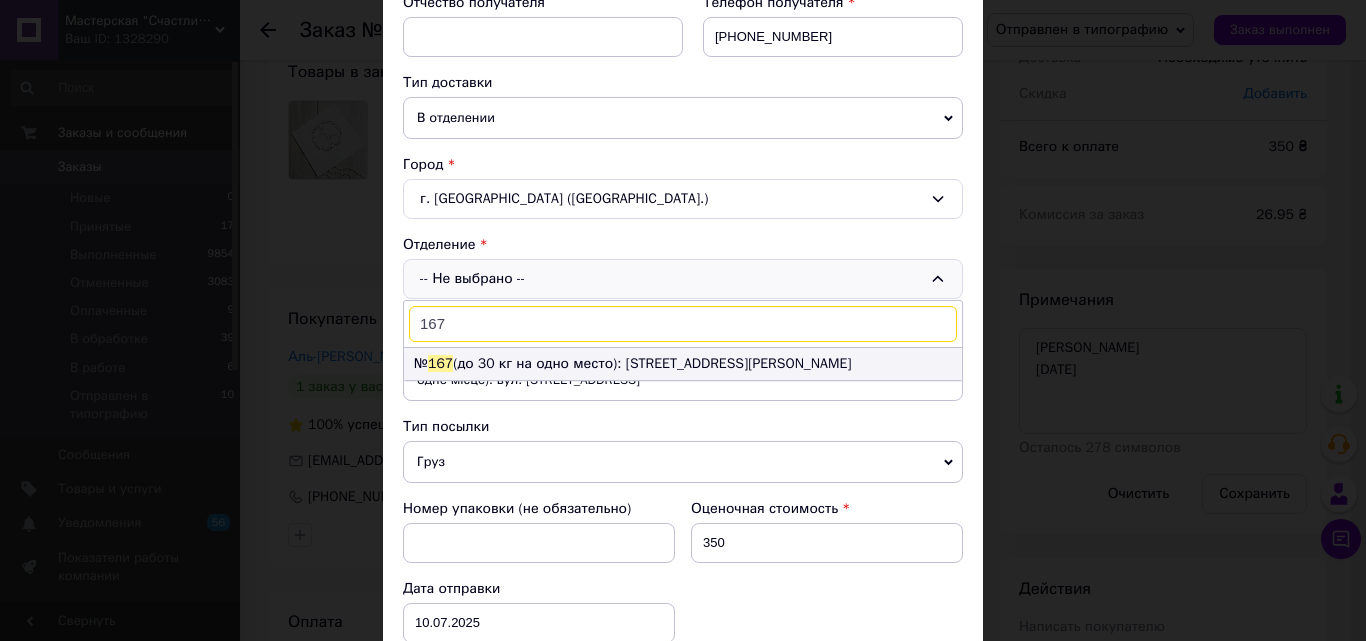 type on "167" 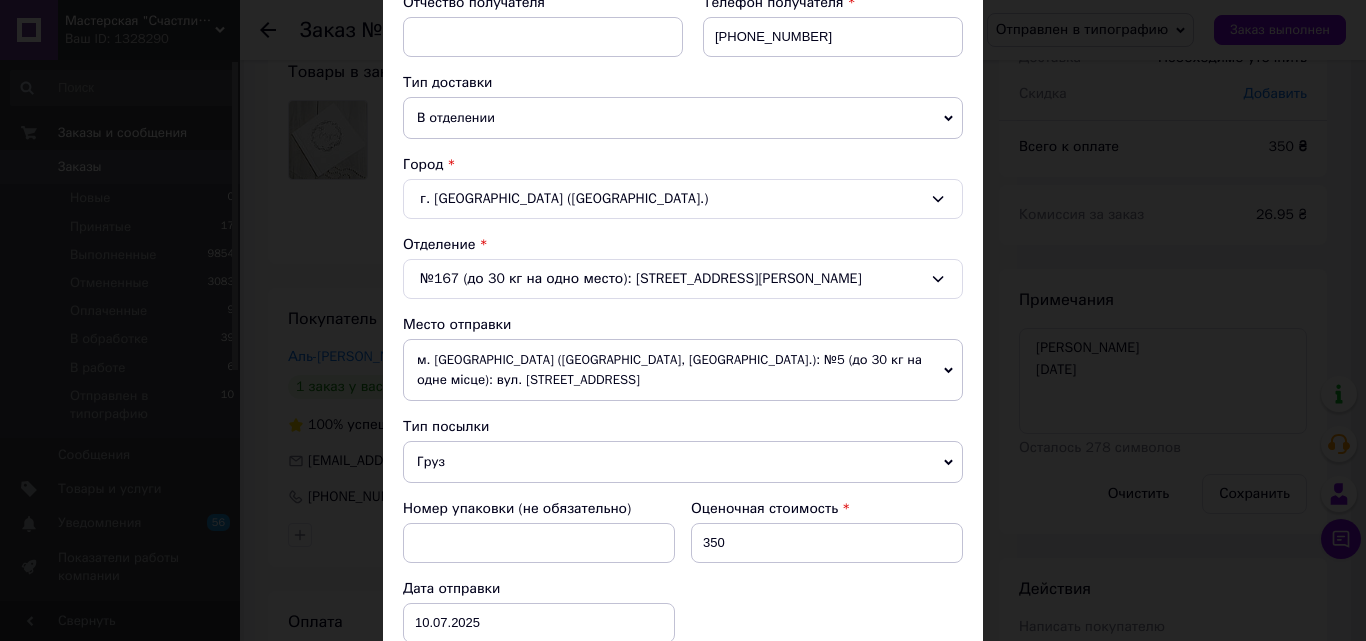 scroll, scrollTop: 600, scrollLeft: 0, axis: vertical 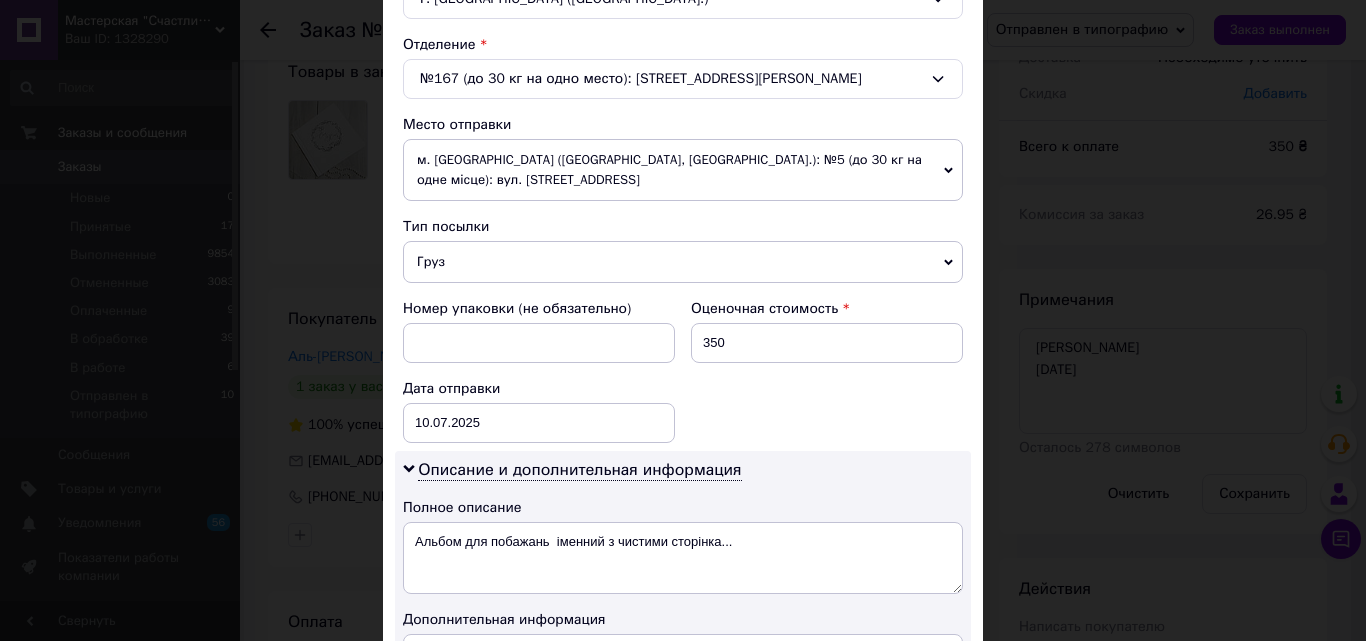 click on "Груз" at bounding box center [683, 262] 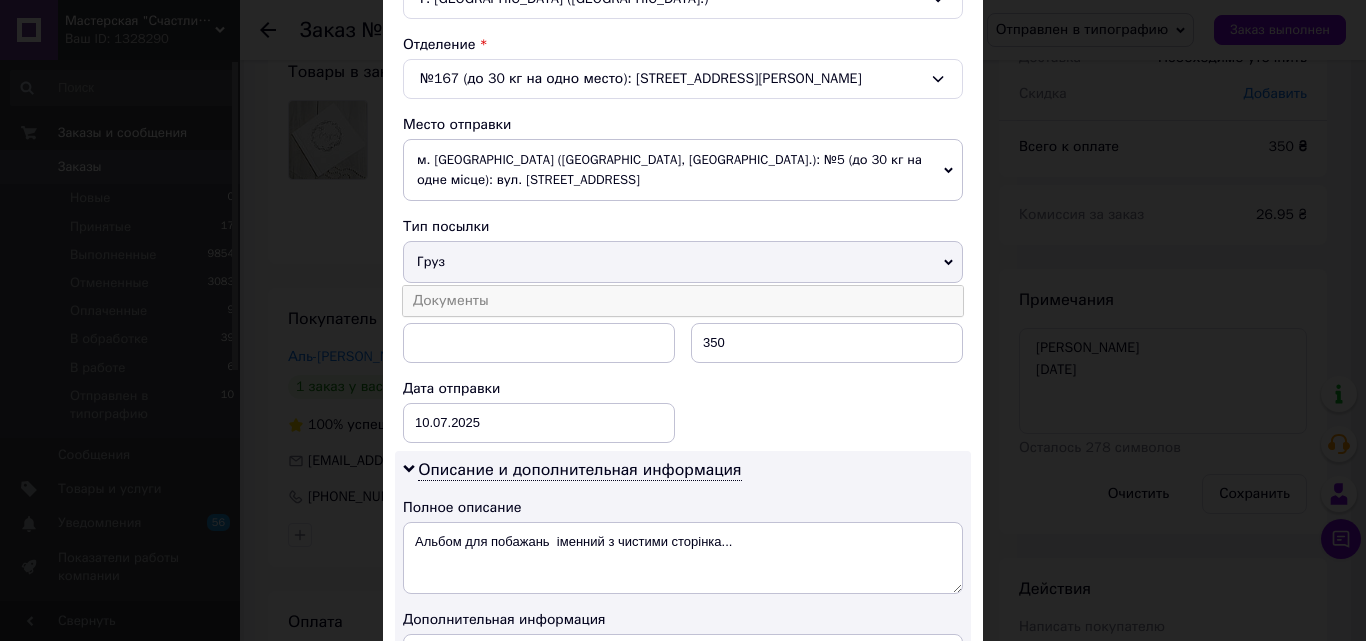 click on "Документы" at bounding box center [683, 301] 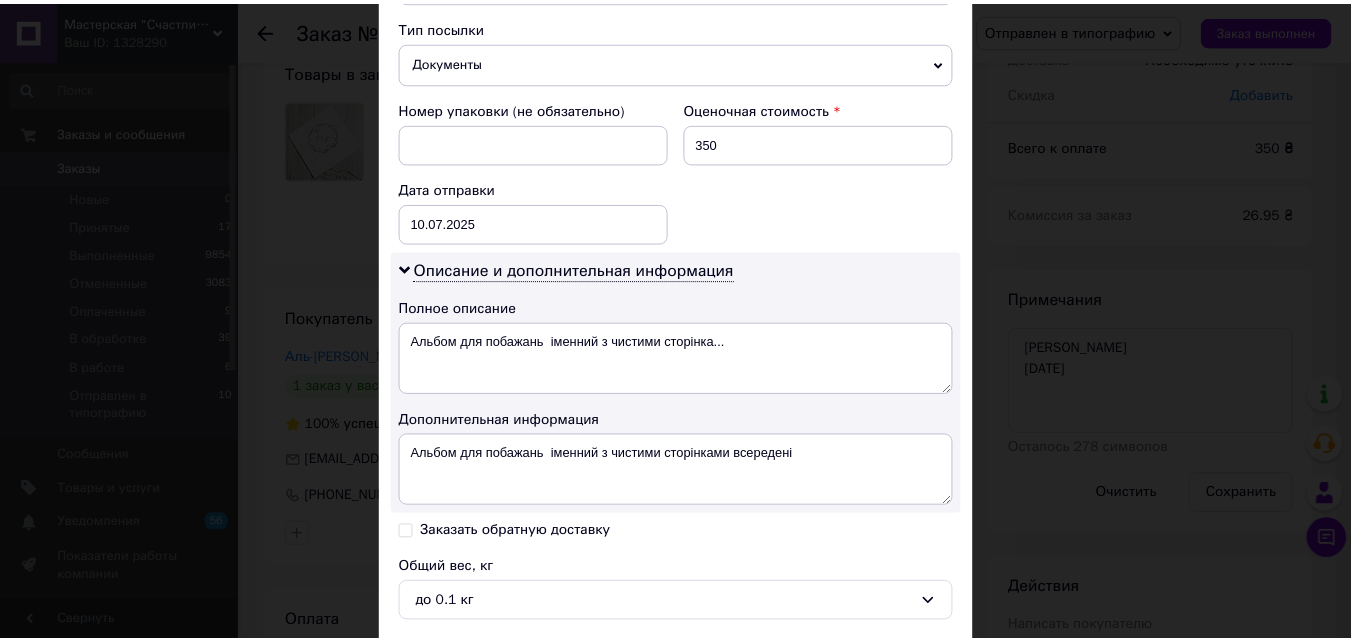 scroll, scrollTop: 987, scrollLeft: 0, axis: vertical 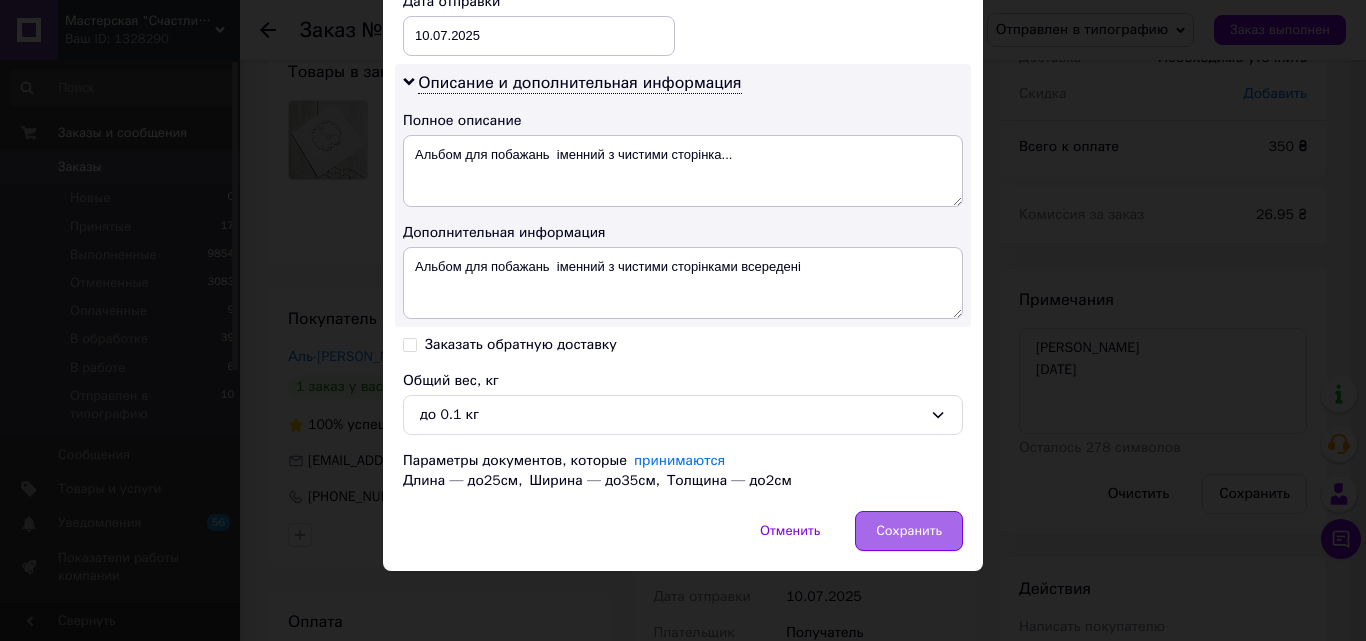 click on "Сохранить" at bounding box center (909, 531) 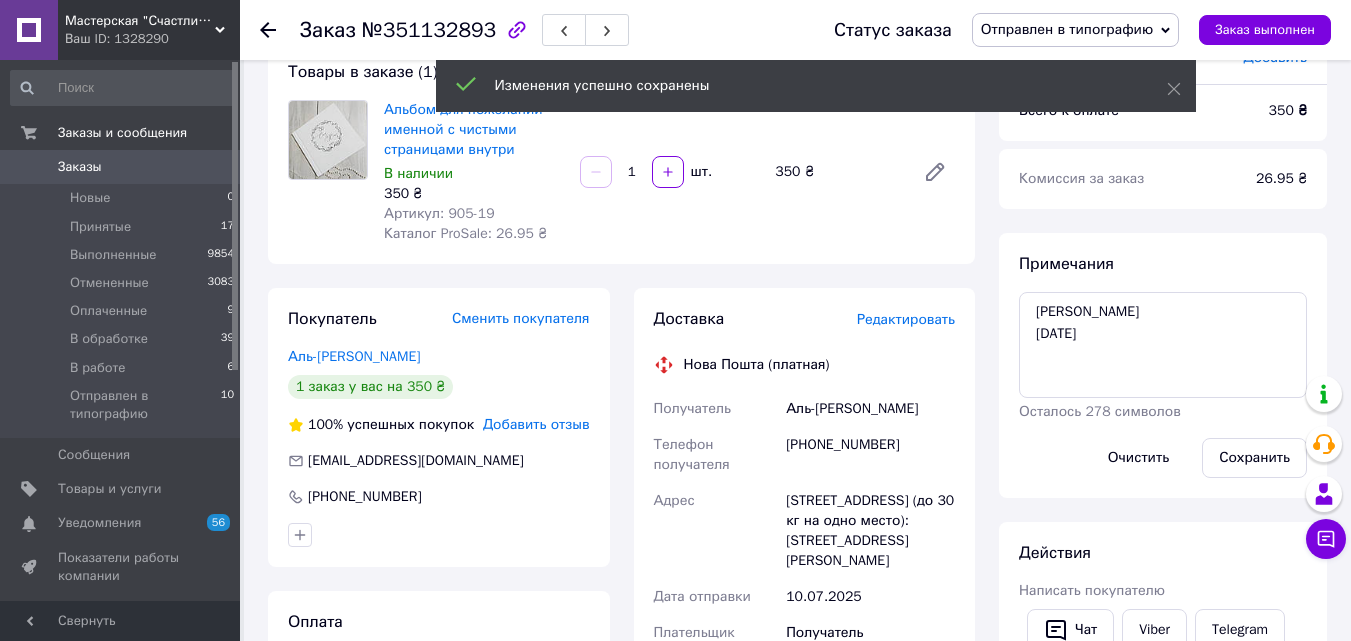 scroll, scrollTop: 531, scrollLeft: 0, axis: vertical 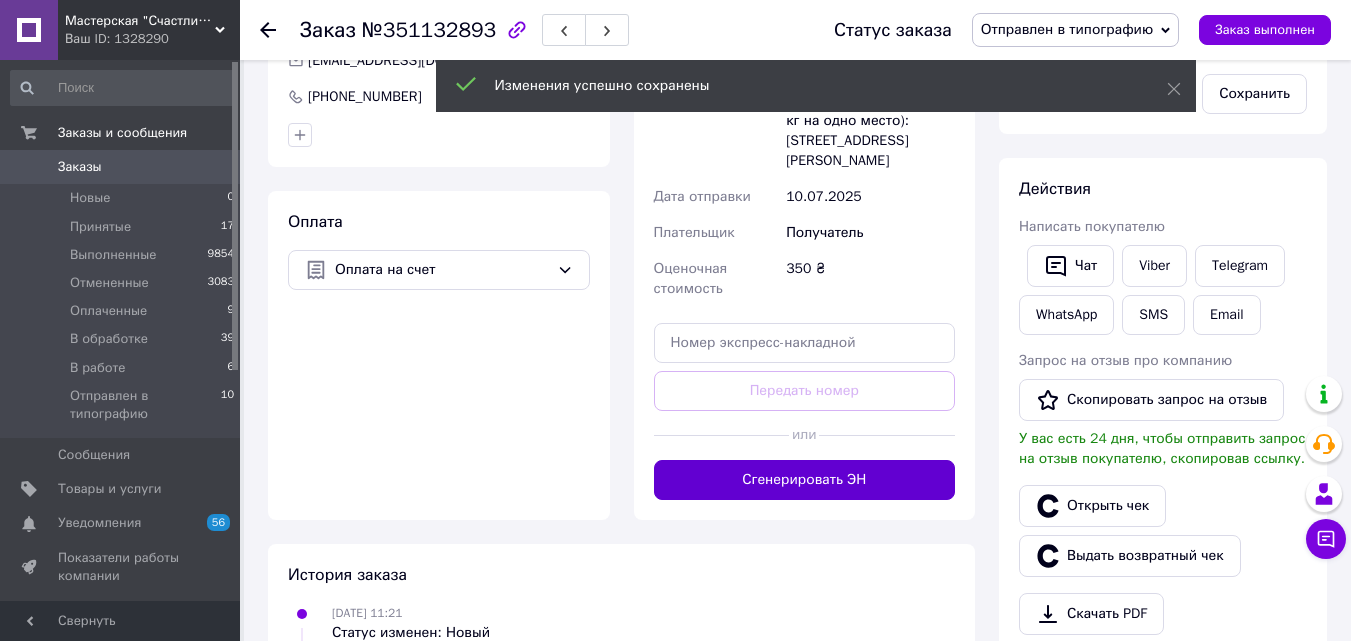 click on "Сгенерировать ЭН" at bounding box center [805, 480] 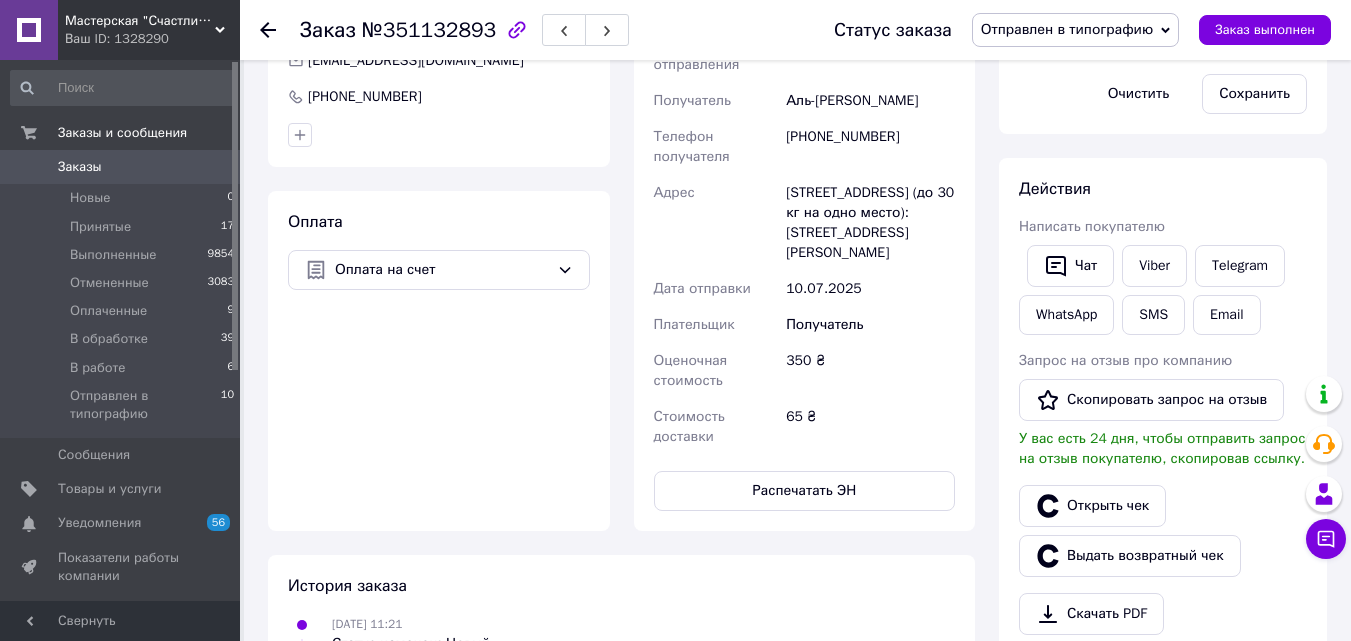 scroll, scrollTop: 24, scrollLeft: 0, axis: vertical 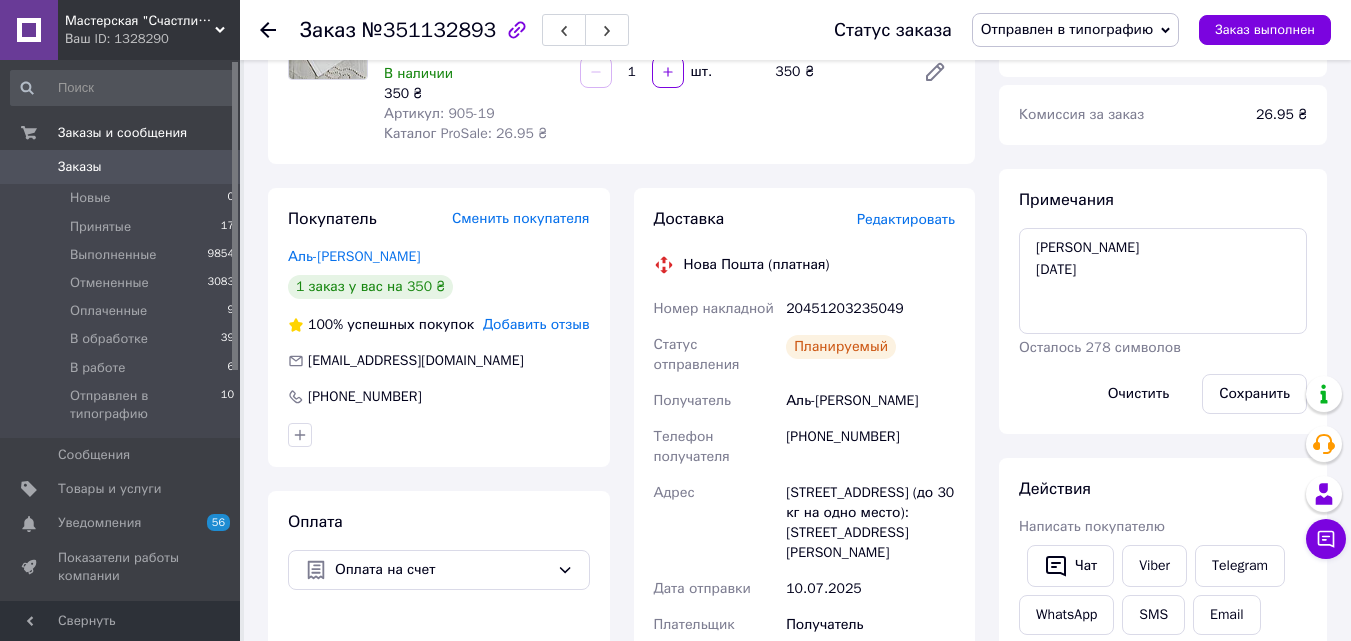click on "Отправлен в типографию" at bounding box center (1075, 30) 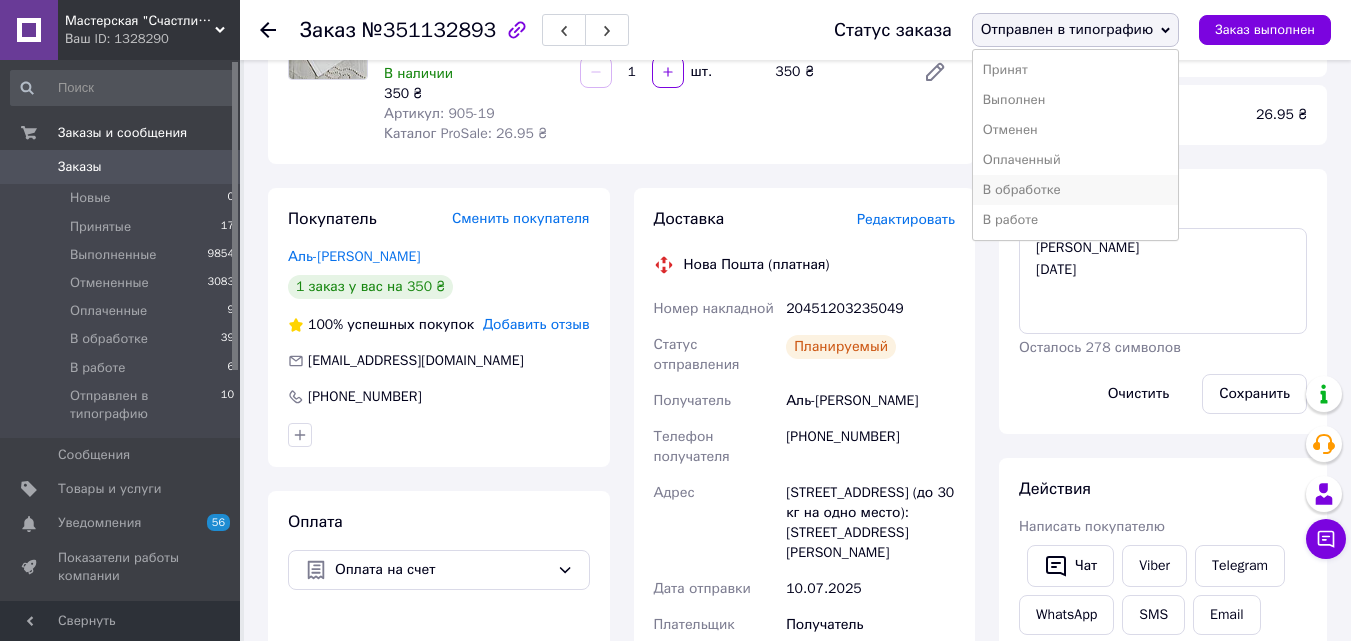 click on "В обработке" at bounding box center [1075, 190] 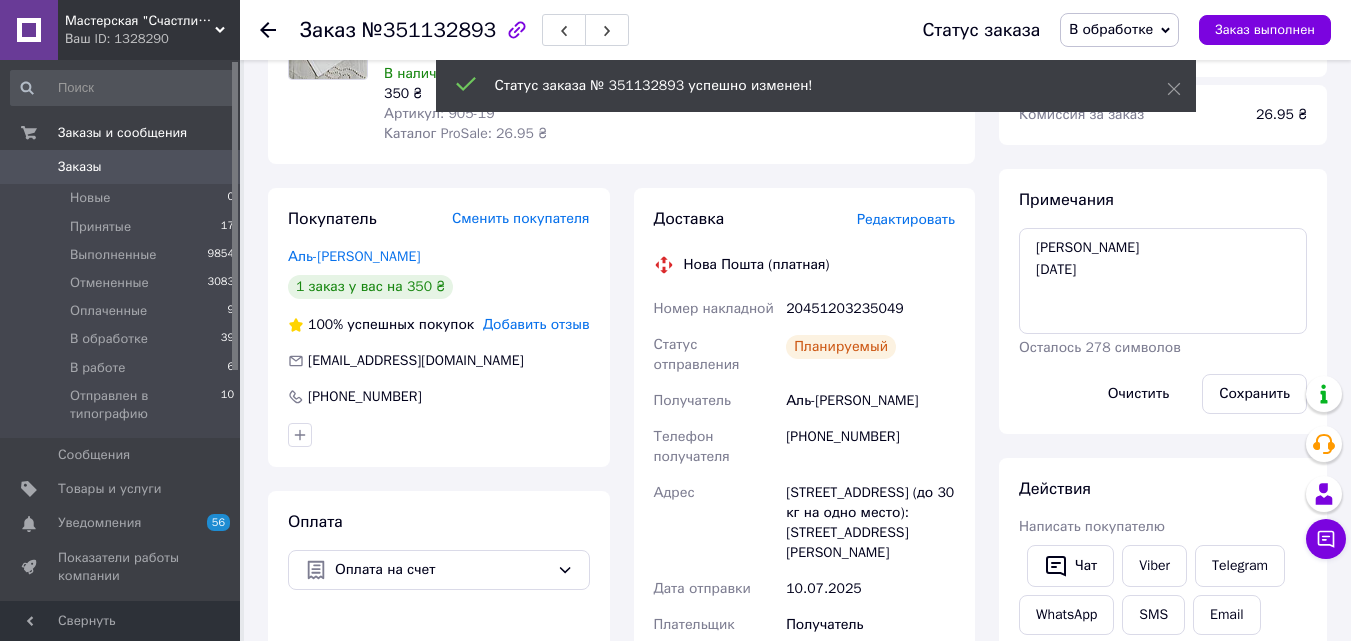 scroll, scrollTop: 72, scrollLeft: 0, axis: vertical 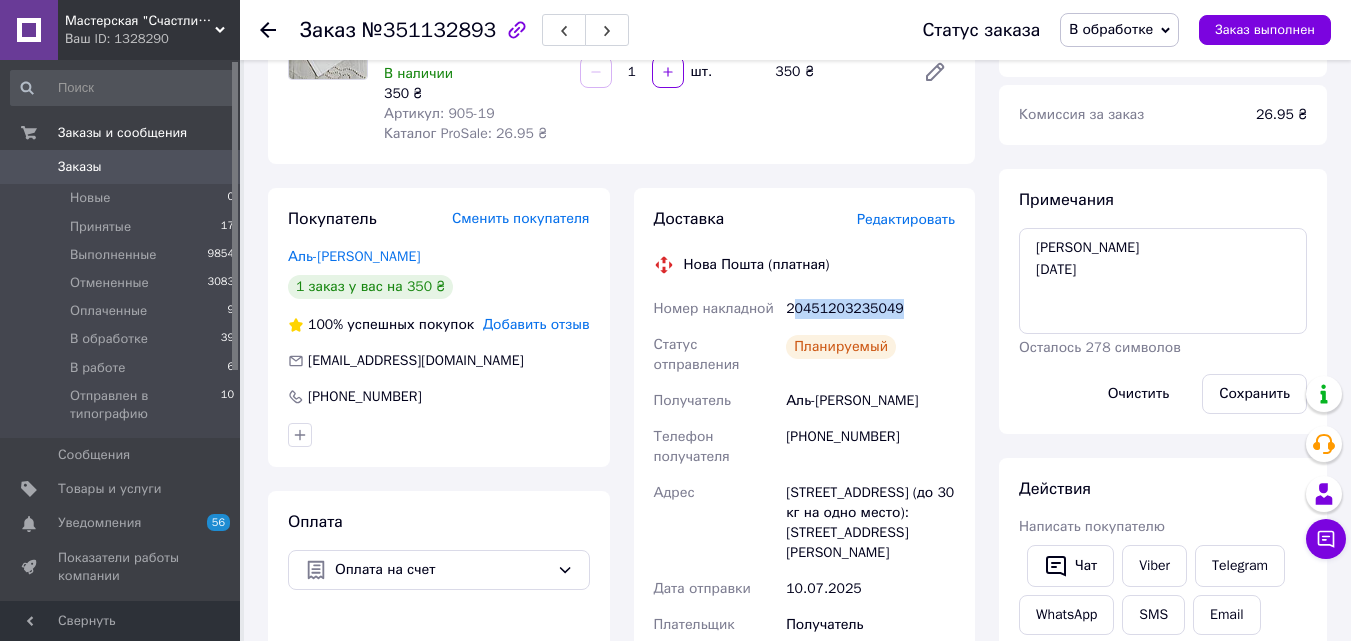 drag, startPoint x: 790, startPoint y: 302, endPoint x: 898, endPoint y: 312, distance: 108.461975 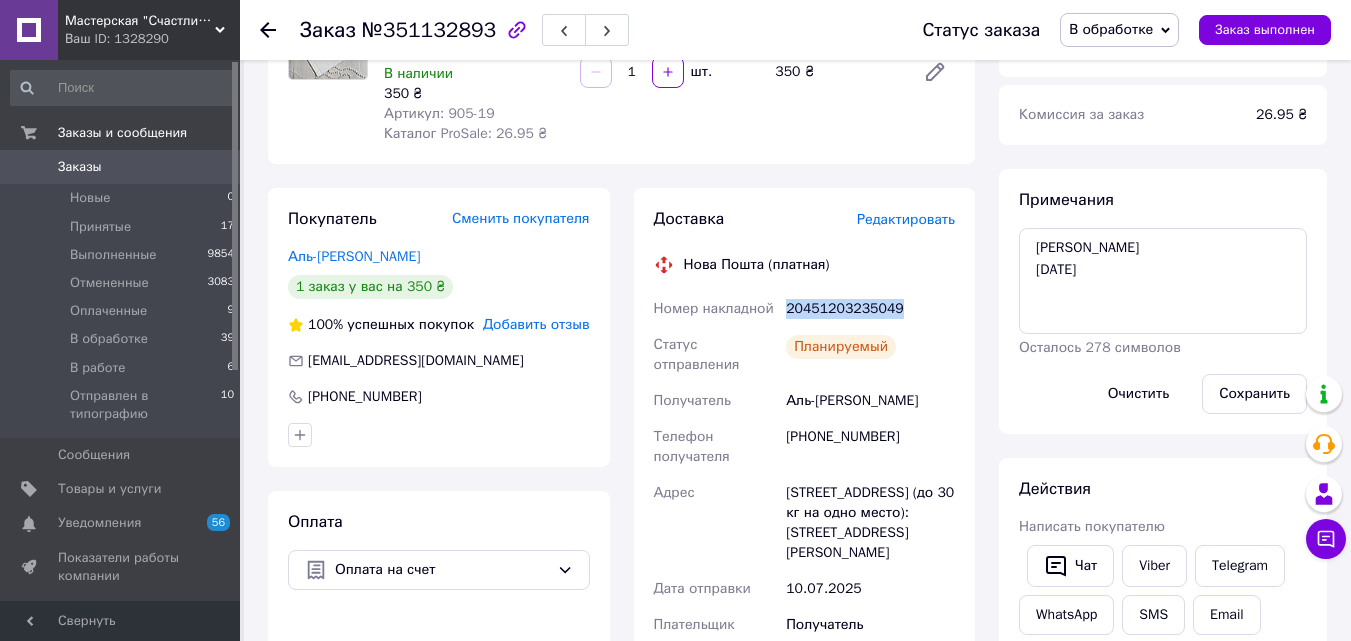 drag, startPoint x: 788, startPoint y: 312, endPoint x: 930, endPoint y: 310, distance: 142.01408 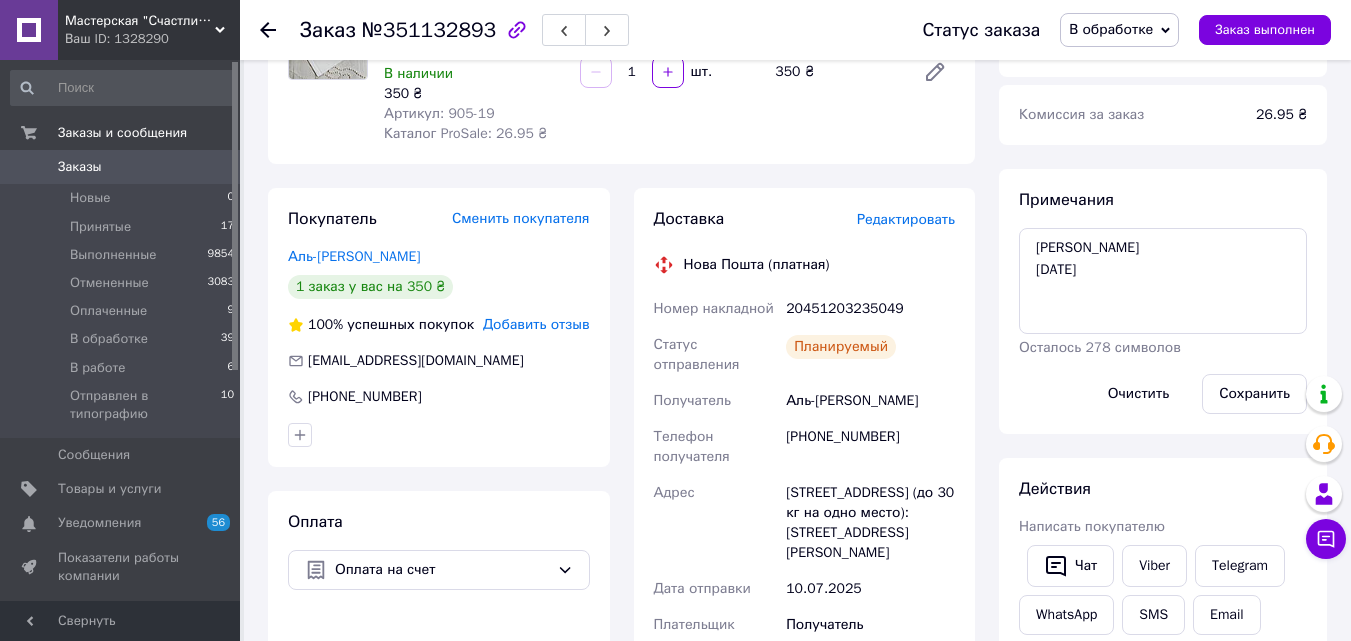click 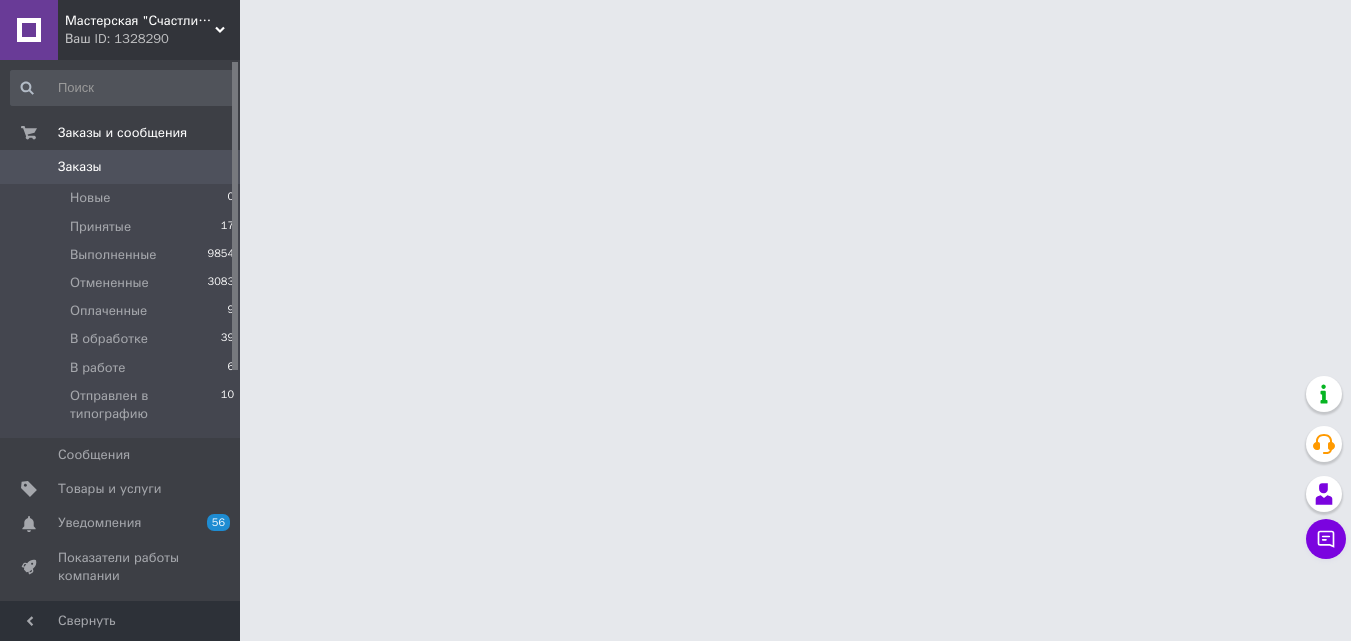 scroll, scrollTop: 0, scrollLeft: 0, axis: both 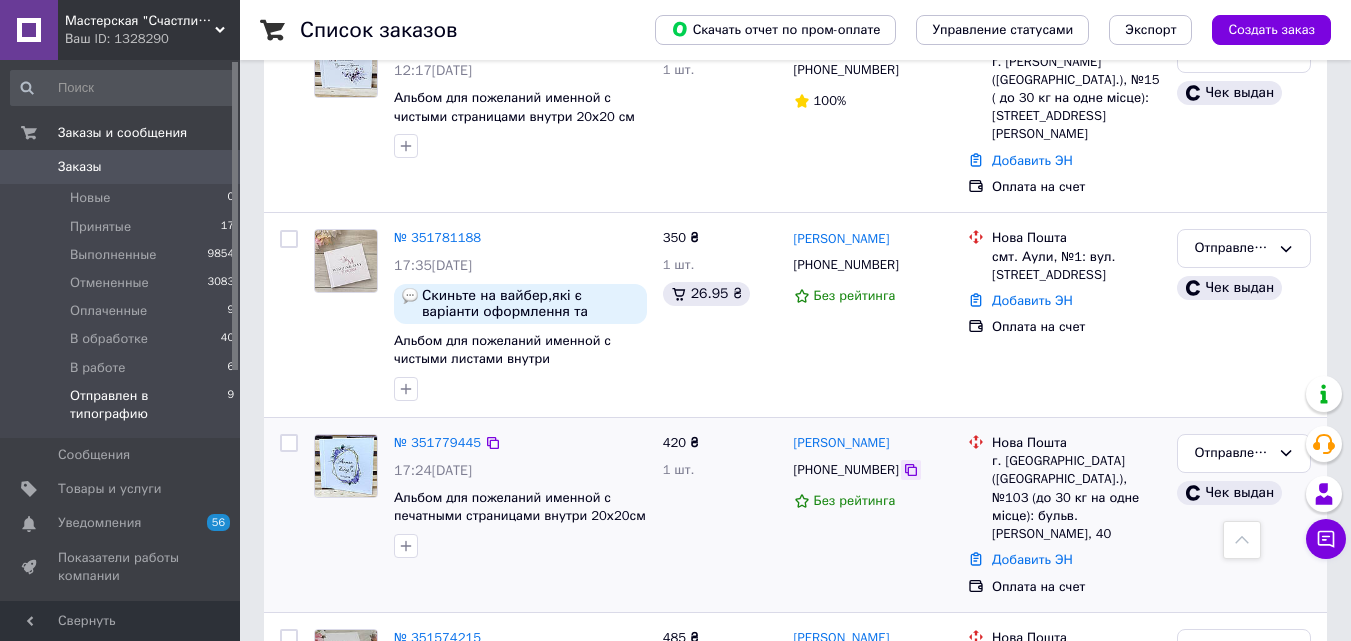 click 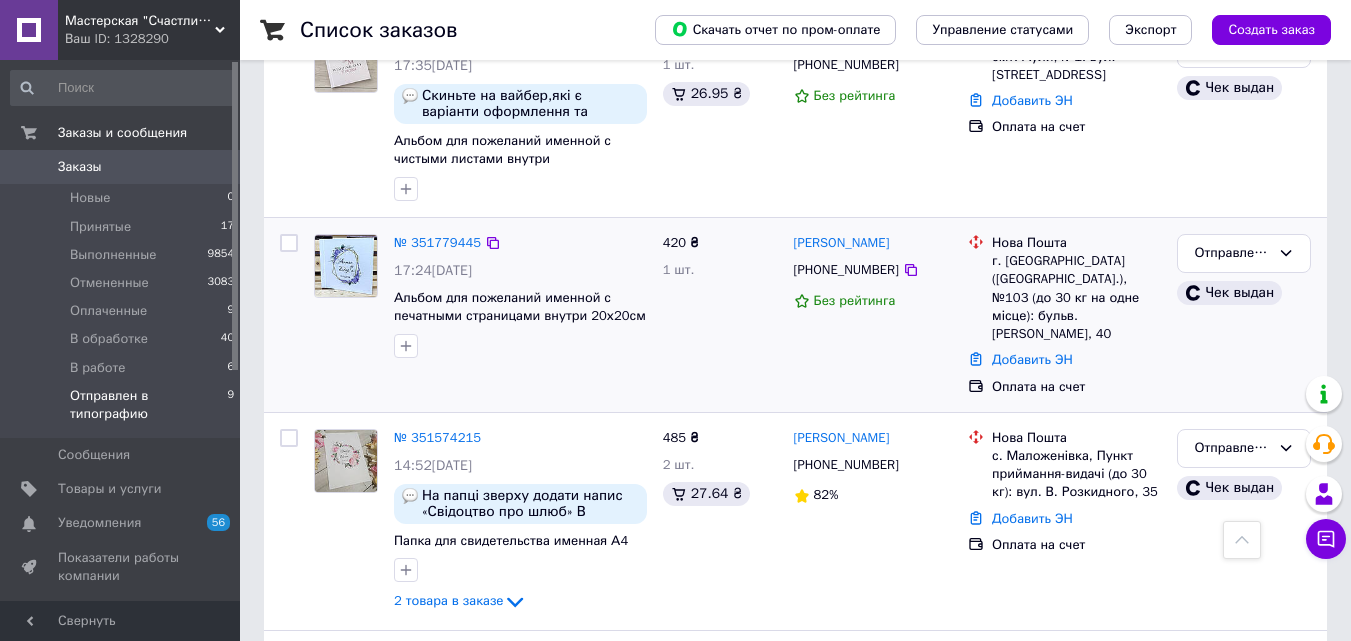 scroll, scrollTop: 800, scrollLeft: 0, axis: vertical 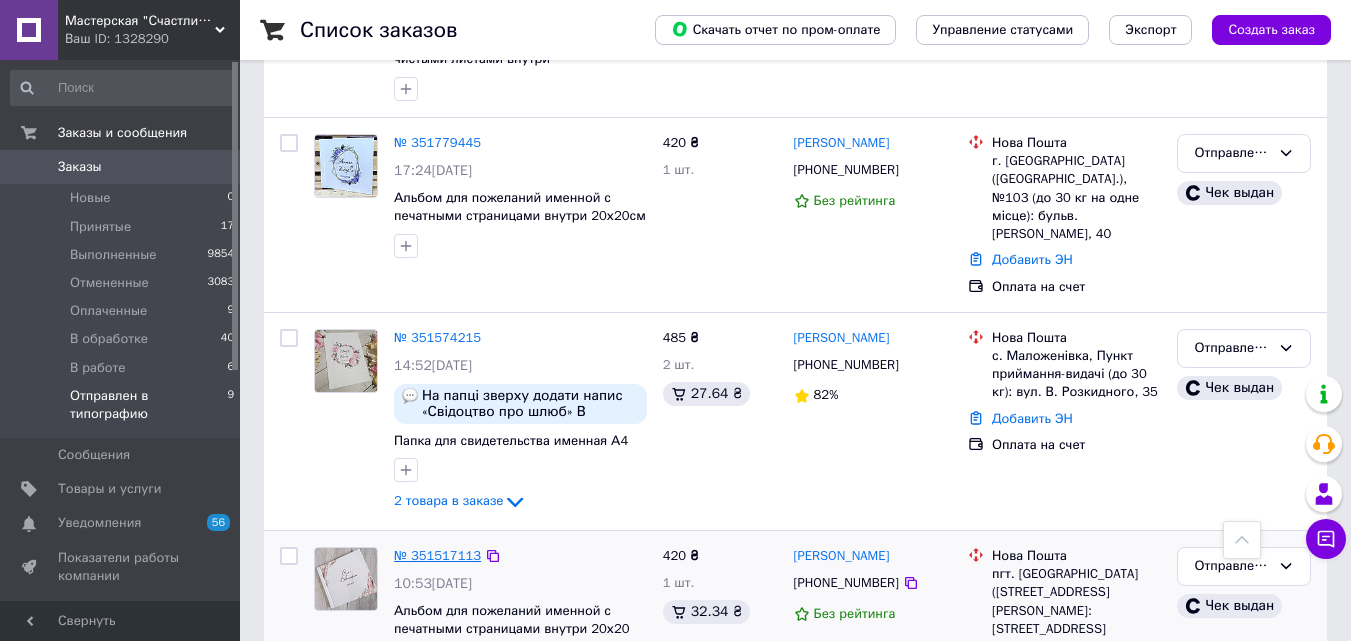 click on "№ 351517113" at bounding box center [437, 555] 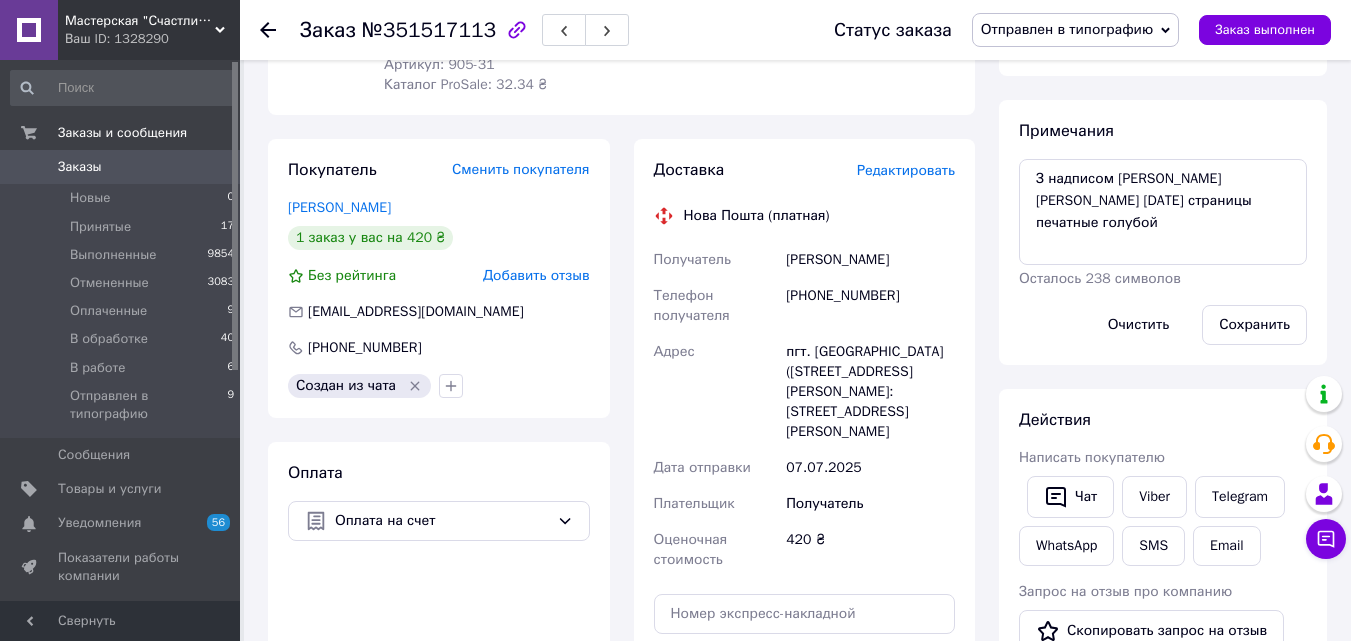 scroll, scrollTop: 100, scrollLeft: 0, axis: vertical 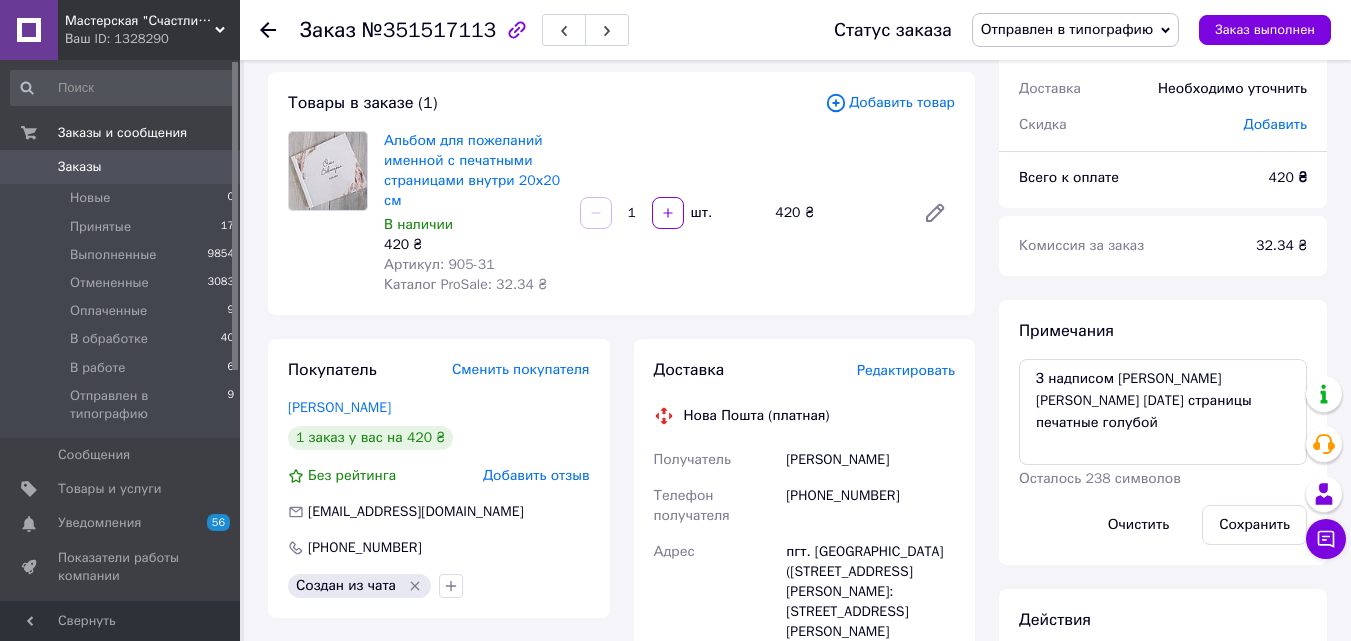 click 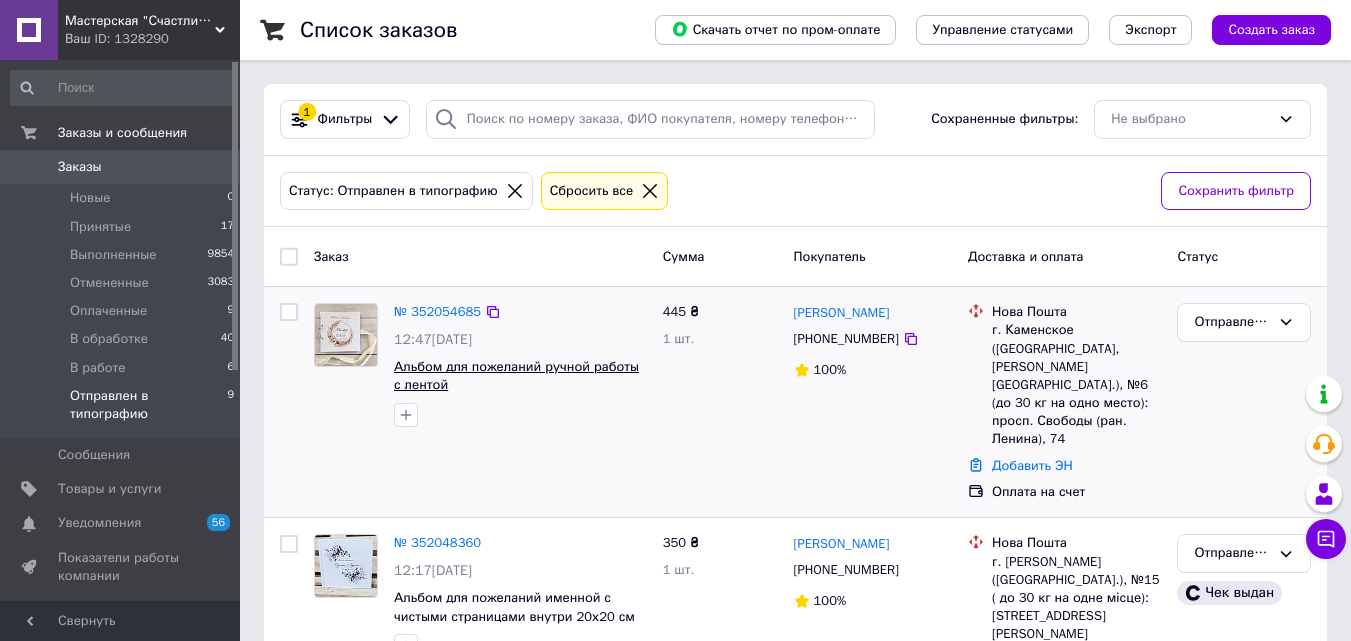 scroll, scrollTop: 200, scrollLeft: 0, axis: vertical 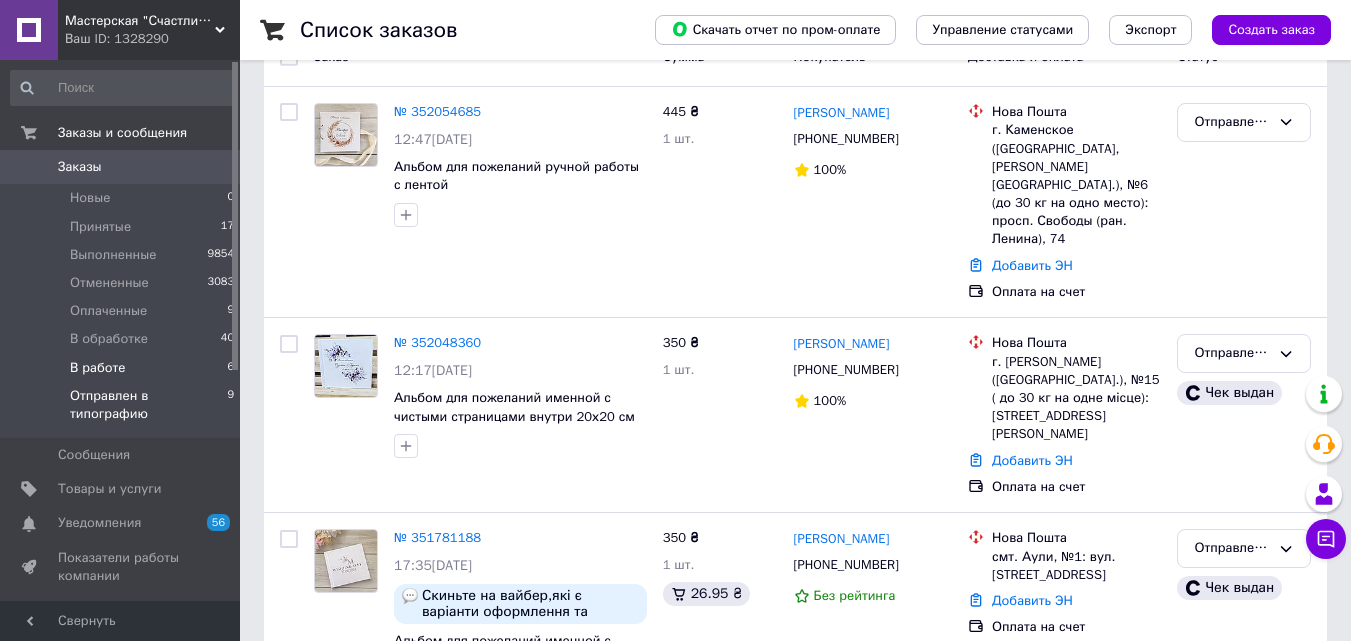 click on "В работе 6" at bounding box center (123, 368) 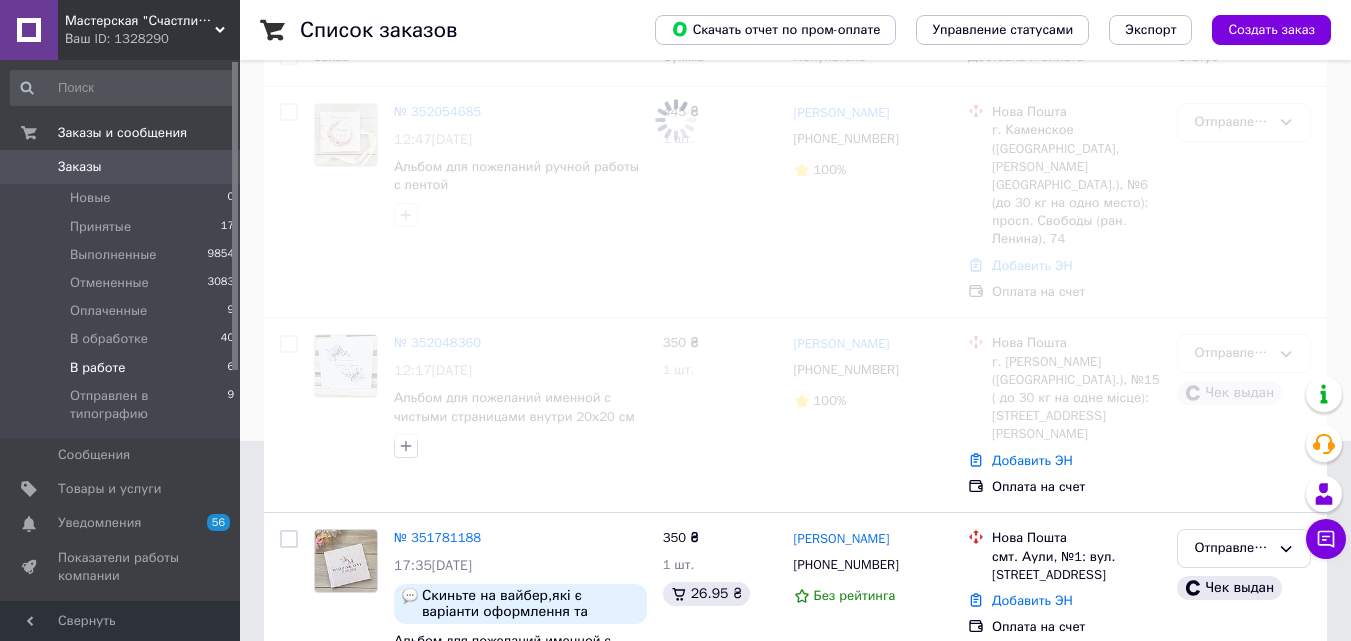 scroll, scrollTop: 0, scrollLeft: 0, axis: both 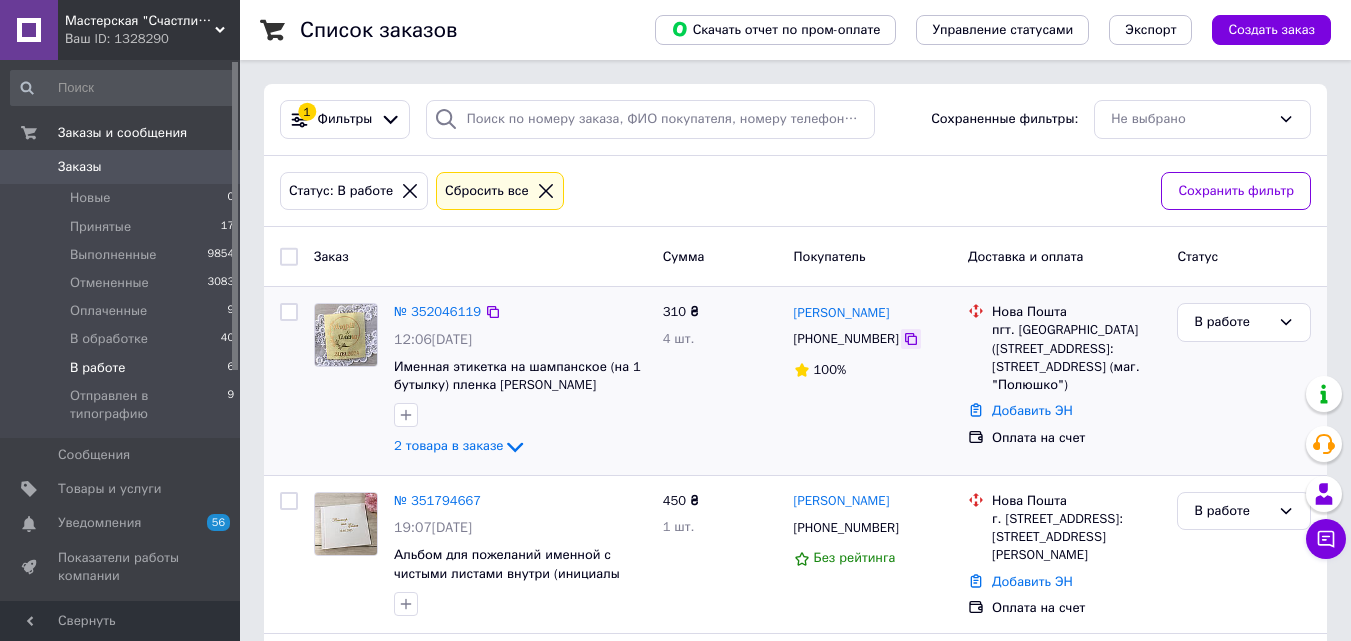 click 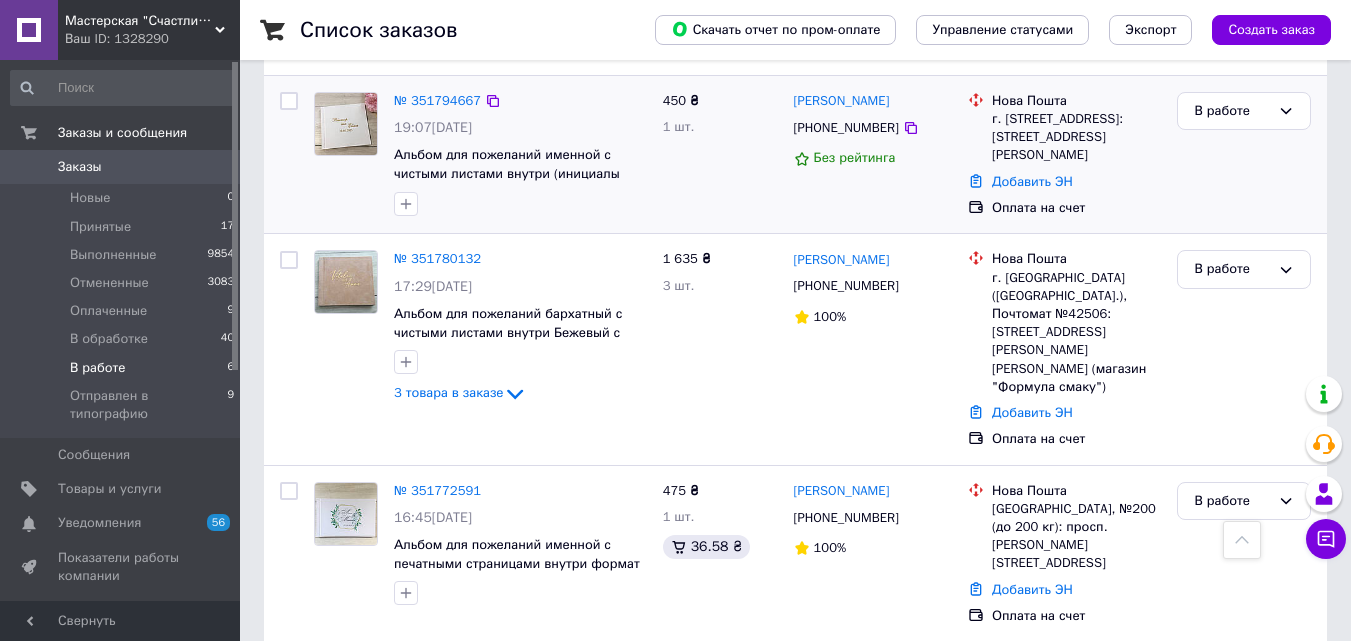 scroll, scrollTop: 600, scrollLeft: 0, axis: vertical 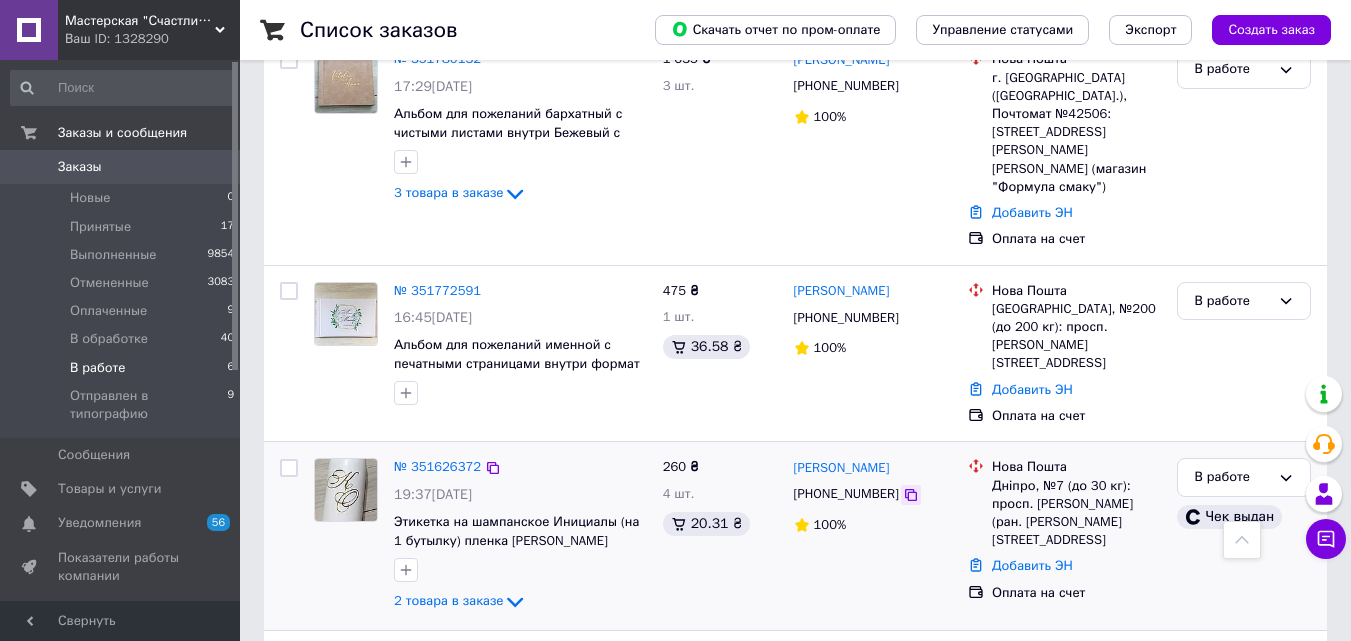 click 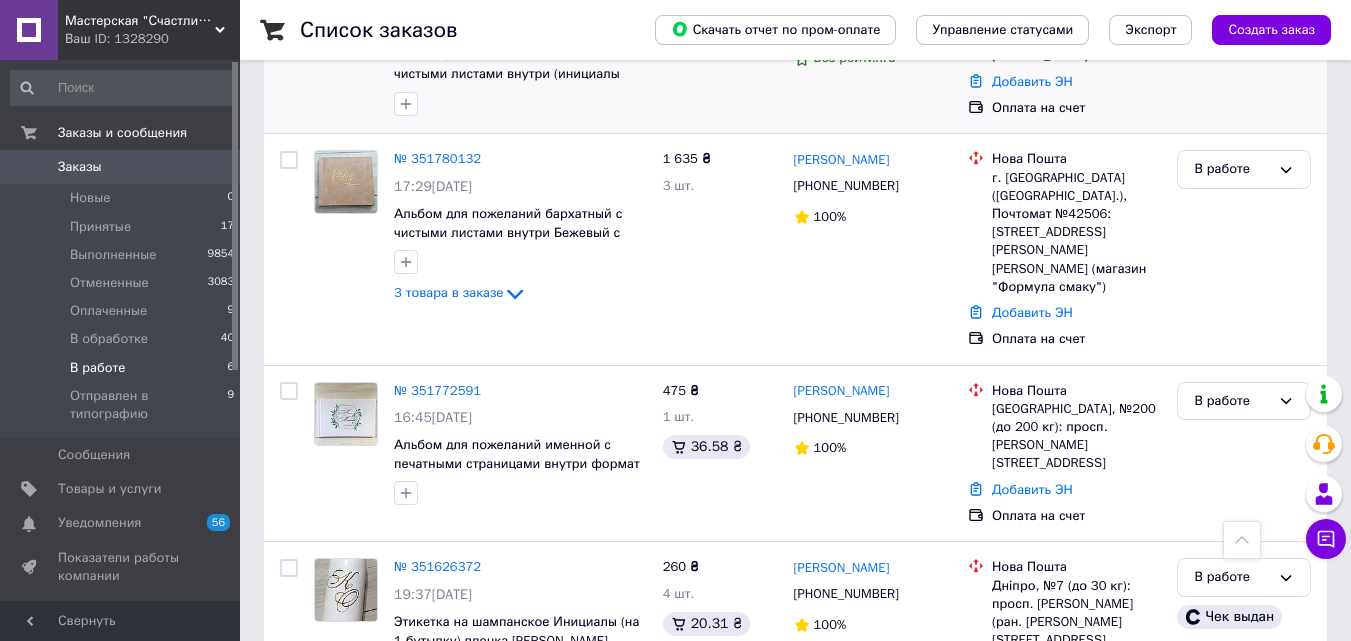 scroll, scrollTop: 100, scrollLeft: 0, axis: vertical 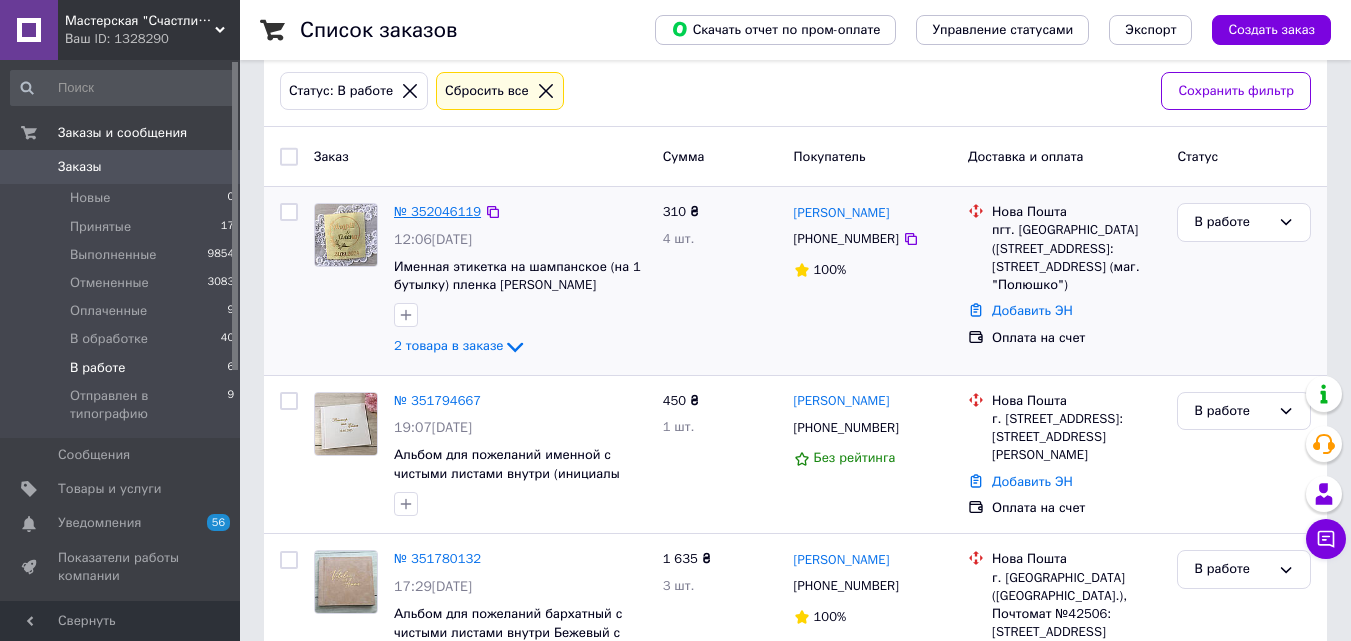 click on "№ 352046119" at bounding box center (437, 211) 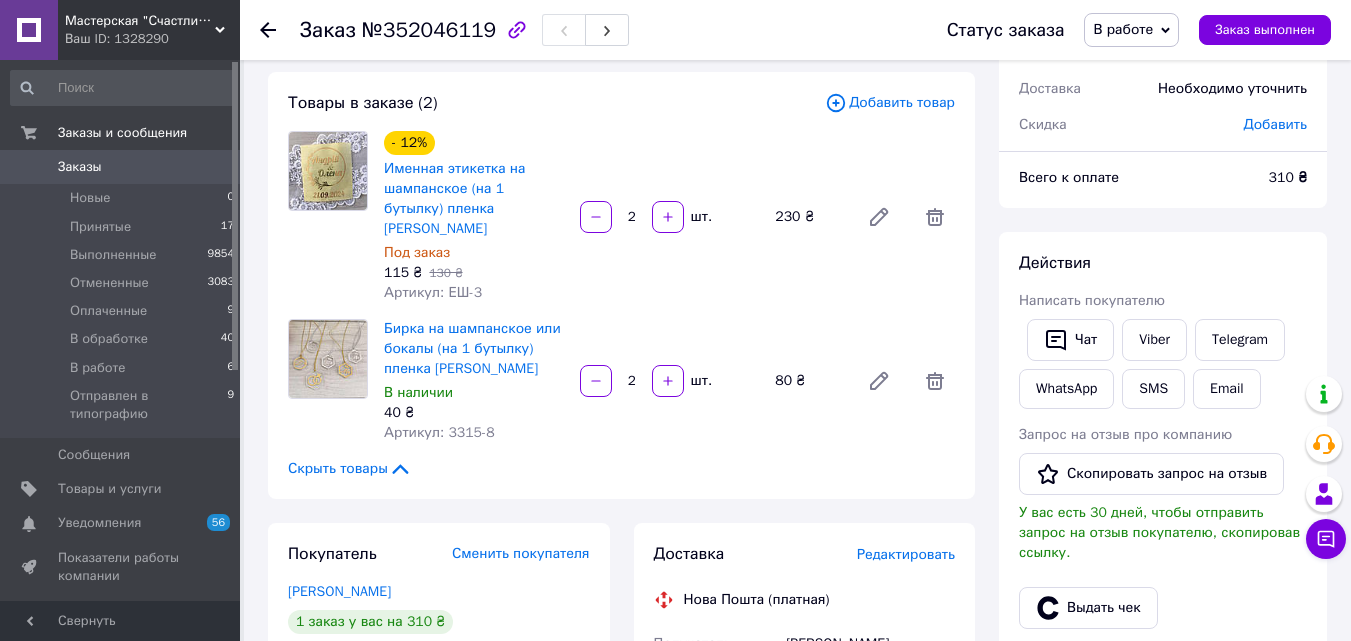 scroll, scrollTop: 0, scrollLeft: 0, axis: both 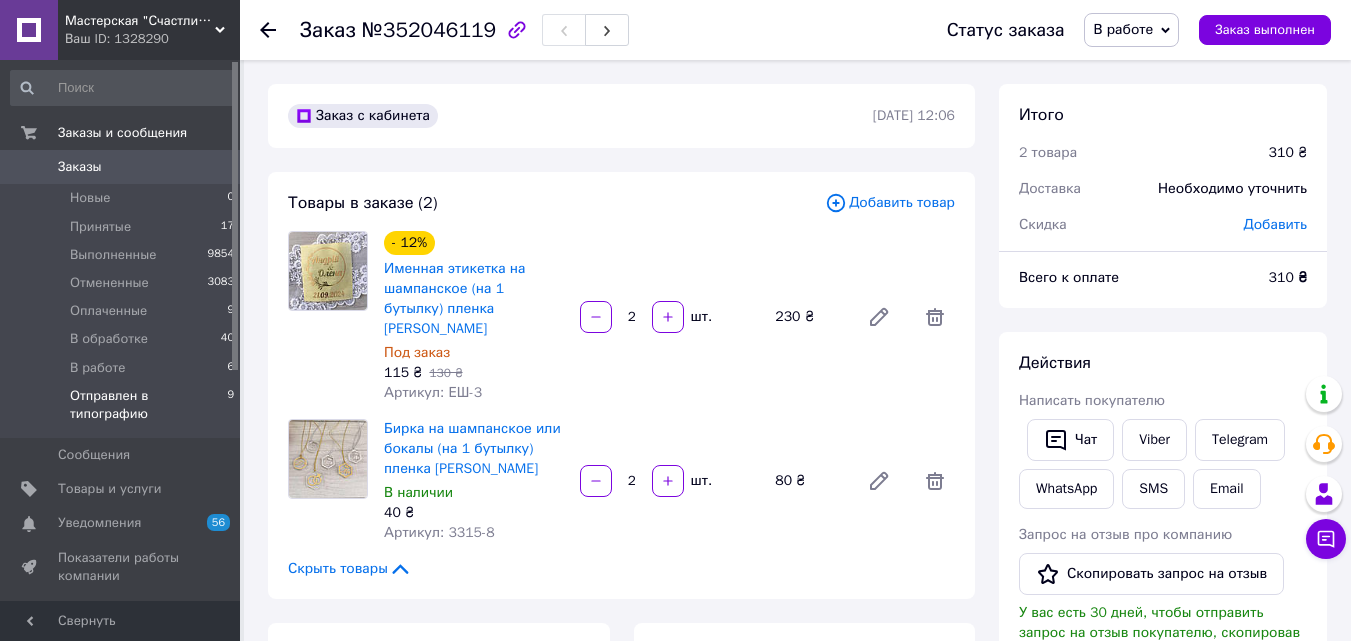 click on "Отправлен в типографию" at bounding box center (148, 405) 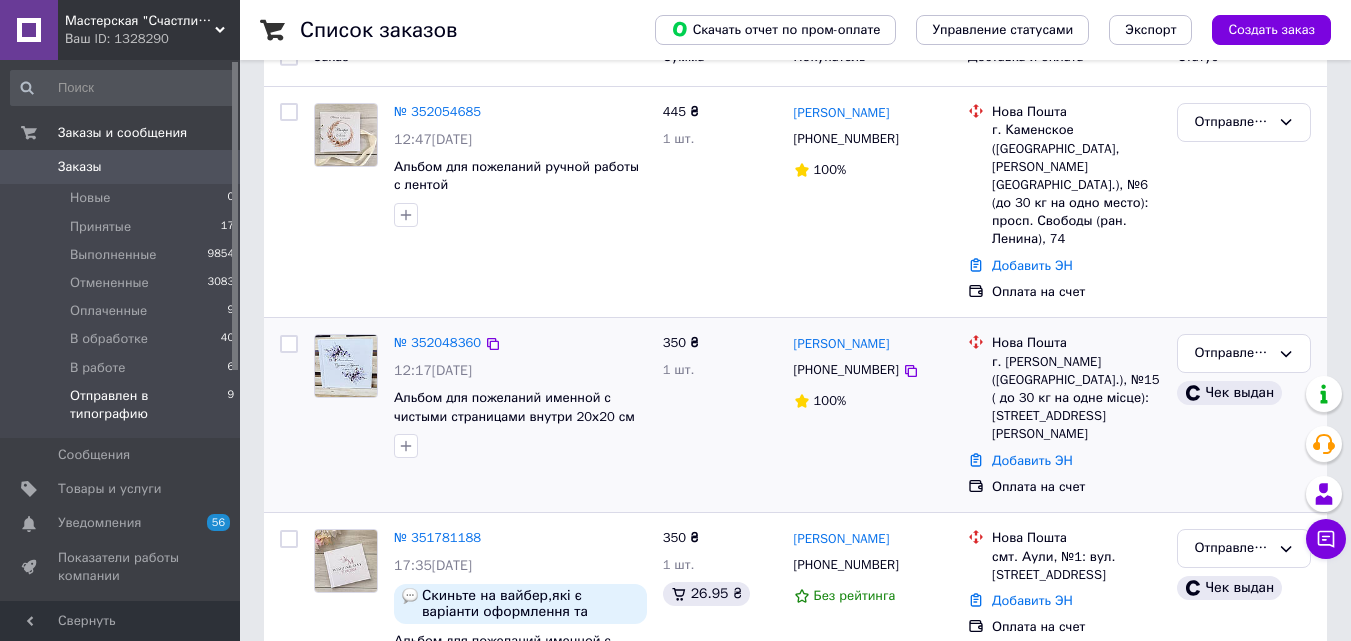 scroll, scrollTop: 0, scrollLeft: 0, axis: both 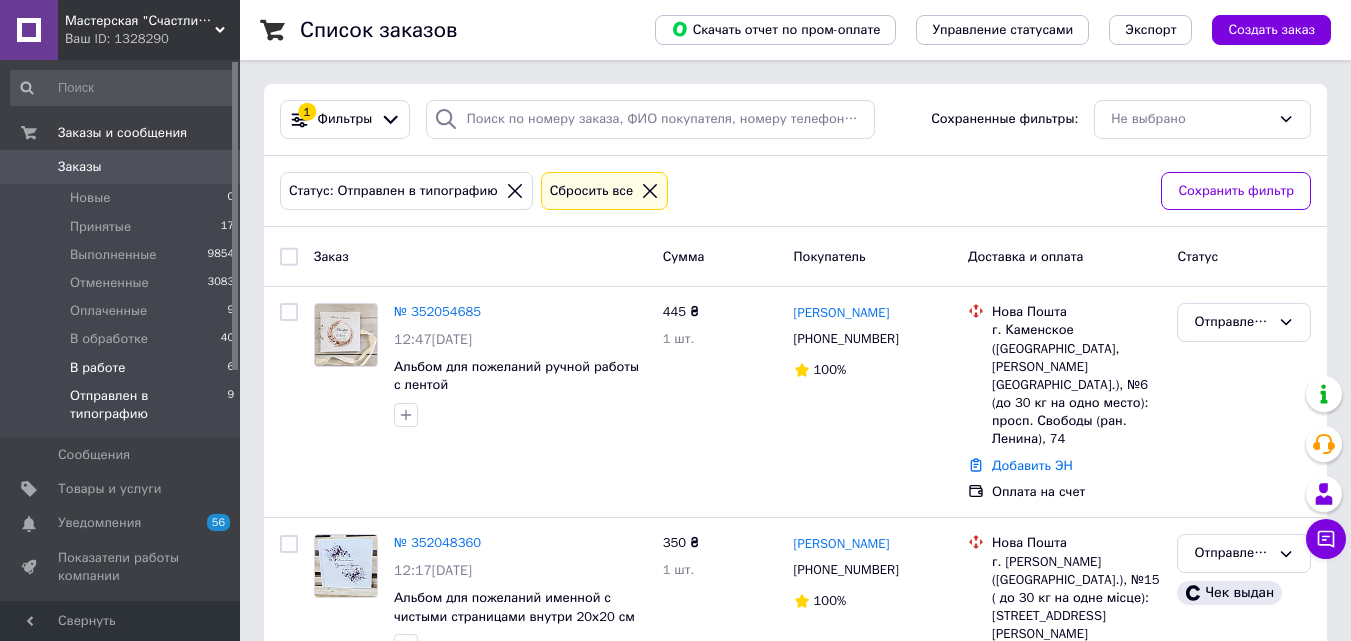 click on "В работе" at bounding box center [98, 368] 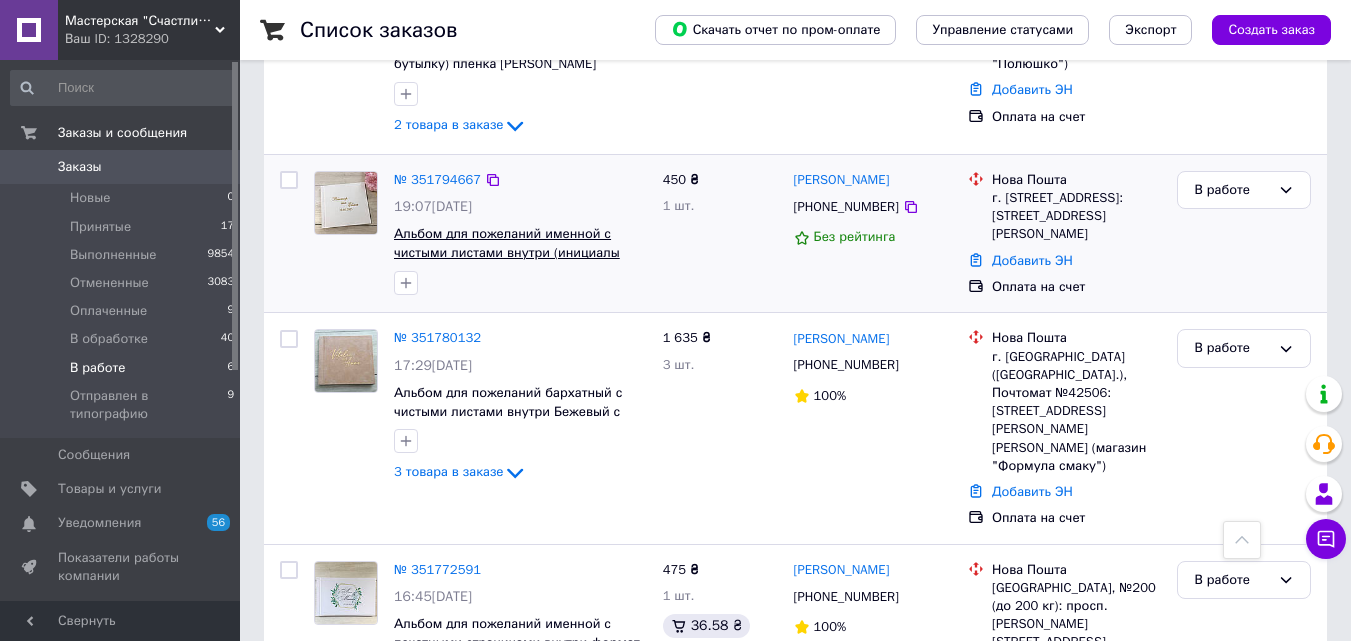 scroll, scrollTop: 0, scrollLeft: 0, axis: both 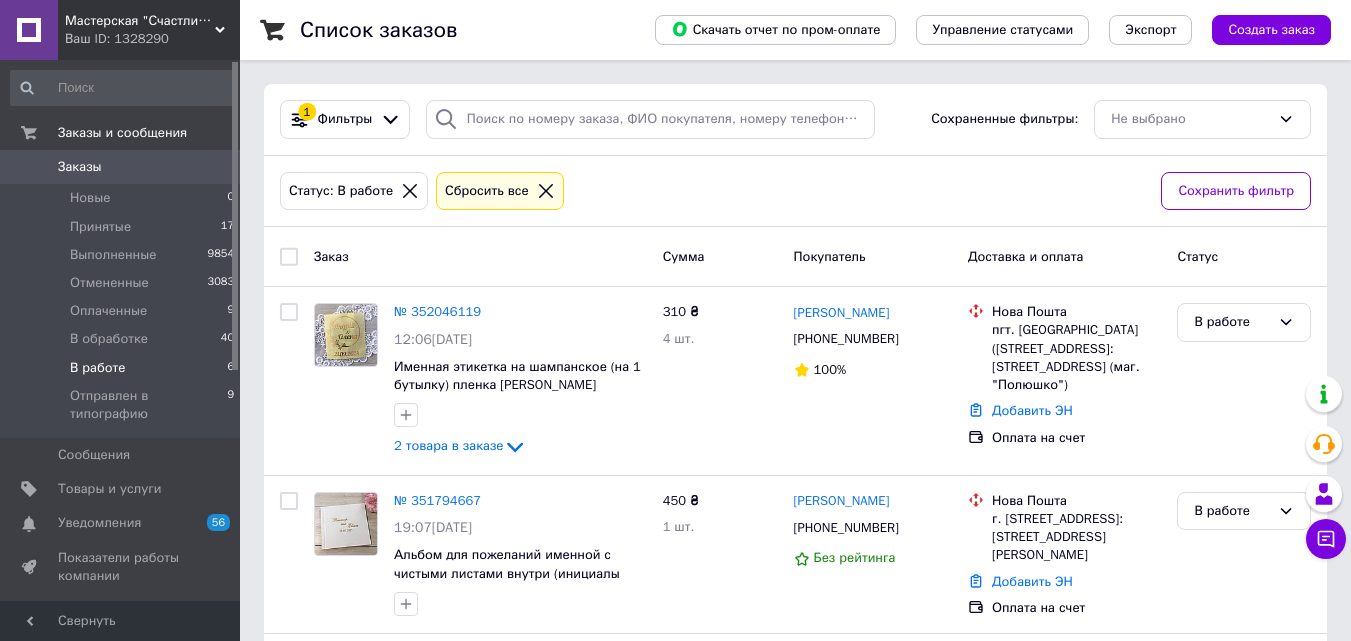 click 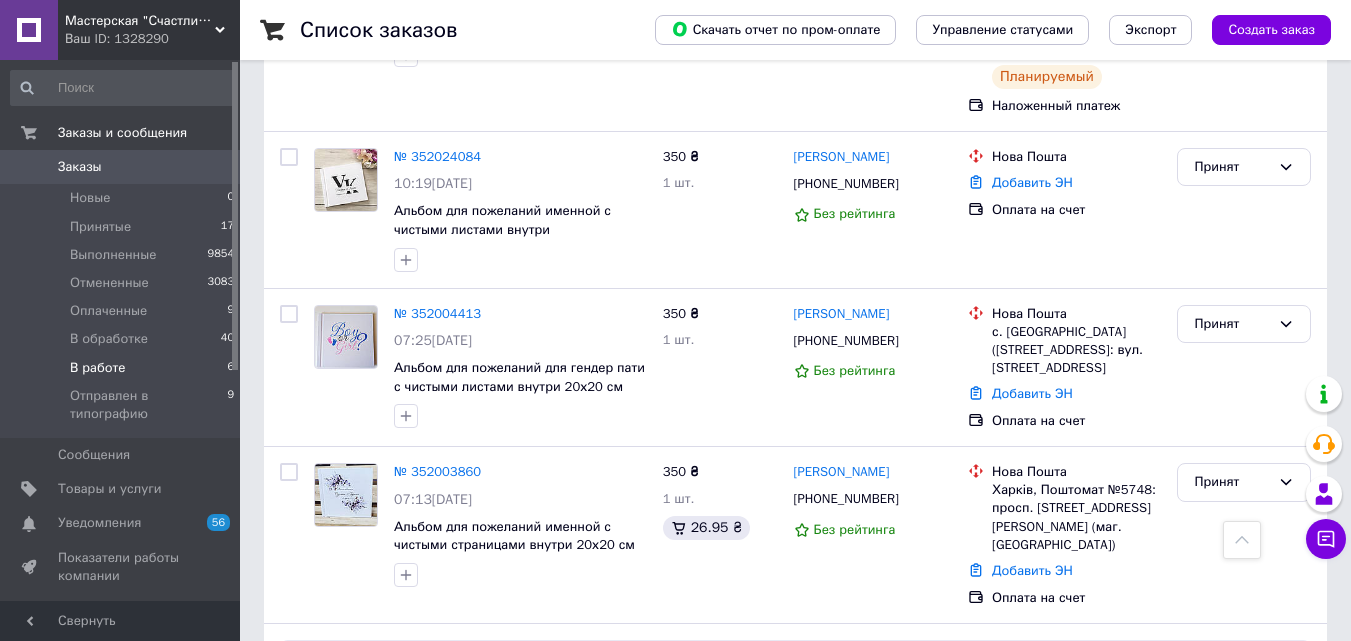 scroll, scrollTop: 1700, scrollLeft: 0, axis: vertical 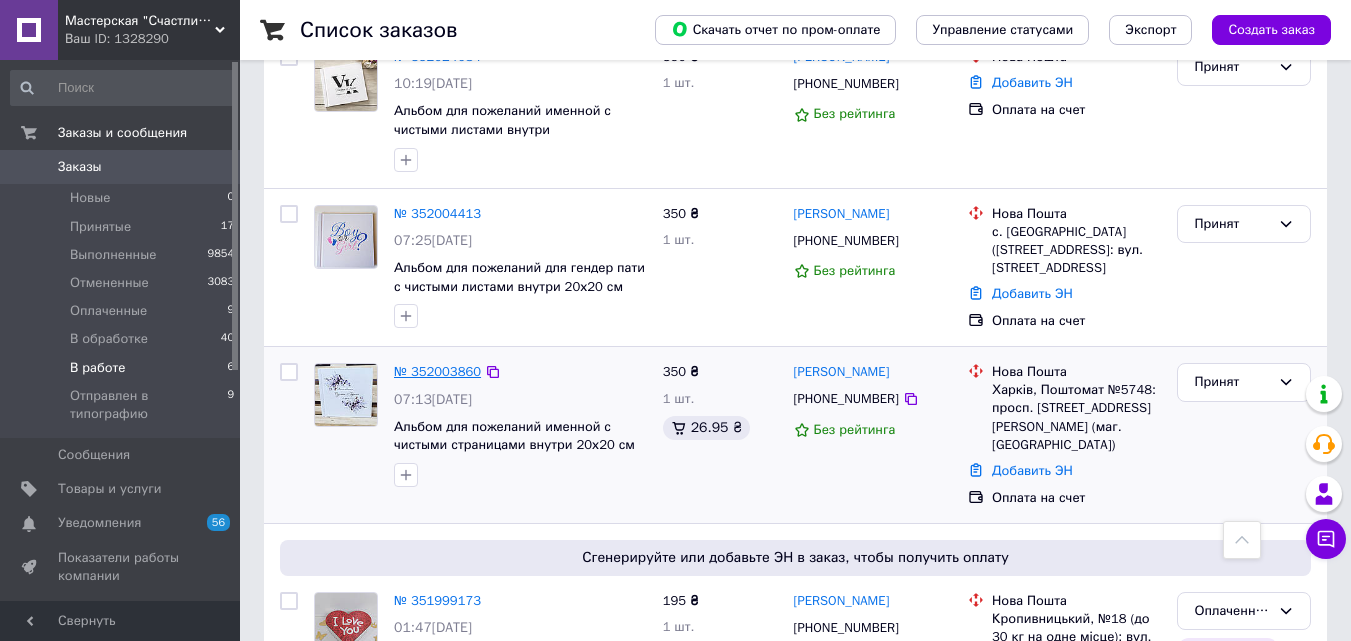 click on "№ 352003860" at bounding box center [437, 371] 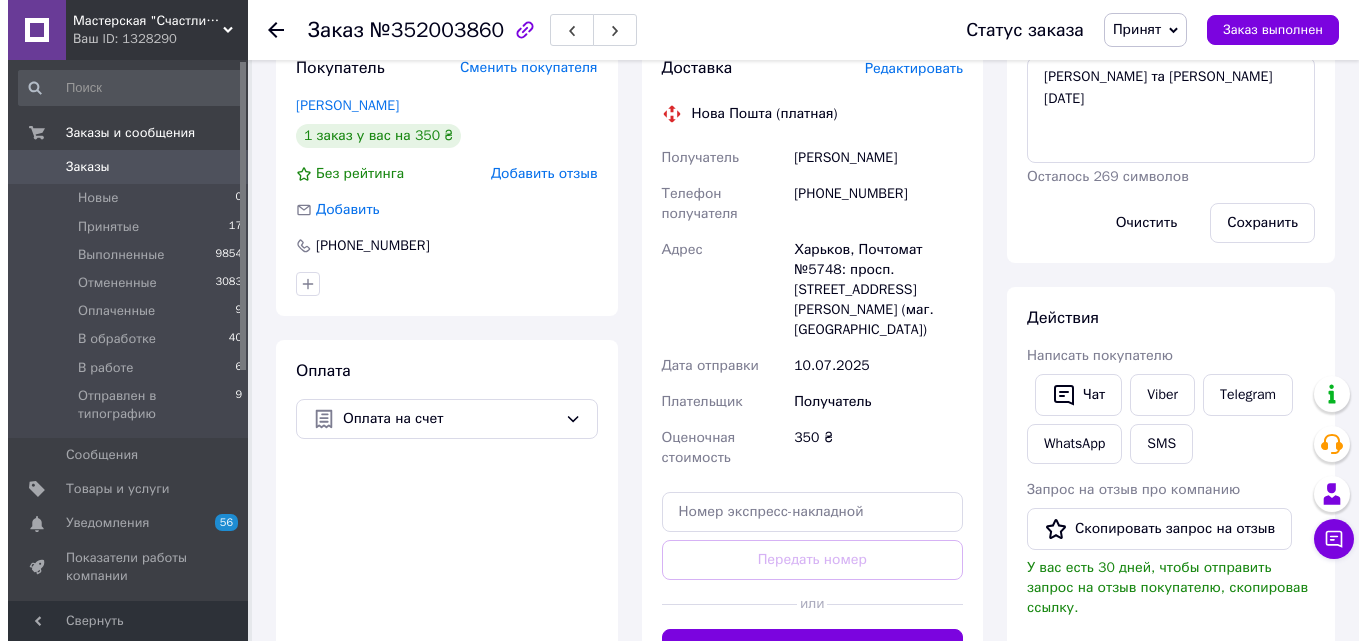 scroll, scrollTop: 602, scrollLeft: 0, axis: vertical 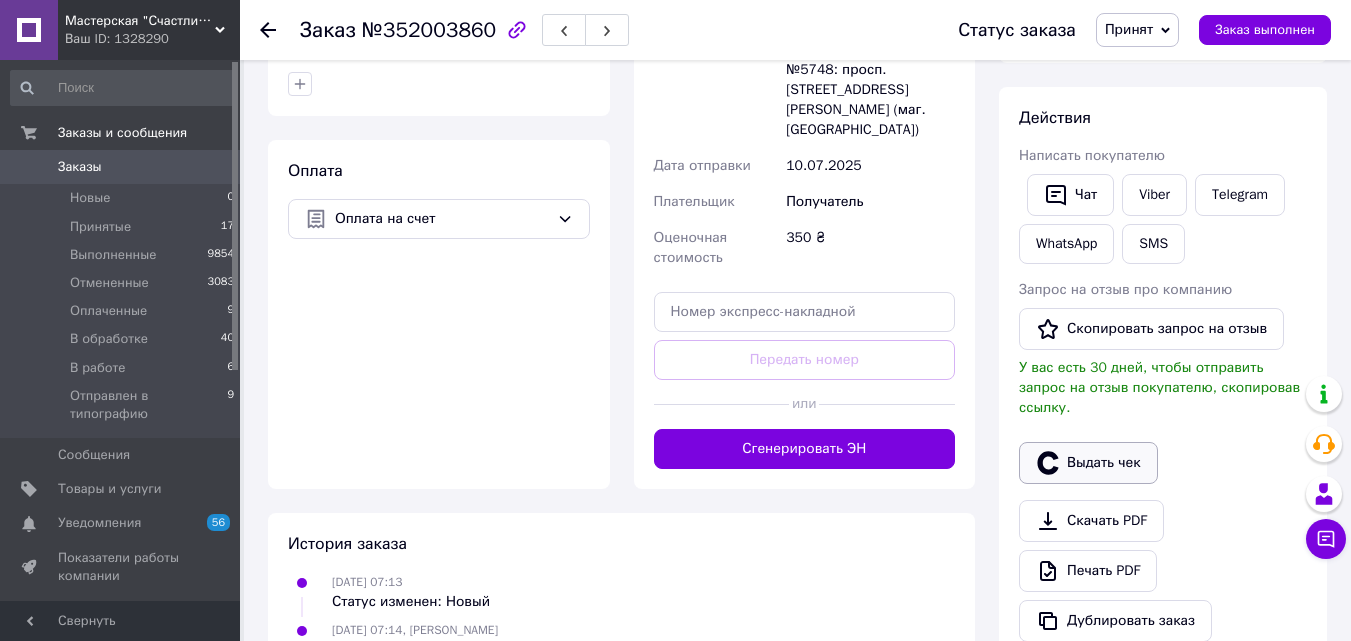 click on "Выдать чек" at bounding box center (1088, 463) 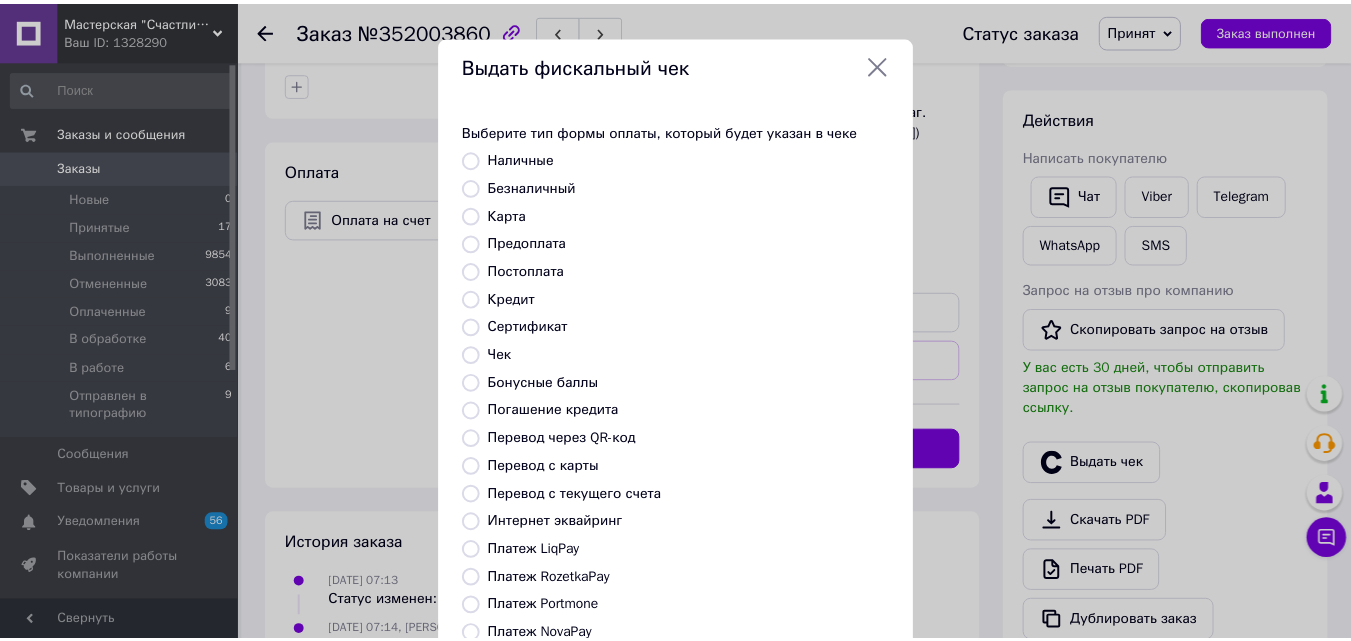 scroll, scrollTop: 218, scrollLeft: 0, axis: vertical 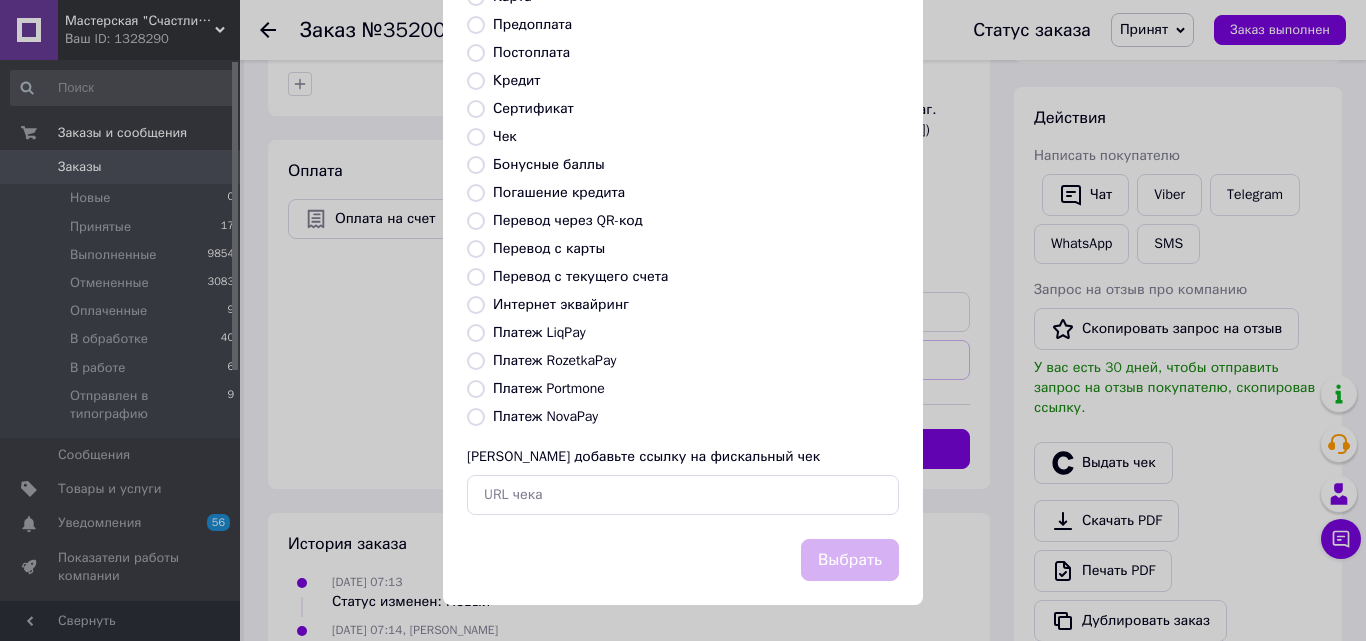 click on "Перевод с карты" at bounding box center [476, 249] 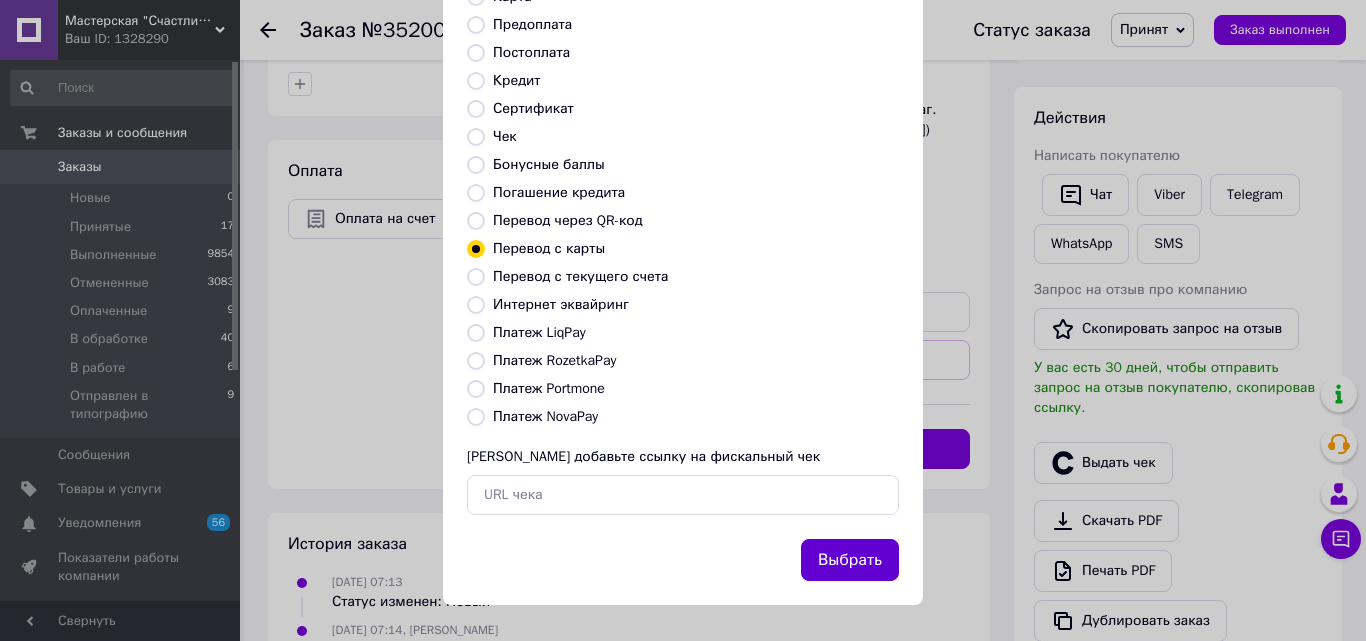 click on "Выбрать" at bounding box center [850, 560] 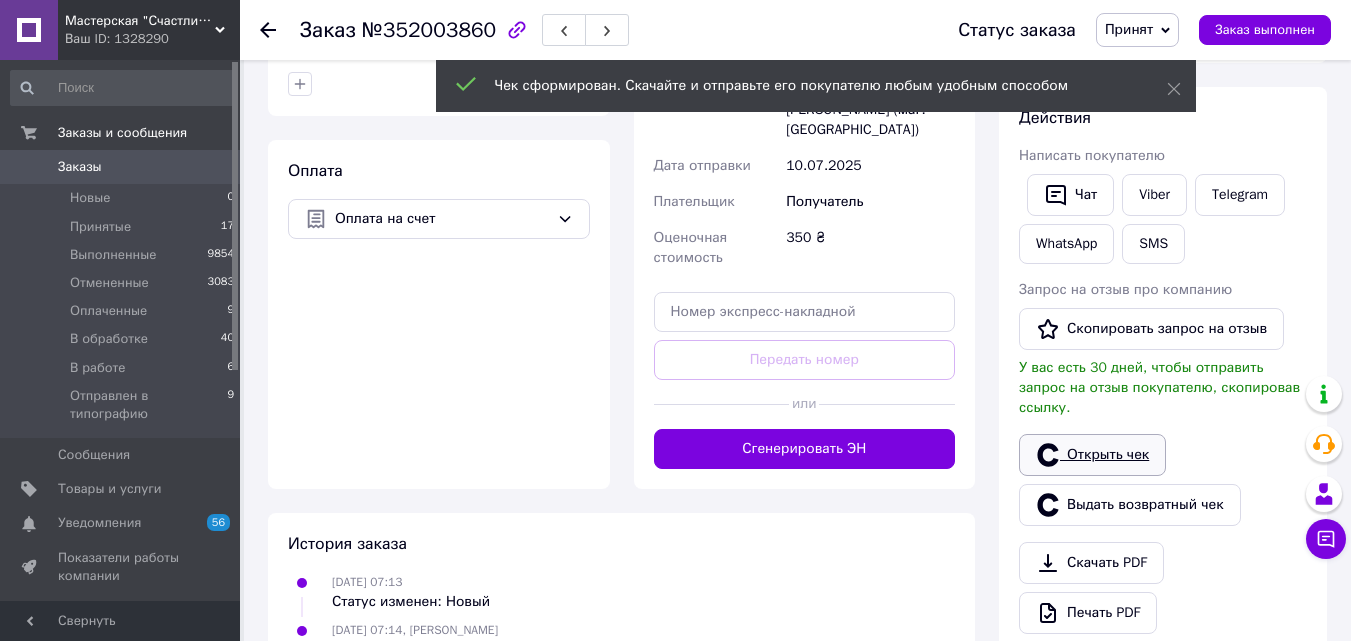 click on "Открыть чек" at bounding box center [1092, 455] 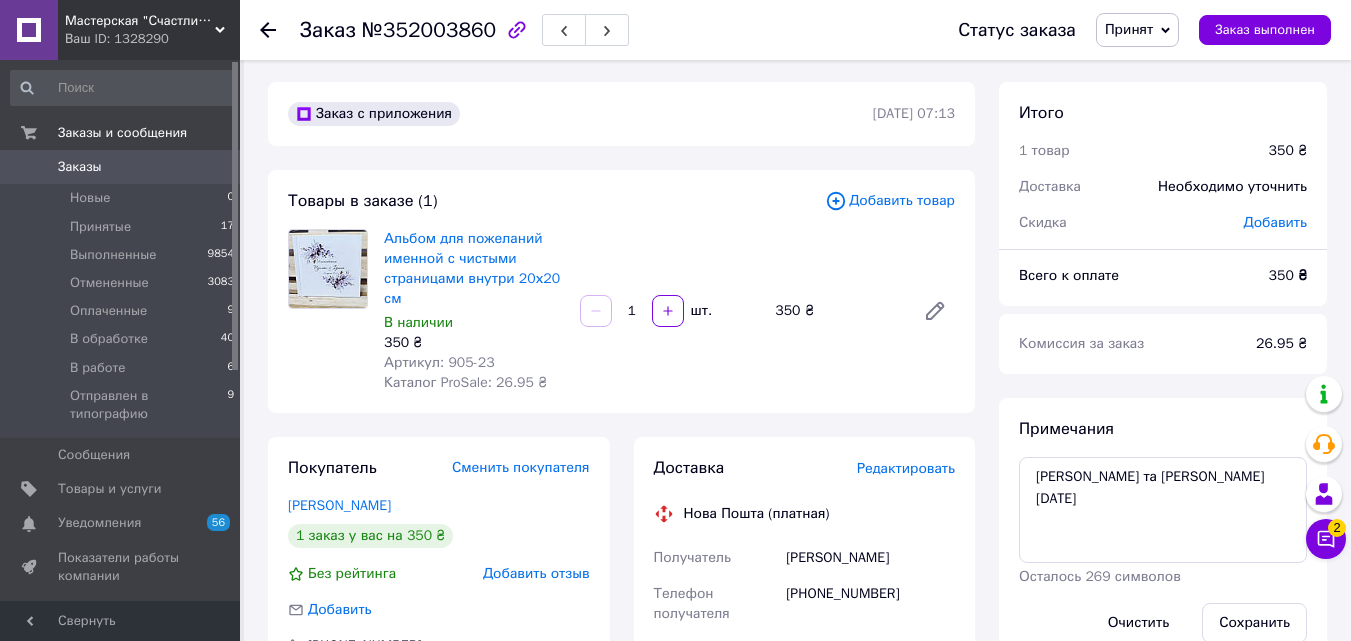 scroll, scrollTop: 102, scrollLeft: 0, axis: vertical 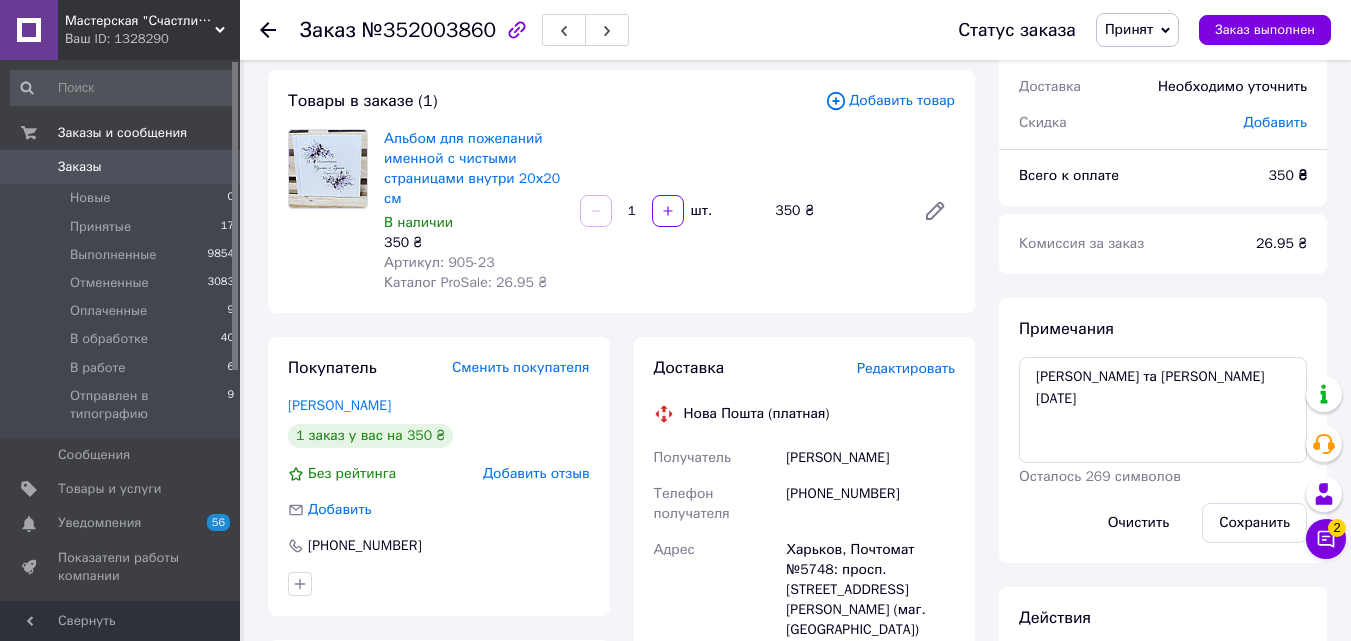 click on "Принят" at bounding box center (1129, 29) 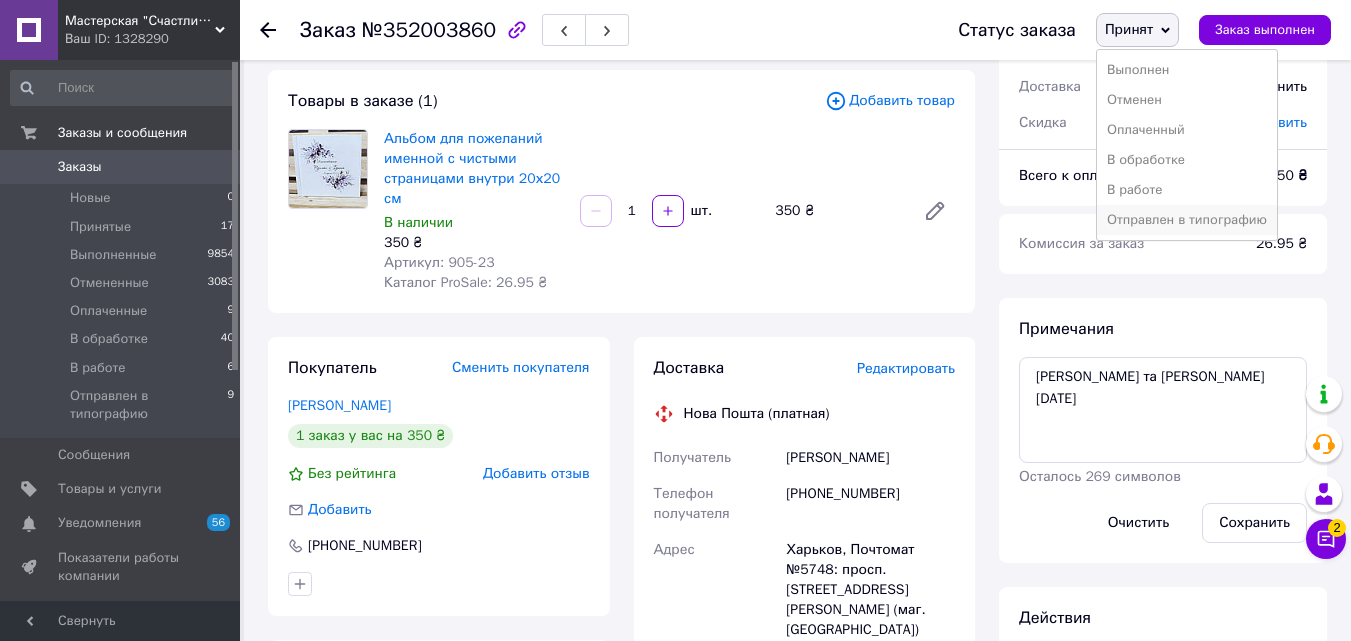 click on "Отправлен в типографию" at bounding box center [1187, 220] 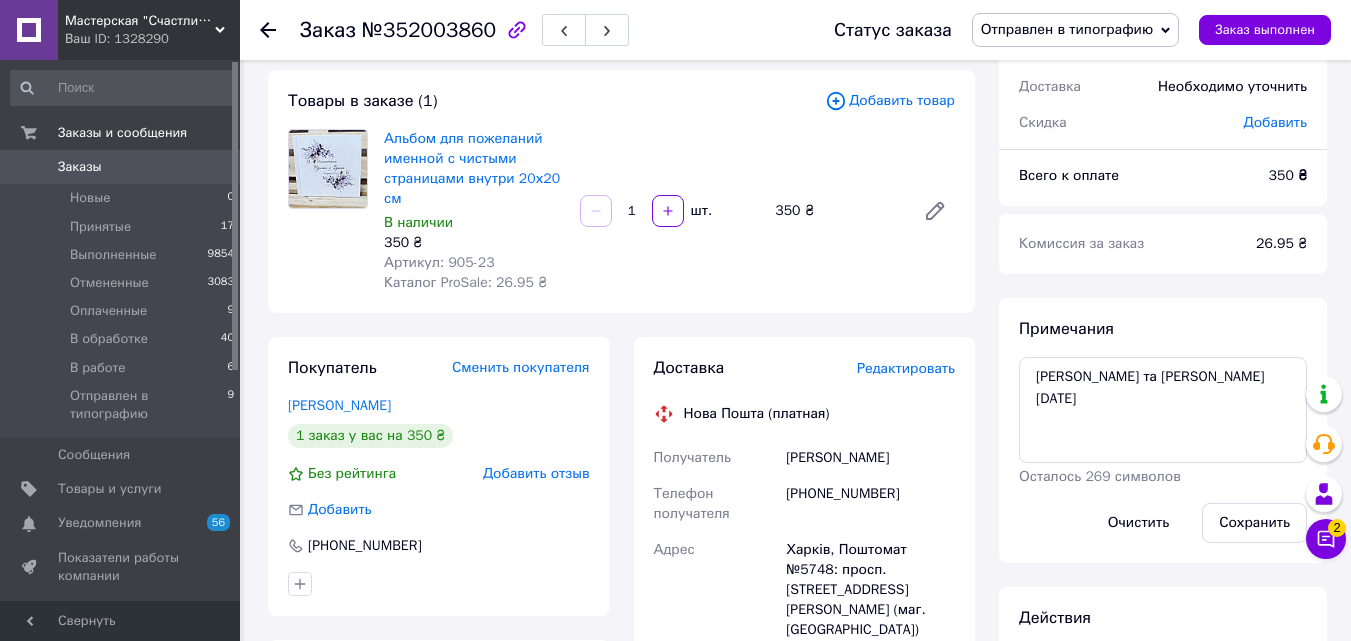 scroll, scrollTop: 402, scrollLeft: 0, axis: vertical 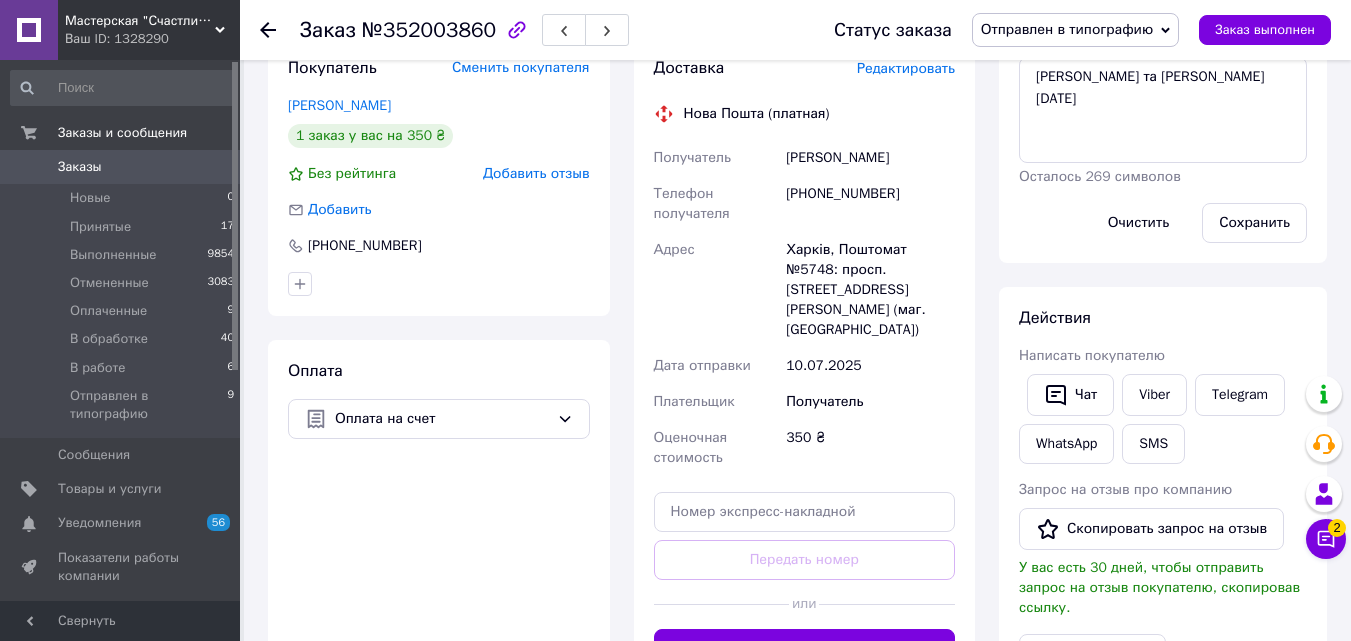 click 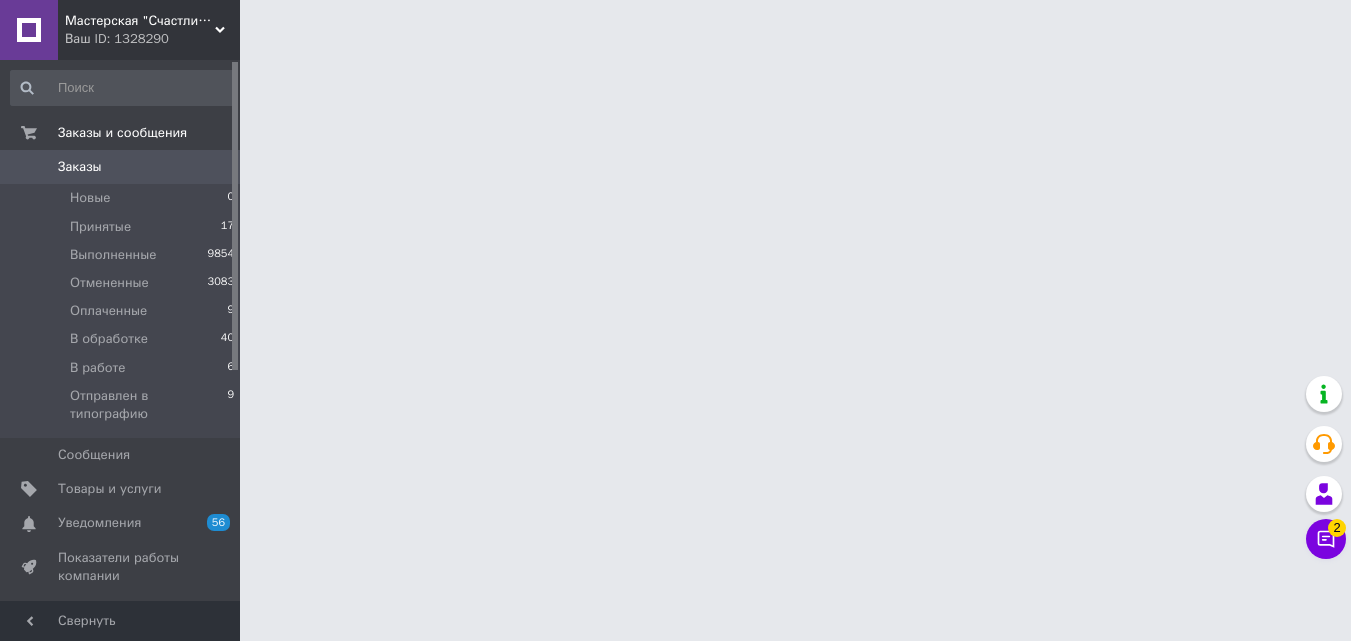 scroll, scrollTop: 0, scrollLeft: 0, axis: both 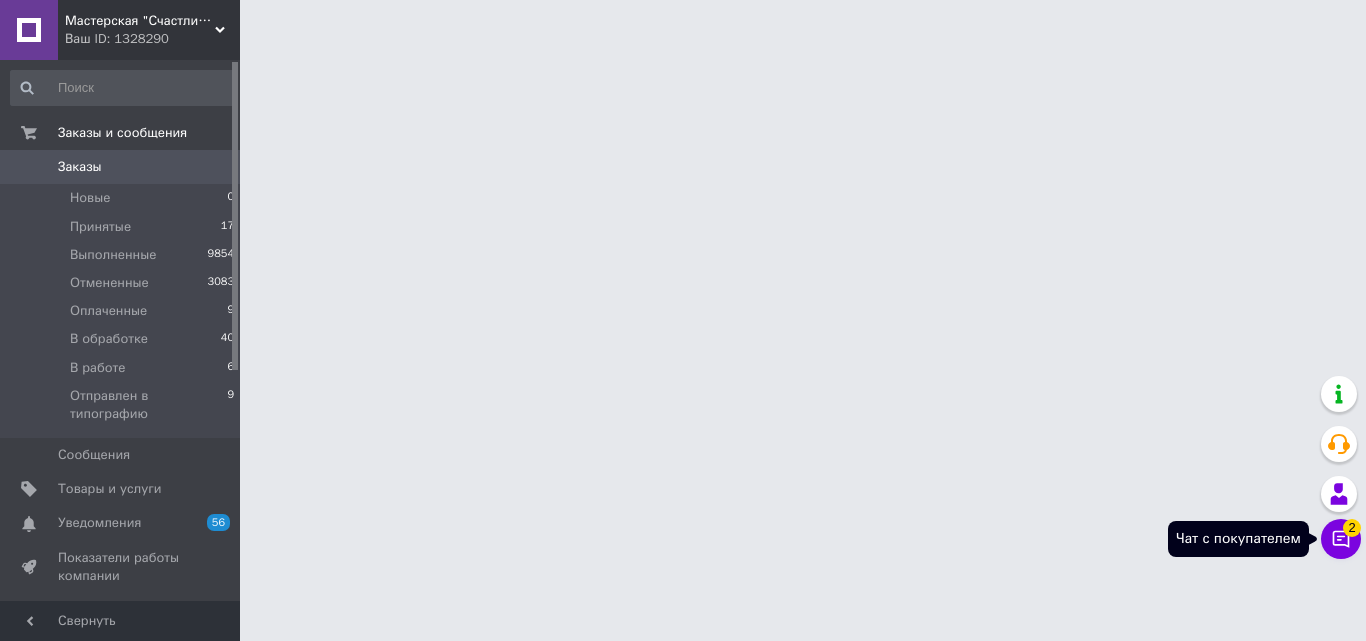click on "Чат с покупателем 2" at bounding box center (1341, 539) 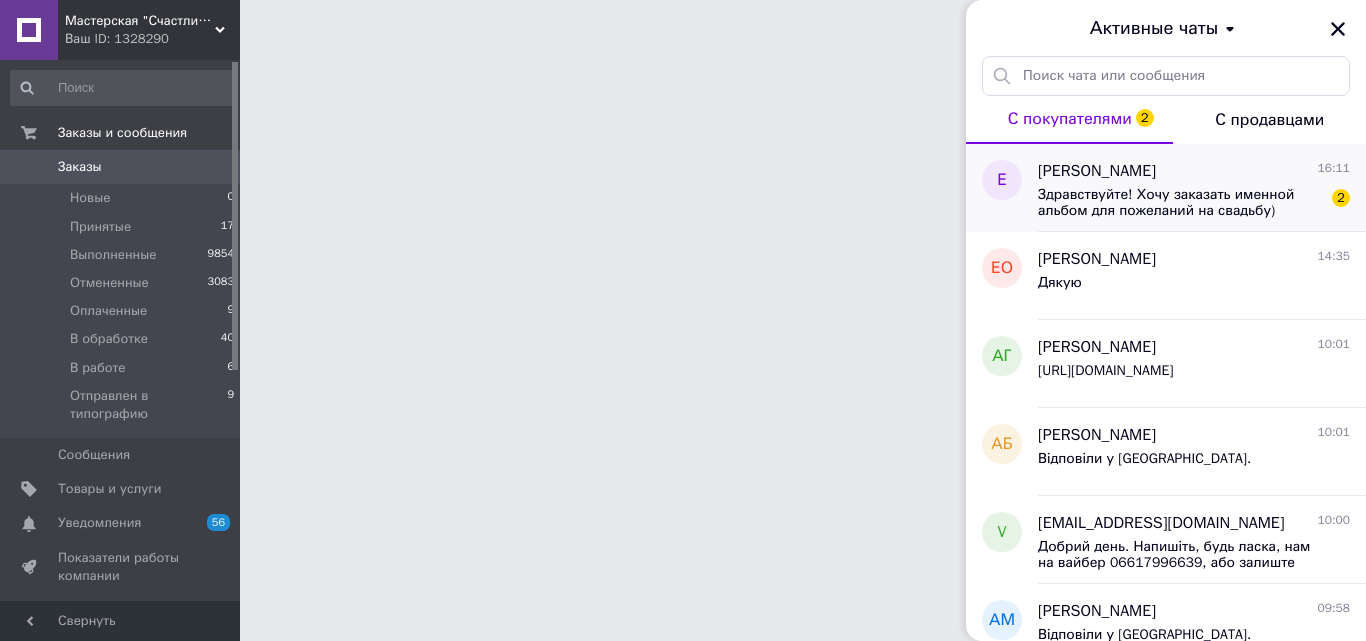 click on "Здравствуйте! Хочу заказать именной  альбом для пожеланий на свадьбу)" at bounding box center (1180, 203) 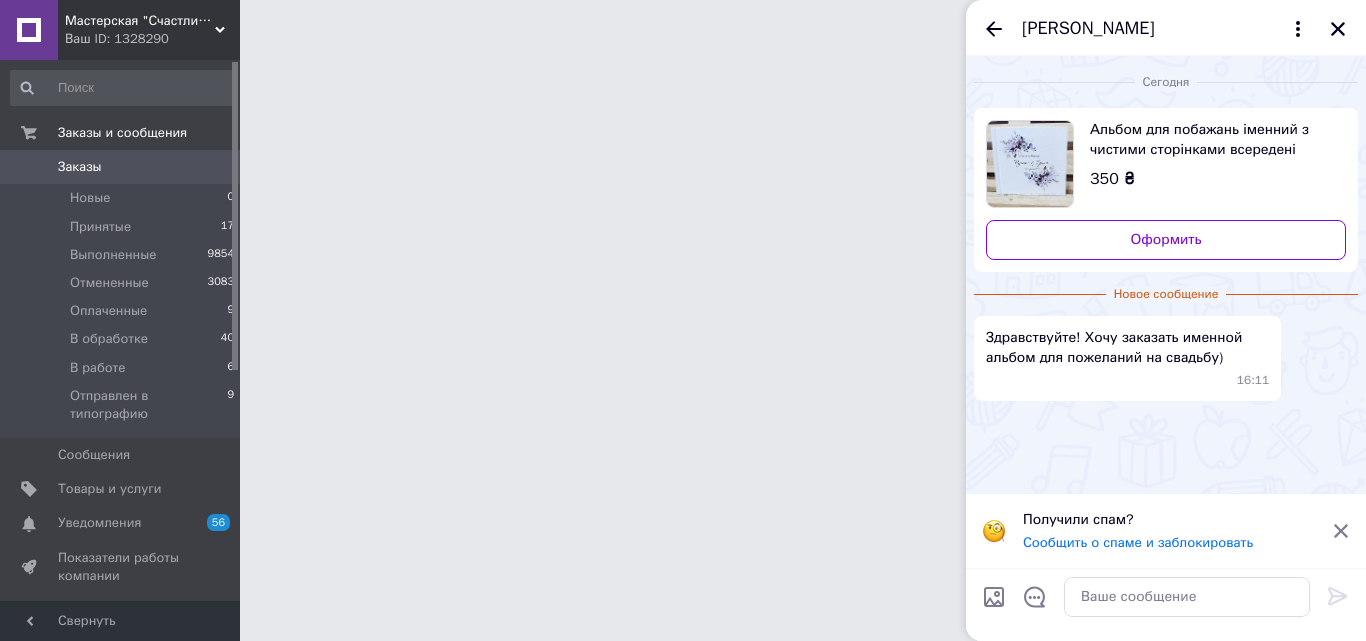 click 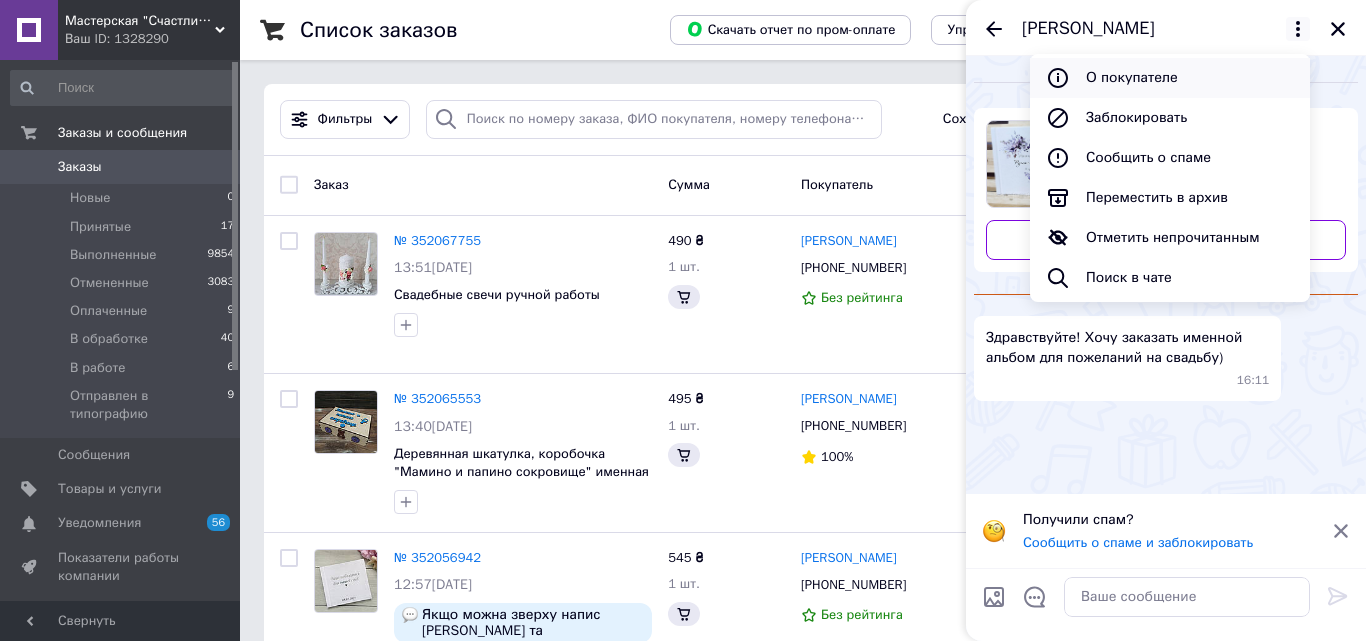 click on "О покупателе" at bounding box center [1170, 78] 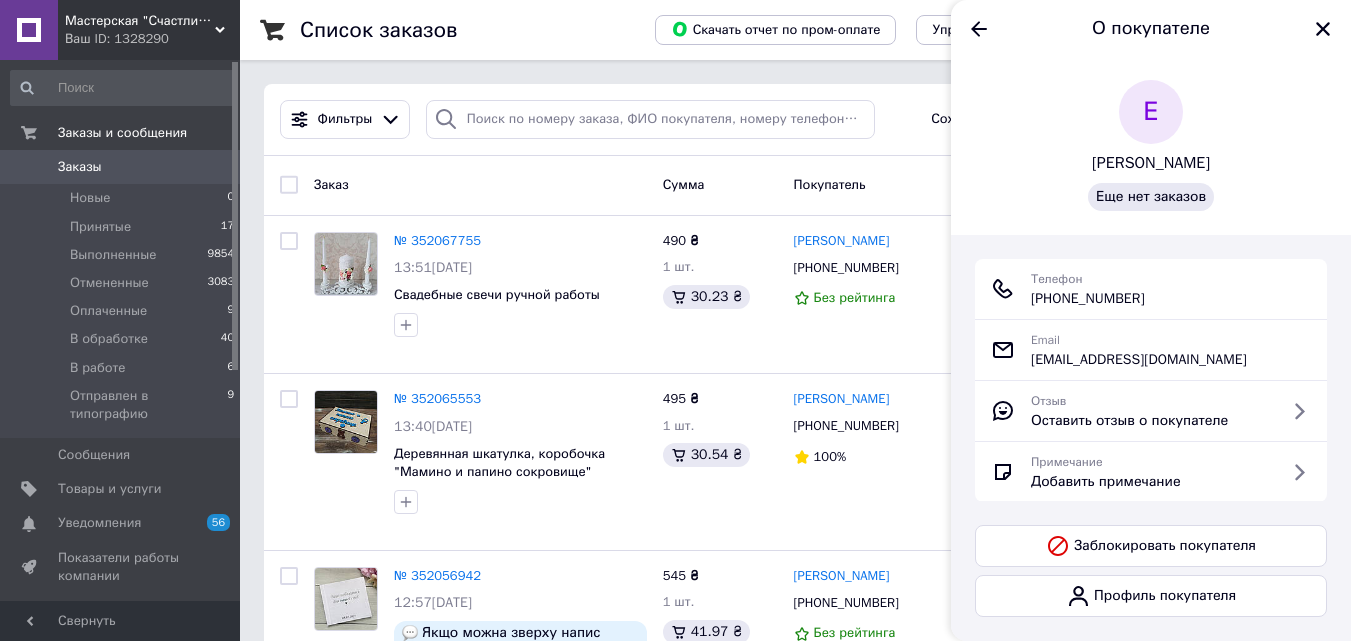 drag, startPoint x: 1031, startPoint y: 294, endPoint x: 1186, endPoint y: 292, distance: 155.01291 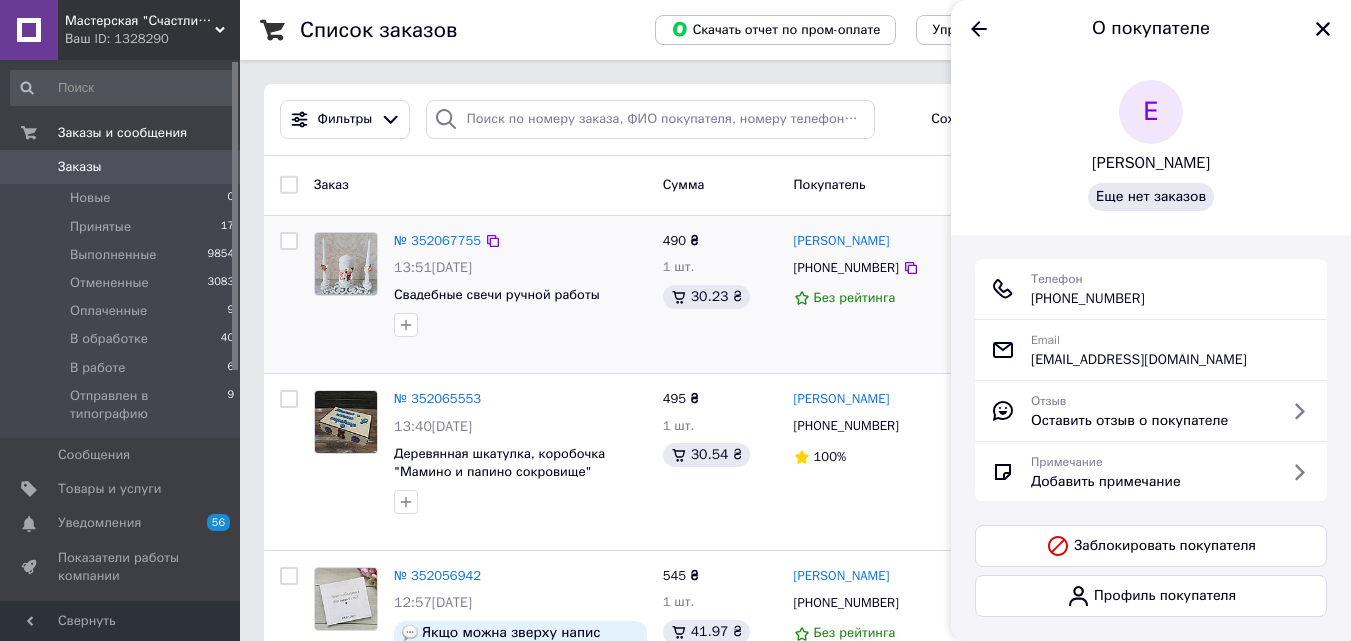 drag, startPoint x: 1123, startPoint y: 289, endPoint x: 801, endPoint y: 312, distance: 322.82037 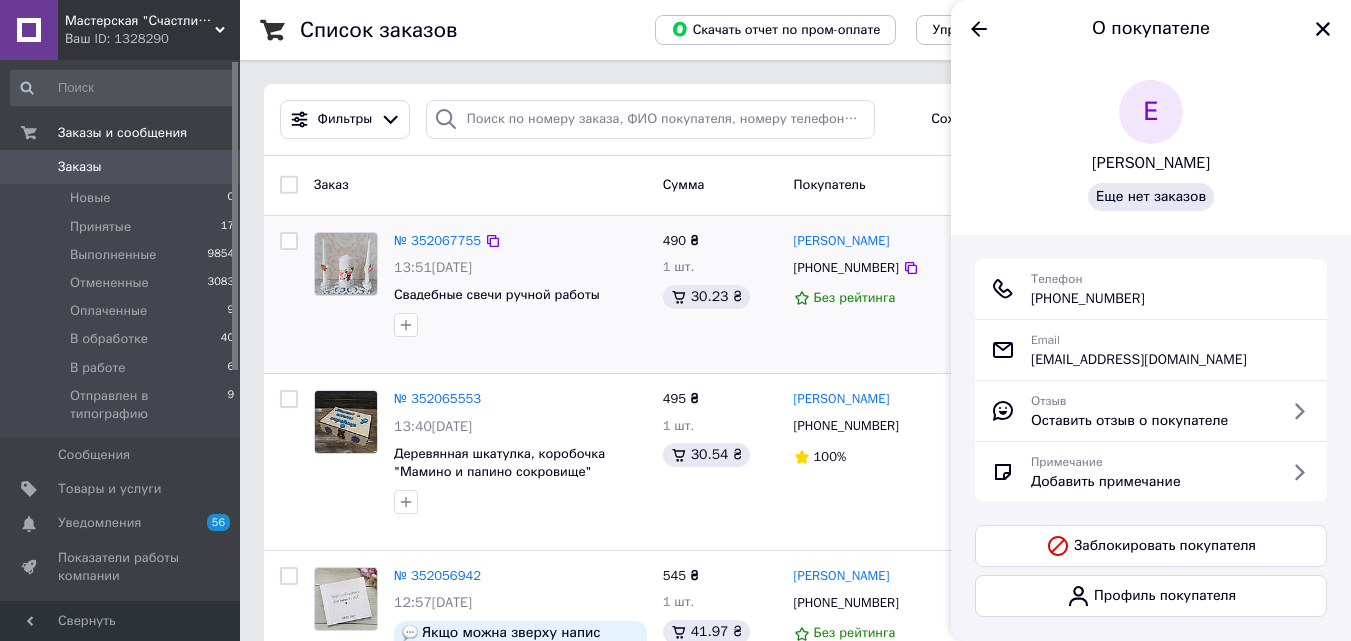 click on "Без рейтинга" at bounding box center [855, 297] 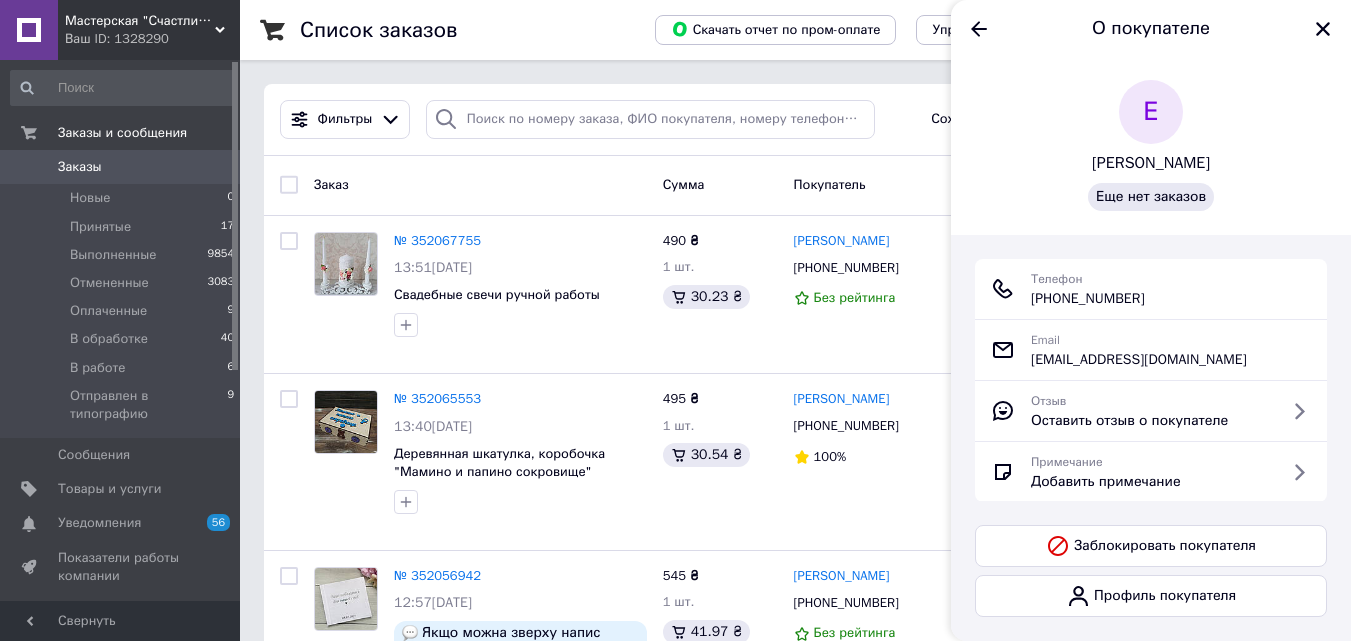 drag, startPoint x: 1035, startPoint y: 300, endPoint x: 1195, endPoint y: 298, distance: 160.0125 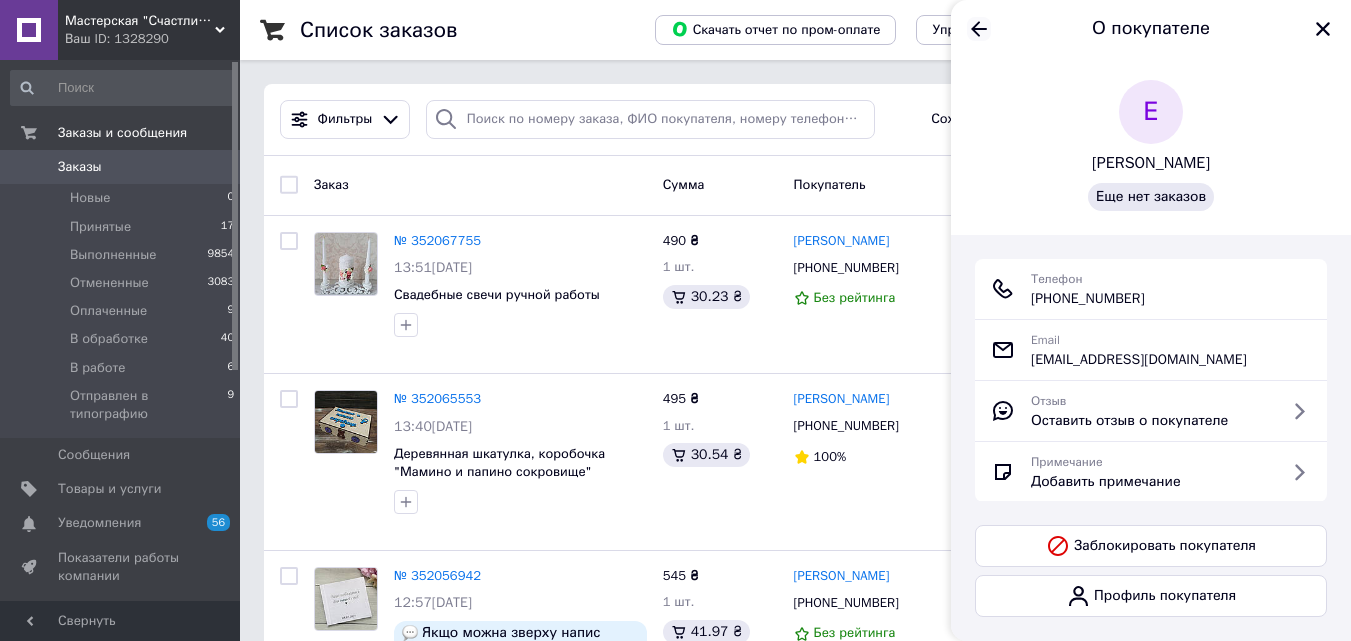 click 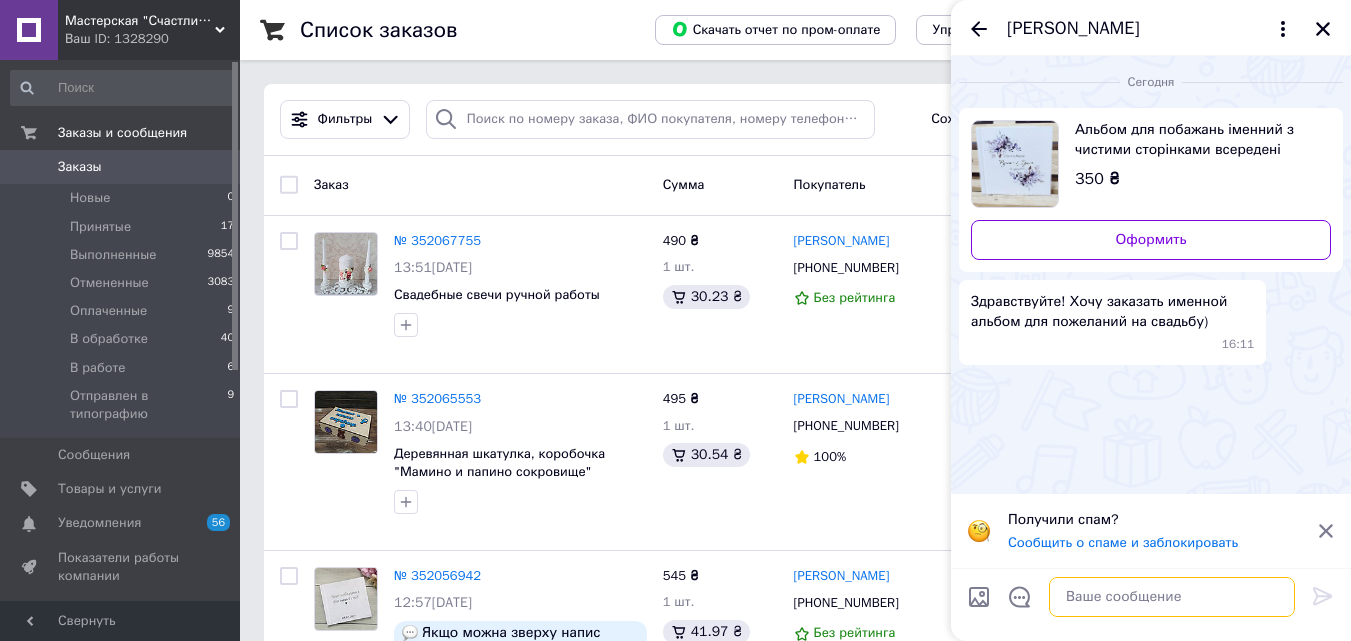 click at bounding box center (1172, 597) 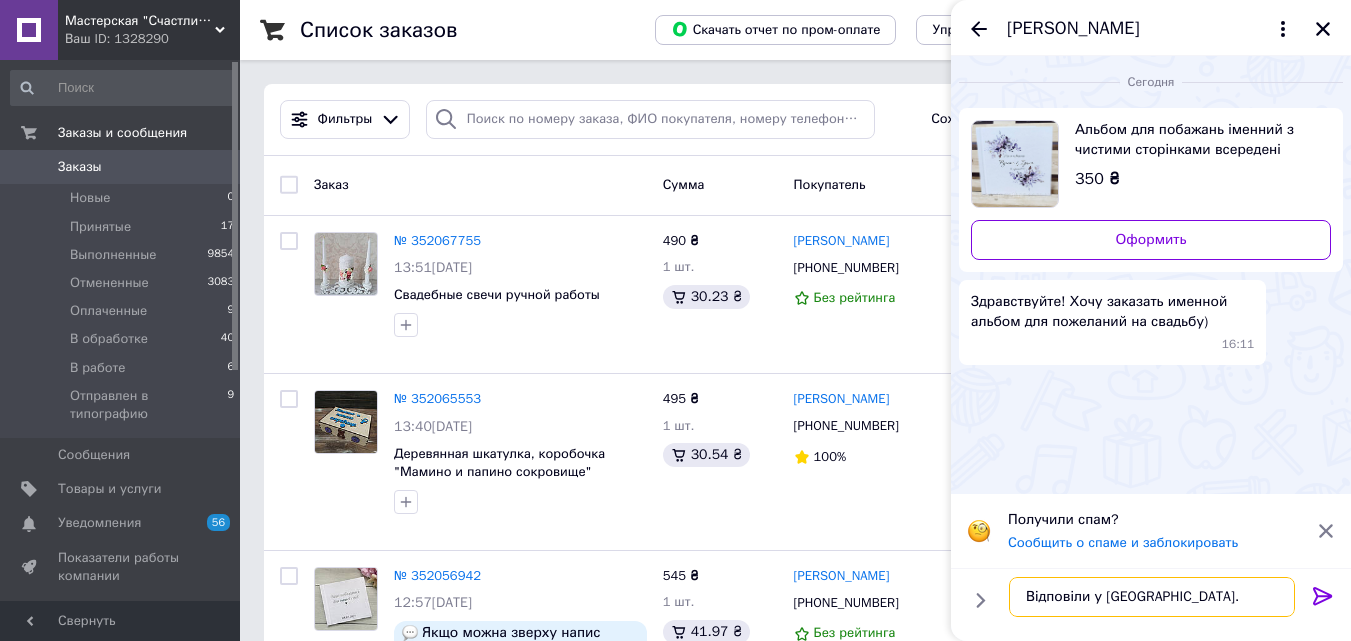 type on "Відповіли у вайбер." 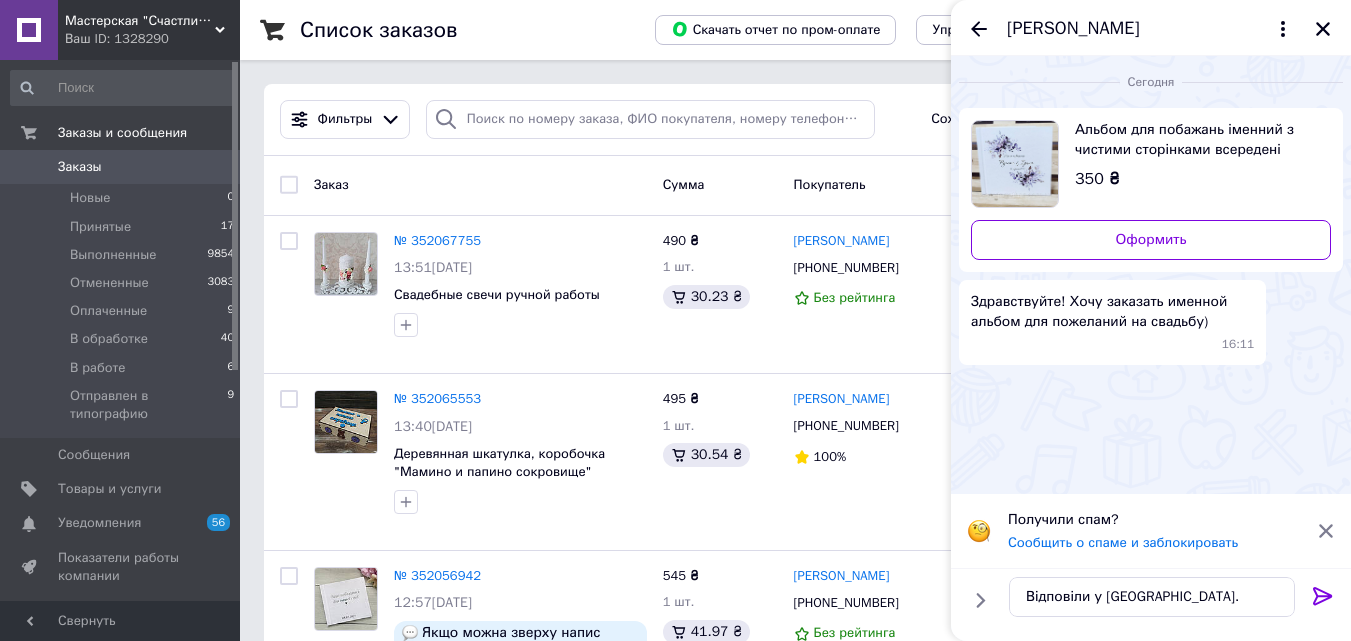 click 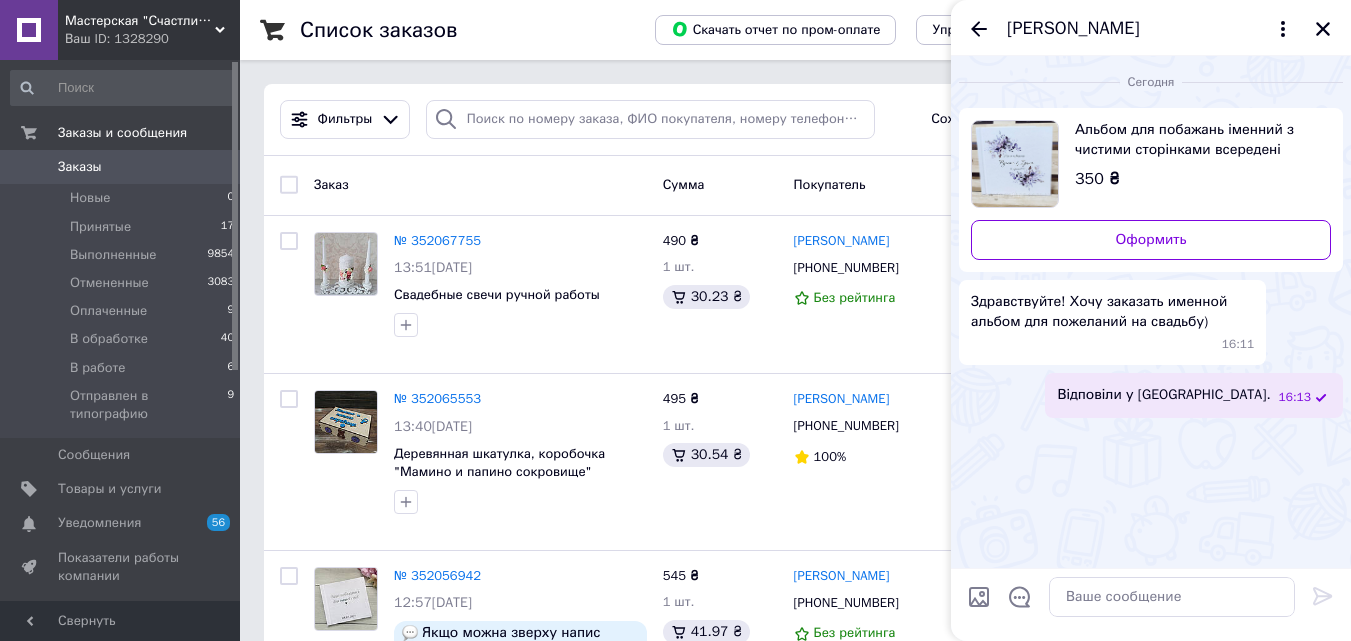 click 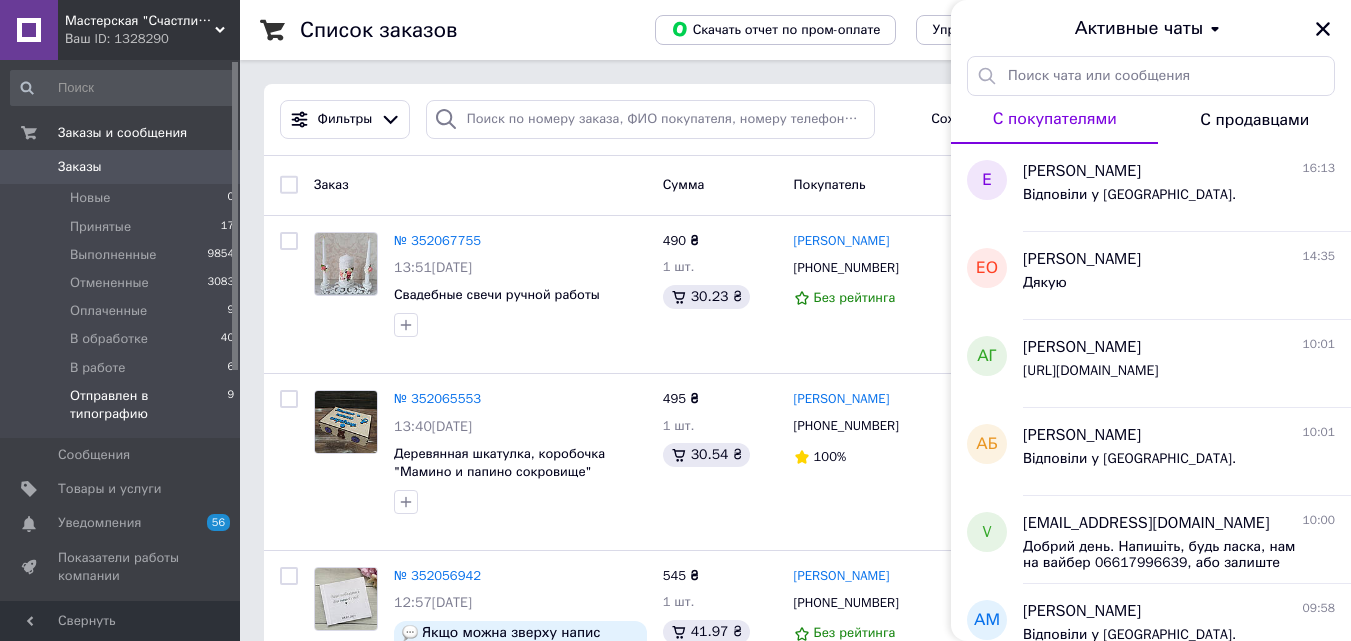 click on "Отправлен в типографию" at bounding box center (148, 405) 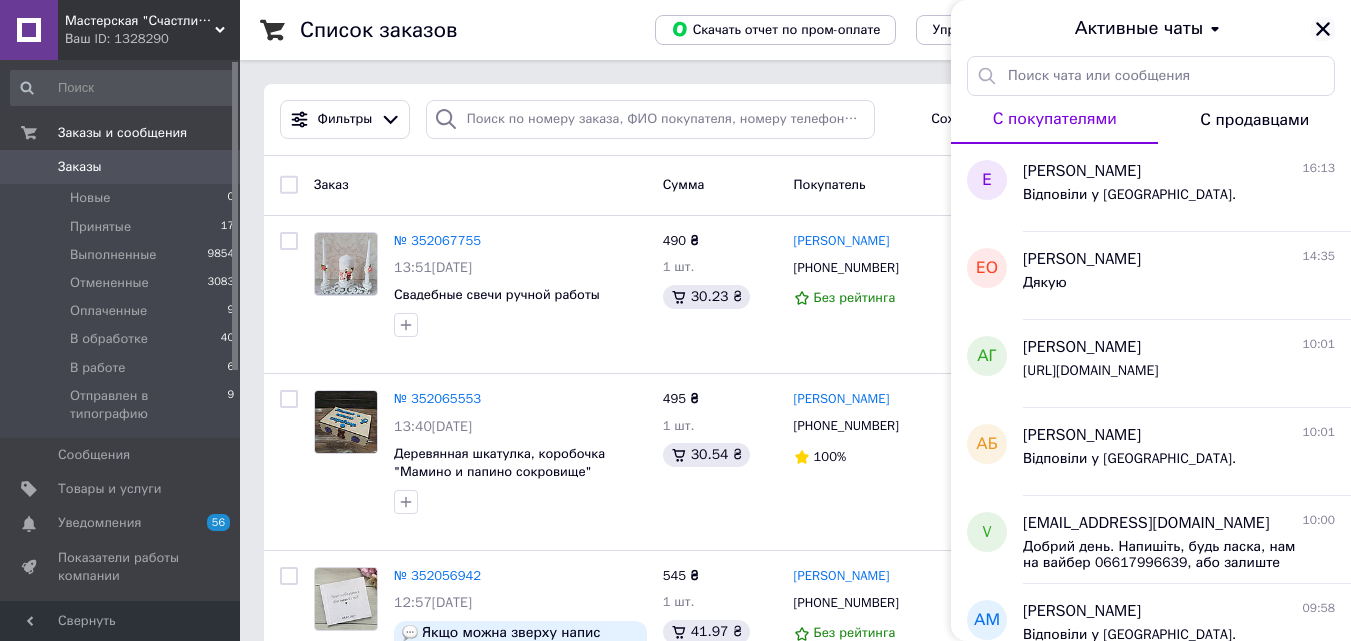 click 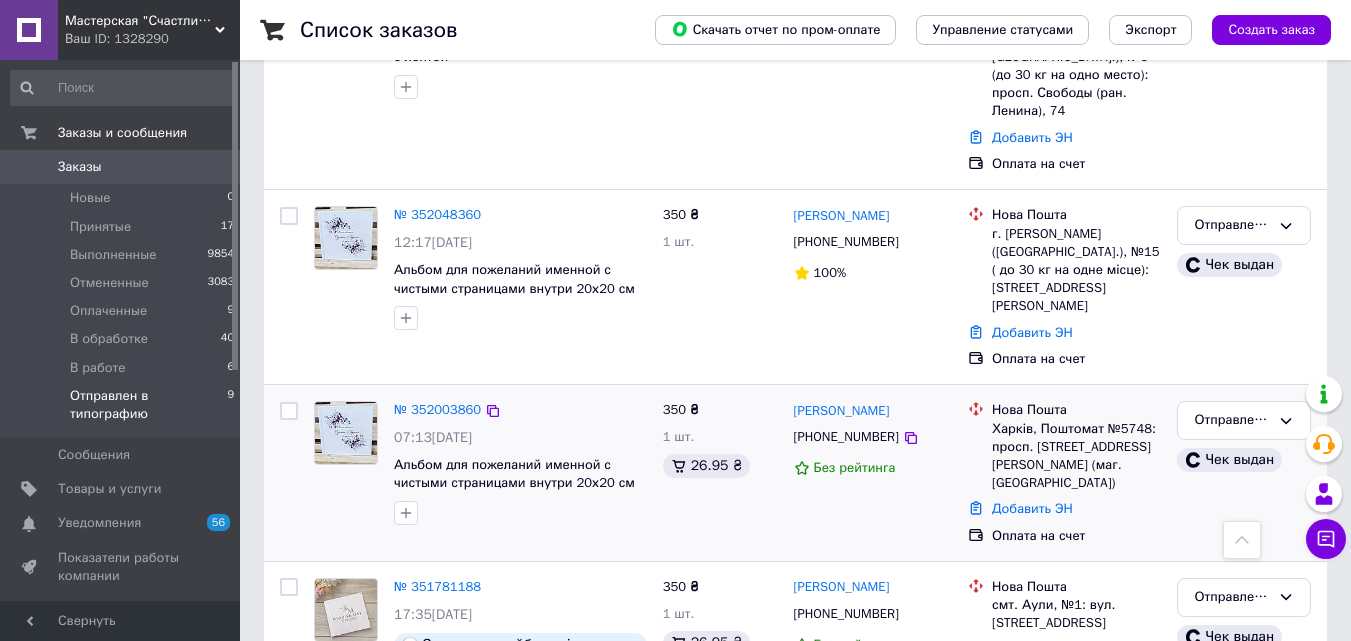 scroll, scrollTop: 0, scrollLeft: 0, axis: both 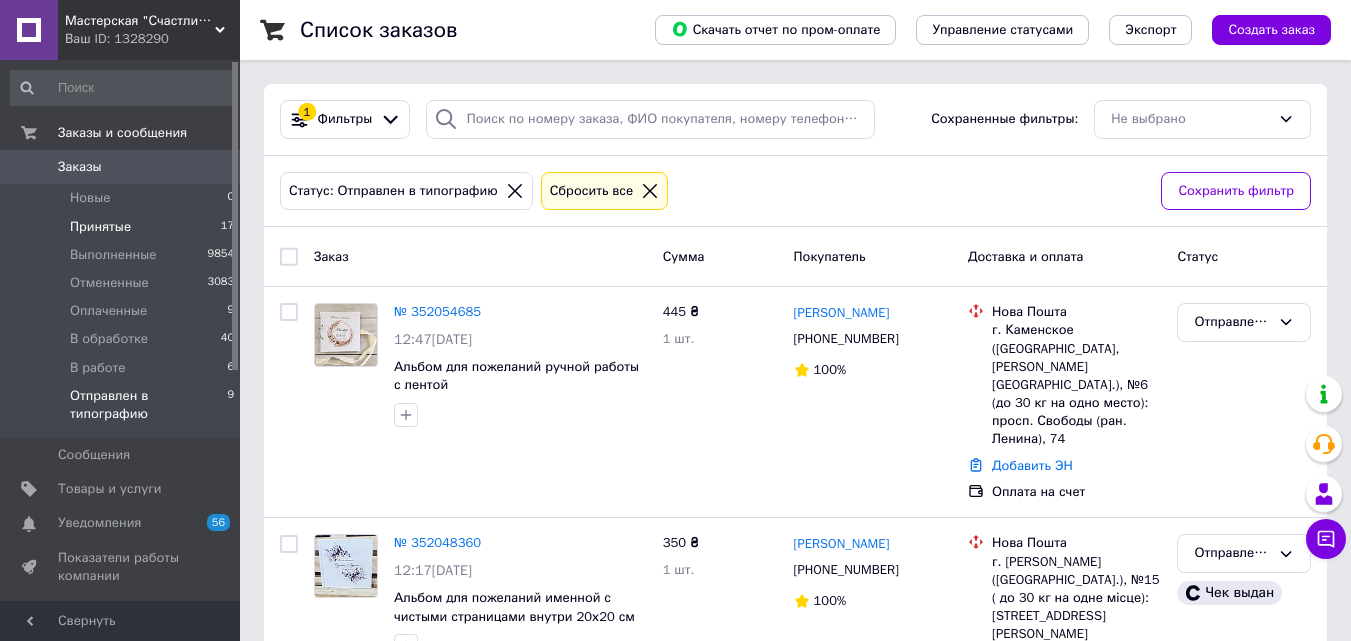 click on "Принятые" at bounding box center (100, 227) 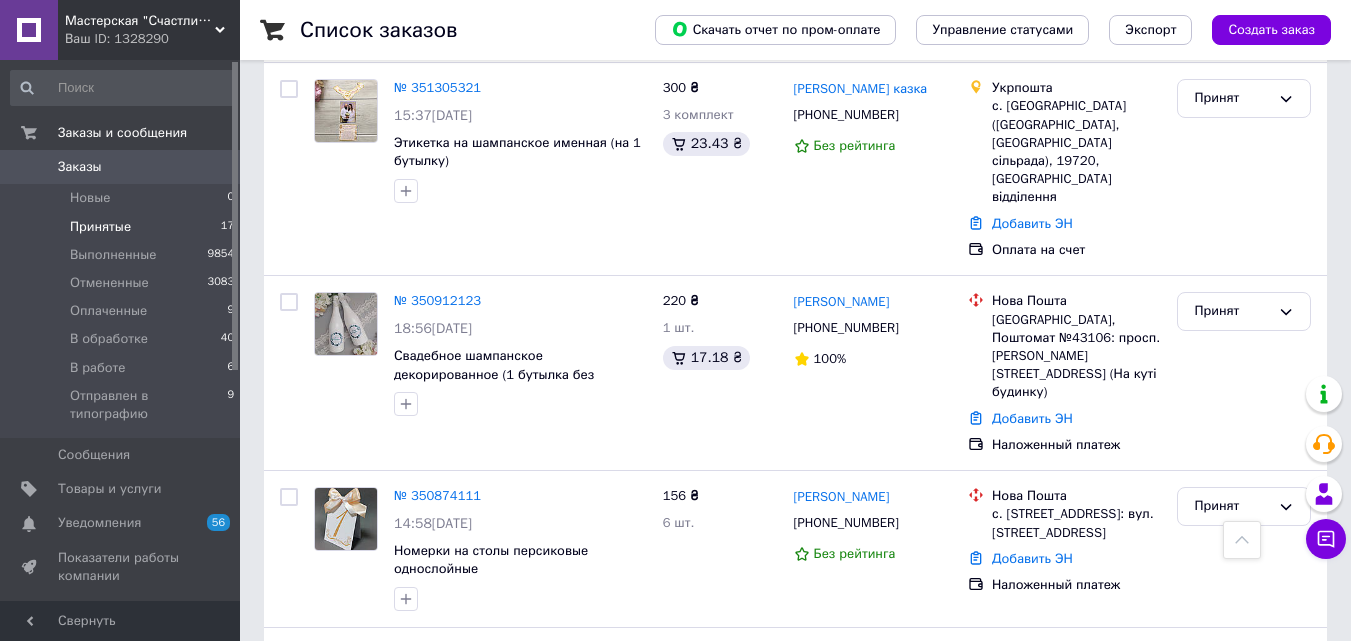scroll, scrollTop: 2444, scrollLeft: 0, axis: vertical 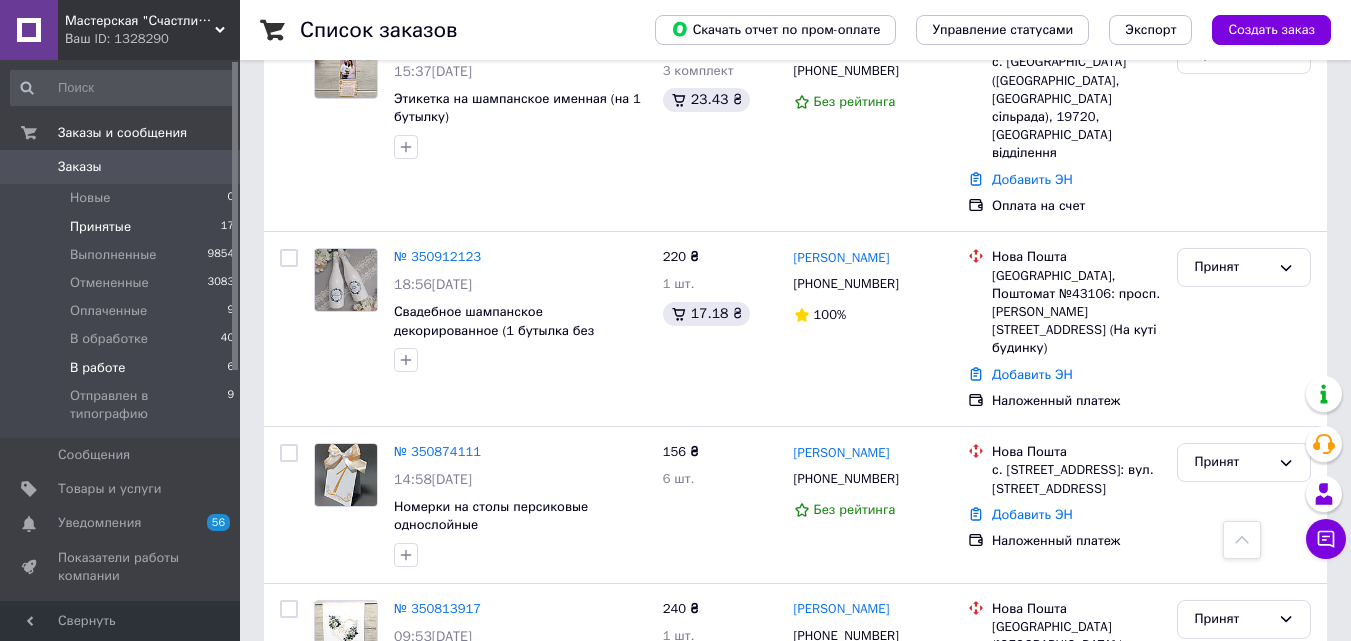 click on "В работе" at bounding box center [98, 368] 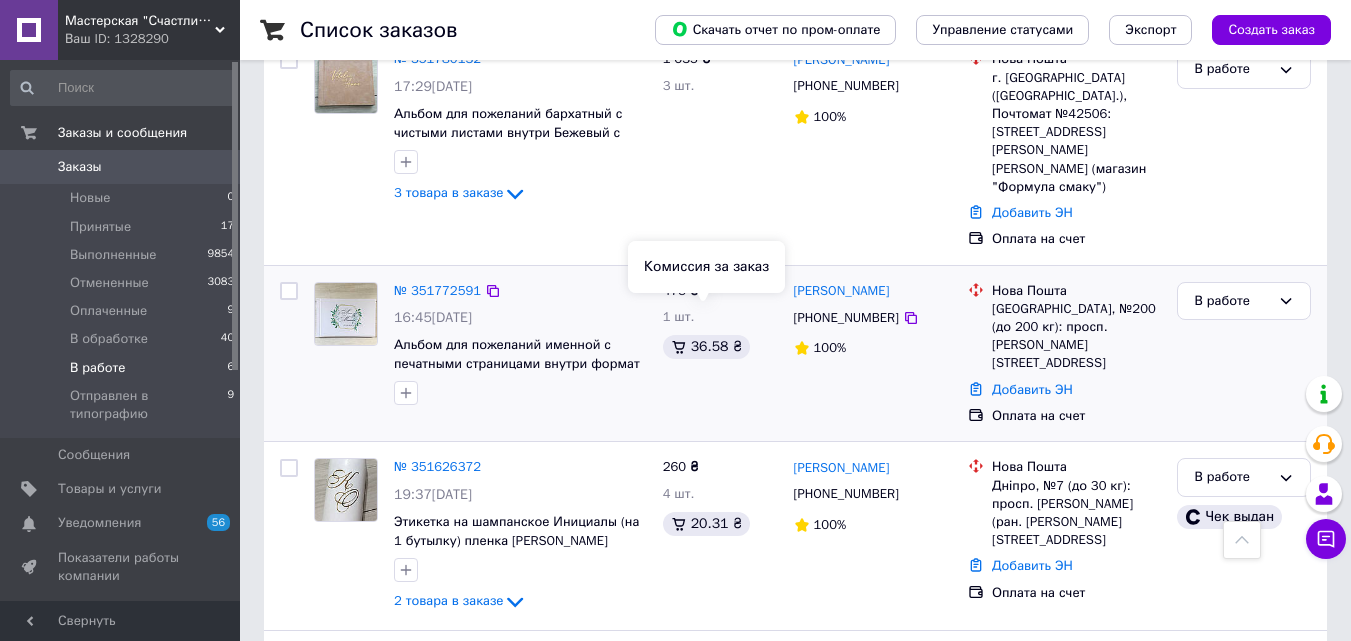 scroll, scrollTop: 721, scrollLeft: 0, axis: vertical 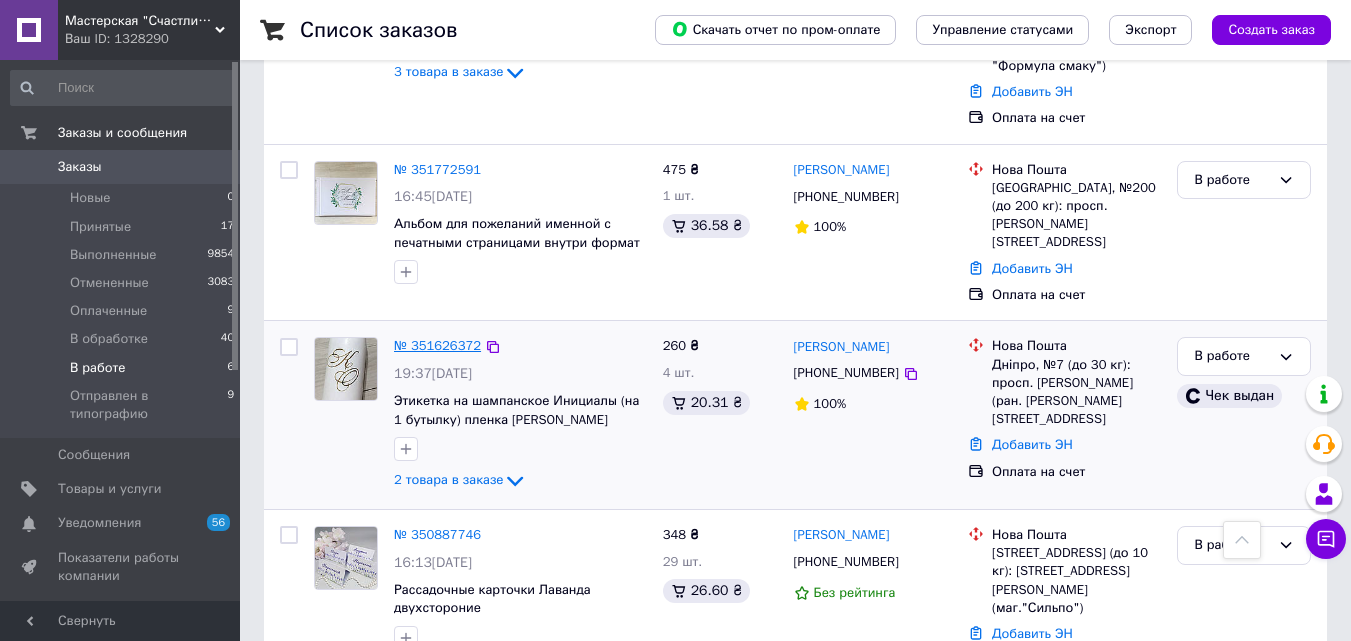 click on "№ 351626372" at bounding box center [437, 345] 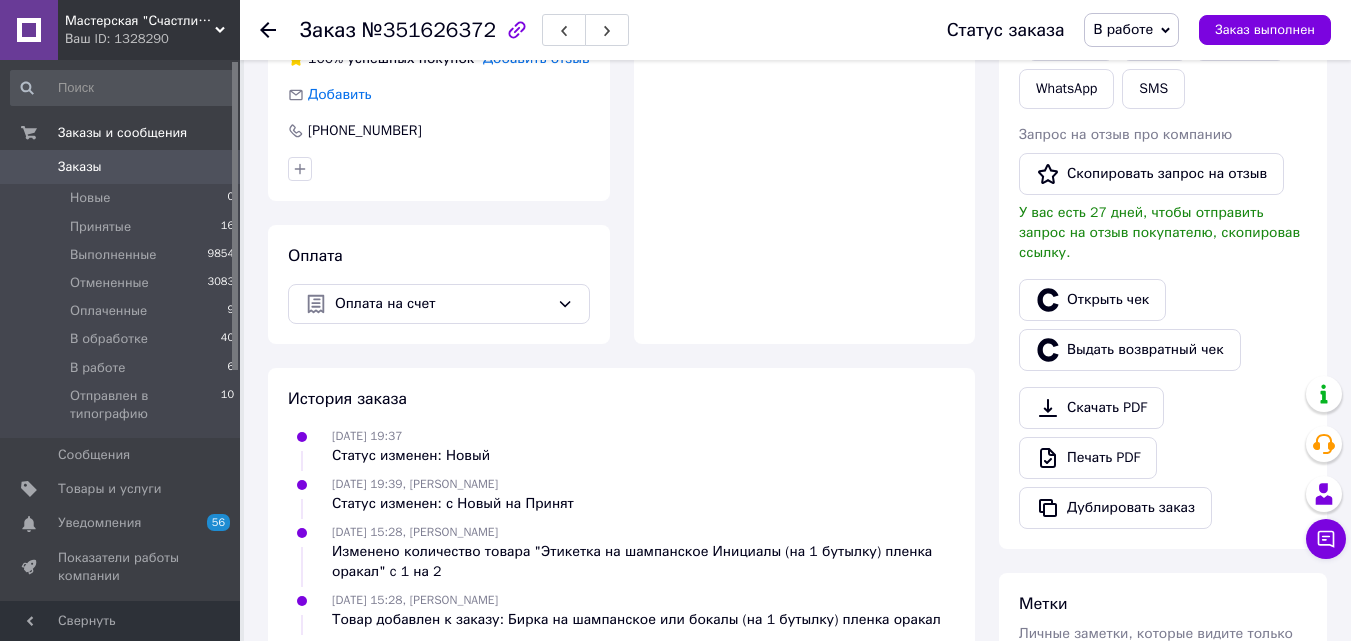 scroll, scrollTop: 121, scrollLeft: 0, axis: vertical 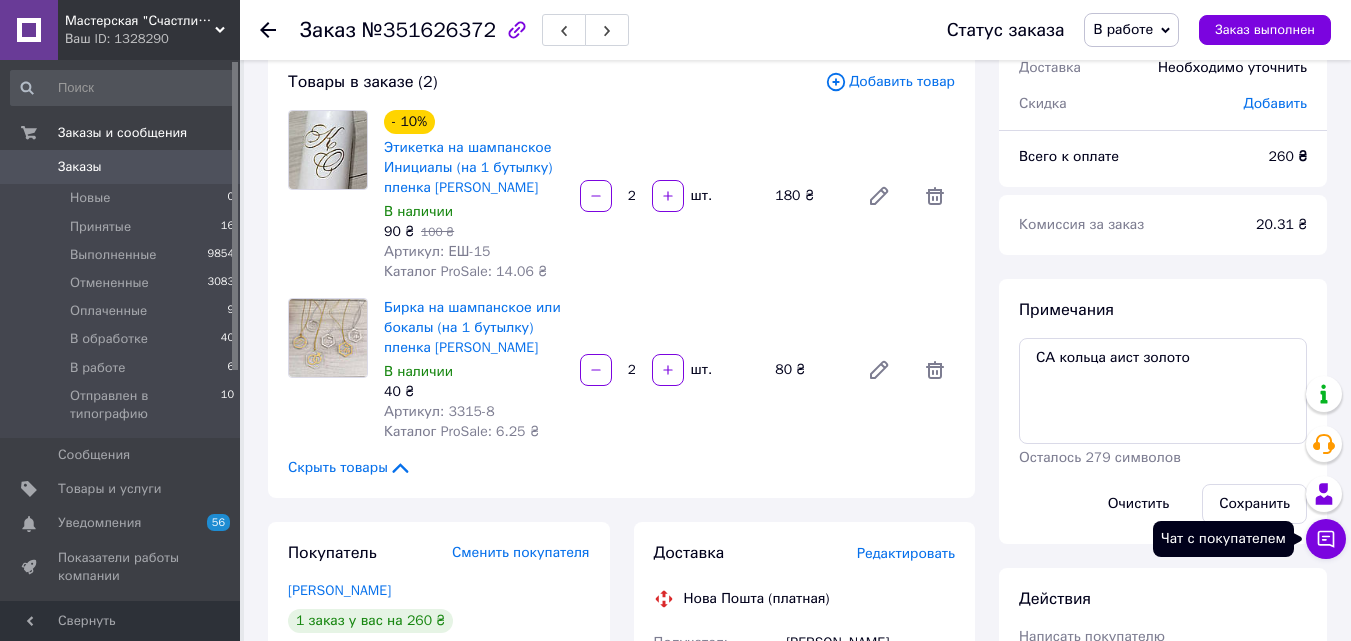 click 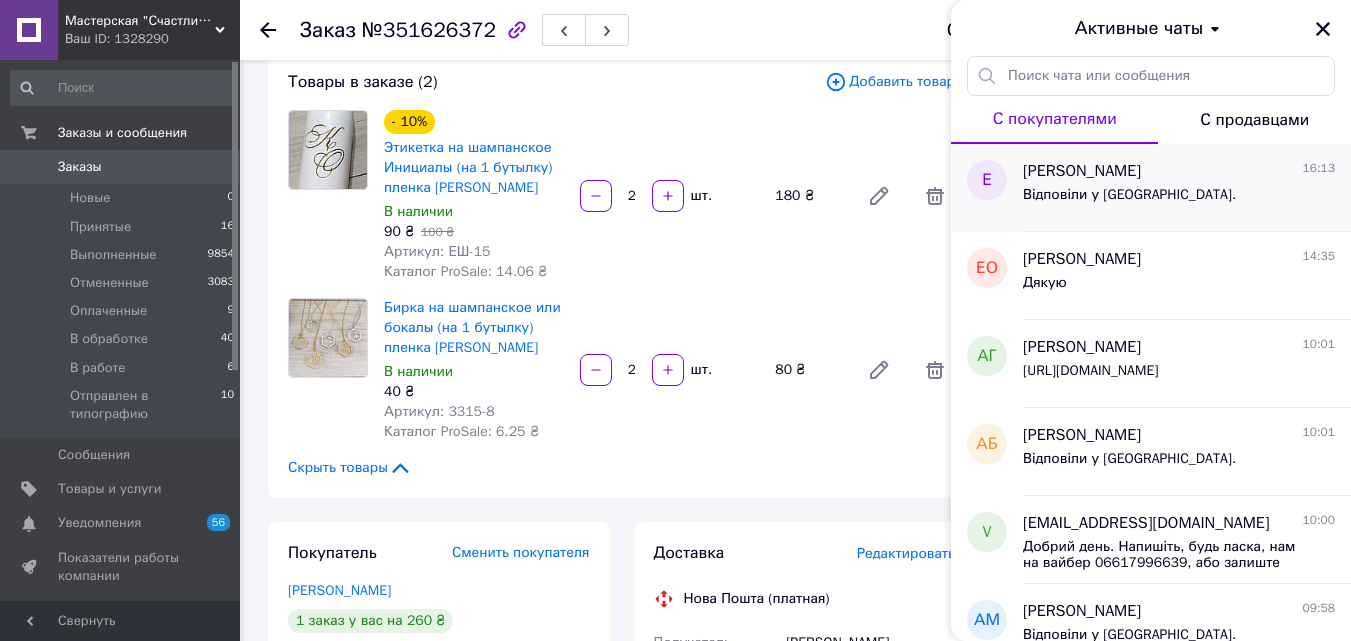 click on "Елена 16:13" at bounding box center (1179, 171) 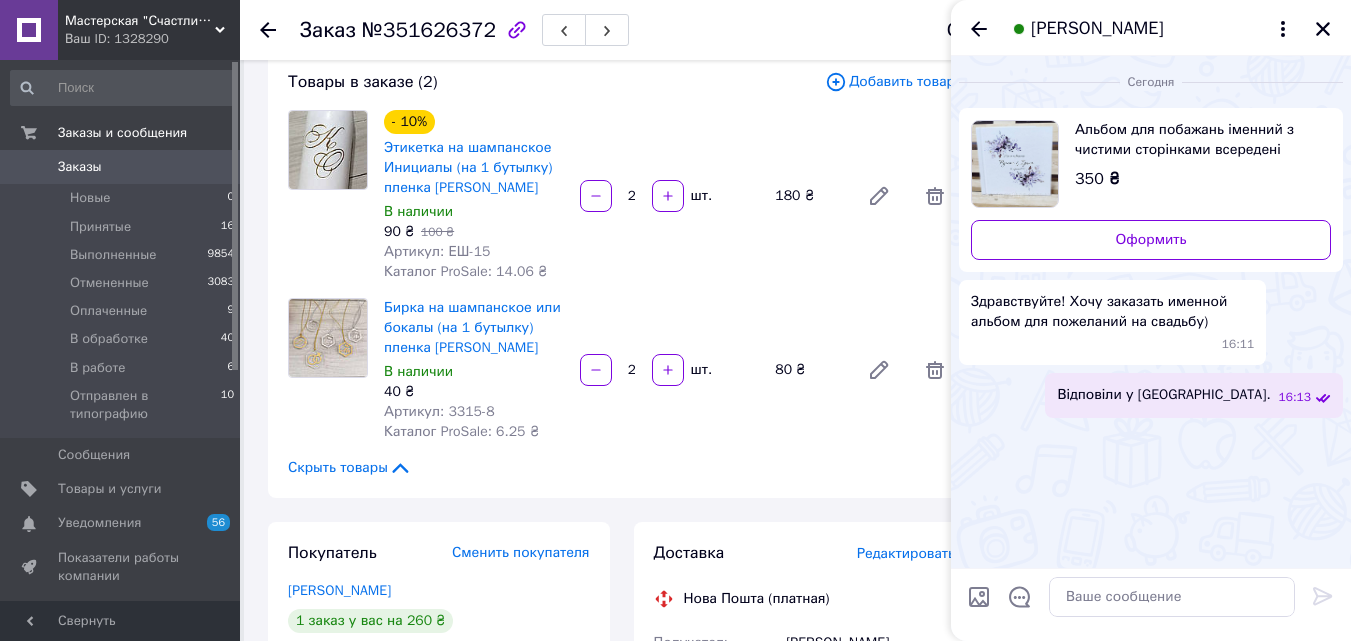 click 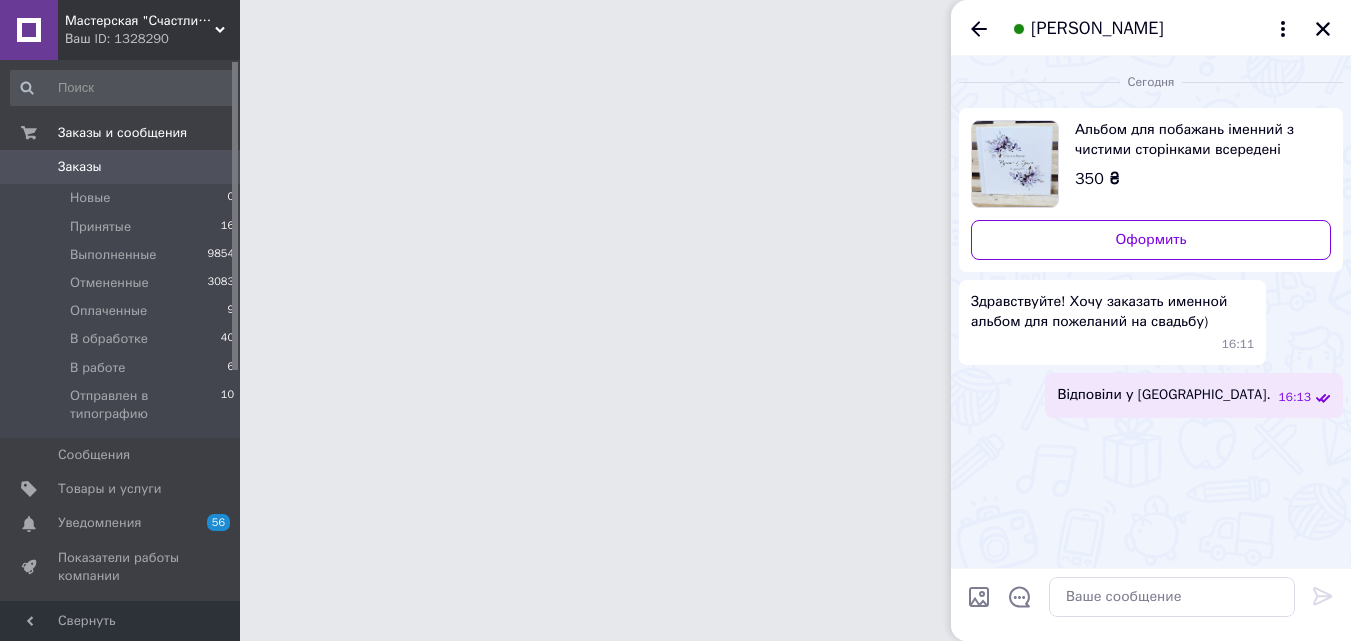scroll, scrollTop: 0, scrollLeft: 0, axis: both 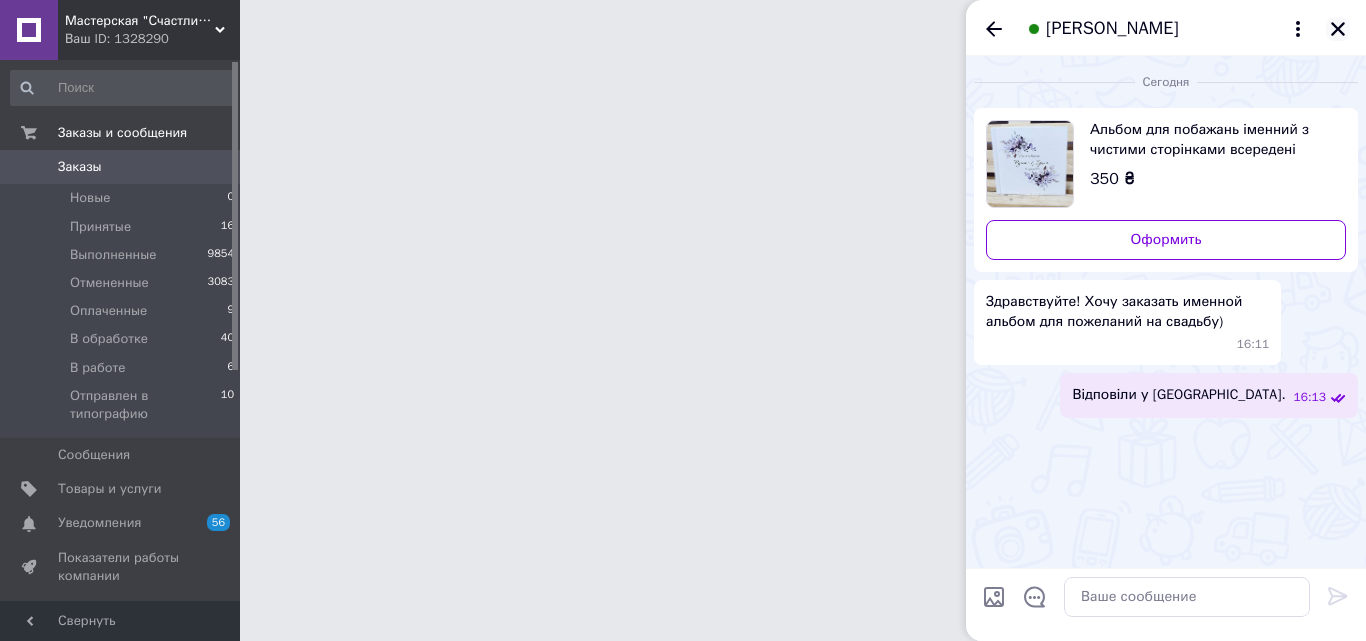 click on "[PERSON_NAME]" at bounding box center (1166, 28) 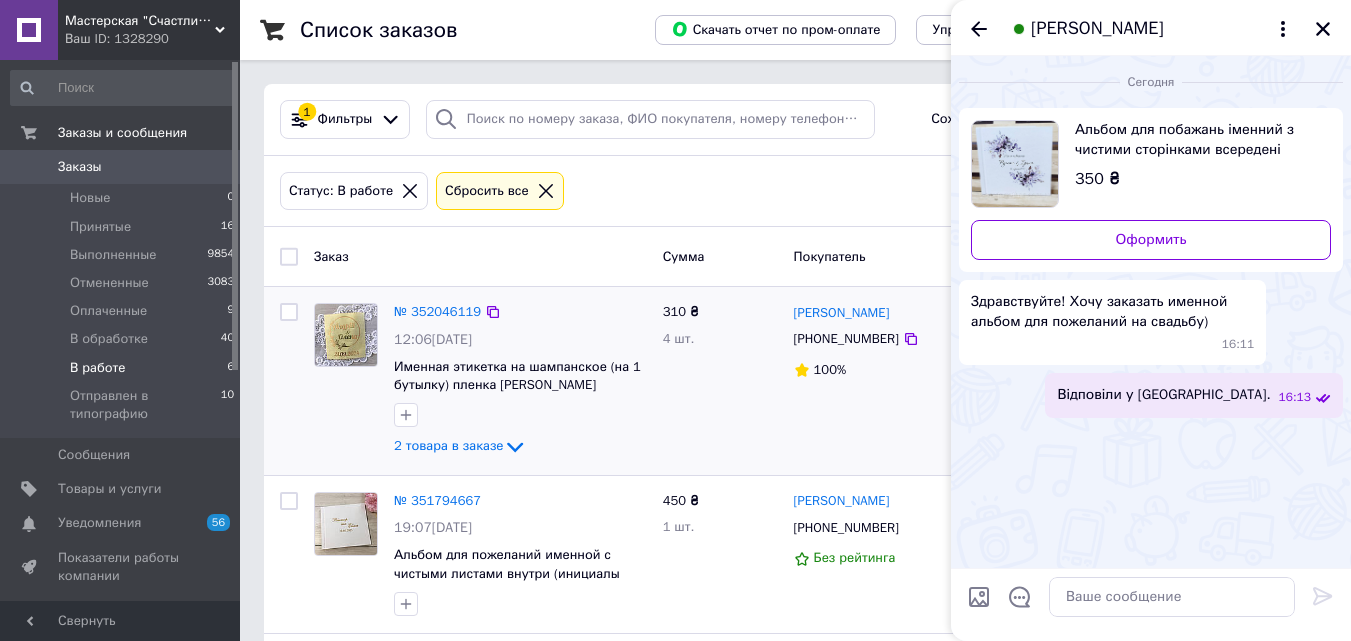 scroll, scrollTop: 200, scrollLeft: 0, axis: vertical 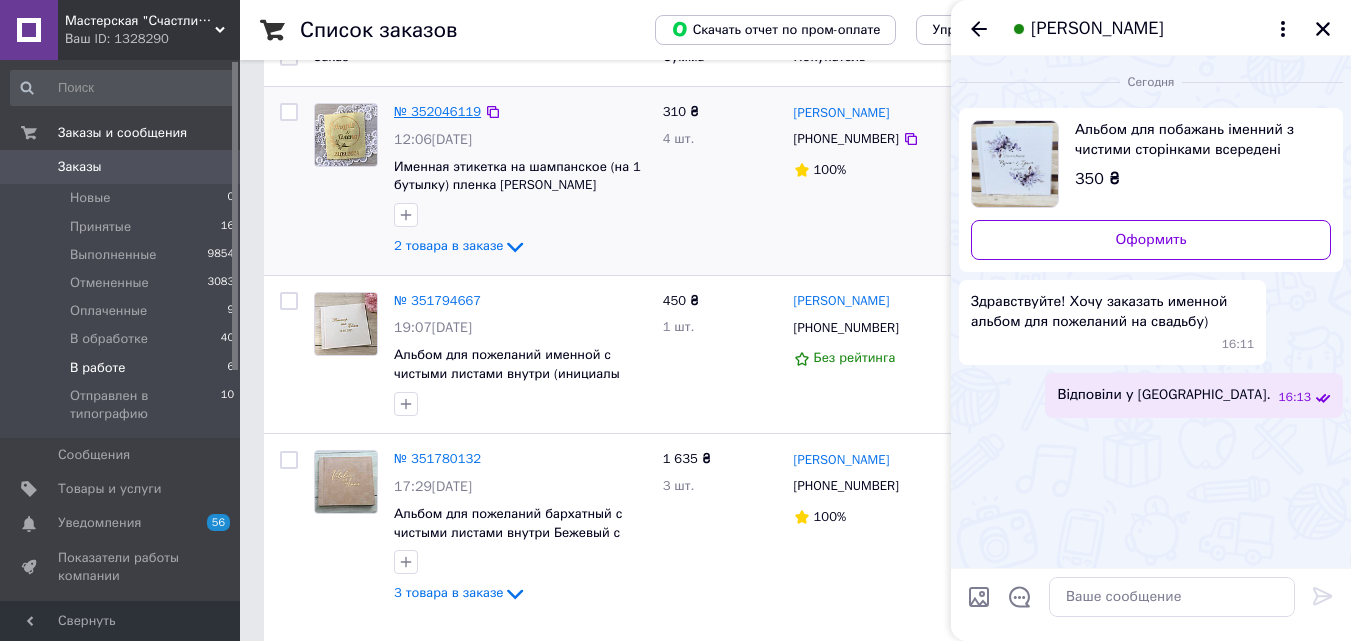 click on "№ 352046119" at bounding box center (437, 111) 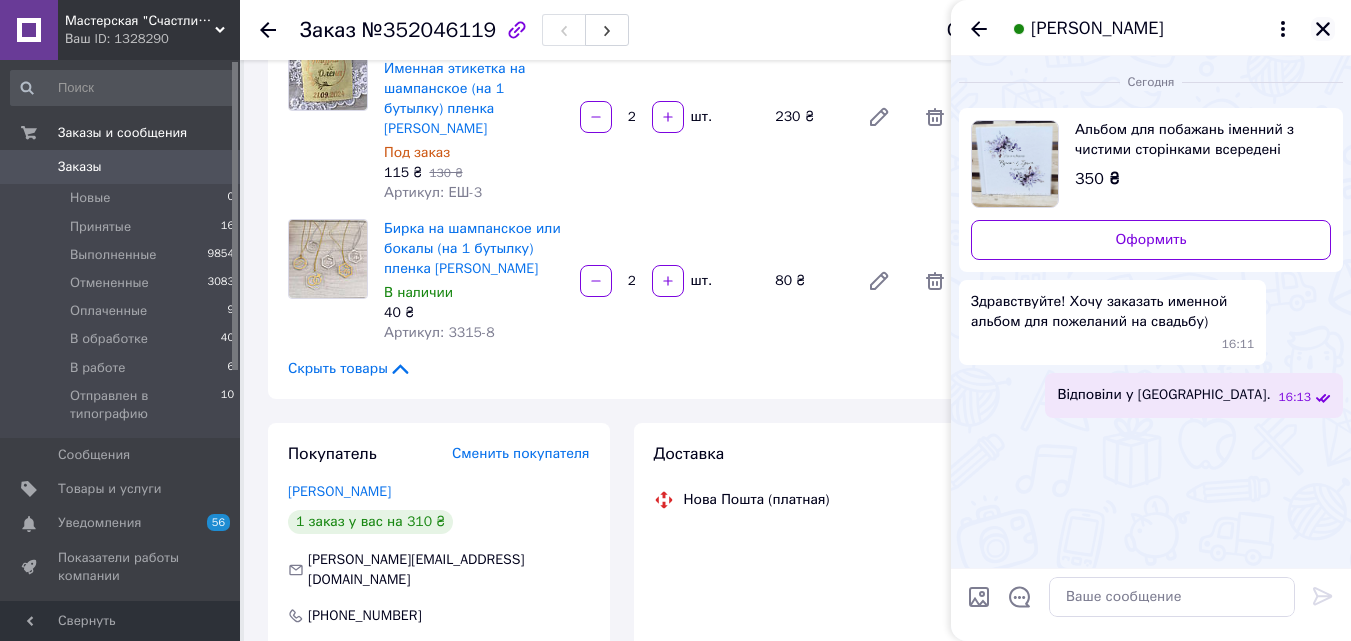 click 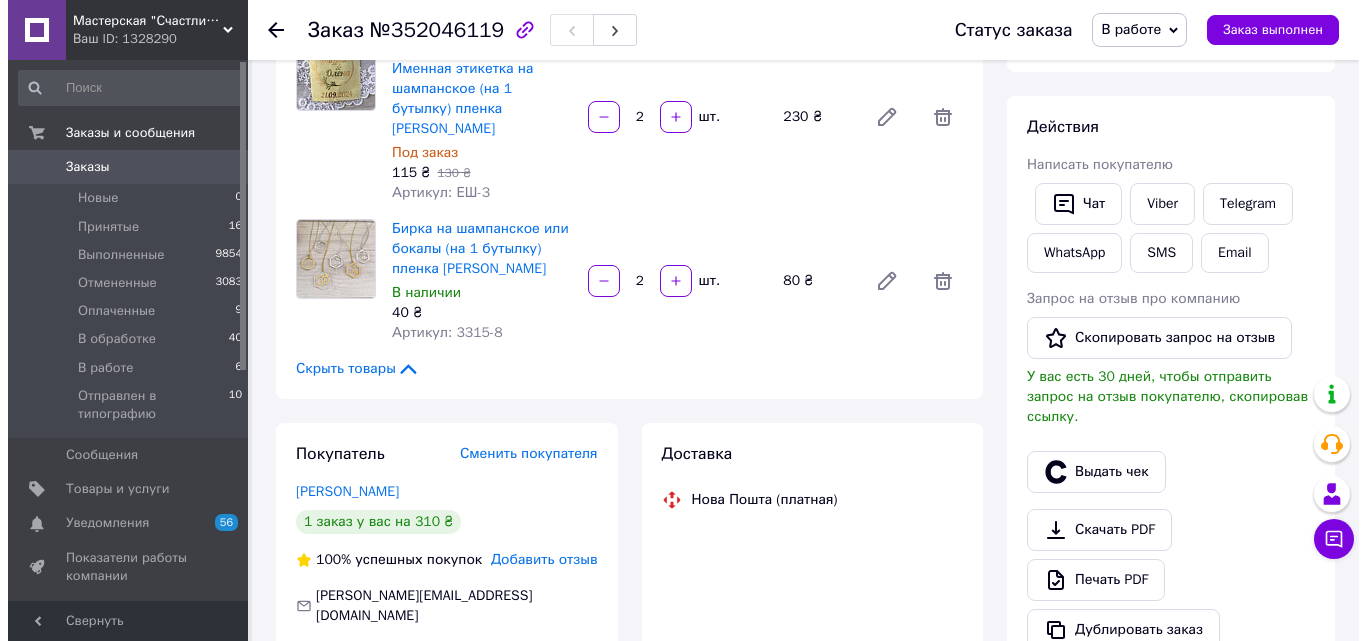 scroll, scrollTop: 0, scrollLeft: 0, axis: both 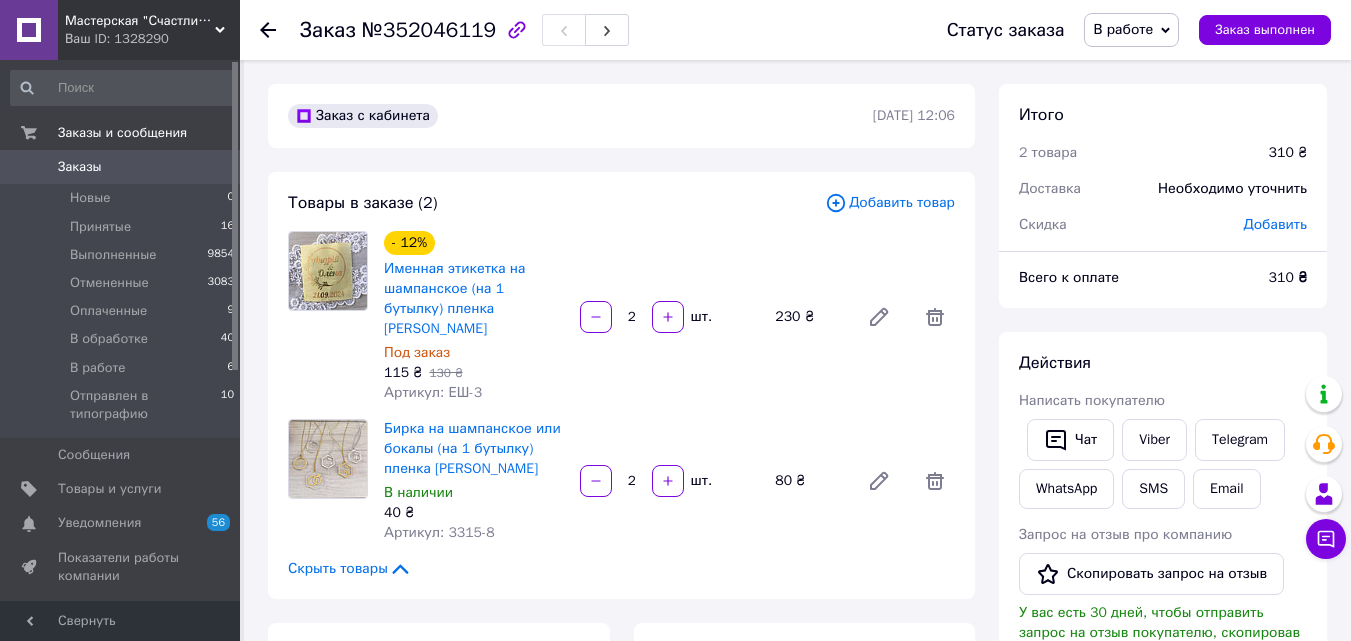 click on "Добавить товар" at bounding box center (890, 203) 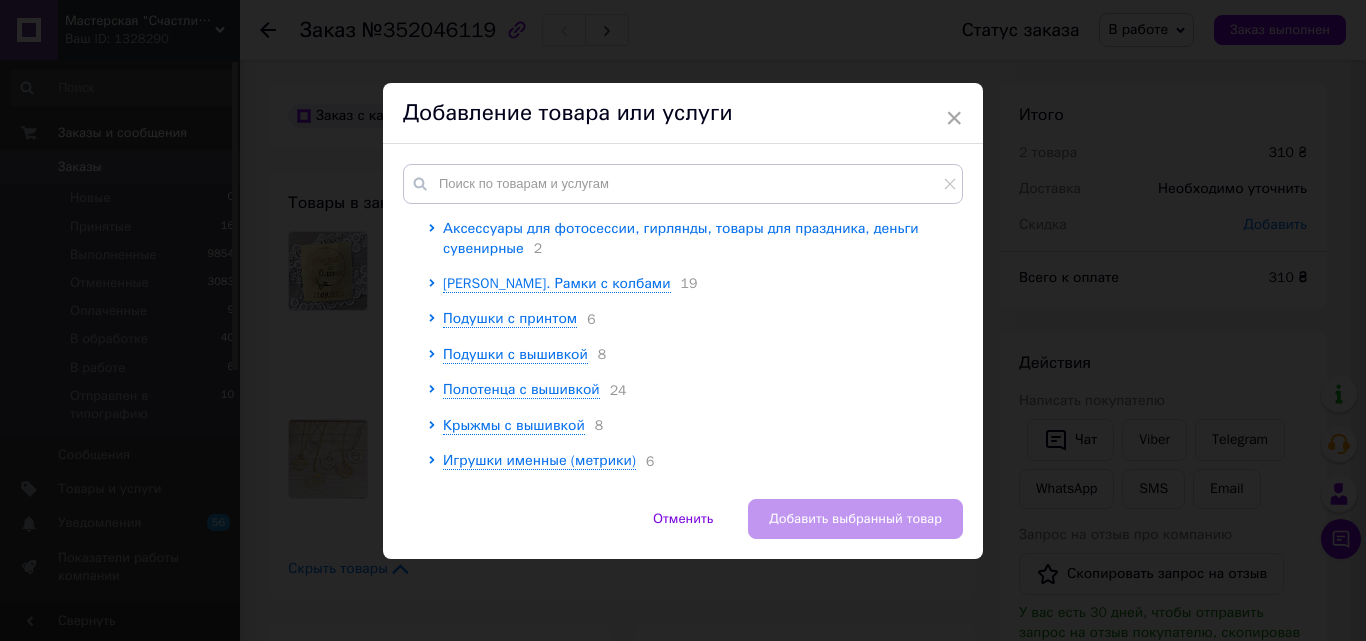 scroll, scrollTop: 0, scrollLeft: 0, axis: both 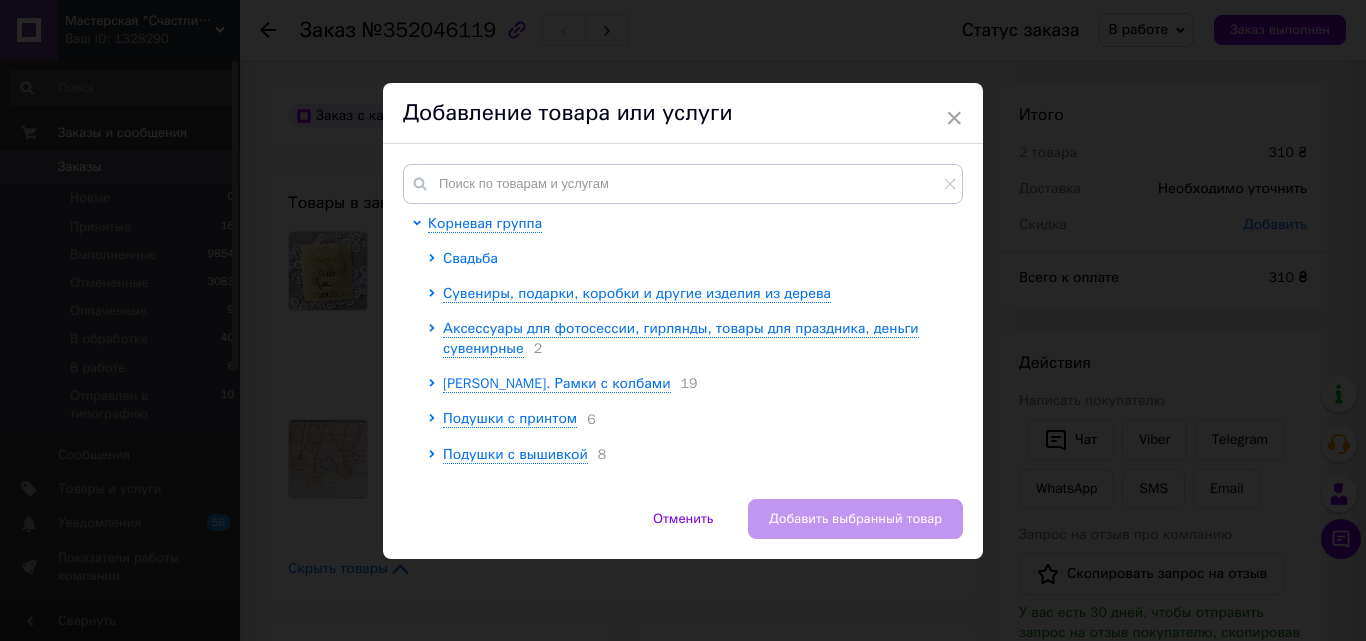 click on "Свадьба" at bounding box center (470, 258) 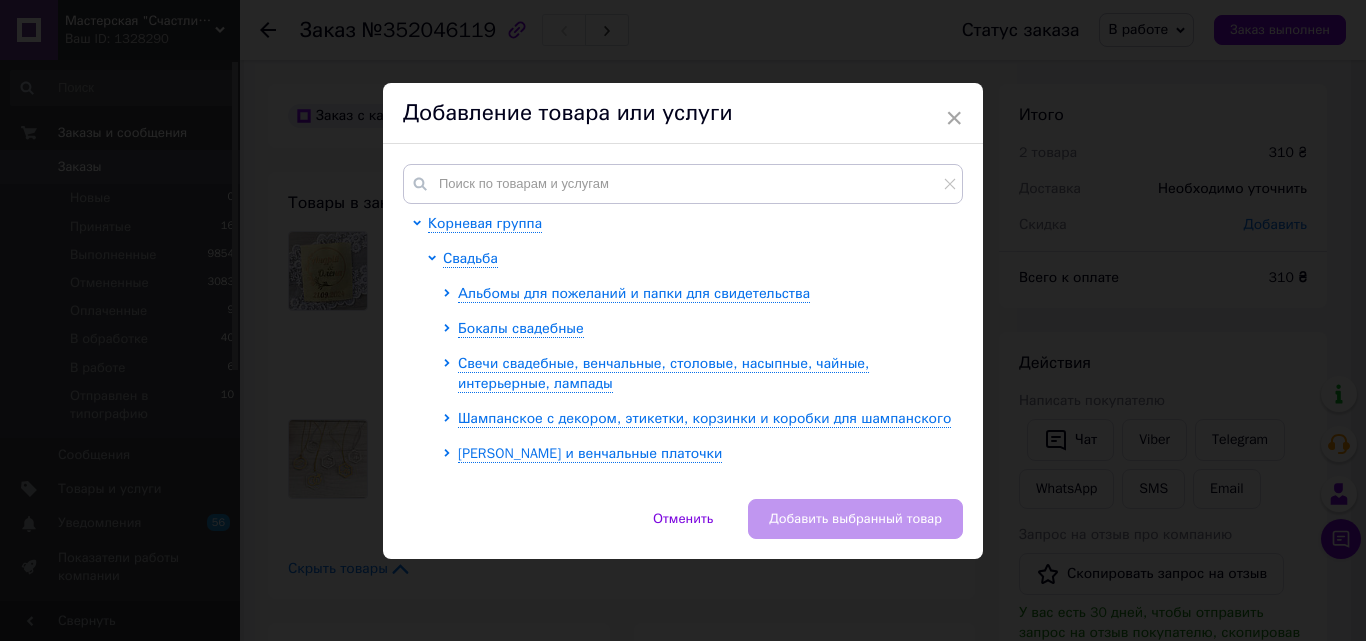 scroll, scrollTop: 100, scrollLeft: 0, axis: vertical 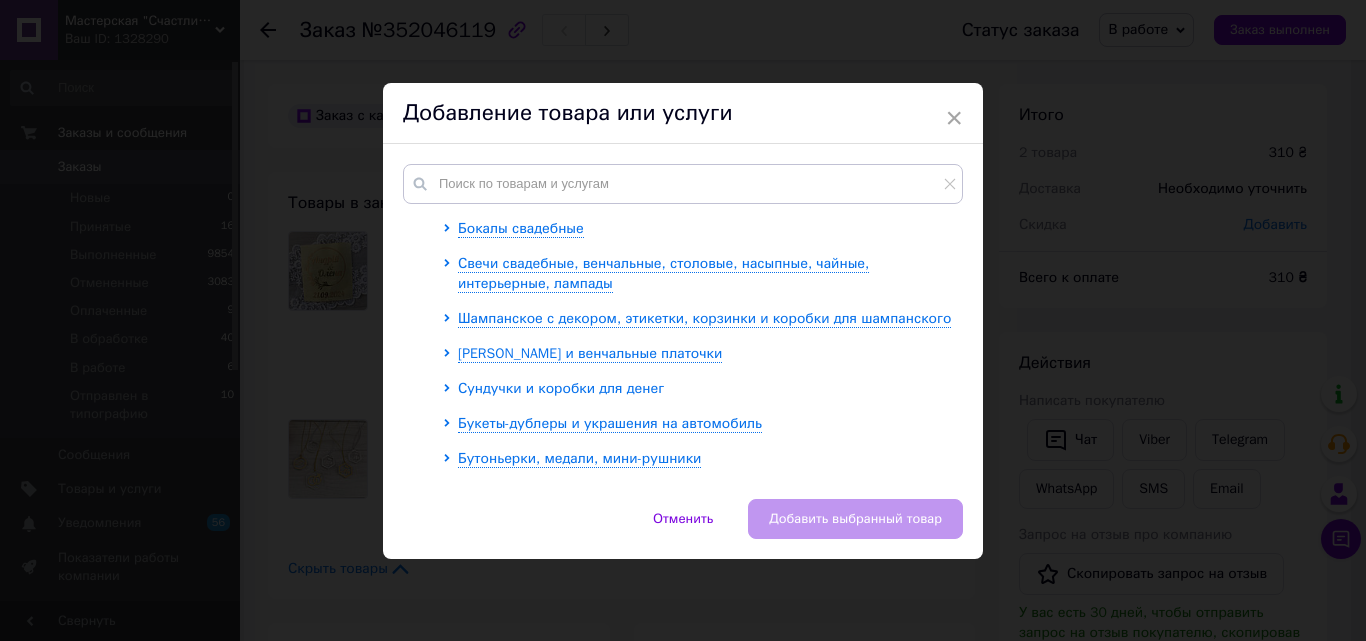 click on "Сундучки и коробки для денег" at bounding box center [561, 388] 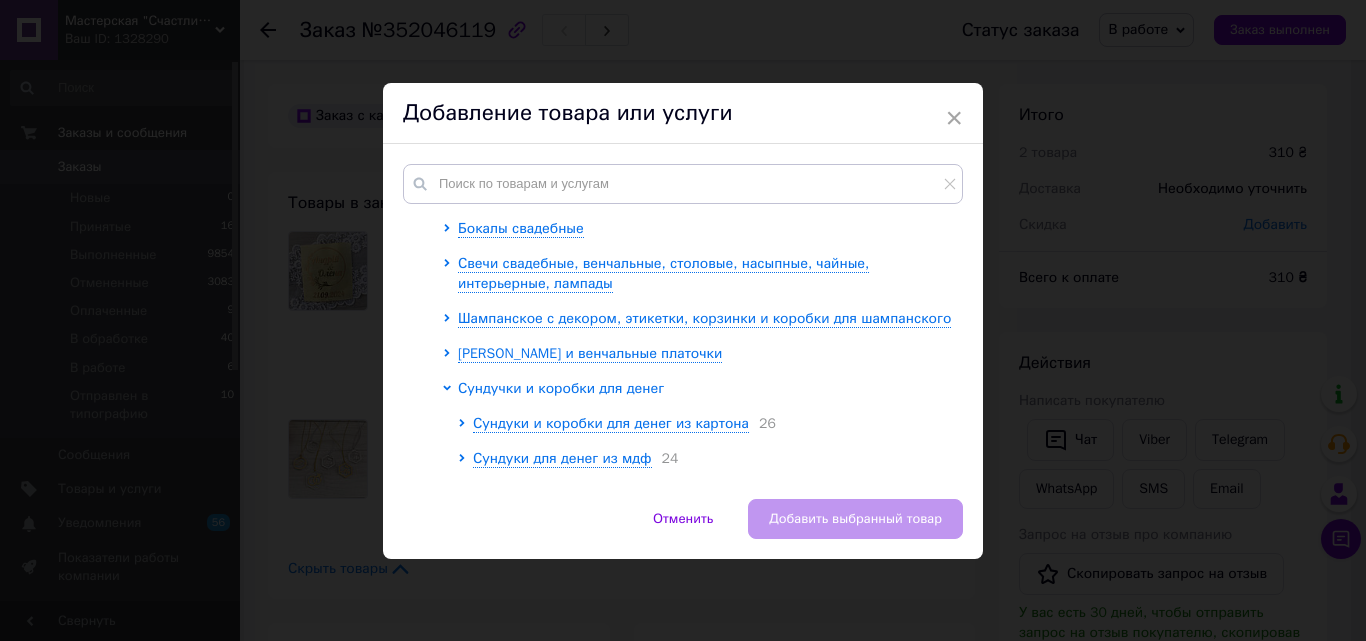 click on "Сундучки и коробки для денег" at bounding box center [561, 388] 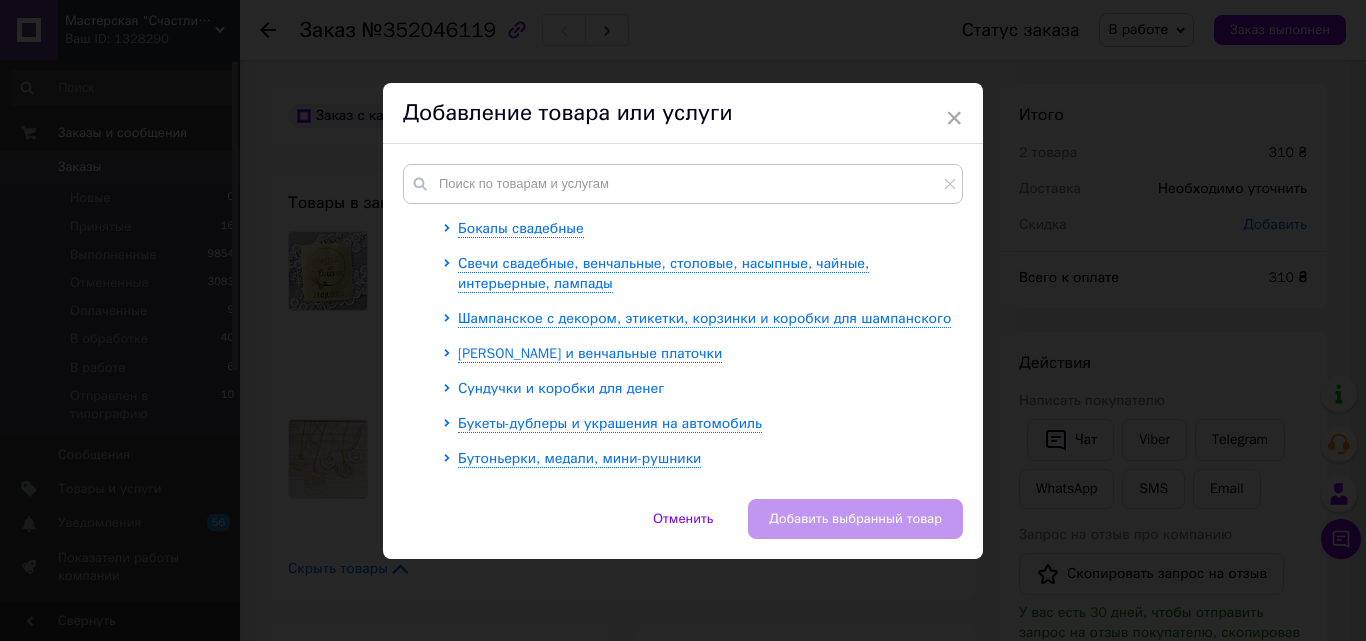 click on "Сундучки и коробки для денег" at bounding box center [561, 388] 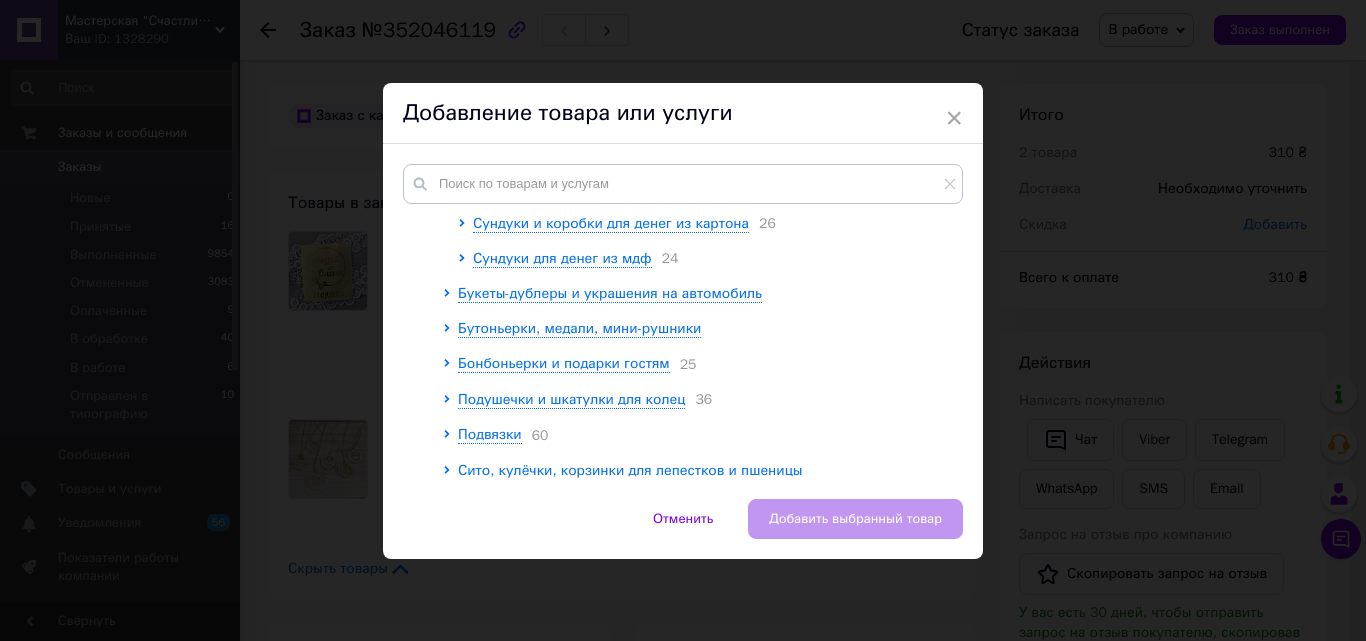 scroll, scrollTop: 200, scrollLeft: 0, axis: vertical 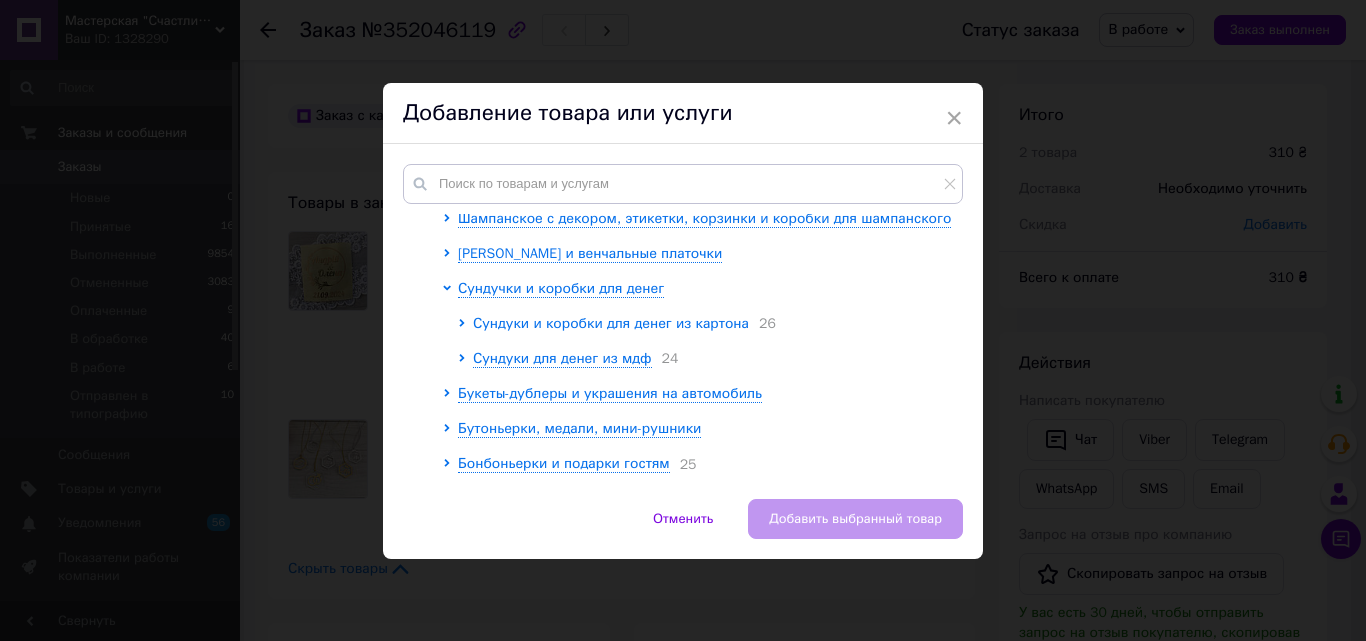 click on "Сундуки и коробки для денег из картона" at bounding box center [611, 323] 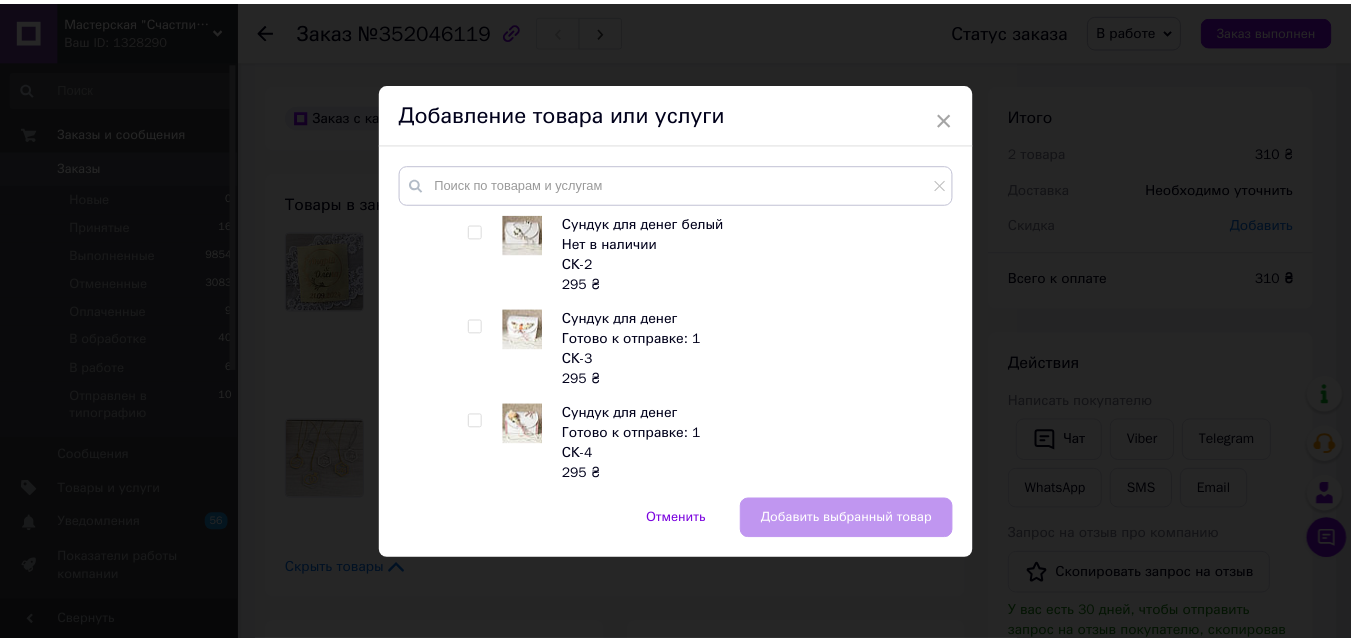 scroll, scrollTop: 900, scrollLeft: 0, axis: vertical 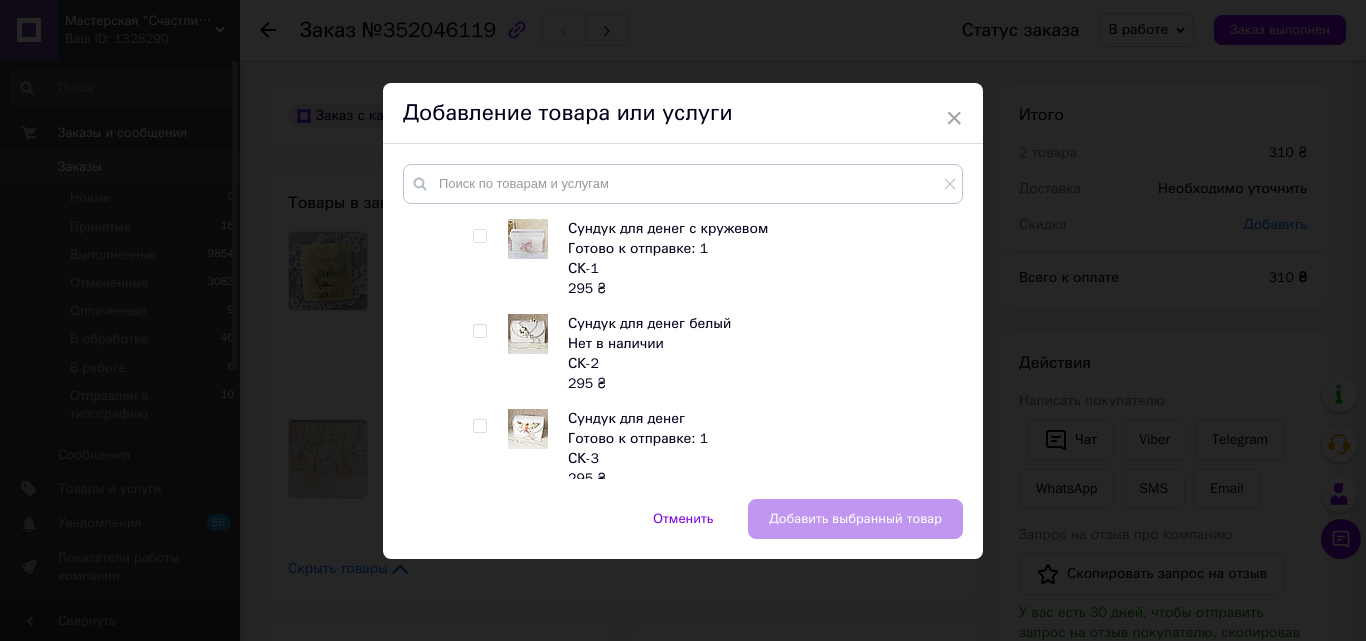 click at bounding box center [479, 331] 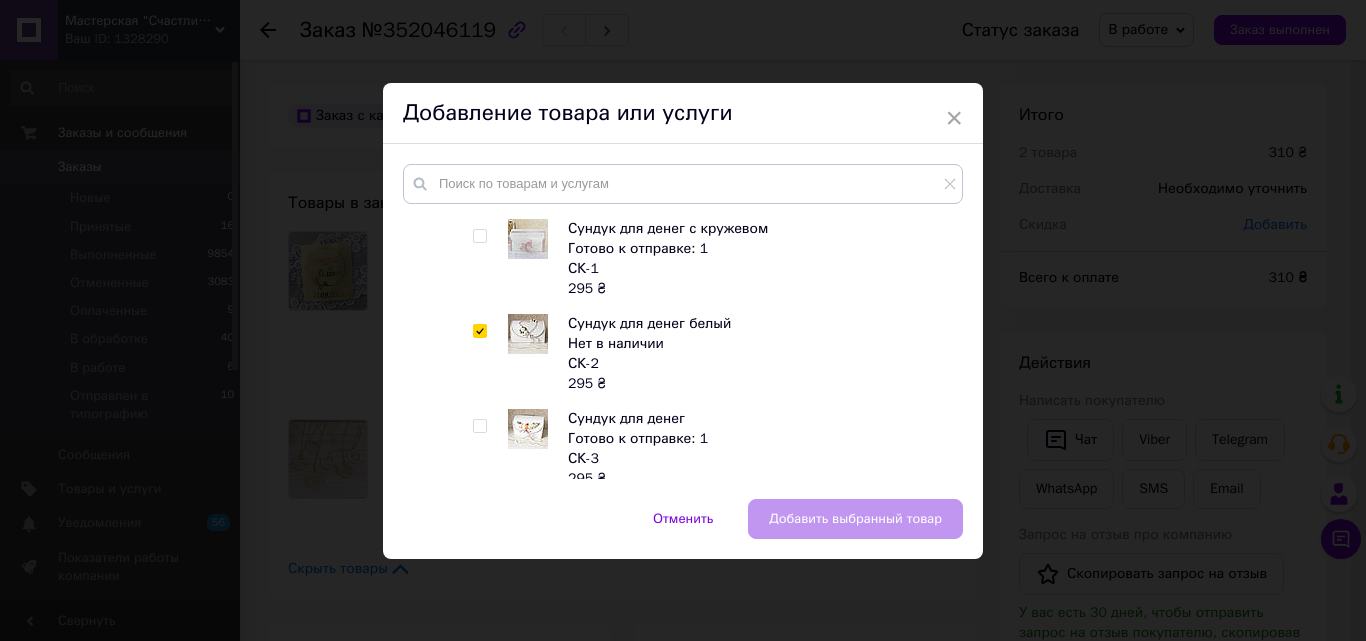 checkbox on "true" 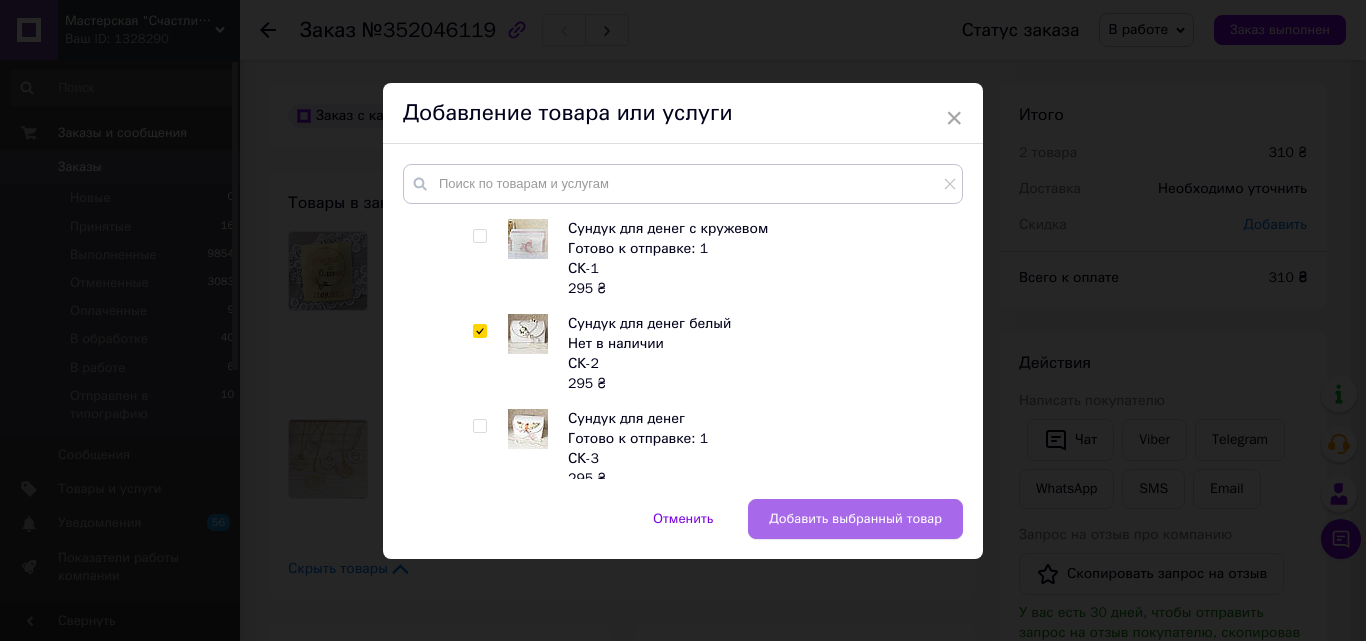 click on "Добавить выбранный товар" at bounding box center (855, 519) 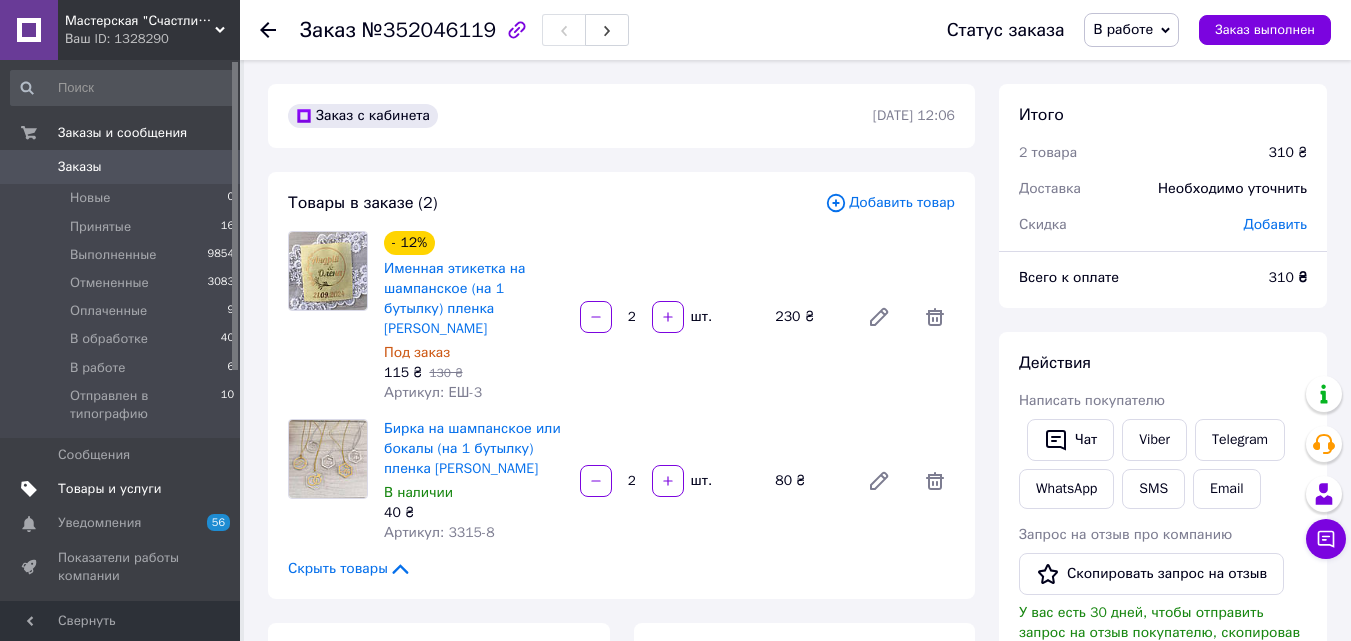 click on "Товары и услуги" at bounding box center (110, 489) 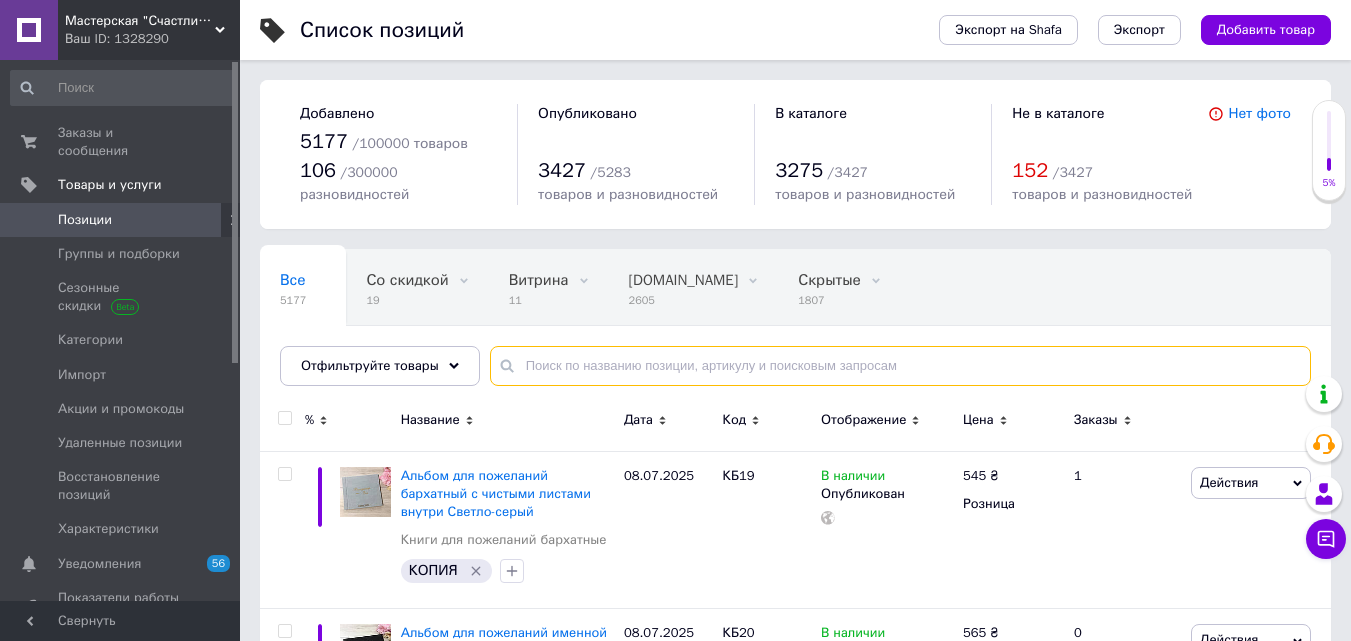 click at bounding box center [900, 366] 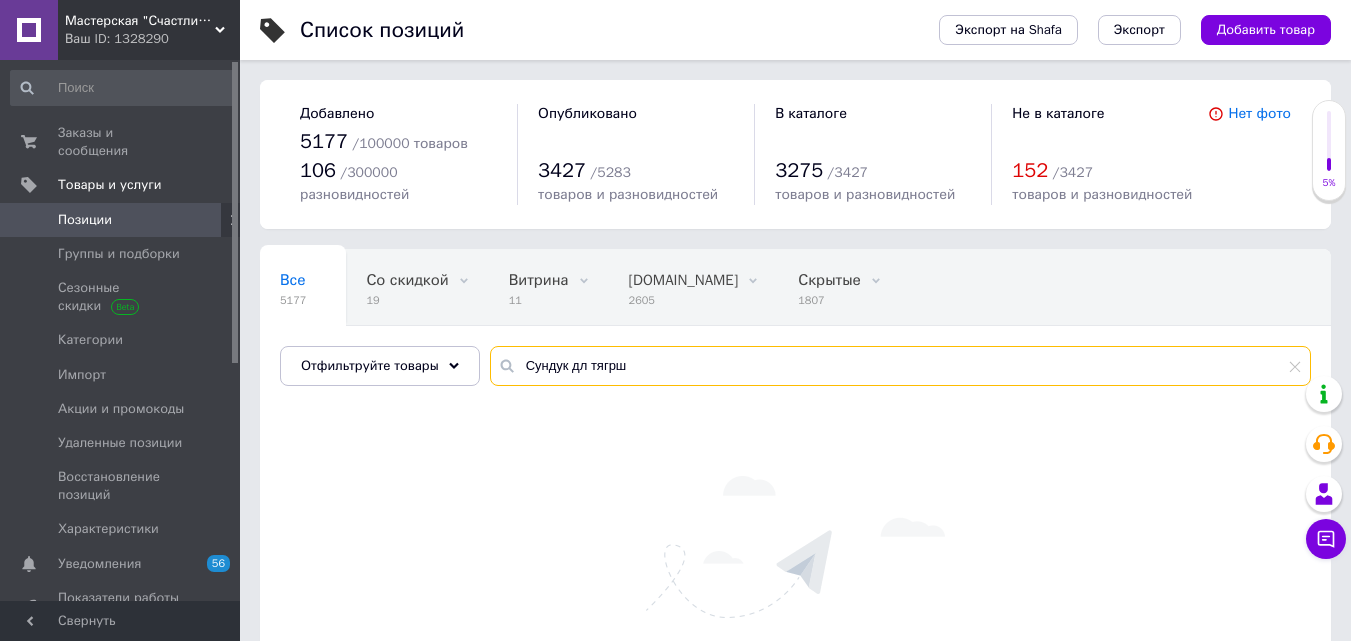 click on "Сундук дл тягрш" at bounding box center [900, 366] 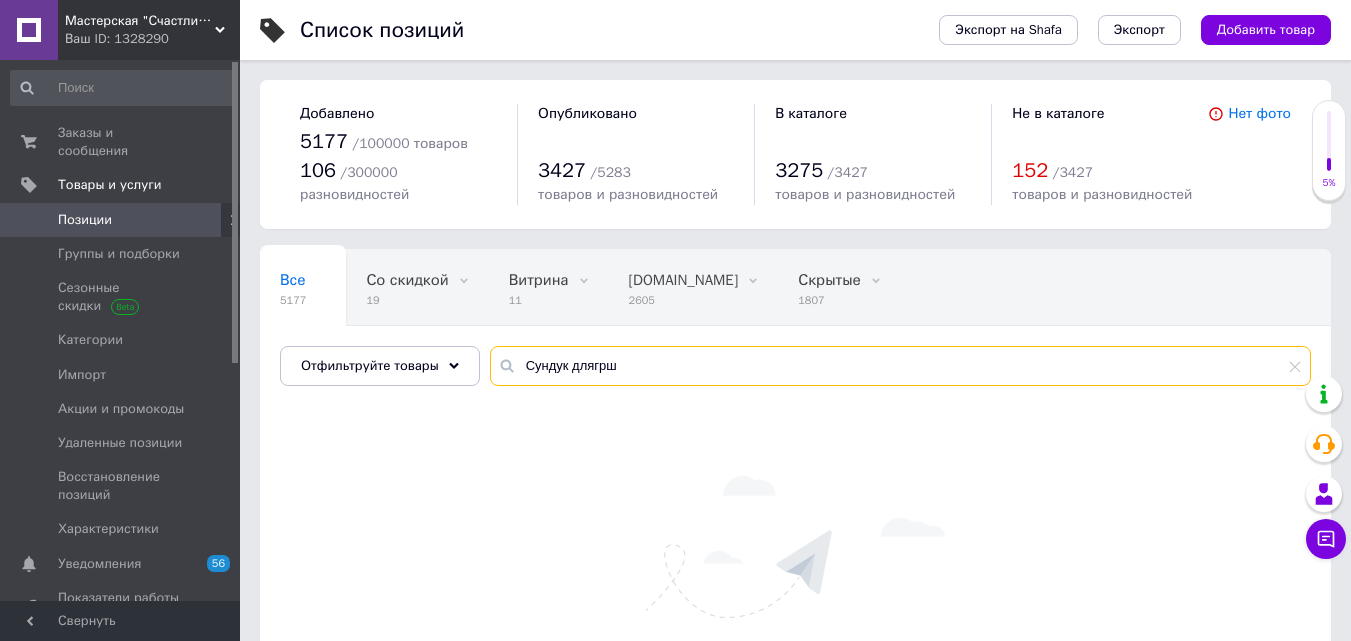 click on "Сундук длягрш" at bounding box center (900, 366) 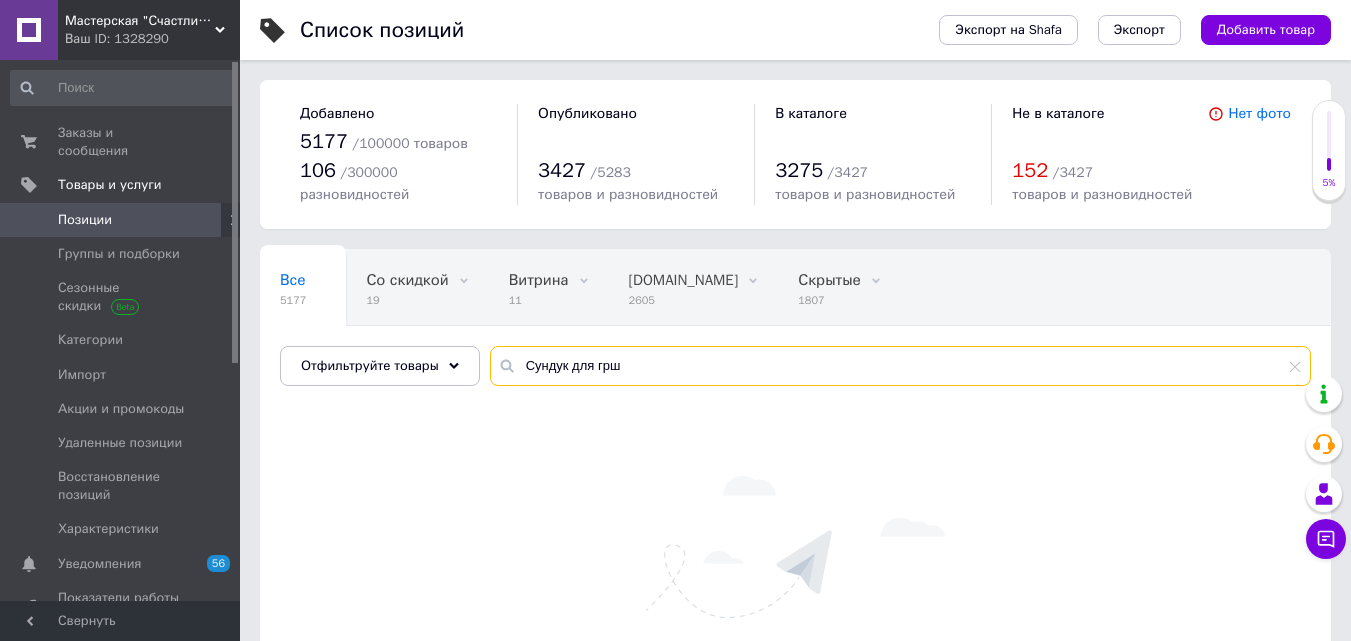 click on "Сундук для грш" at bounding box center [900, 366] 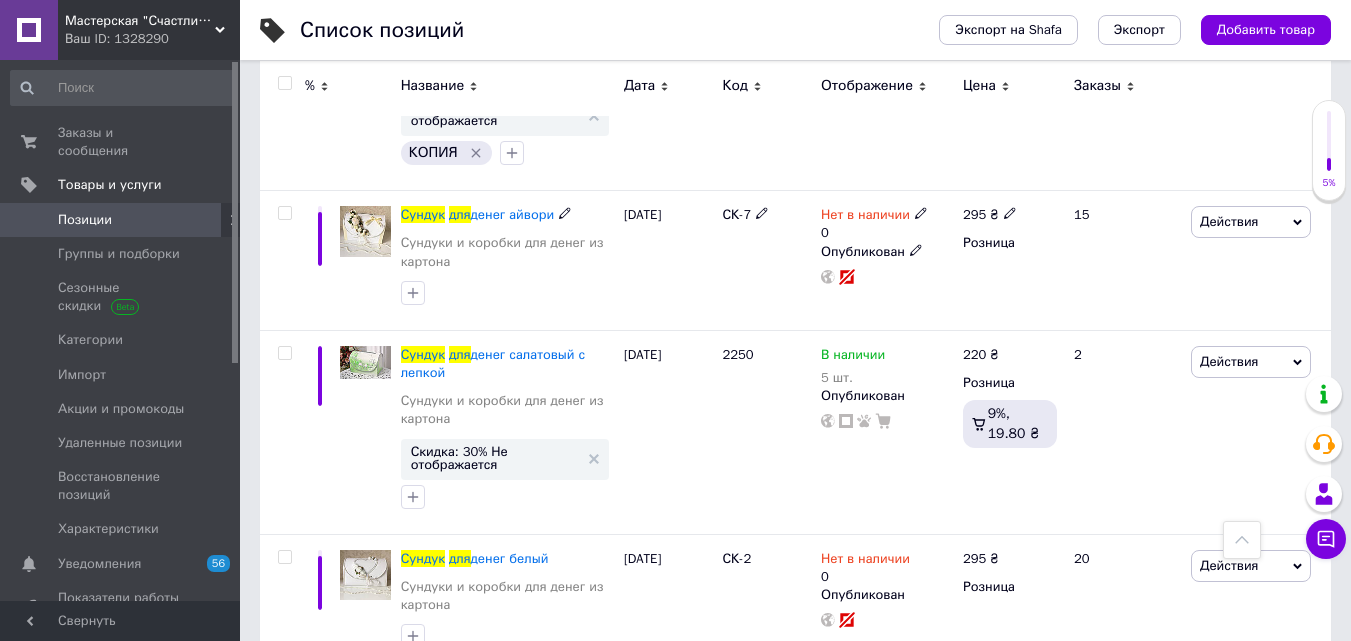 scroll, scrollTop: 932, scrollLeft: 0, axis: vertical 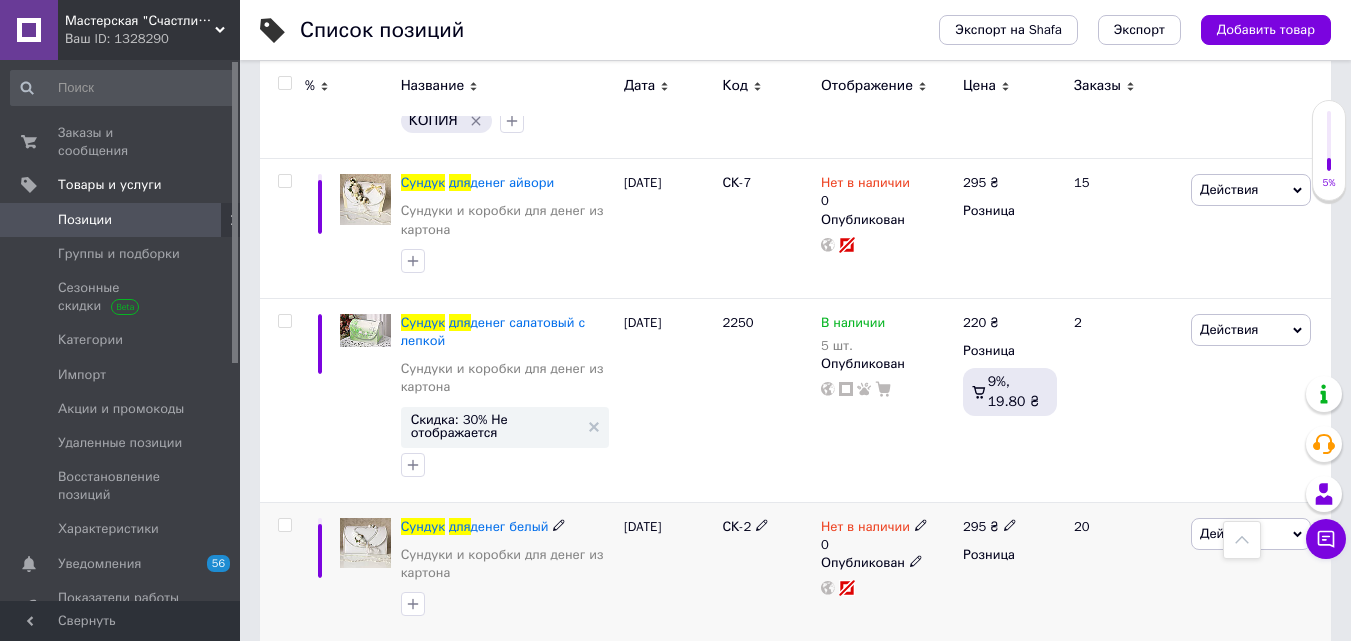 type on "Сундук для грош" 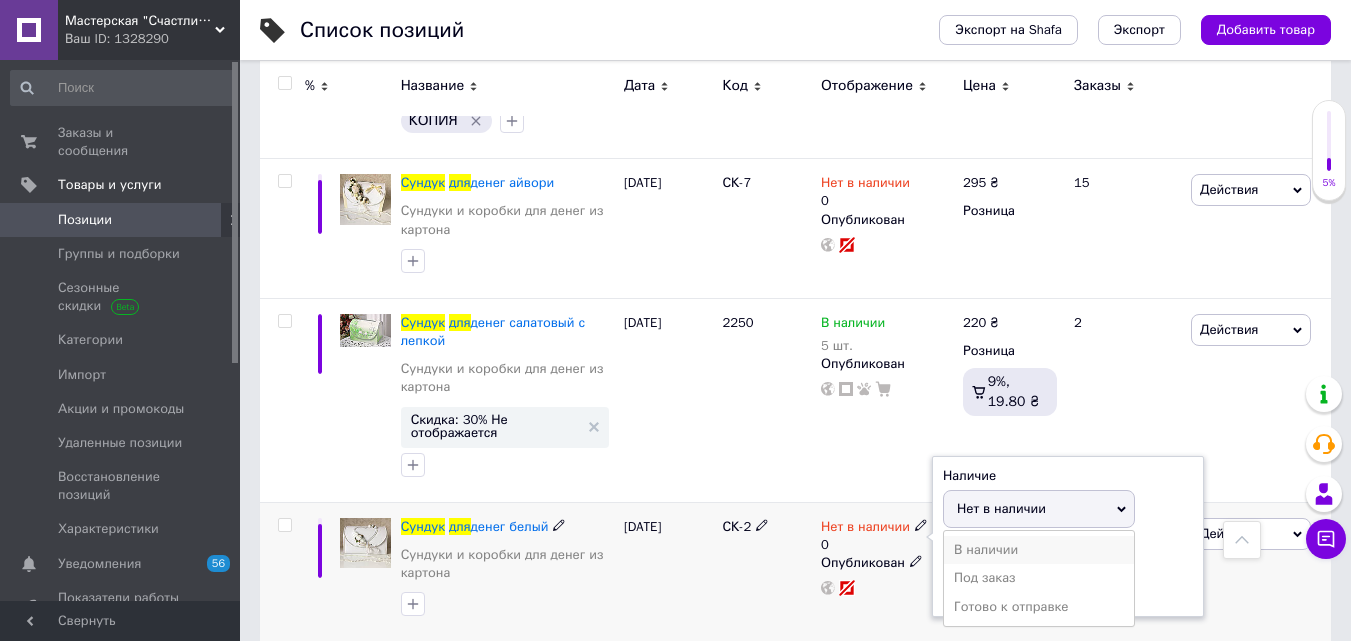 click on "В наличии" at bounding box center (1039, 550) 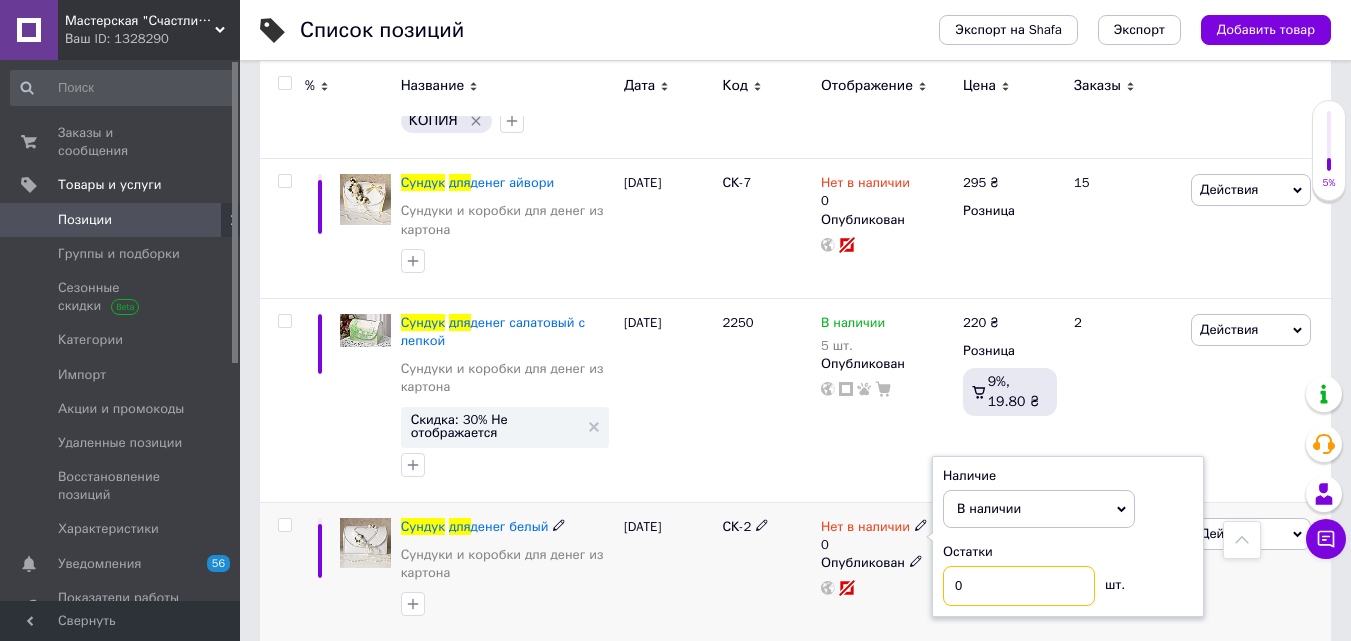 drag, startPoint x: 979, startPoint y: 566, endPoint x: 937, endPoint y: 561, distance: 42.296574 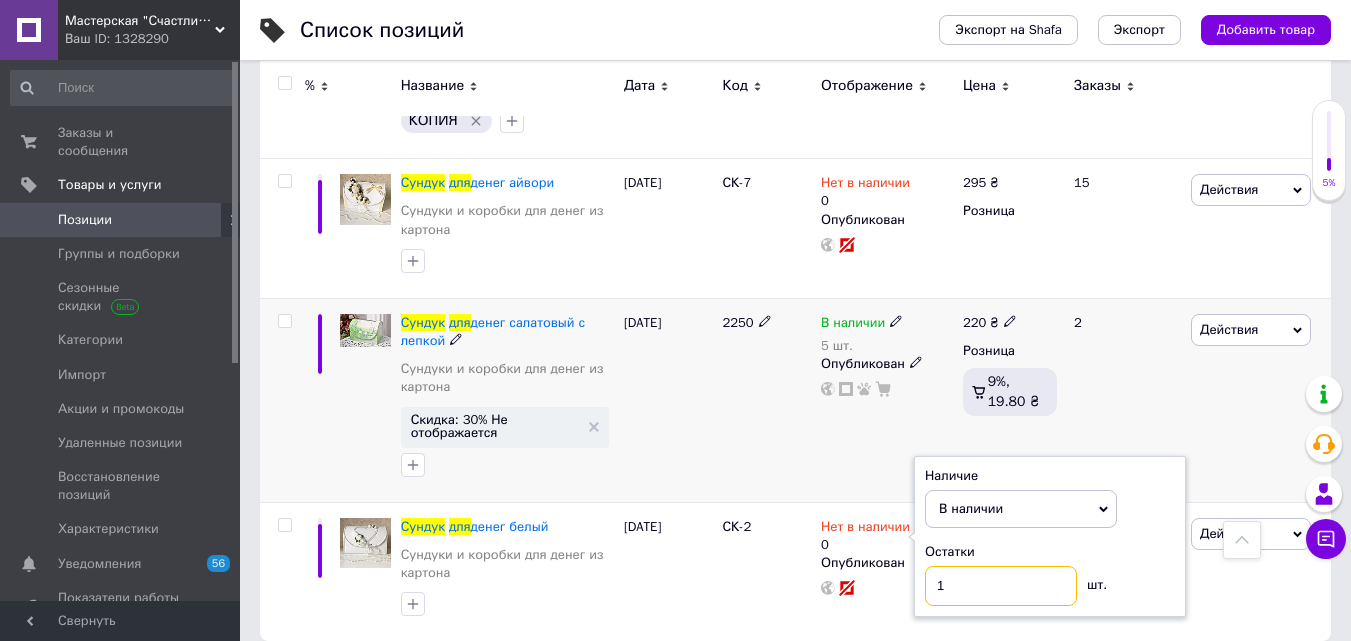 type on "1" 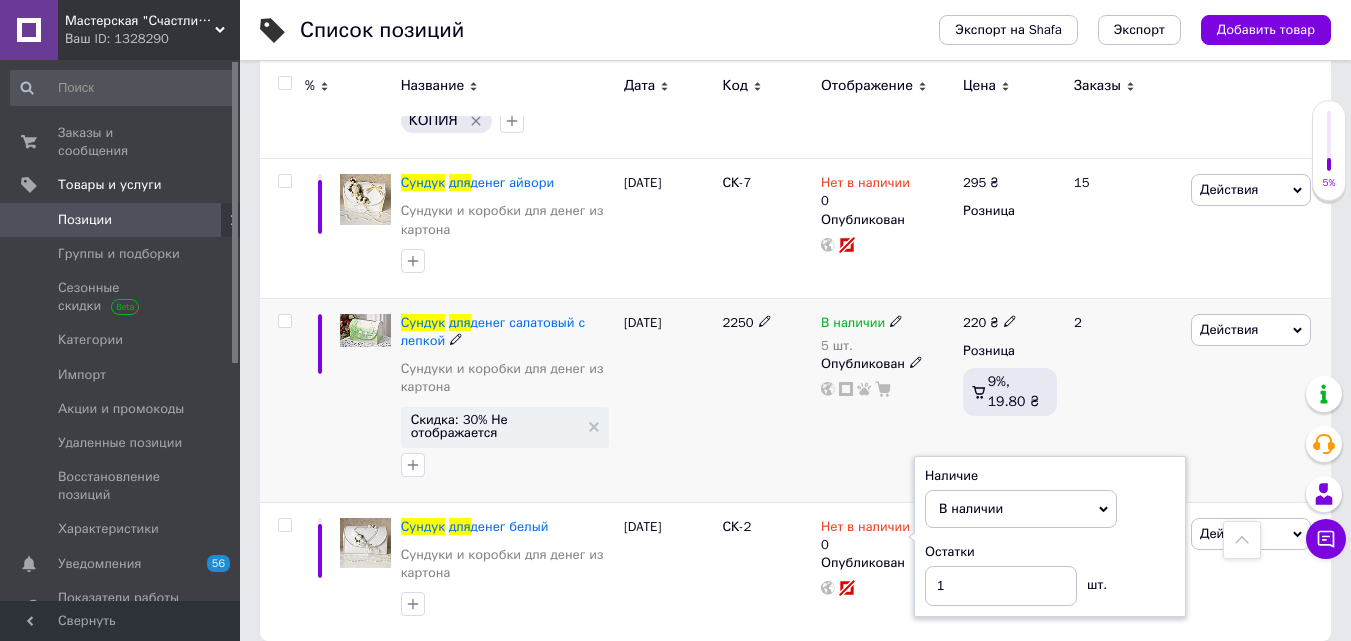 click on "10.04.2025" at bounding box center [668, 400] 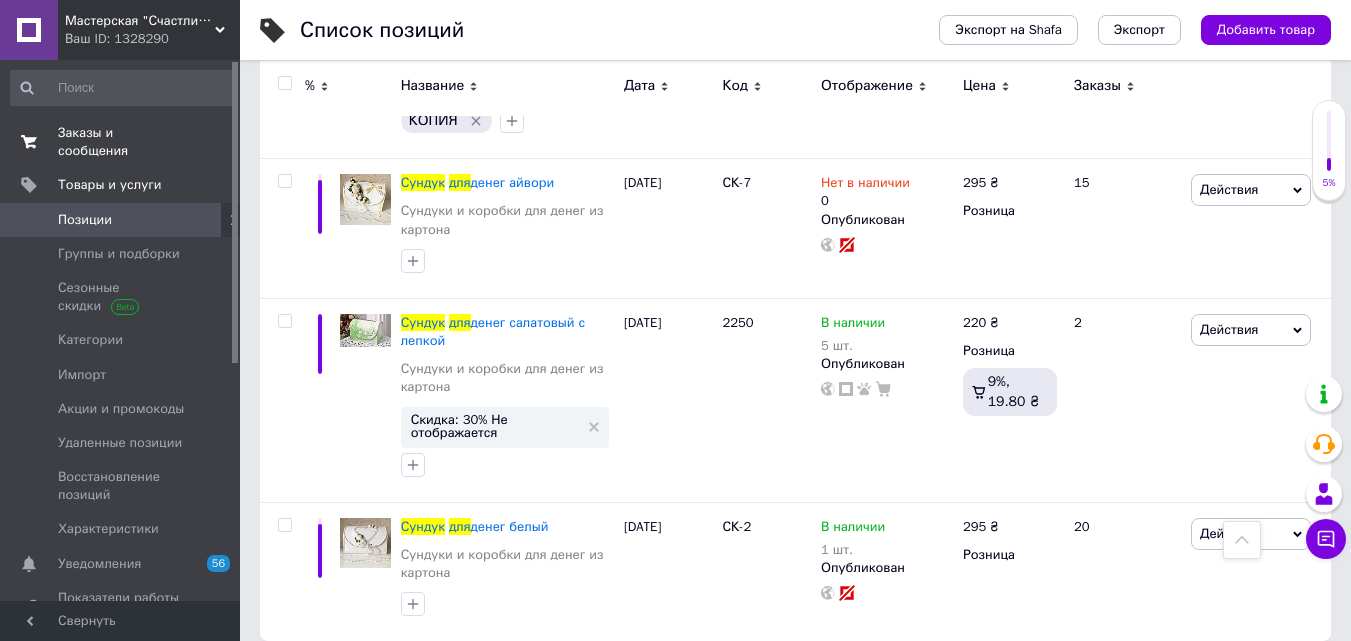 click on "Заказы и сообщения" at bounding box center [121, 142] 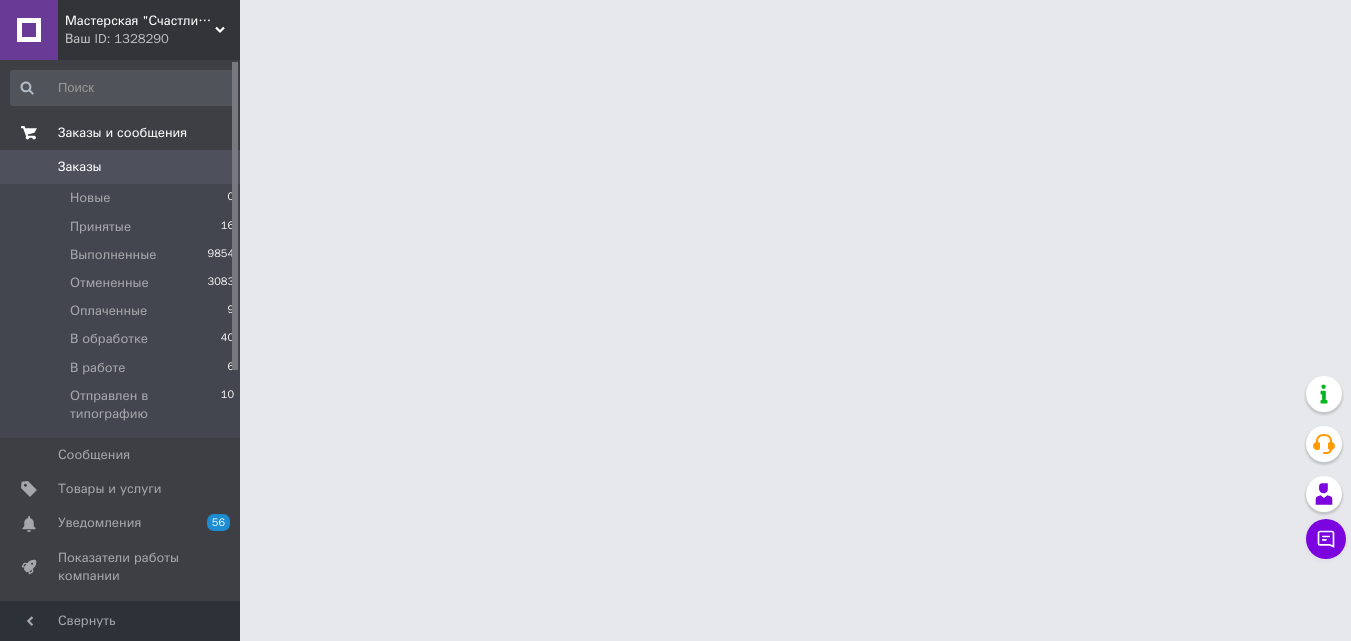 scroll, scrollTop: 0, scrollLeft: 0, axis: both 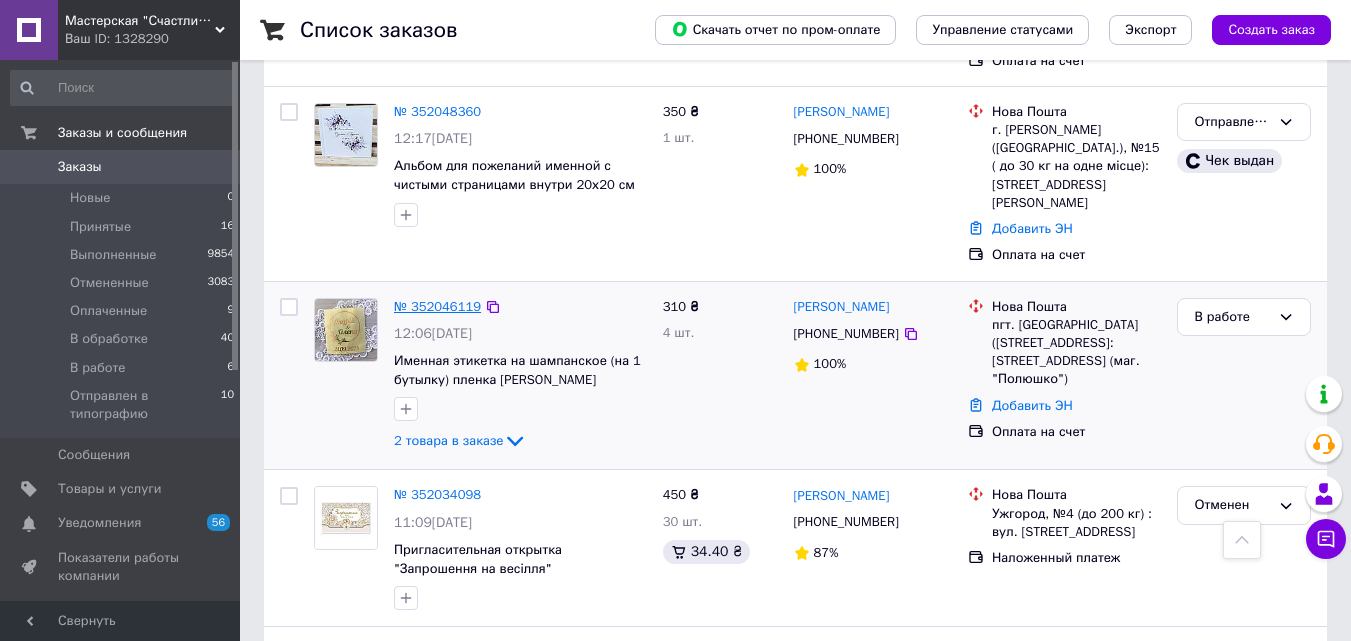 click on "№ 352046119" at bounding box center (437, 306) 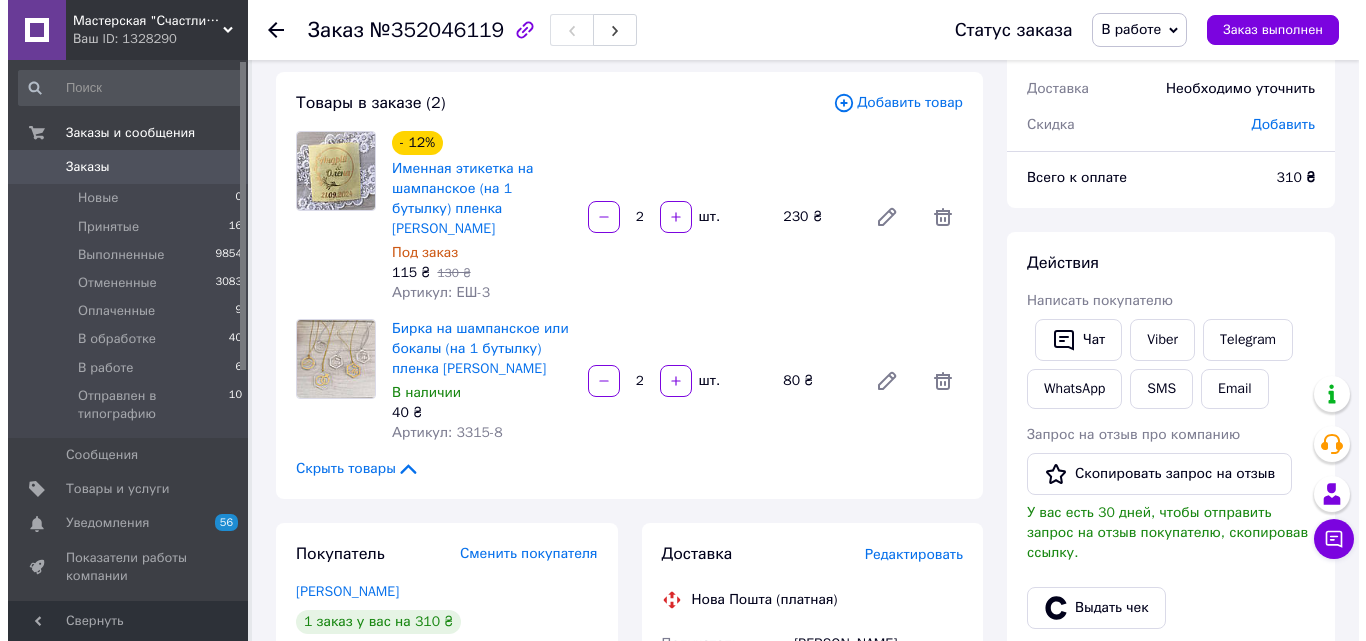 scroll, scrollTop: 0, scrollLeft: 0, axis: both 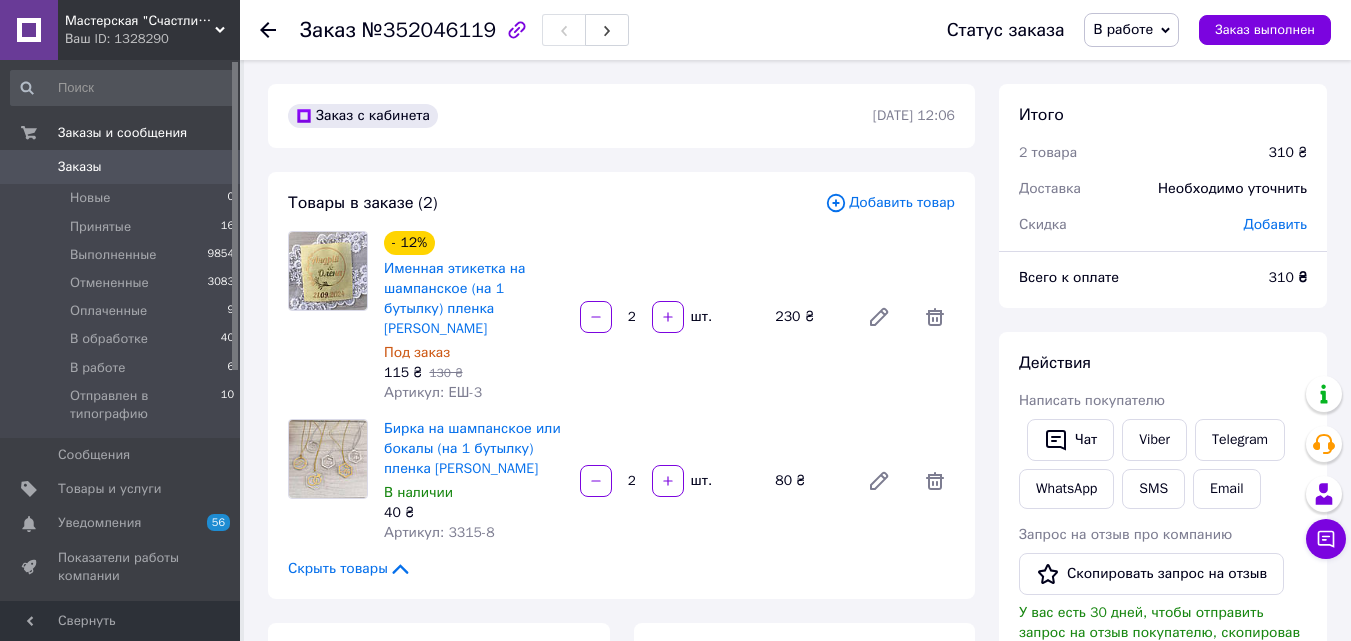 click on "Добавить товар" at bounding box center (890, 203) 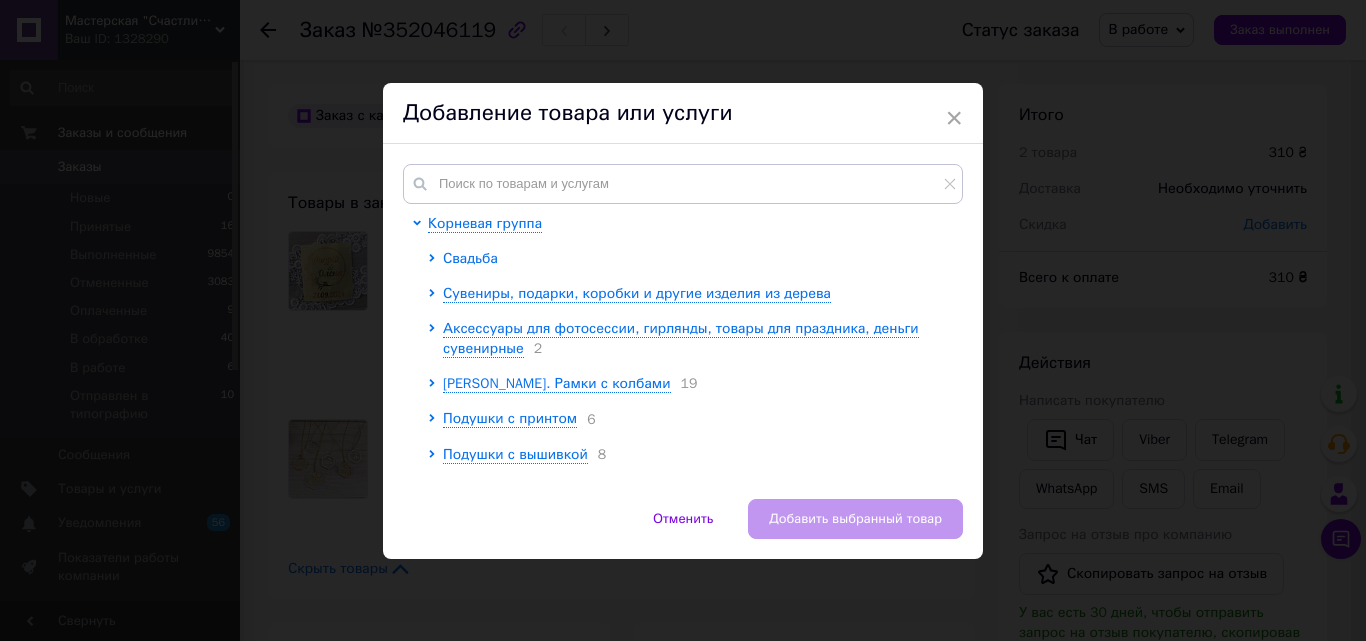 click on "Свадьба" at bounding box center [470, 258] 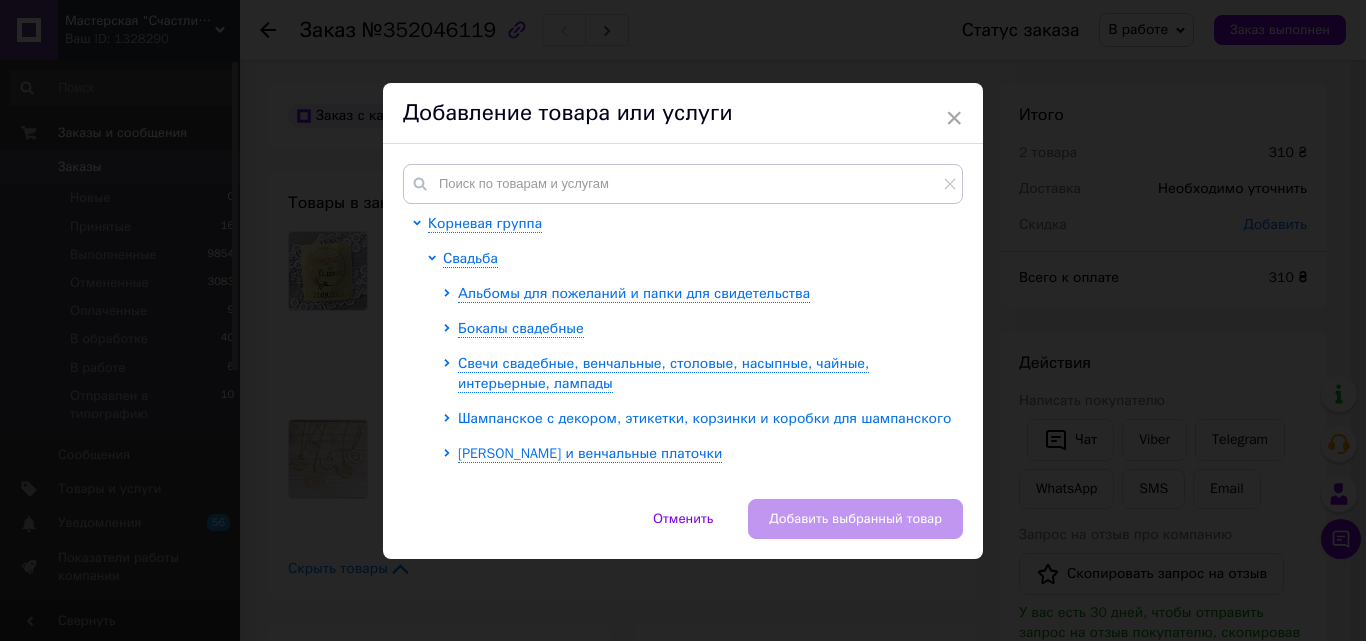 click on "Шампанское с декором, этикетки, корзинки и коробки для шампанского" at bounding box center [704, 418] 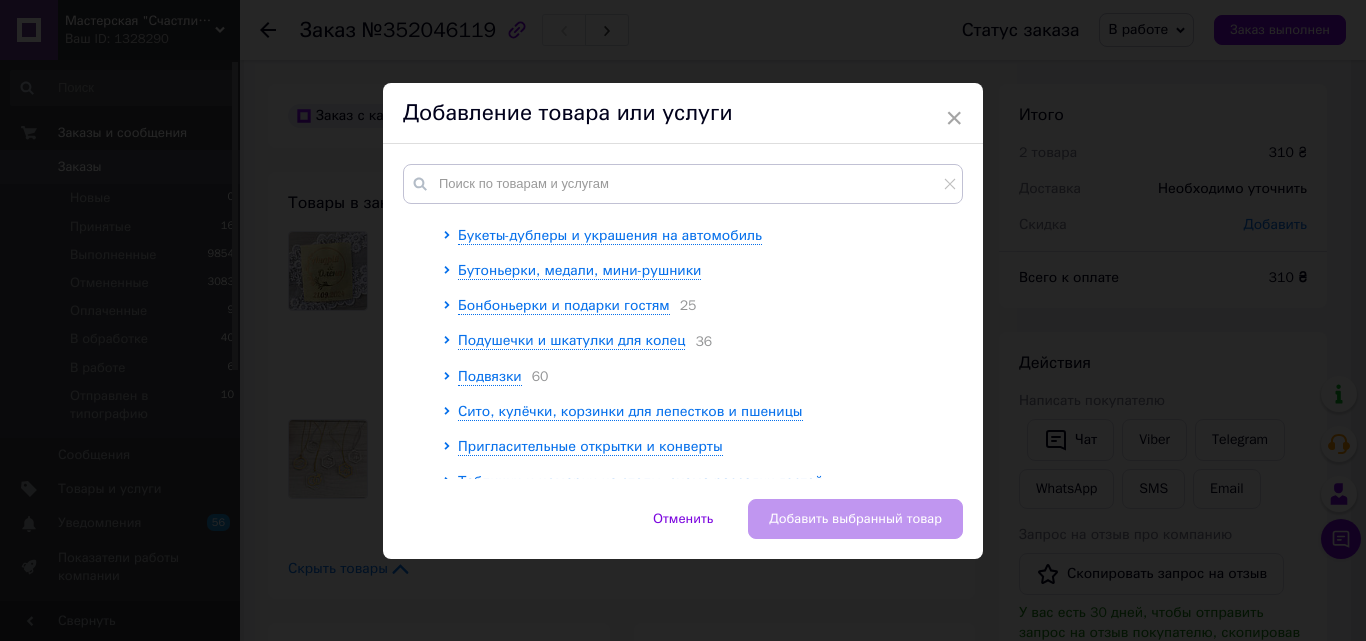 scroll, scrollTop: 400, scrollLeft: 0, axis: vertical 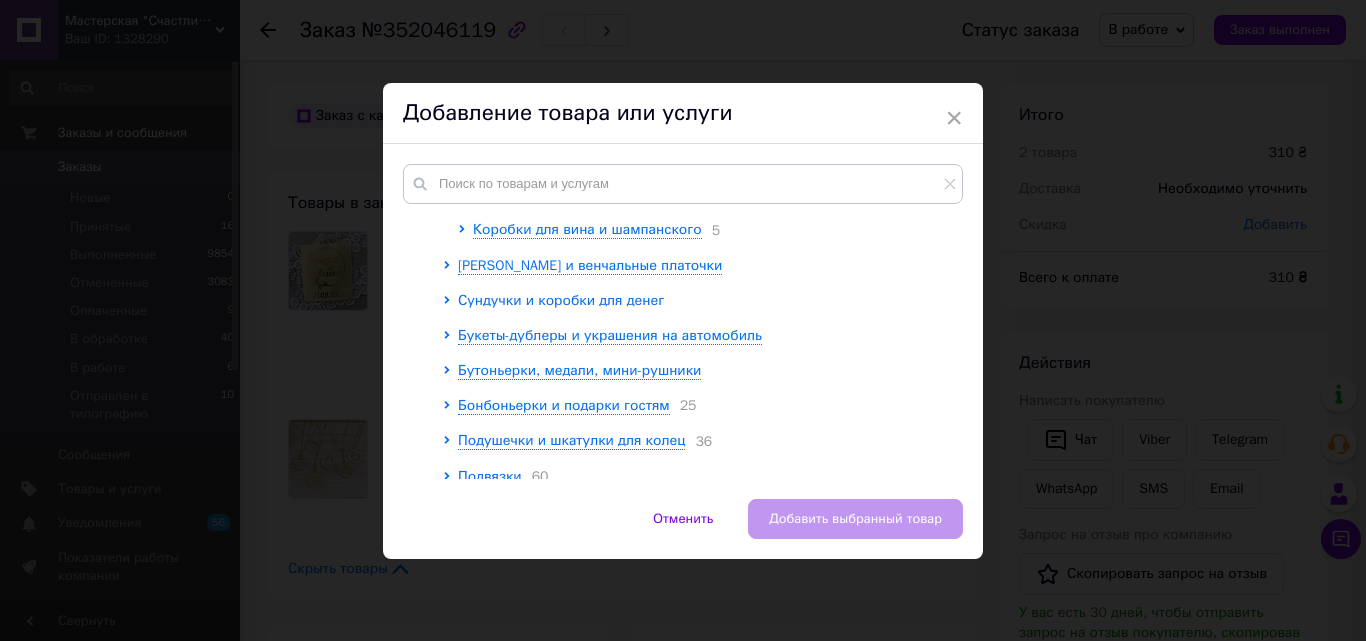 click on "Сундучки и коробки для денег" at bounding box center (561, 300) 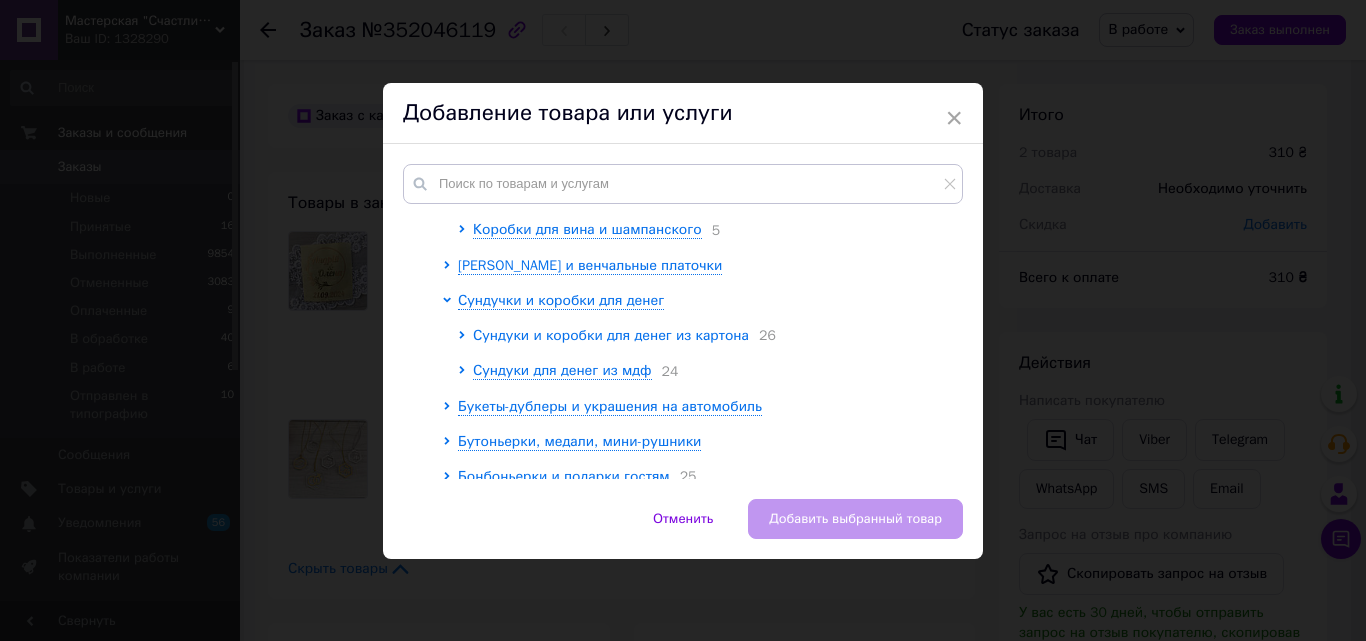 click on "Сундуки и коробки для денег из картона" at bounding box center (611, 335) 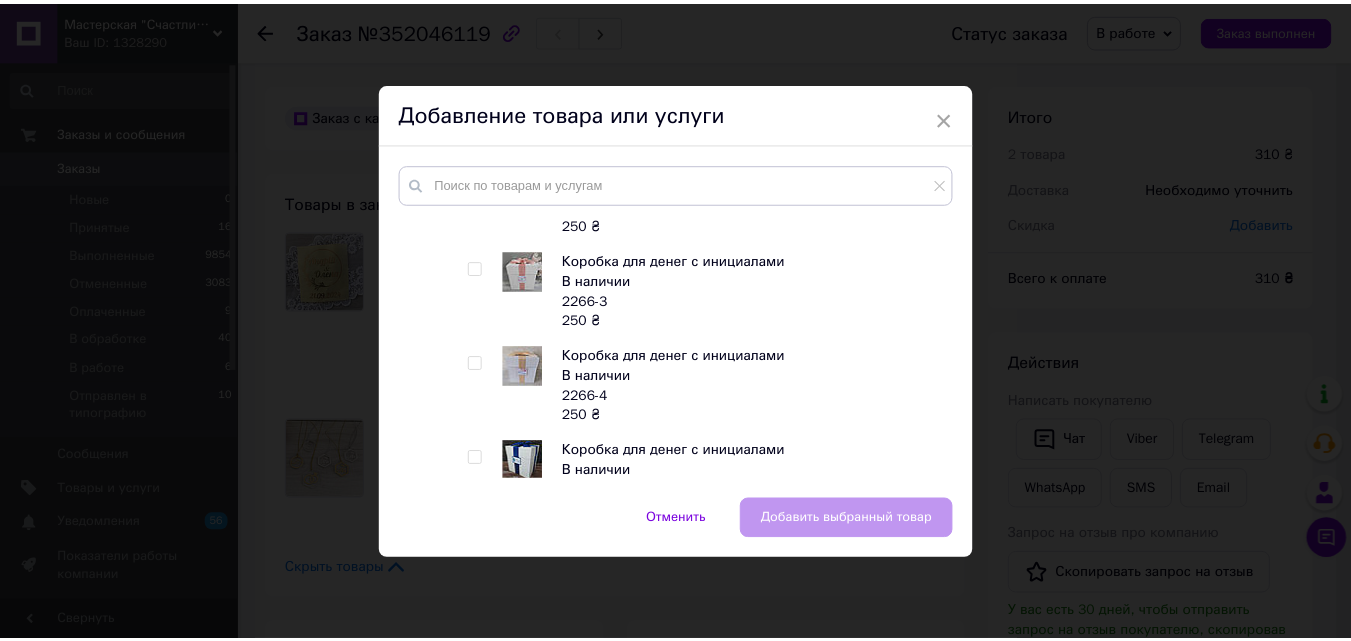scroll, scrollTop: 1200, scrollLeft: 0, axis: vertical 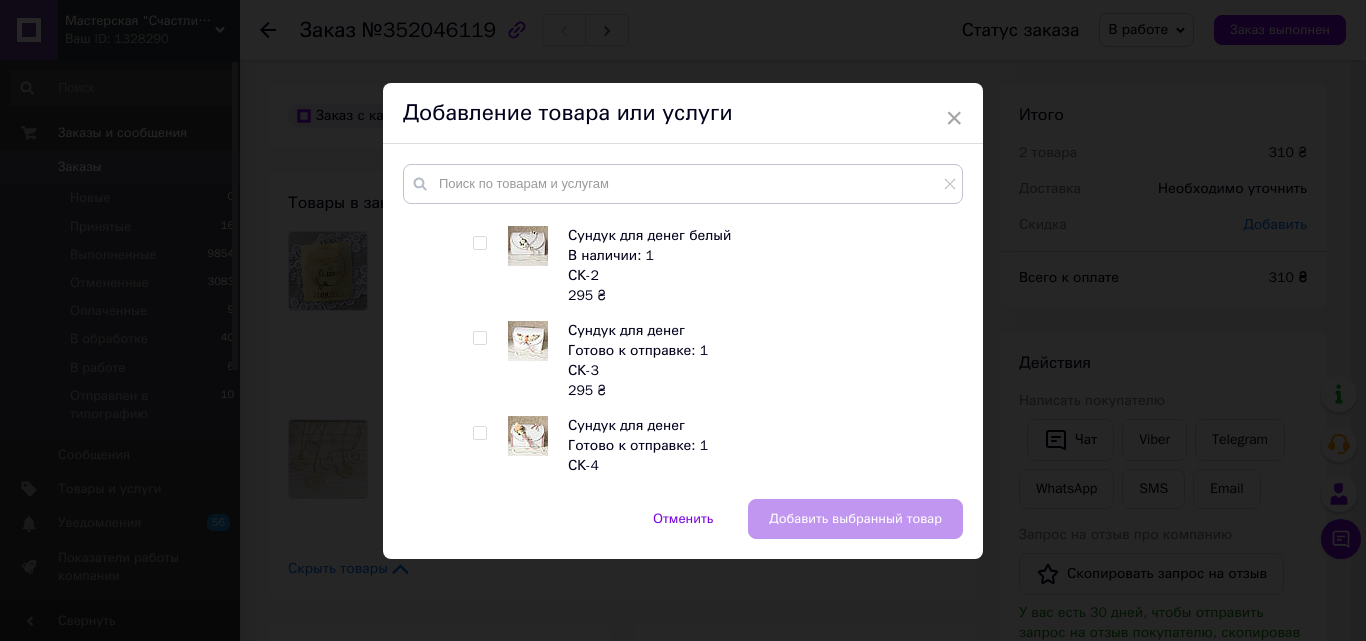 click at bounding box center (479, 243) 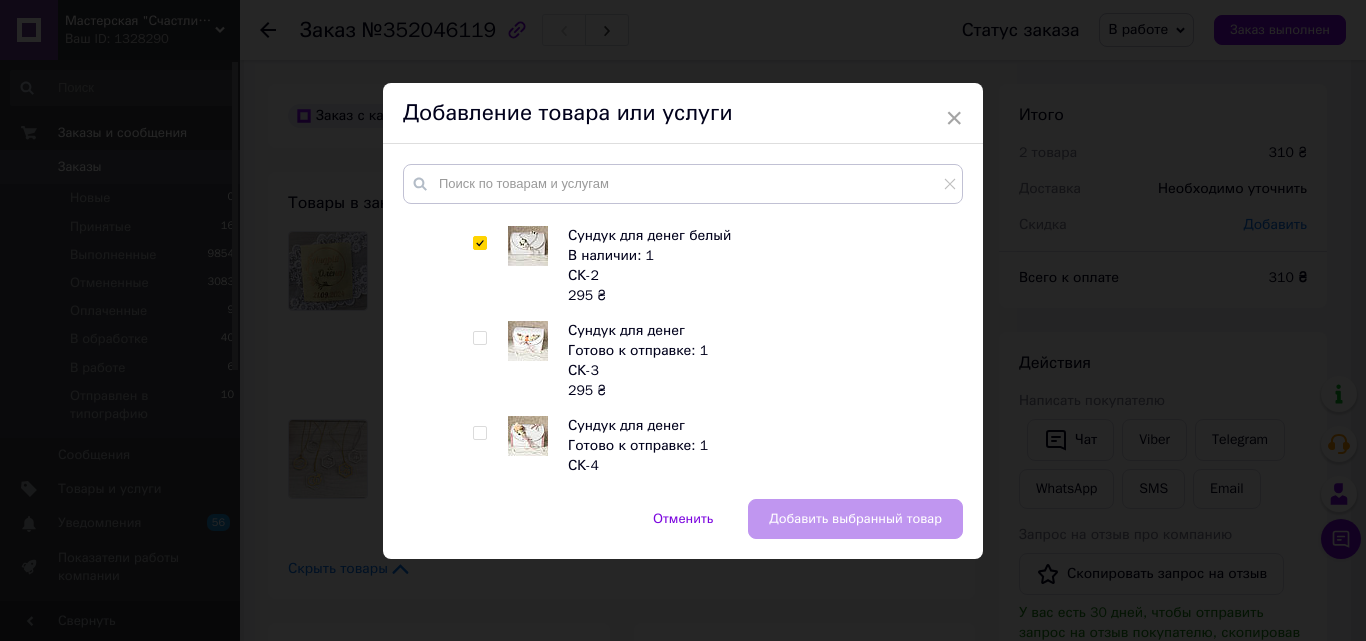 checkbox on "true" 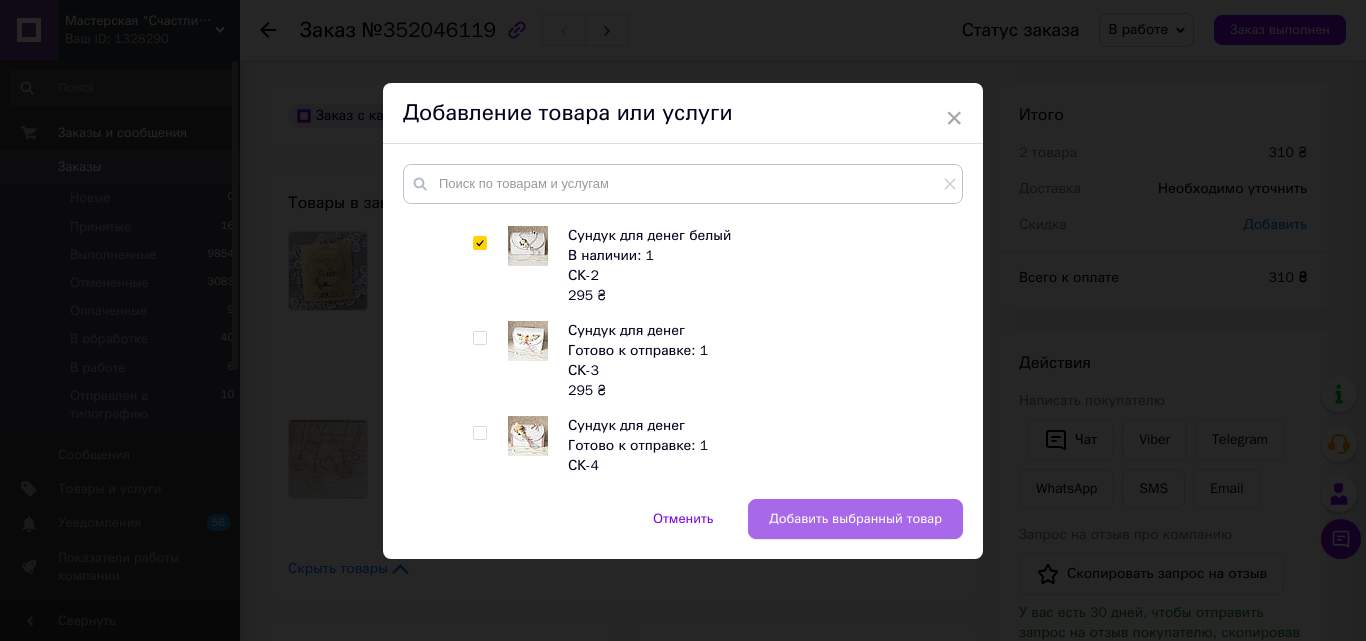 click on "Добавить выбранный товар" at bounding box center [855, 519] 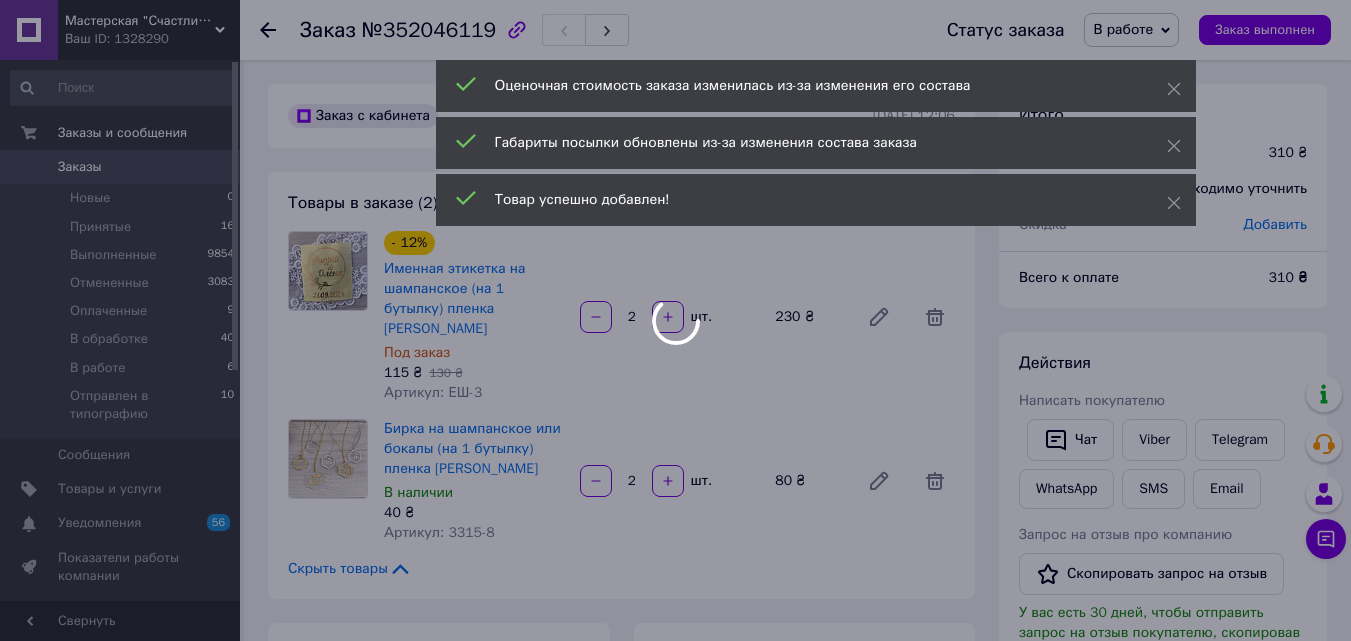 type on "1" 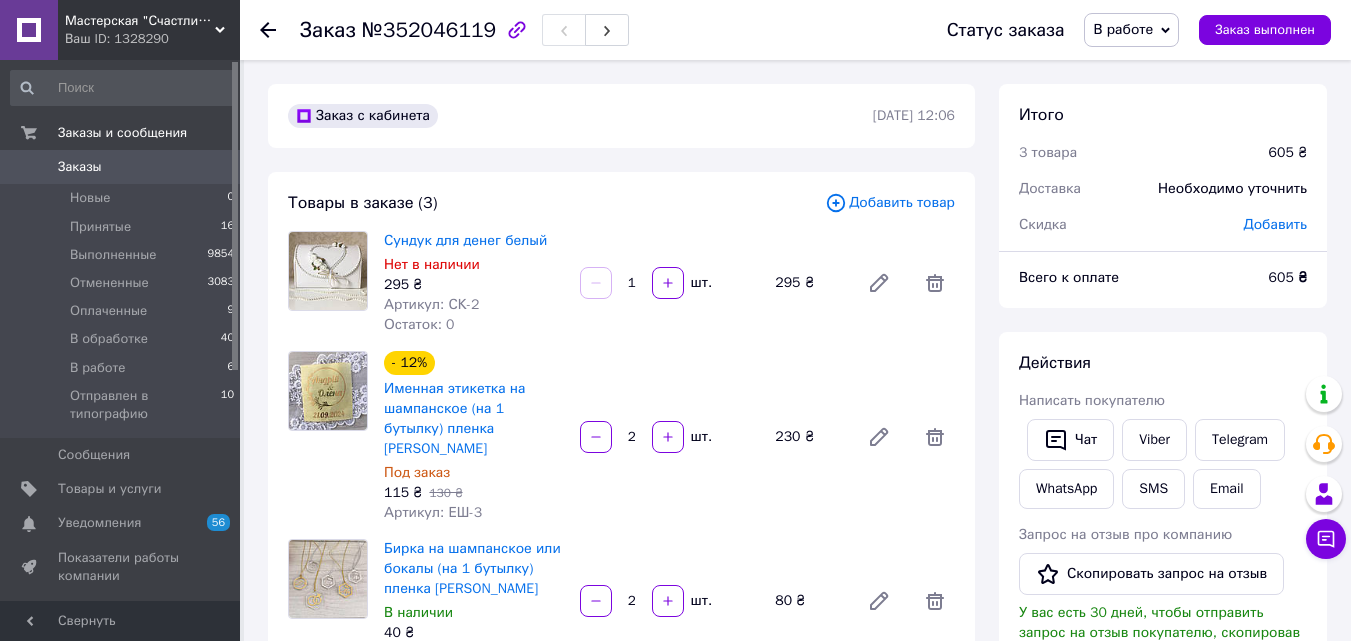 click 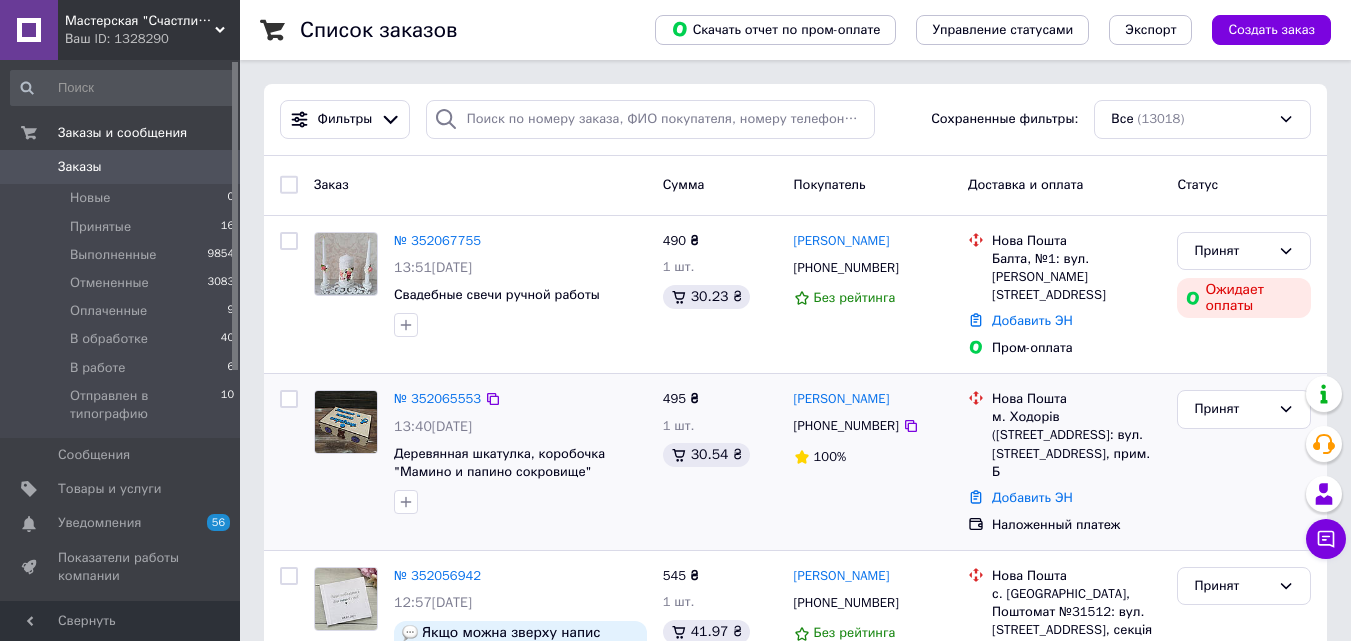 scroll, scrollTop: 700, scrollLeft: 0, axis: vertical 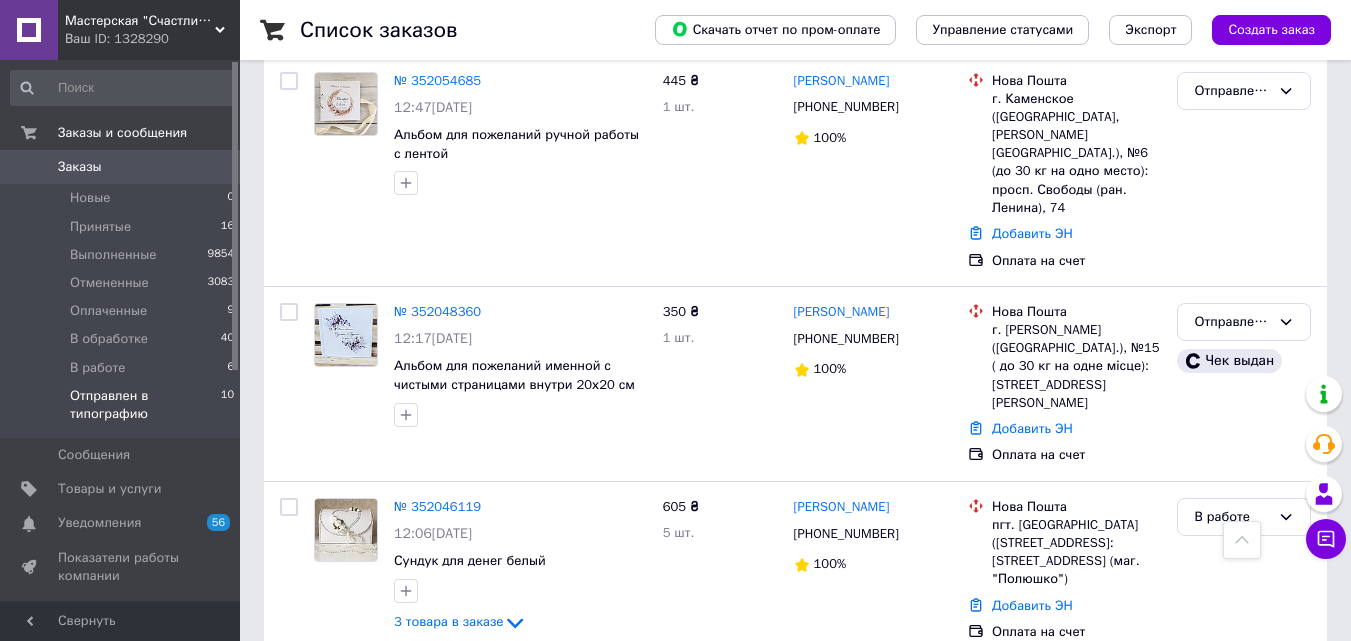click on "Отправлен в типографию" at bounding box center [145, 405] 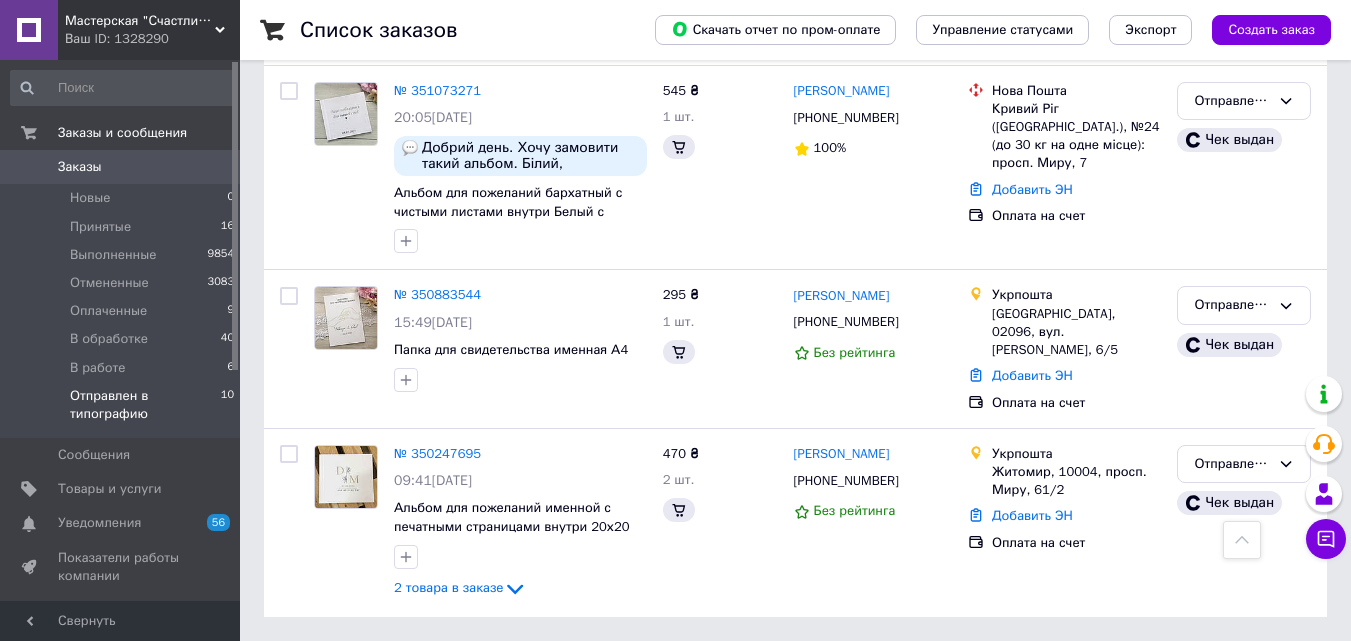 scroll, scrollTop: 1200, scrollLeft: 0, axis: vertical 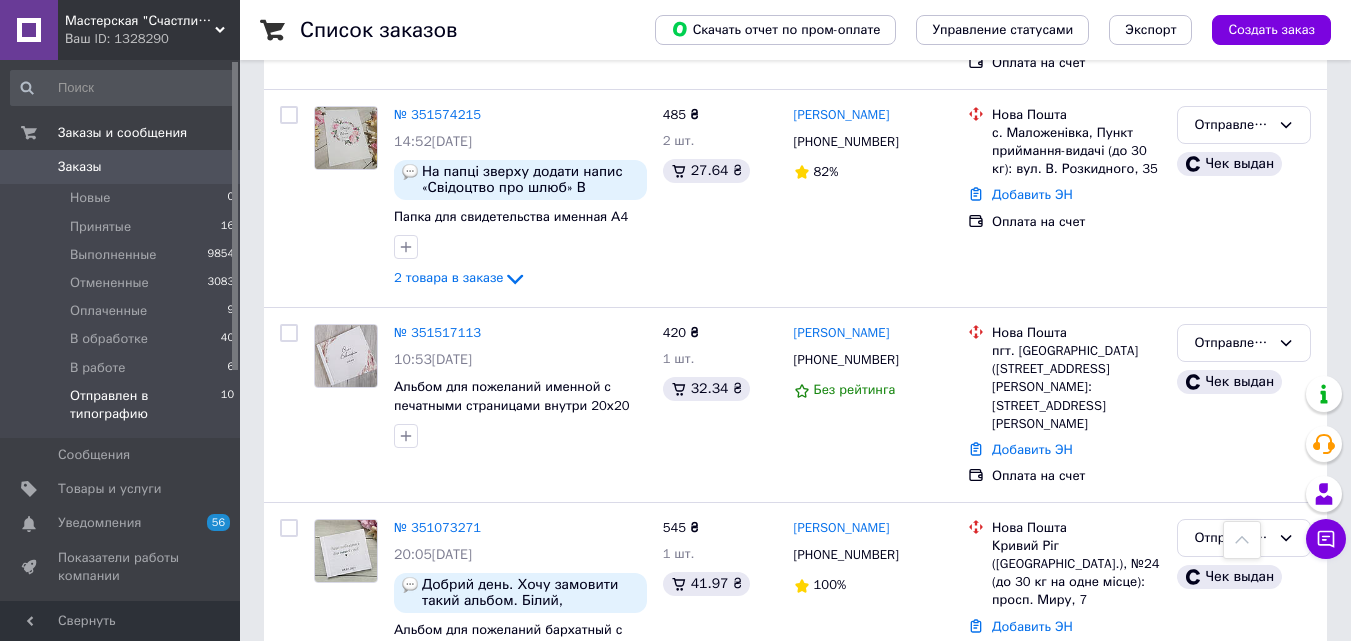 click on "Отправлен в типографию" at bounding box center (145, 405) 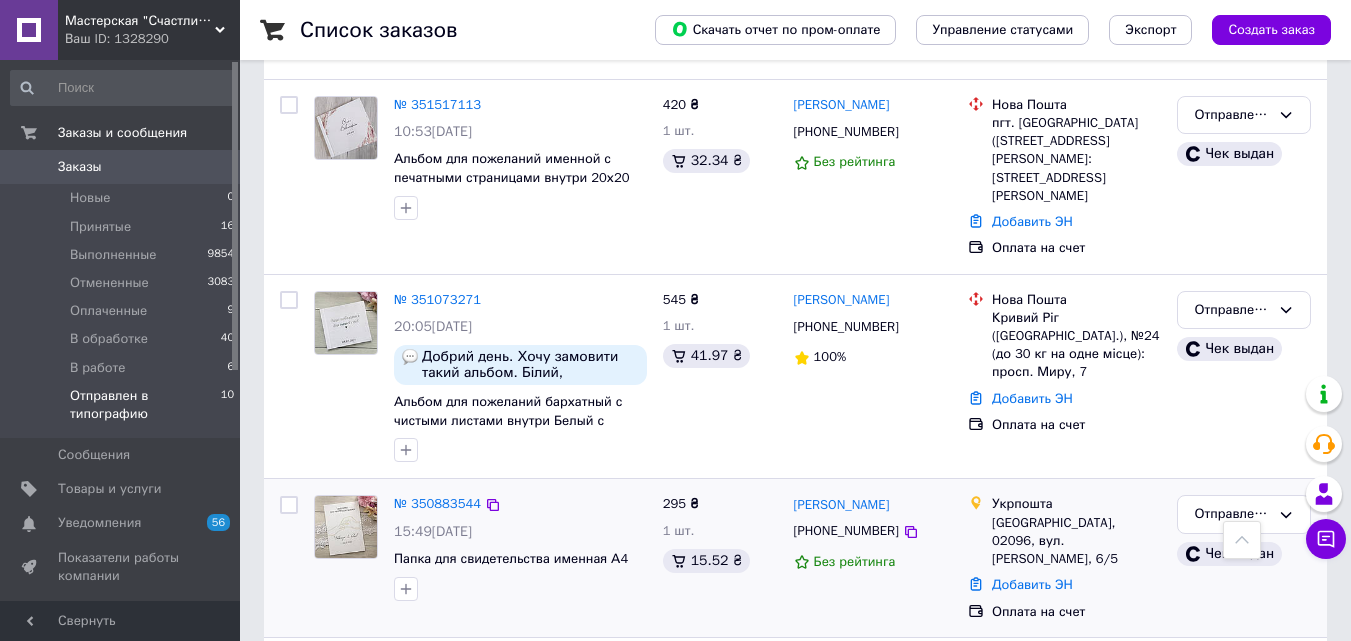 scroll, scrollTop: 1328, scrollLeft: 0, axis: vertical 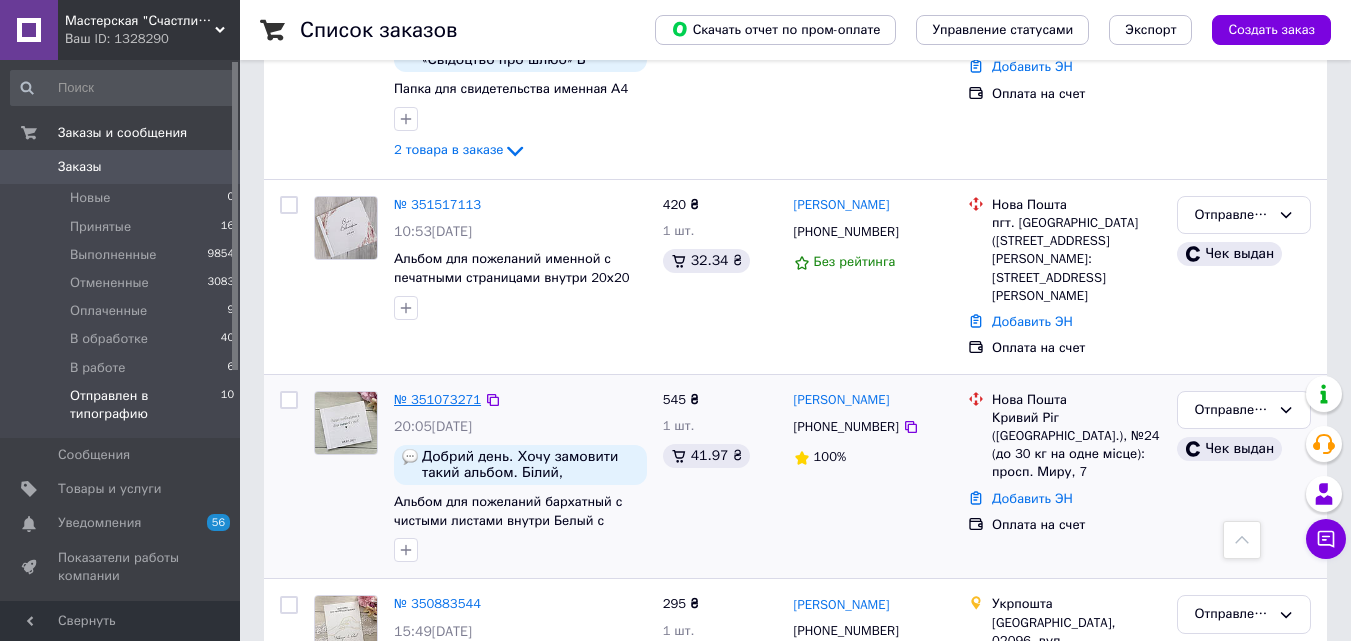 click on "№ 351073271" at bounding box center (437, 399) 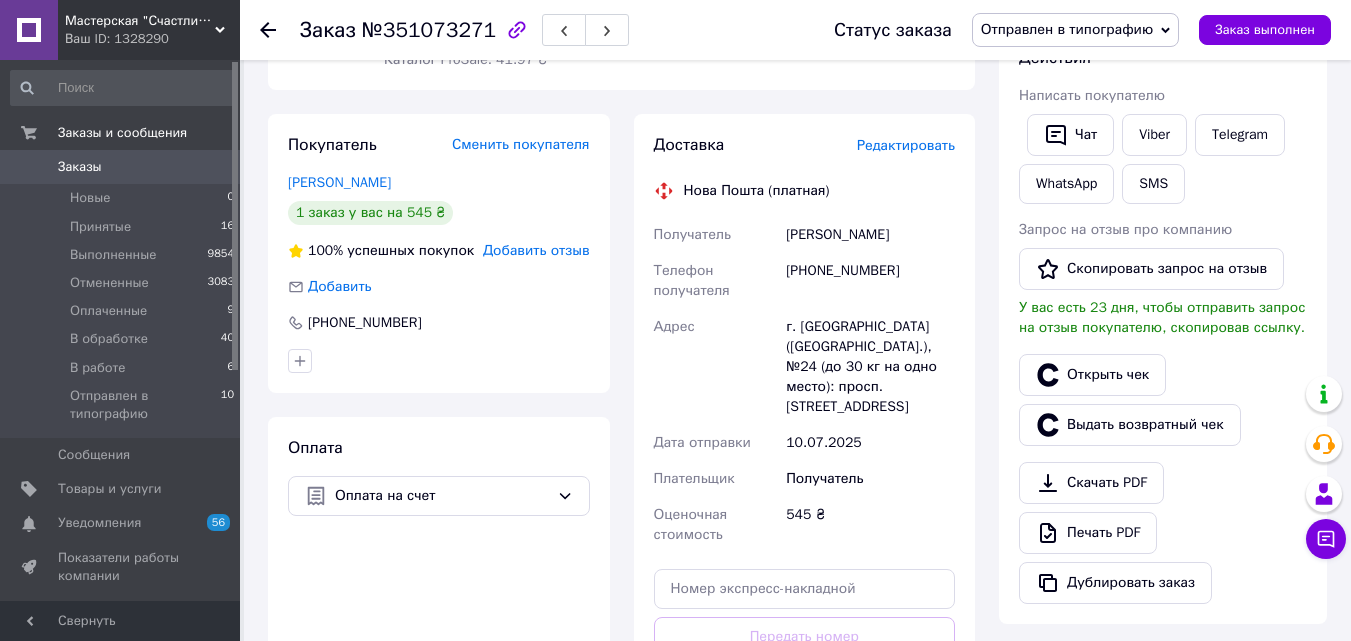 scroll, scrollTop: 0, scrollLeft: 0, axis: both 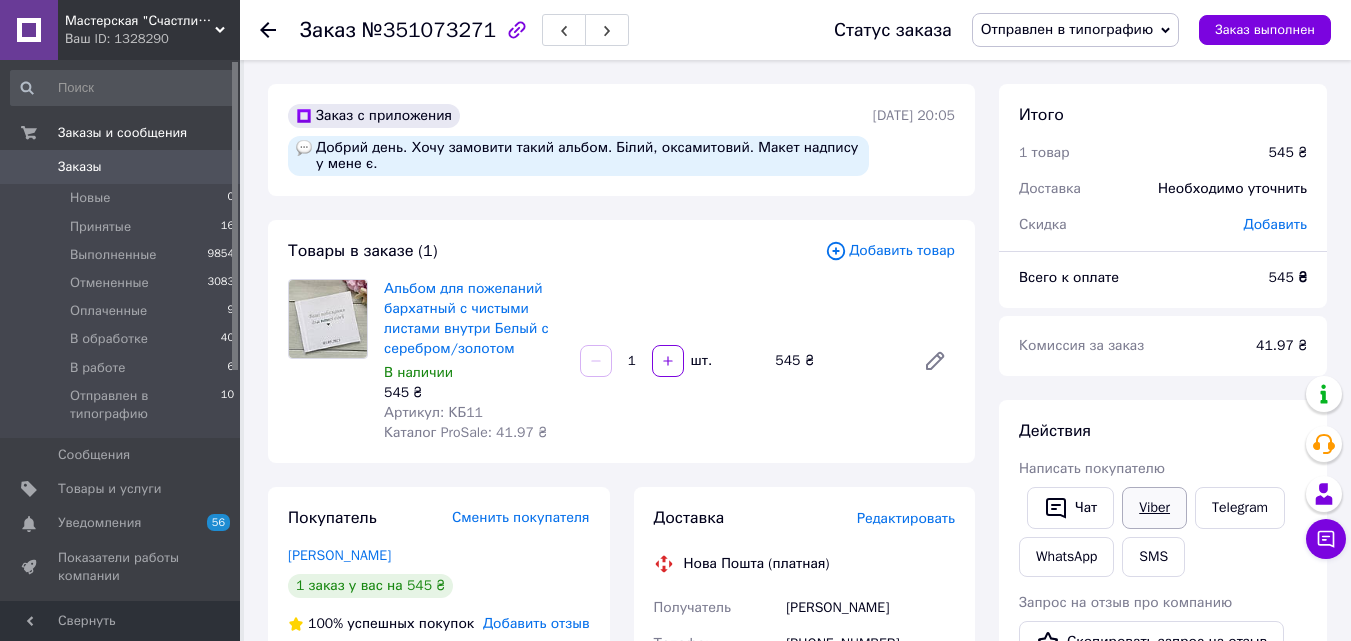 click on "Viber" at bounding box center [1154, 508] 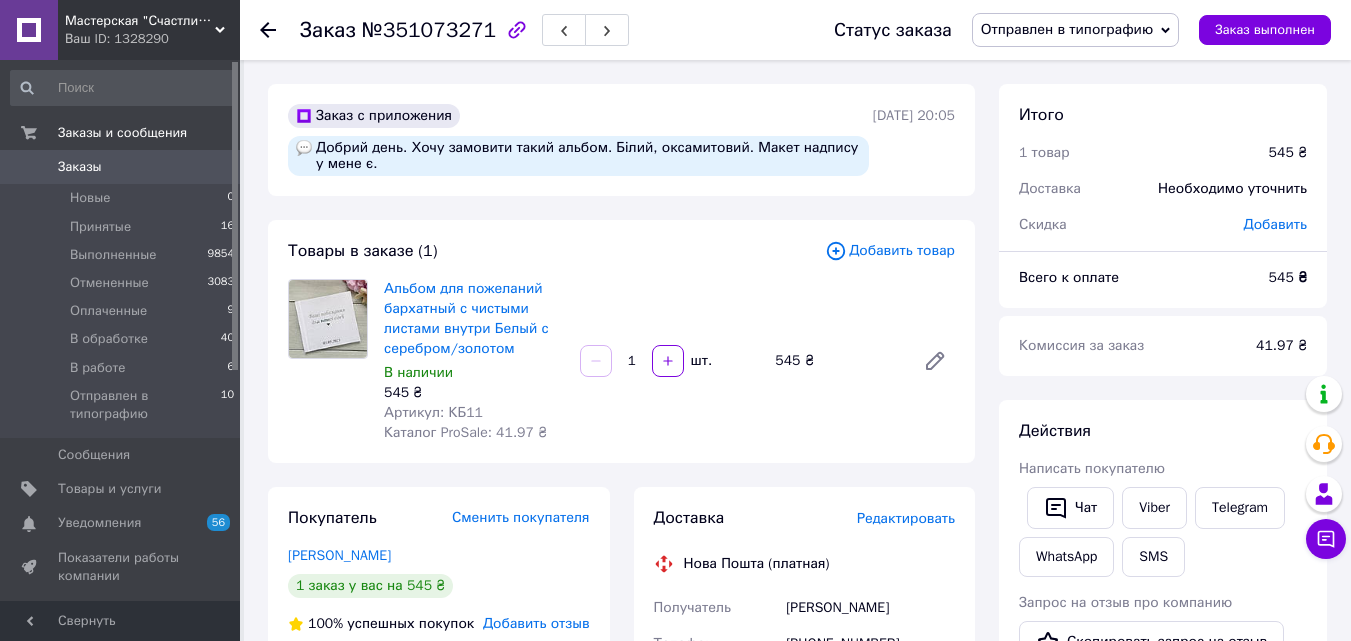 click 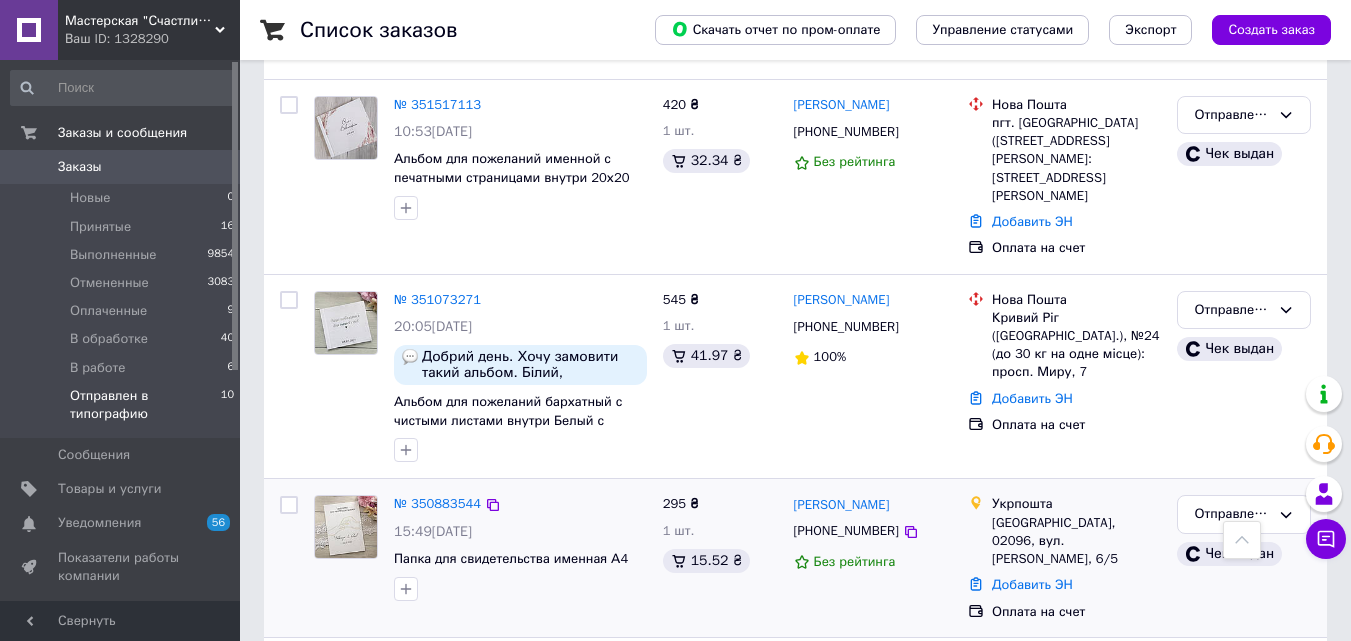 scroll, scrollTop: 1228, scrollLeft: 0, axis: vertical 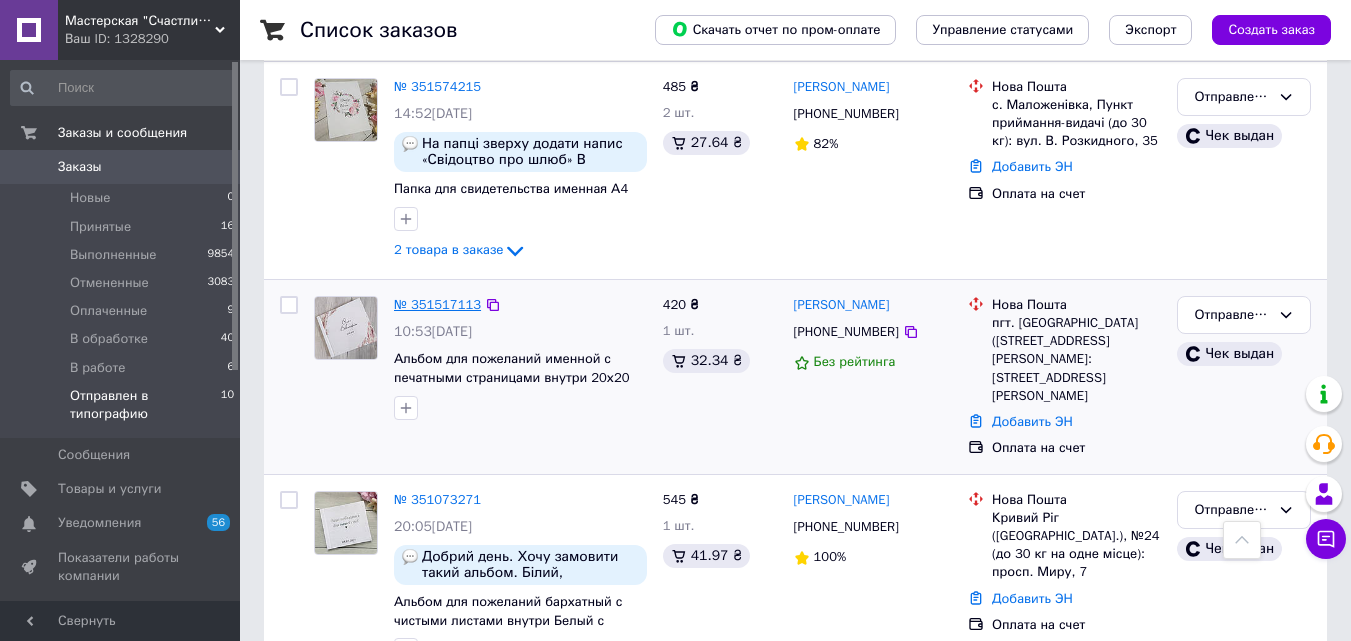 click on "№ 351517113" at bounding box center (437, 304) 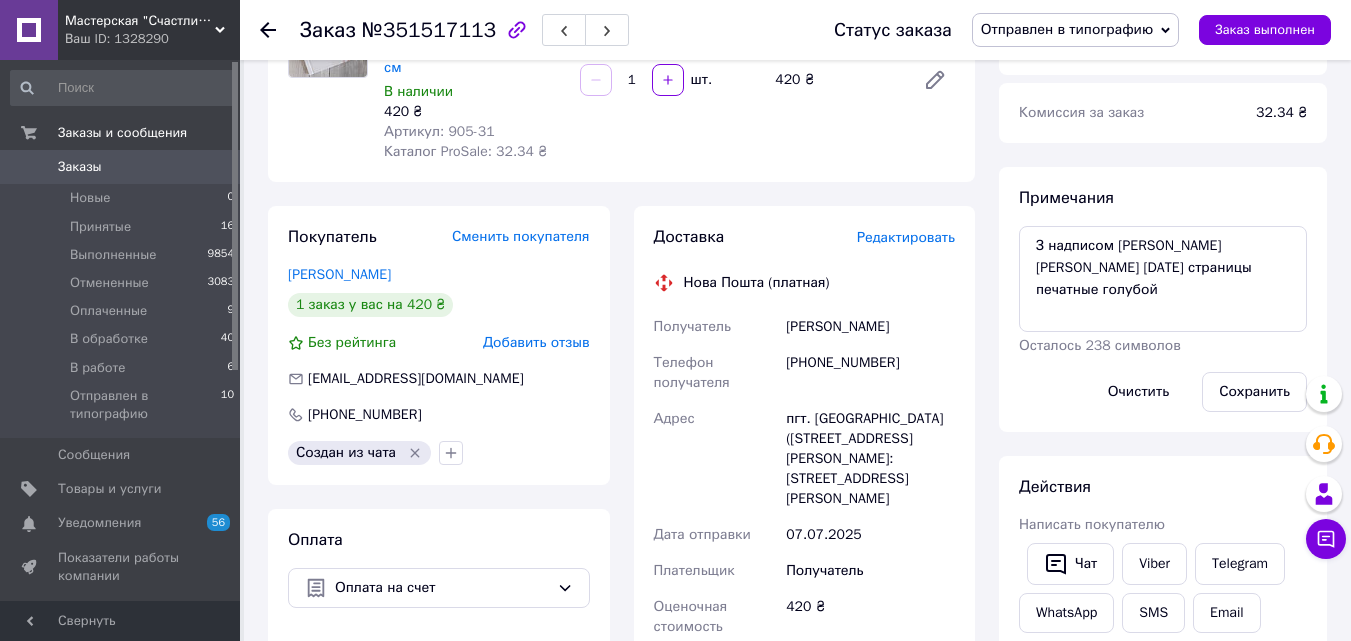 scroll, scrollTop: 133, scrollLeft: 0, axis: vertical 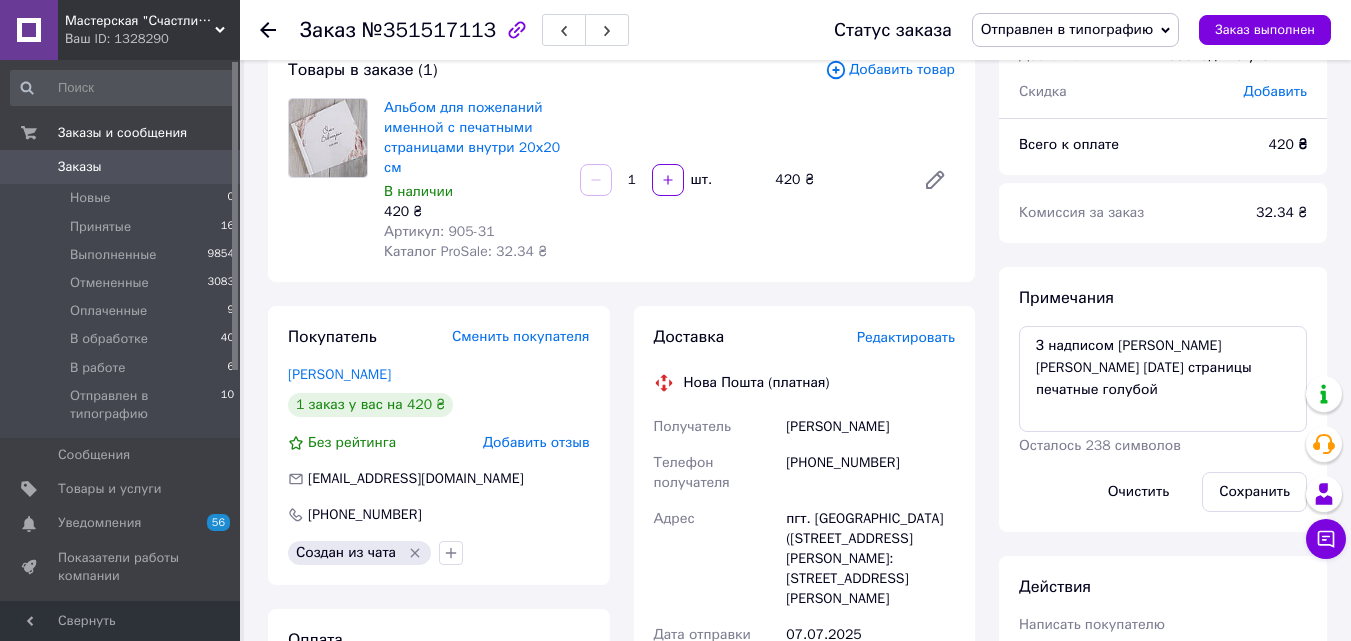 click 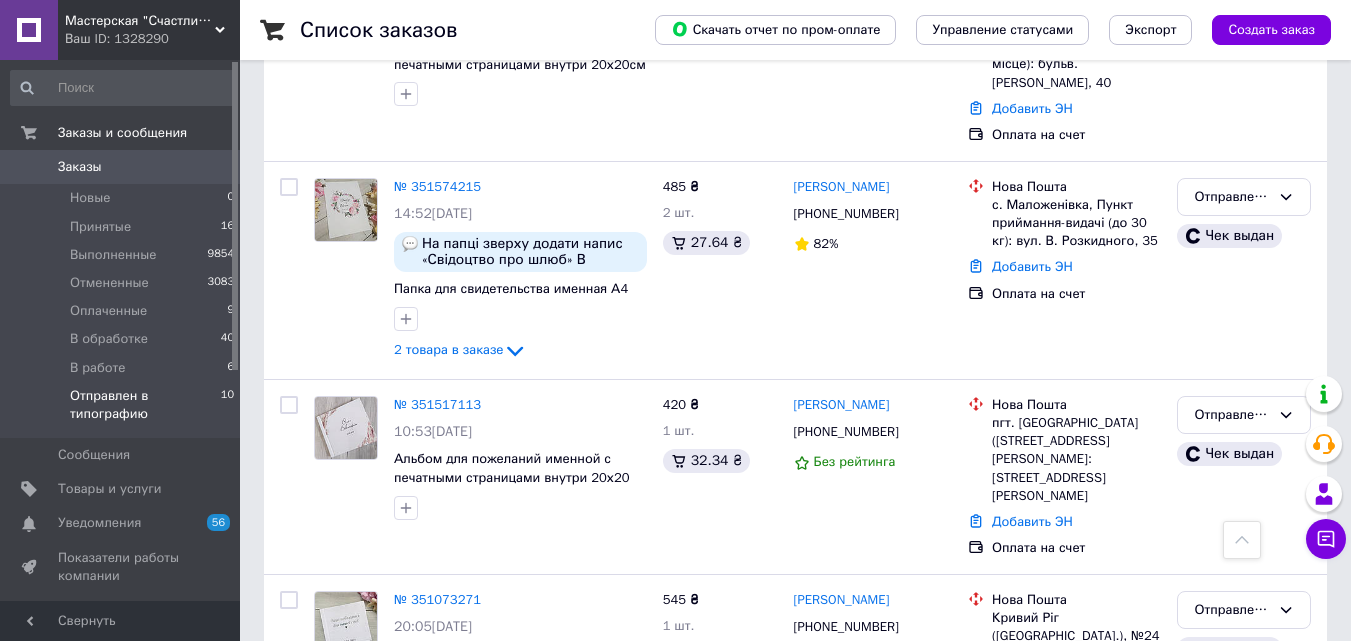 scroll, scrollTop: 1028, scrollLeft: 0, axis: vertical 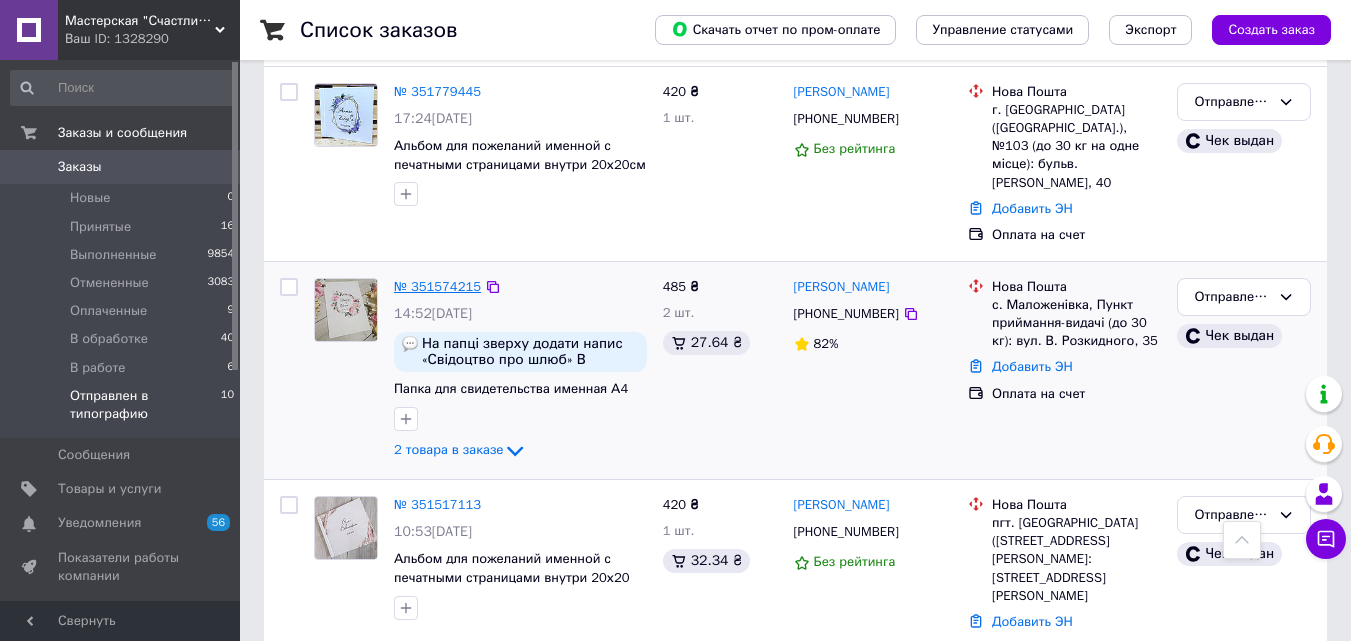 click on "№ 351574215" at bounding box center [437, 286] 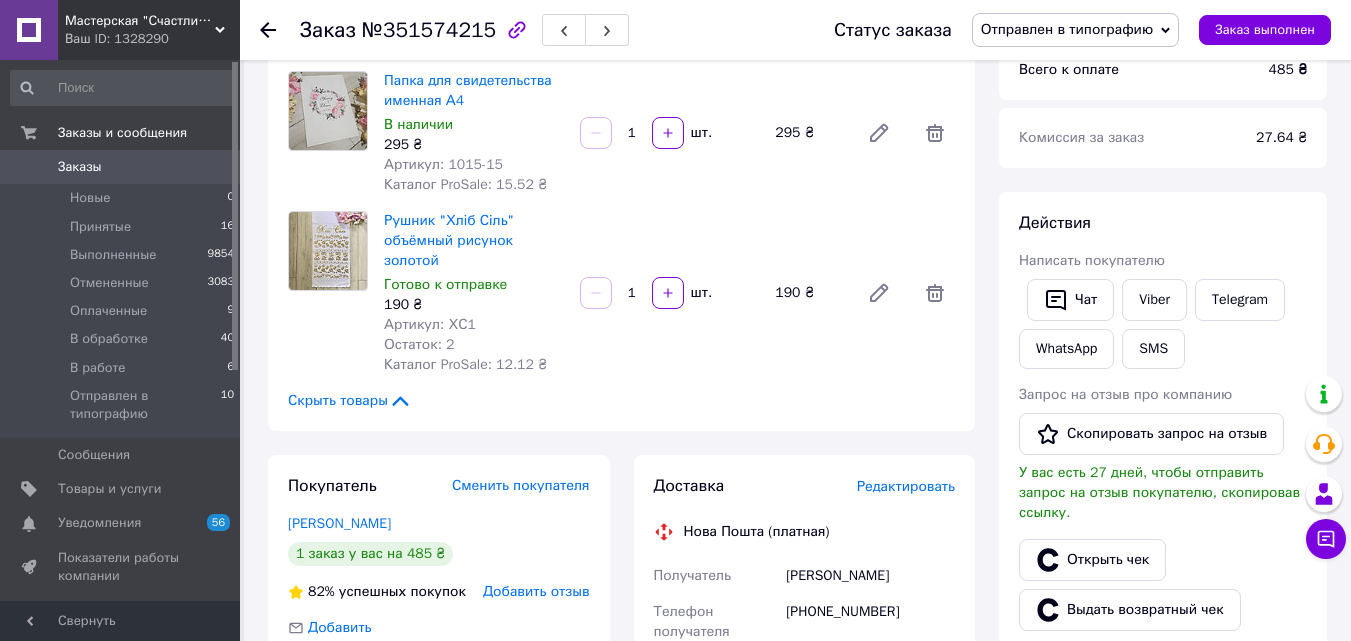 scroll, scrollTop: 0, scrollLeft: 0, axis: both 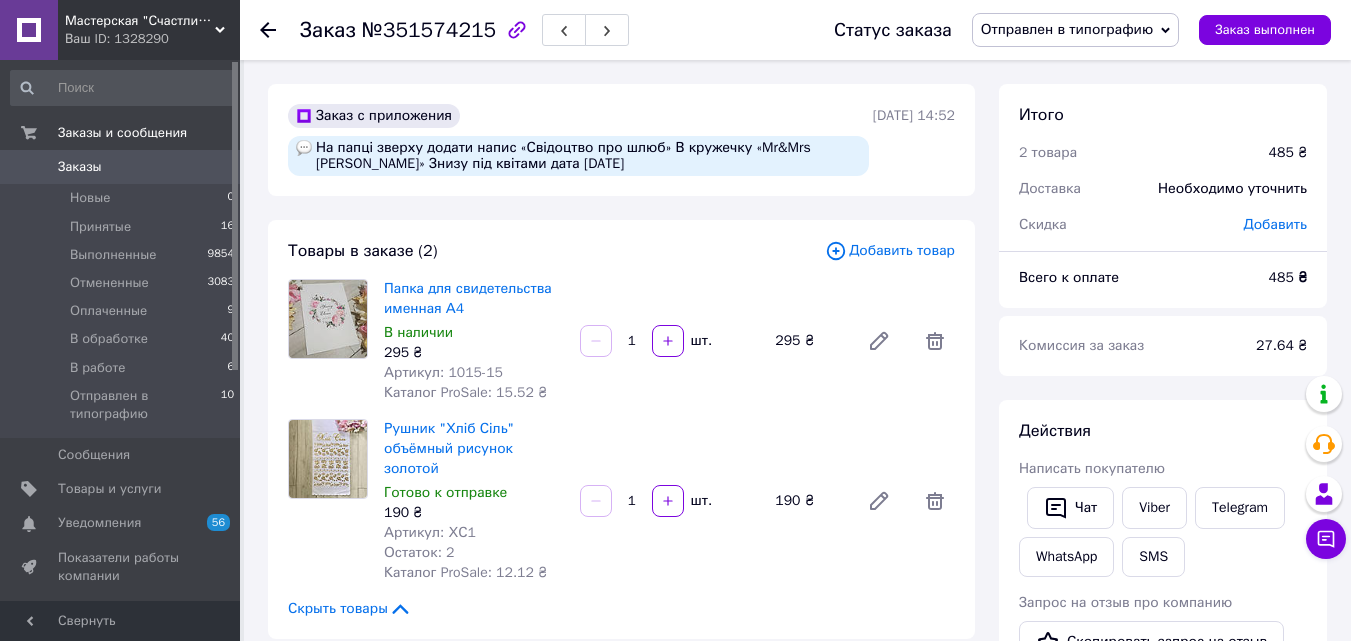 click 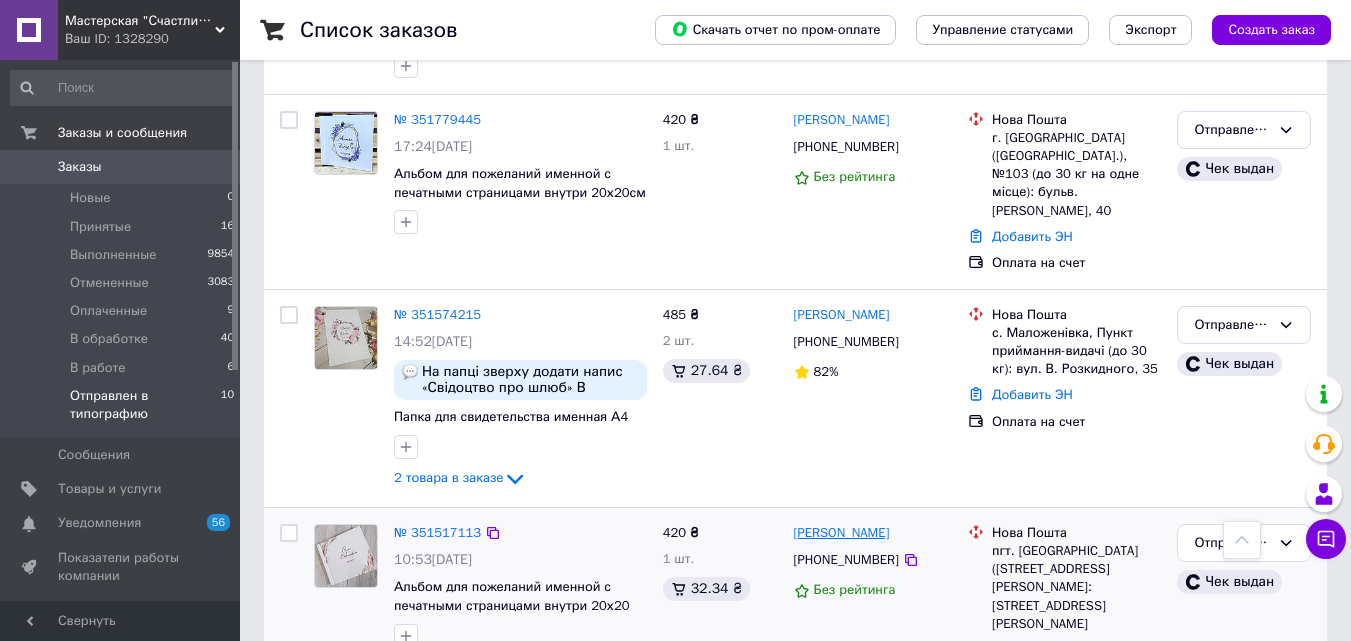 scroll, scrollTop: 900, scrollLeft: 0, axis: vertical 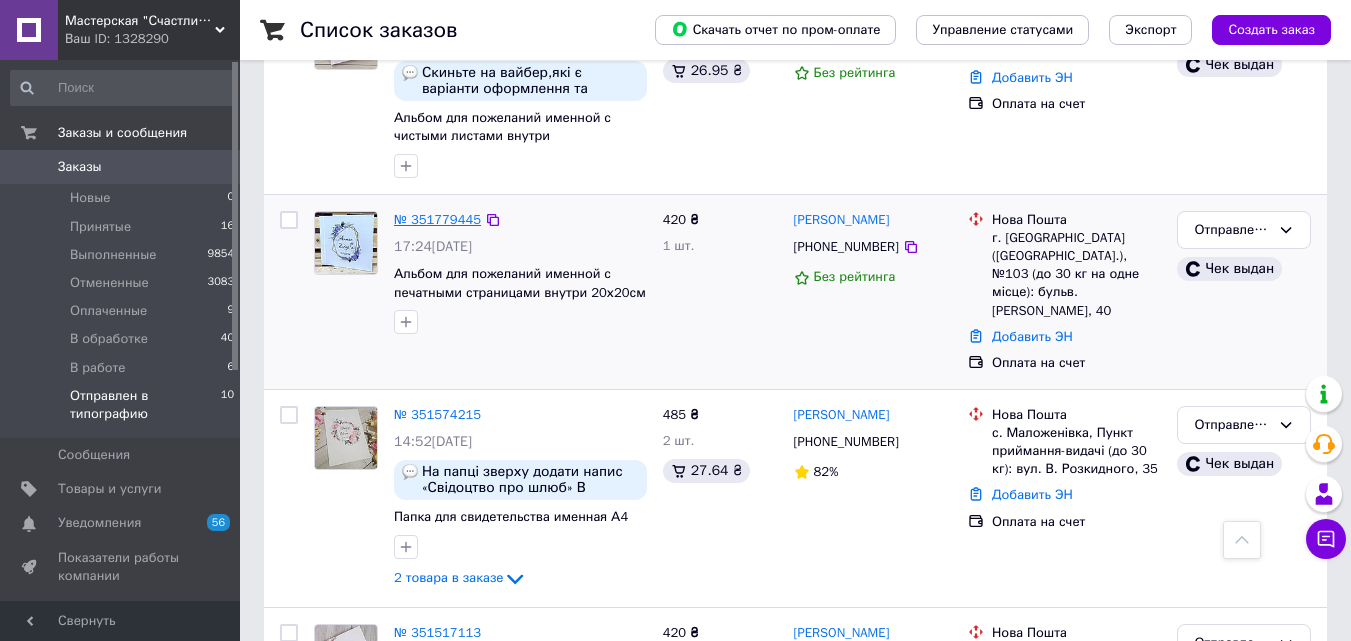 click on "№ 351779445" at bounding box center (437, 219) 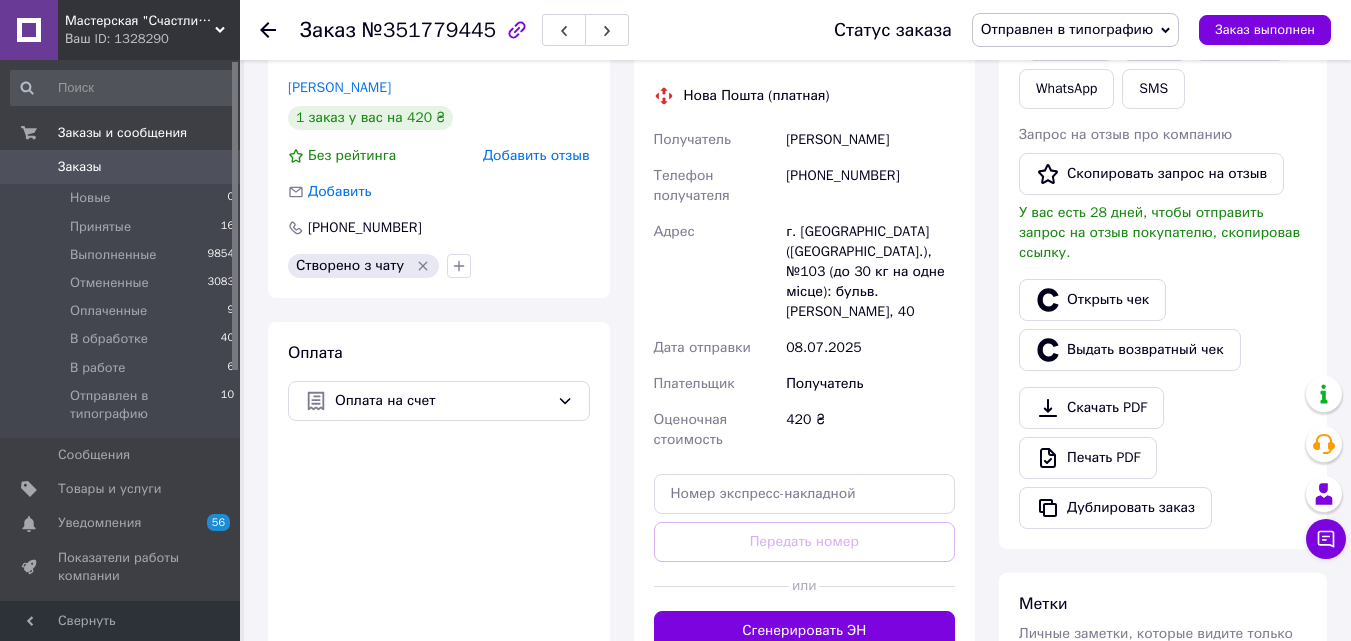 scroll, scrollTop: 100, scrollLeft: 0, axis: vertical 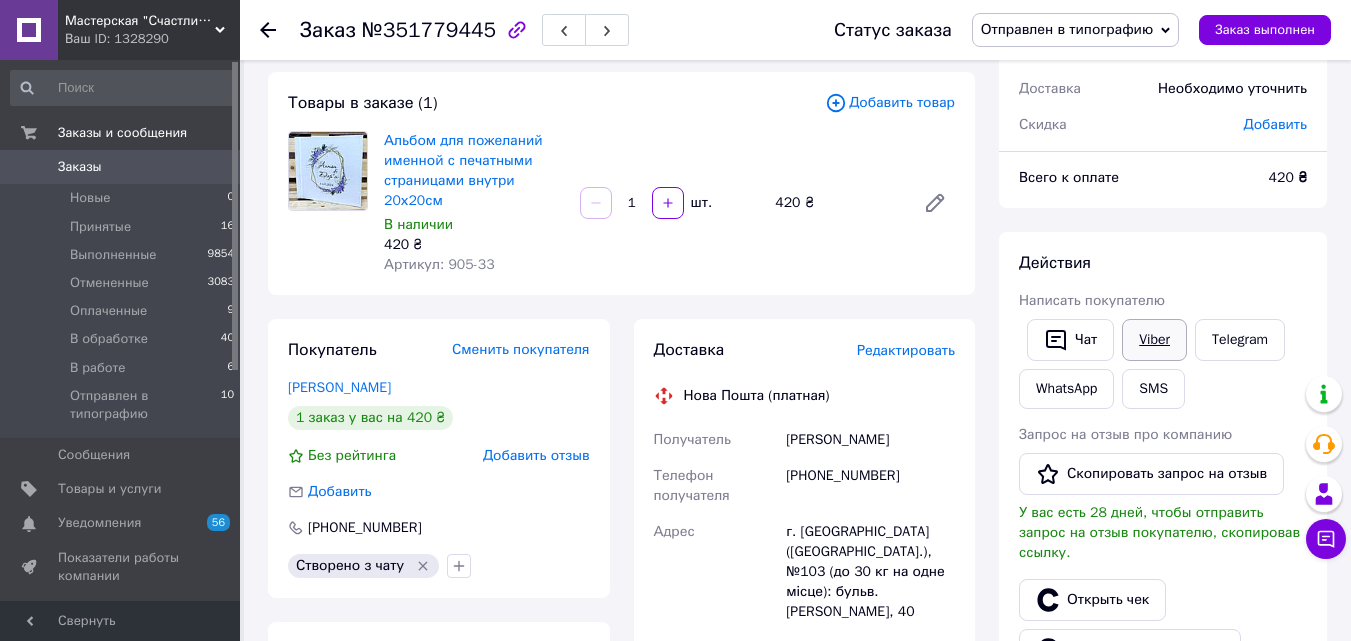 click on "Viber" at bounding box center (1154, 340) 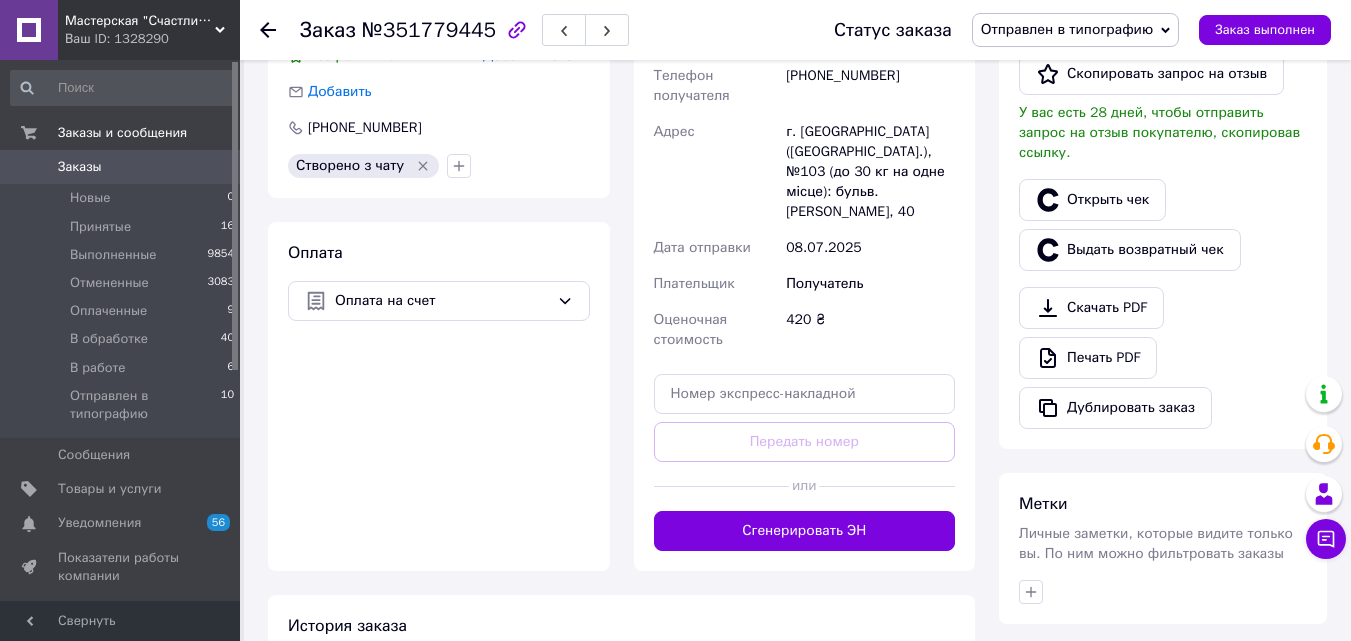 scroll, scrollTop: 900, scrollLeft: 0, axis: vertical 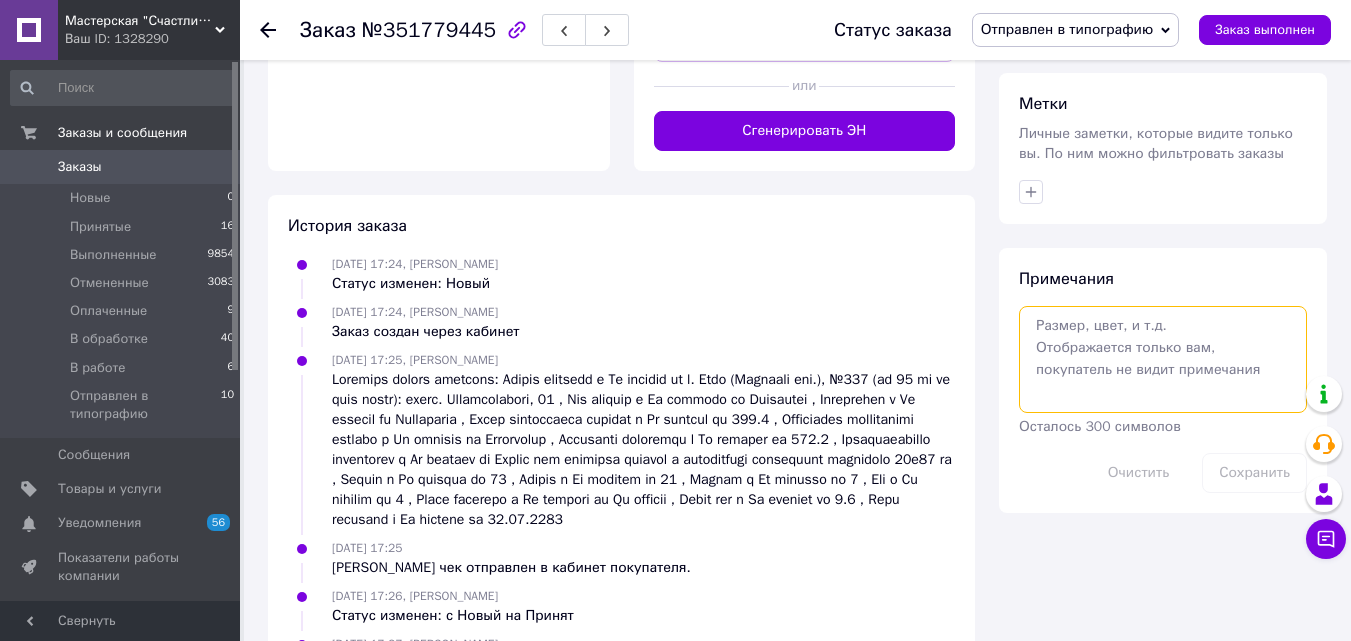 paste on "Віталій & Катерина
27.09.2025" 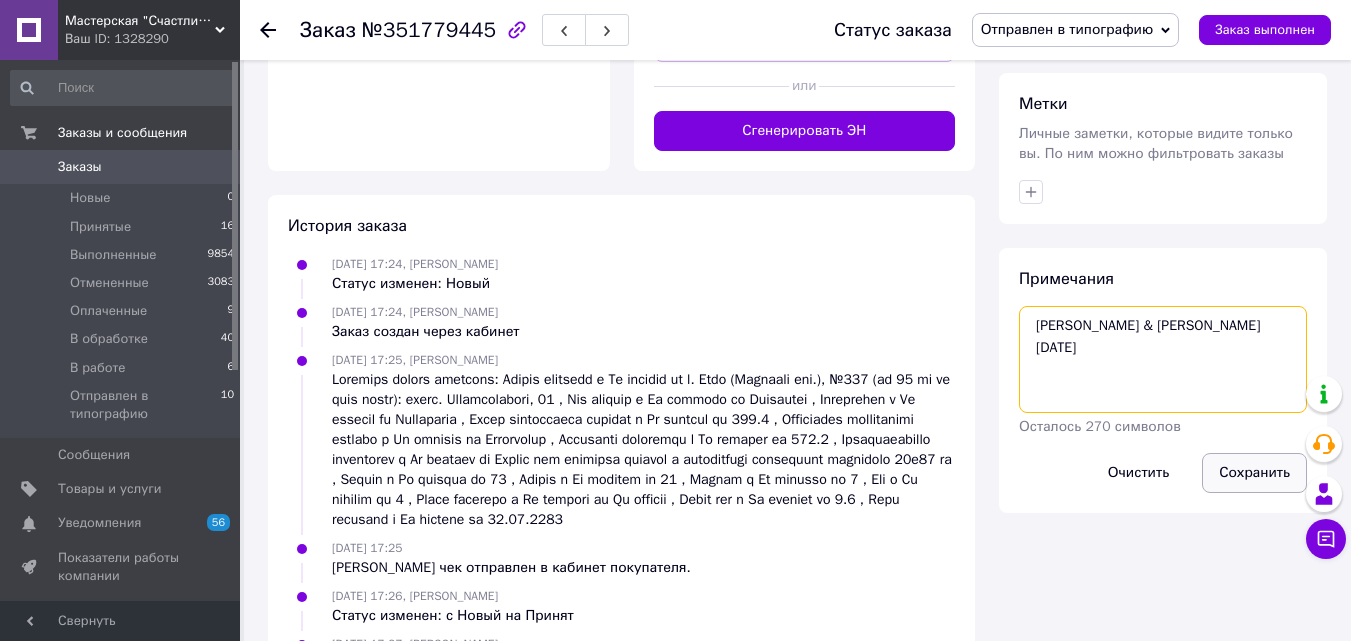type on "Віталій & Катерина
27.09.2025" 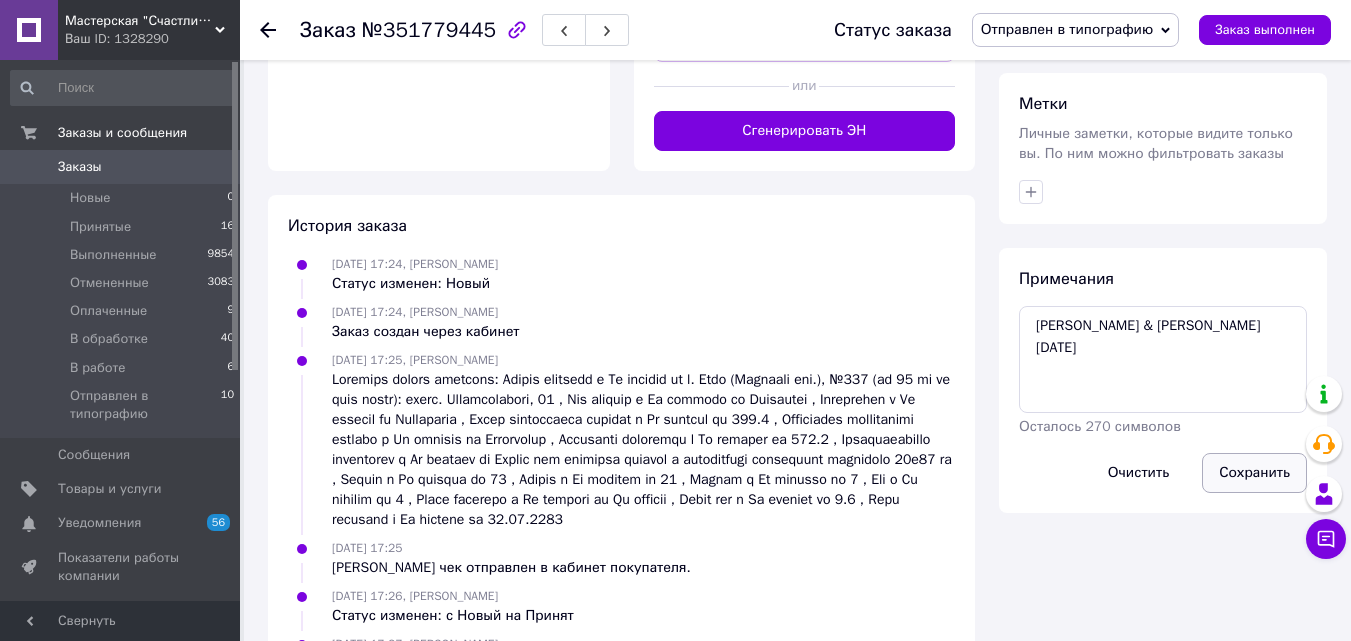 click on "Сохранить" at bounding box center [1254, 473] 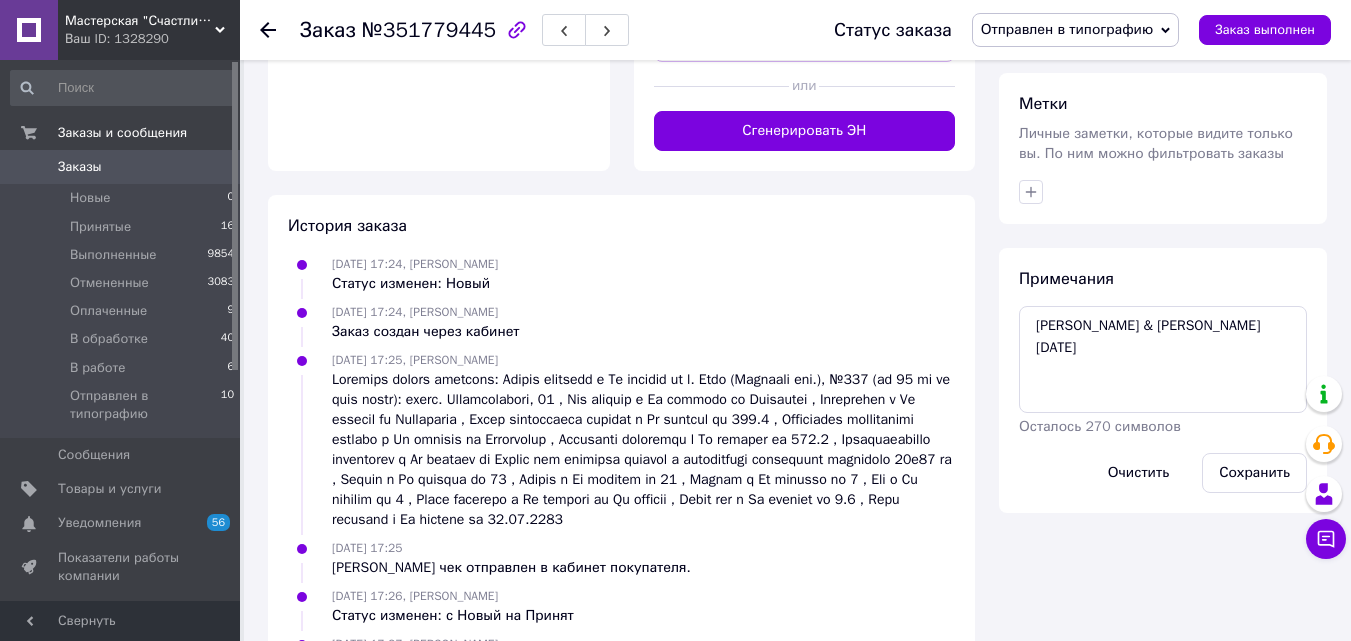 click 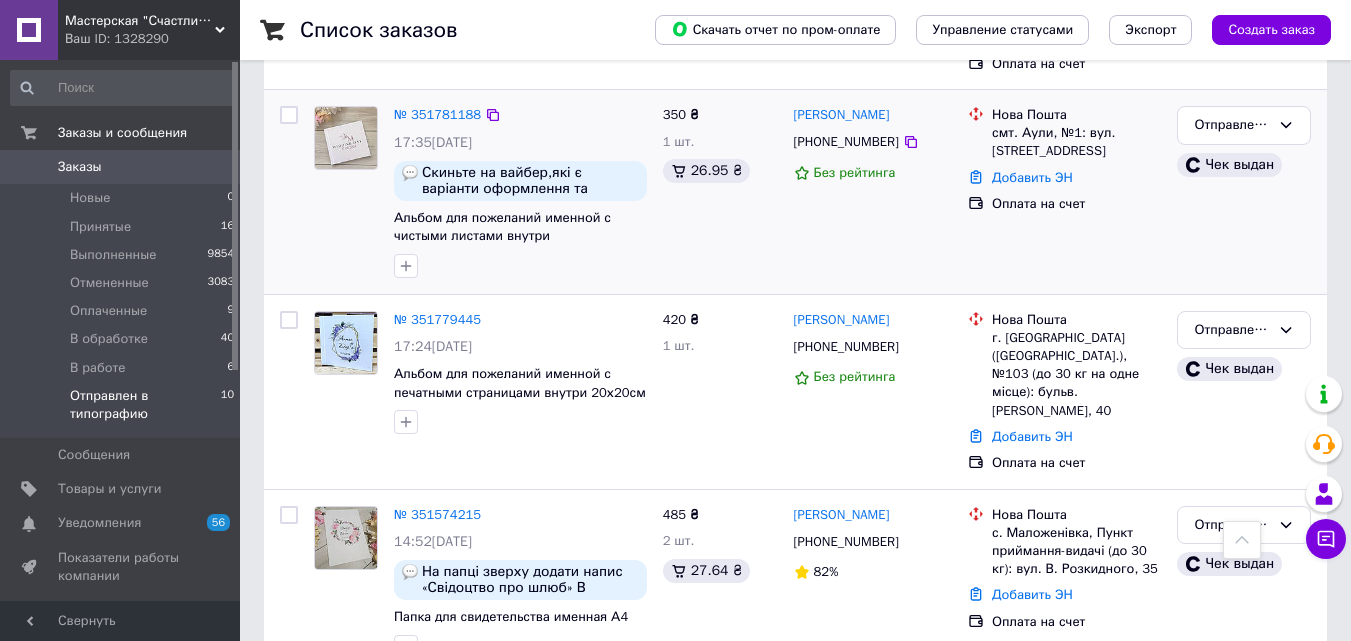 scroll, scrollTop: 600, scrollLeft: 0, axis: vertical 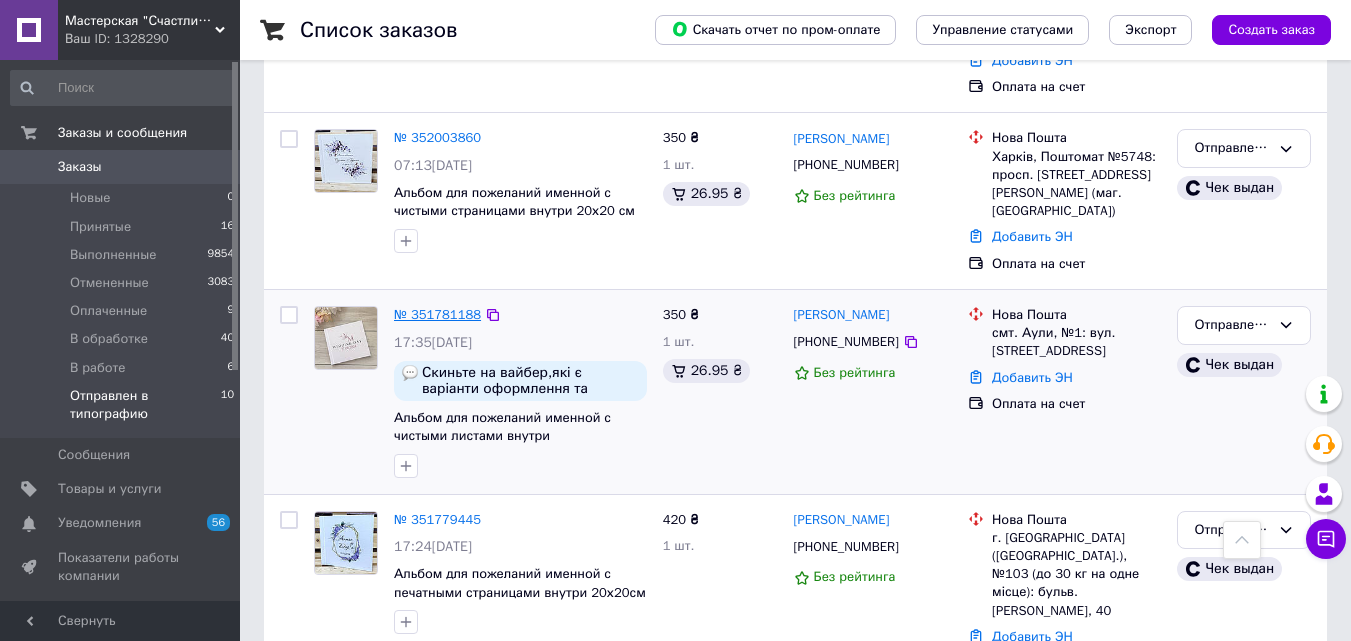 click on "№ 351781188" at bounding box center (437, 314) 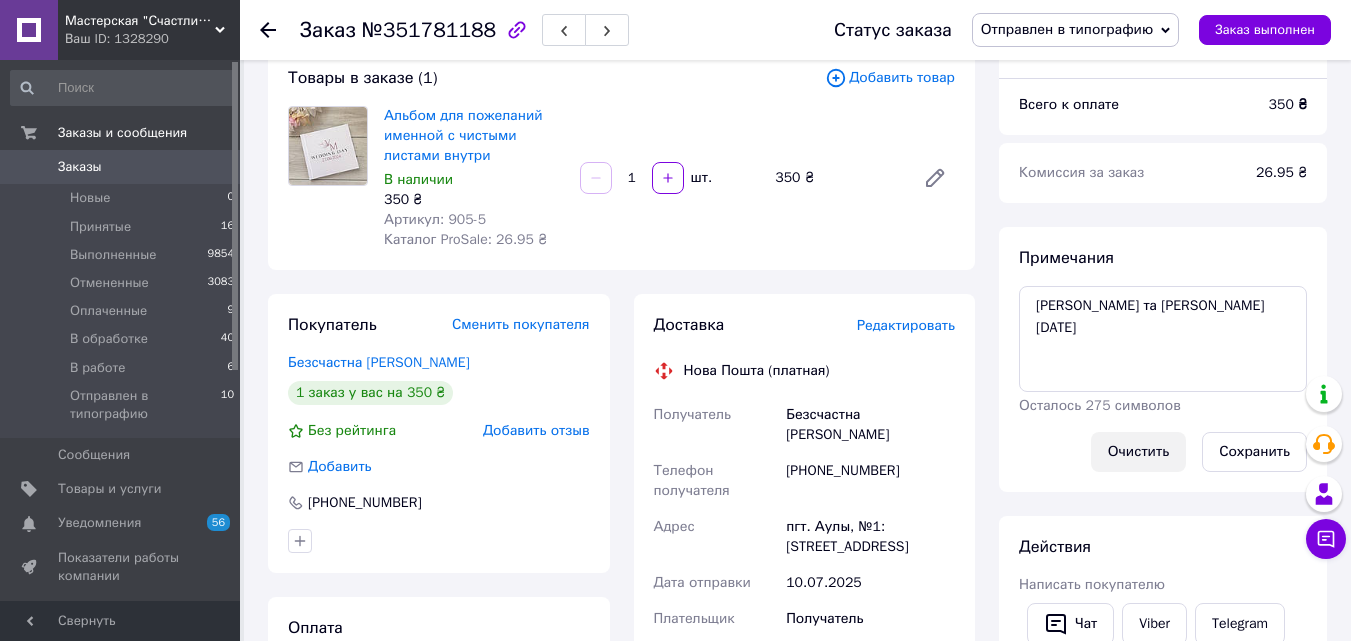 scroll, scrollTop: 273, scrollLeft: 0, axis: vertical 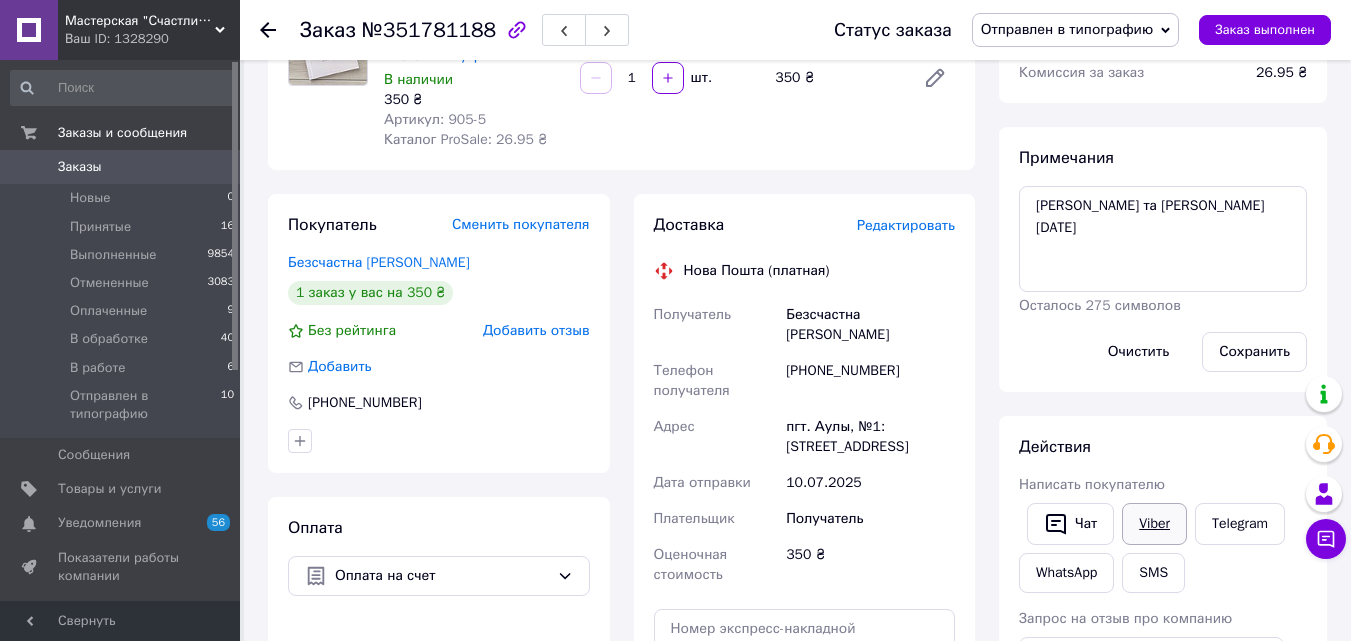 click on "Viber" at bounding box center (1154, 524) 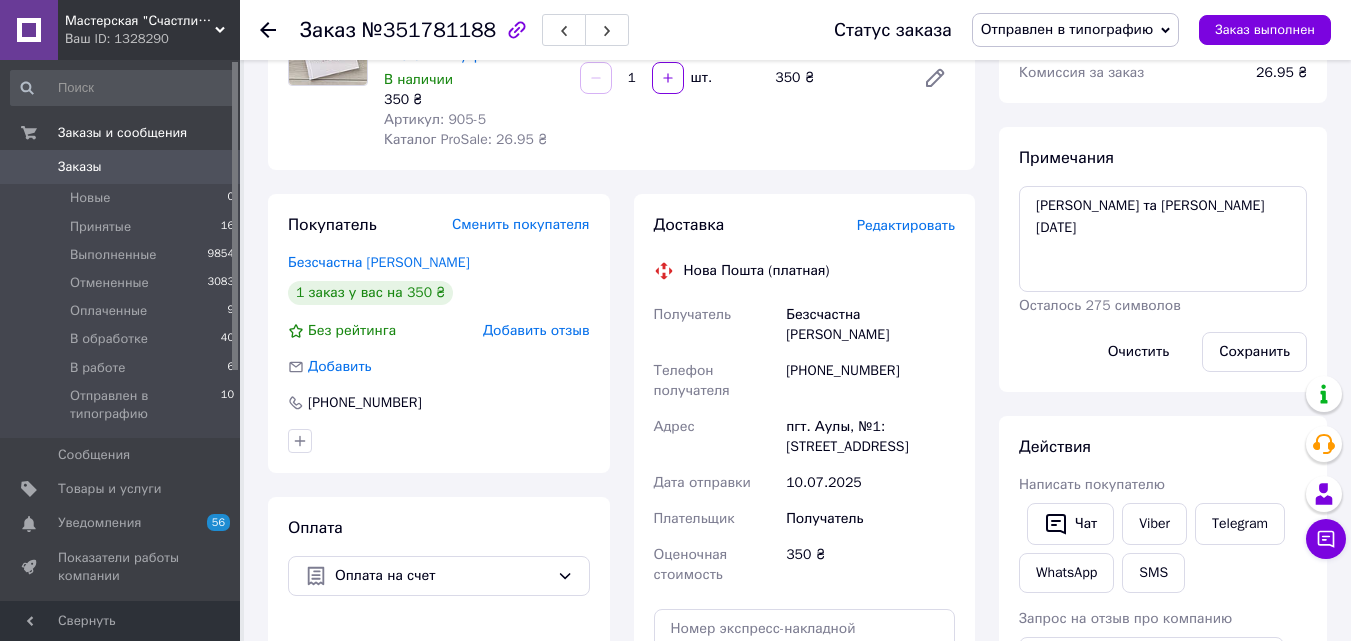 click 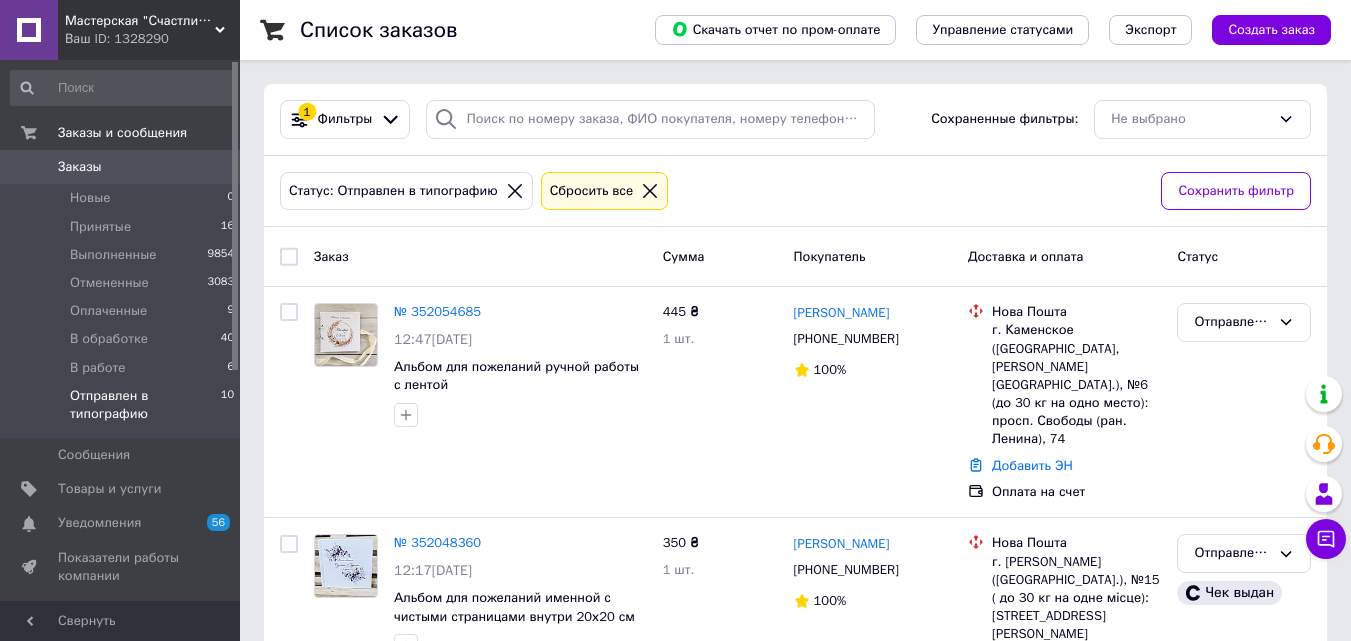 scroll, scrollTop: 500, scrollLeft: 0, axis: vertical 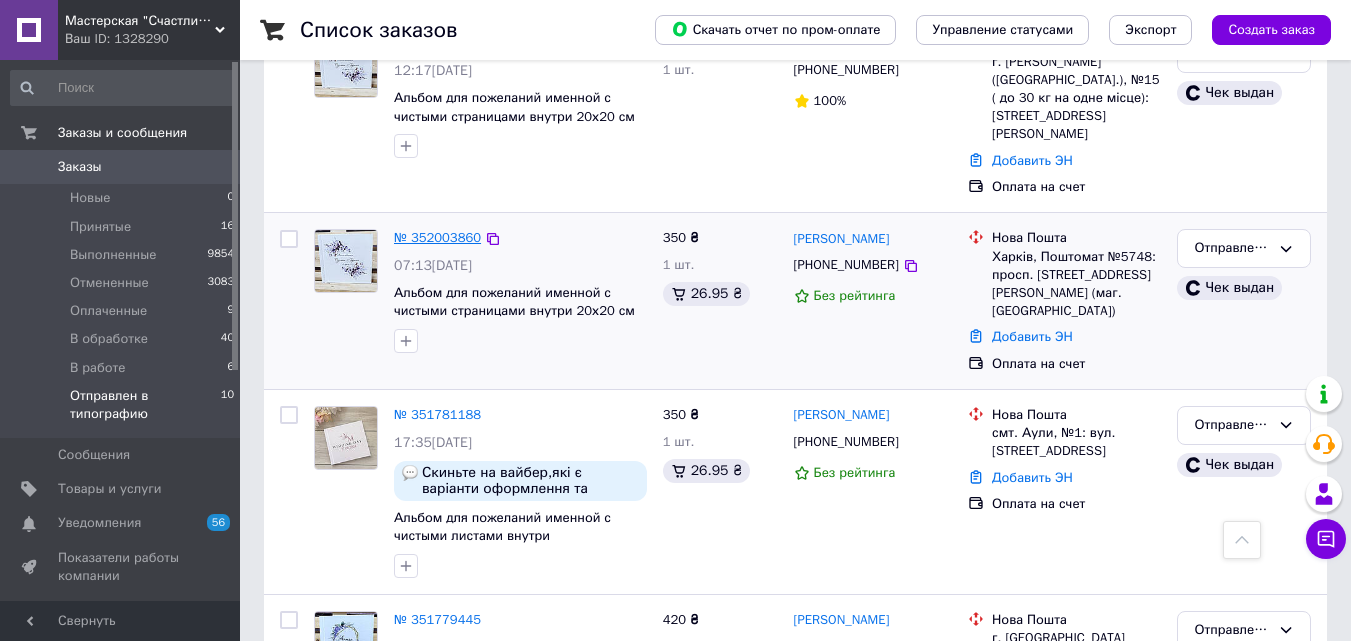 click on "№ 352003860" at bounding box center (437, 237) 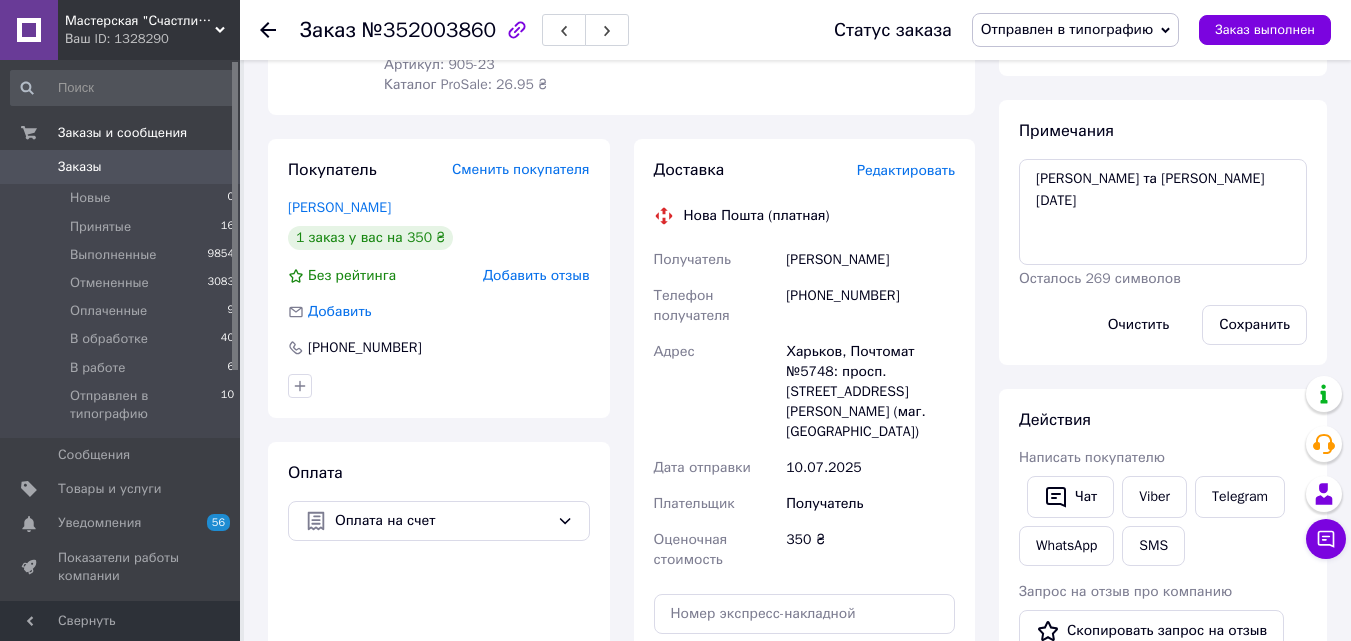 scroll, scrollTop: 200, scrollLeft: 0, axis: vertical 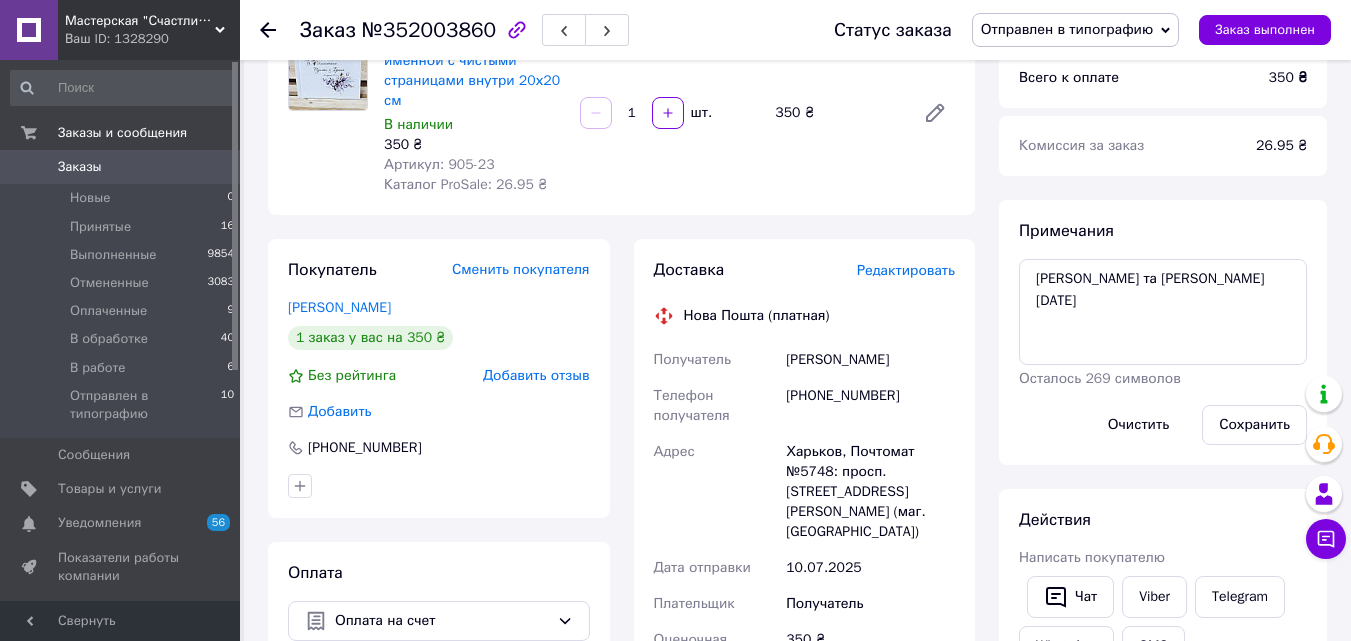 click 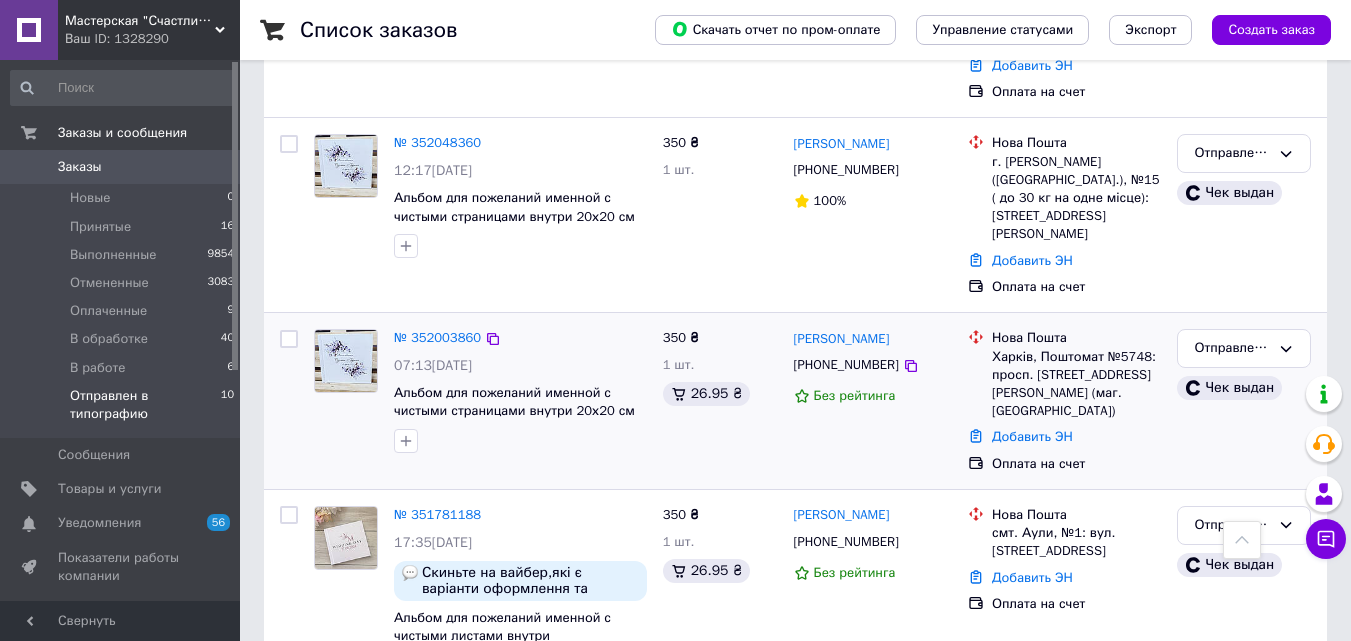 scroll, scrollTop: 300, scrollLeft: 0, axis: vertical 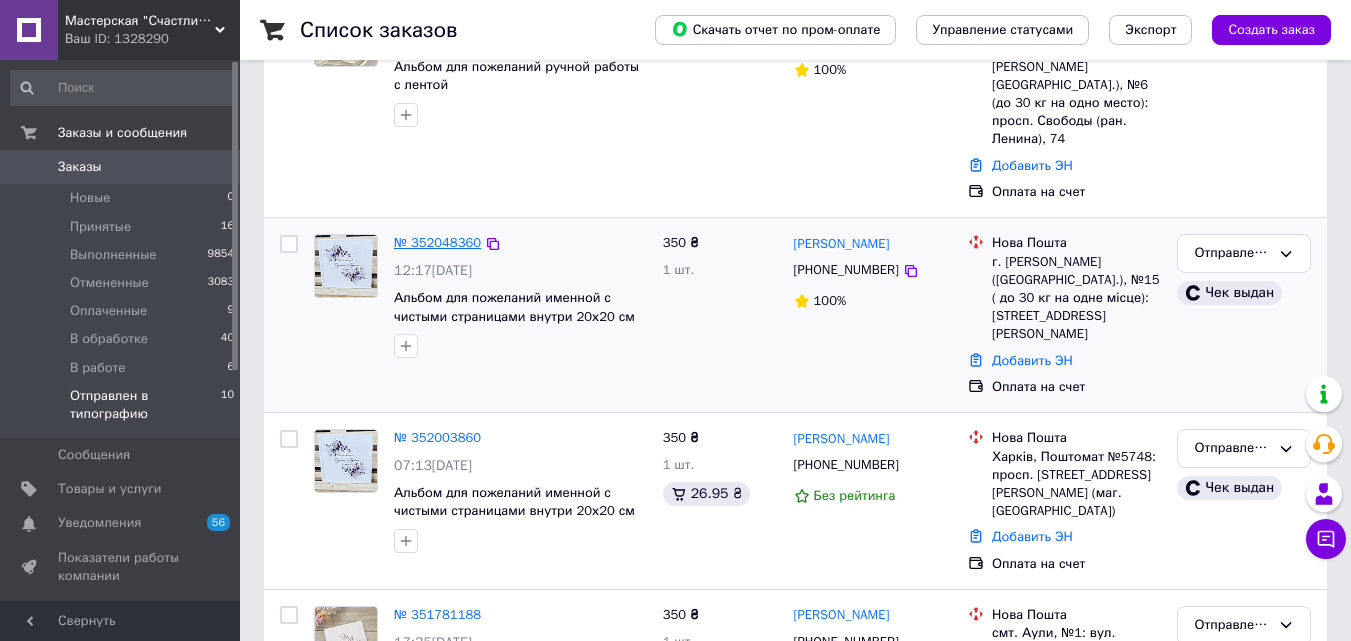 click on "№ 352048360" at bounding box center (437, 242) 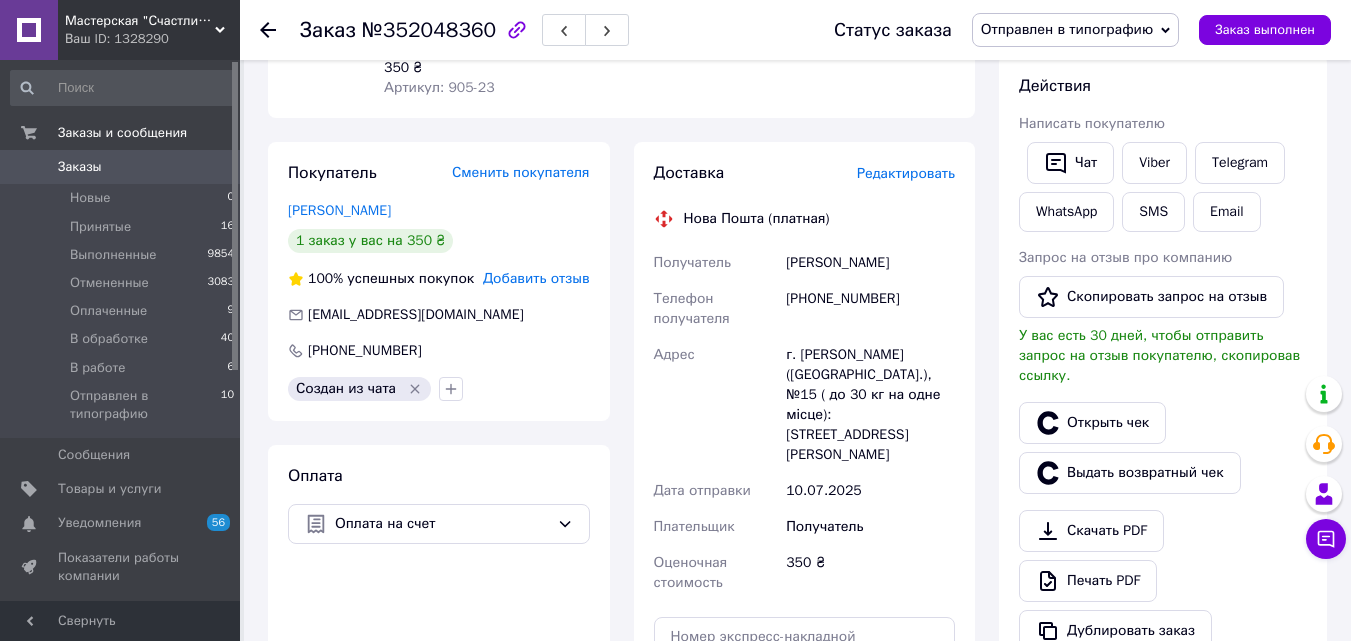 scroll, scrollTop: 177, scrollLeft: 0, axis: vertical 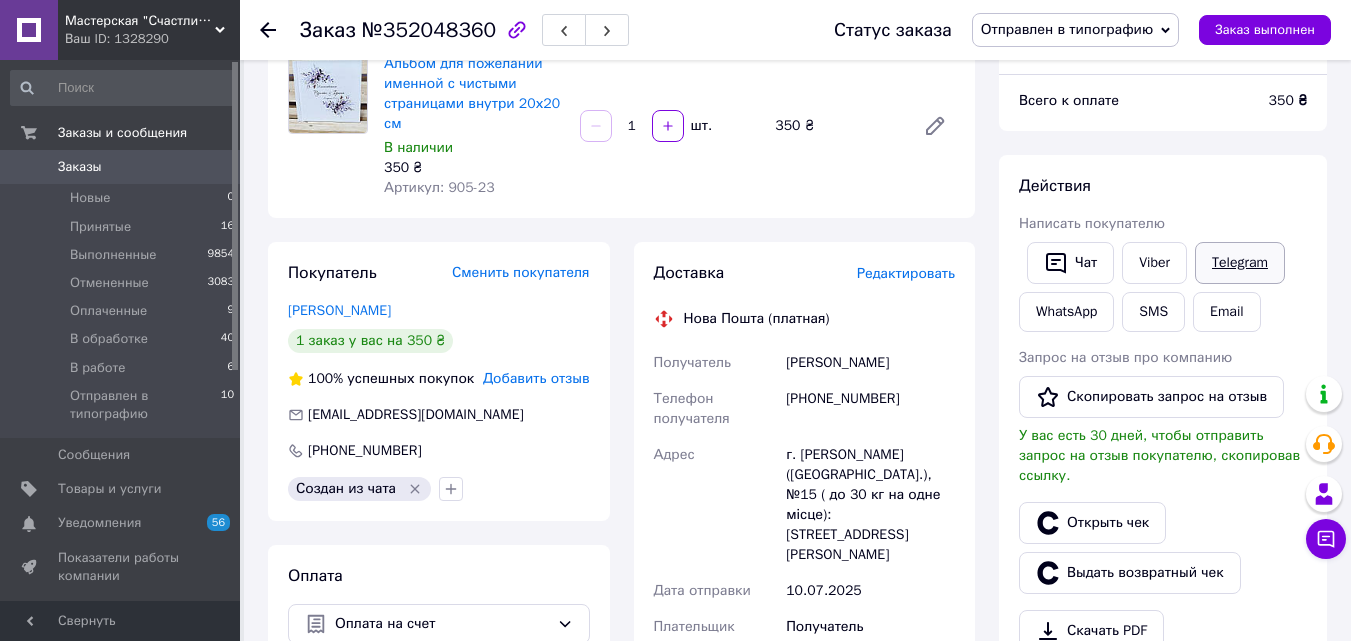 click on "Telegram" at bounding box center [1240, 263] 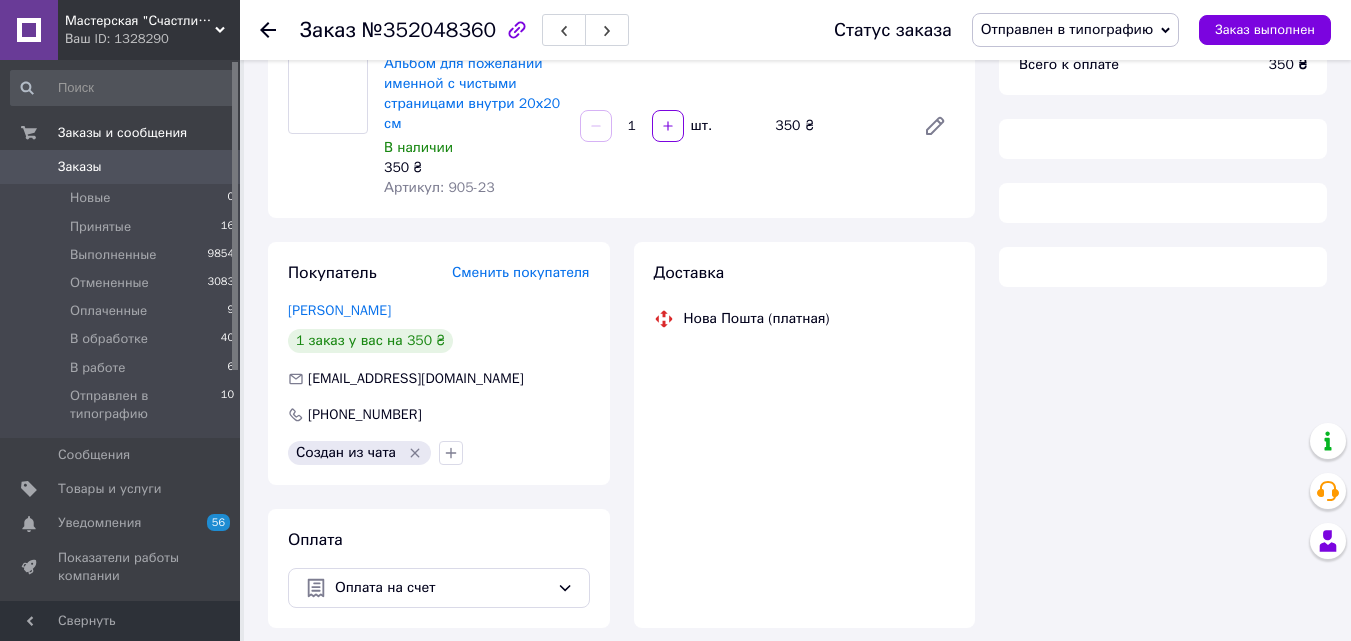scroll, scrollTop: 177, scrollLeft: 0, axis: vertical 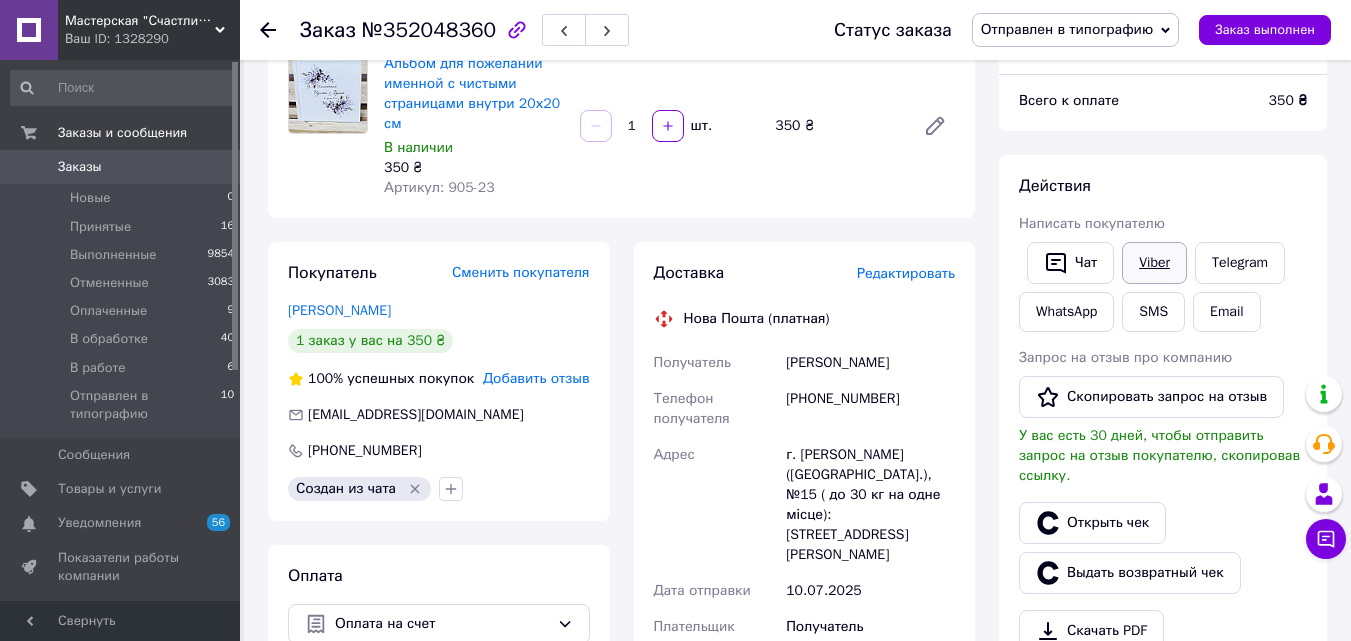 click on "Viber" at bounding box center [1154, 263] 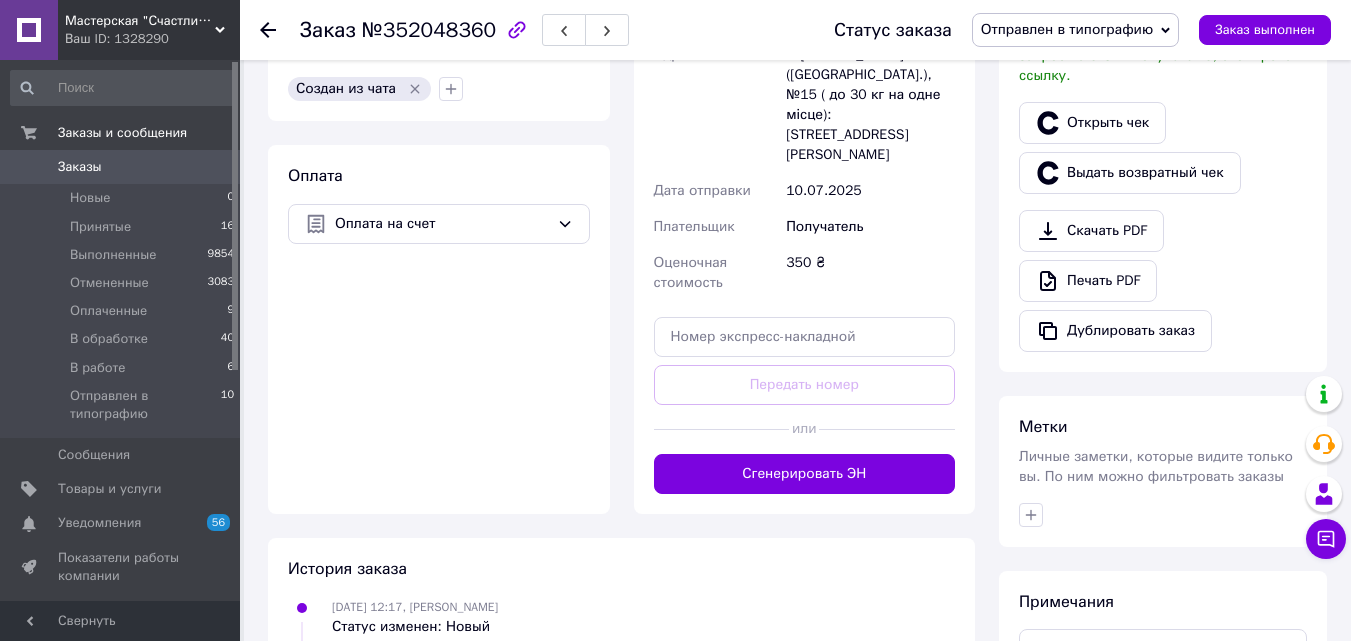 scroll, scrollTop: 677, scrollLeft: 0, axis: vertical 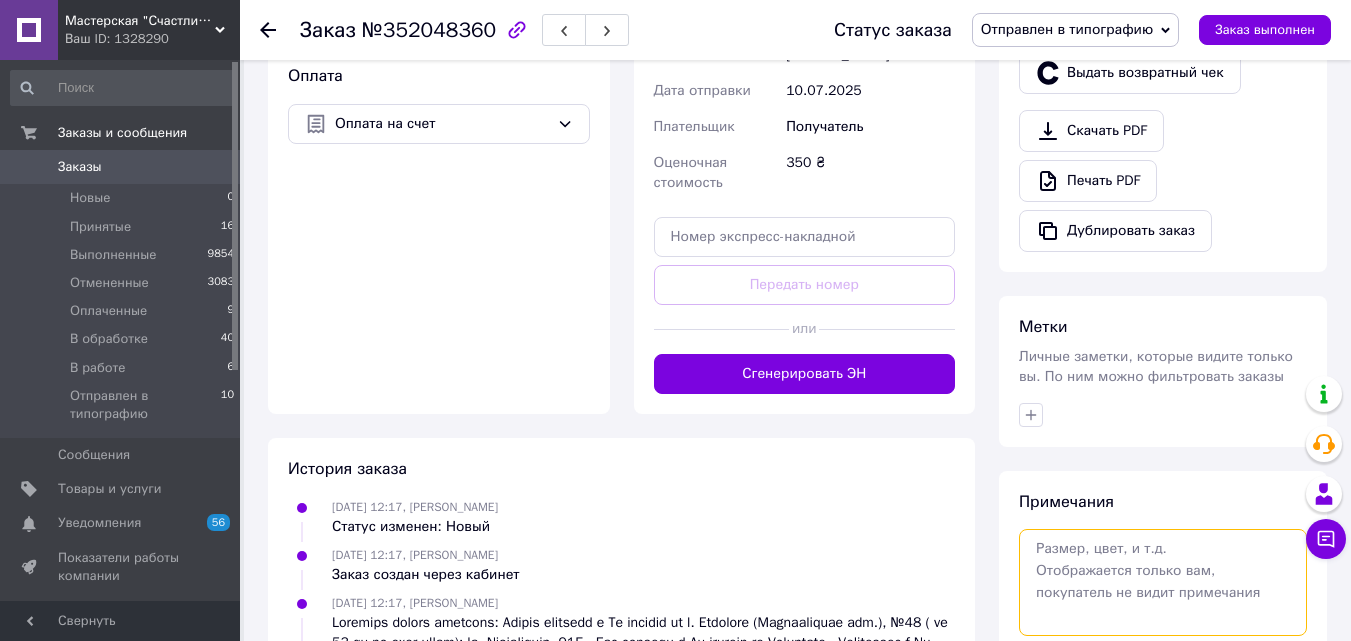 paste on "Ігор & Анастасія
1 серпня 2025" 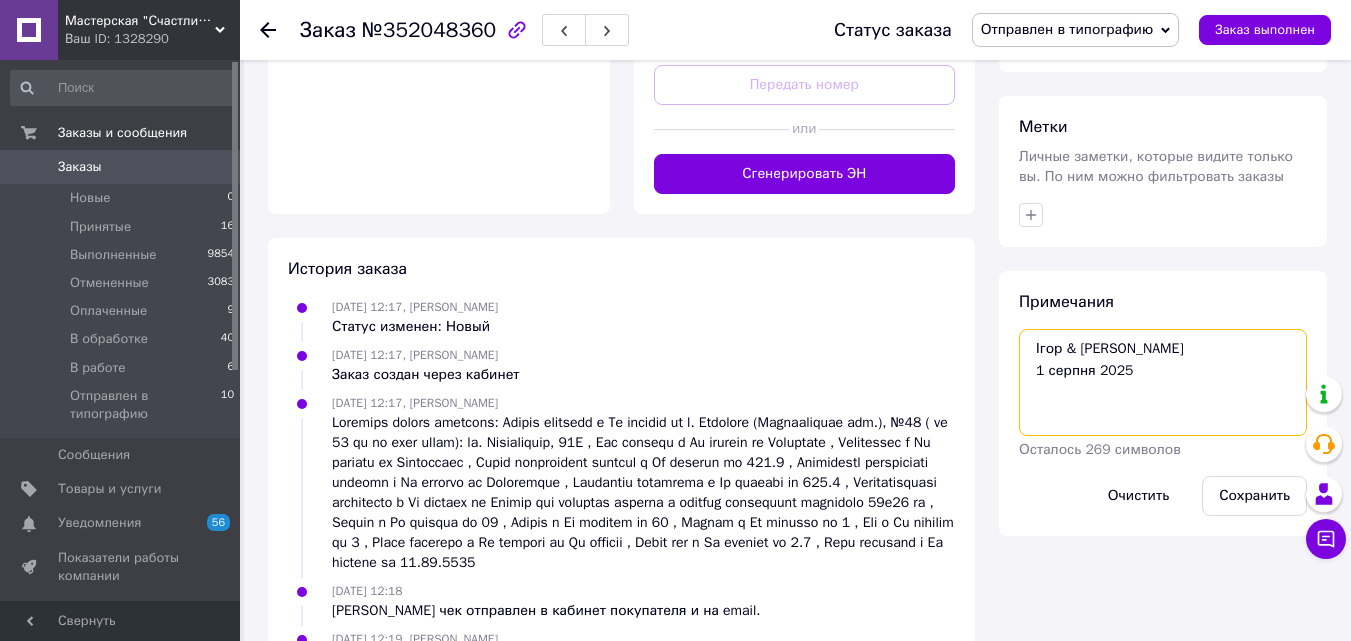 scroll, scrollTop: 977, scrollLeft: 0, axis: vertical 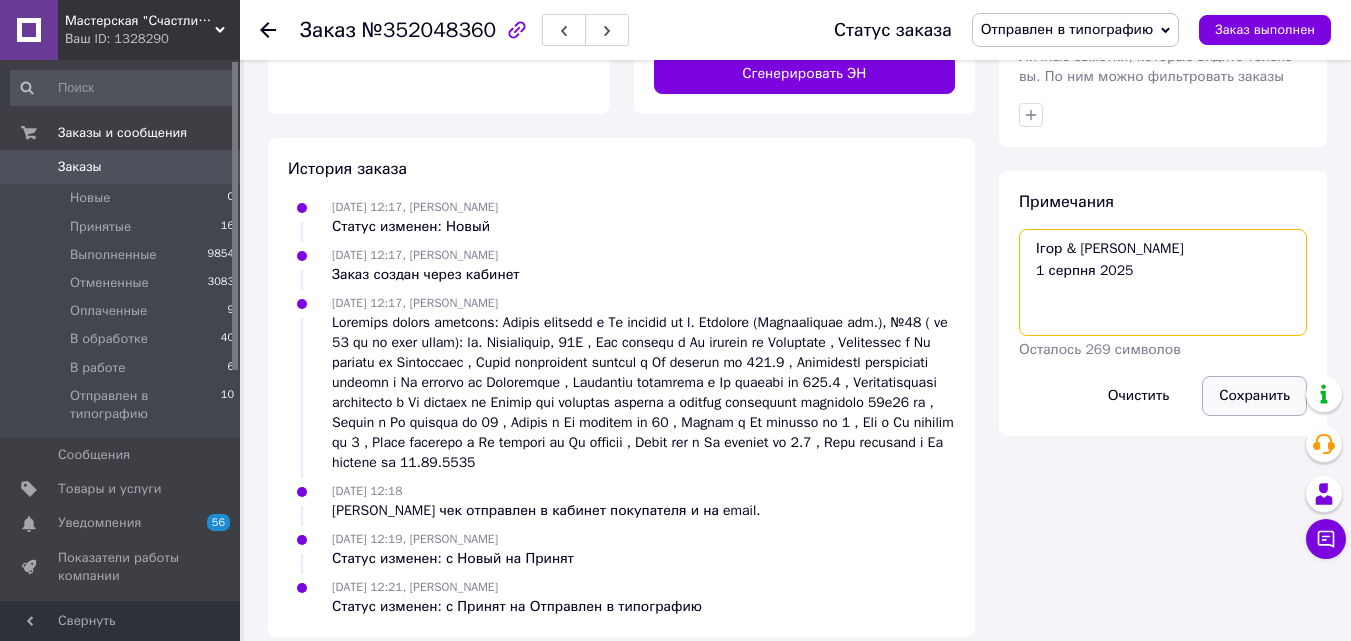 type on "Ігор & Анастасія
1 серпня 2025" 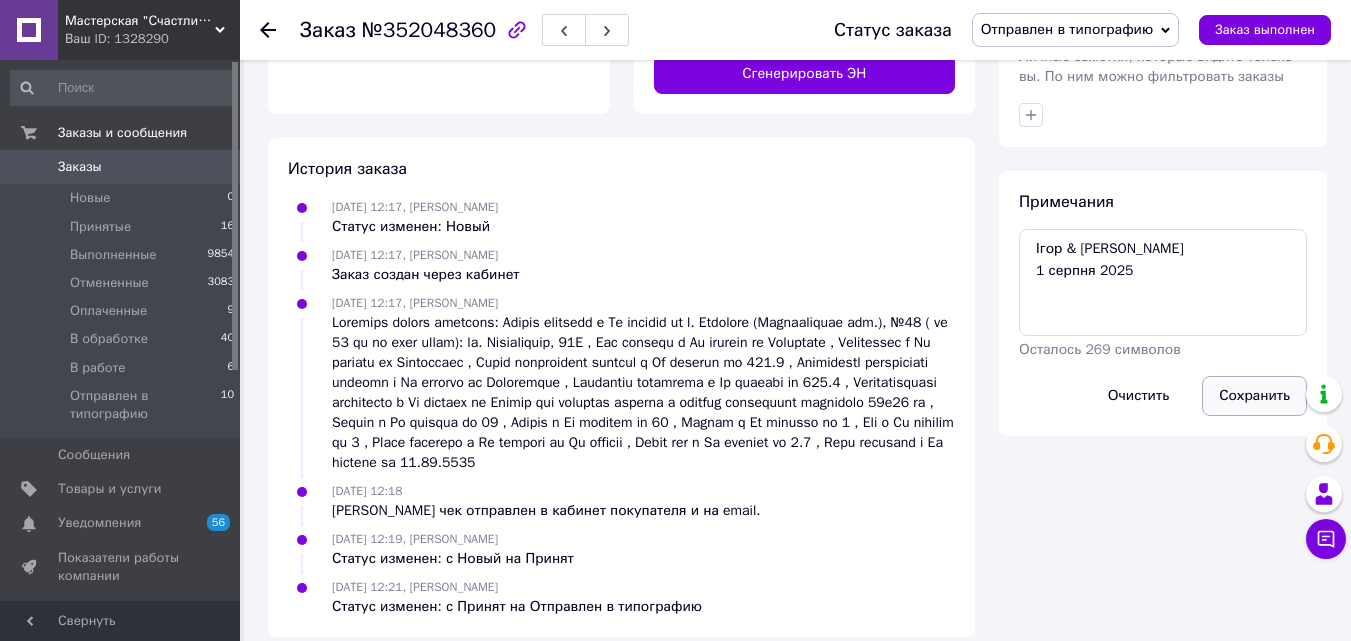 click on "Сохранить" at bounding box center [1254, 396] 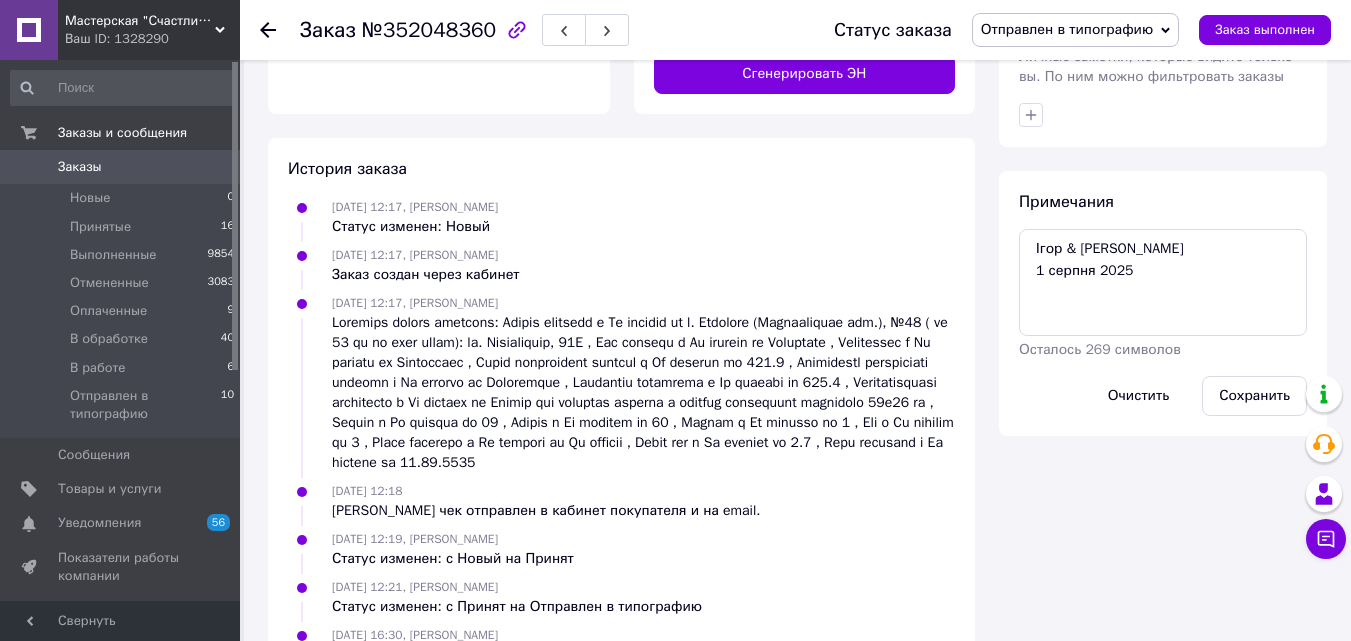 scroll, scrollTop: 477, scrollLeft: 0, axis: vertical 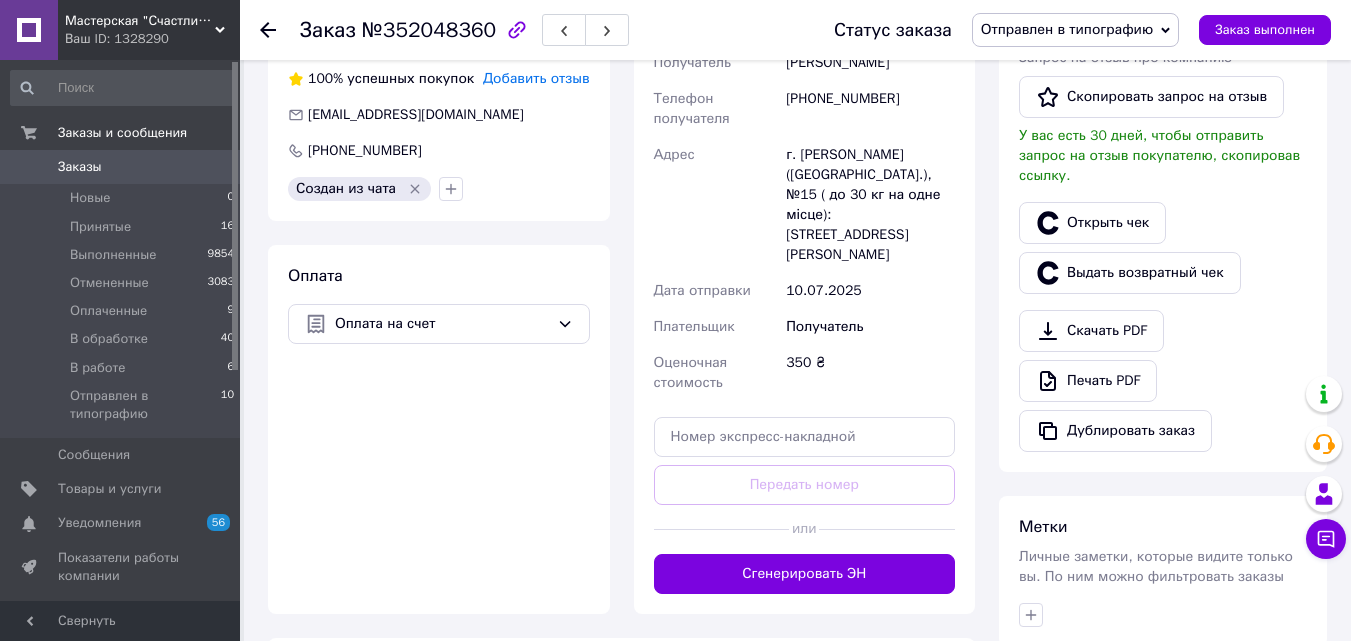 click 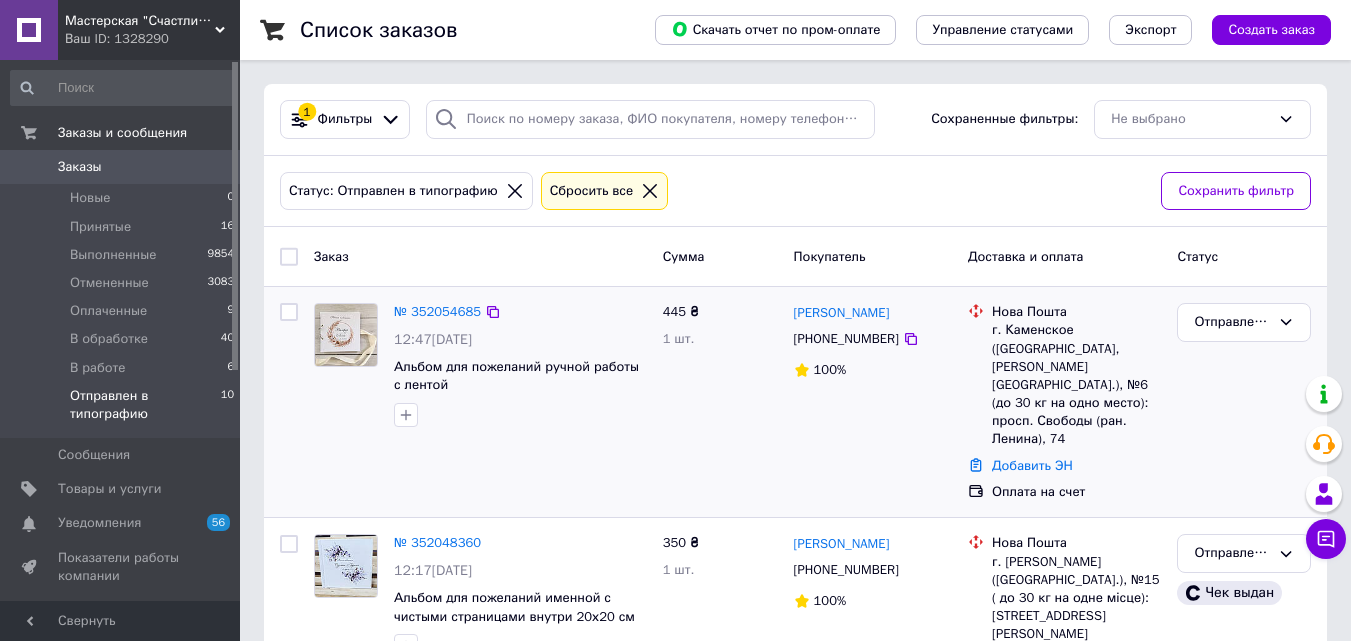 scroll, scrollTop: 100, scrollLeft: 0, axis: vertical 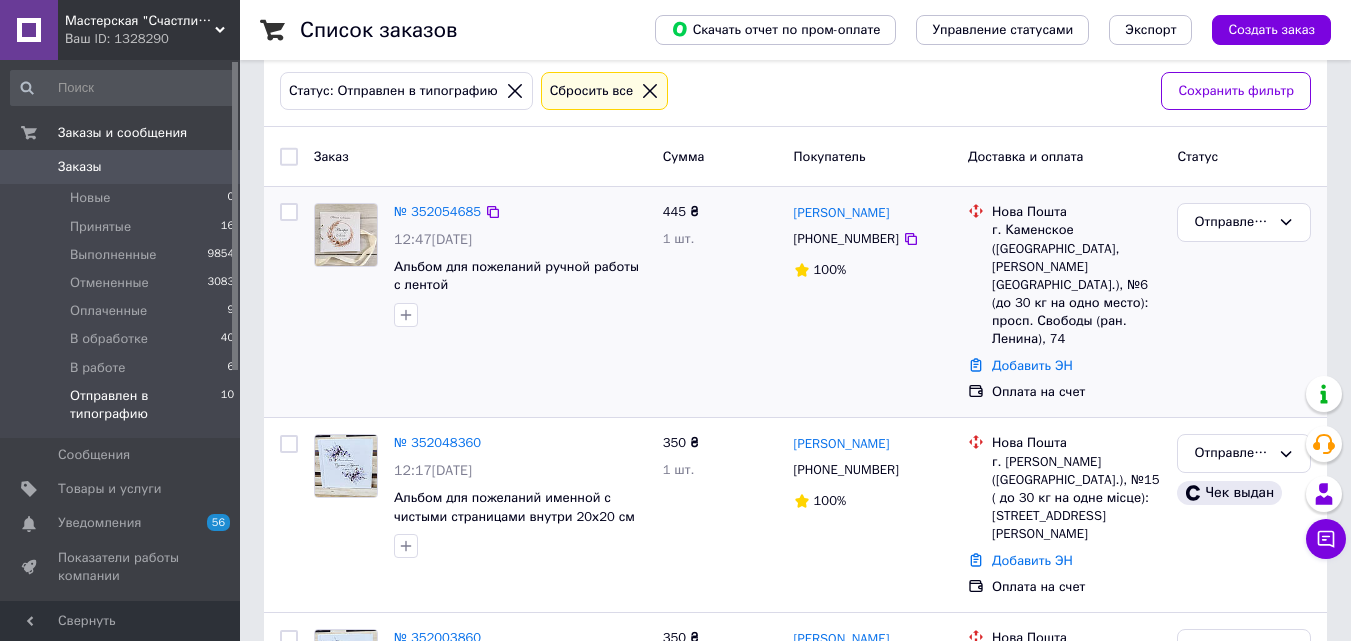 click on "№ 352054685" at bounding box center (437, 212) 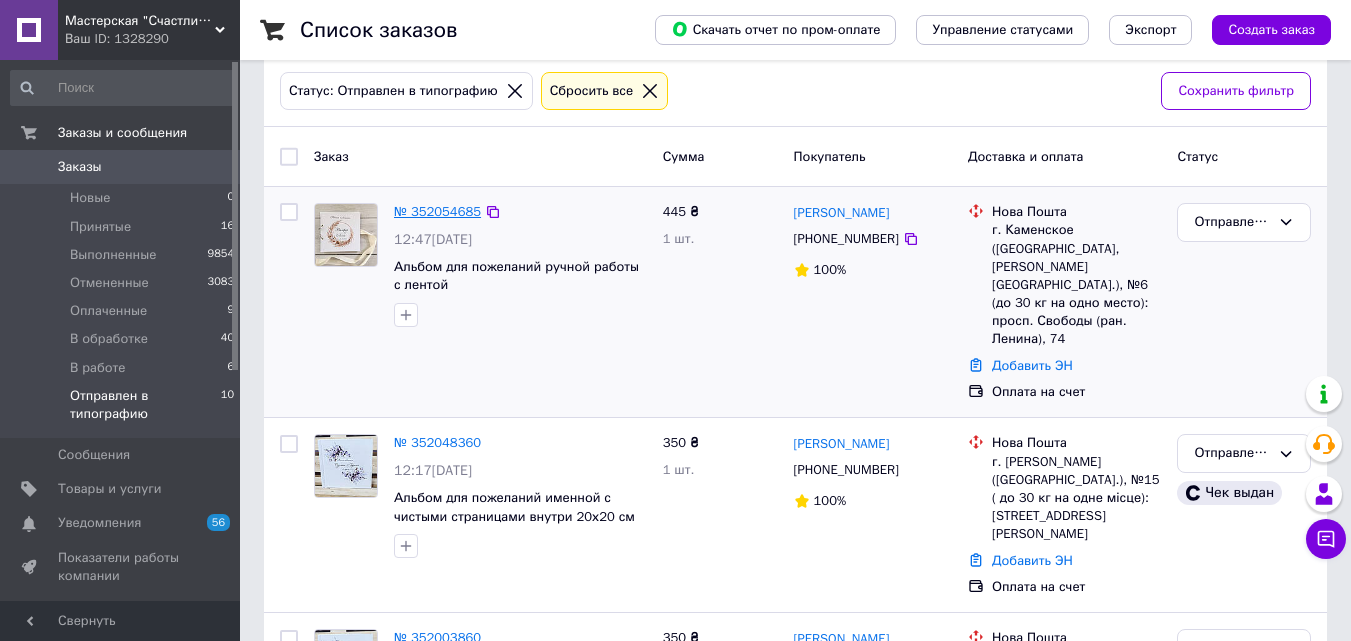 click on "№ 352054685" at bounding box center (437, 211) 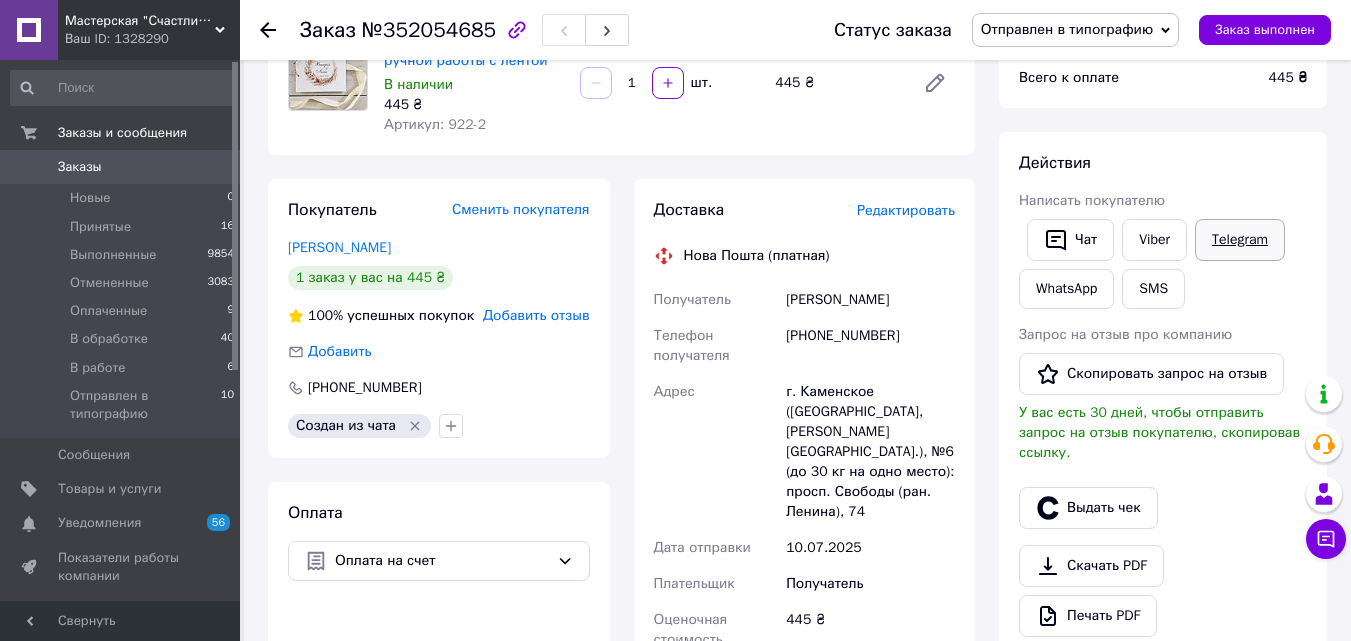 scroll, scrollTop: 100, scrollLeft: 0, axis: vertical 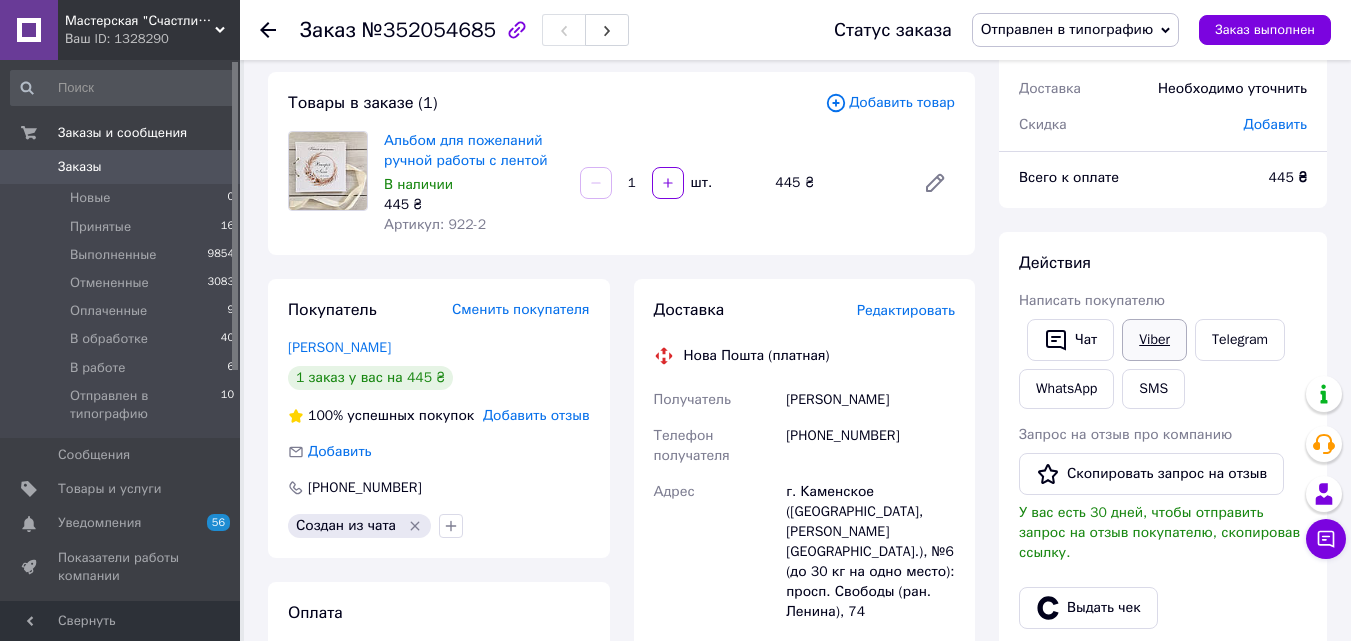click on "Viber" at bounding box center (1154, 340) 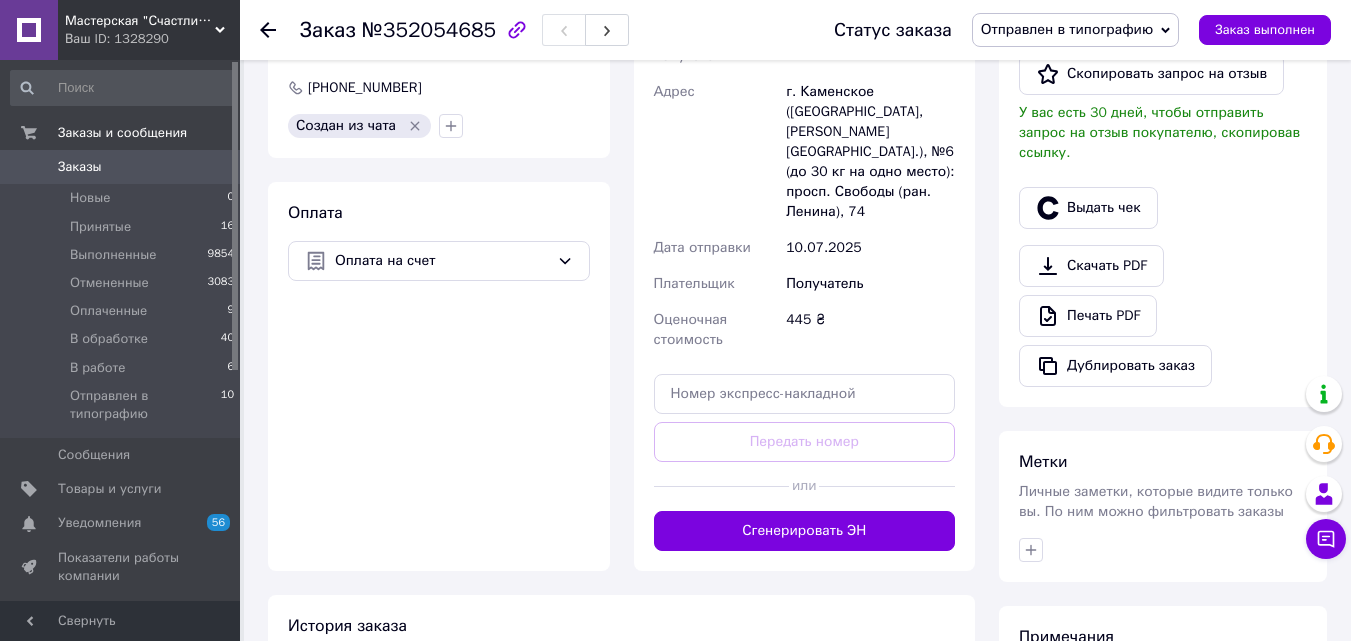 scroll, scrollTop: 700, scrollLeft: 0, axis: vertical 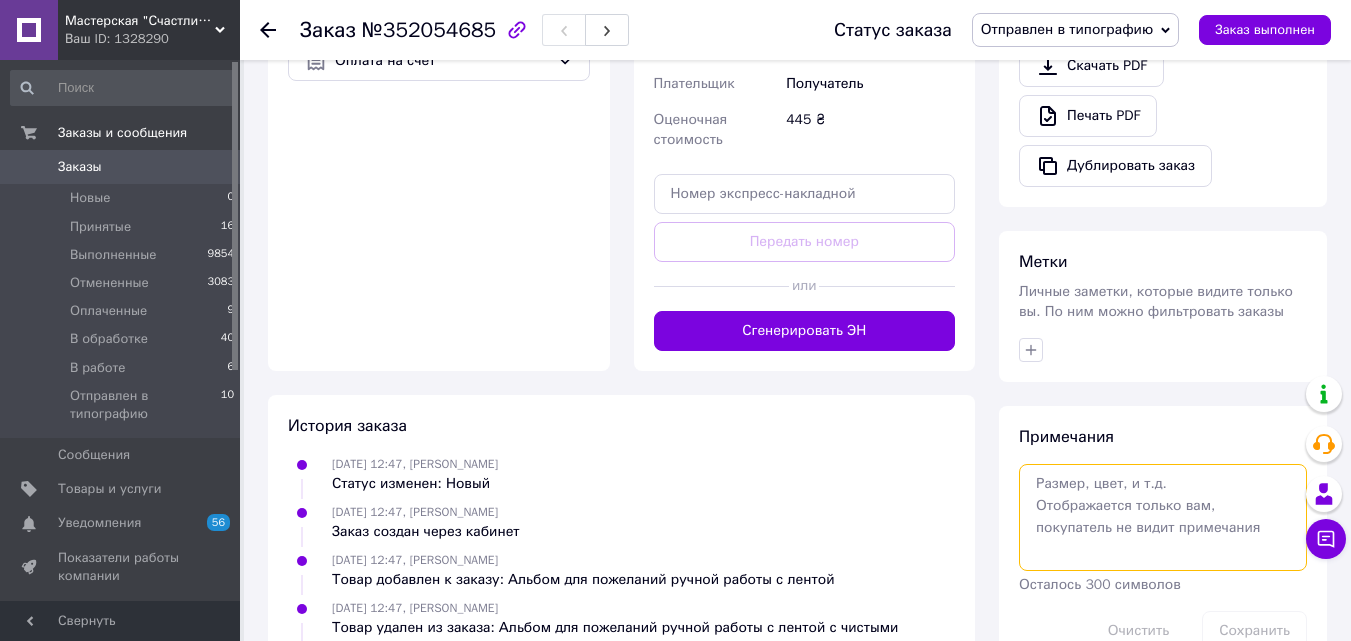 paste on "Олександр & Валерія
20.07.2025" 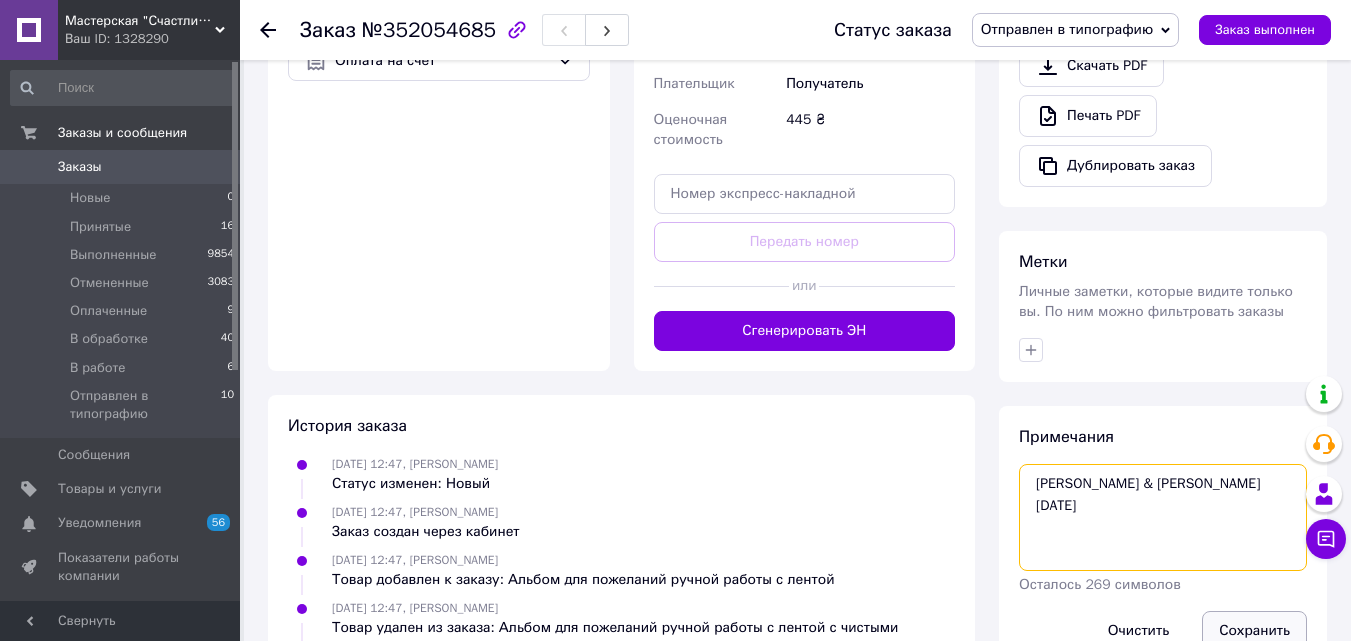 type on "Олександр & Валерія
20.07.2025" 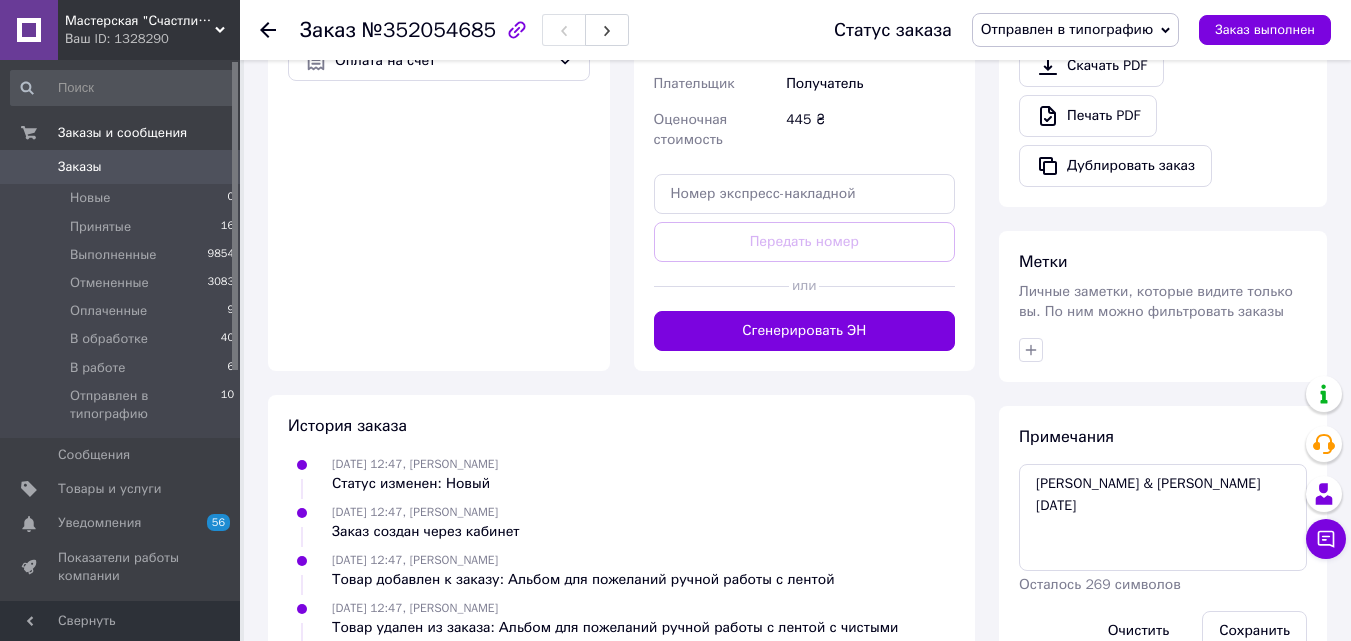 drag, startPoint x: 1281, startPoint y: 612, endPoint x: 1239, endPoint y: 554, distance: 71.610054 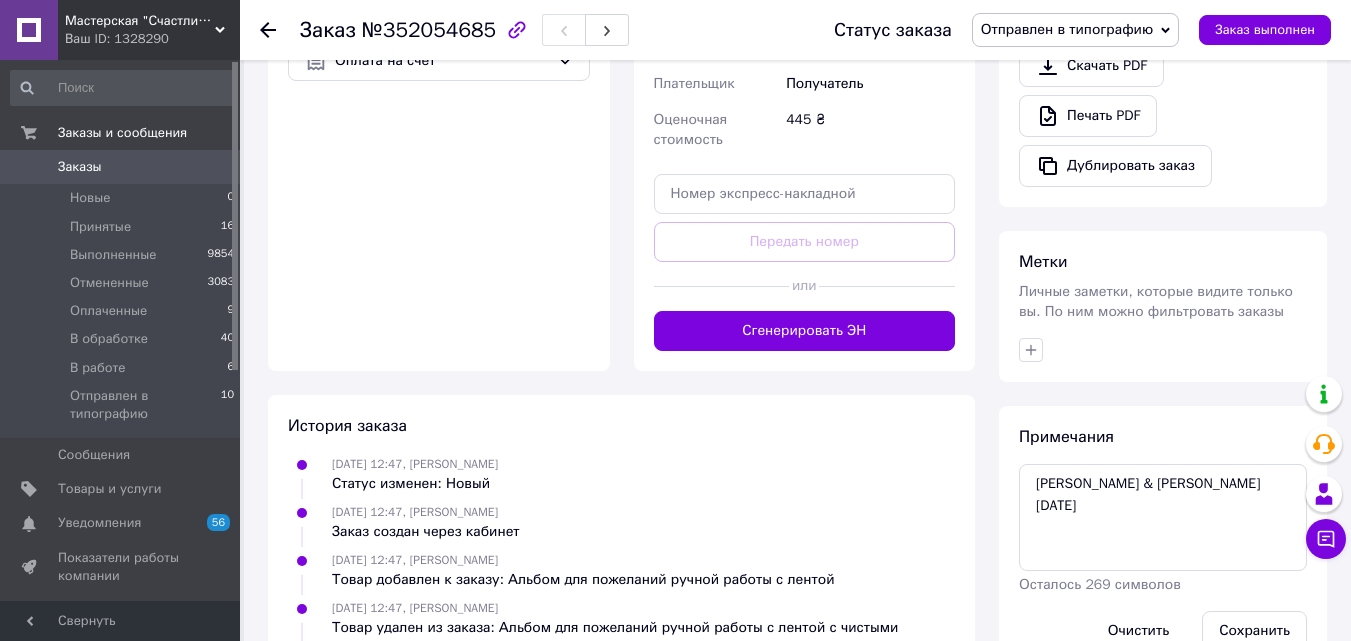 click 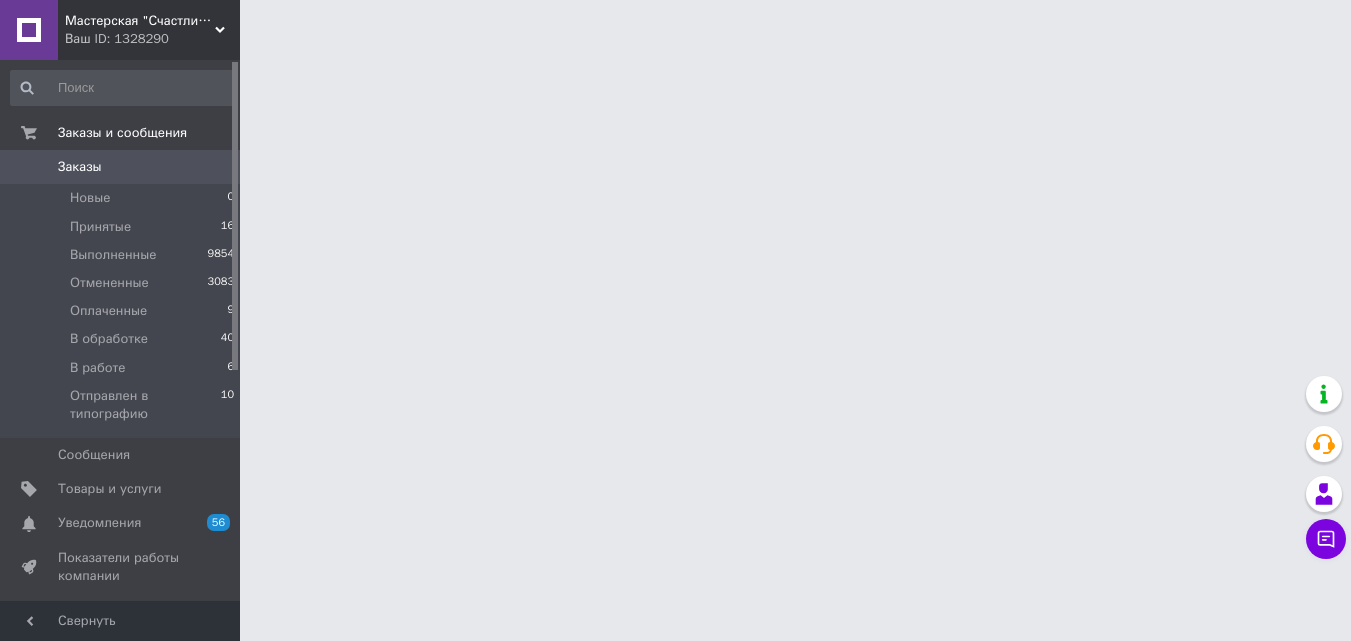 scroll, scrollTop: 0, scrollLeft: 0, axis: both 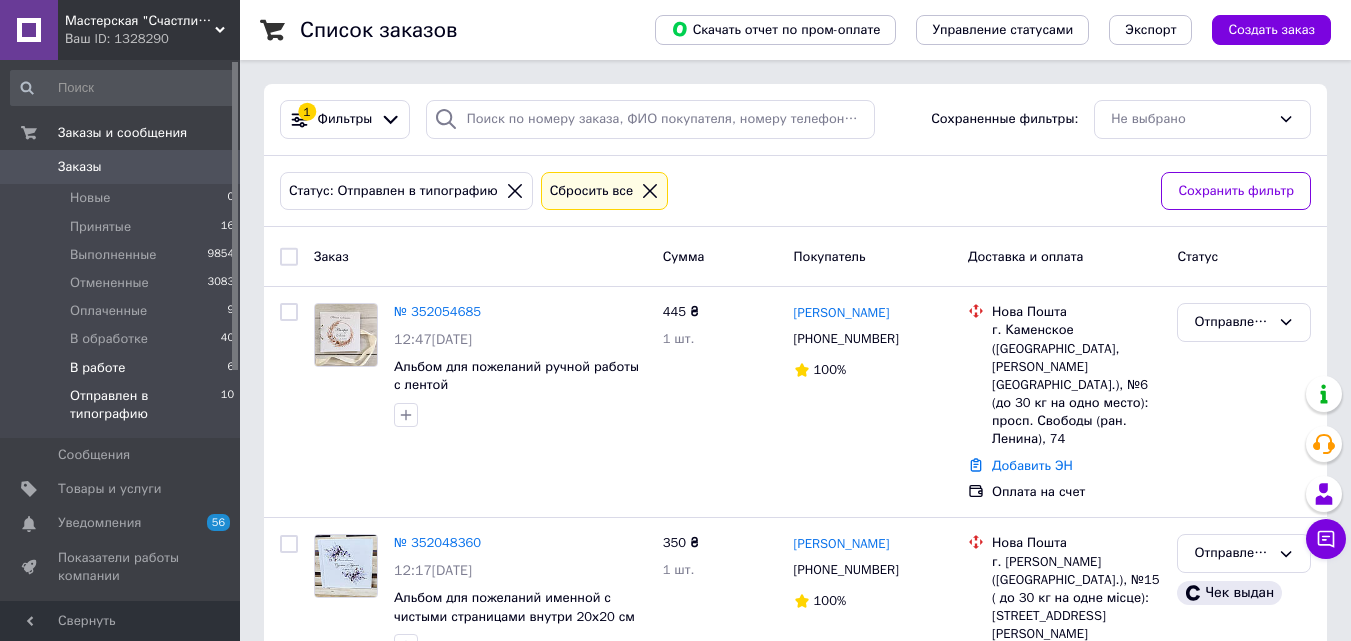 click on "В работе" at bounding box center [98, 368] 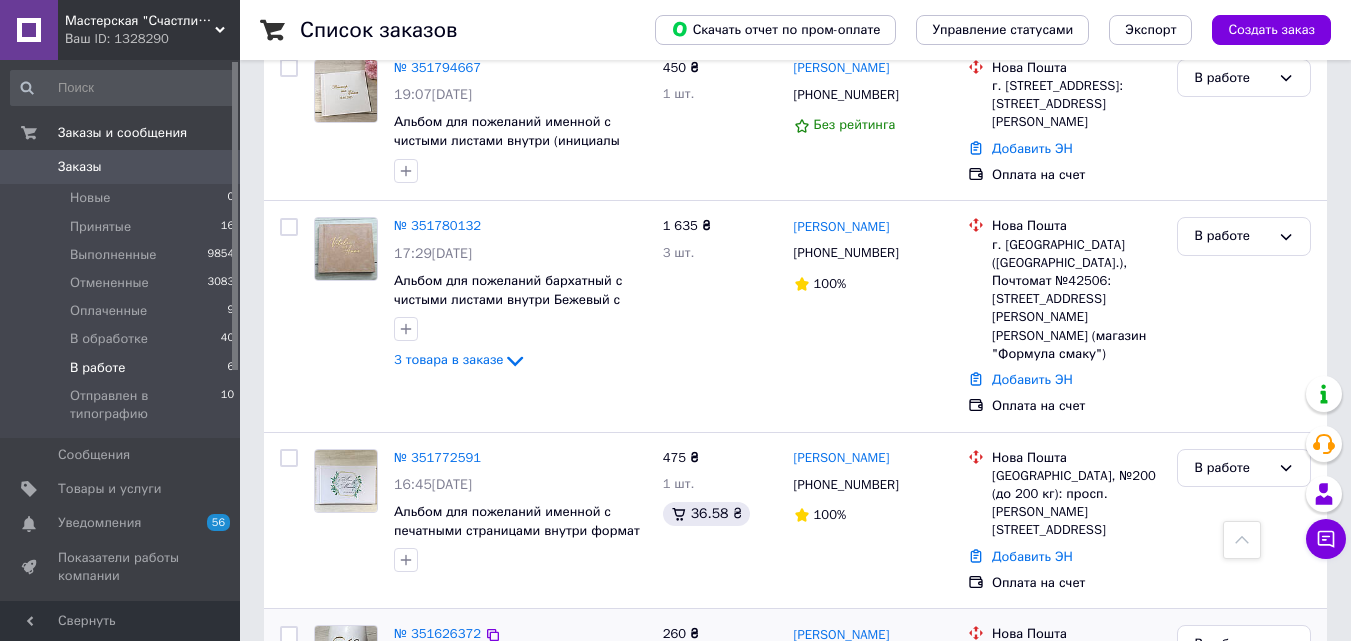 scroll, scrollTop: 321, scrollLeft: 0, axis: vertical 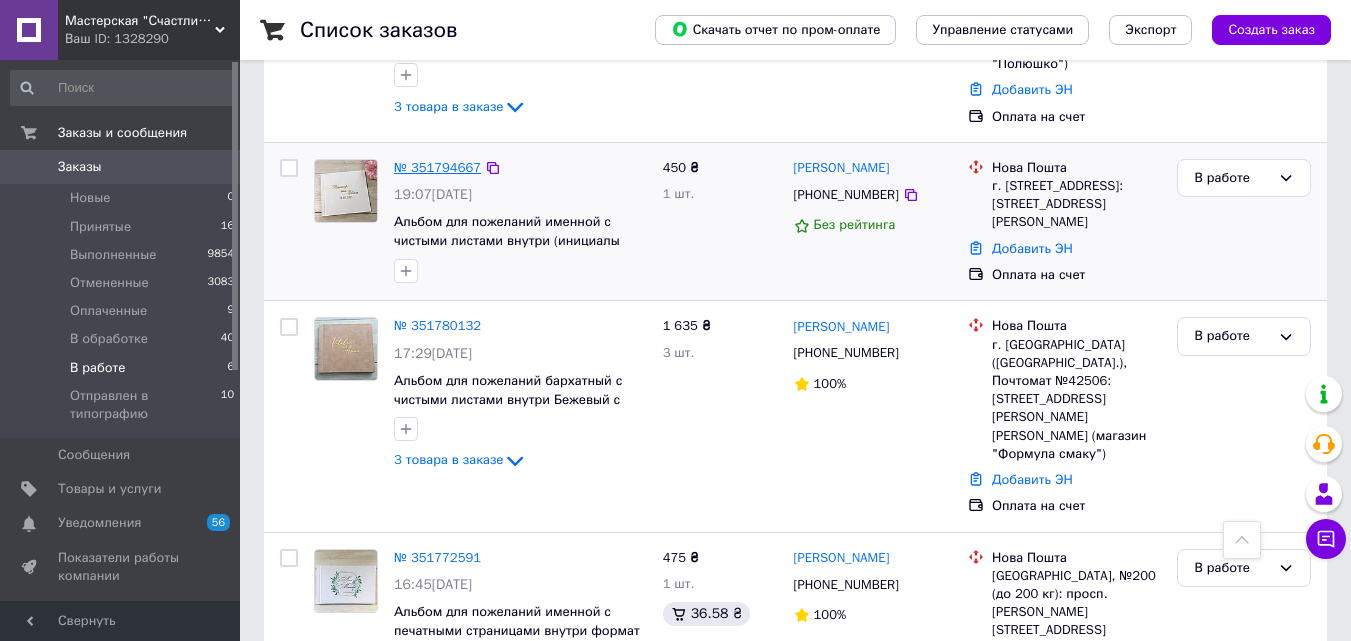 click on "№ 351794667" at bounding box center (437, 167) 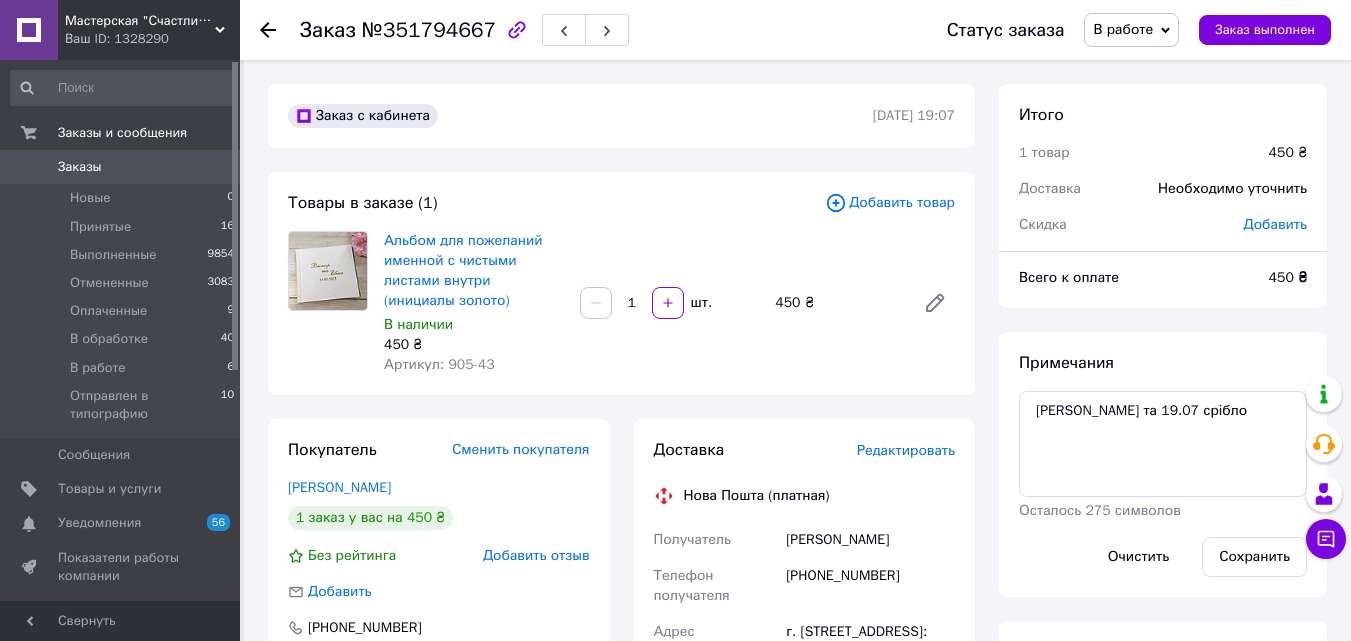 scroll, scrollTop: 400, scrollLeft: 0, axis: vertical 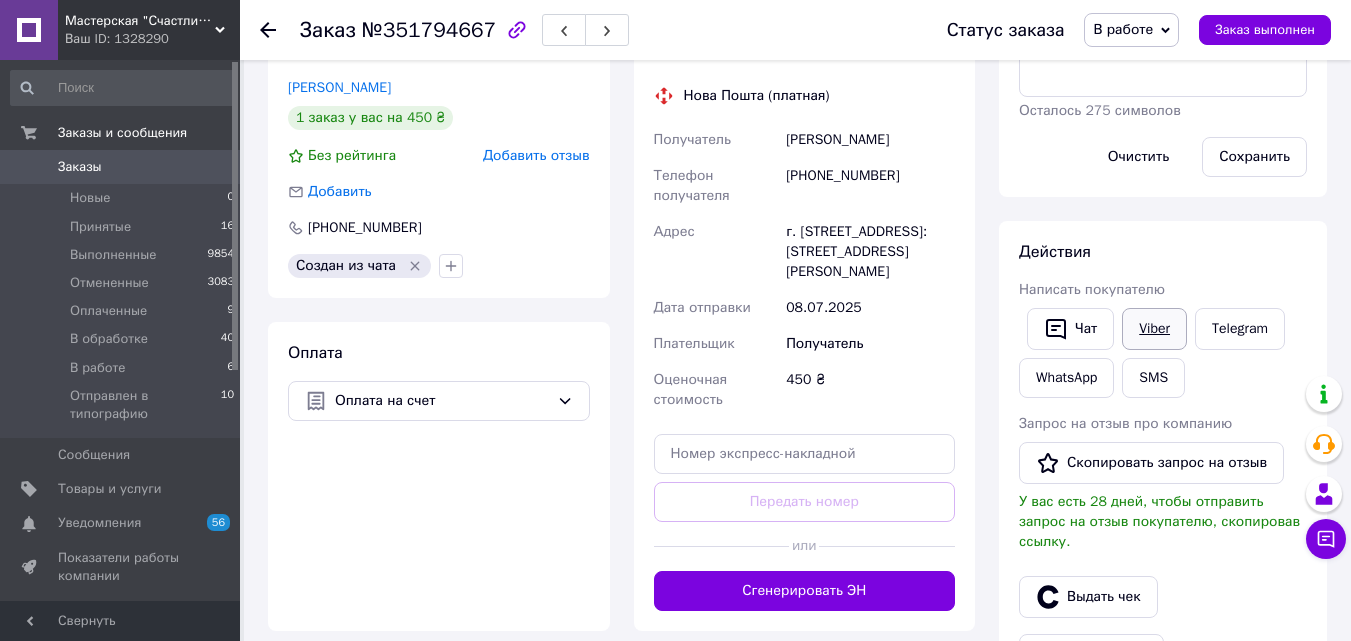 click on "Viber" at bounding box center [1154, 329] 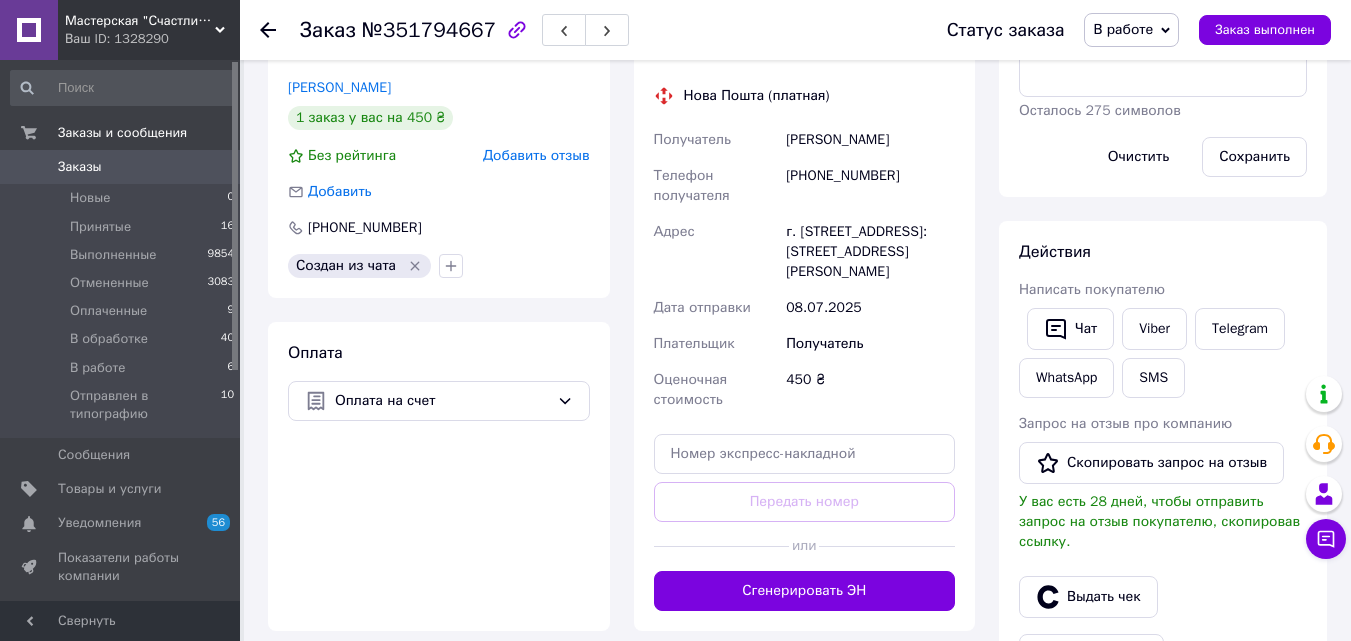 click 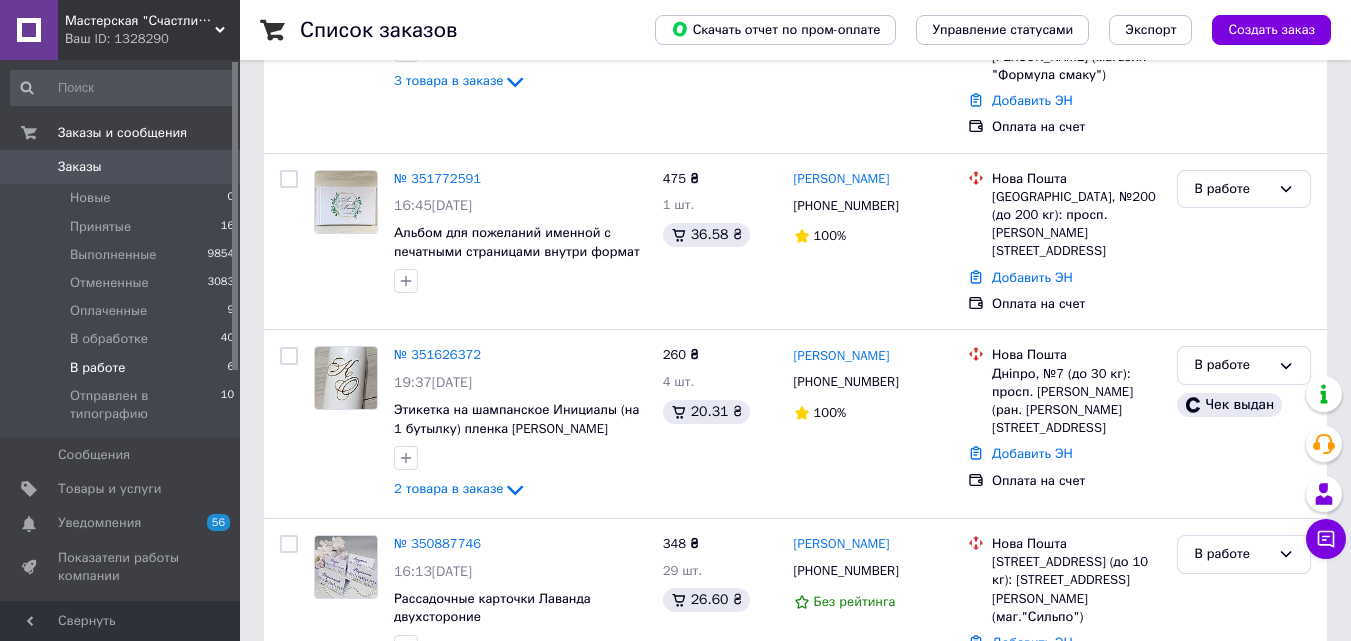 scroll, scrollTop: 721, scrollLeft: 0, axis: vertical 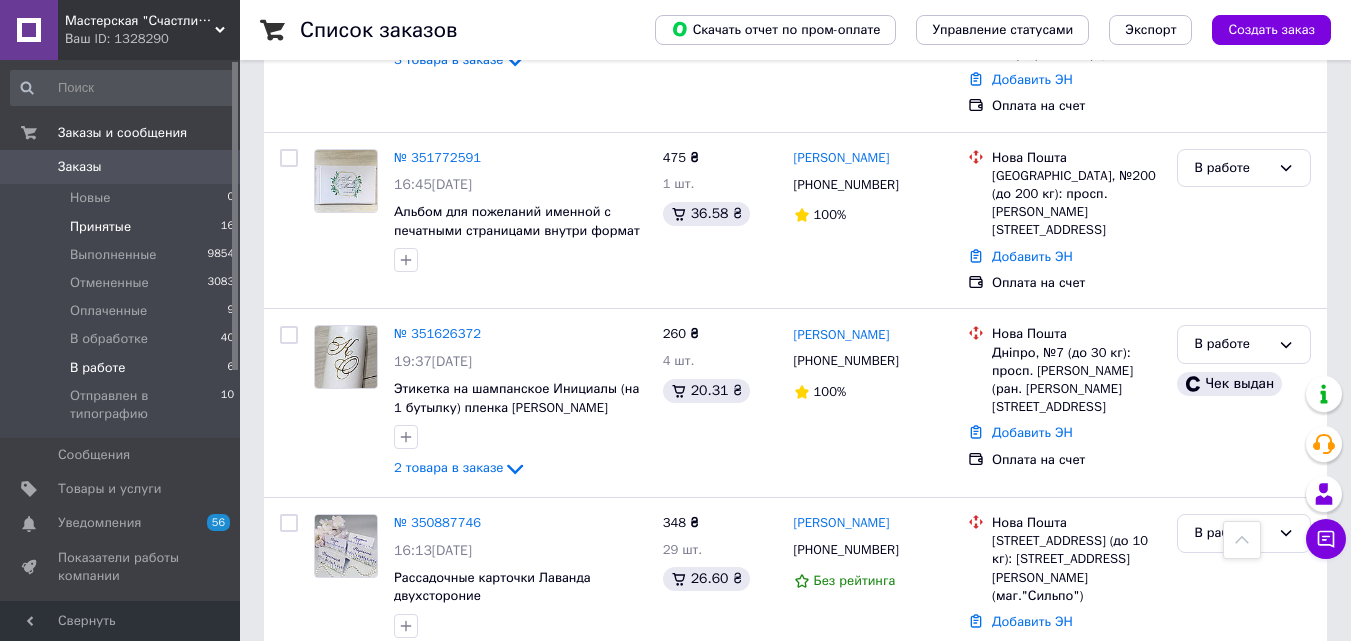 click on "Принятые" at bounding box center (100, 227) 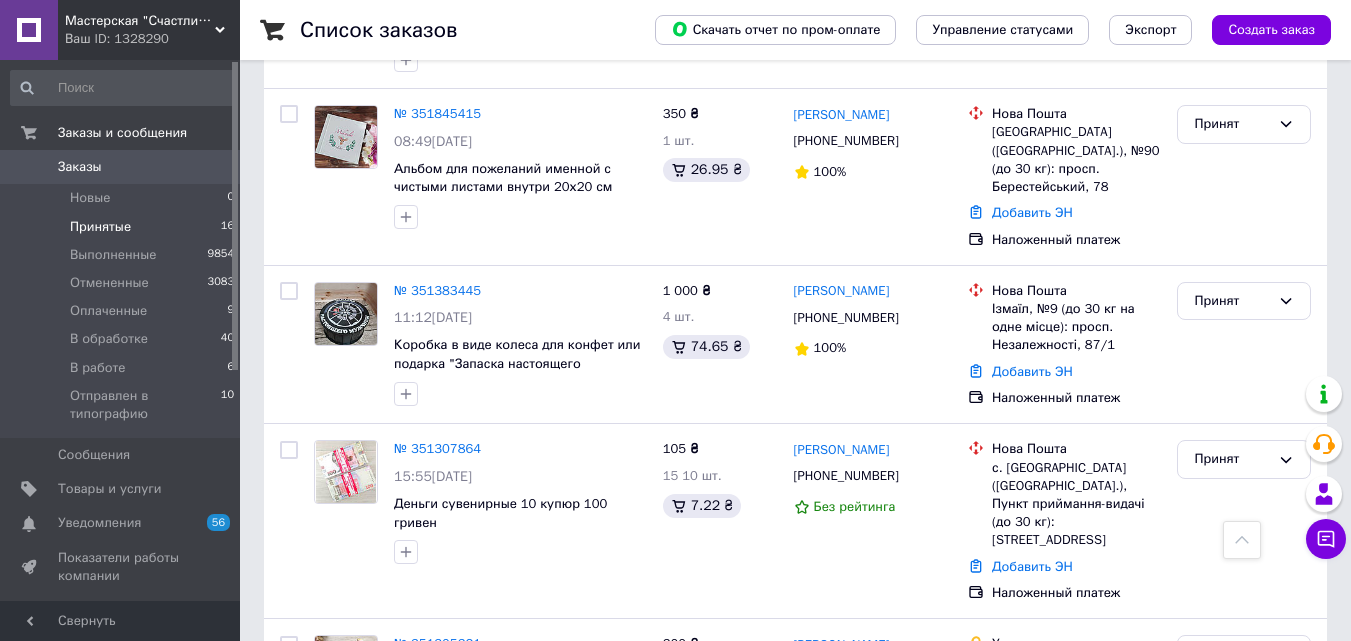 scroll, scrollTop: 1944, scrollLeft: 0, axis: vertical 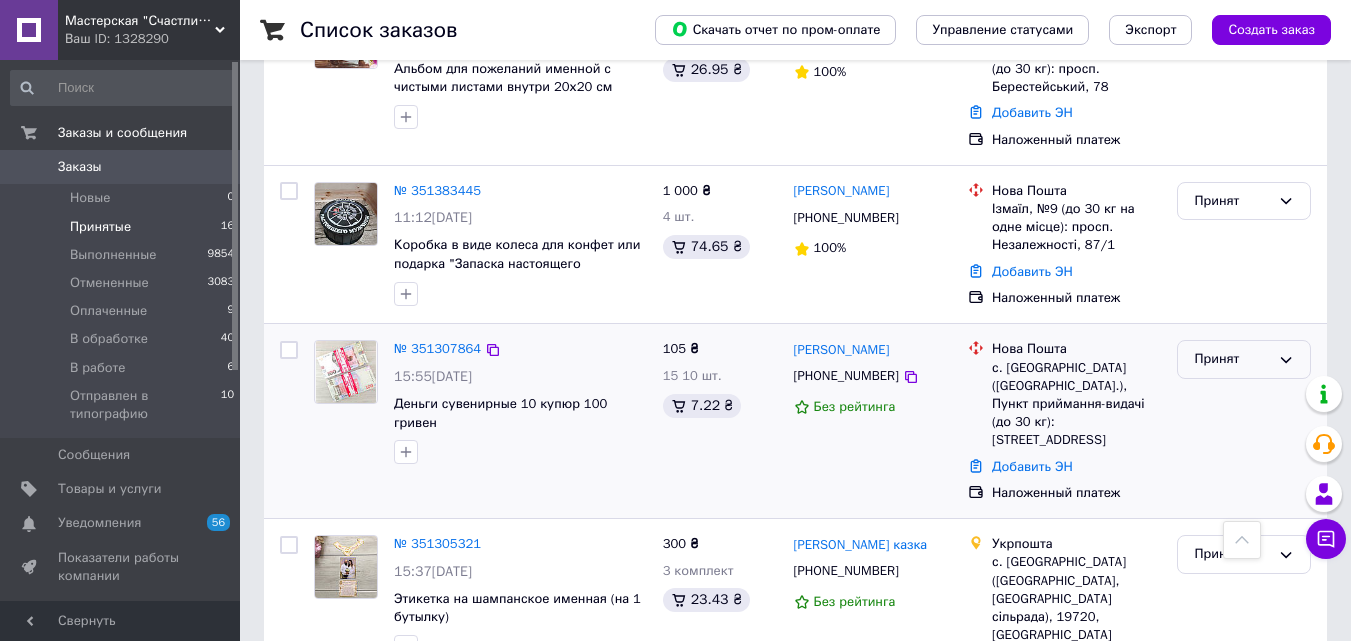 click 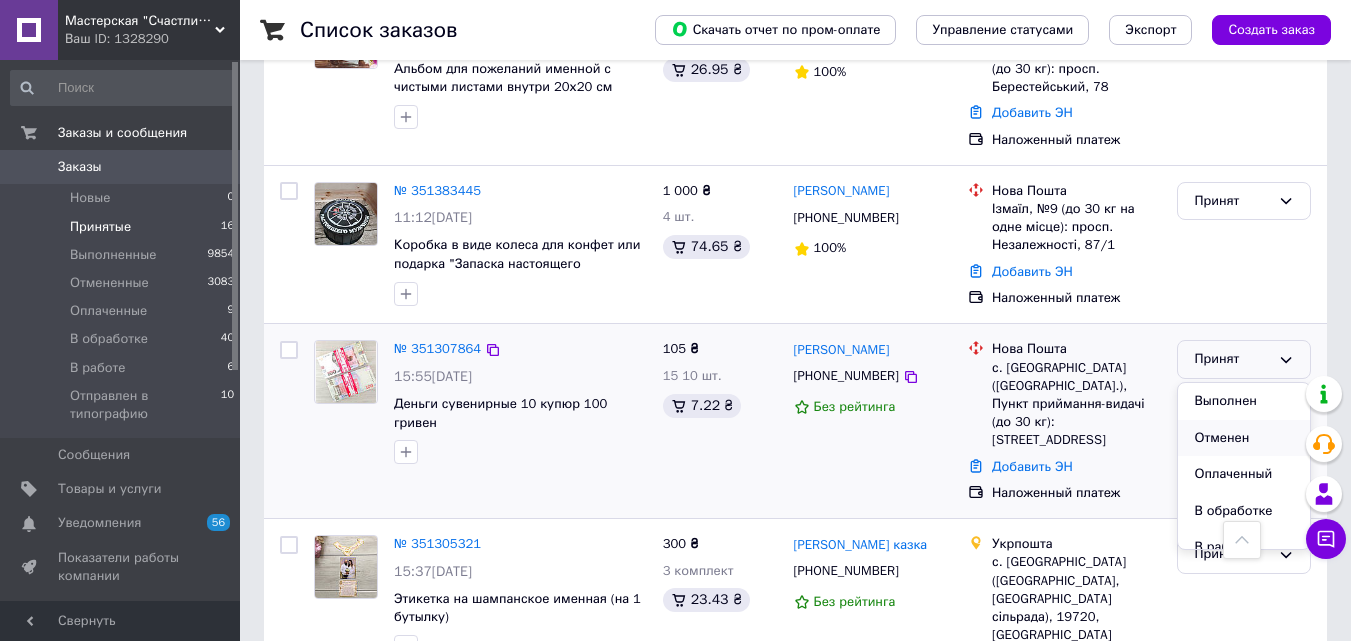 click on "Отменен" at bounding box center [1244, 438] 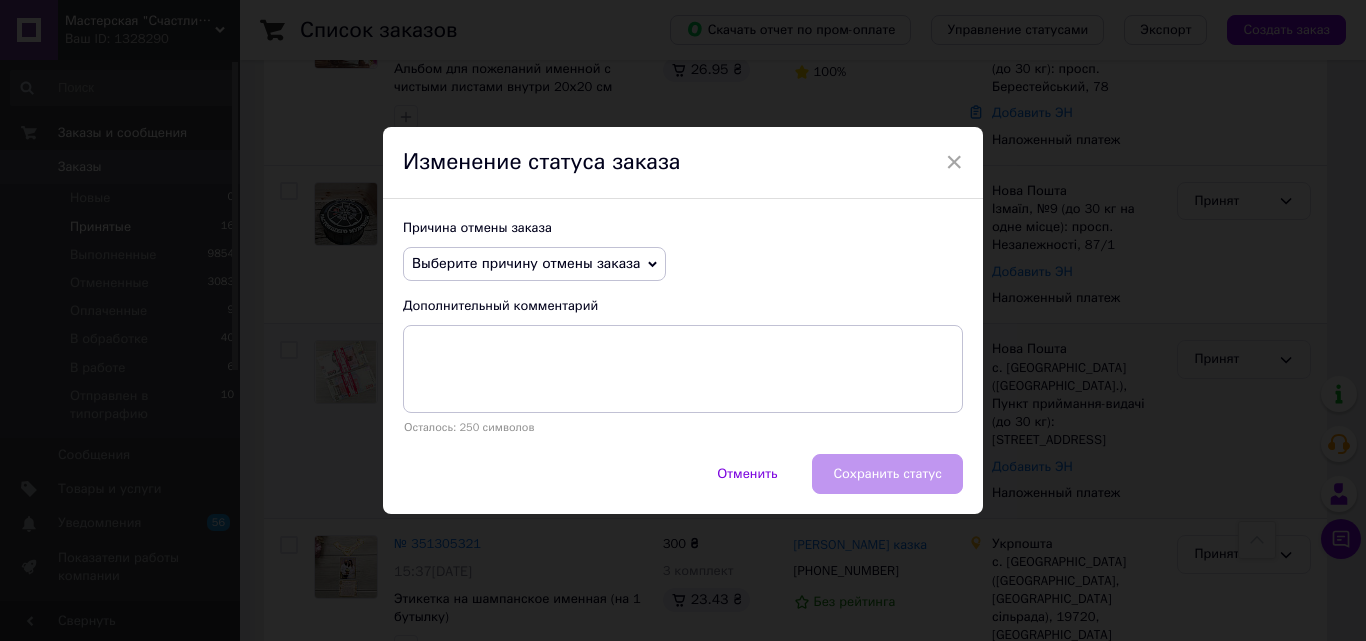 click on "Причина отмены заказа Выберите причину отмены заказа Нет в наличии Нет разновидности товара Оплата не поступила По просьбе покупателя Заказ-дубликат Не получается дозвониться Другое Дополнительный комментарий Осталось: 250 символов" at bounding box center [683, 326] 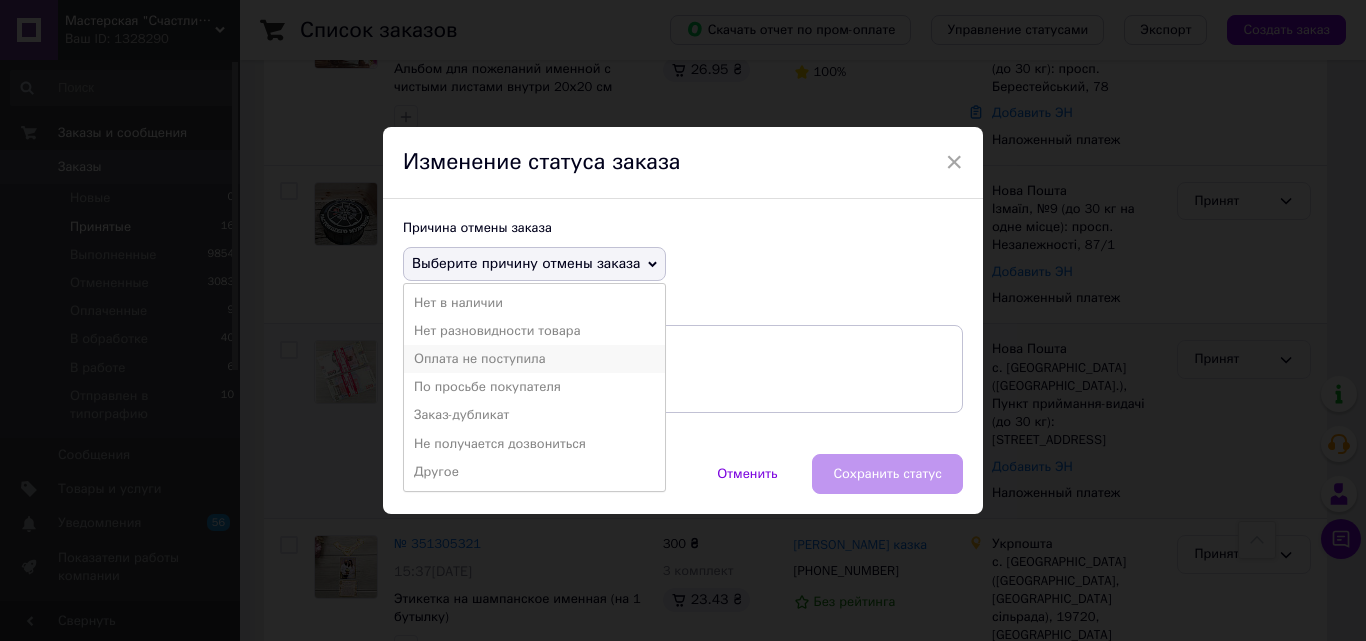 click on "Оплата не поступила" at bounding box center [534, 359] 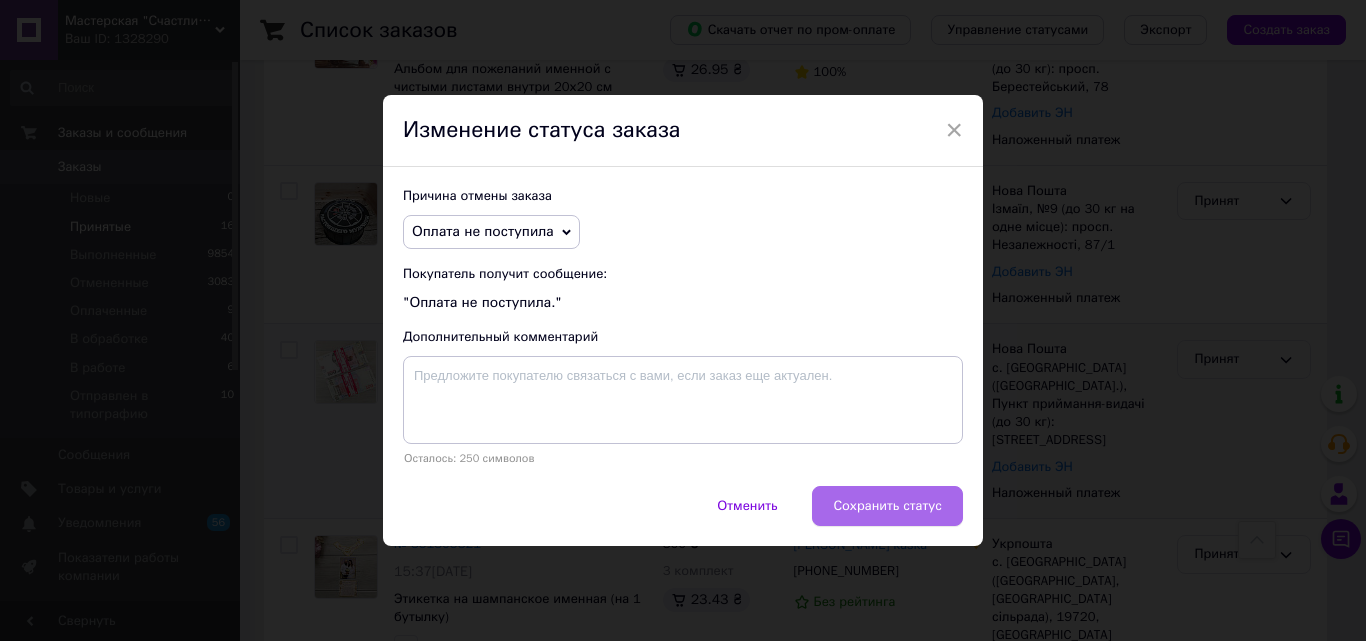 click on "Сохранить статус" at bounding box center [887, 506] 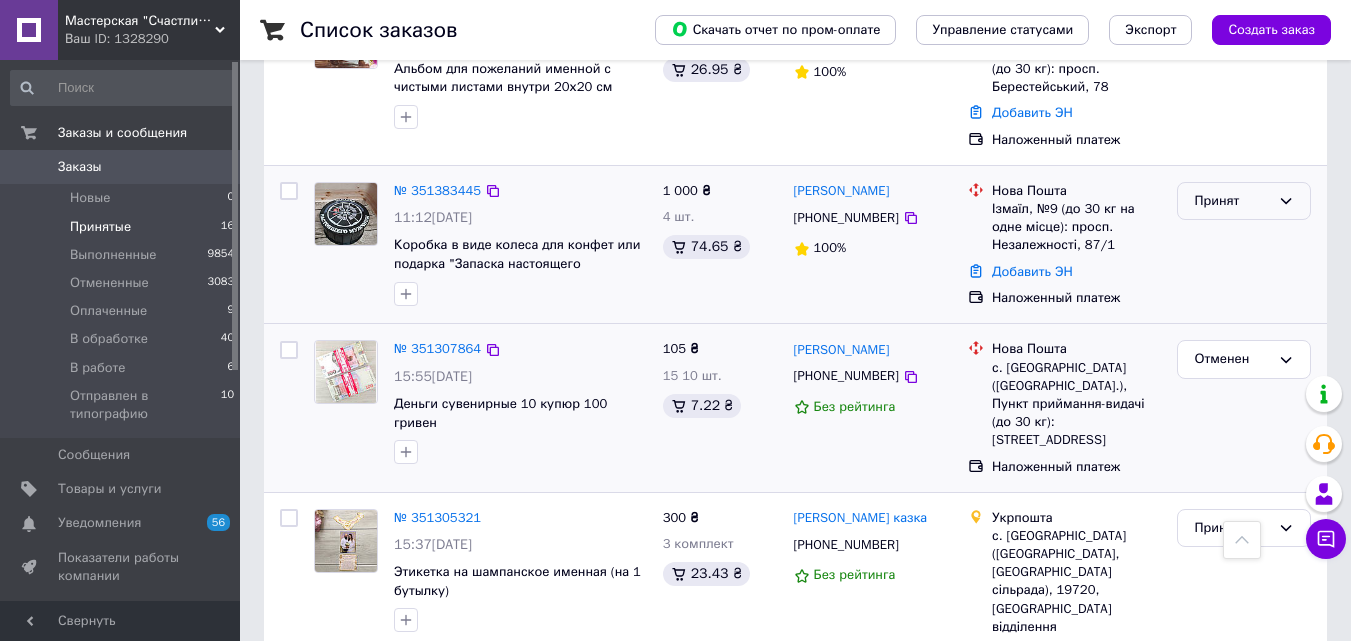 click on "Принят" at bounding box center [1232, 201] 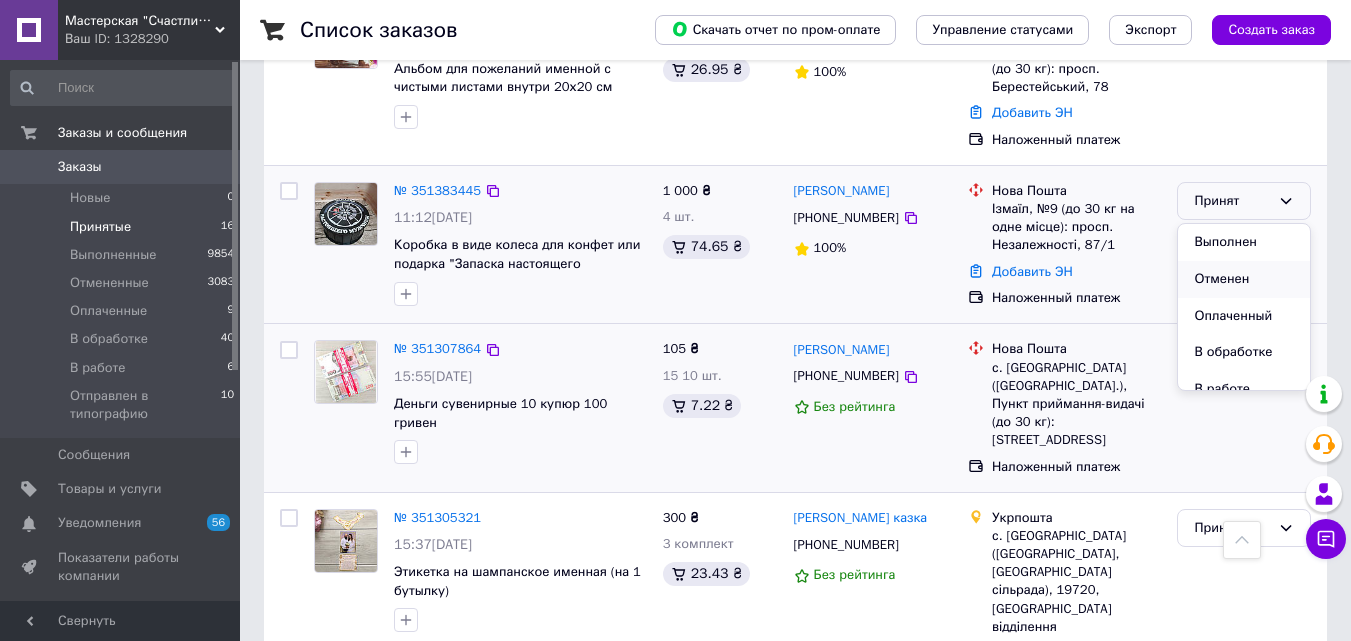 click on "Отменен" at bounding box center (1244, 279) 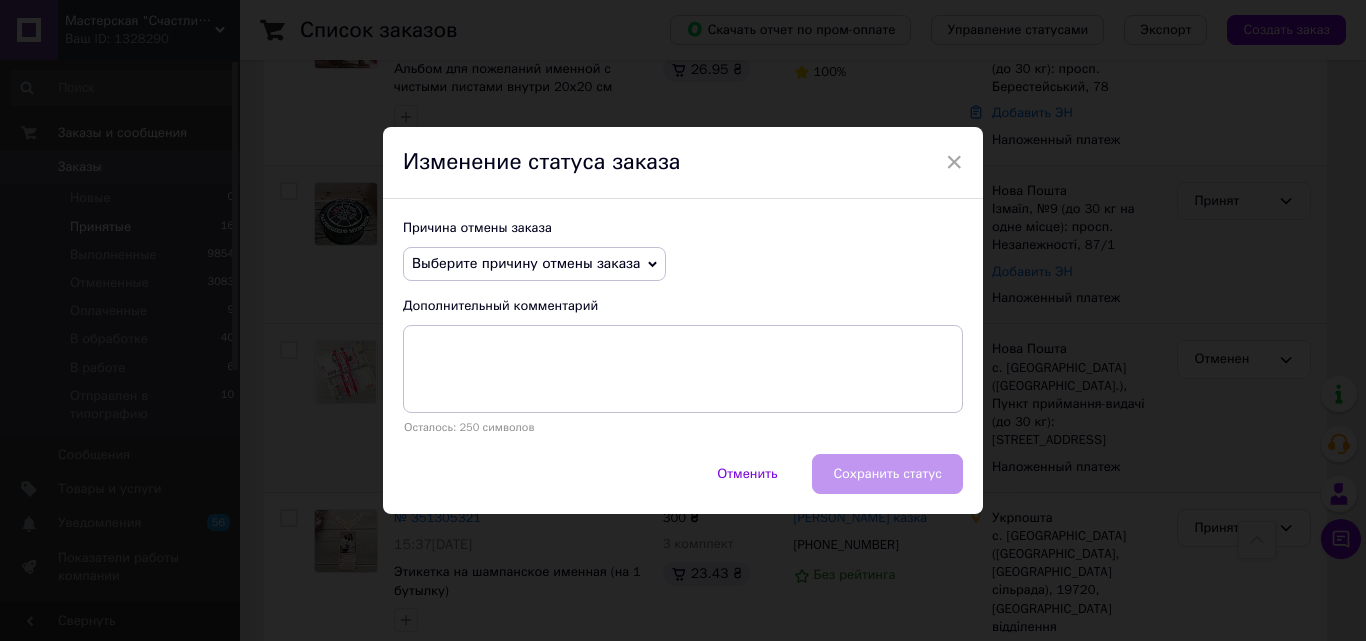 click on "Выберите причину отмены заказа" at bounding box center [526, 263] 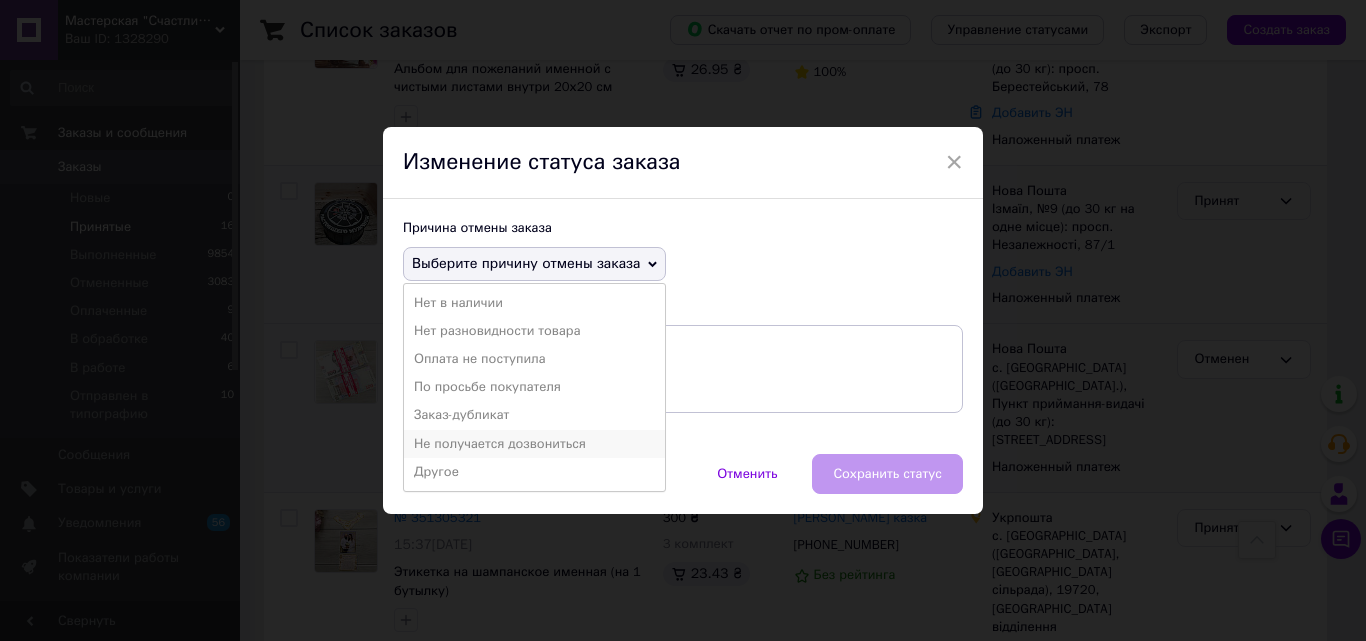 click on "Не получается дозвониться" at bounding box center [534, 444] 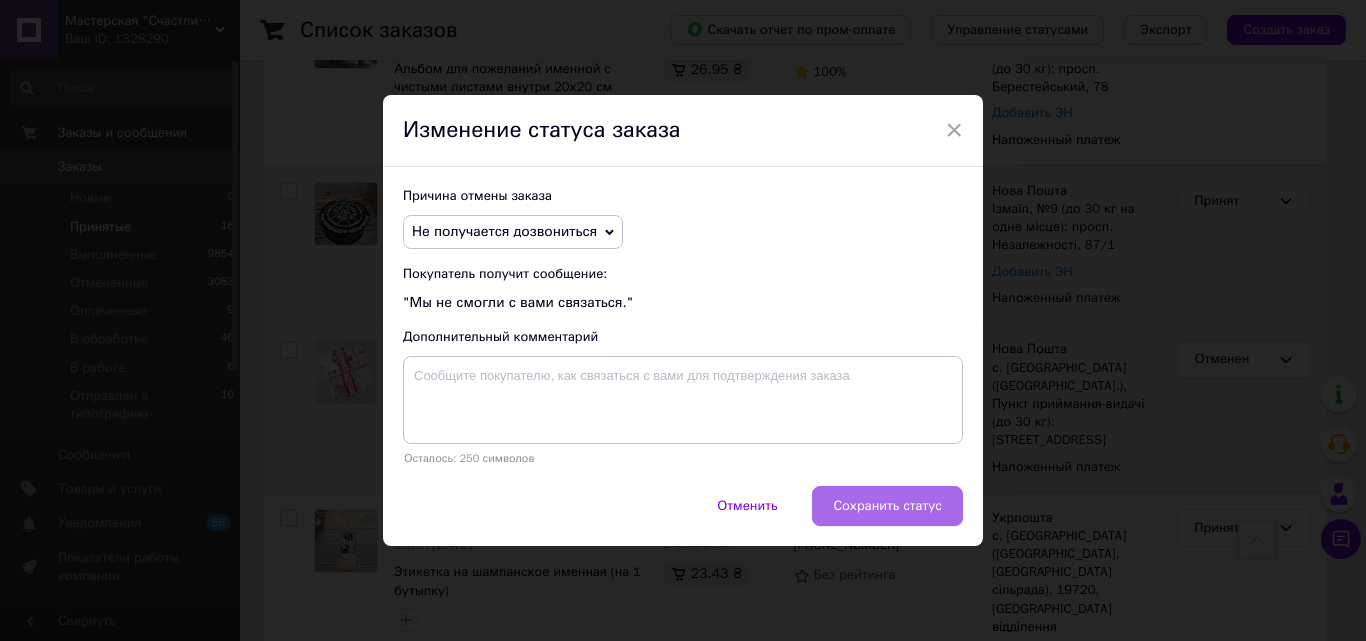 click on "Сохранить статус" at bounding box center (887, 506) 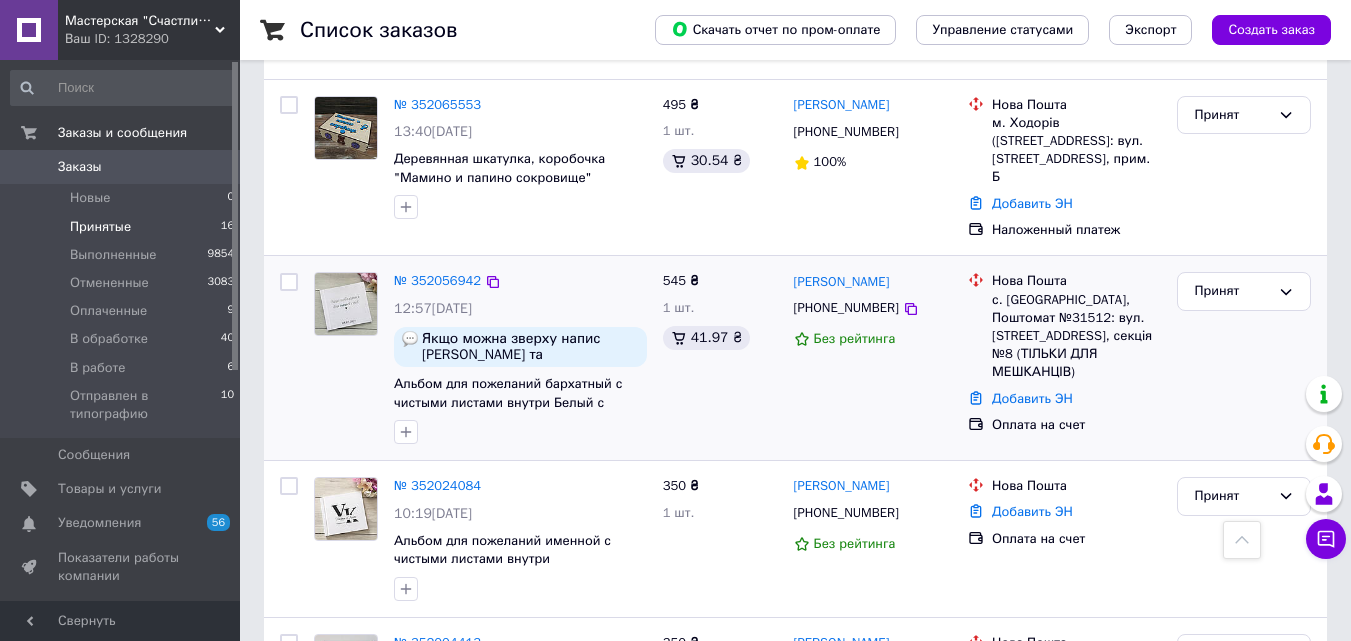 scroll, scrollTop: 0, scrollLeft: 0, axis: both 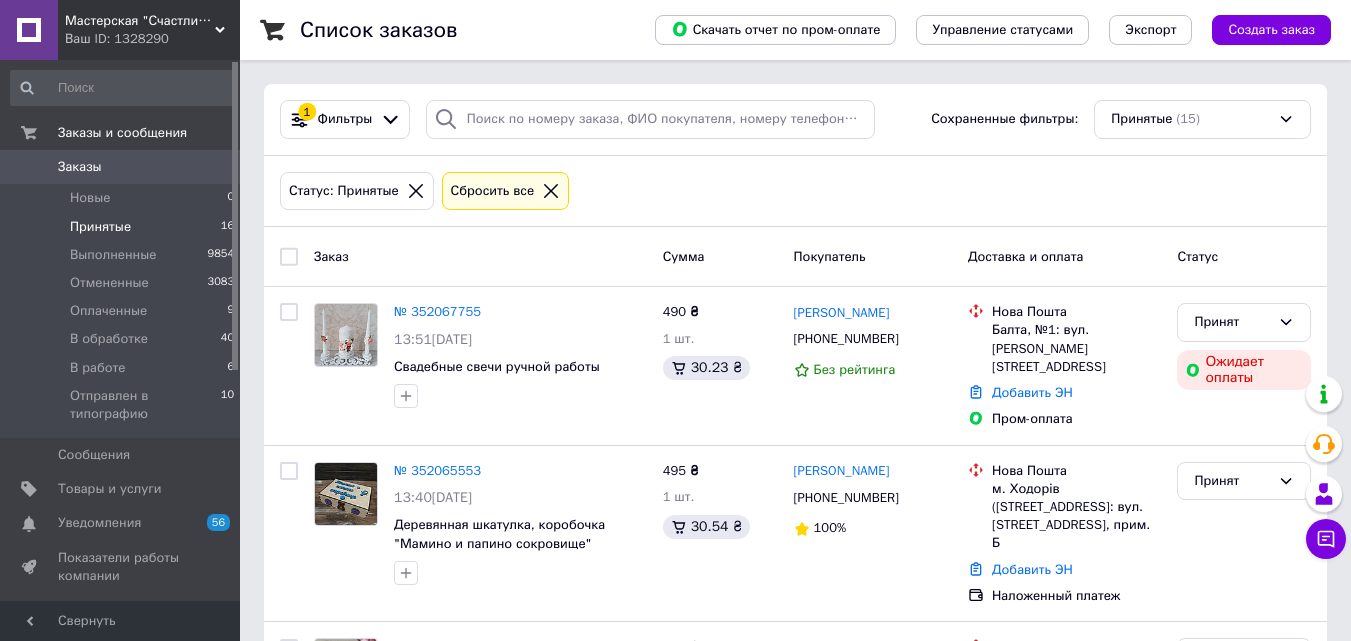 click 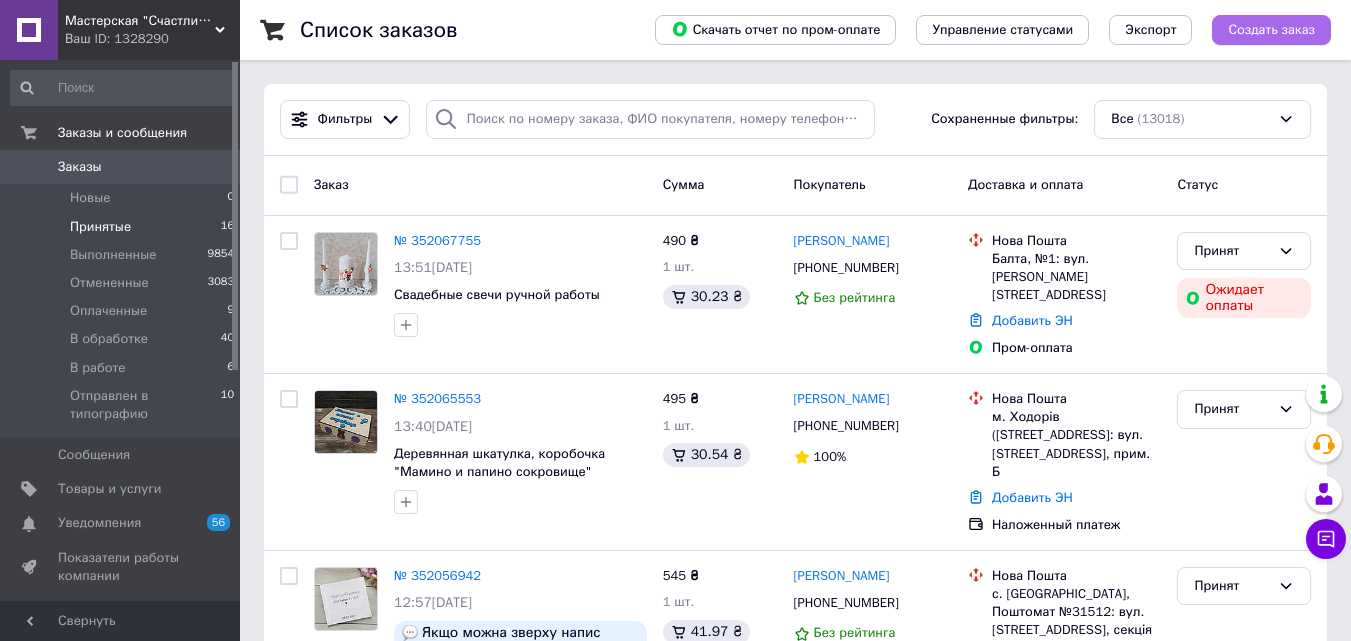 click on "Создать заказ" at bounding box center (1271, 30) 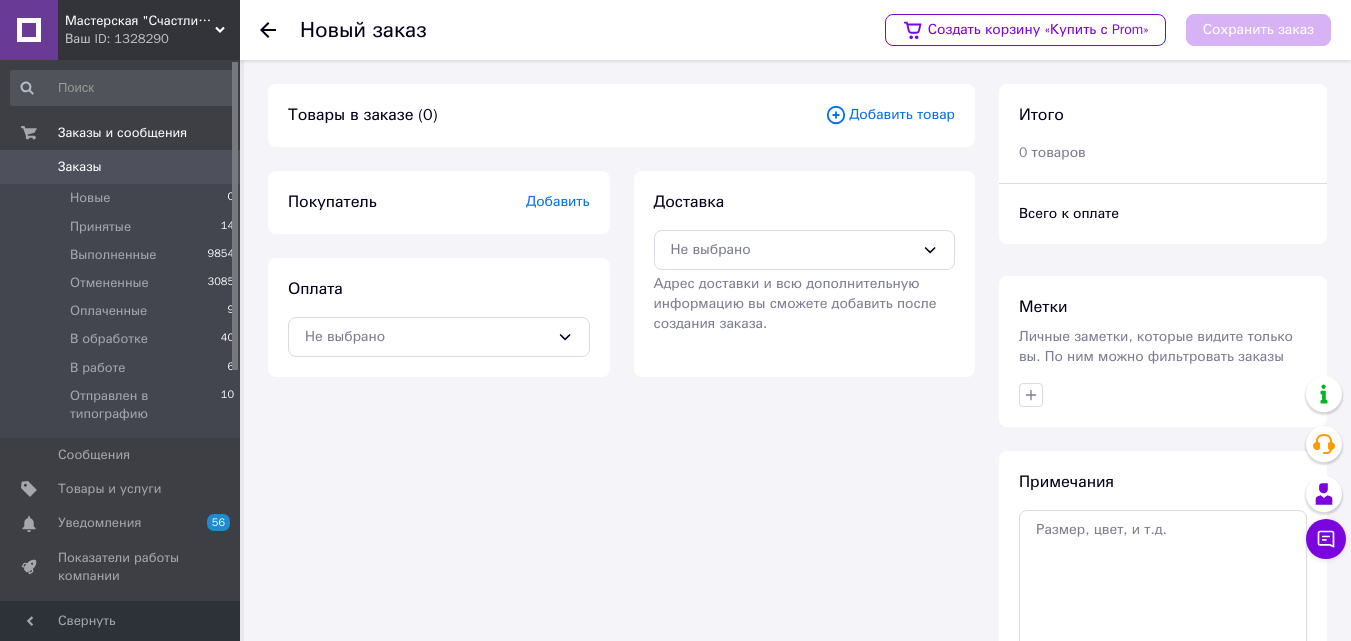 click on "Добавить" at bounding box center [558, 201] 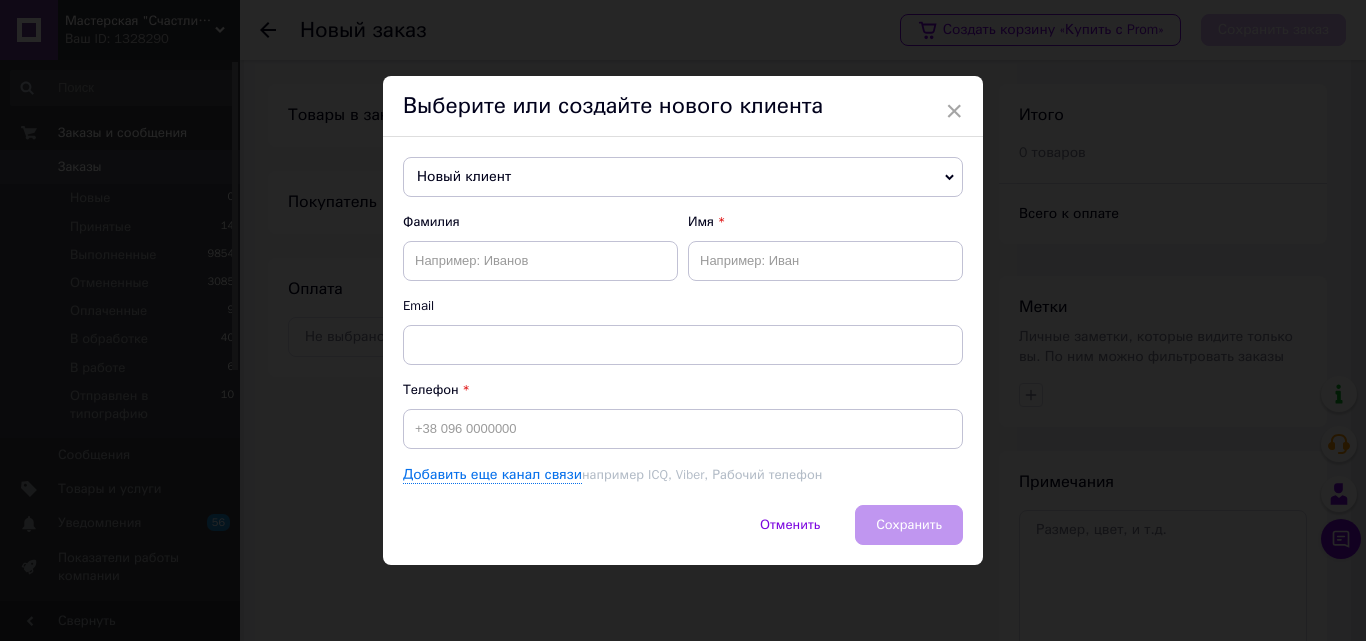 click on "Новый клиент" at bounding box center (683, 177) 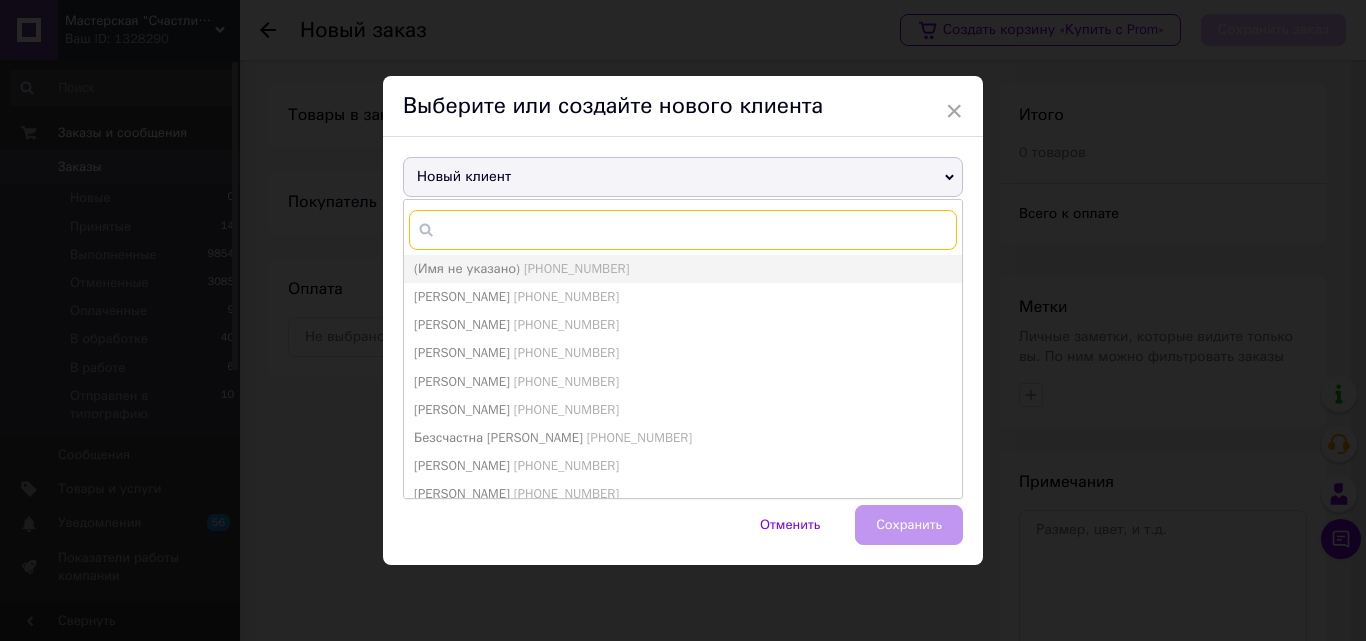 paste on "0935757147" 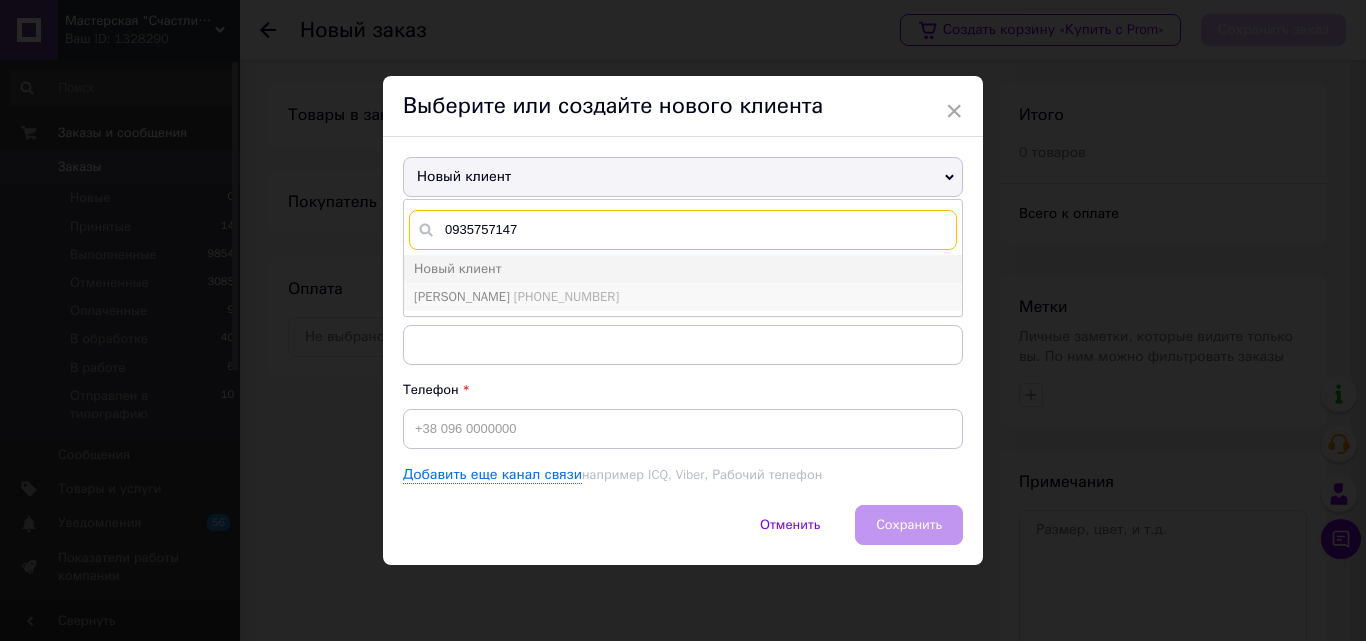 type on "0935757147" 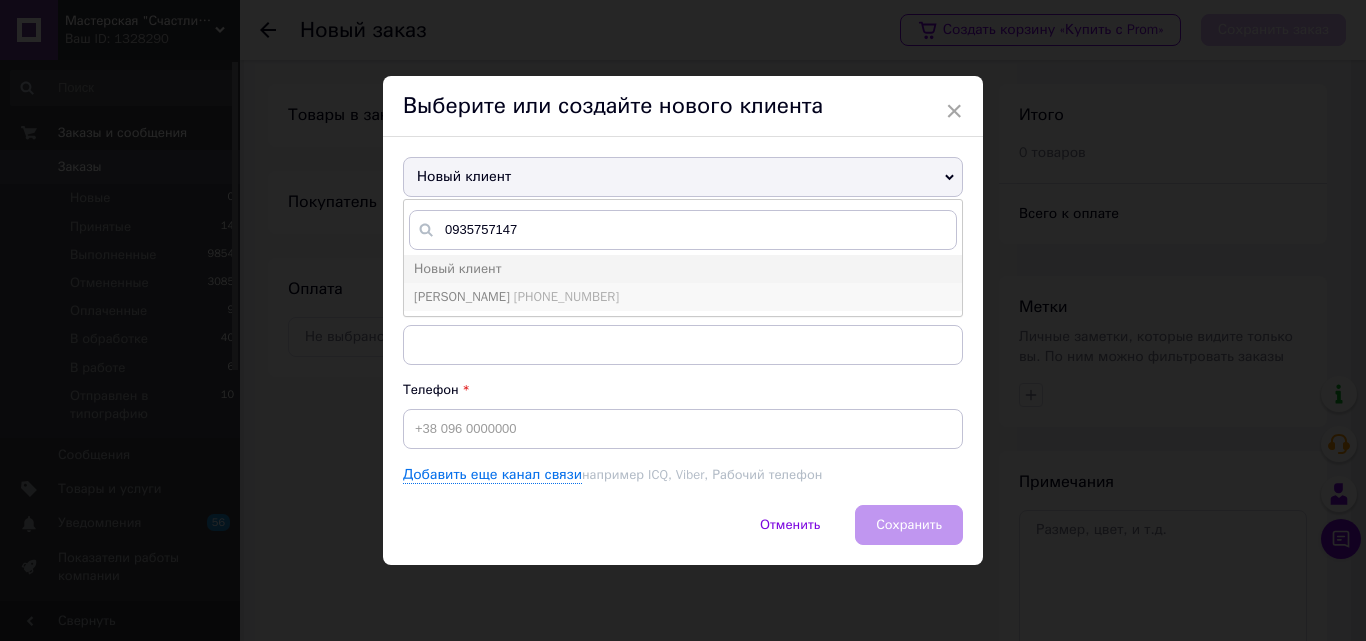 click on "[PHONE_NUMBER]" at bounding box center [566, 296] 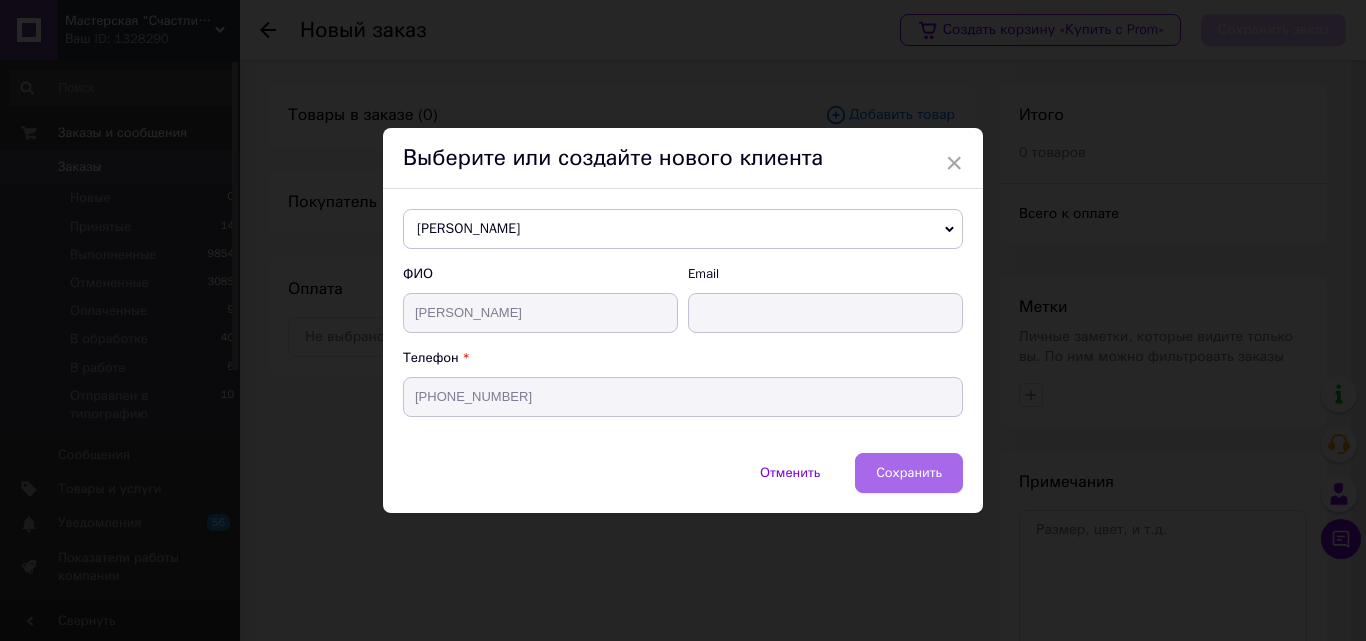 click on "Сохранить" at bounding box center [909, 473] 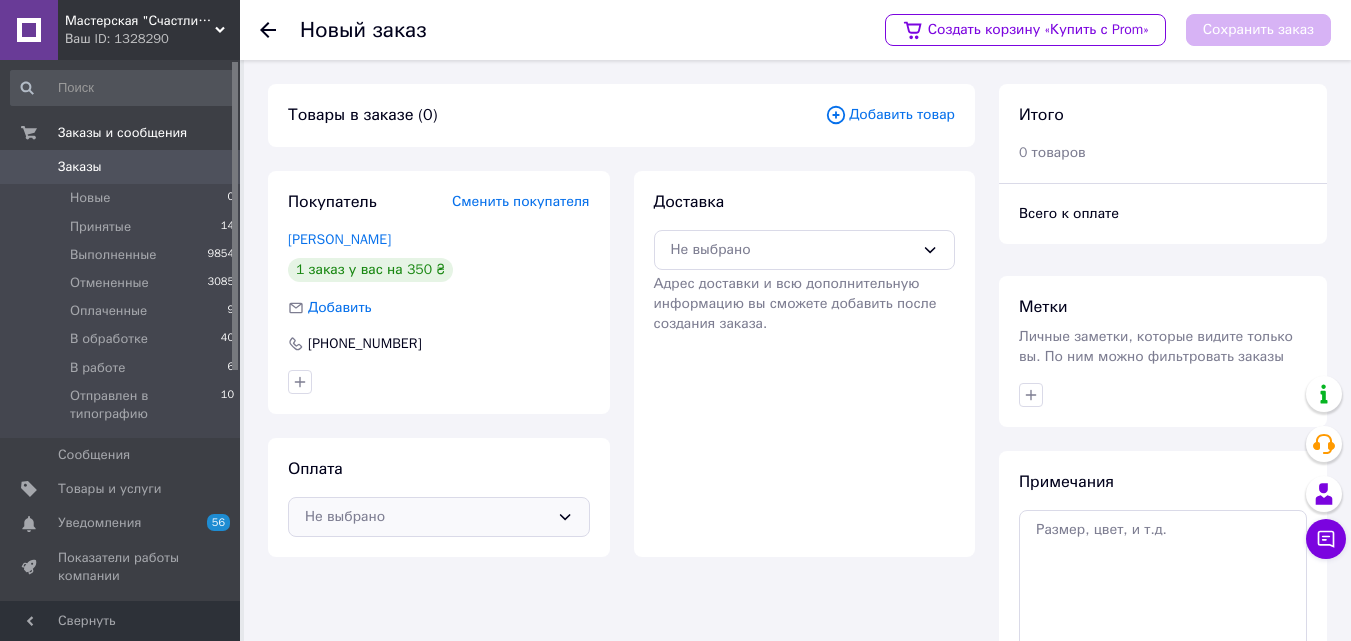 click on "Не выбрано" at bounding box center (427, 517) 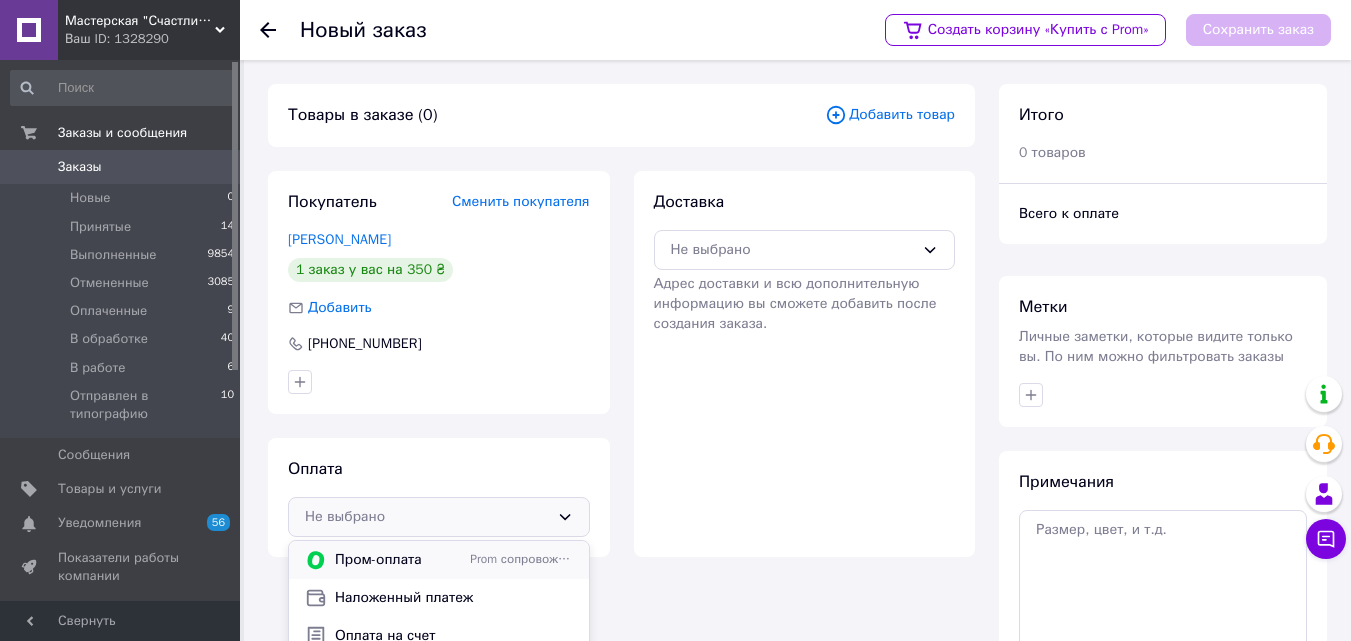 scroll, scrollTop: 183, scrollLeft: 0, axis: vertical 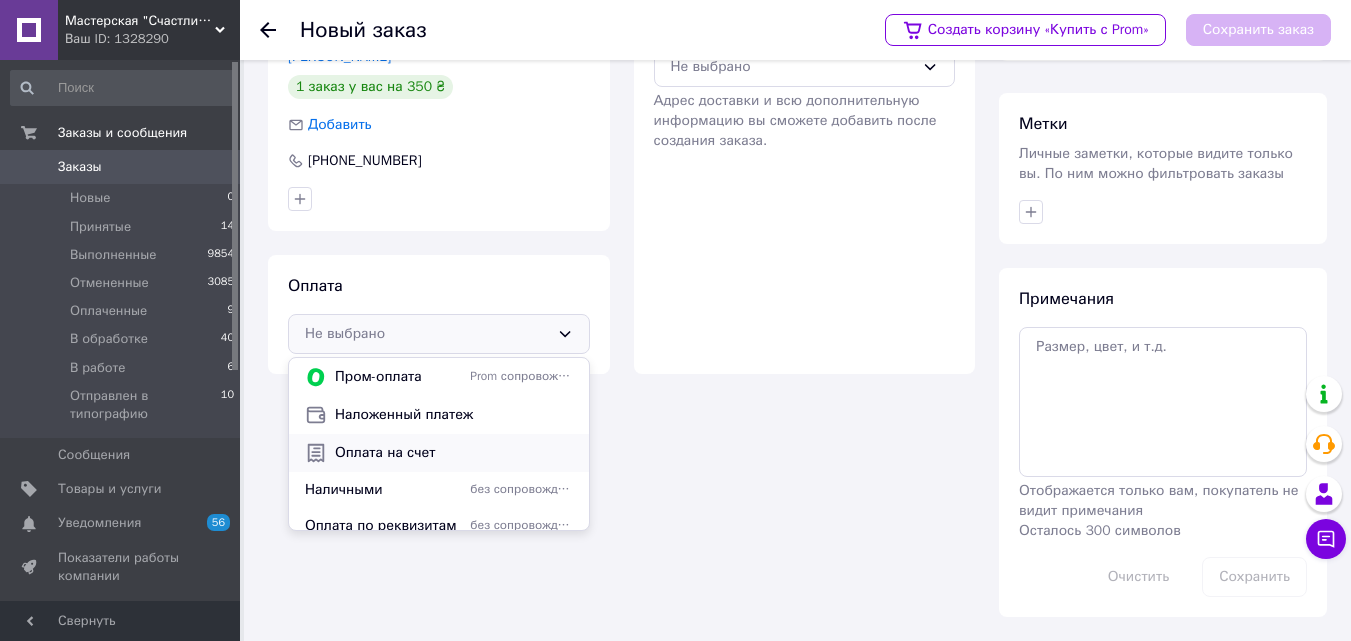 click on "Оплата на счет" at bounding box center [454, 453] 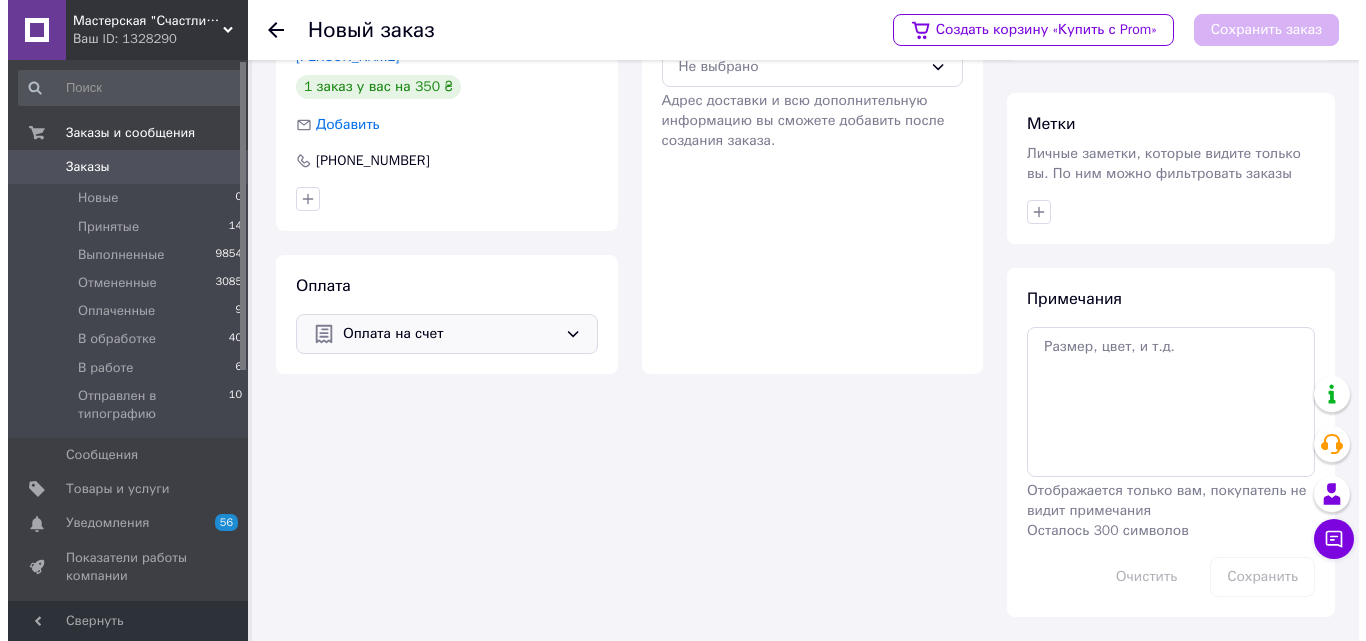 scroll, scrollTop: 0, scrollLeft: 0, axis: both 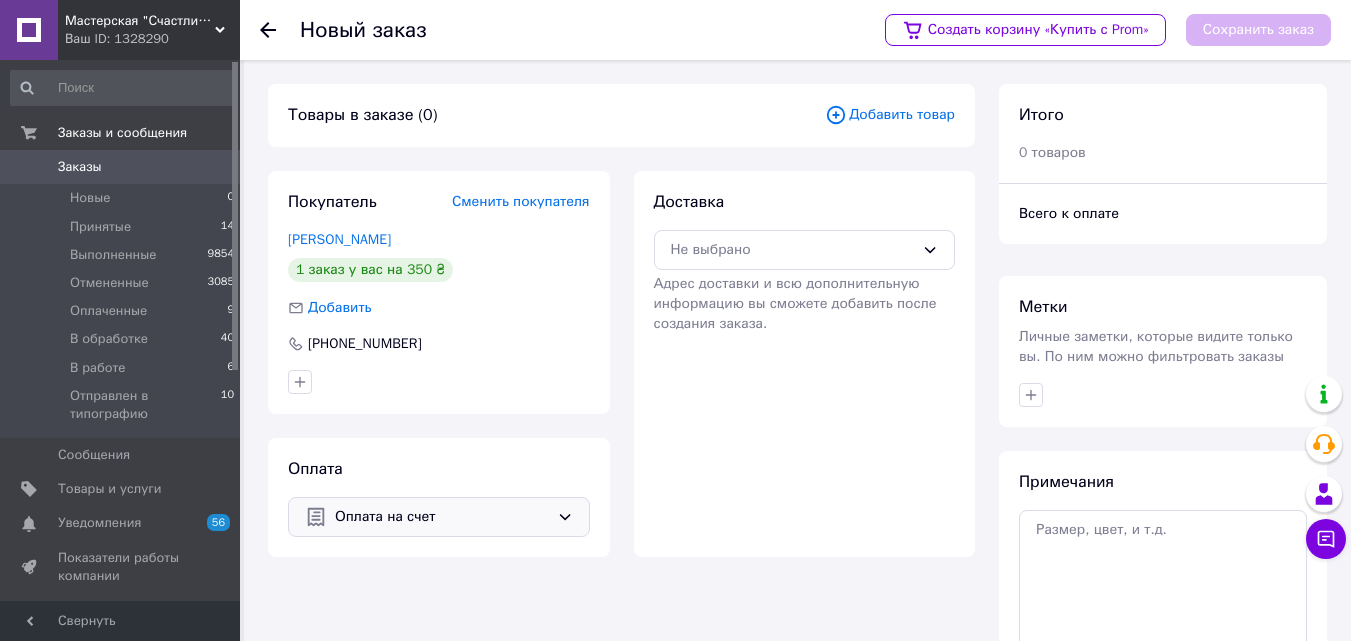 click on "Добавить товар" at bounding box center [890, 115] 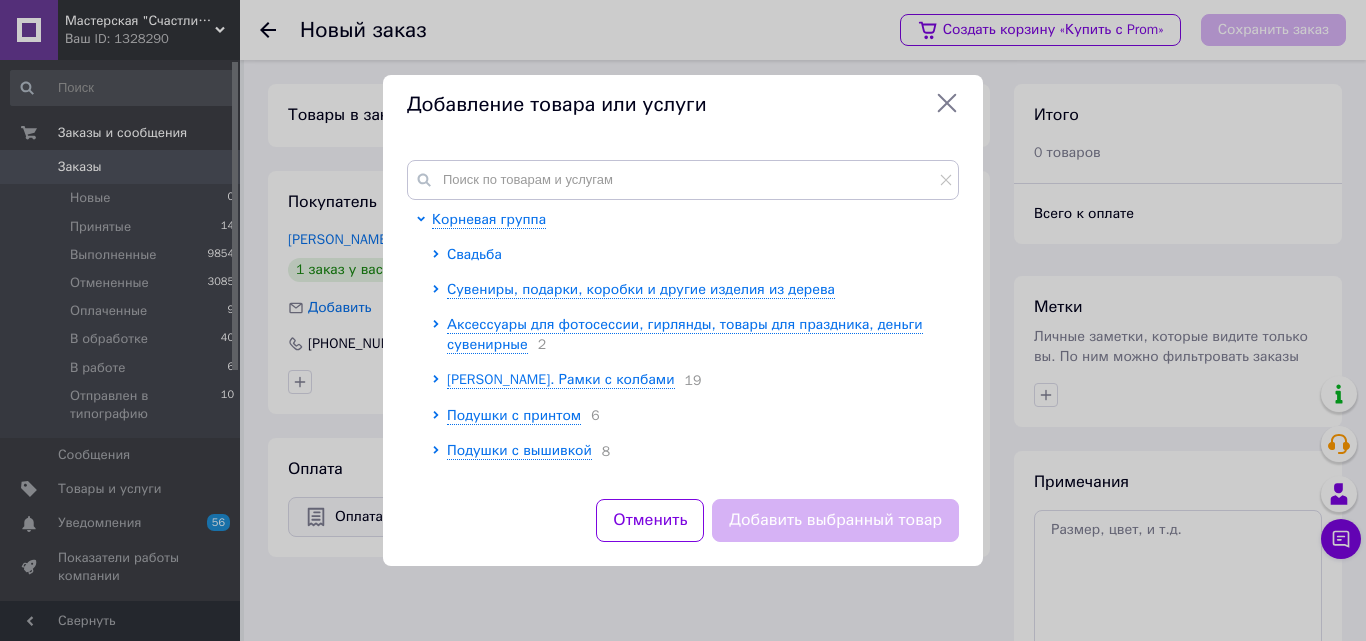click on "Свадьба" at bounding box center (474, 254) 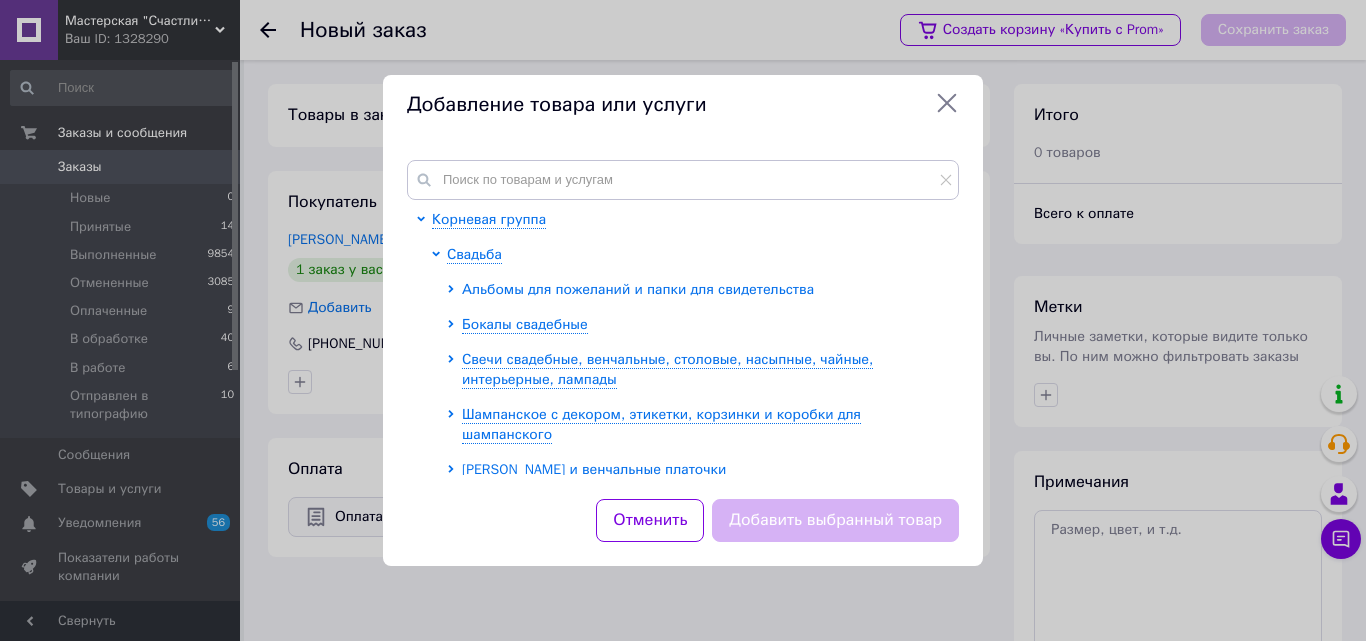 click on "Альбомы для пожеланий и папки для свидетельства" at bounding box center [638, 289] 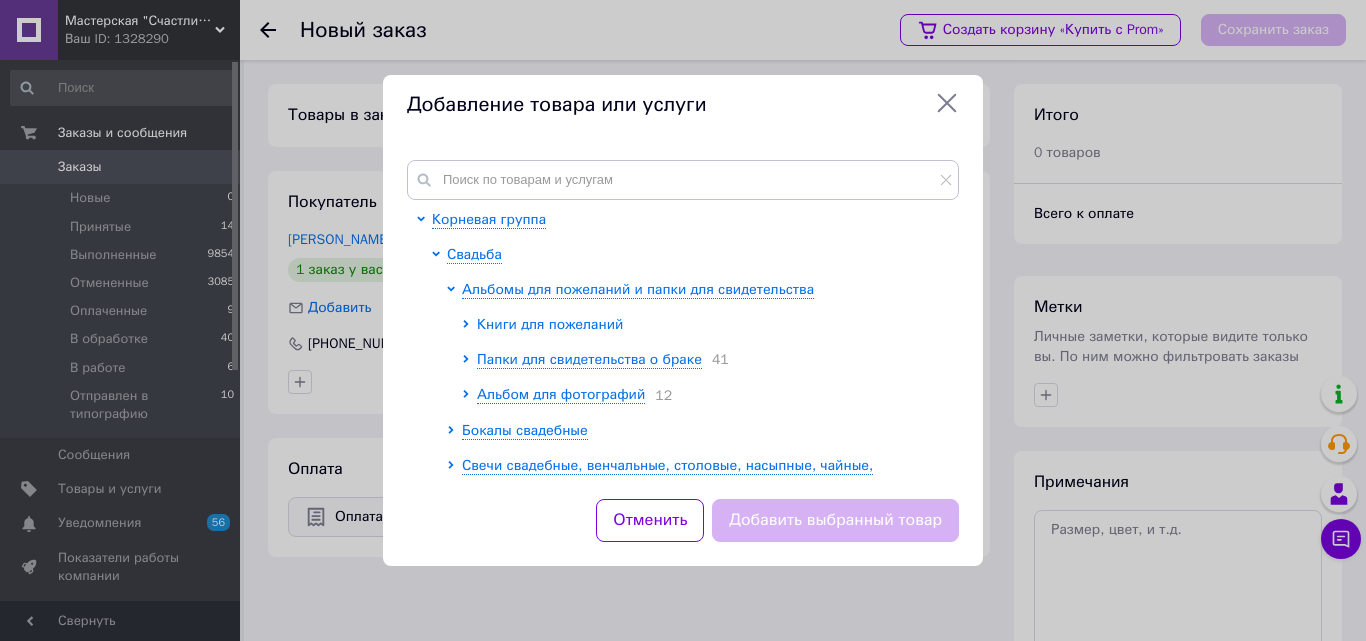 click on "Книги для пожеланий" at bounding box center [550, 324] 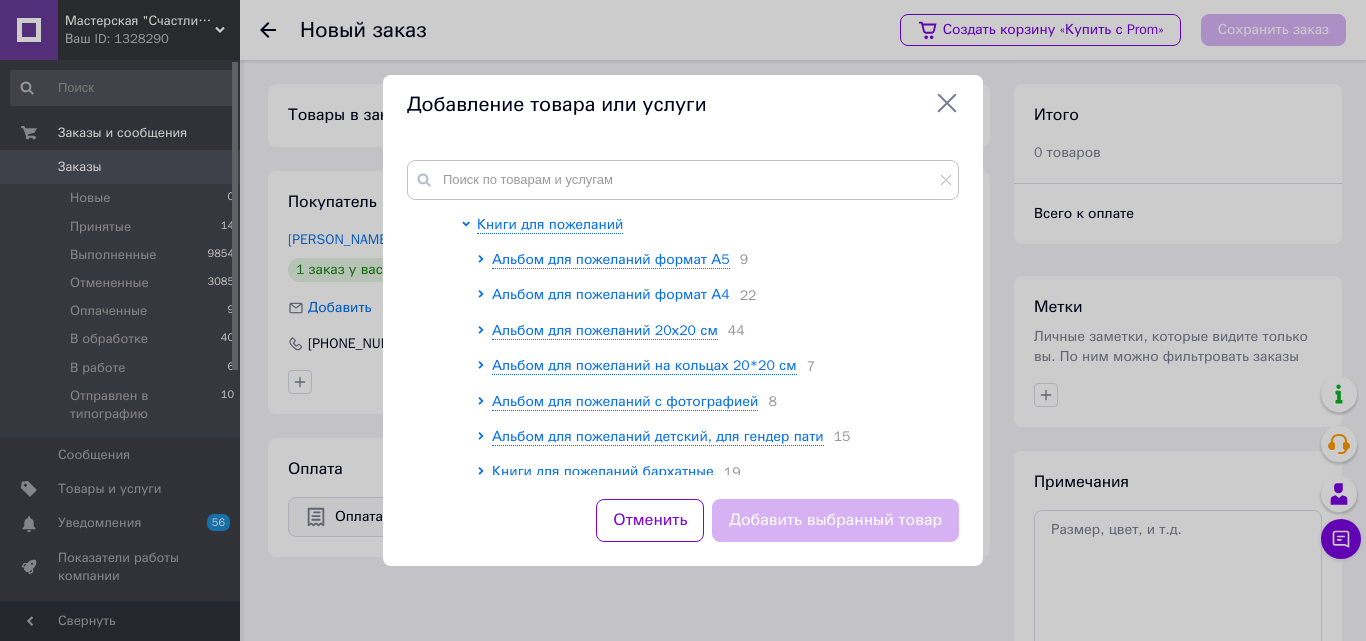 scroll, scrollTop: 300, scrollLeft: 0, axis: vertical 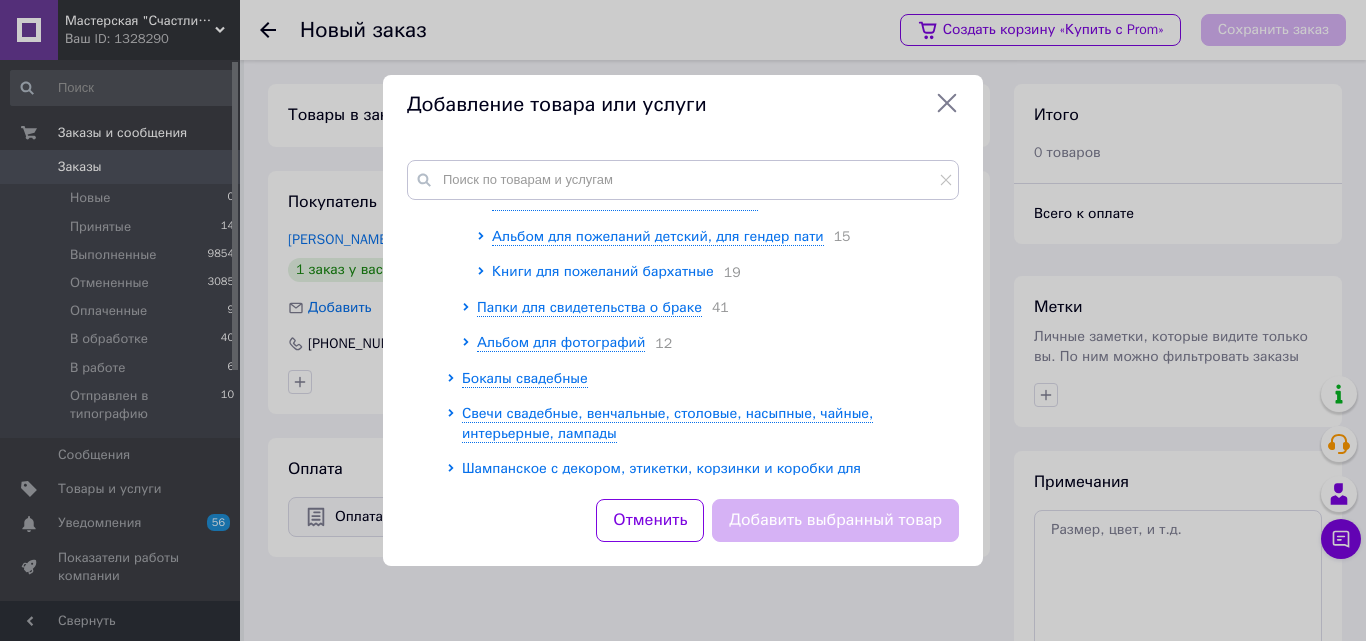 click on "Книги для пожеланий бархатные" at bounding box center [603, 271] 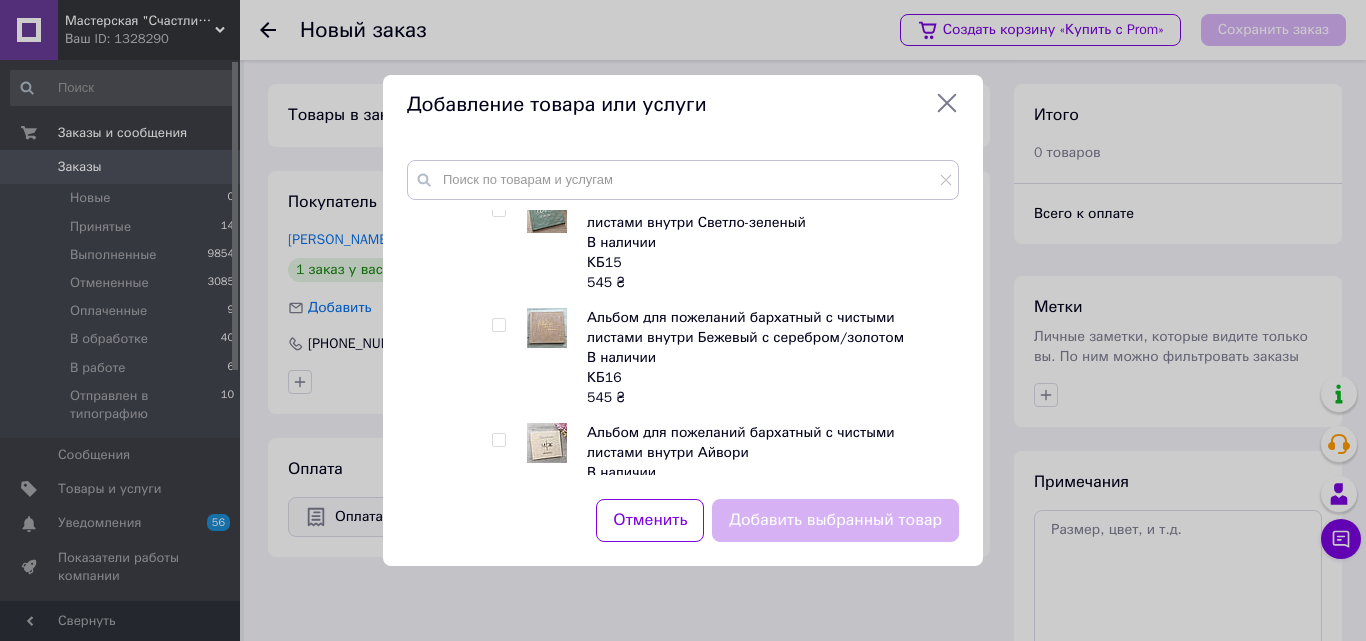 scroll, scrollTop: 2000, scrollLeft: 0, axis: vertical 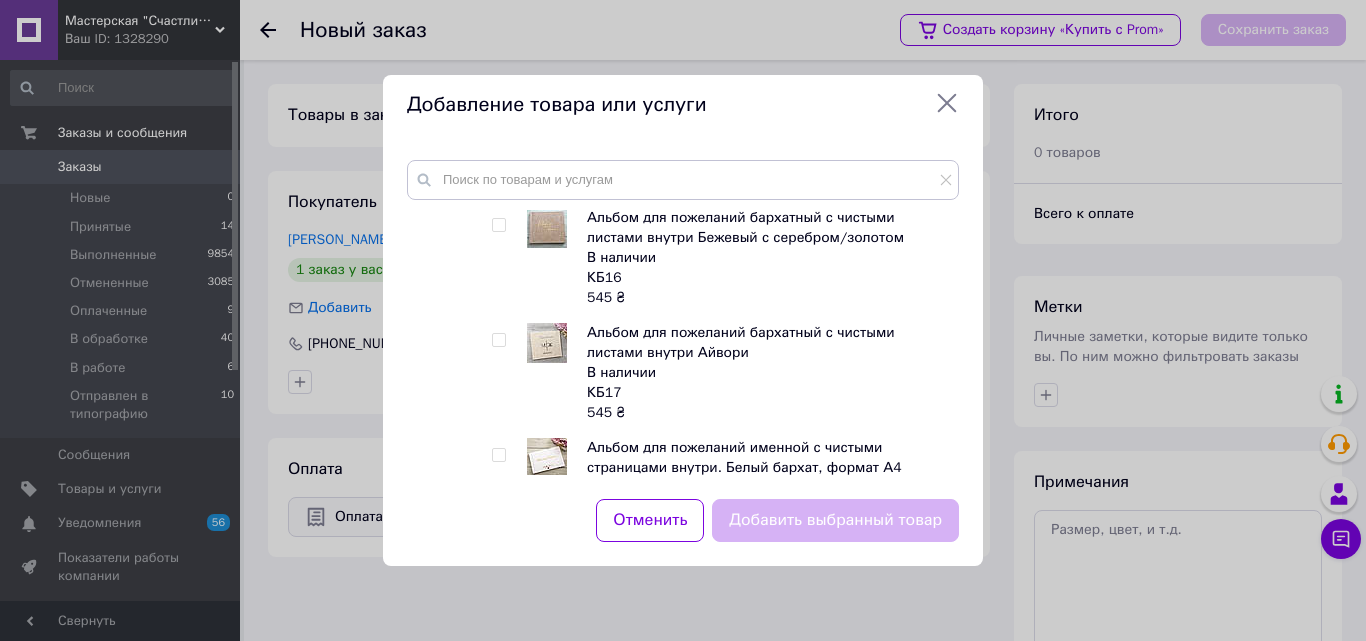 click at bounding box center [498, 225] 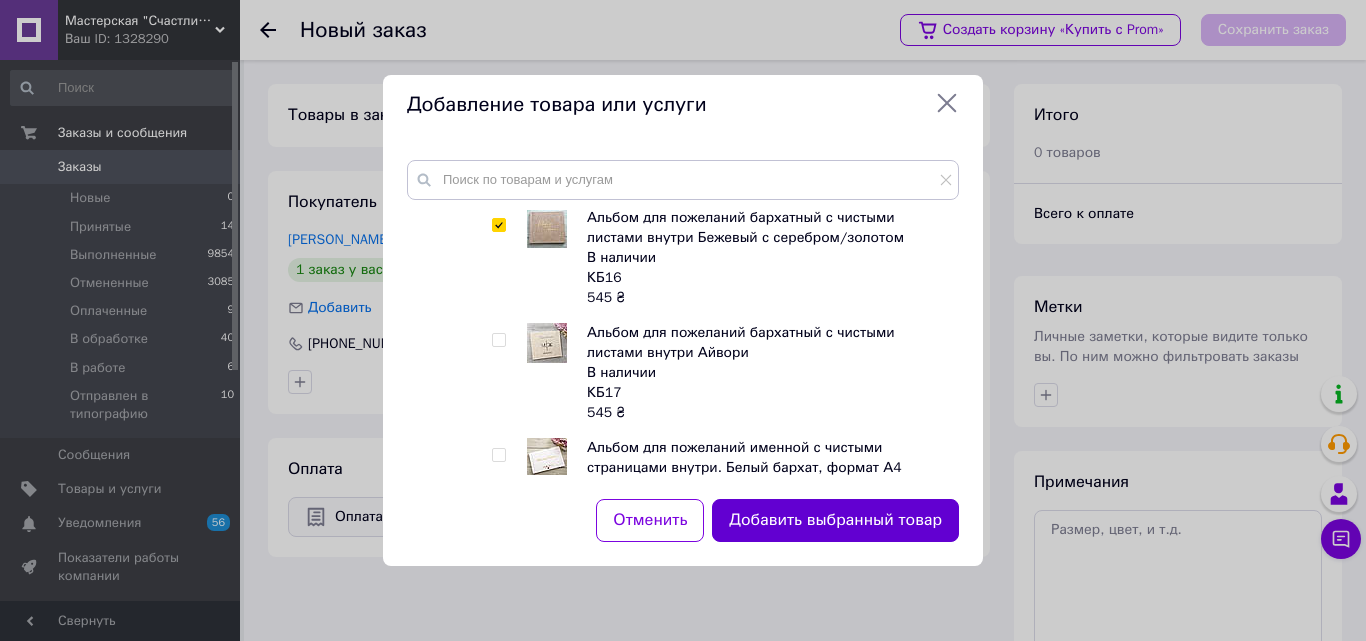 click on "Добавить выбранный товар" at bounding box center [835, 520] 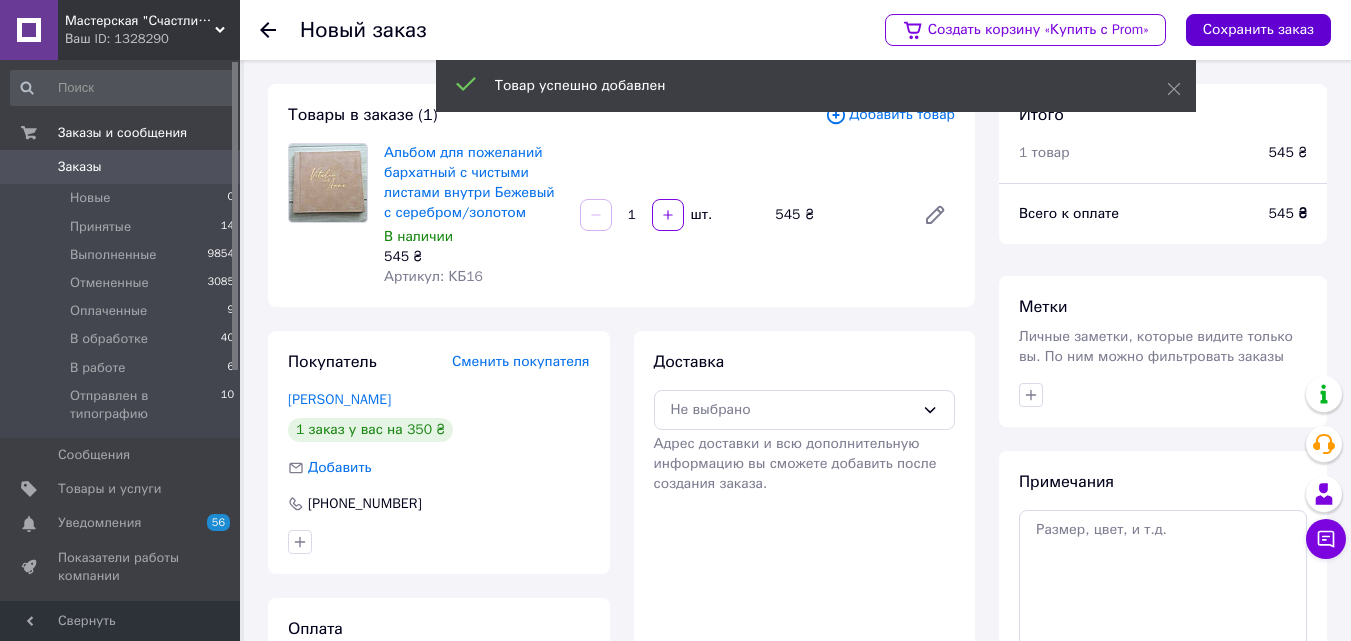 click on "Сохранить заказ" at bounding box center (1258, 30) 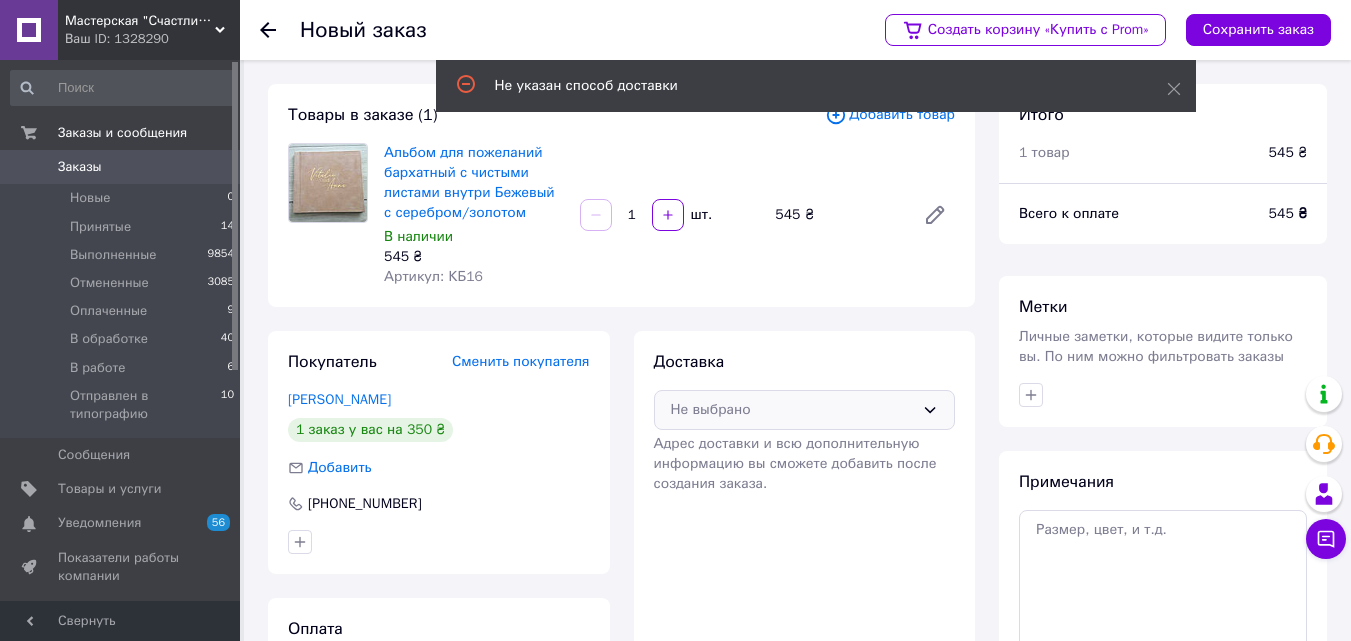 click on "Не выбрано" at bounding box center (793, 410) 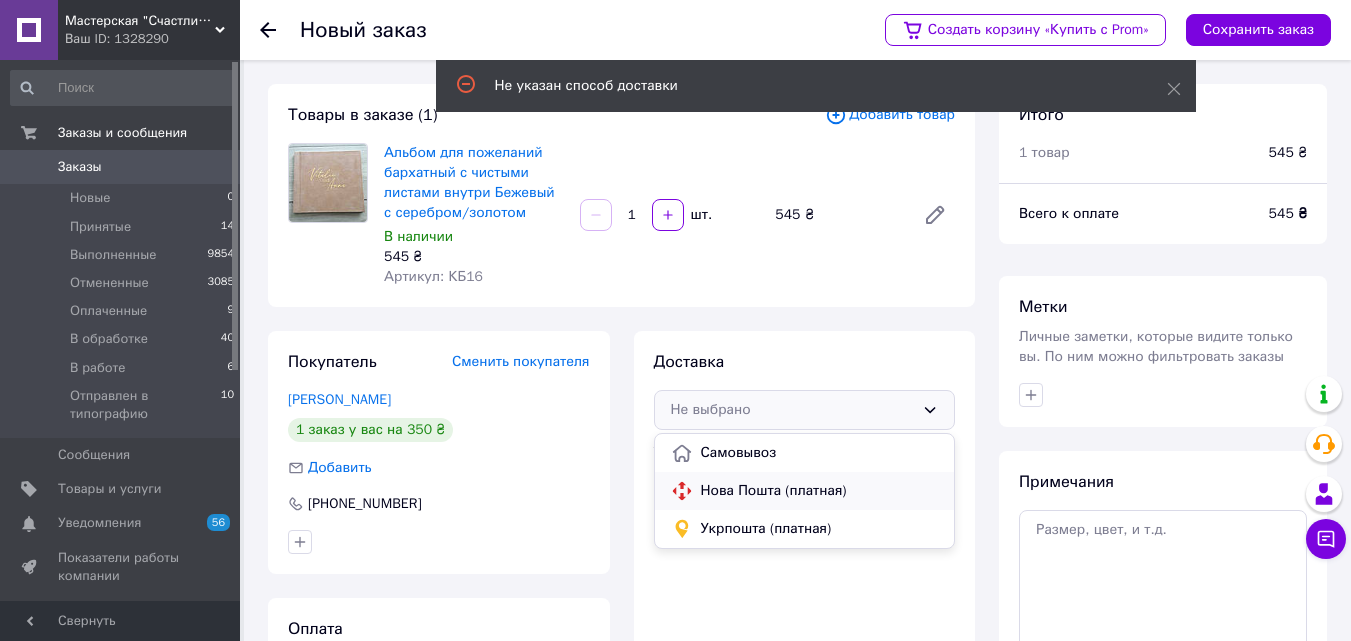 click on "Нова Пошта (платная)" at bounding box center (820, 491) 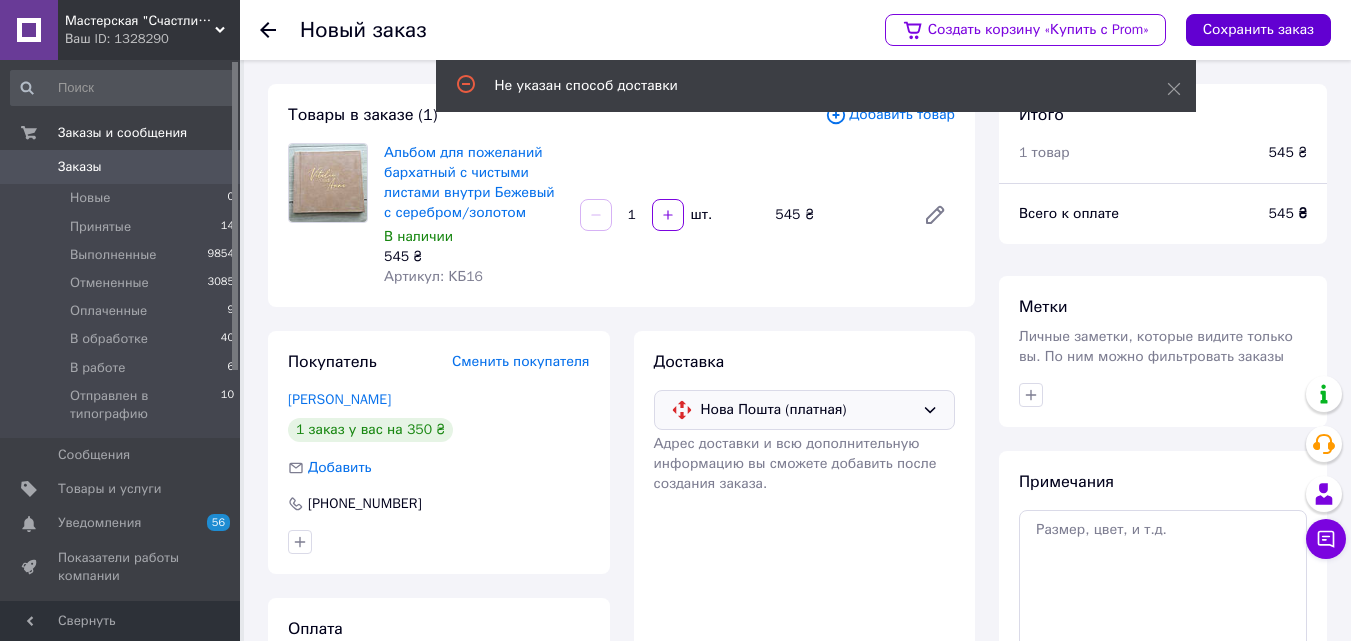 click on "Сохранить заказ" at bounding box center [1258, 30] 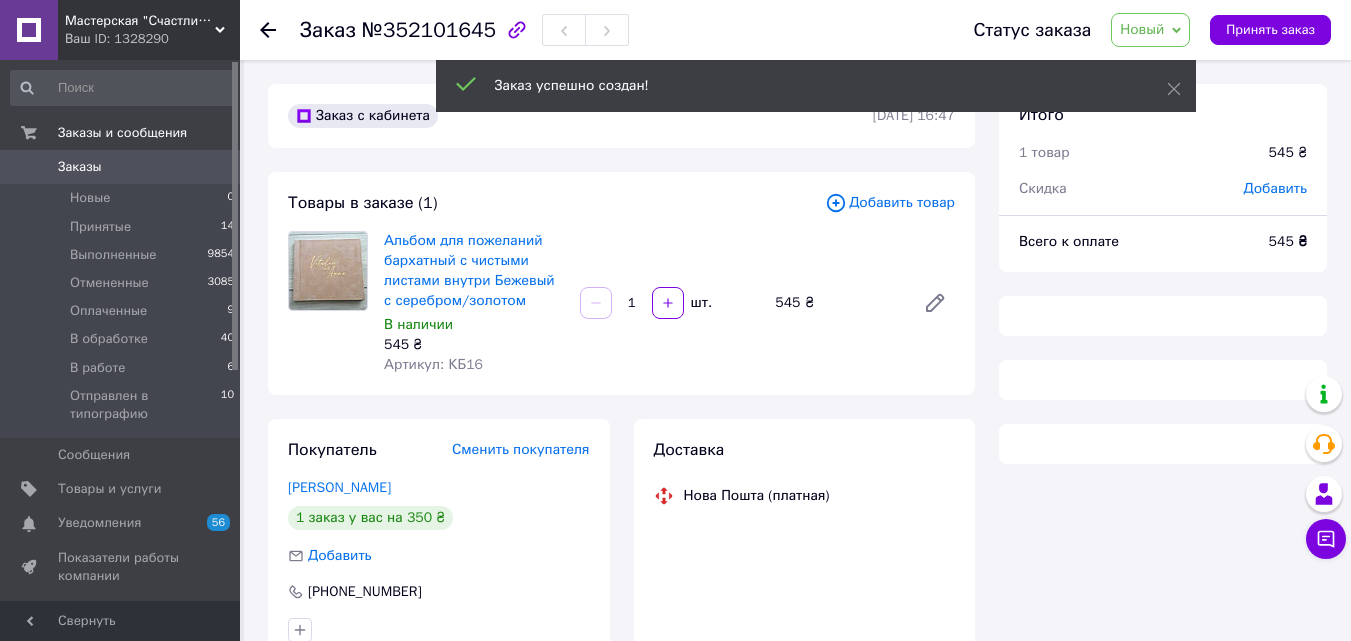 click on "Новый" at bounding box center [1150, 30] 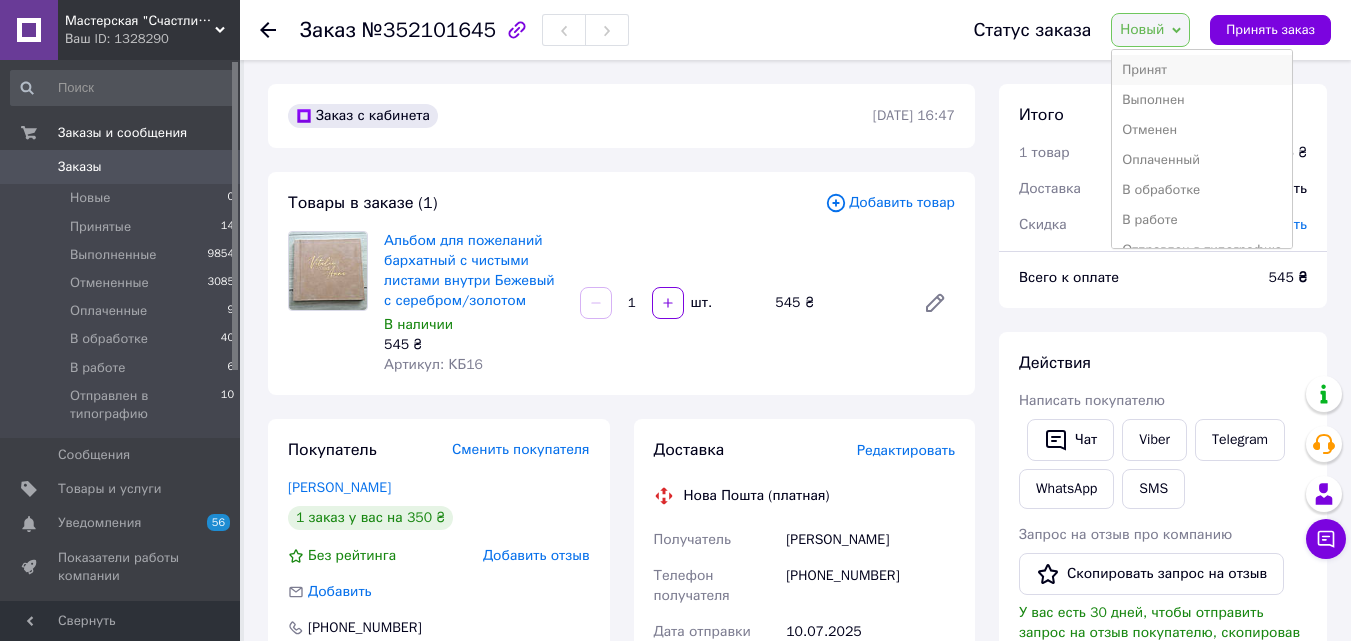click on "Принят" at bounding box center [1202, 70] 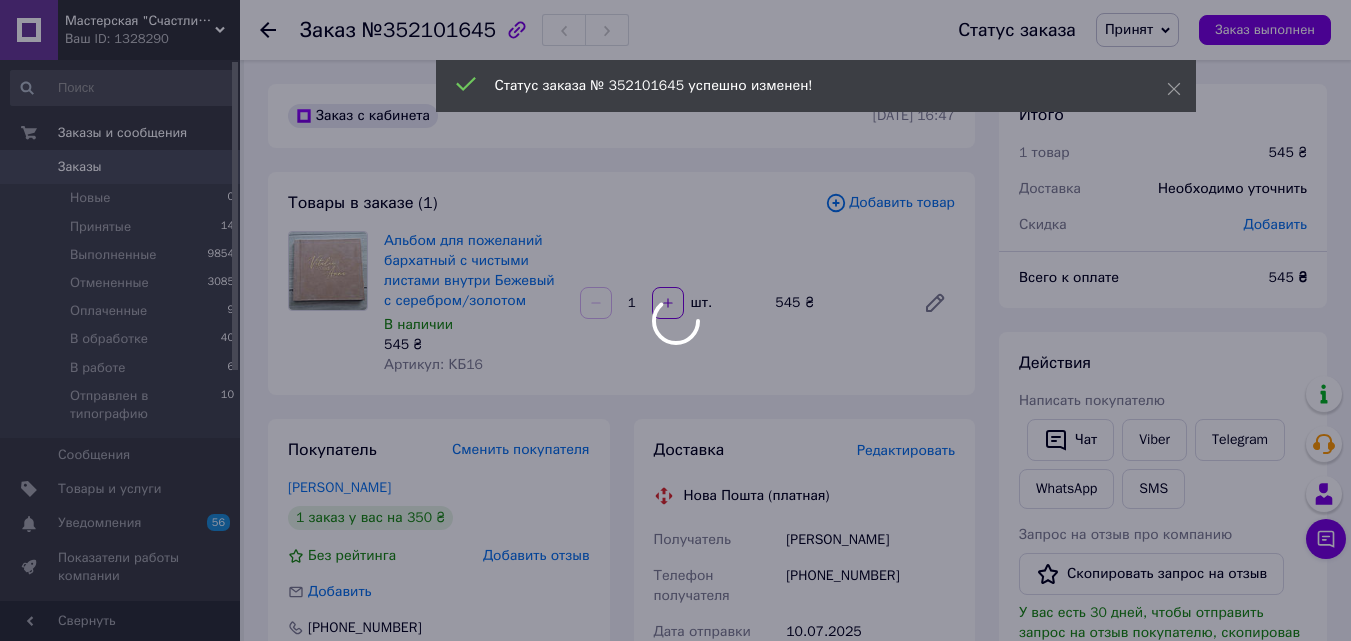 click at bounding box center (675, 320) 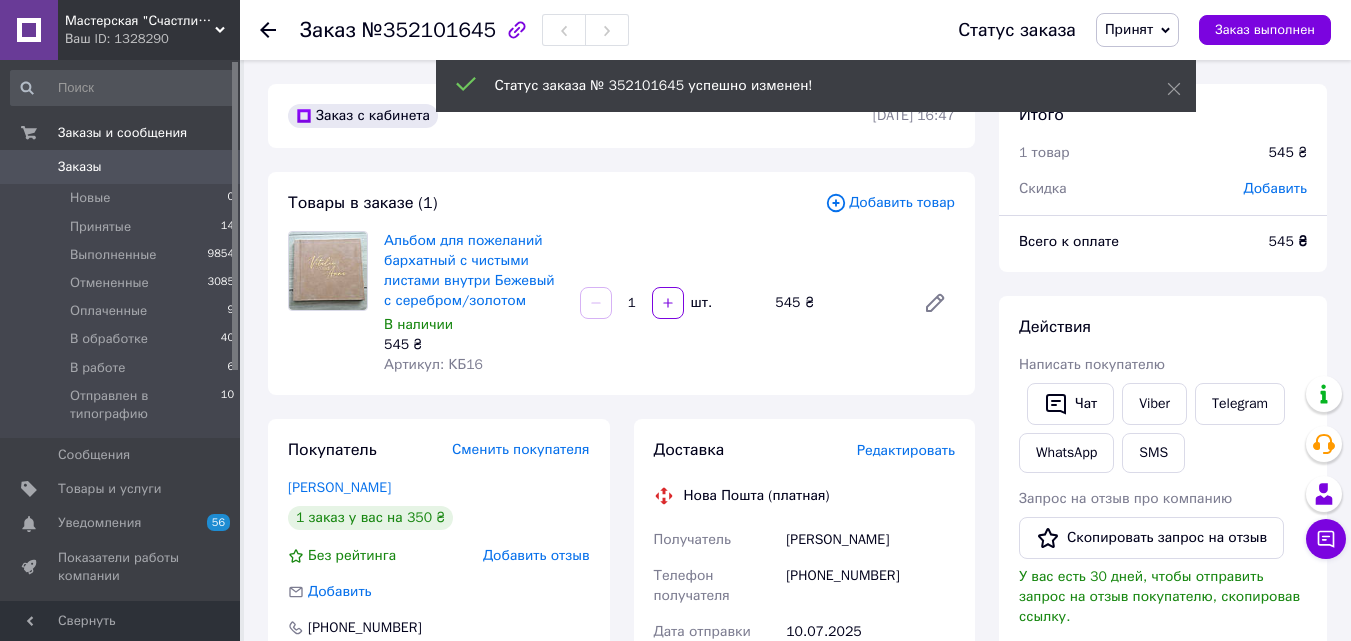 click on "Редактировать" at bounding box center (906, 450) 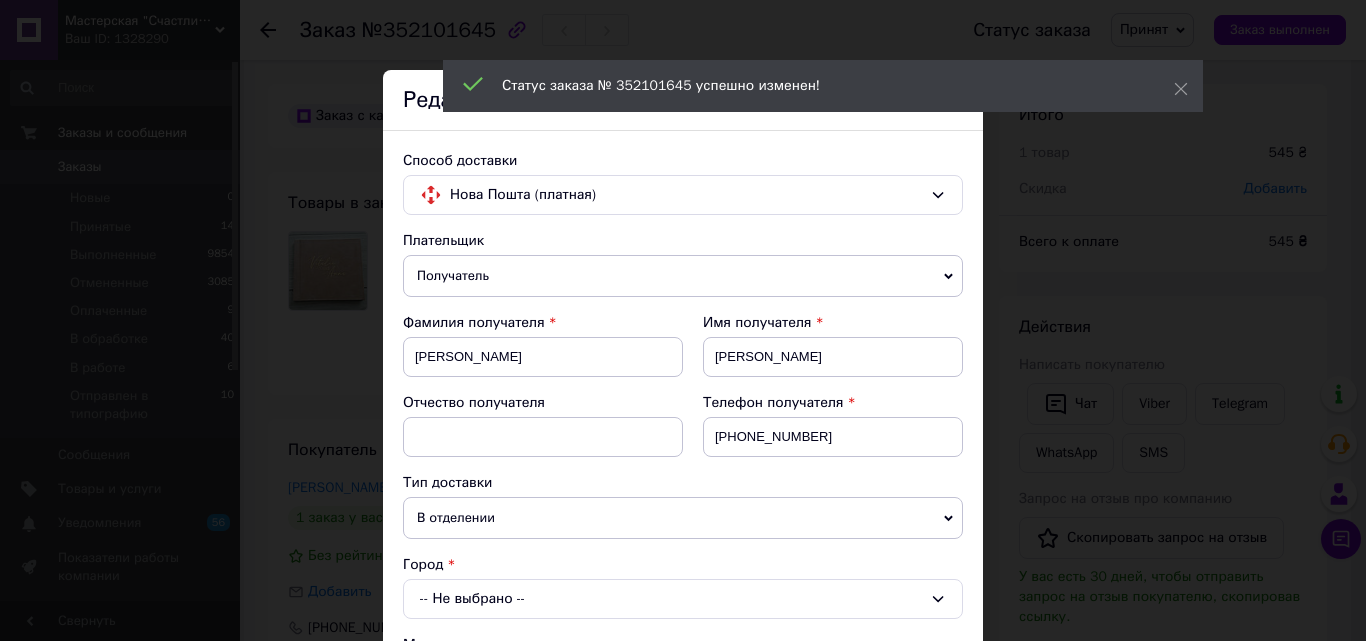 scroll, scrollTop: 200, scrollLeft: 0, axis: vertical 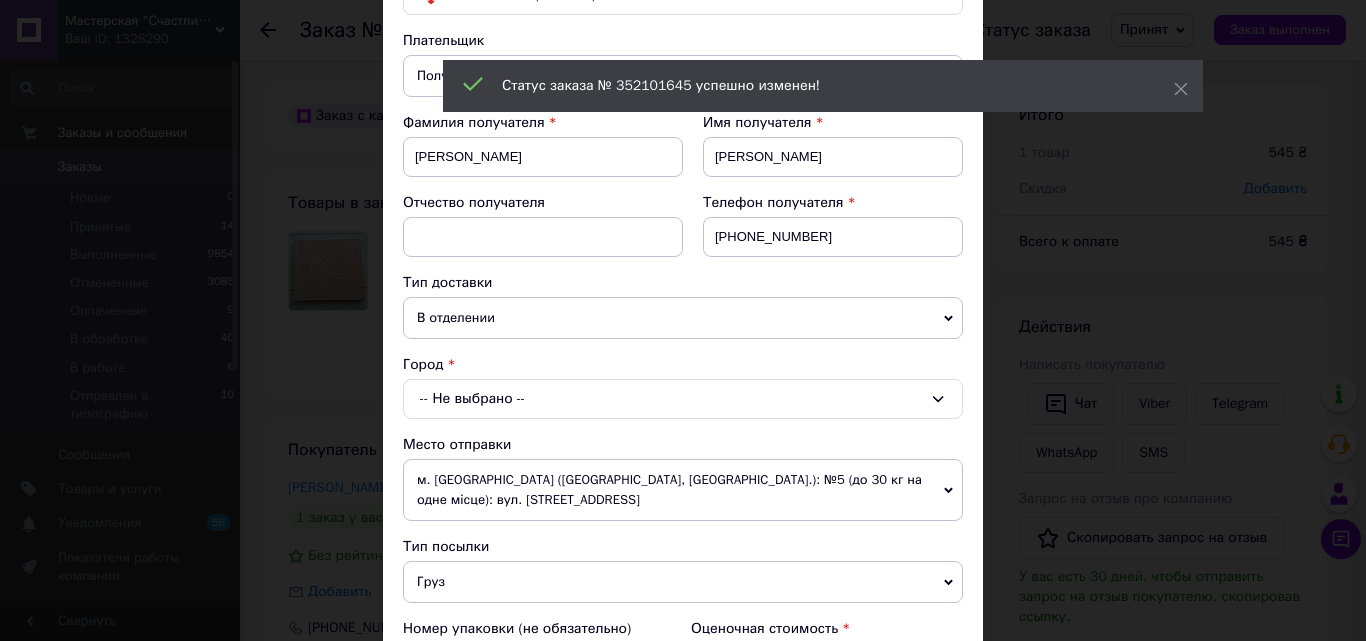 click on "В отделении" at bounding box center [683, 318] 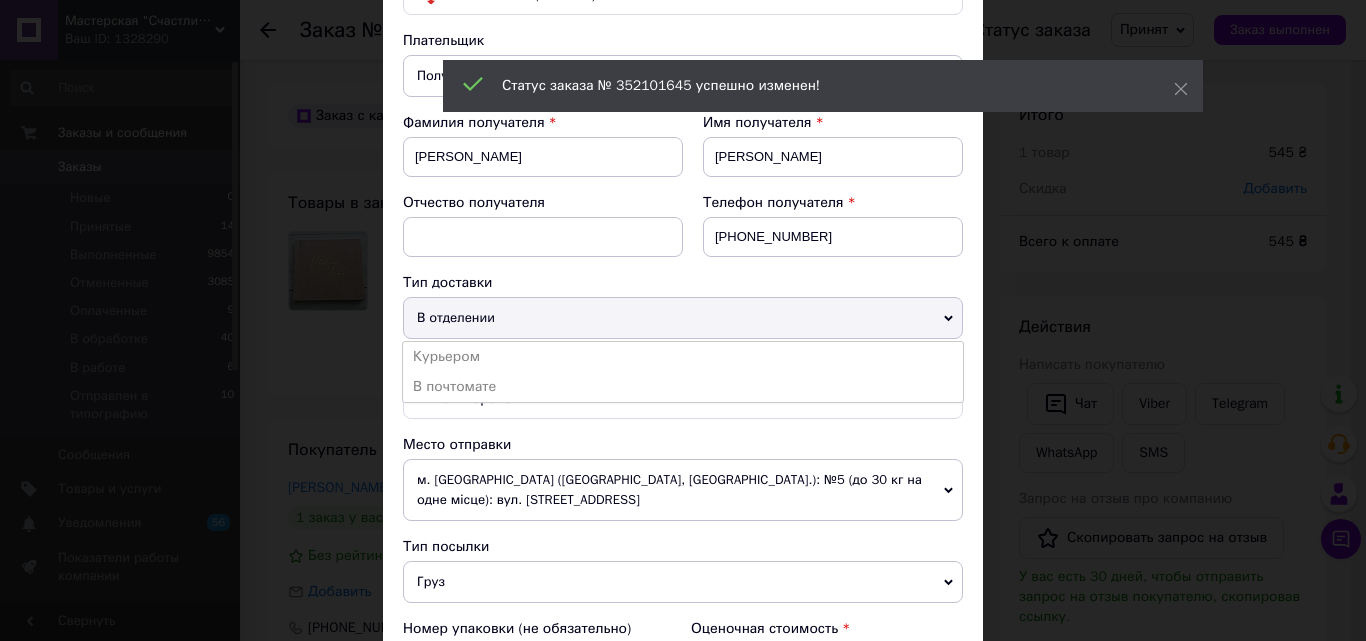 click on "Плательщик Получатель Отправитель Фамилия получателя Чернявська Имя получателя Ольга Отчество получателя Телефон получателя +380935757147 Тип доставки В отделении Курьером В почтомате Город -- Не выбрано -- Место отправки м. Запоріжжя (Запорізька обл., Запорізький р-н.): №5 (до 30 кг на одне місце): вул. Гоголя, 163 Одеса: №26 (до 200 кг): вул. Віталія Блажка, 2 м. Золочів (Львівська обл.): №1: вул. Тернопільська, 7а Добавить еще место отправки Тип посылки Груз Документы Номер упаковки (не обязательно) Оценочная стоимость 545 Дата отправки 10.07.2025 < 2025 > < Июль > Пн Вт Ср Чт Пт Сб Вс 30" at bounding box center [683, 614] 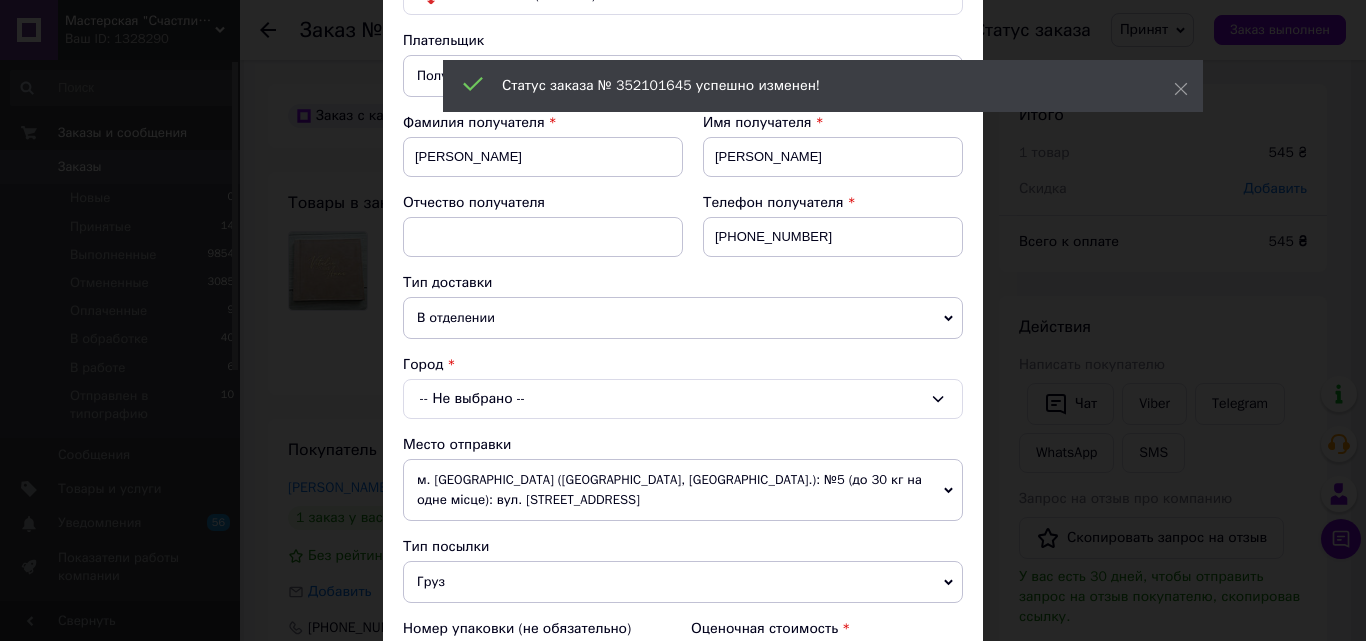 click on "-- Не выбрано --" at bounding box center [683, 399] 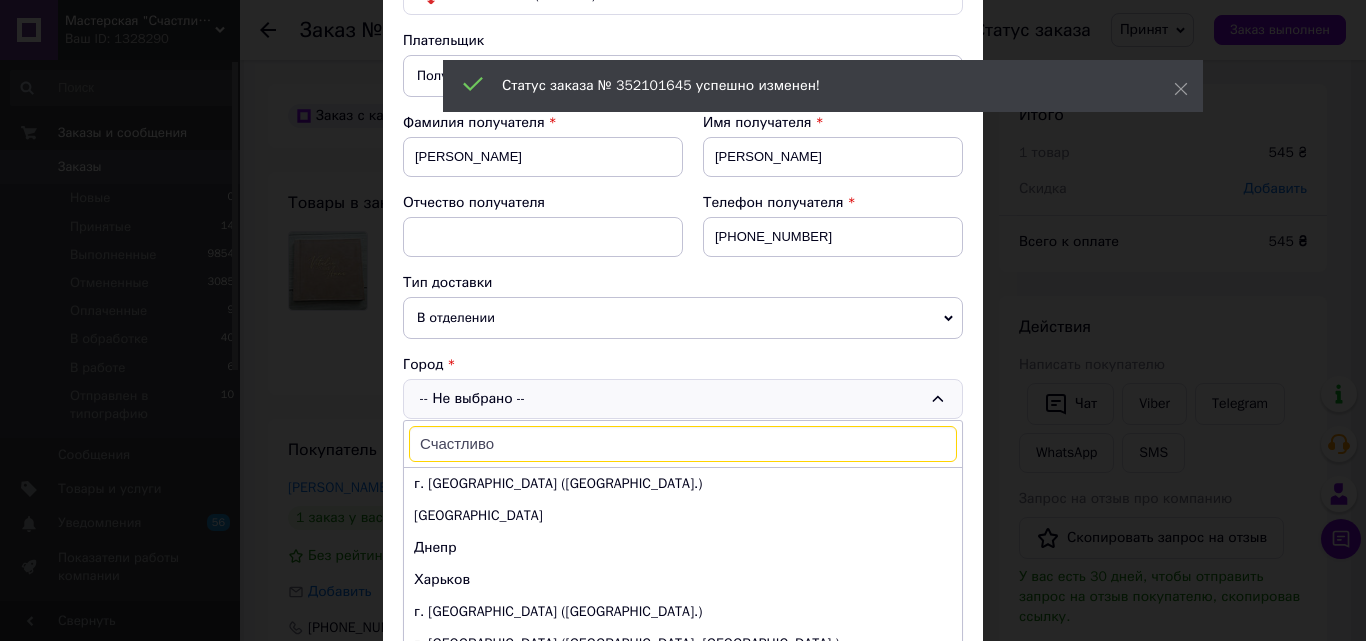 type on "Счастливое" 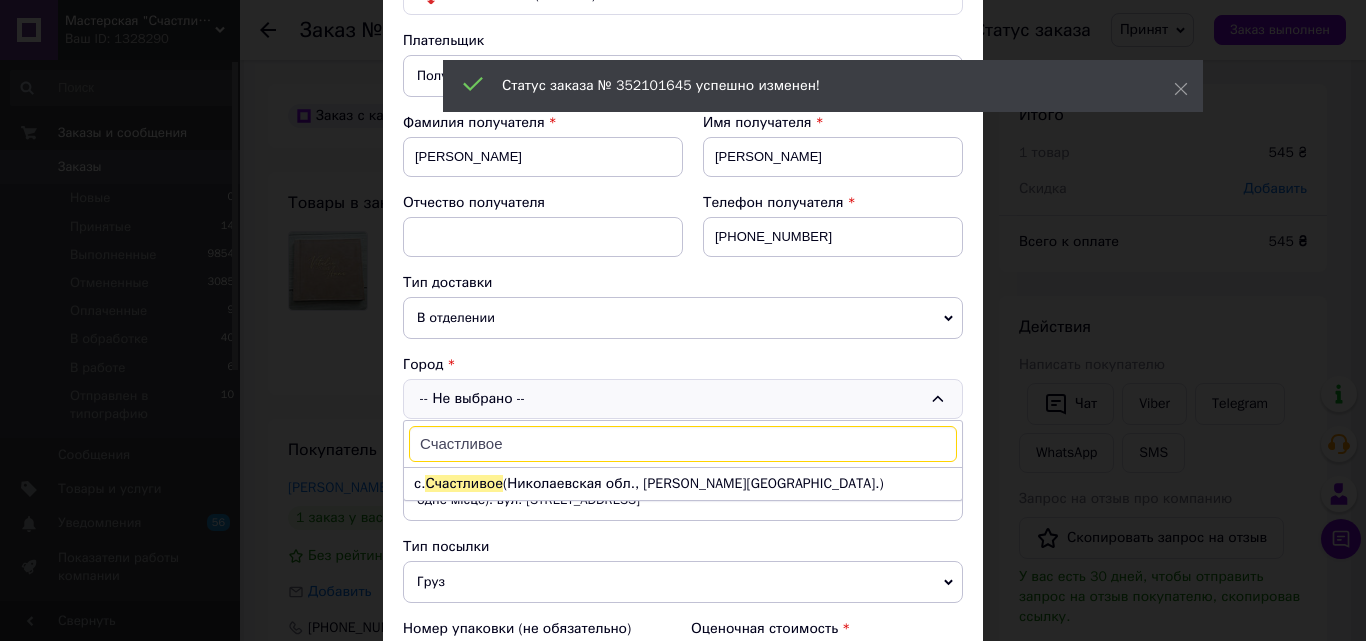 drag, startPoint x: 556, startPoint y: 441, endPoint x: 335, endPoint y: 423, distance: 221.73183 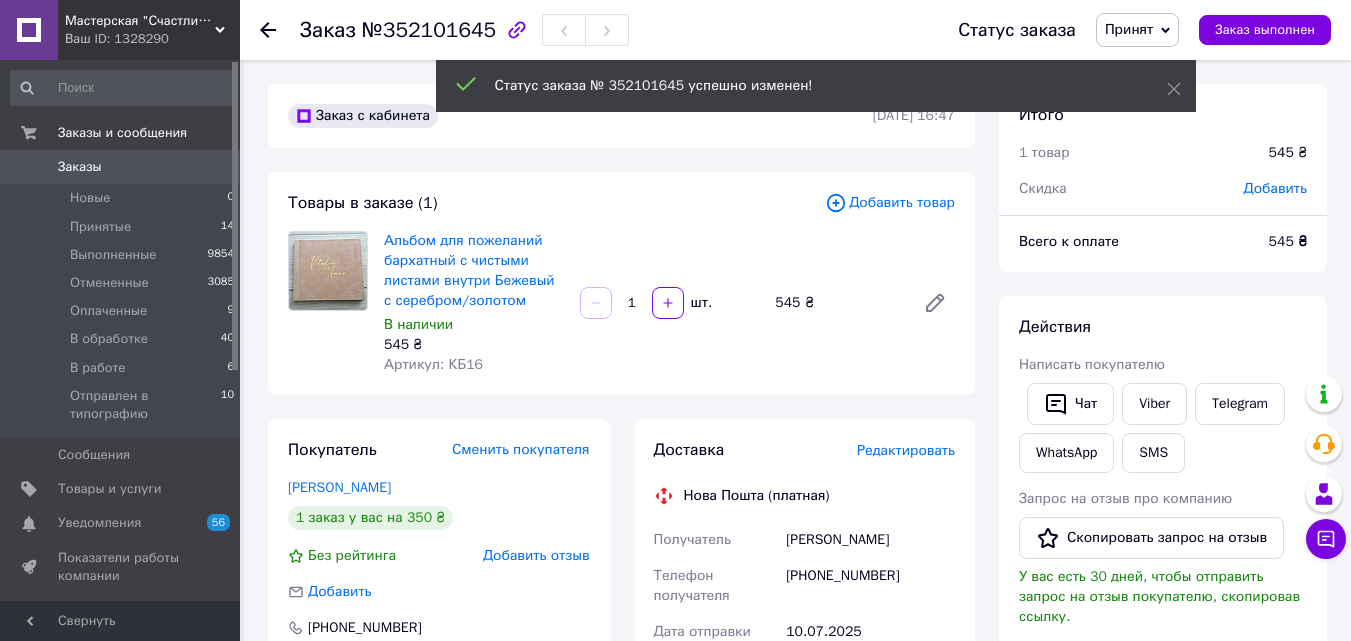 click on "Редактировать" at bounding box center [906, 450] 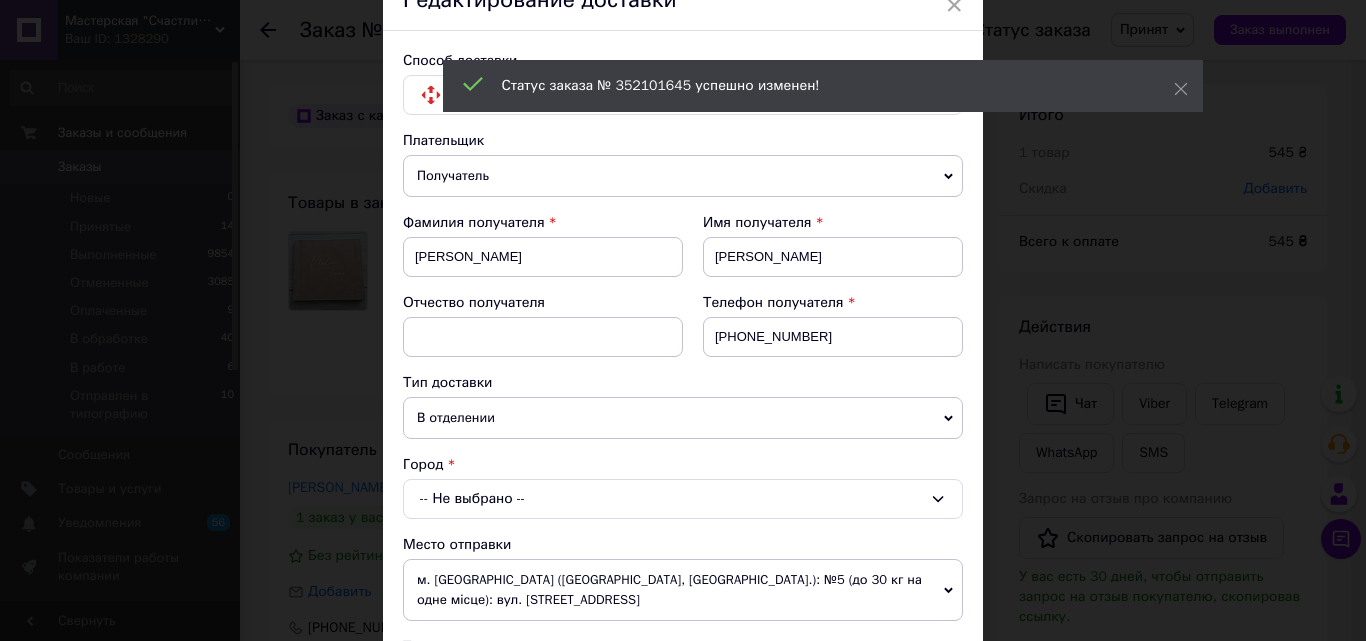 scroll, scrollTop: 200, scrollLeft: 0, axis: vertical 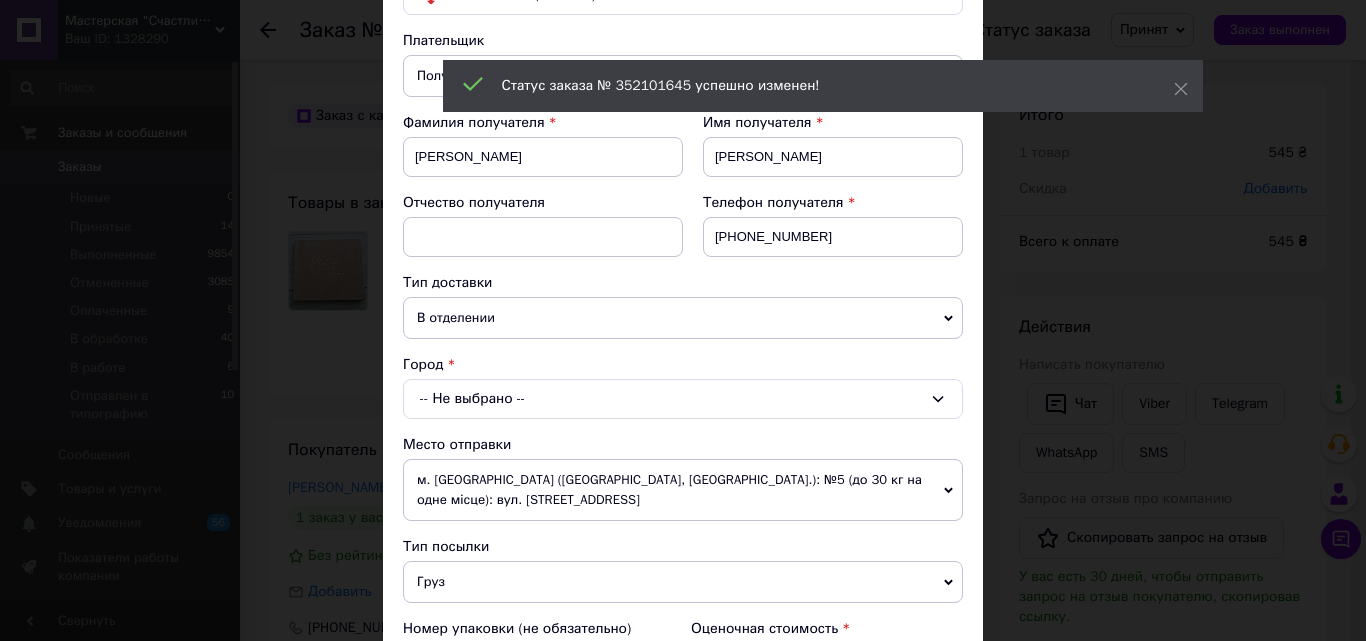 click on "-- Не выбрано --" at bounding box center (683, 399) 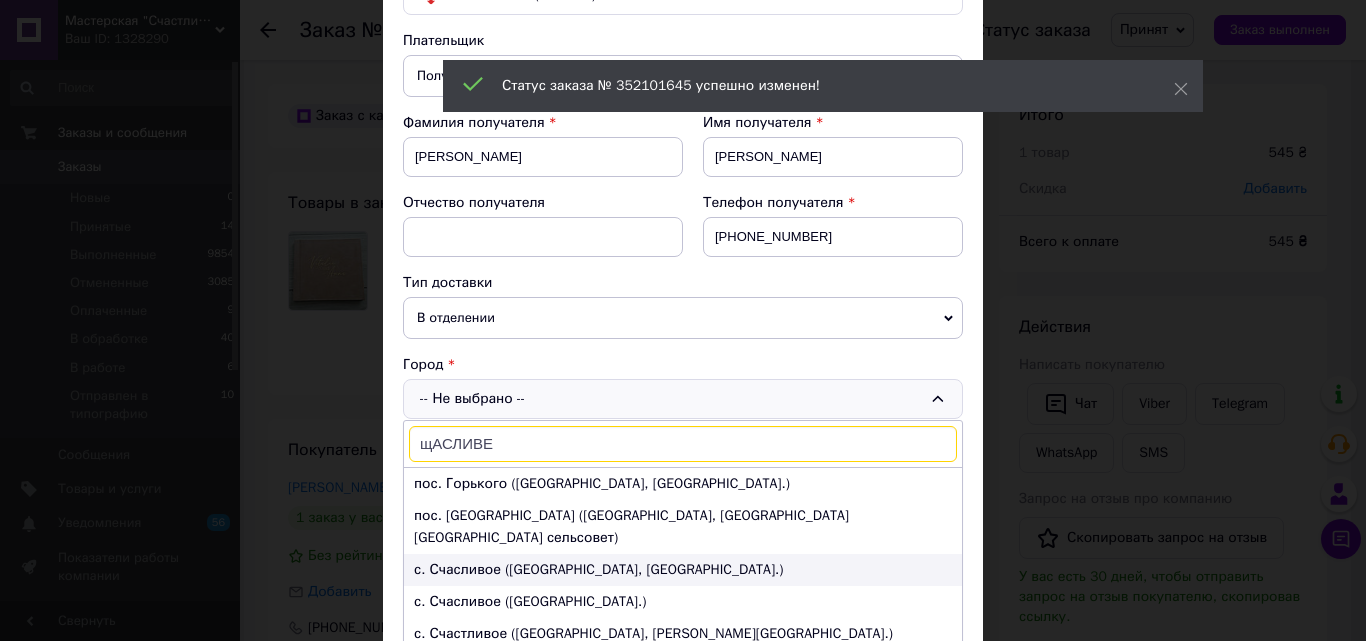 type on "щАСЛИВЕ" 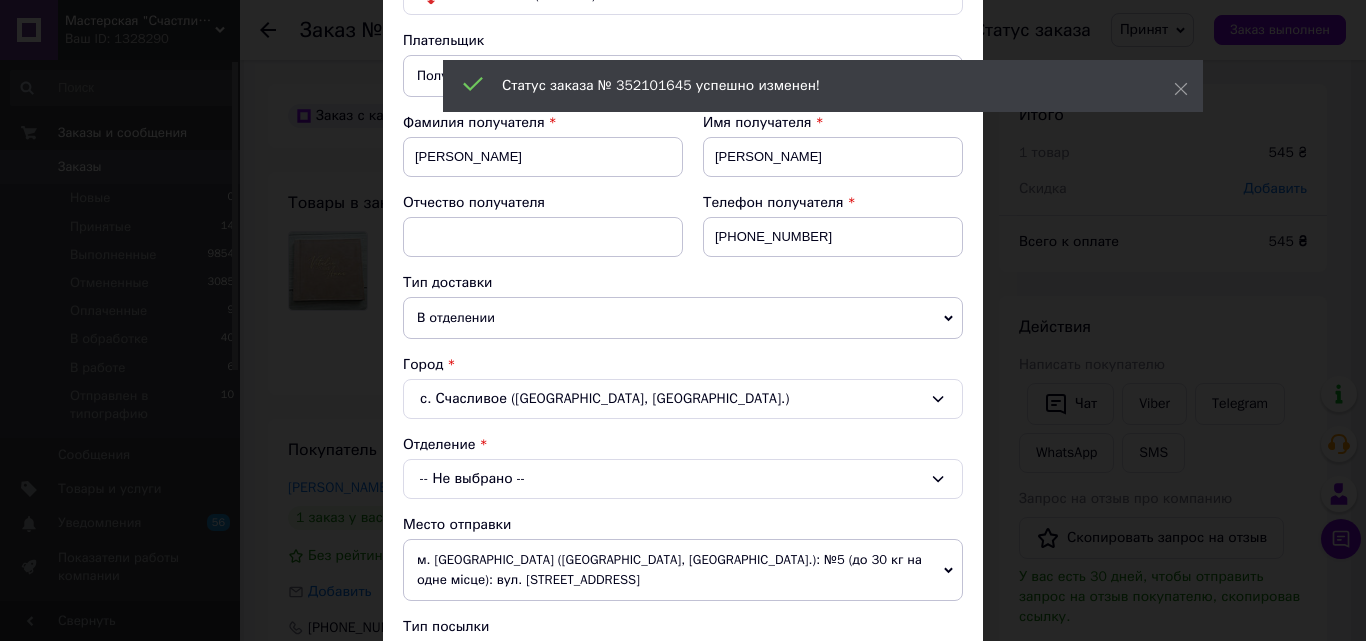 click on "Плательщик Получатель Отправитель Фамилия получателя Чернявська Имя получателя Ольга Отчество получателя Телефон получателя +380935757147 Тип доставки В отделении Курьером В почтомате Город с. Счасливое (Киевская обл., Бориспольский р-н.) Отделение -- Не выбрано -- Место отправки м. Запоріжжя (Запорізька обл., Запорізький р-н.): №5 (до 30 кг на одне місце): вул. Гоголя, 163 Одеса: №26 (до 200 кг): вул. Віталія Блажка, 2 м. Золочів (Львівська обл.): №1: вул. Тернопільська, 7а Добавить еще место отправки Тип посылки Груз Документы Номер упаковки (не обязательно) 545 Дата отправки < >" at bounding box center (683, 542) 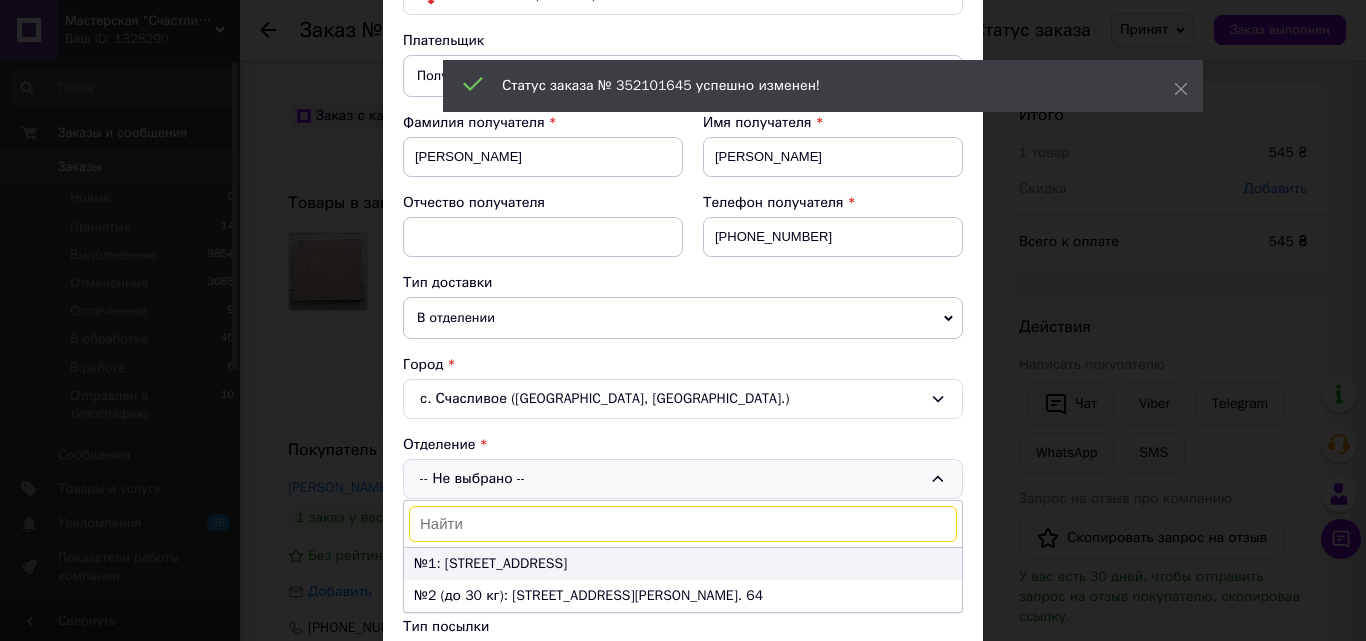 click on "№1: ул. Перспективная, 2" at bounding box center [683, 564] 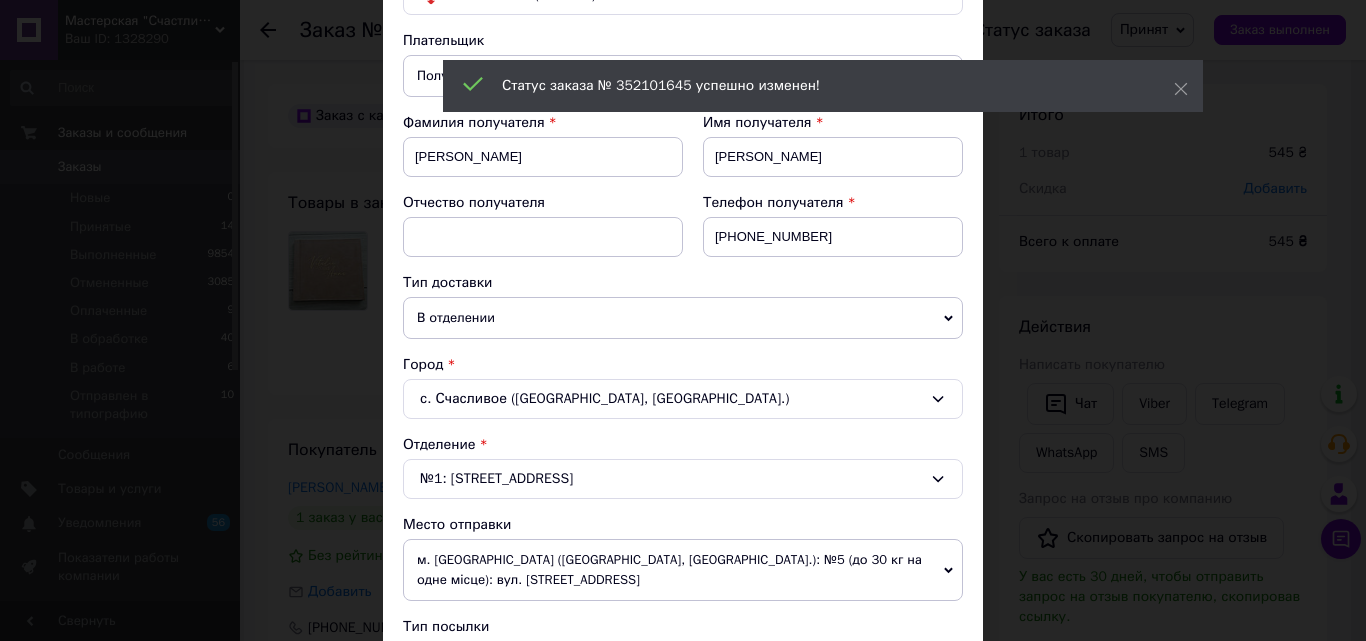 click on "с. Счасливое (Киевская обл., Бориспольский р-н.)" at bounding box center [683, 399] 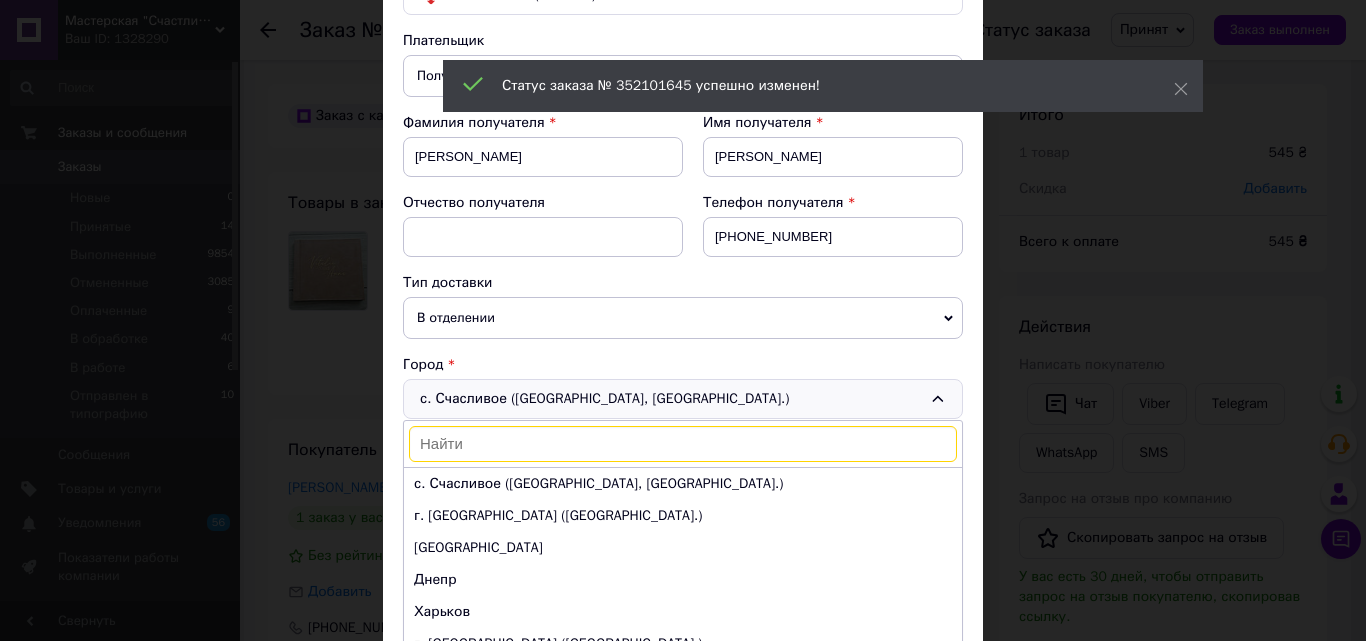 click at bounding box center (683, 444) 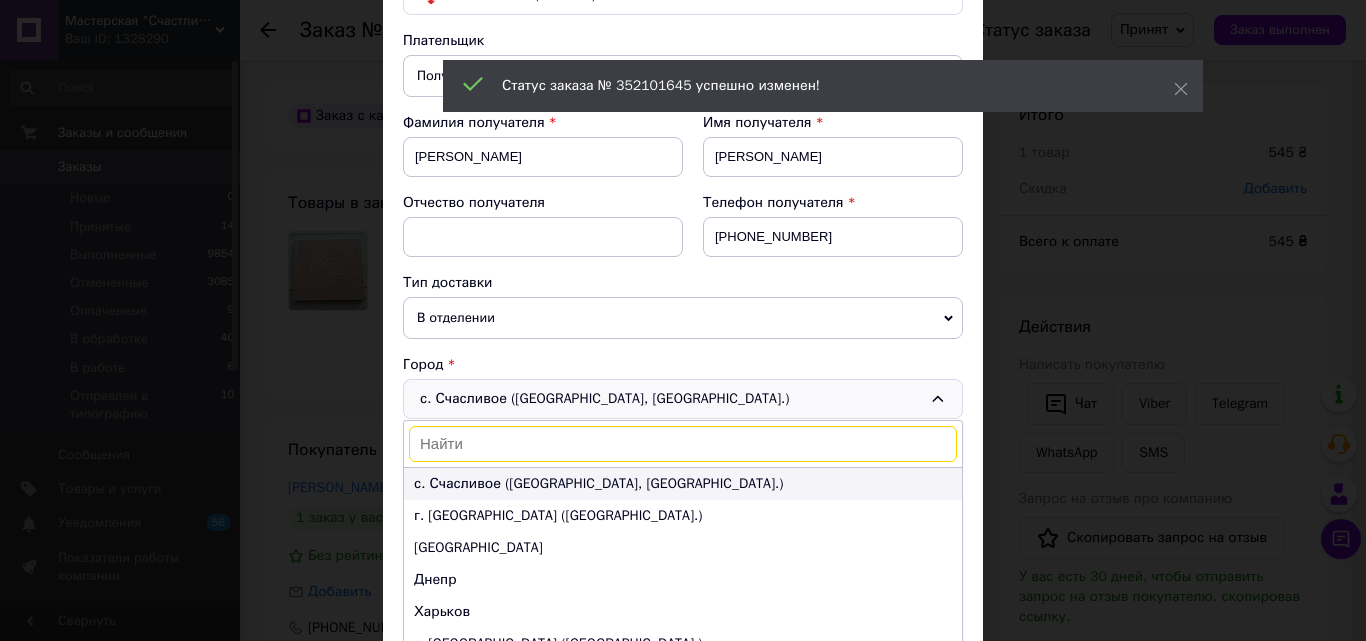 click on "с. Счасливое (Киевская обл., Бориспольский р-н.)" at bounding box center (599, 483) 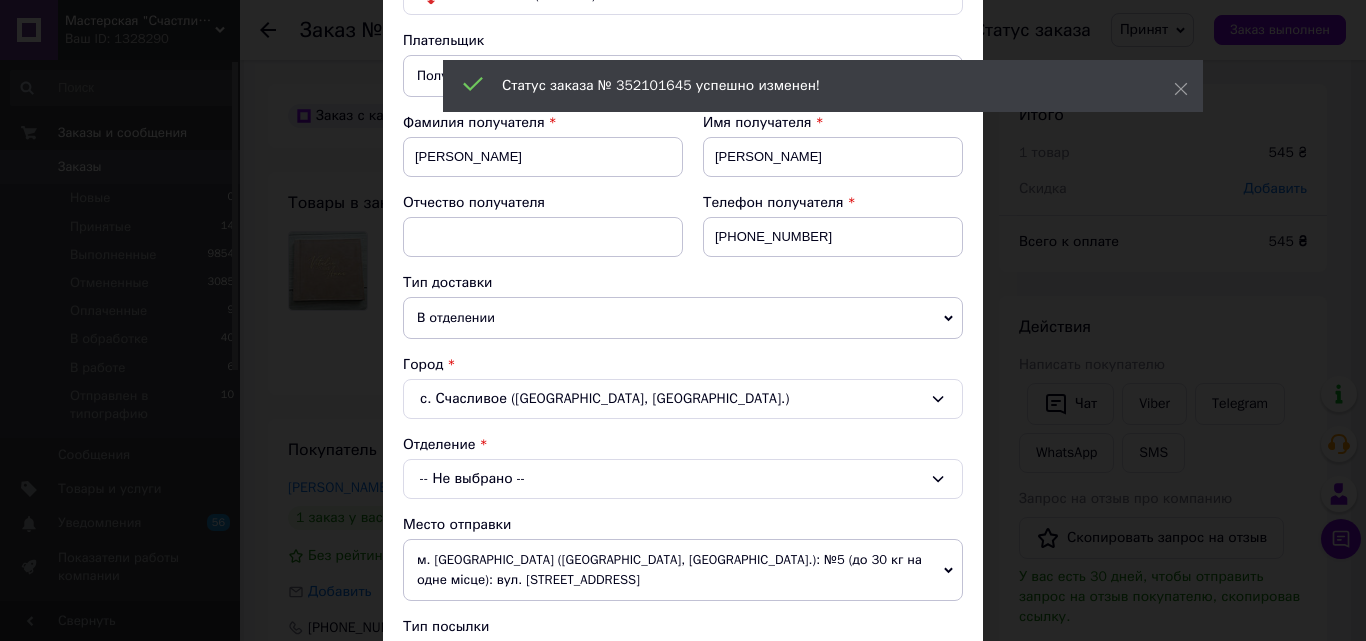 scroll, scrollTop: 400, scrollLeft: 0, axis: vertical 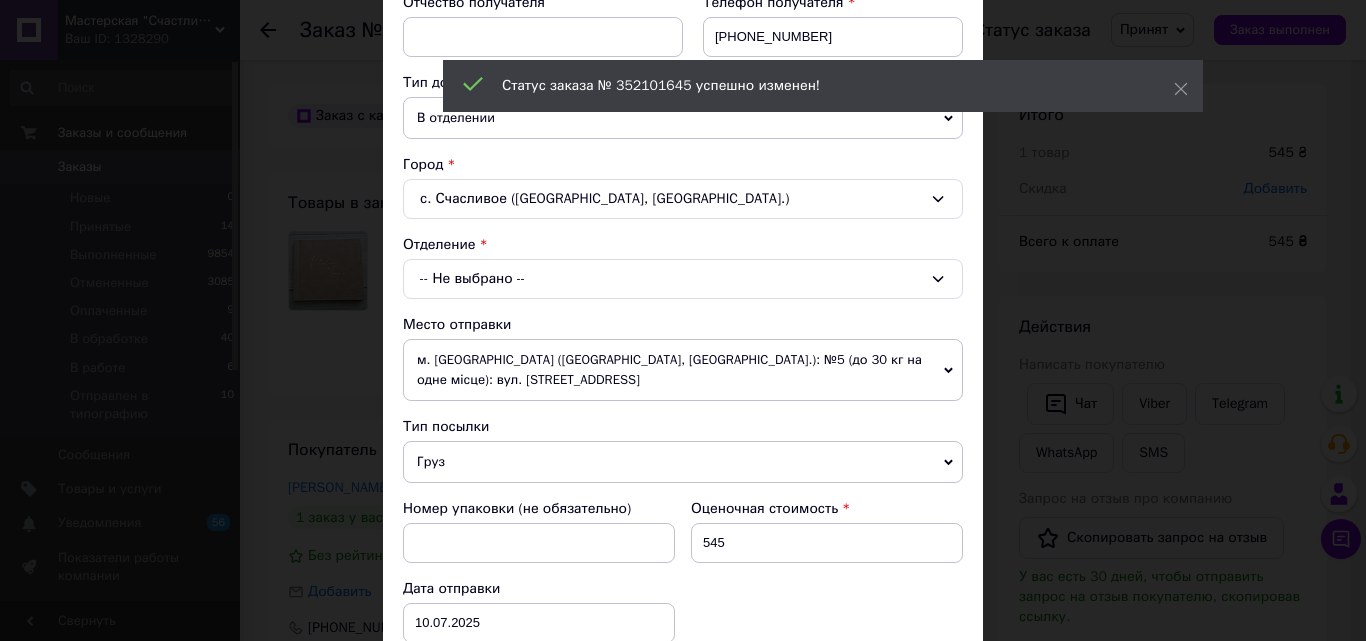 click on "-- Не выбрано --" at bounding box center [683, 279] 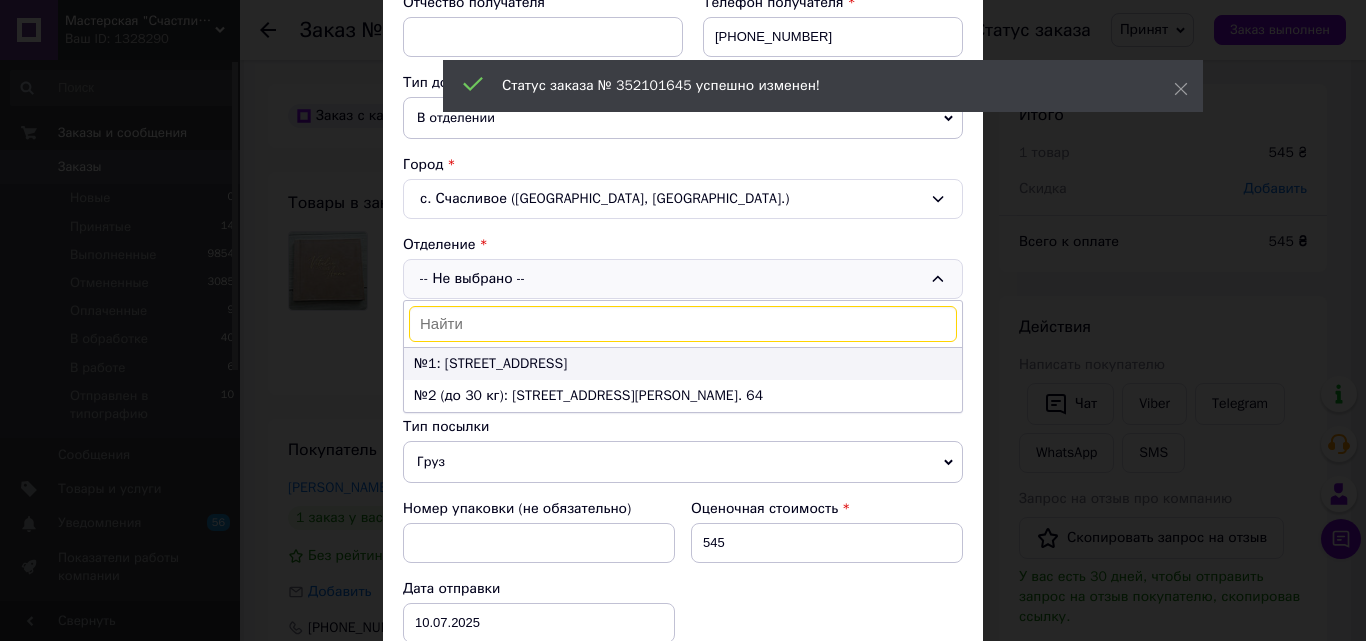 click on "№1: ул. Перспективная, 2" at bounding box center (683, 364) 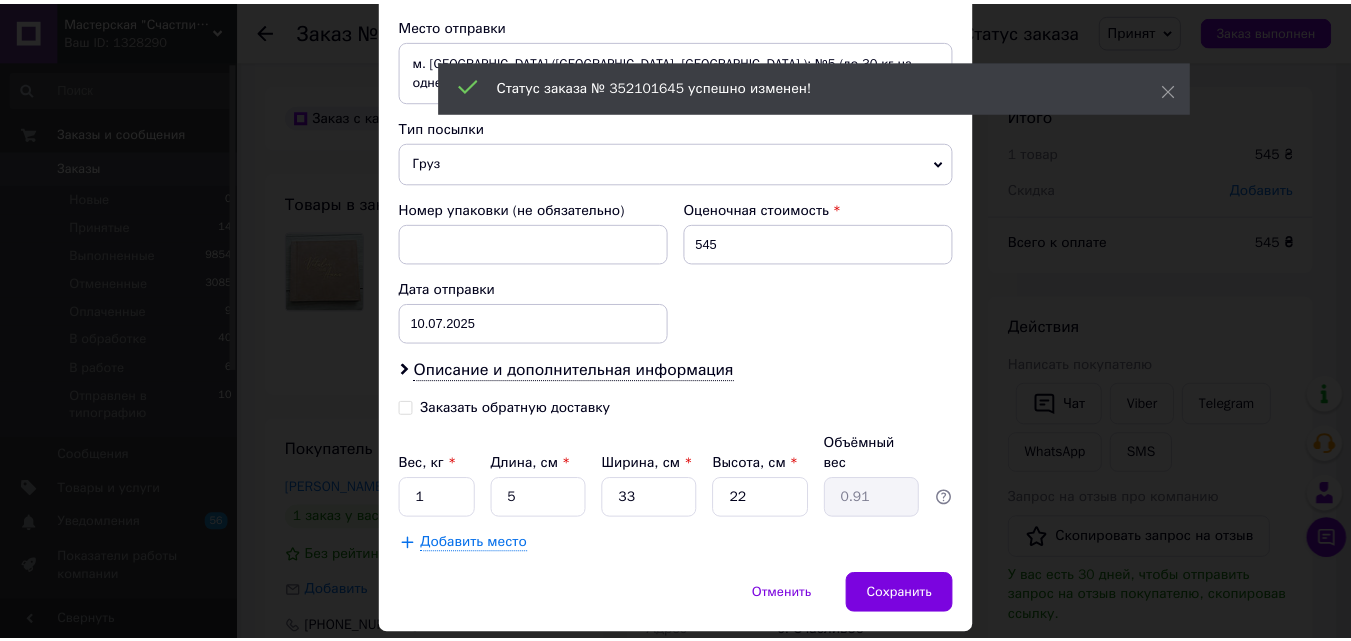 scroll, scrollTop: 743, scrollLeft: 0, axis: vertical 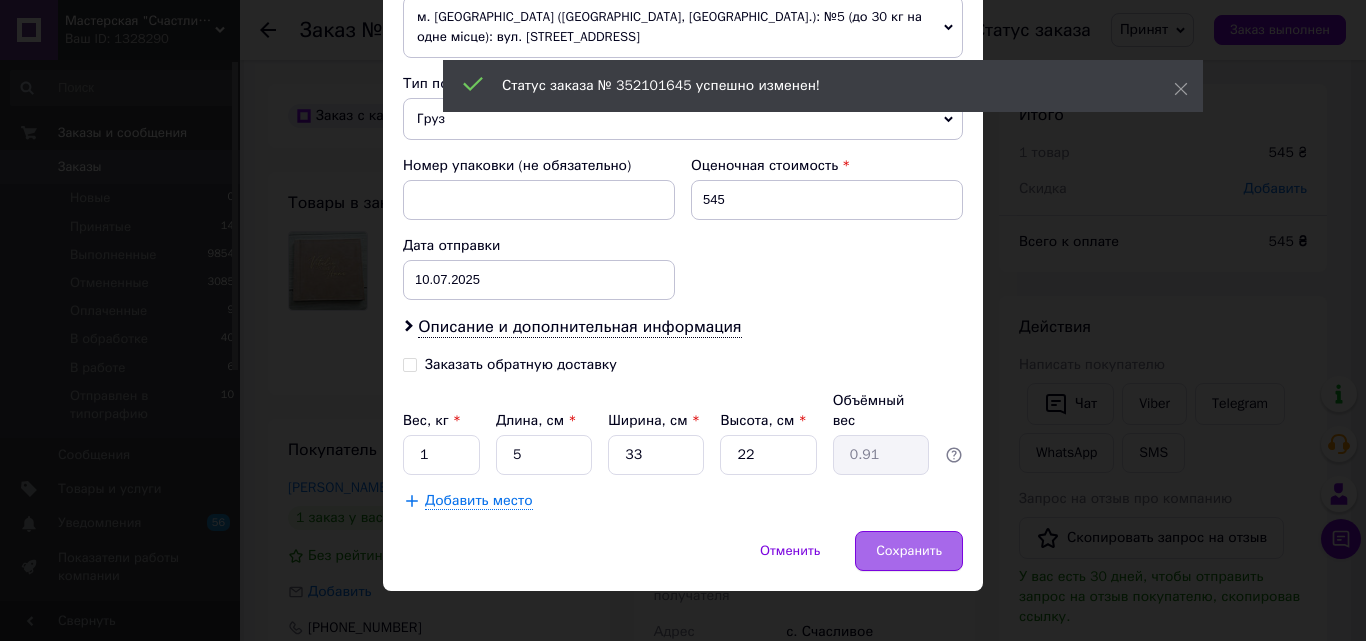 click on "Сохранить" at bounding box center (909, 551) 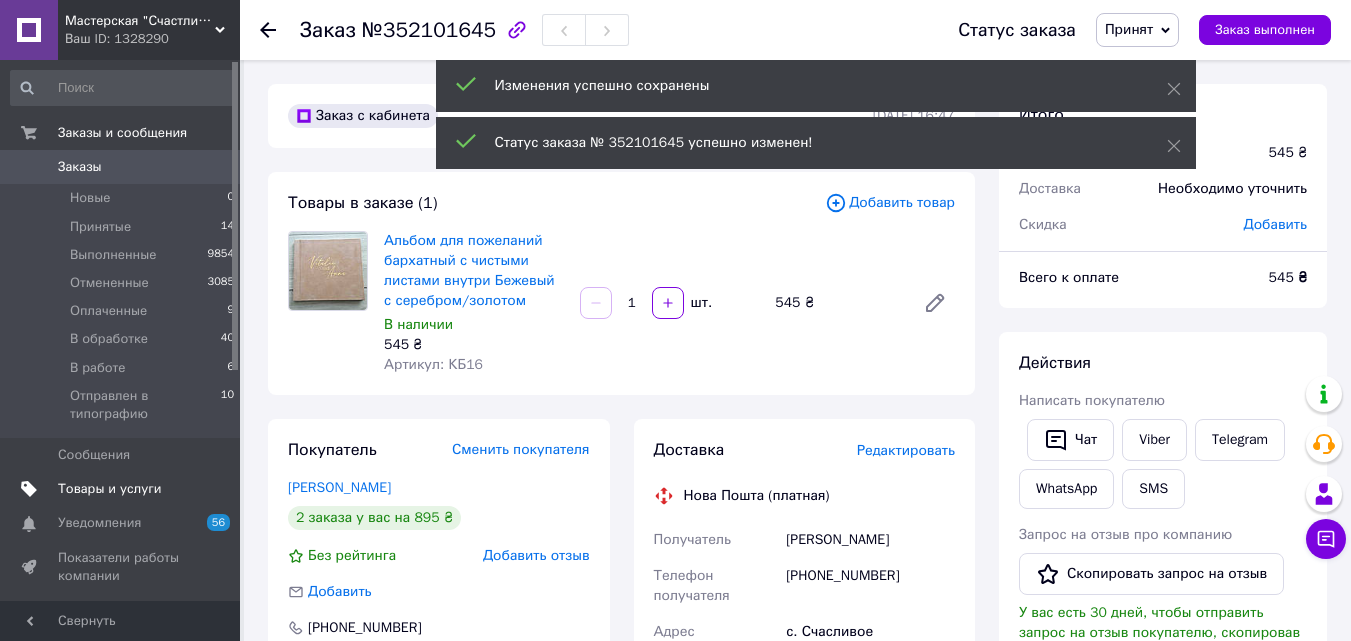 click on "Товары и услуги" at bounding box center [110, 489] 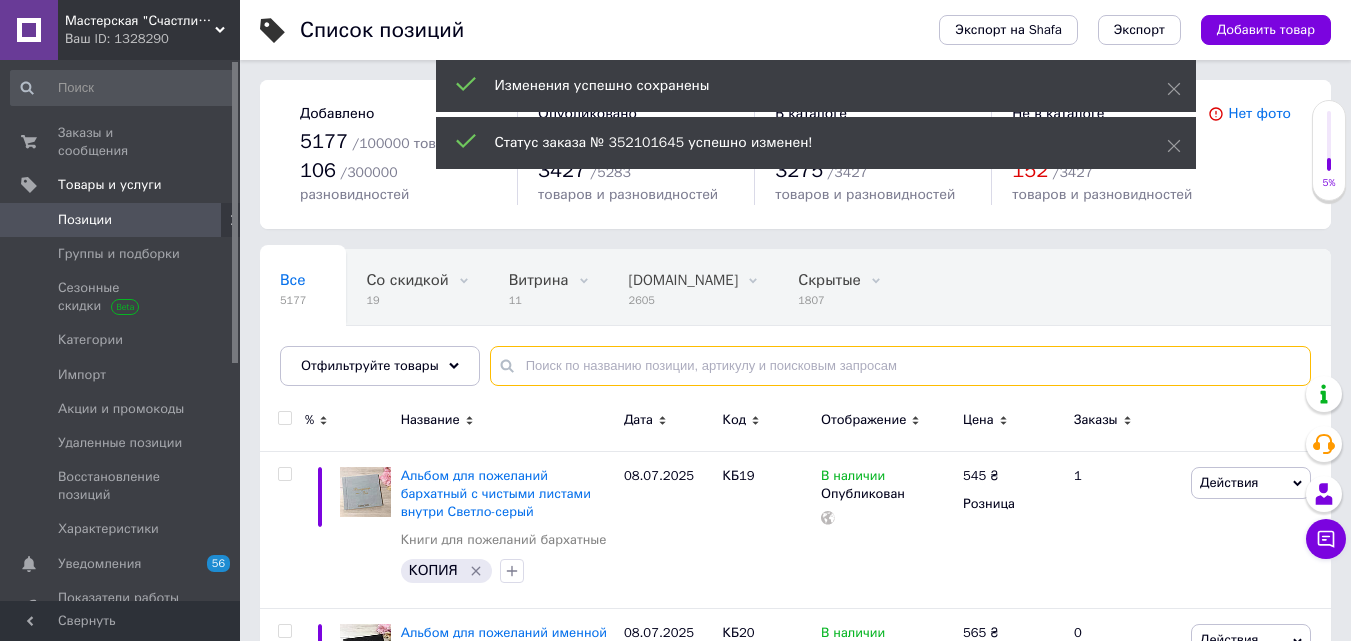 click at bounding box center [900, 366] 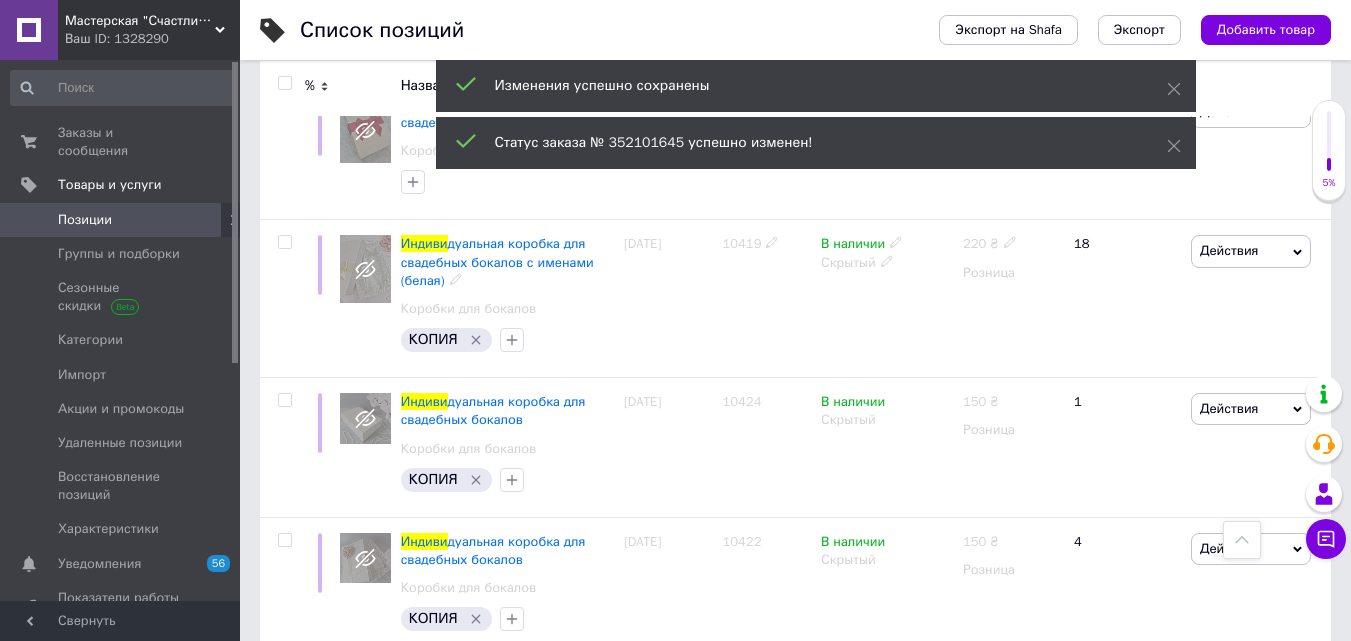 scroll, scrollTop: 1937, scrollLeft: 0, axis: vertical 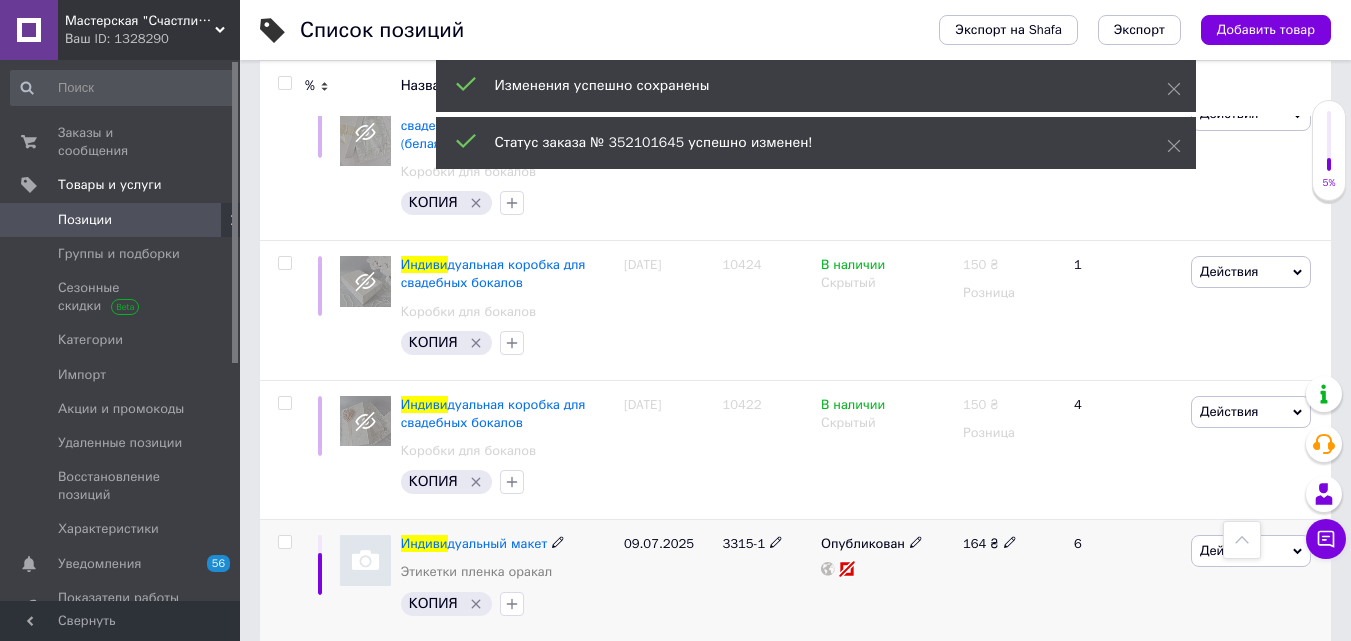 type on "ИНДИВИ" 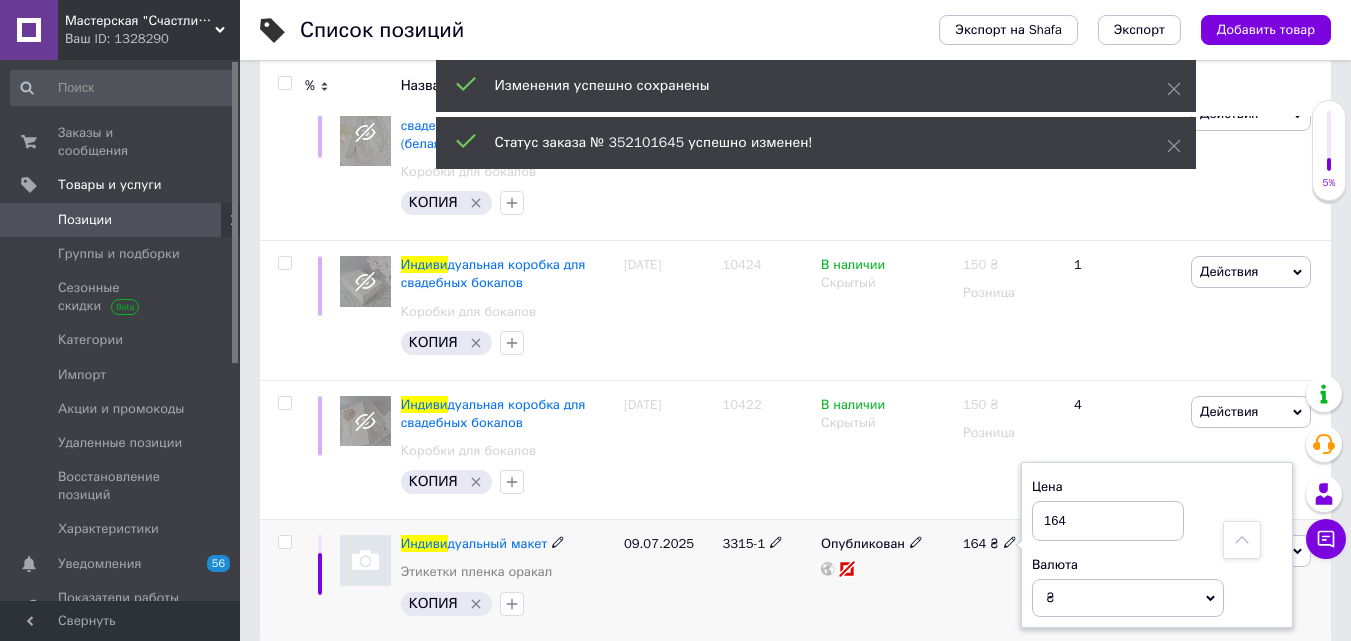 drag, startPoint x: 1066, startPoint y: 503, endPoint x: 1034, endPoint y: 498, distance: 32.38827 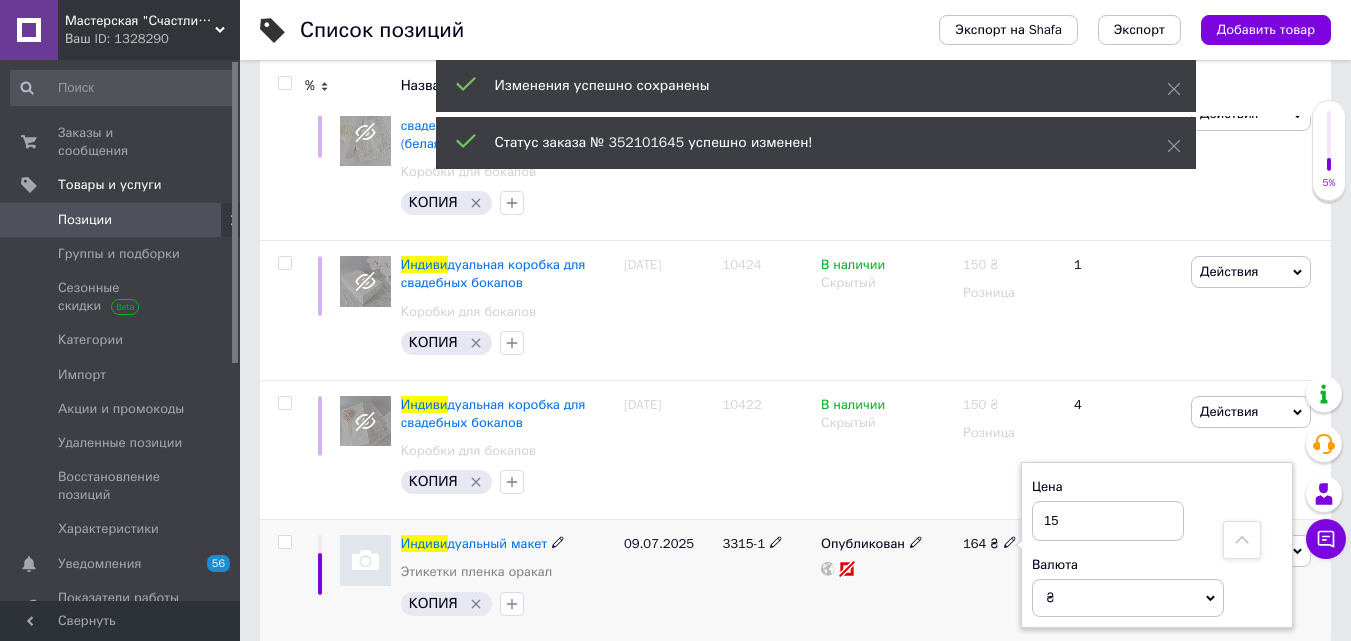 type on "15" 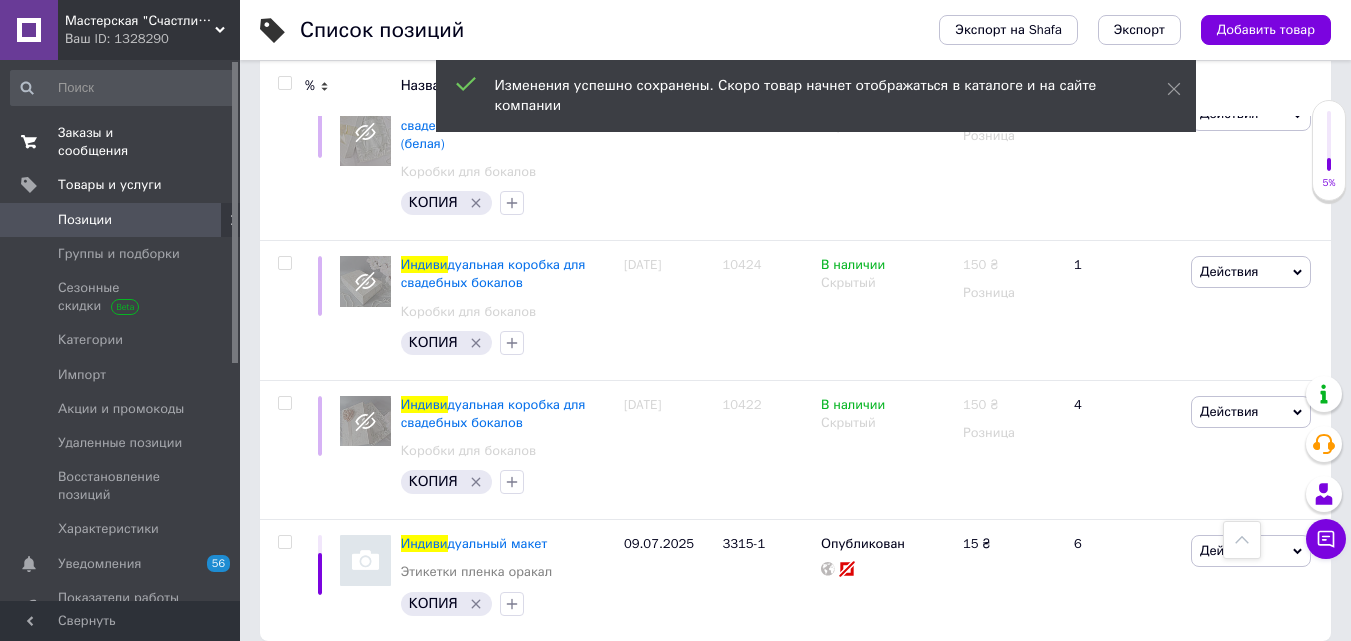 click on "Заказы и сообщения" at bounding box center [121, 142] 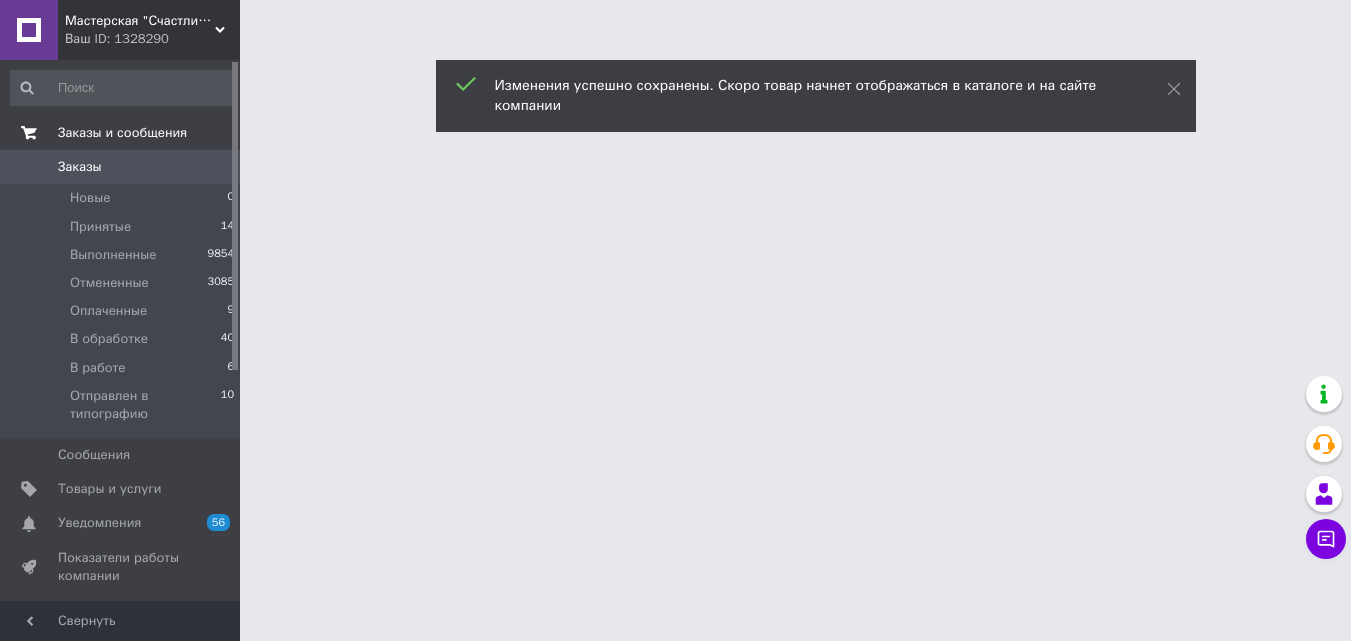 scroll, scrollTop: 0, scrollLeft: 0, axis: both 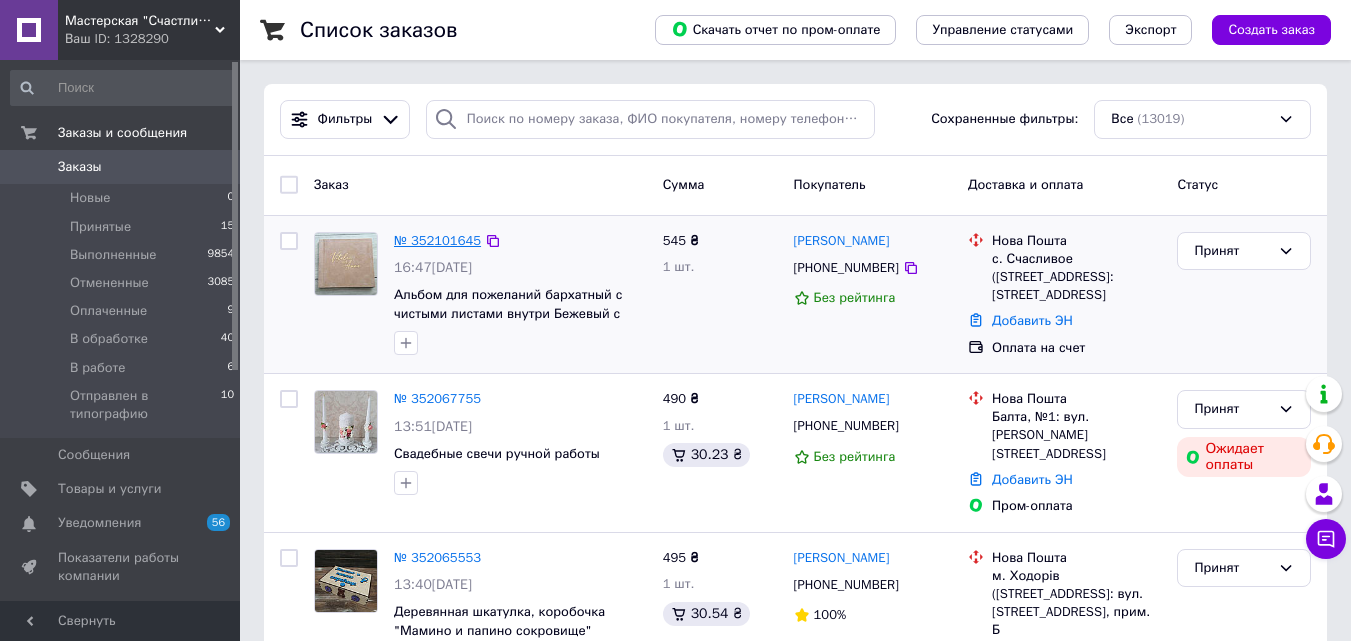 click on "№ 352101645" at bounding box center (437, 240) 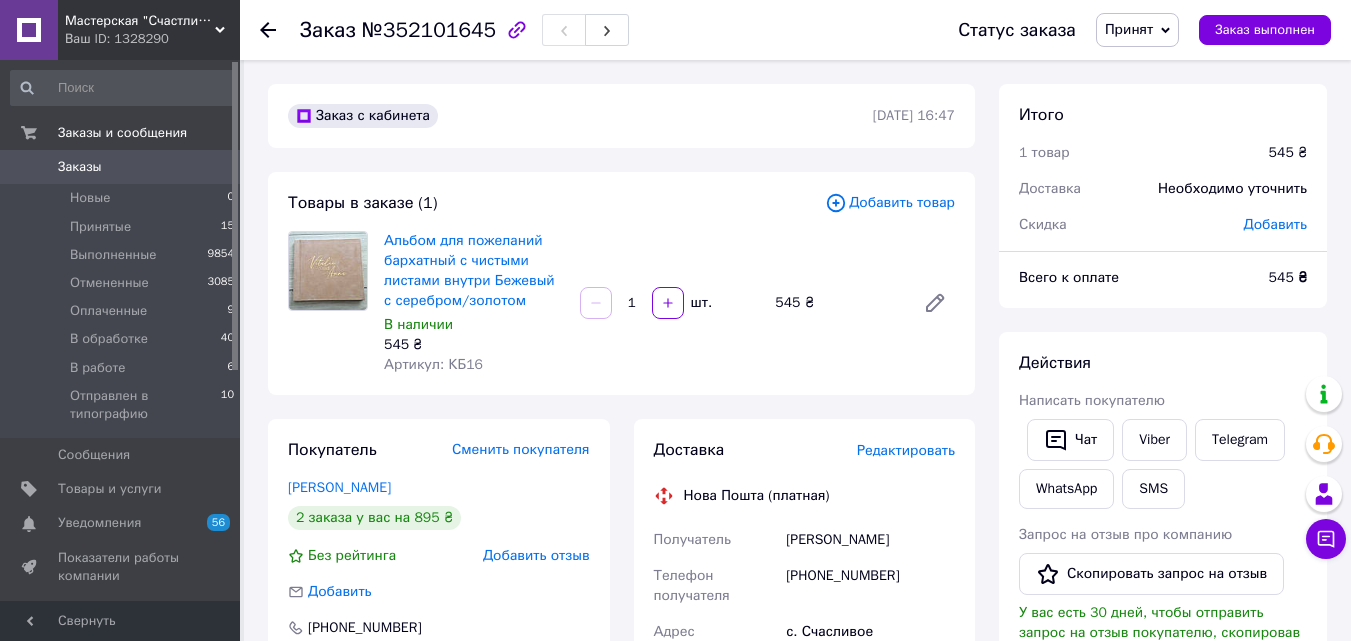 click on "Добавить товар" at bounding box center (890, 203) 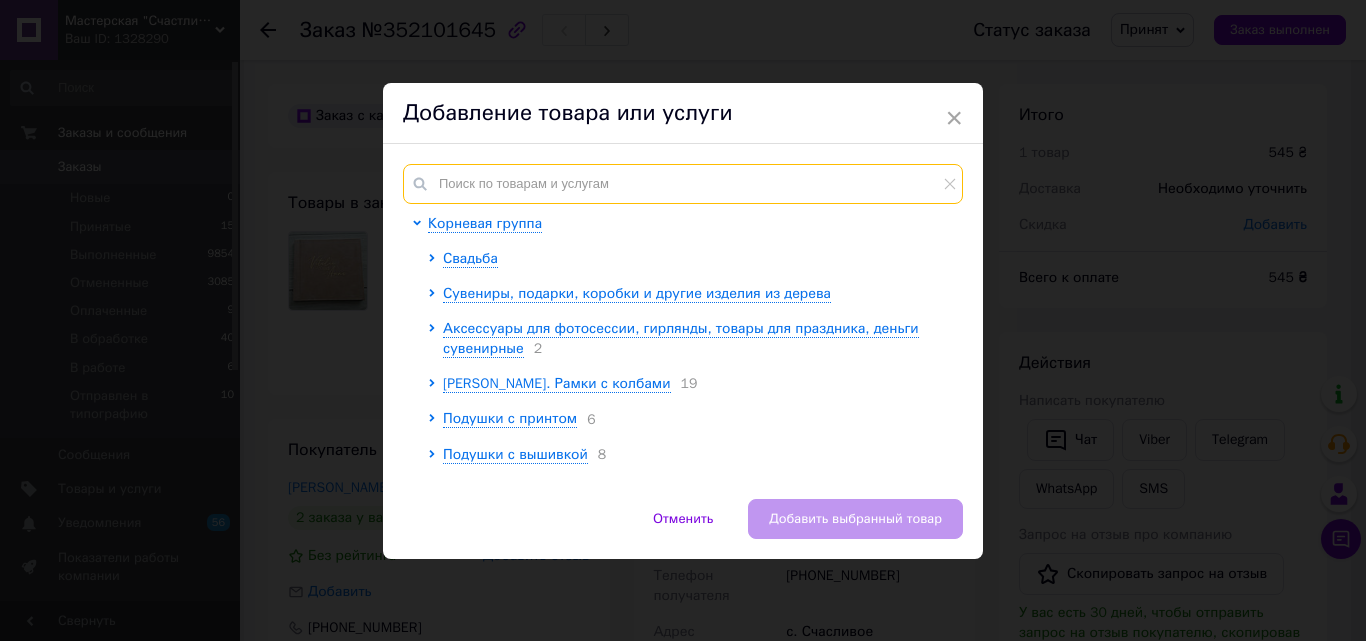 click at bounding box center (683, 184) 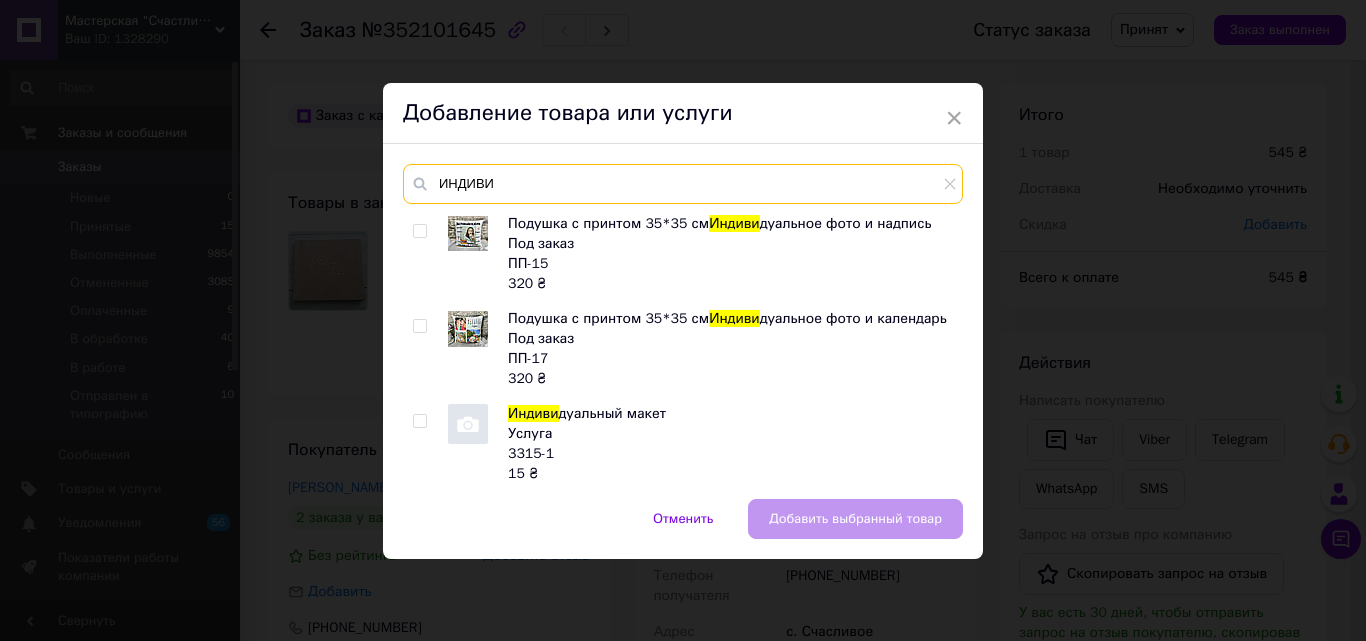type on "ИНДИВИ" 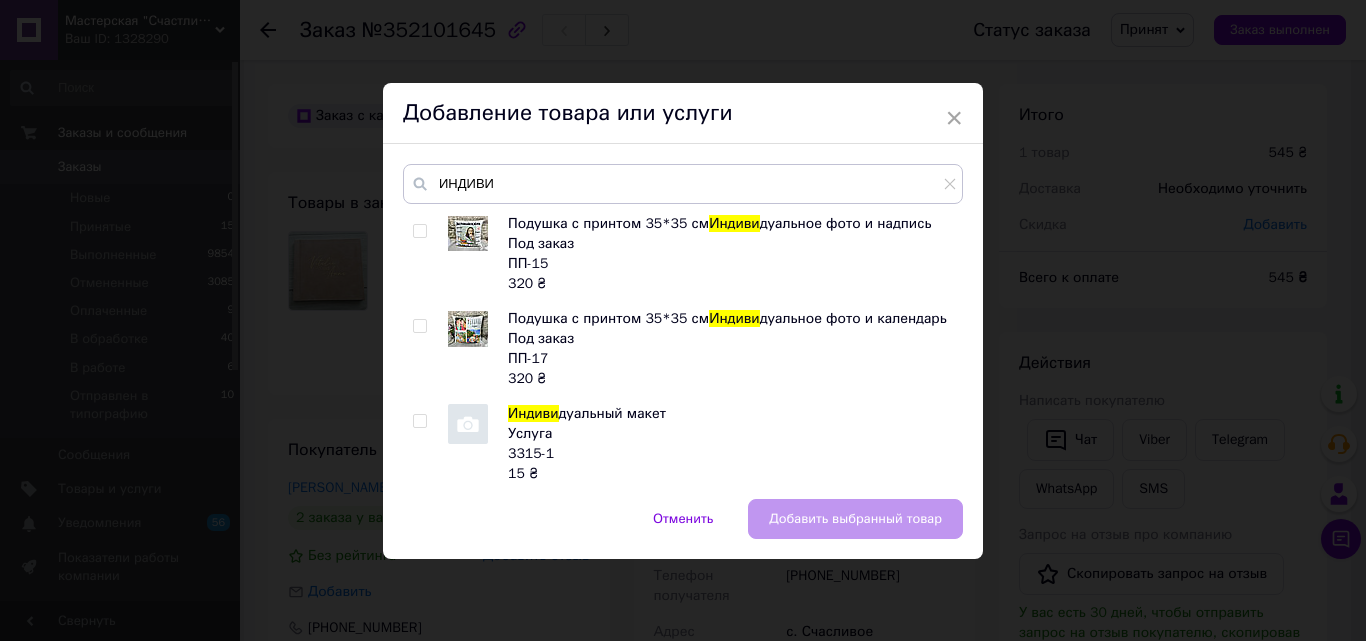 click at bounding box center [423, 444] 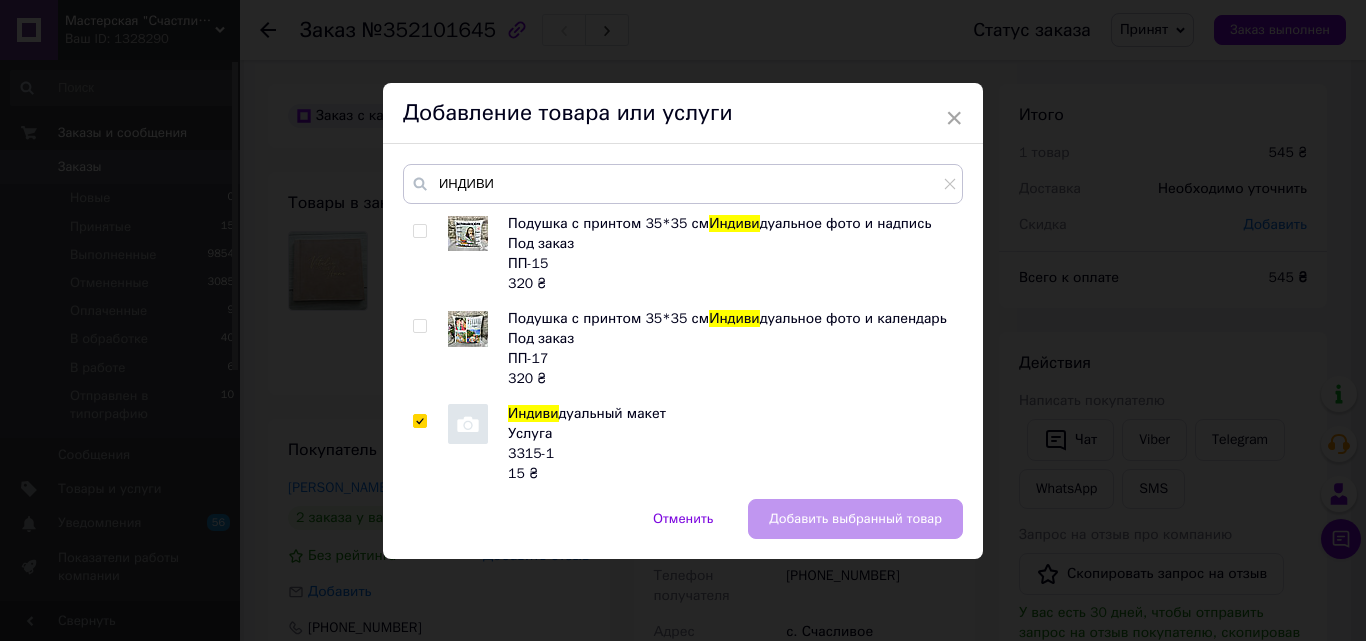 checkbox on "true" 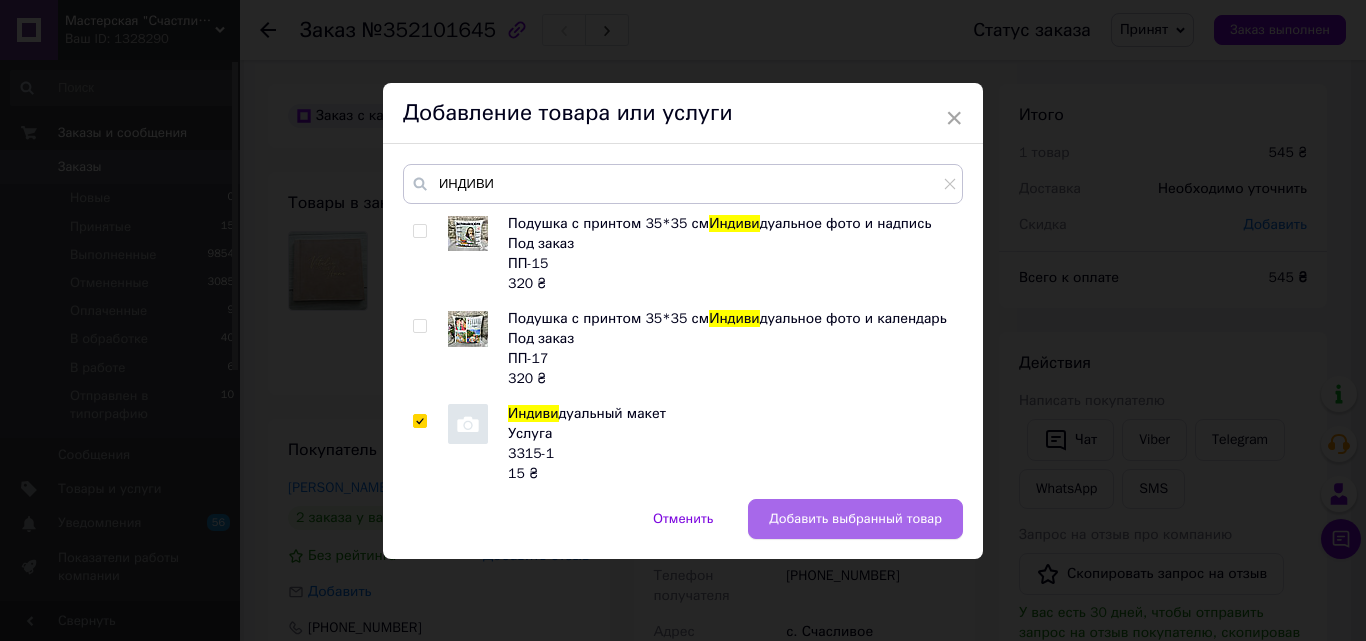 click on "Добавить выбранный товар" at bounding box center (855, 519) 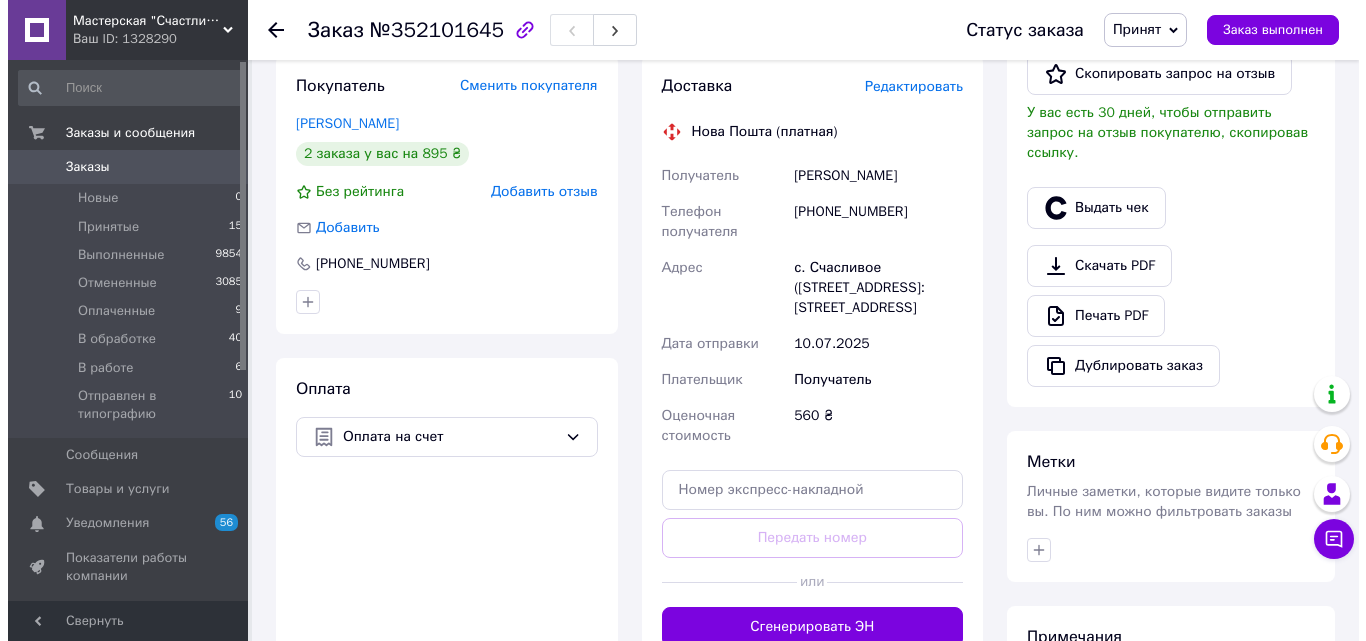scroll, scrollTop: 600, scrollLeft: 0, axis: vertical 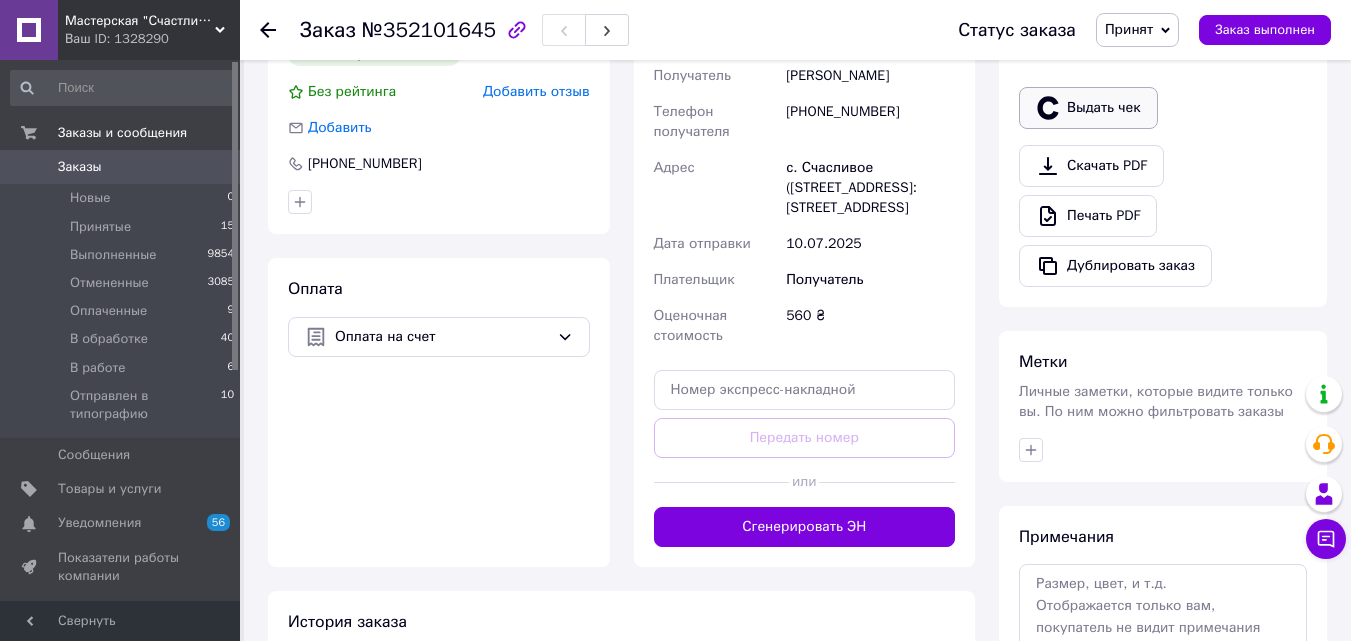 click on "Выдать чек" at bounding box center [1088, 108] 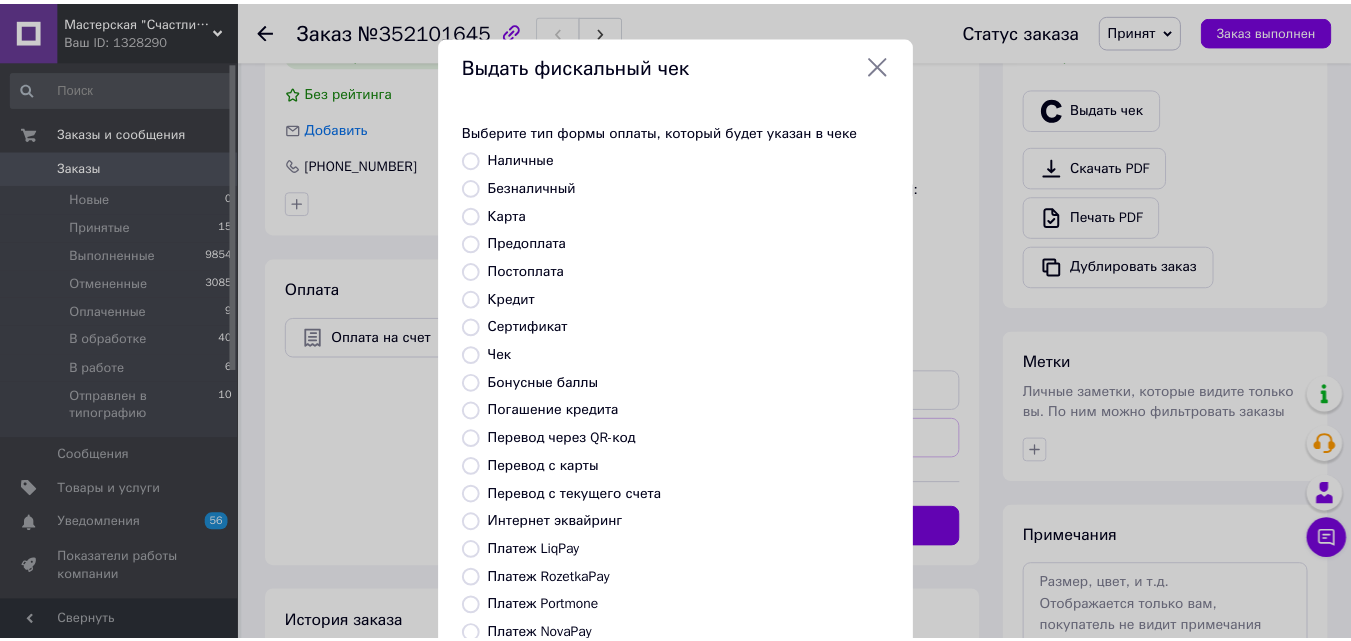 scroll, scrollTop: 218, scrollLeft: 0, axis: vertical 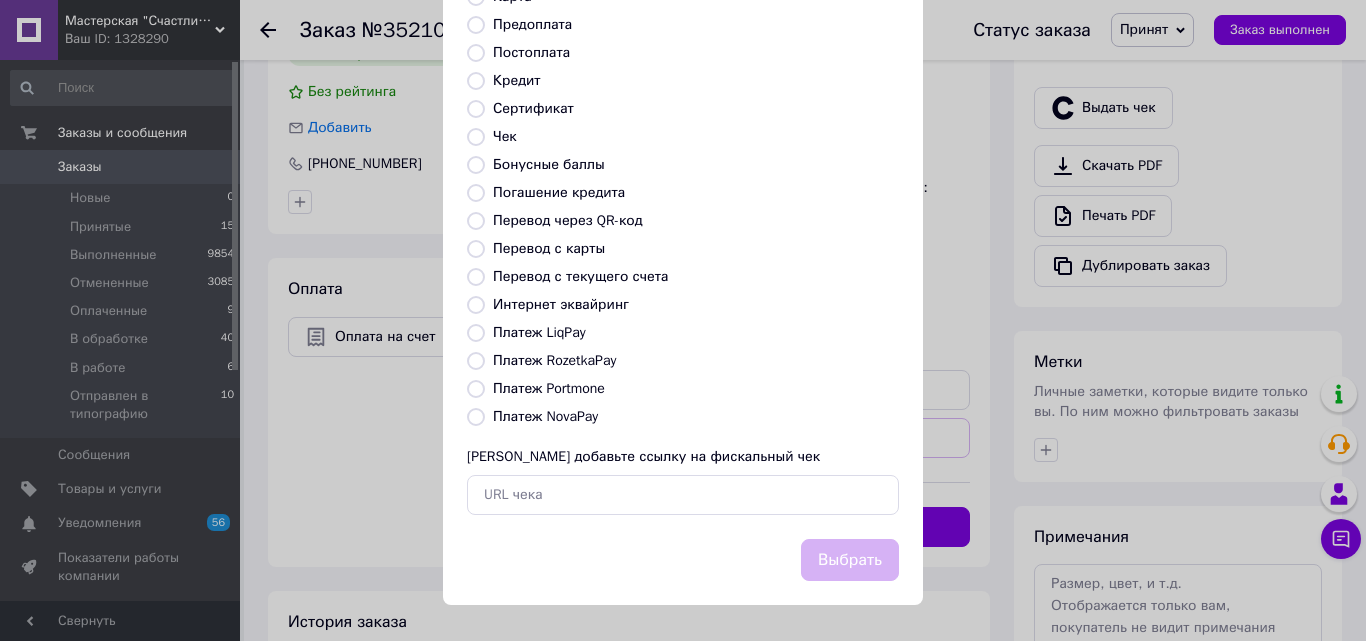 click on "Перевод с карты" at bounding box center (476, 249) 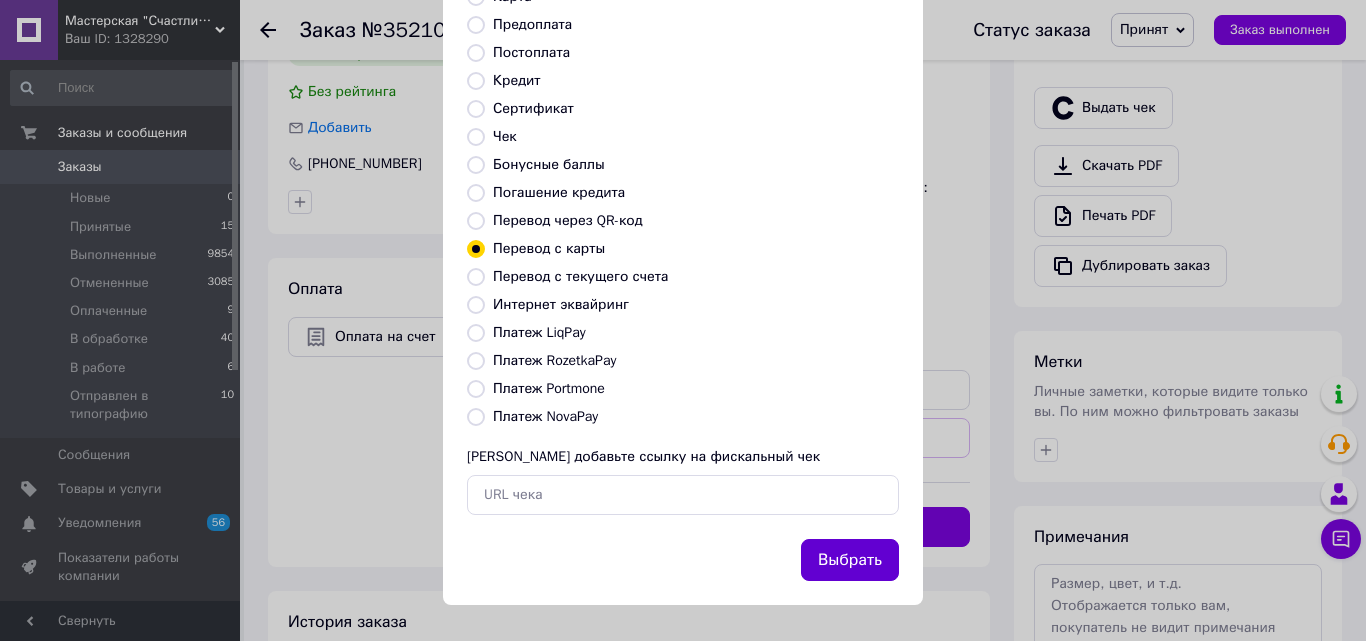 click on "Выбрать" at bounding box center (850, 560) 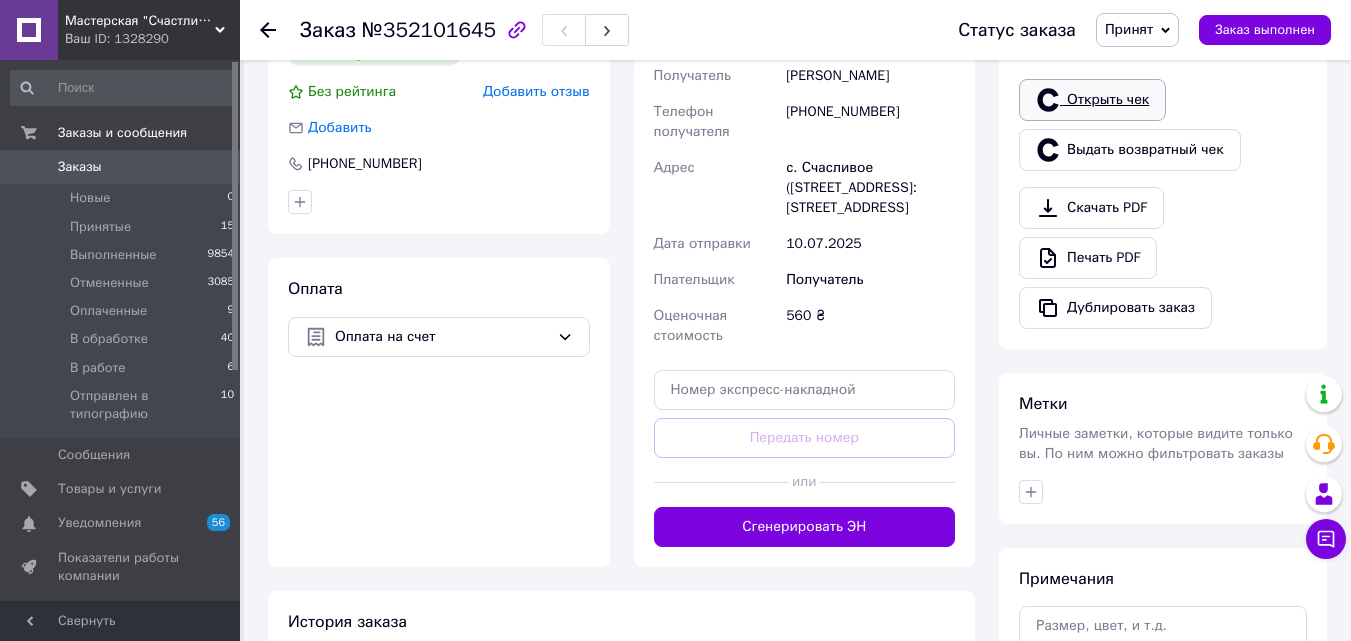 click on "Открыть чек" at bounding box center [1092, 100] 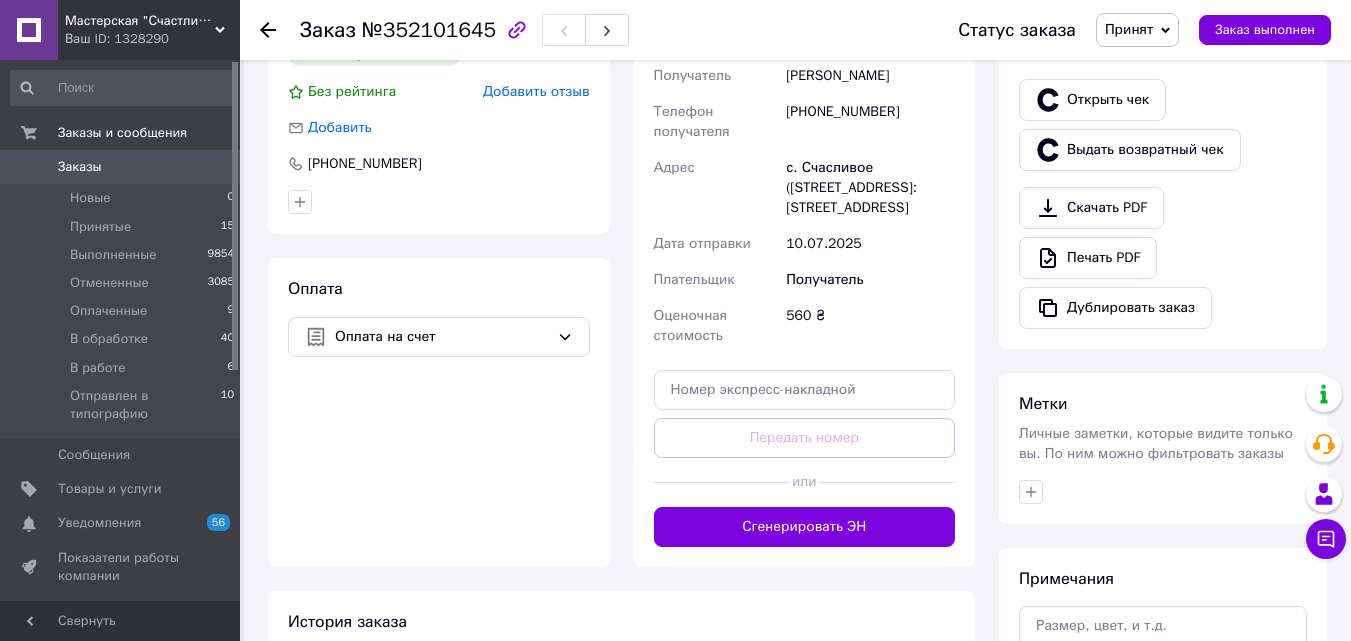 scroll, scrollTop: 700, scrollLeft: 0, axis: vertical 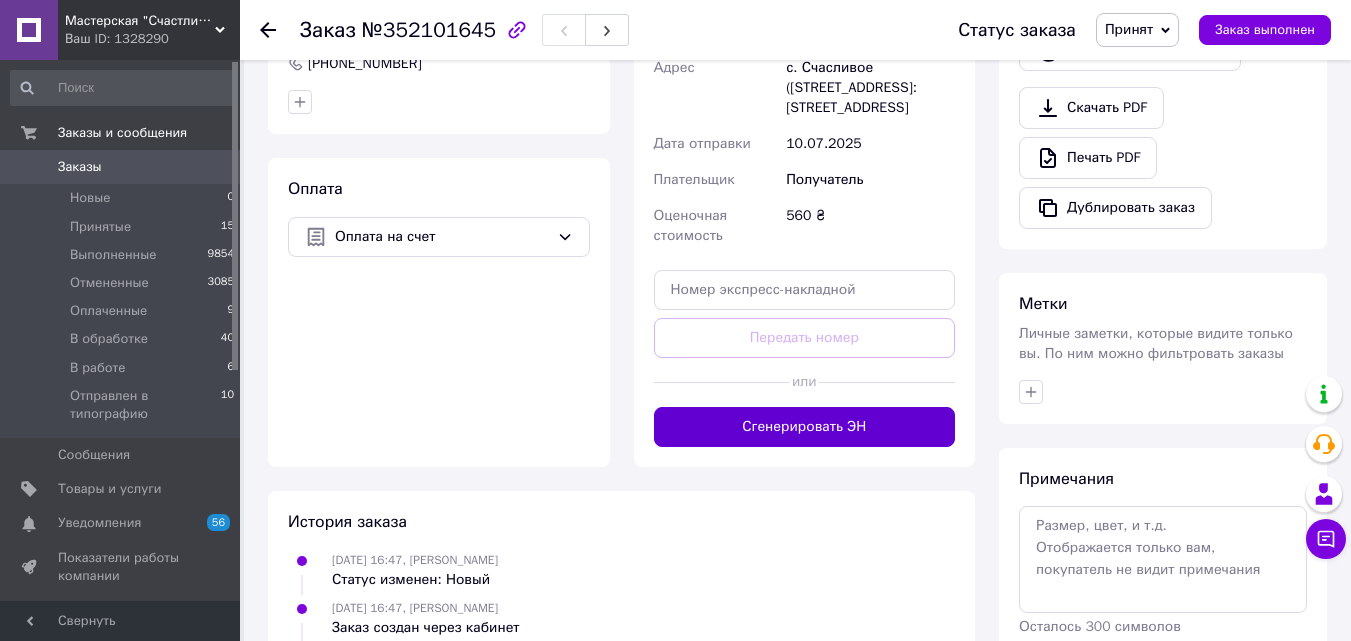 click on "Сгенерировать ЭН" at bounding box center [805, 427] 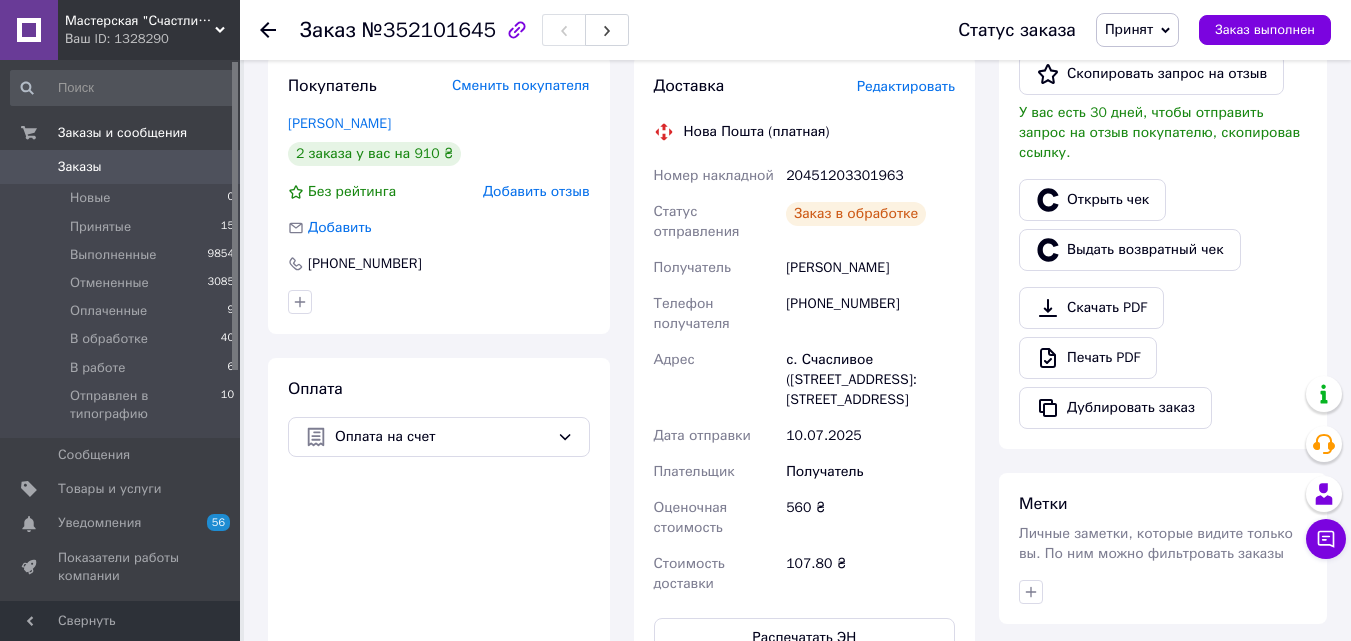 scroll, scrollTop: 400, scrollLeft: 0, axis: vertical 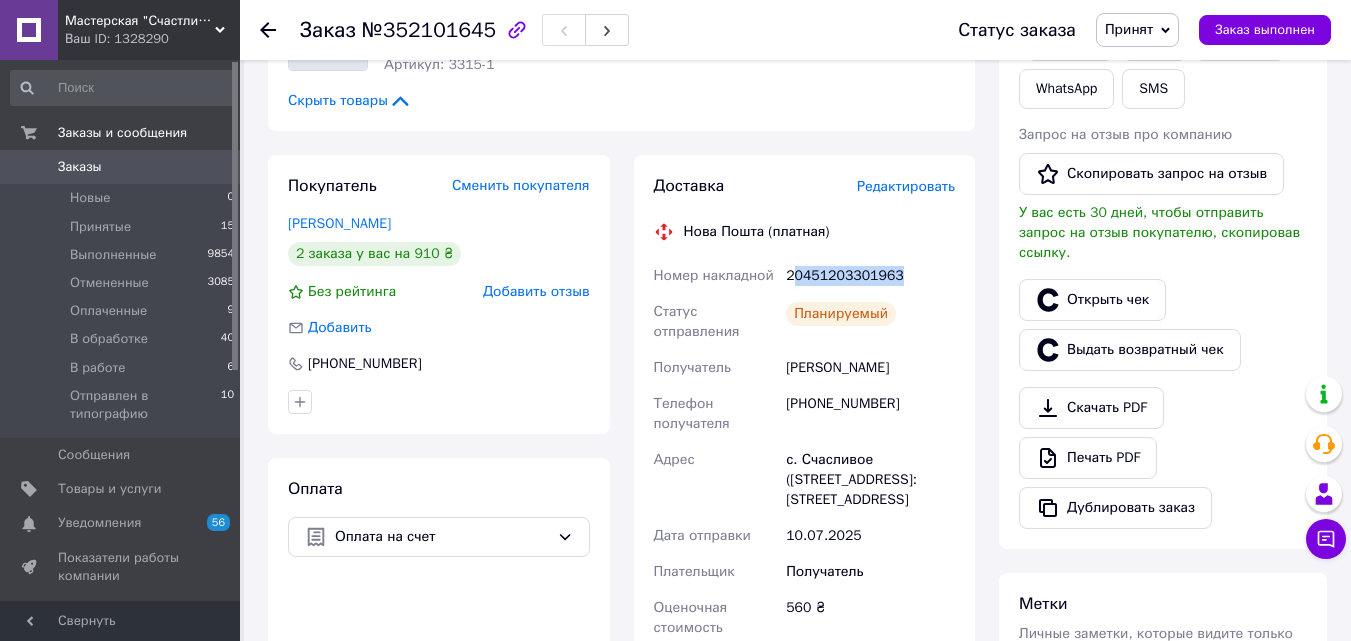 drag, startPoint x: 790, startPoint y: 276, endPoint x: 895, endPoint y: 283, distance: 105.23308 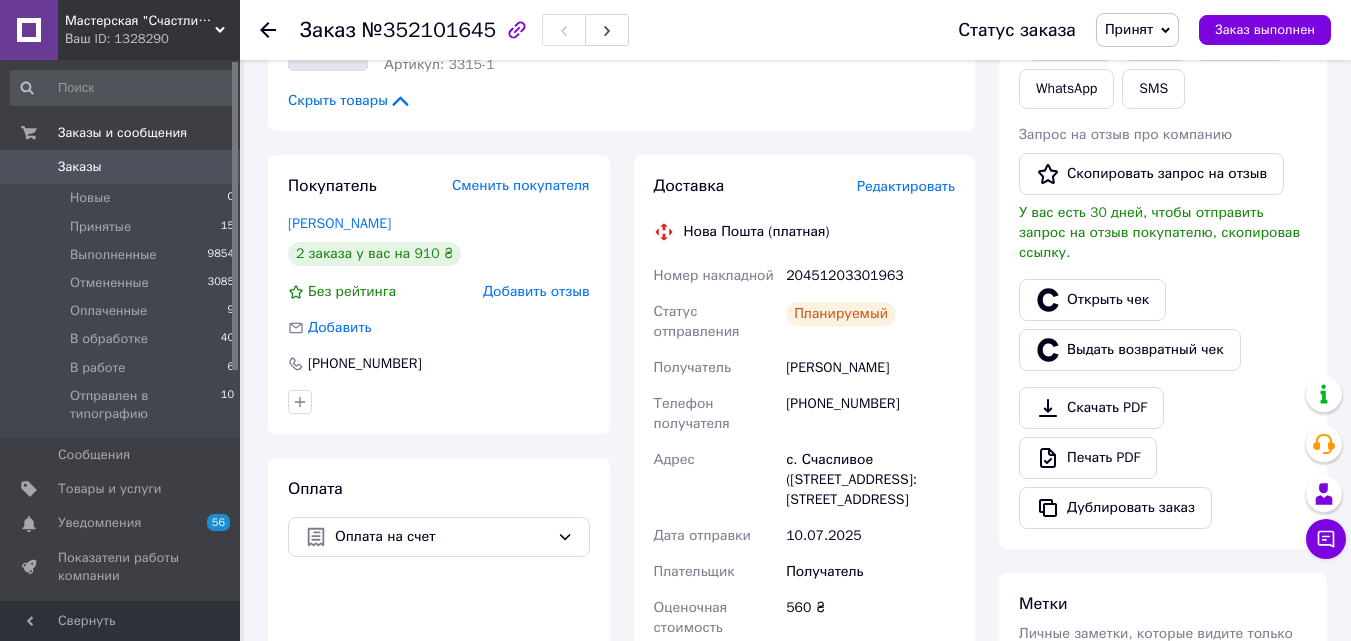 click on "20451203301963" at bounding box center (870, 276) 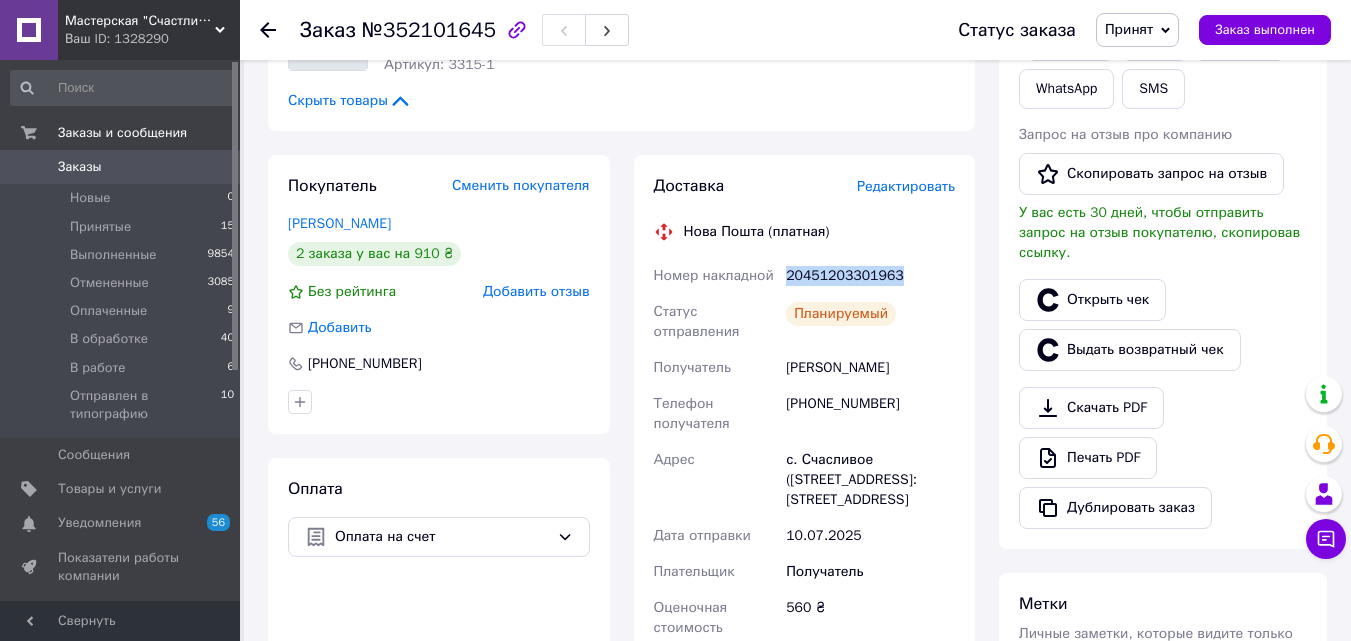 drag, startPoint x: 789, startPoint y: 274, endPoint x: 899, endPoint y: 283, distance: 110.36757 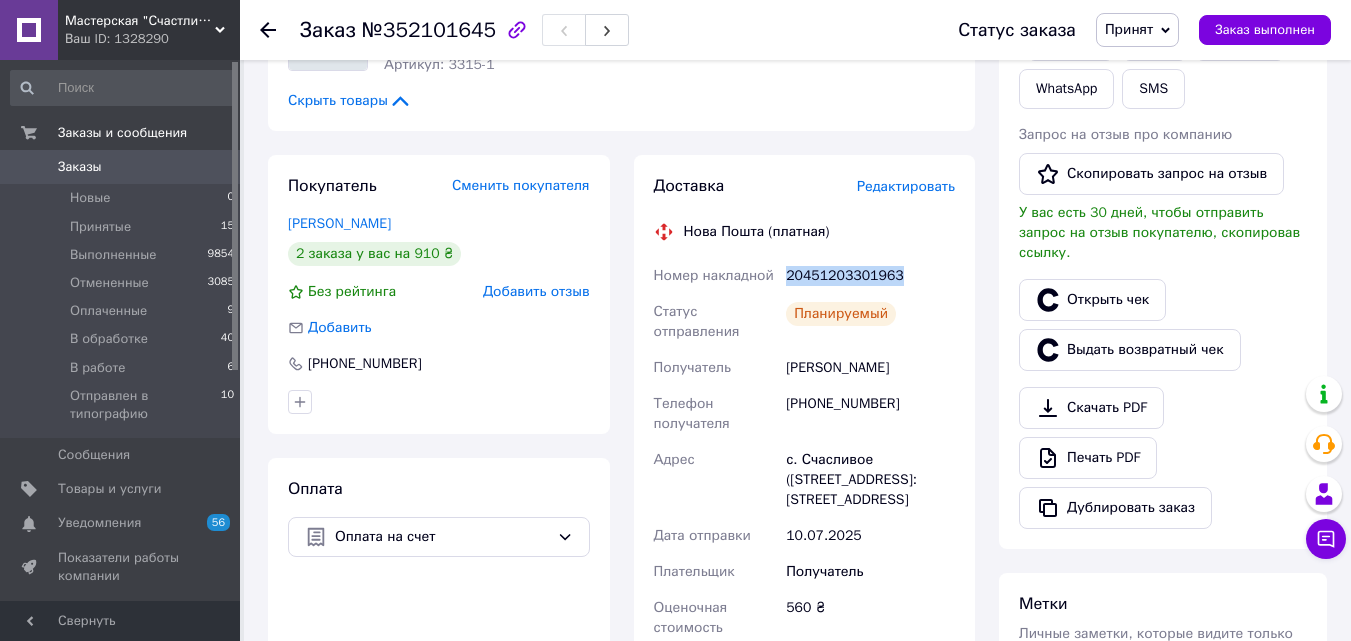 click on "Принят" at bounding box center (1129, 29) 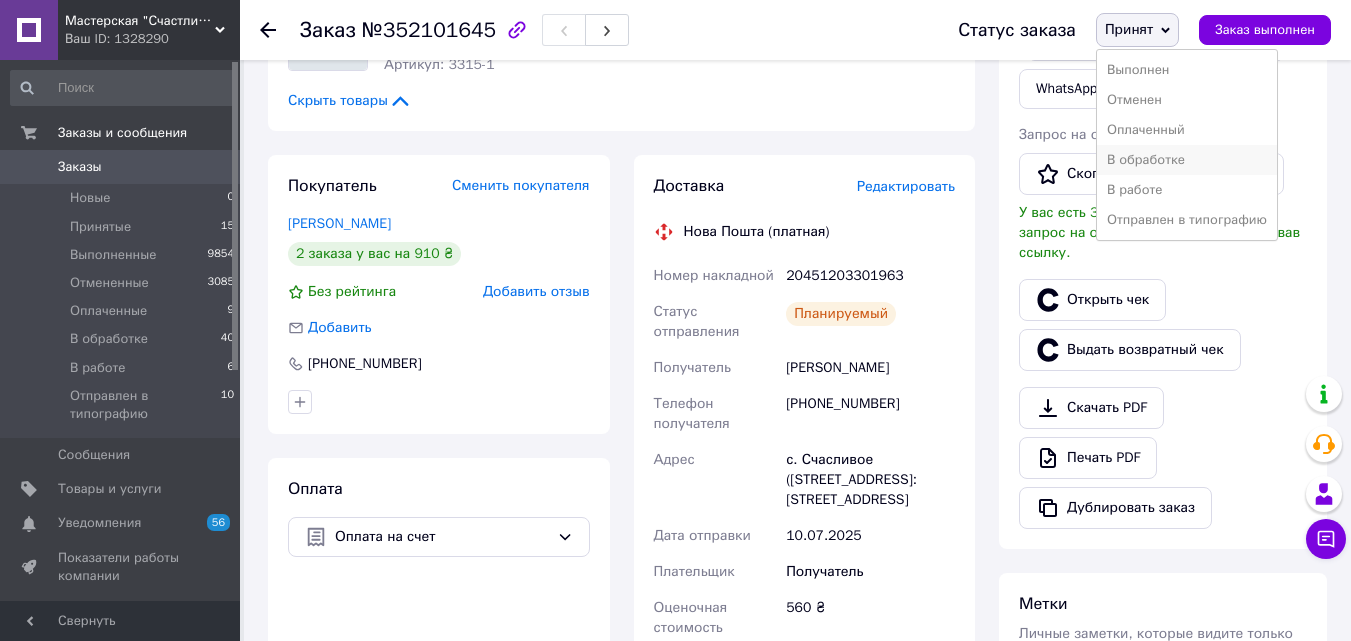 click on "В обработке" at bounding box center (1187, 160) 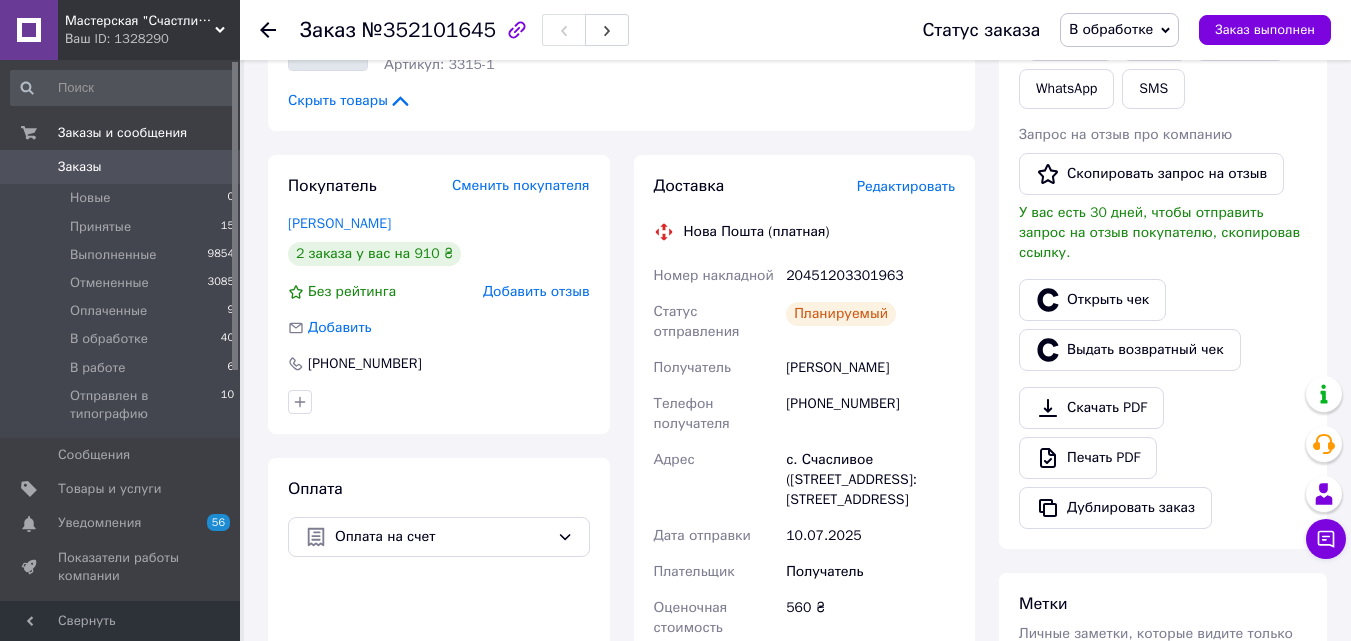 click 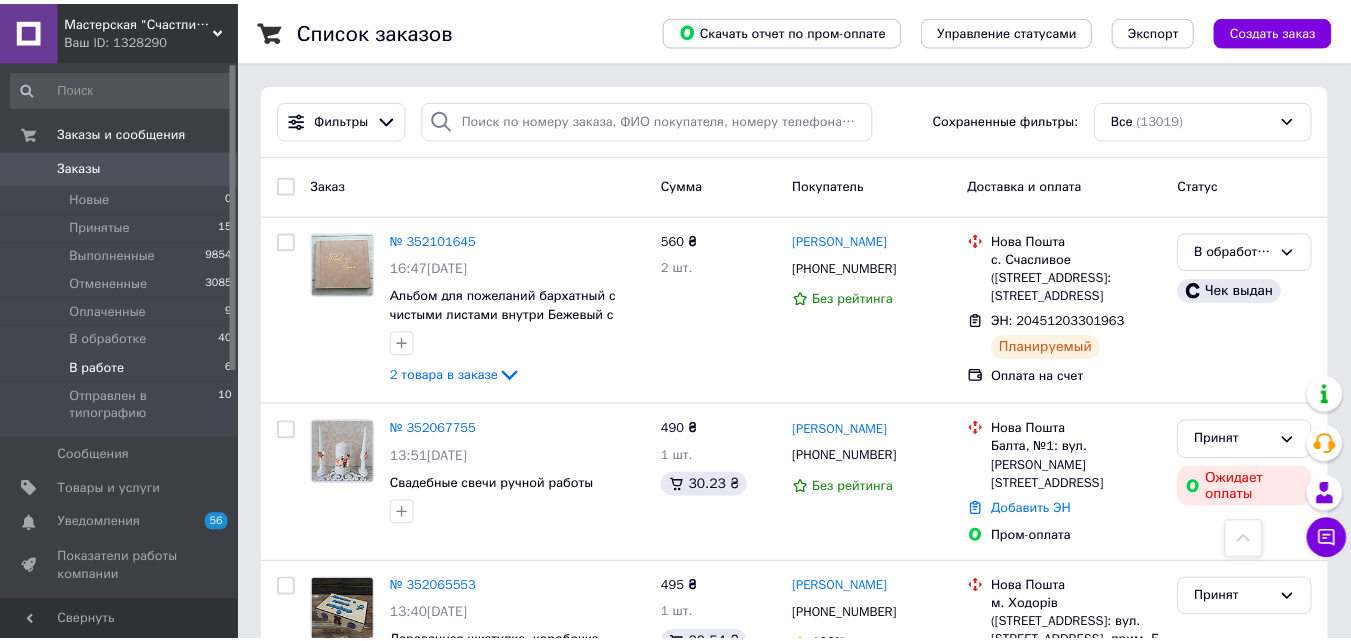 scroll, scrollTop: 500, scrollLeft: 0, axis: vertical 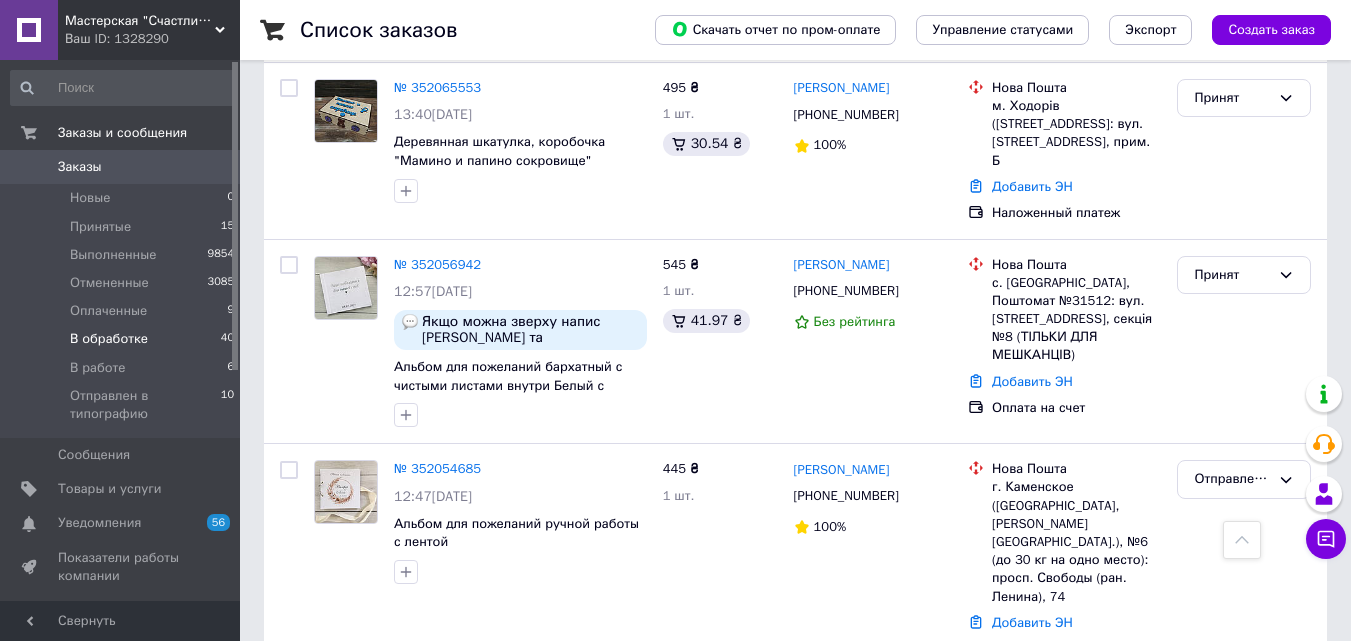 click on "В обработке" at bounding box center (109, 339) 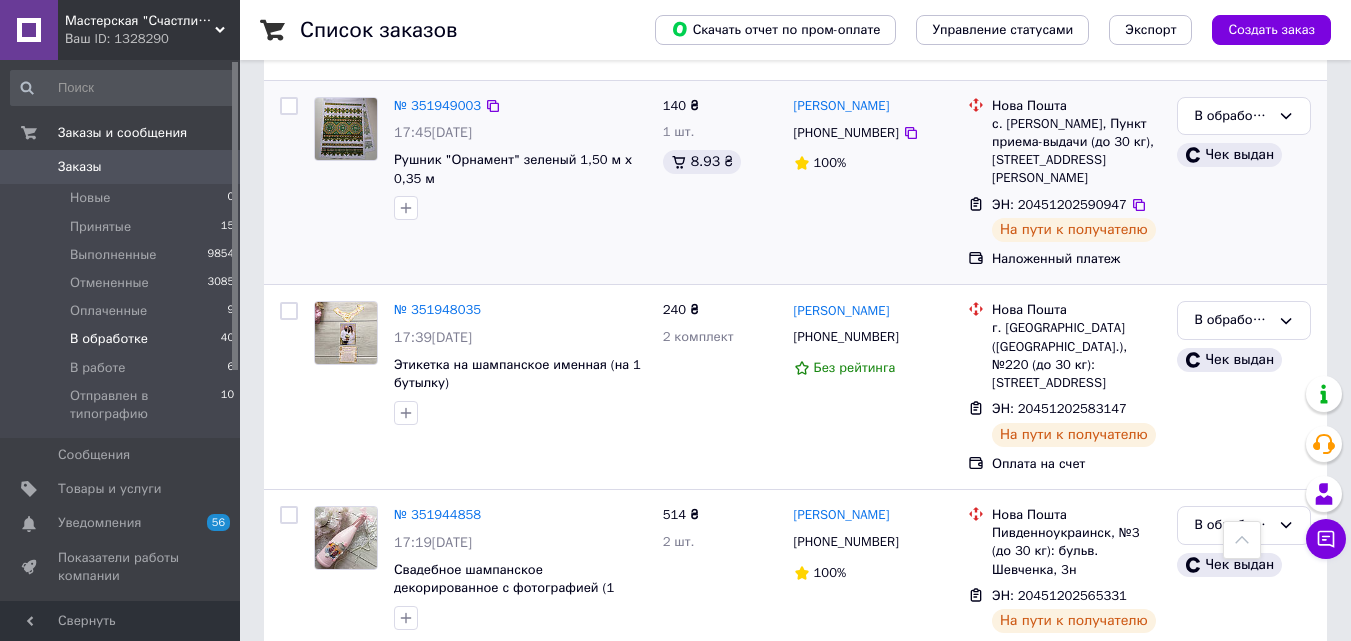 scroll, scrollTop: 1000, scrollLeft: 0, axis: vertical 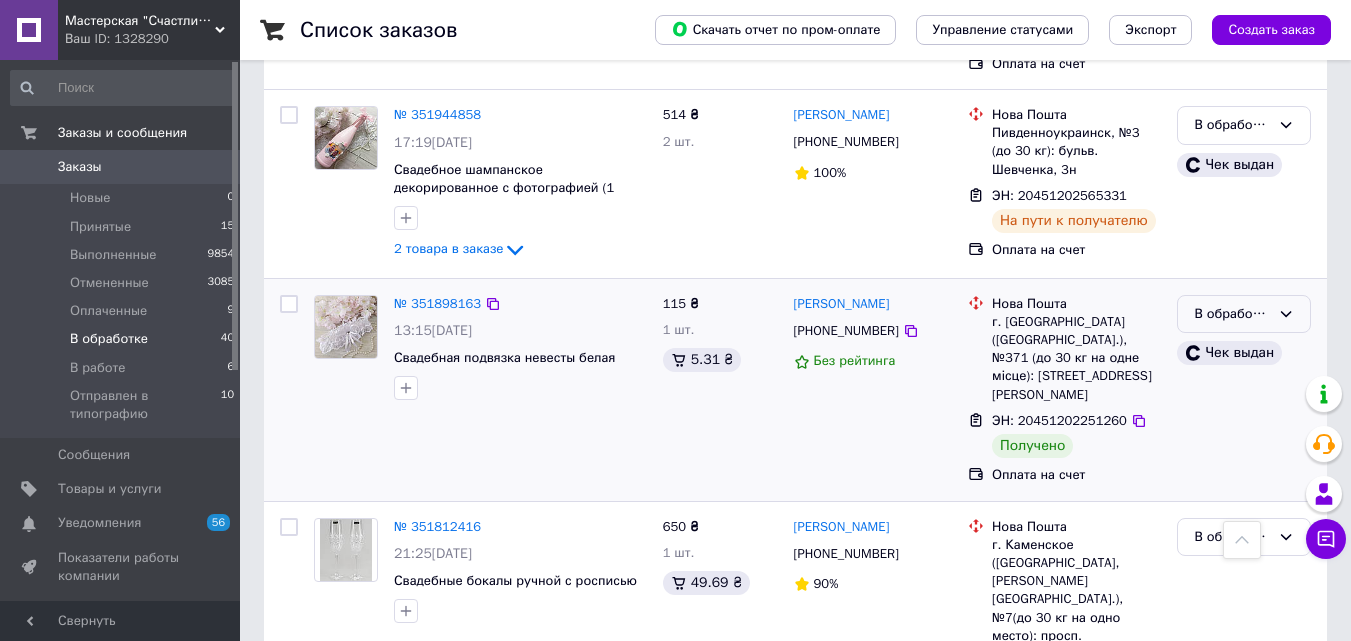 click on "В обработке" at bounding box center (1232, 314) 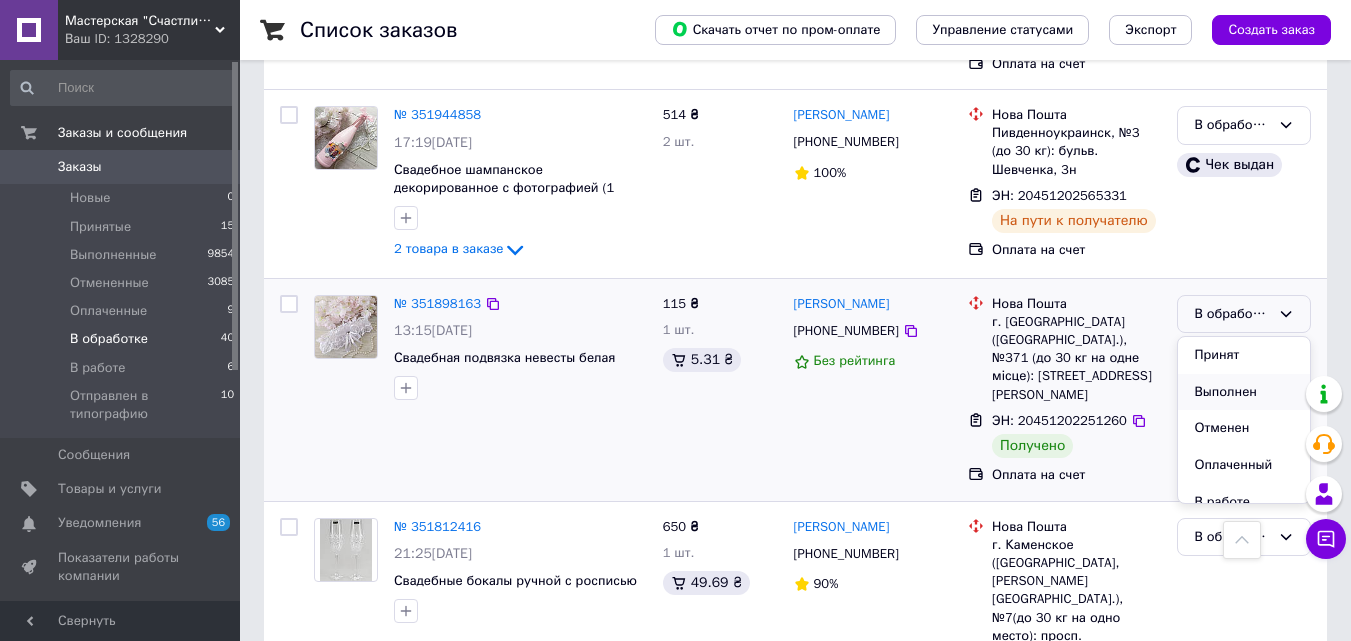 click on "Выполнен" at bounding box center [1244, 392] 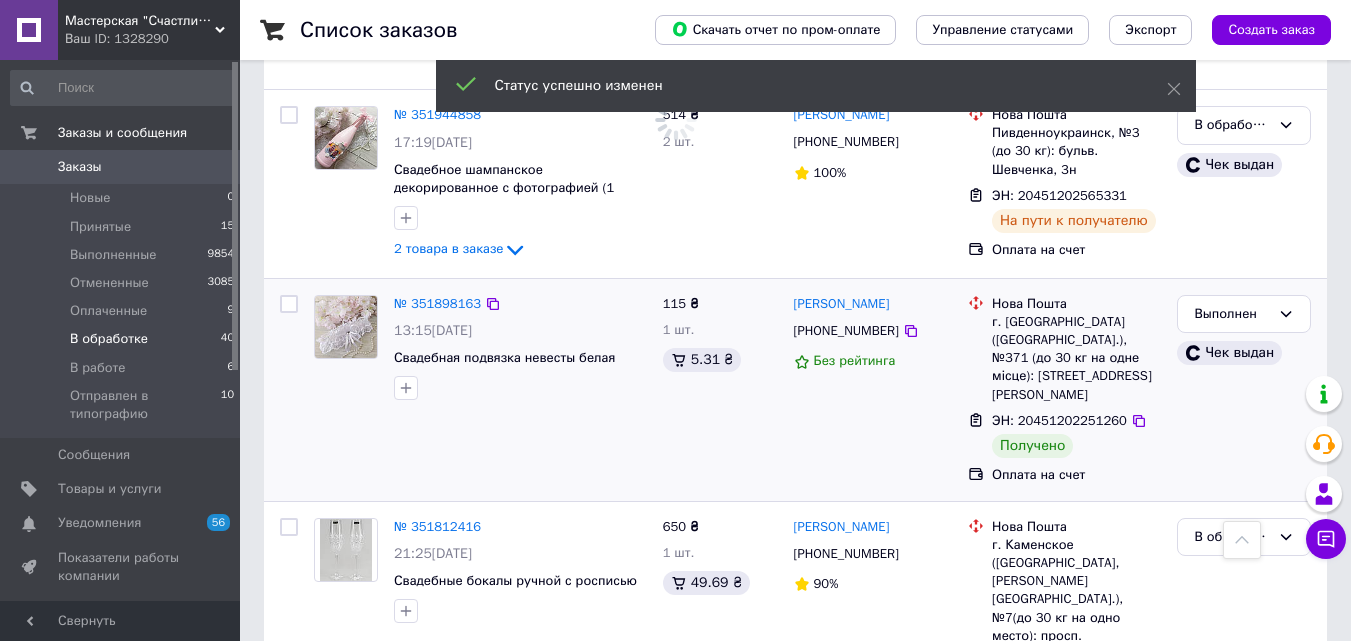 scroll, scrollTop: 1300, scrollLeft: 0, axis: vertical 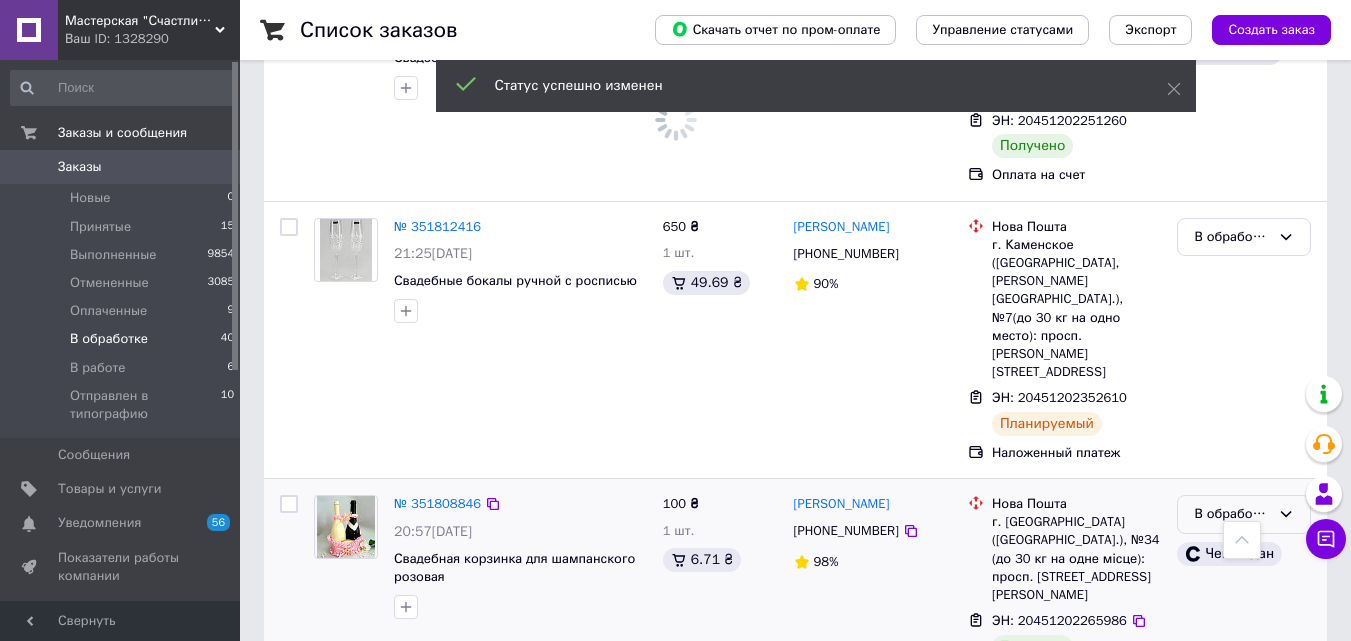 click on "В обработке" at bounding box center [1232, 514] 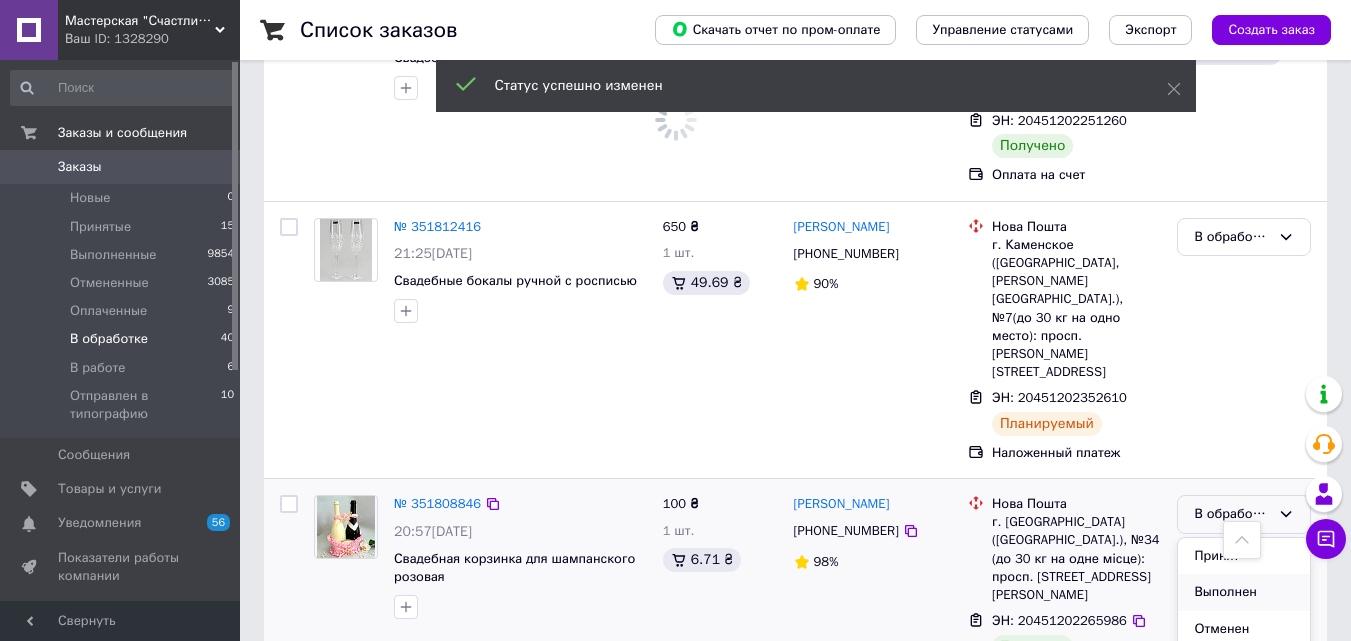 click on "Выполнен" at bounding box center [1244, 592] 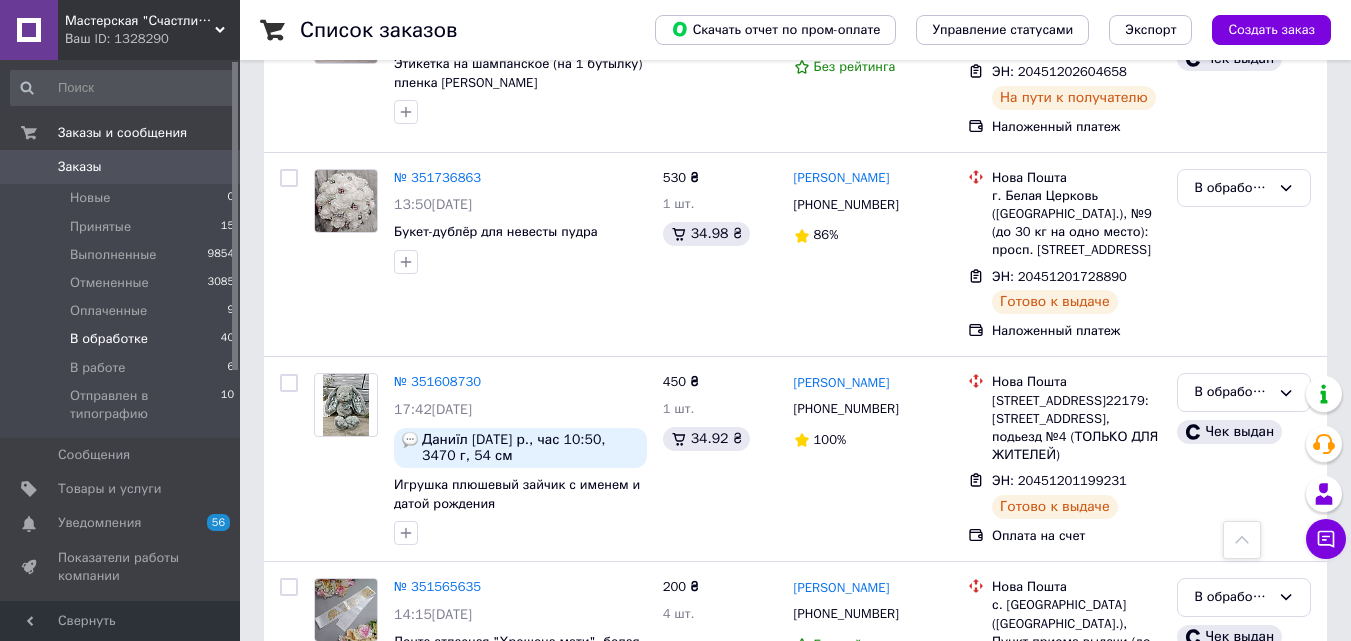 scroll, scrollTop: 2900, scrollLeft: 0, axis: vertical 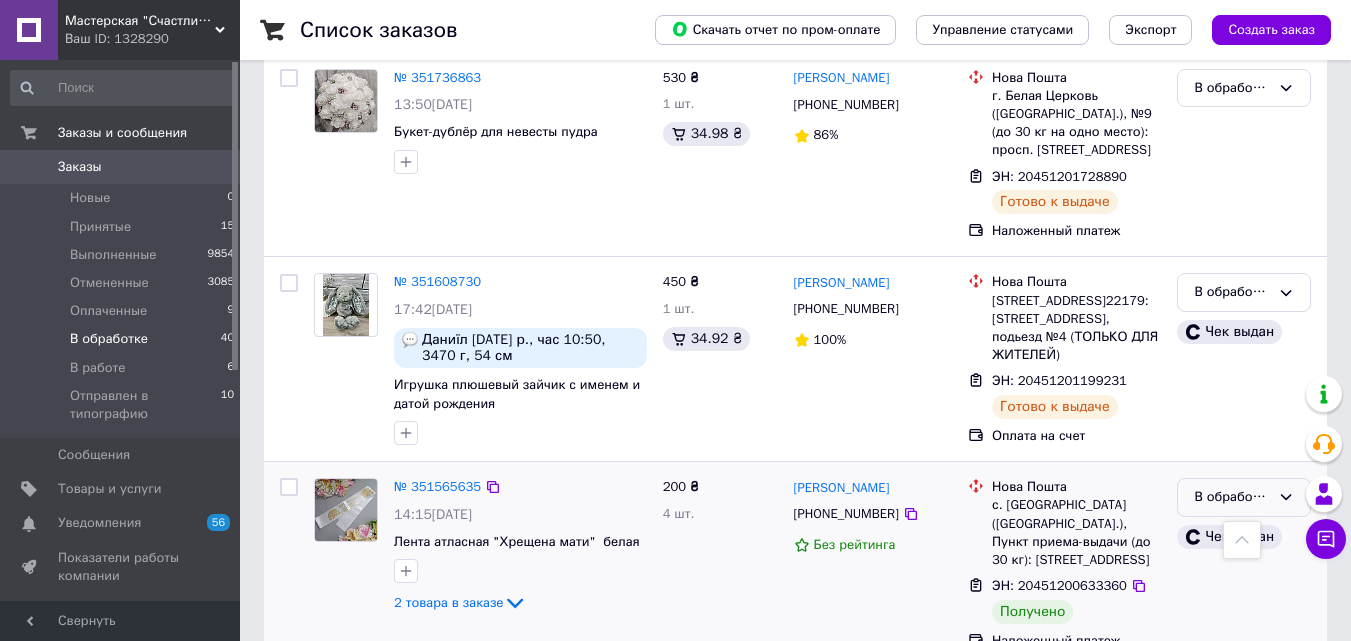 click on "В обработке" at bounding box center [1232, 497] 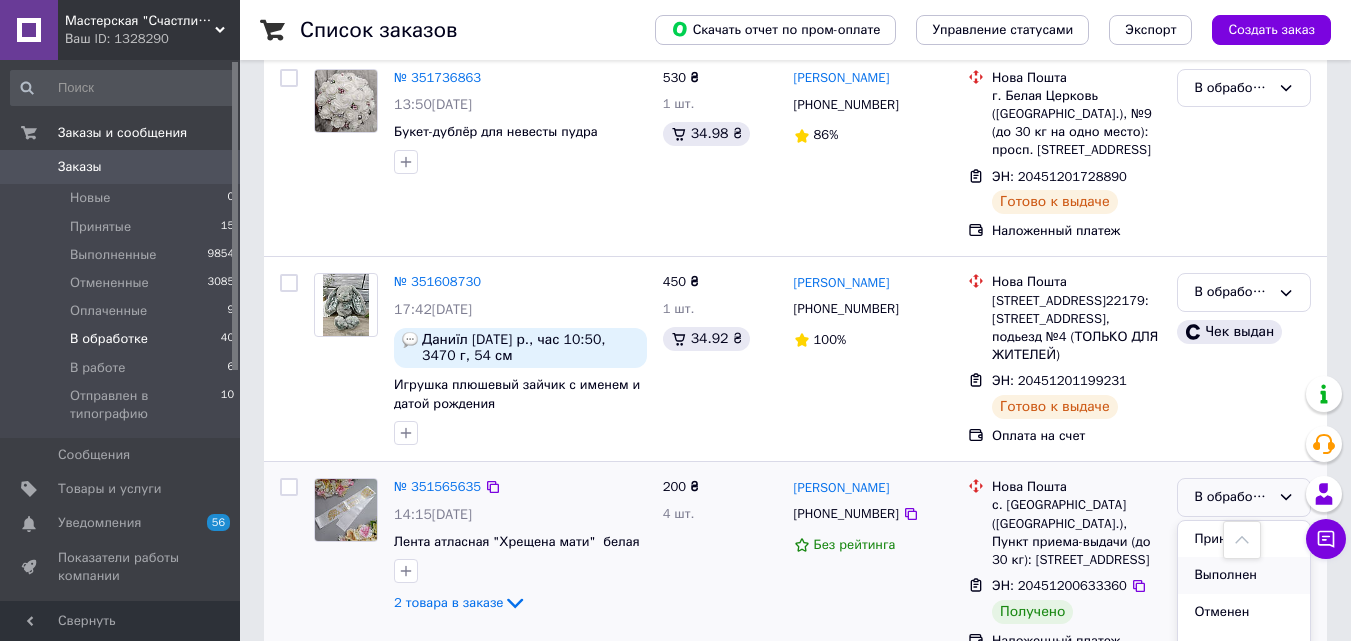 click on "Выполнен" at bounding box center (1244, 575) 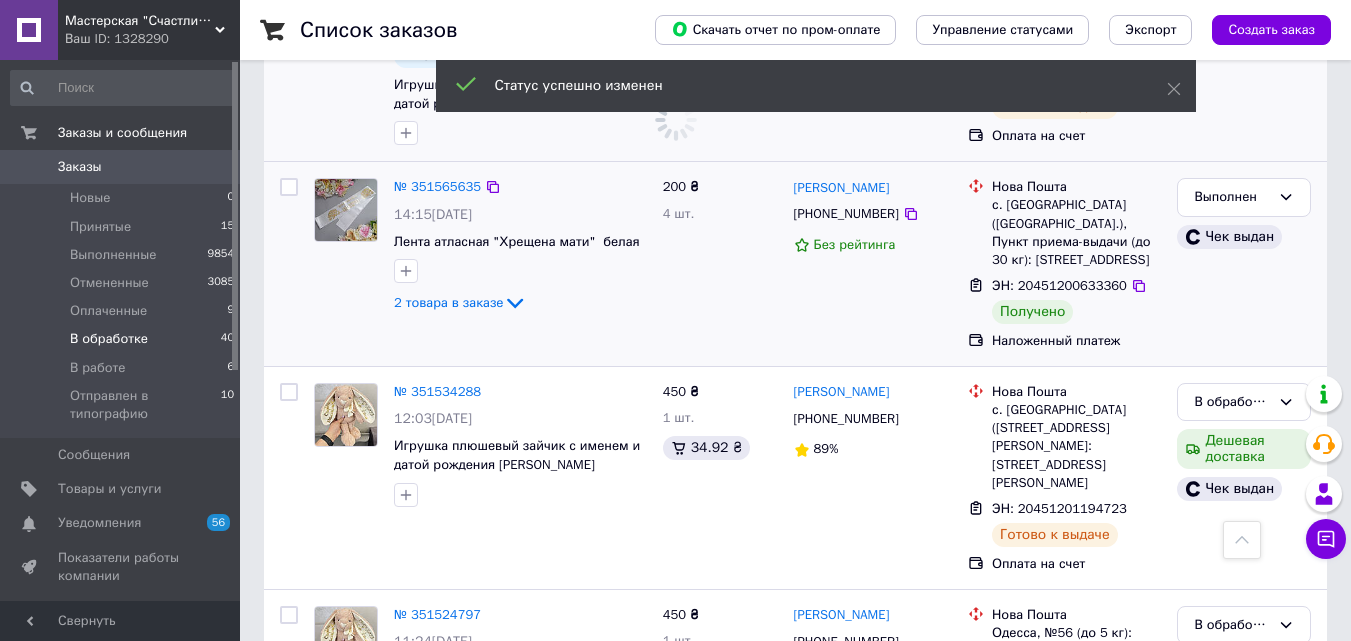 scroll, scrollTop: 3400, scrollLeft: 0, axis: vertical 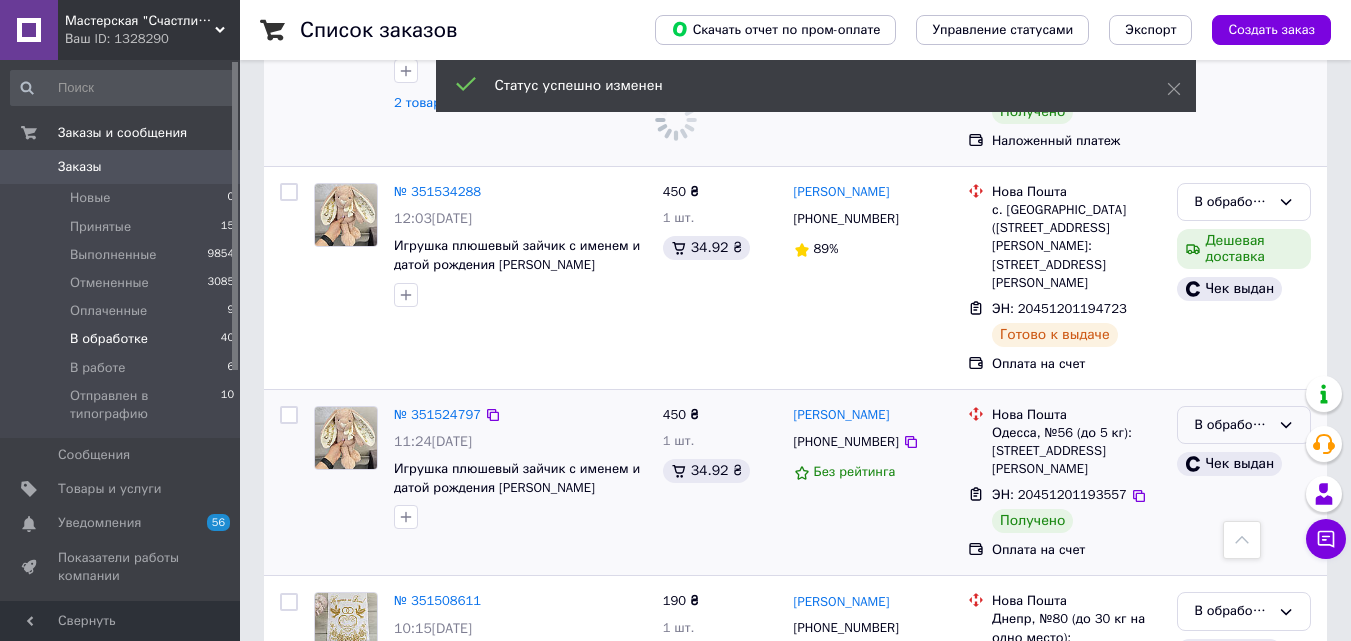 click on "В обработке" at bounding box center (1232, 425) 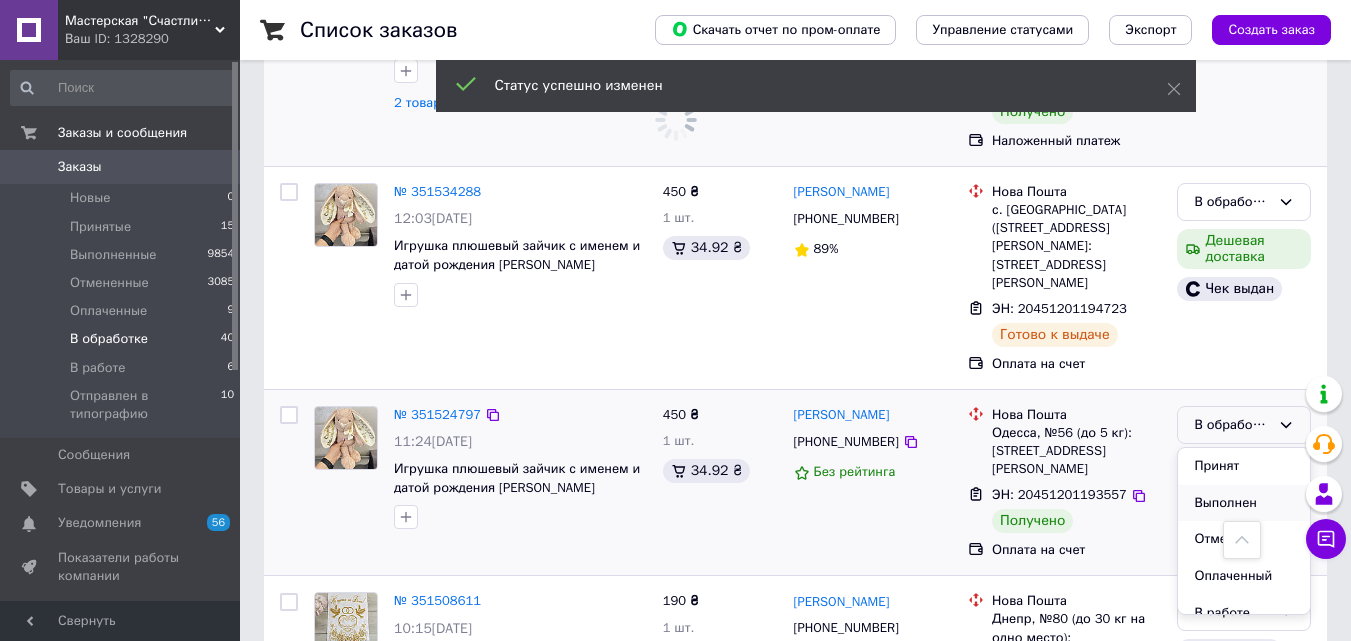 click on "Выполнен" at bounding box center (1244, 503) 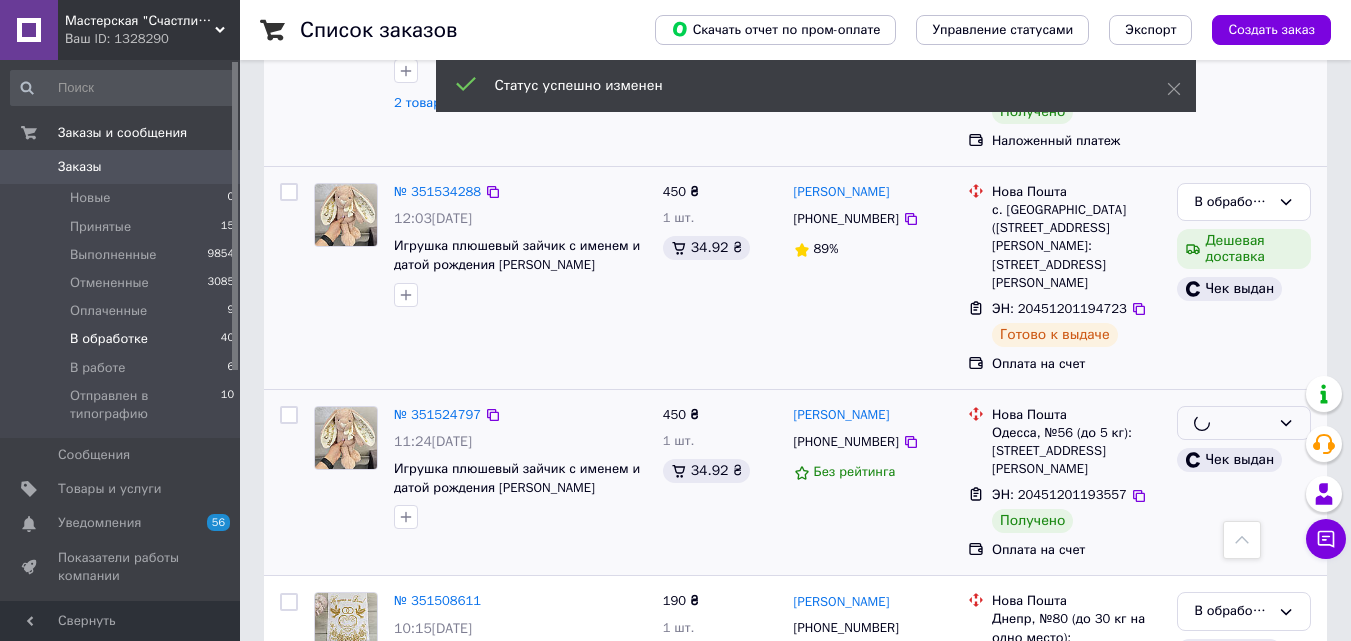 scroll, scrollTop: 4000, scrollLeft: 0, axis: vertical 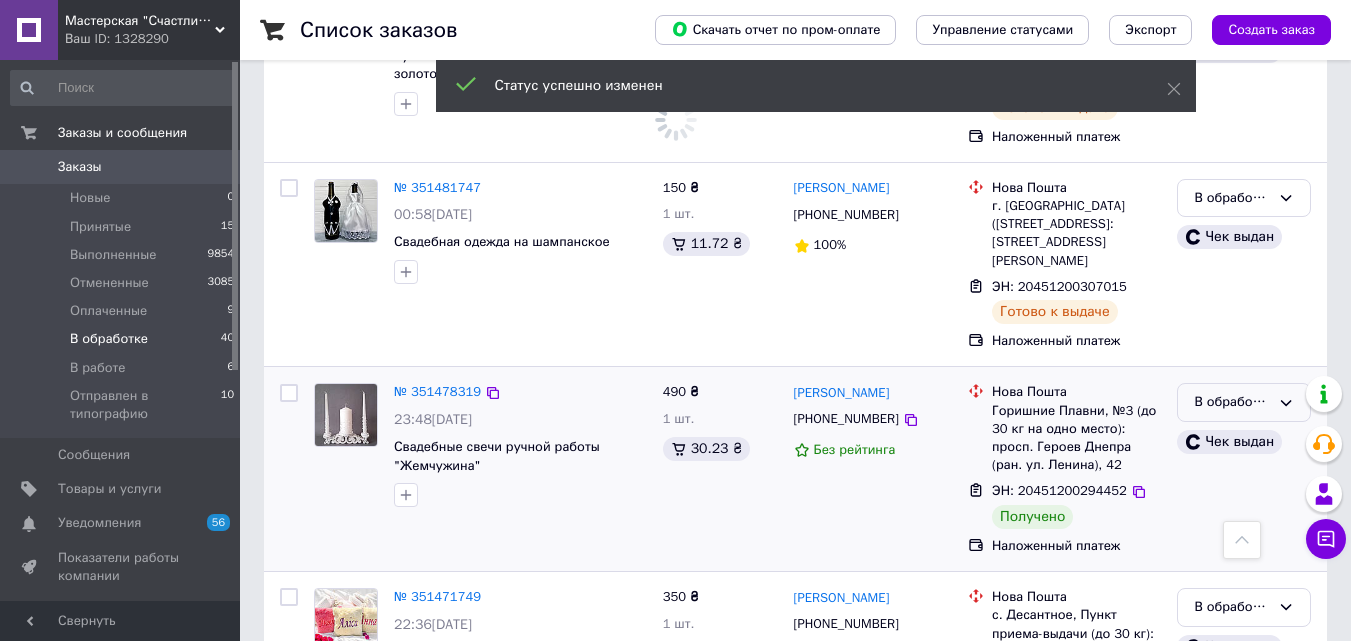 click on "В обработке" at bounding box center (1232, 402) 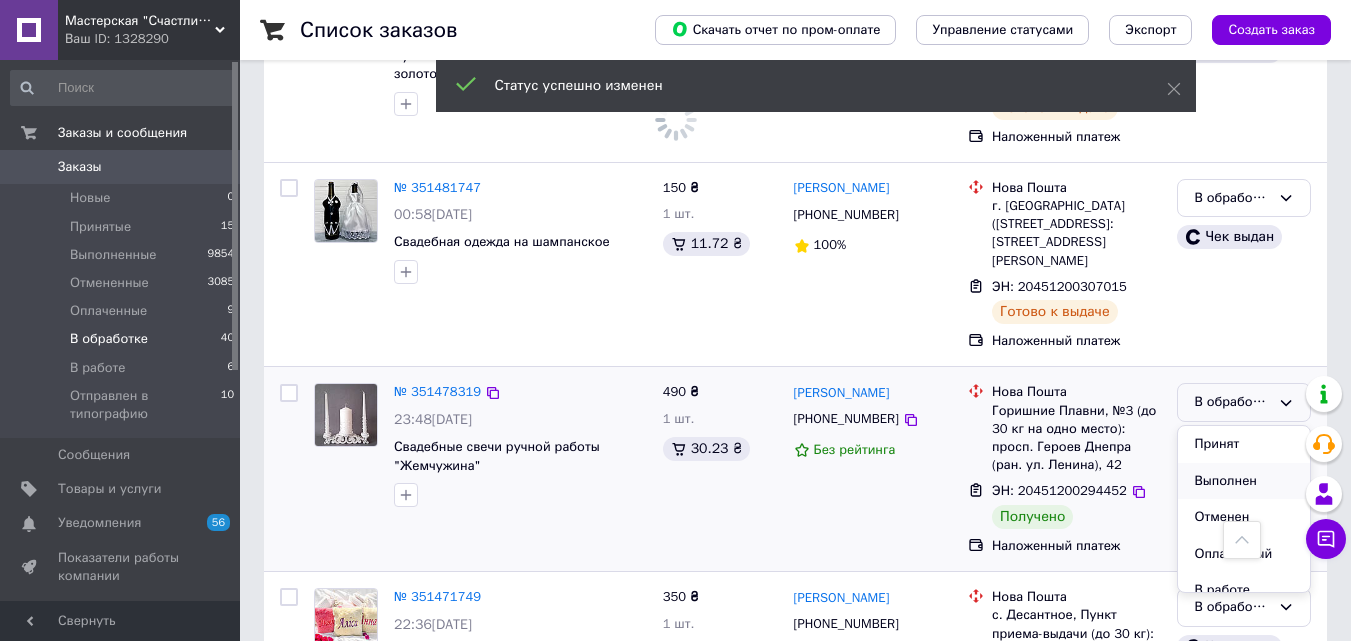 click on "Выполнен" at bounding box center (1244, 481) 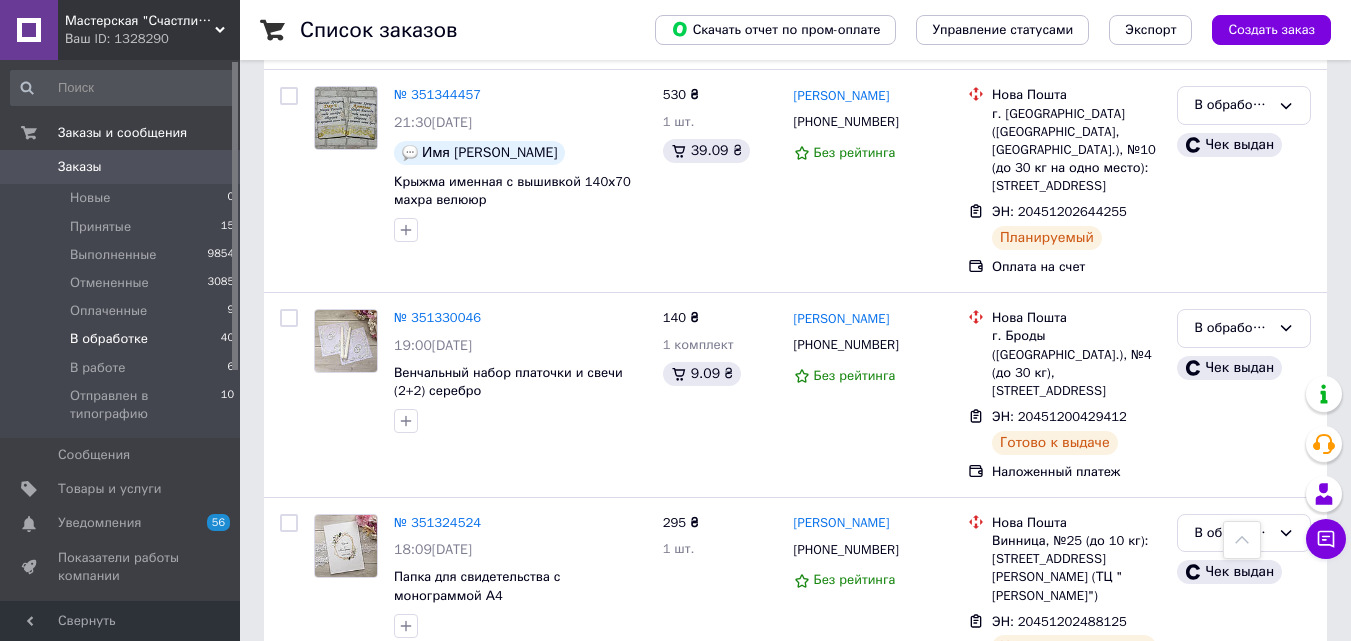 scroll, scrollTop: 5200, scrollLeft: 0, axis: vertical 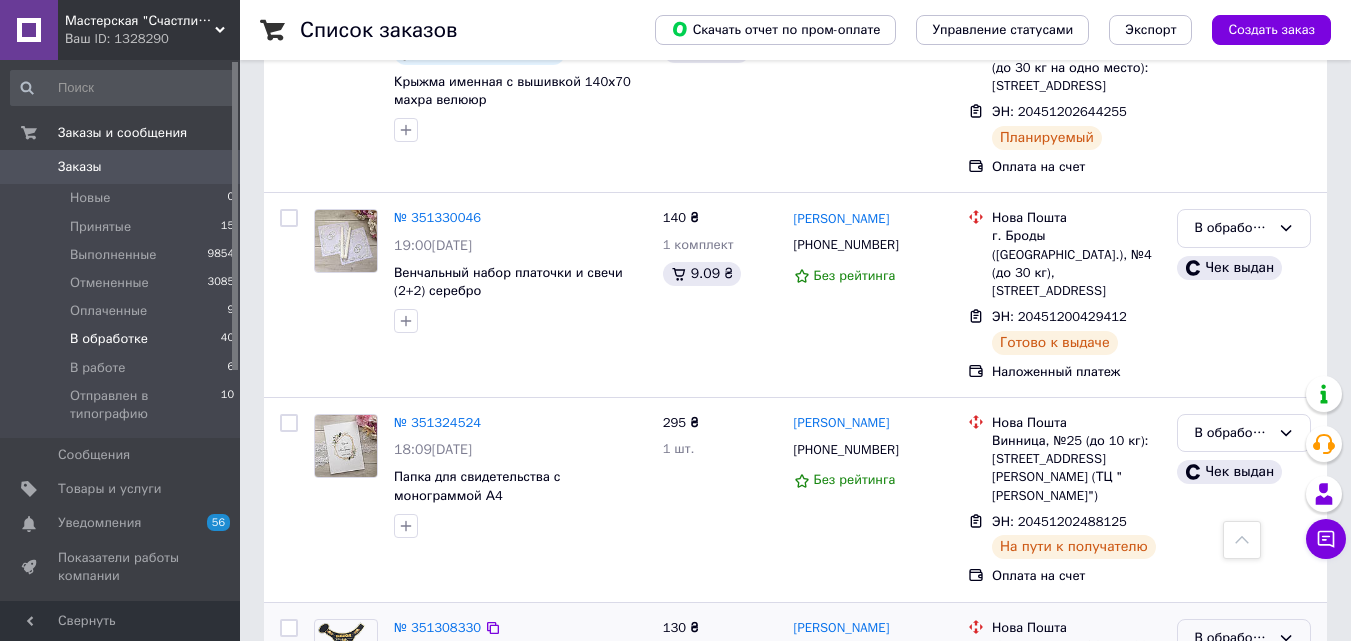 click on "В обработке" at bounding box center (1232, 638) 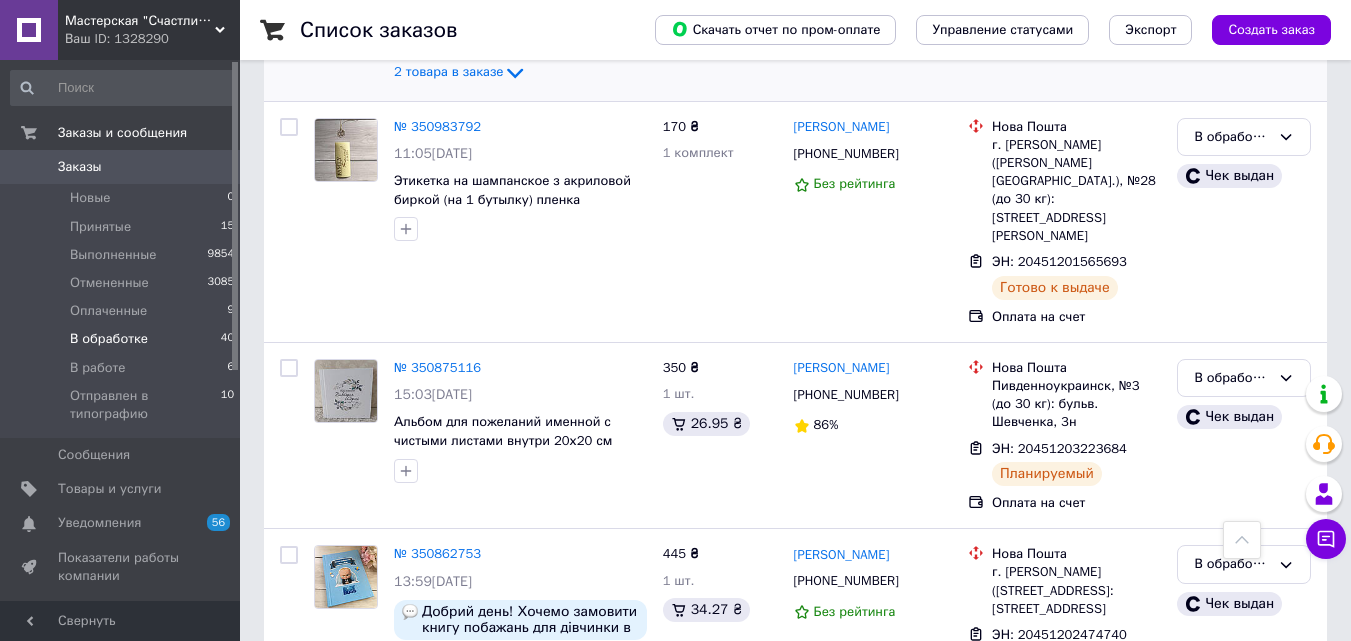 scroll, scrollTop: 7700, scrollLeft: 0, axis: vertical 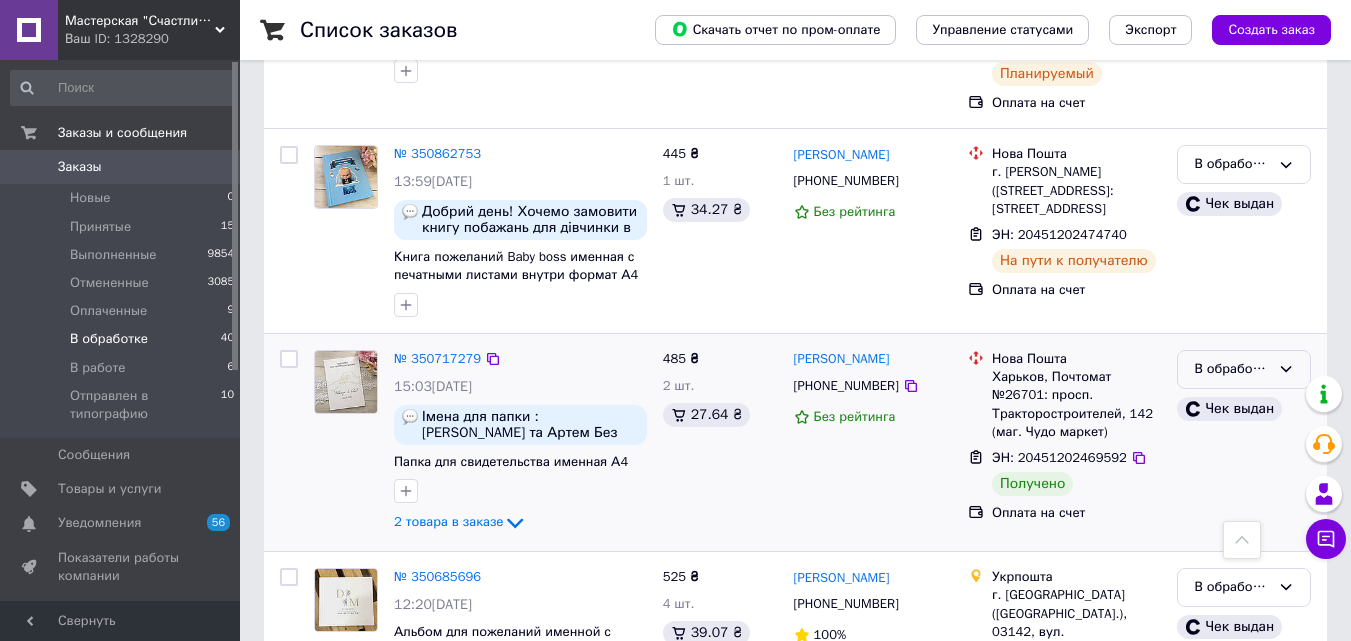 click on "В обработке" at bounding box center (1232, 369) 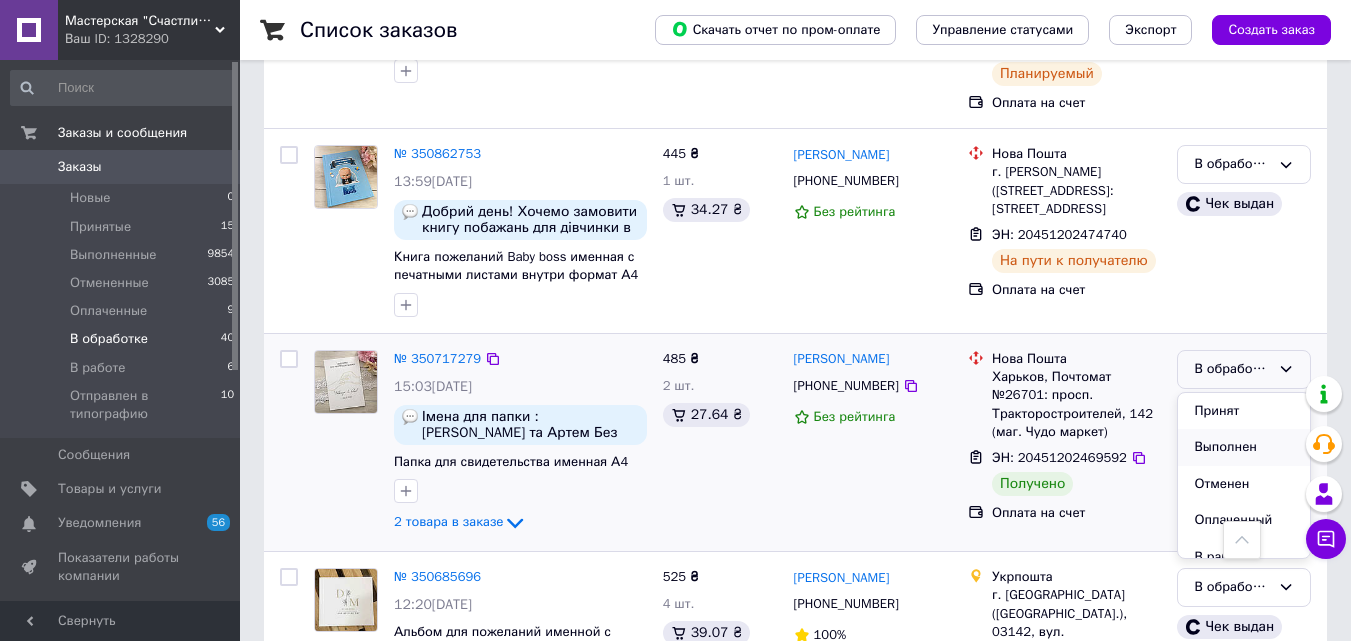 click on "Выполнен" at bounding box center (1244, 447) 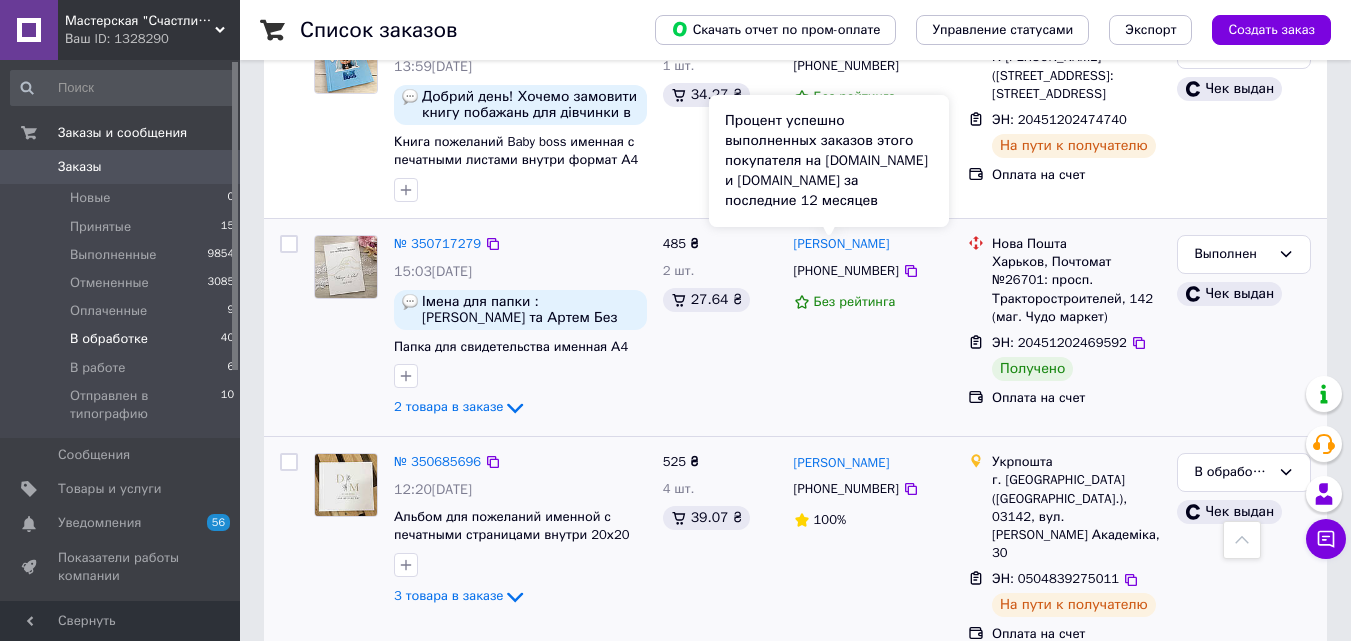scroll, scrollTop: 7415, scrollLeft: 0, axis: vertical 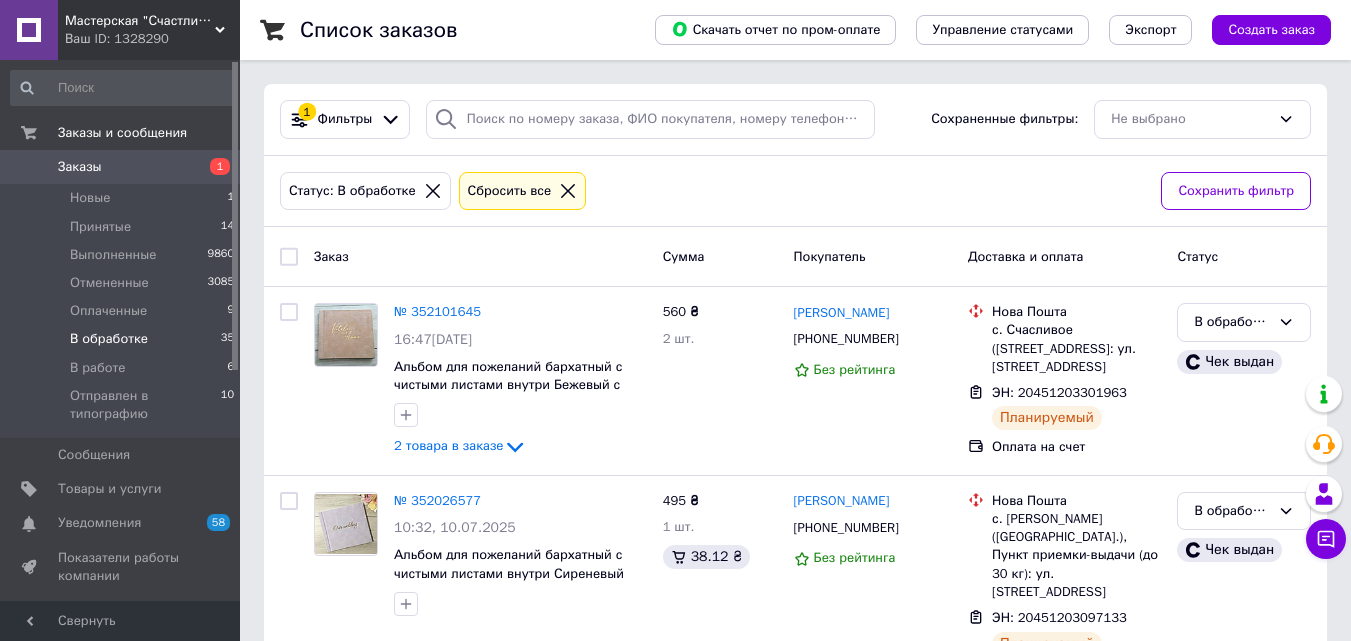 click 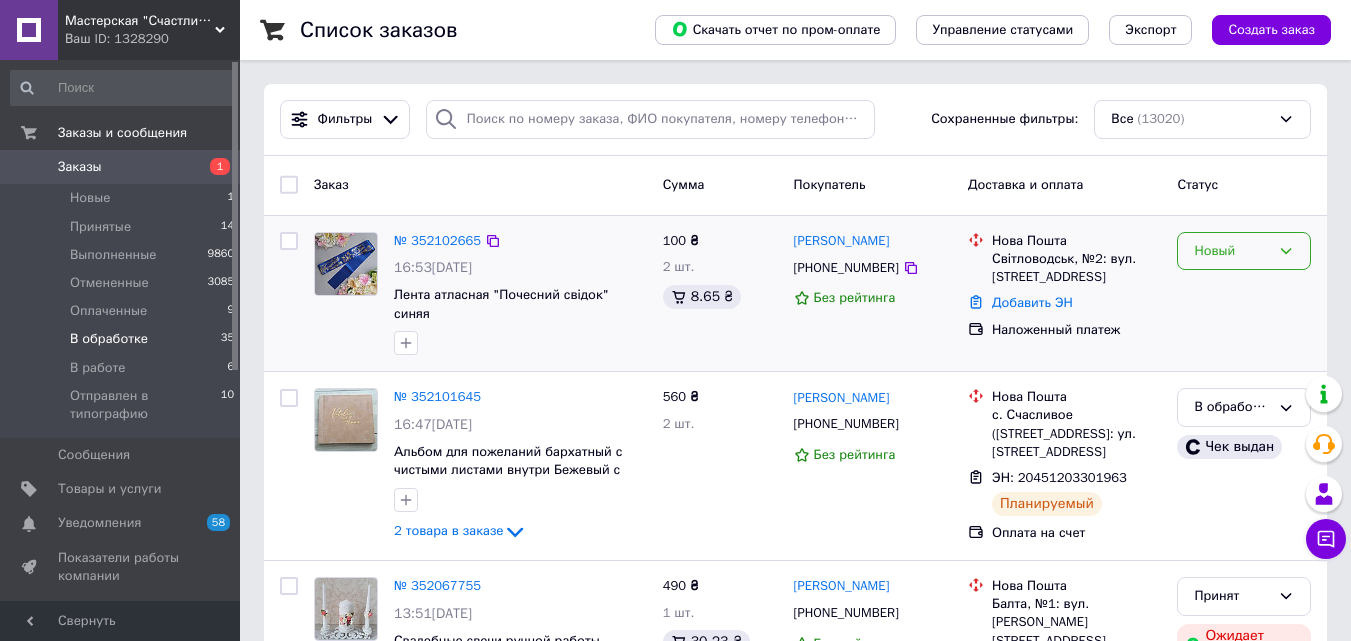 click on "Новый" at bounding box center (1232, 251) 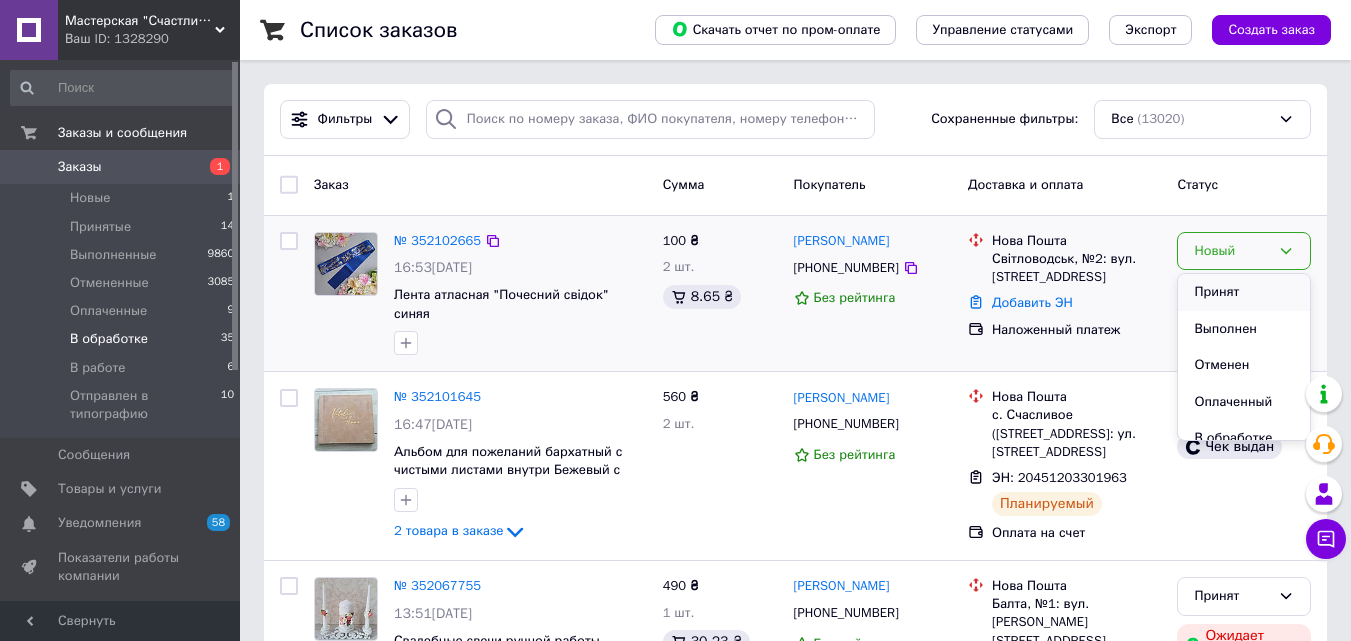 click on "Принят" at bounding box center [1244, 292] 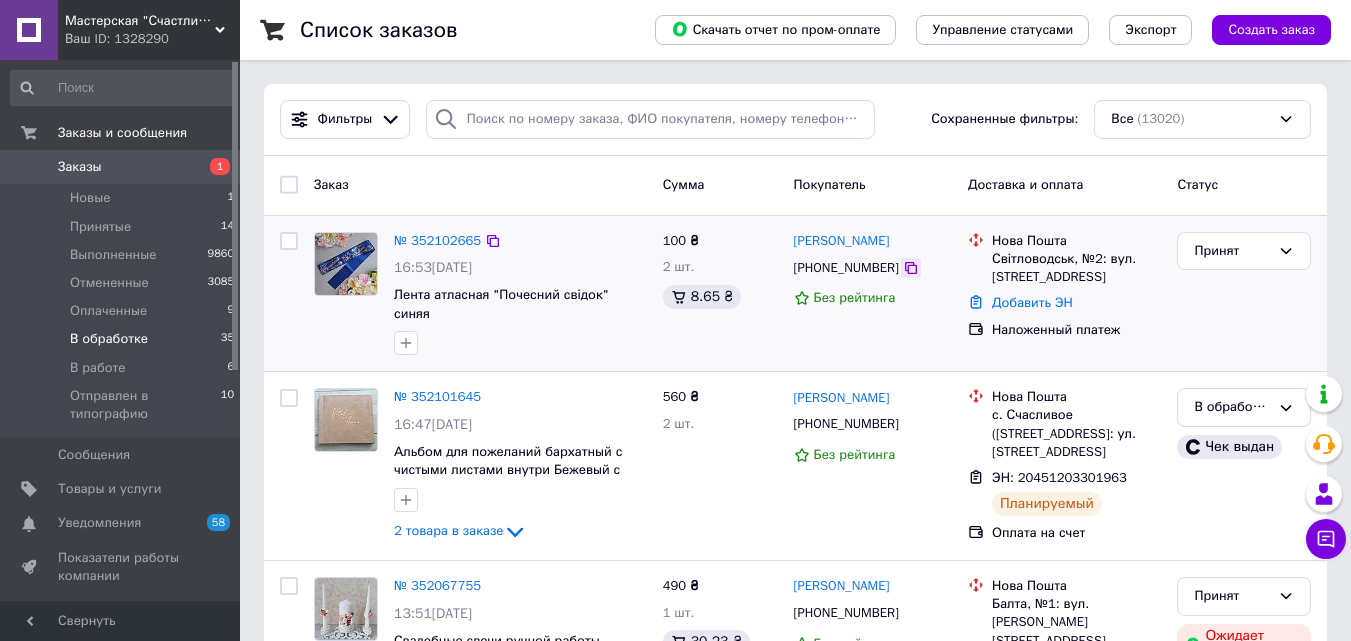 click 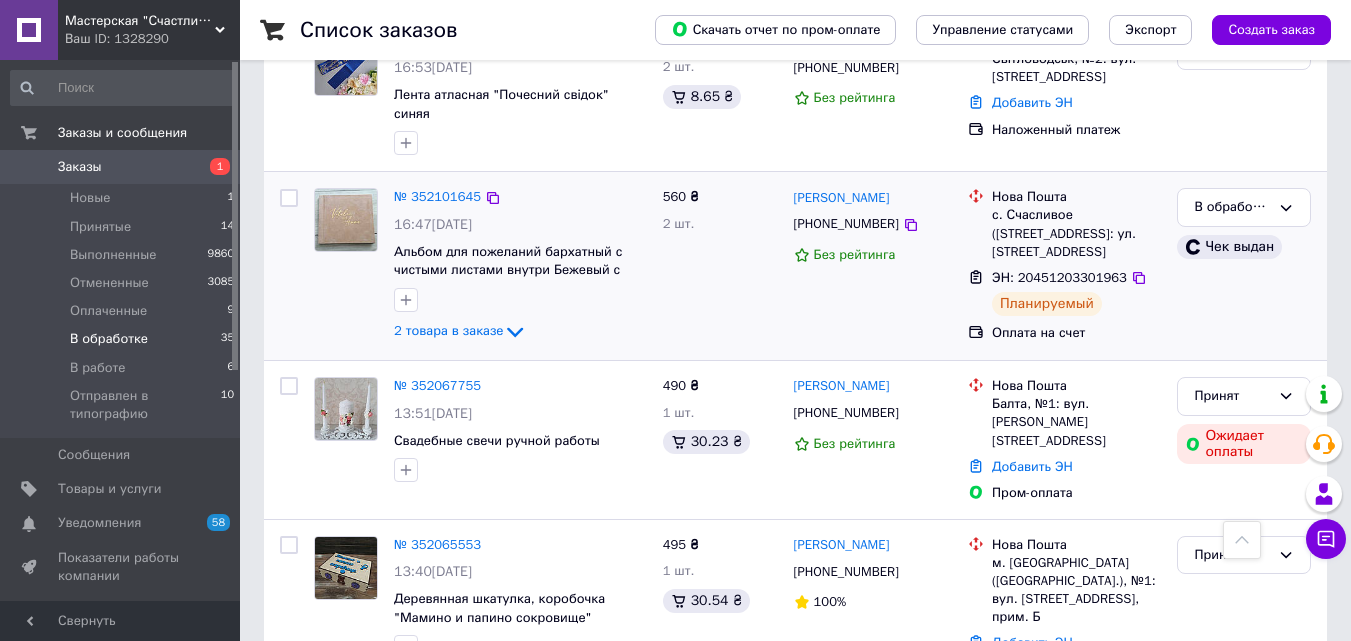 scroll, scrollTop: 0, scrollLeft: 0, axis: both 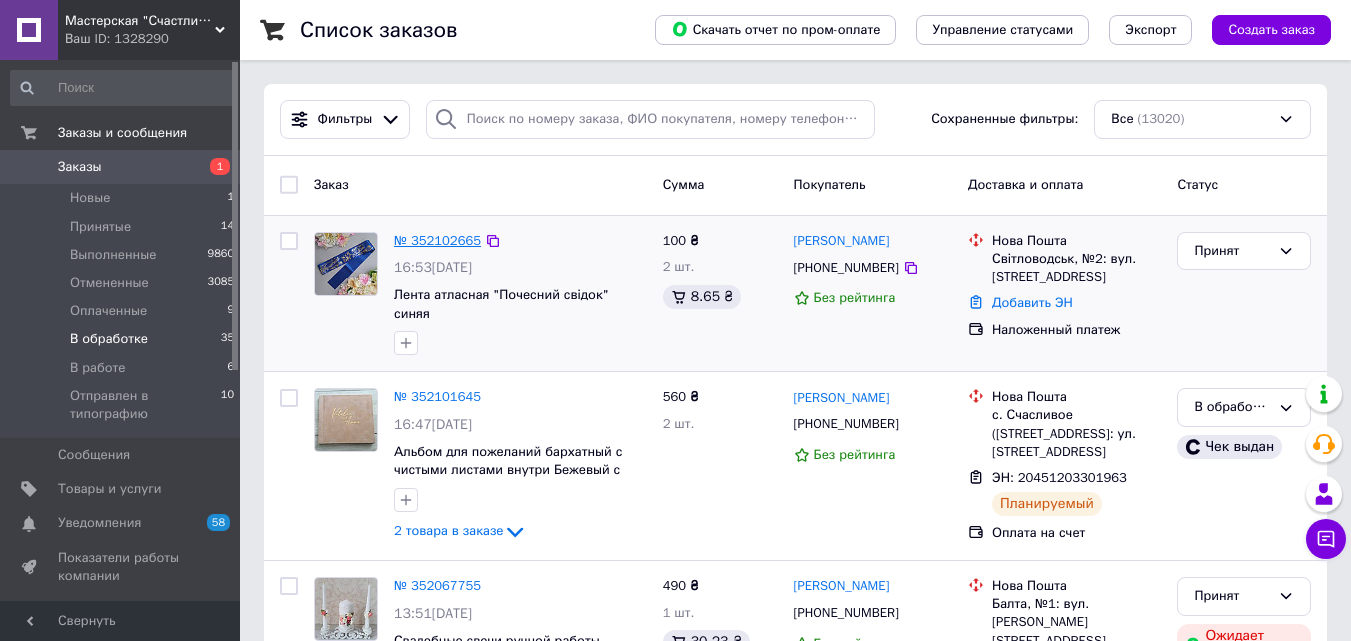 click on "№ 352102665" at bounding box center [437, 240] 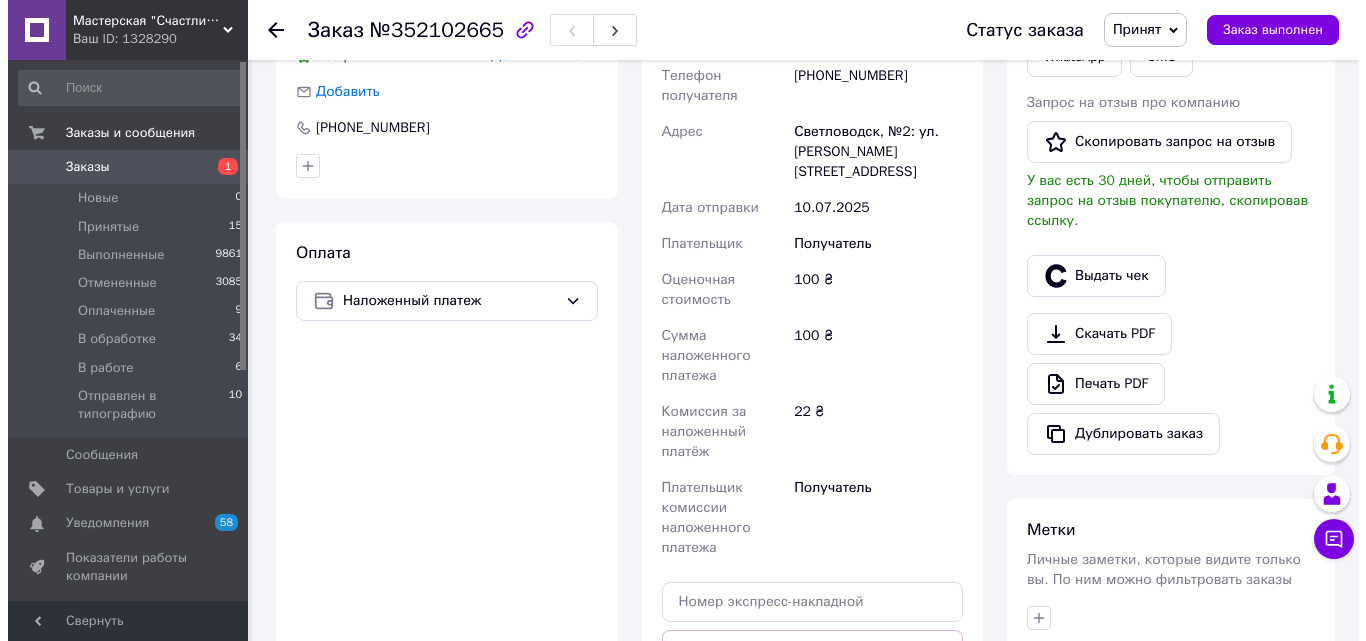 scroll, scrollTop: 200, scrollLeft: 0, axis: vertical 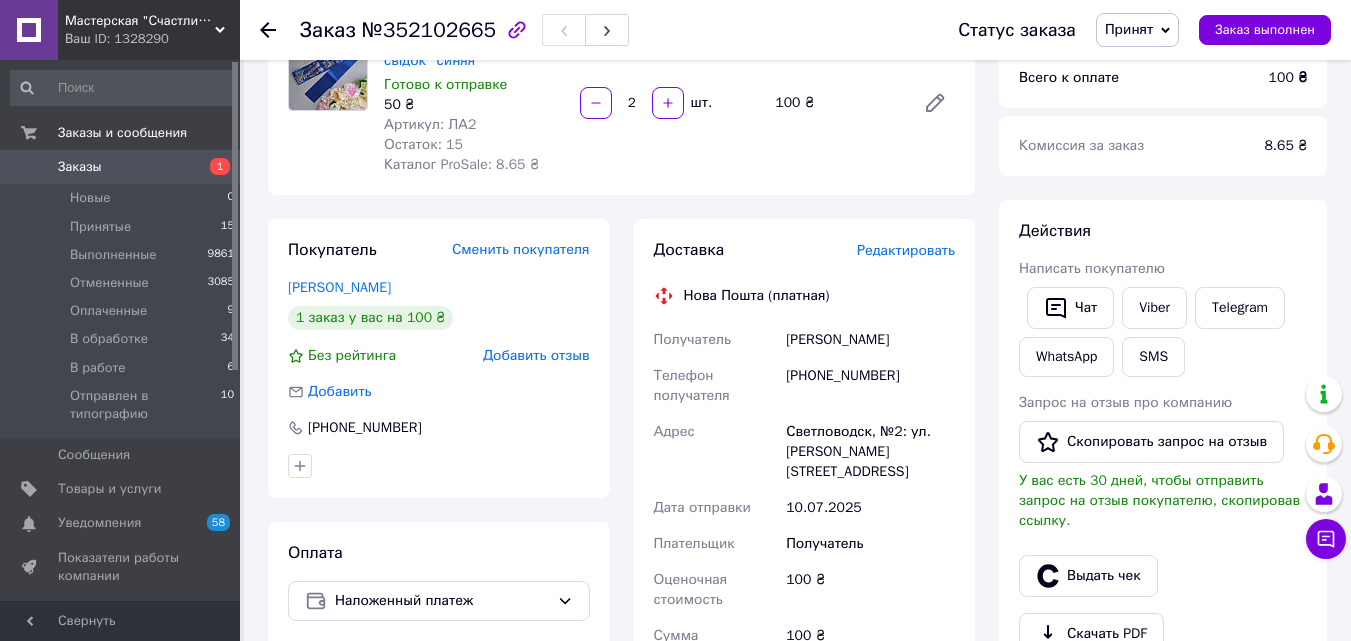 click on "Редактировать" at bounding box center [906, 250] 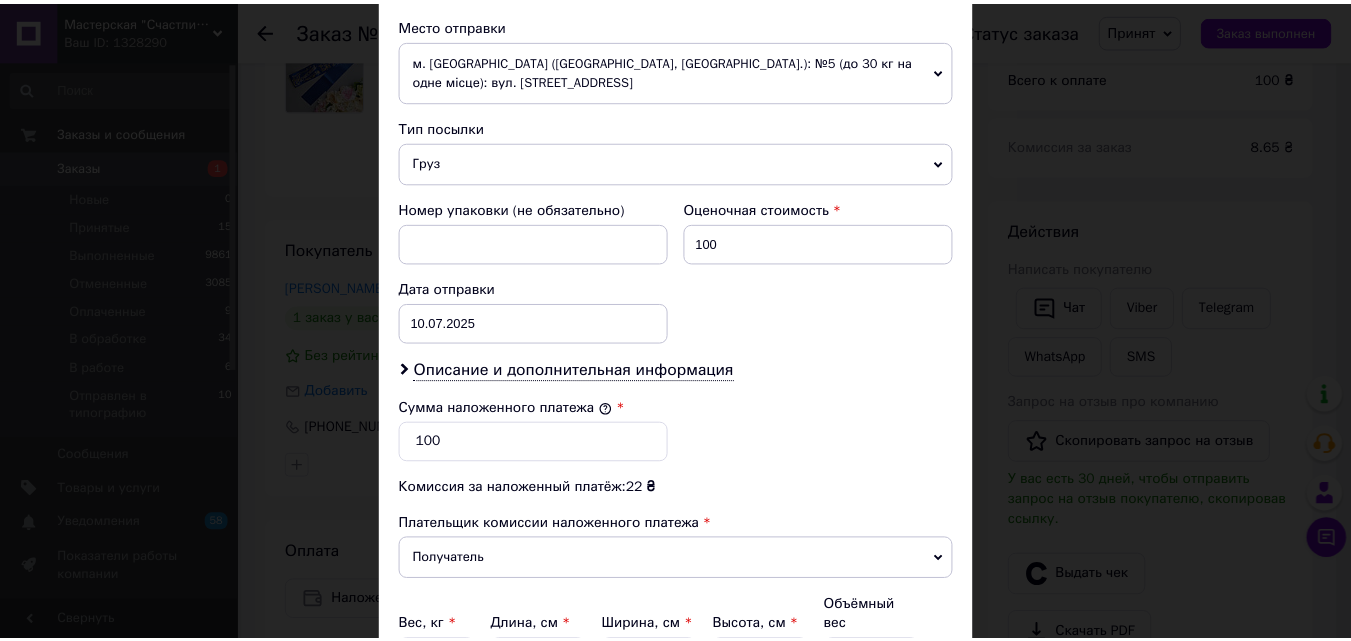 scroll, scrollTop: 905, scrollLeft: 0, axis: vertical 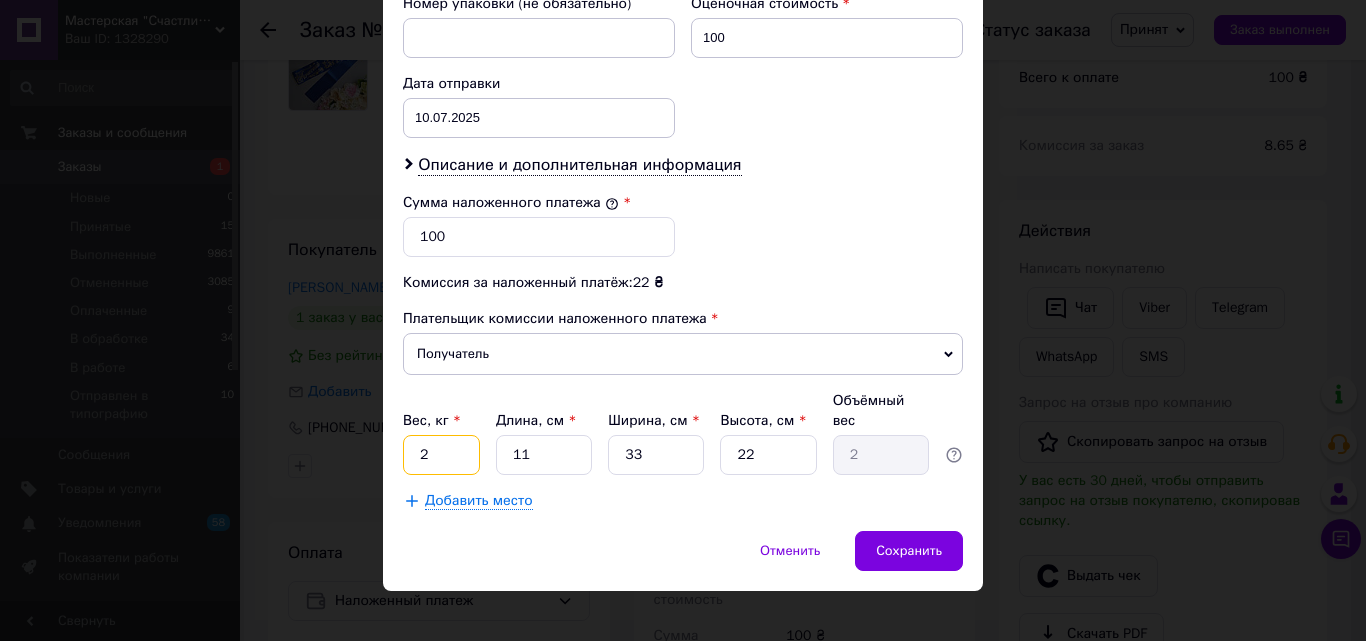 click on "2" at bounding box center [441, 455] 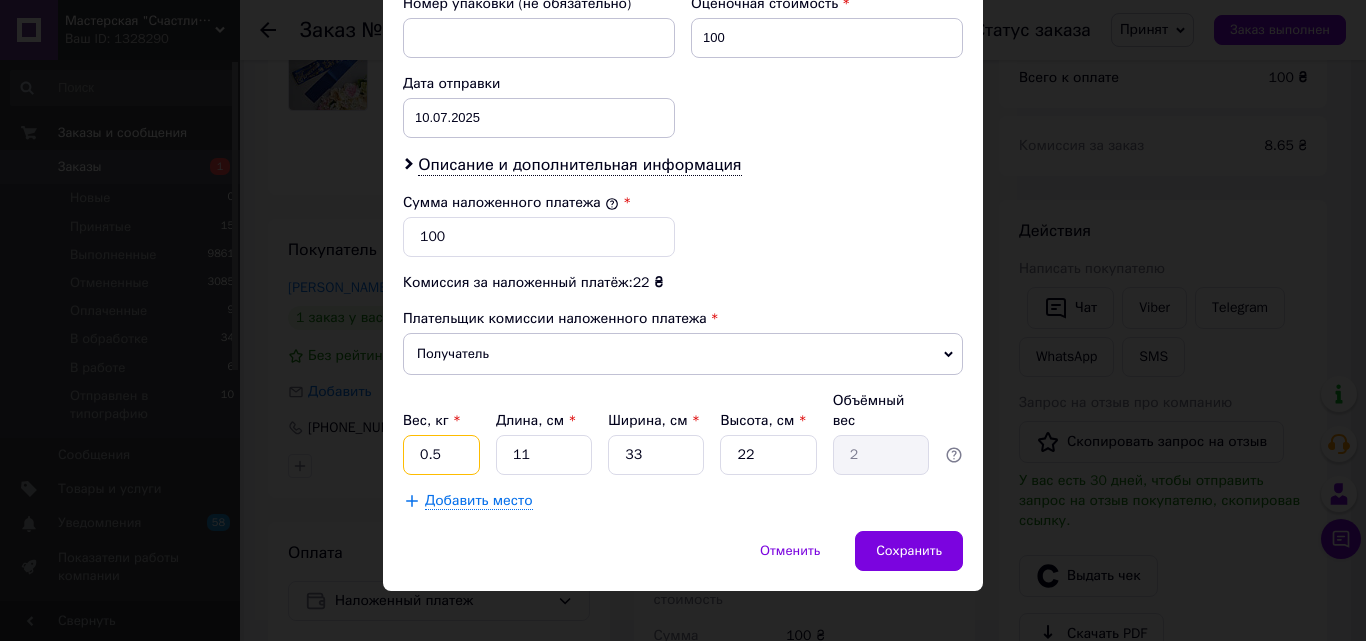 type on "0.5" 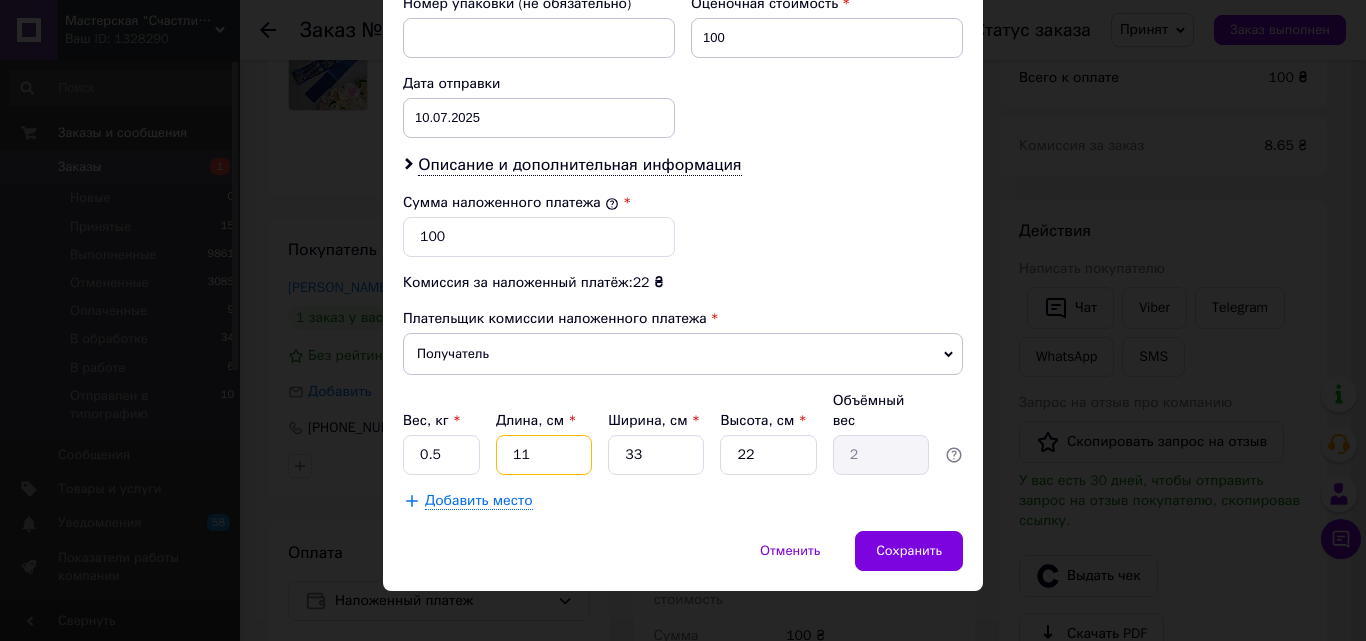 drag, startPoint x: 518, startPoint y: 446, endPoint x: 486, endPoint y: 435, distance: 33.83785 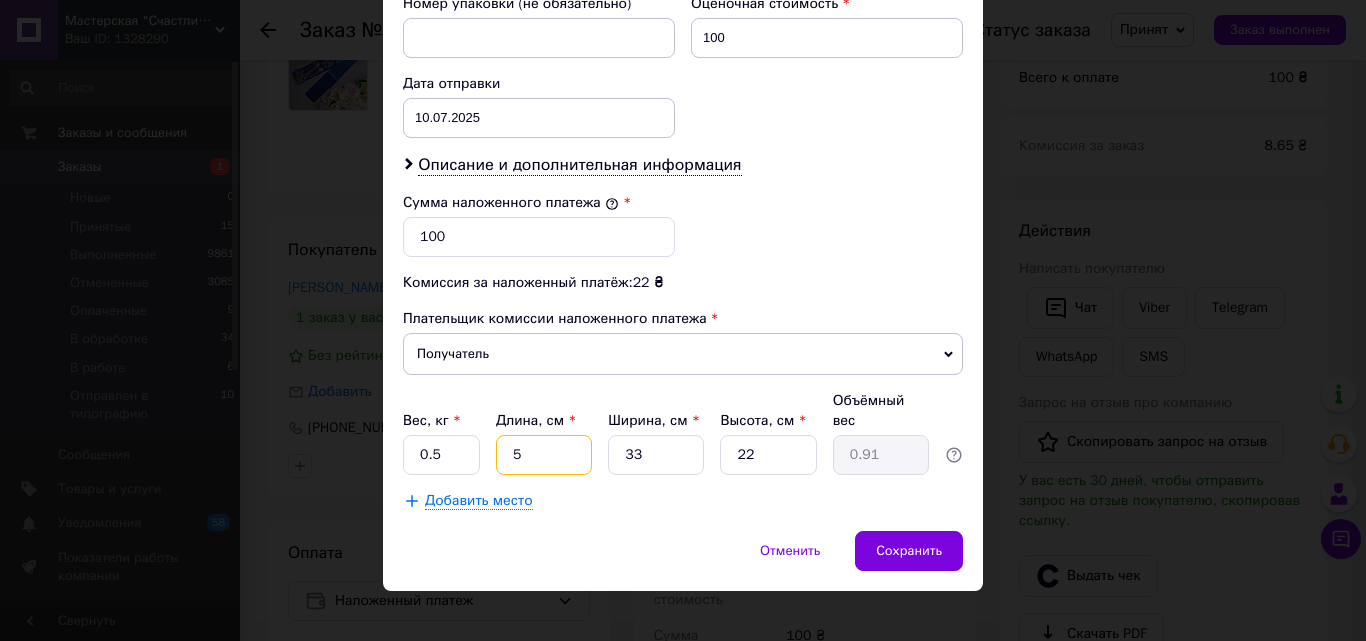 type on "5" 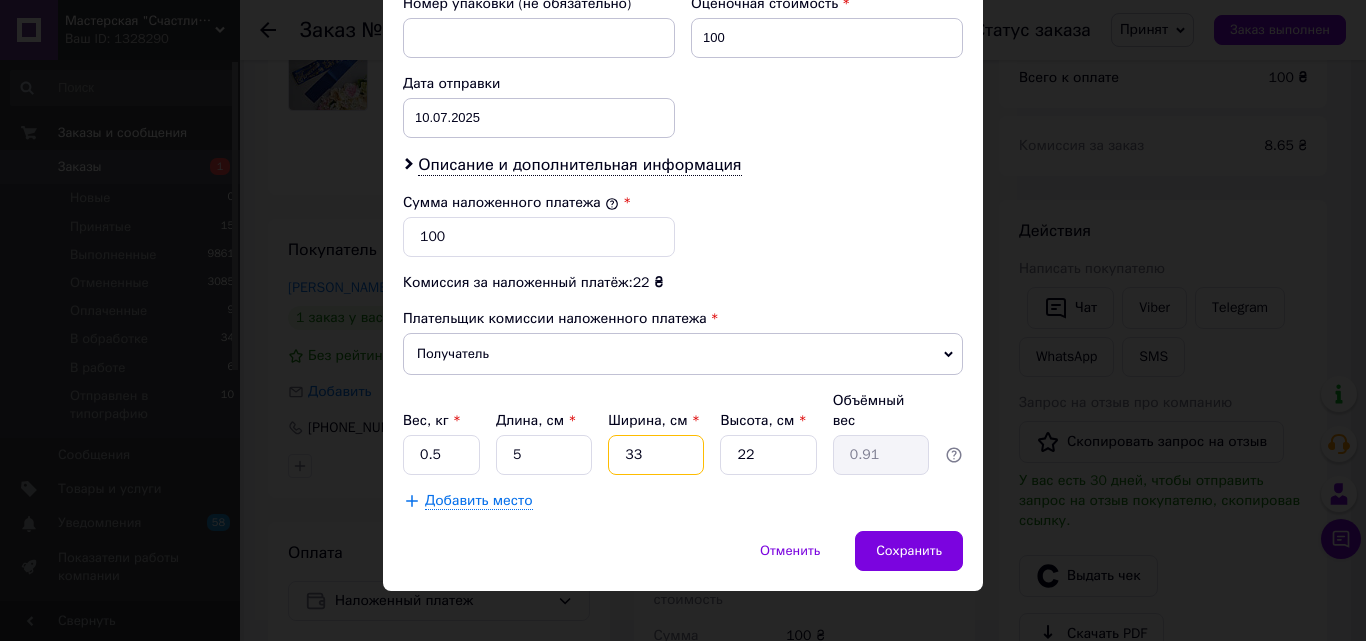 drag, startPoint x: 673, startPoint y: 440, endPoint x: 718, endPoint y: 426, distance: 47.127487 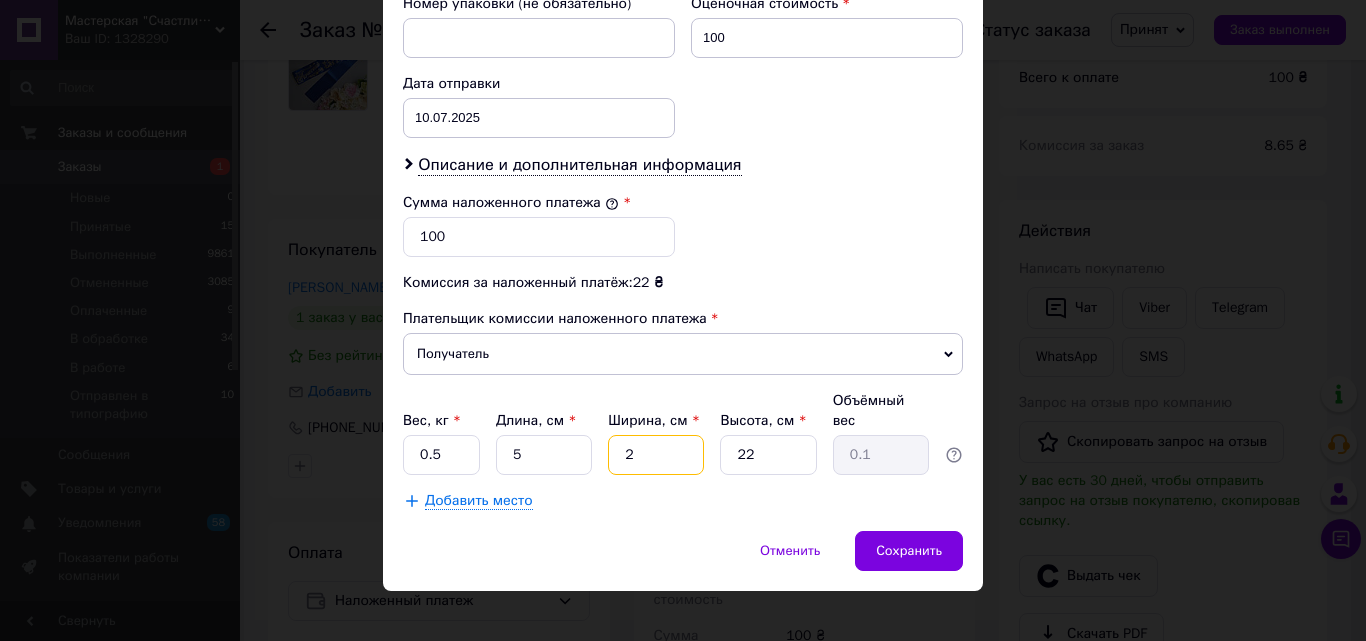 type on "20" 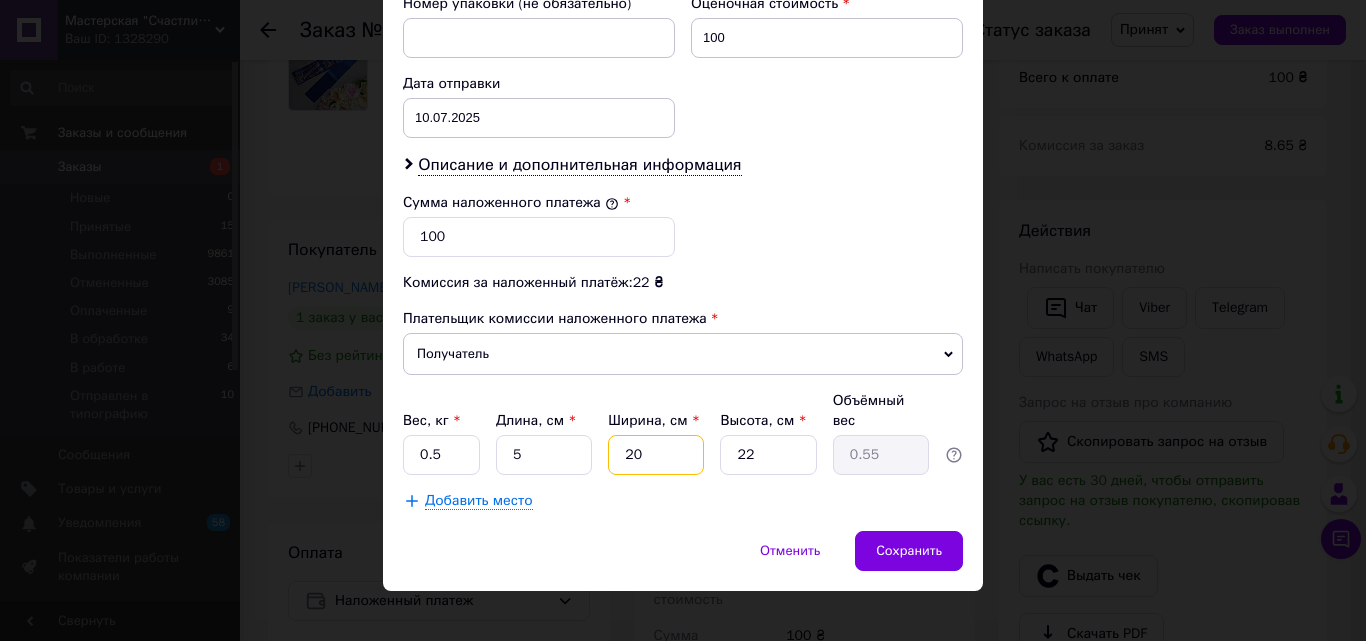 type on "20" 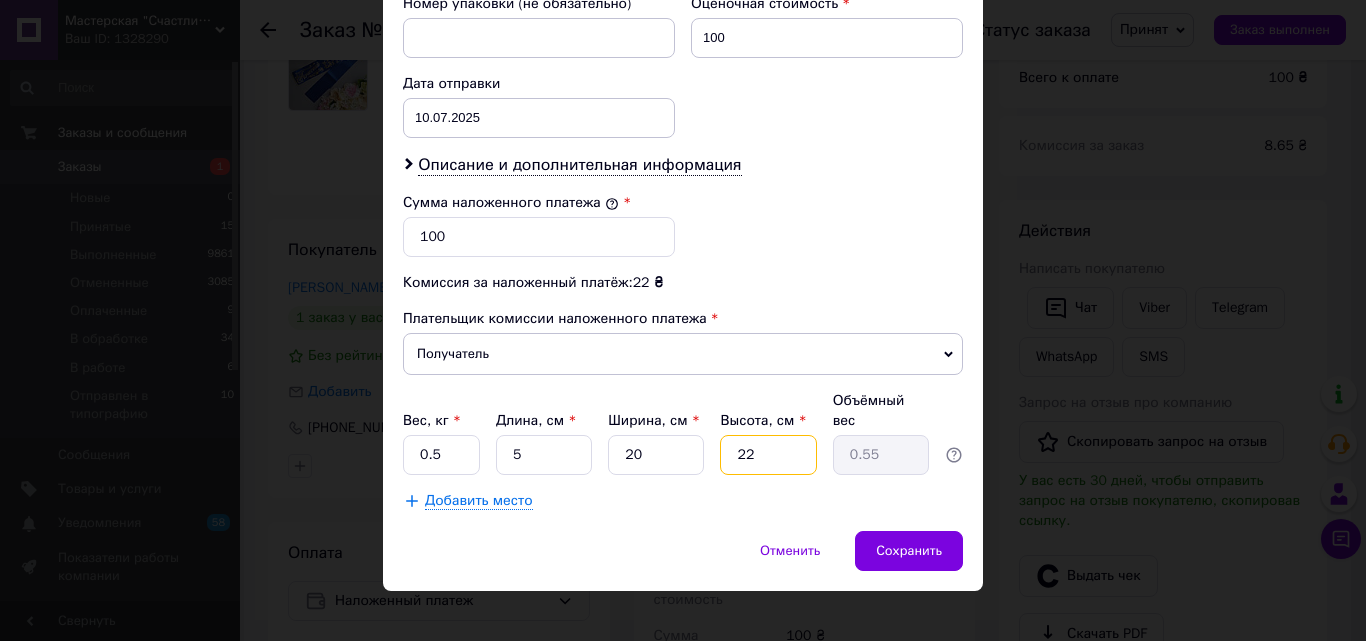drag, startPoint x: 740, startPoint y: 441, endPoint x: 662, endPoint y: 442, distance: 78.00641 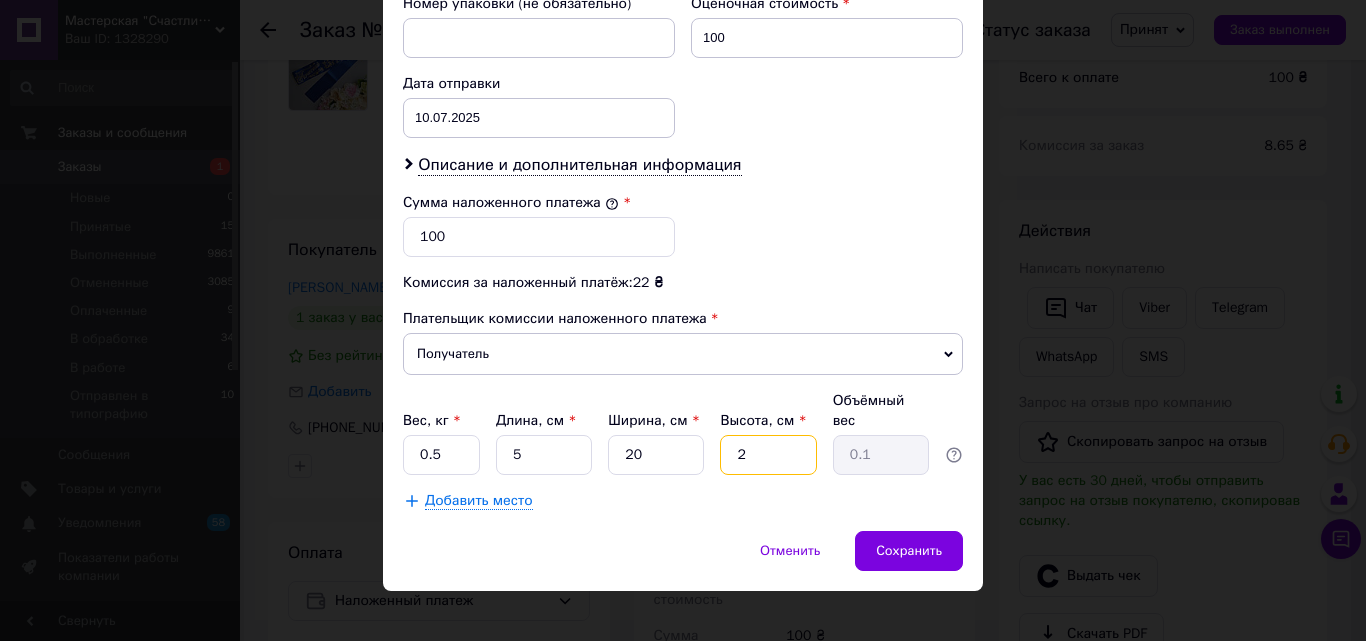 type on "20" 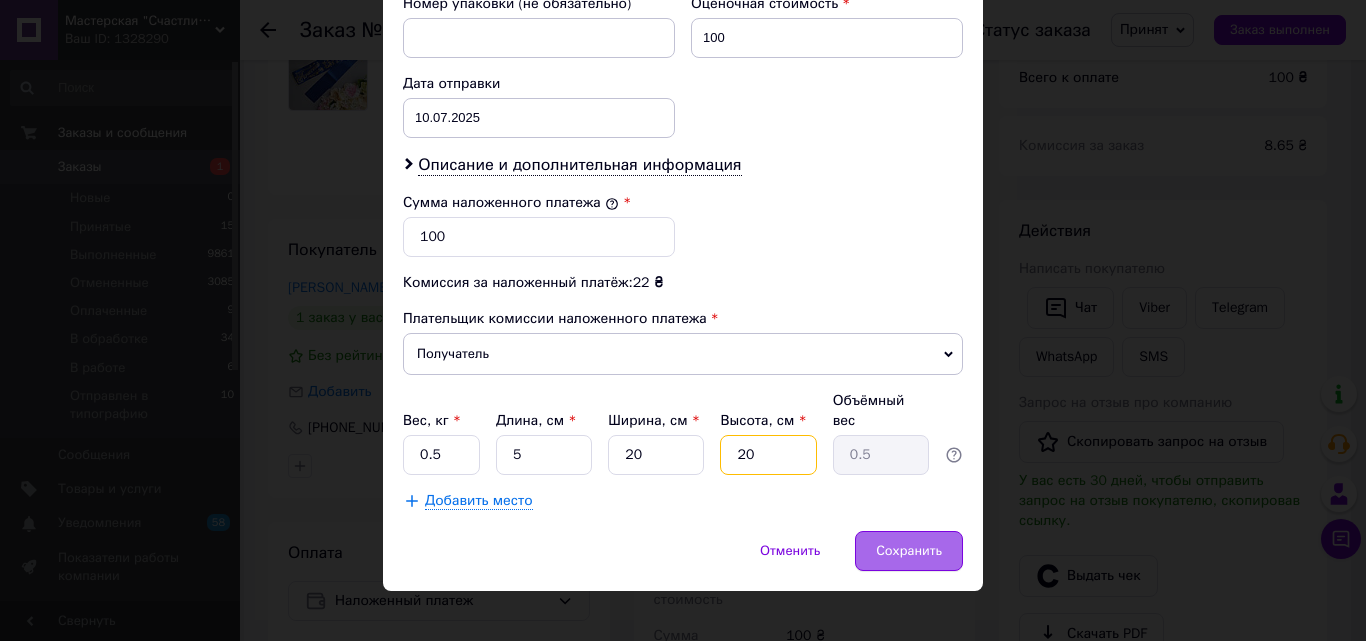type on "20" 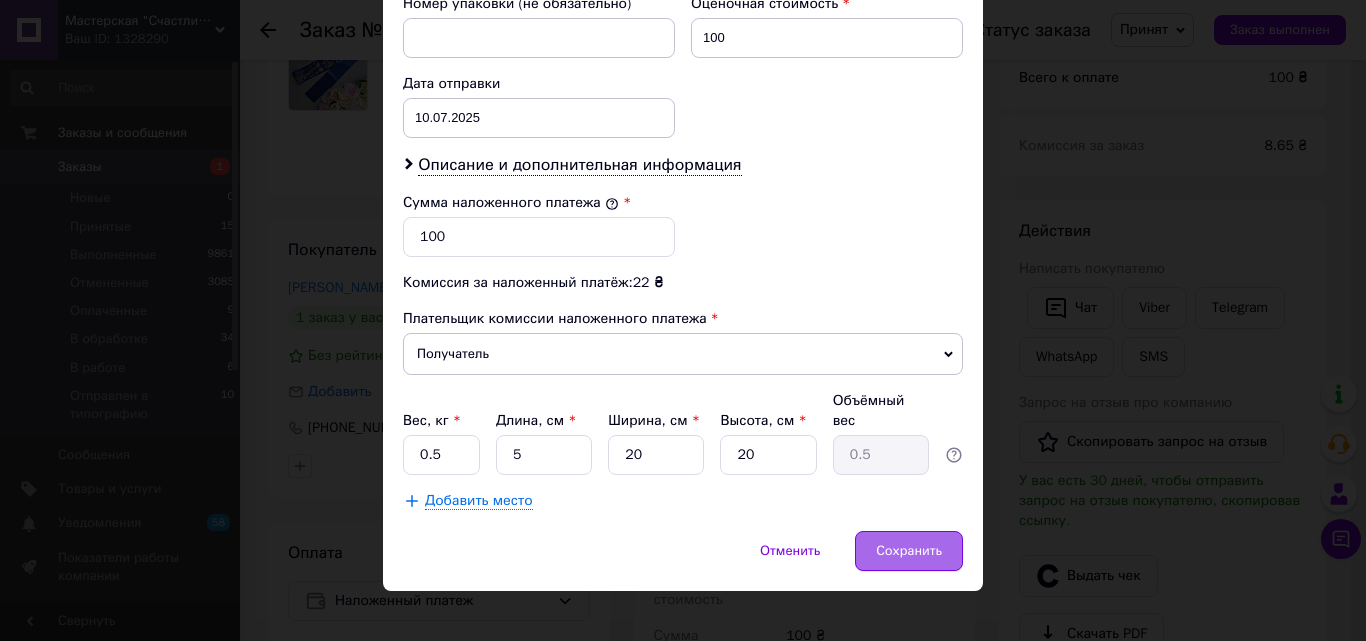 click on "Сохранить" at bounding box center (909, 551) 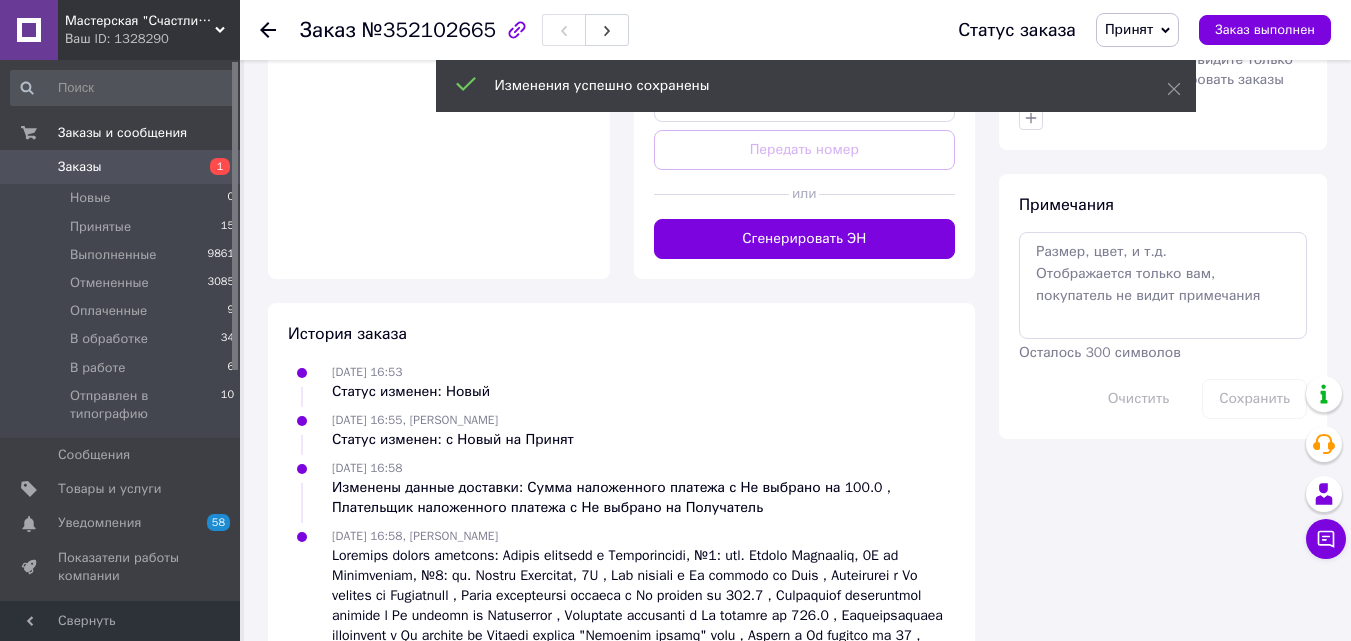 scroll, scrollTop: 900, scrollLeft: 0, axis: vertical 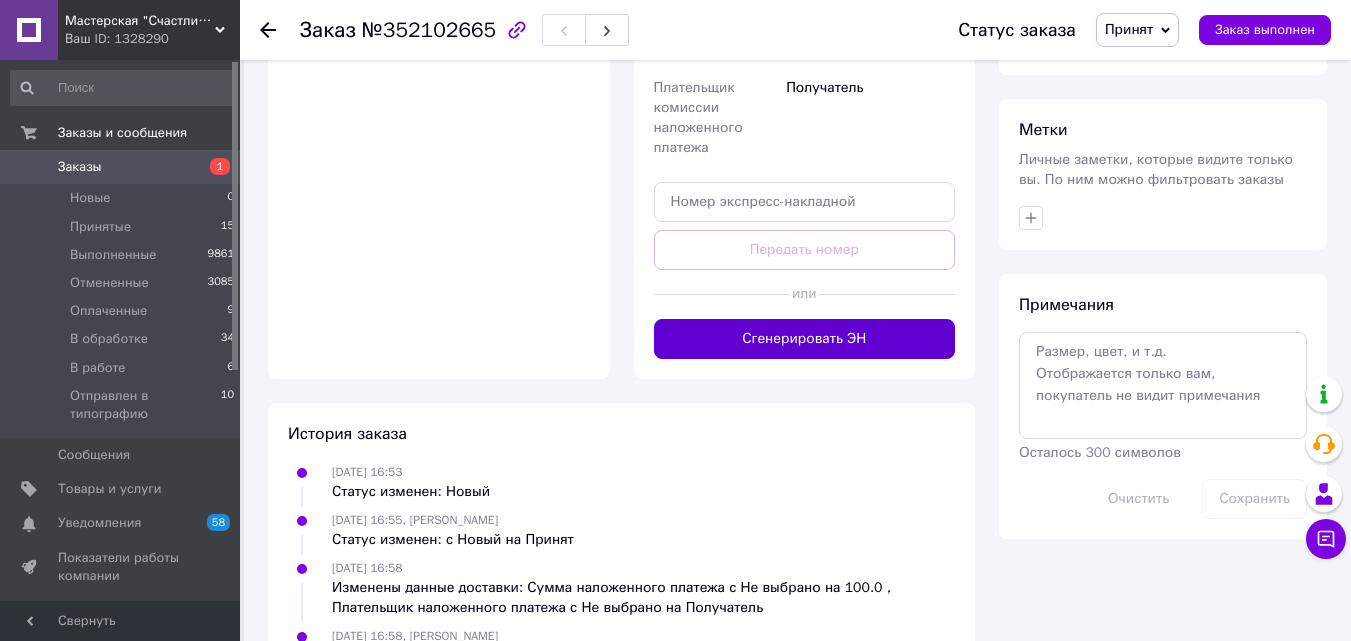 click on "Сгенерировать ЭН" at bounding box center (805, 339) 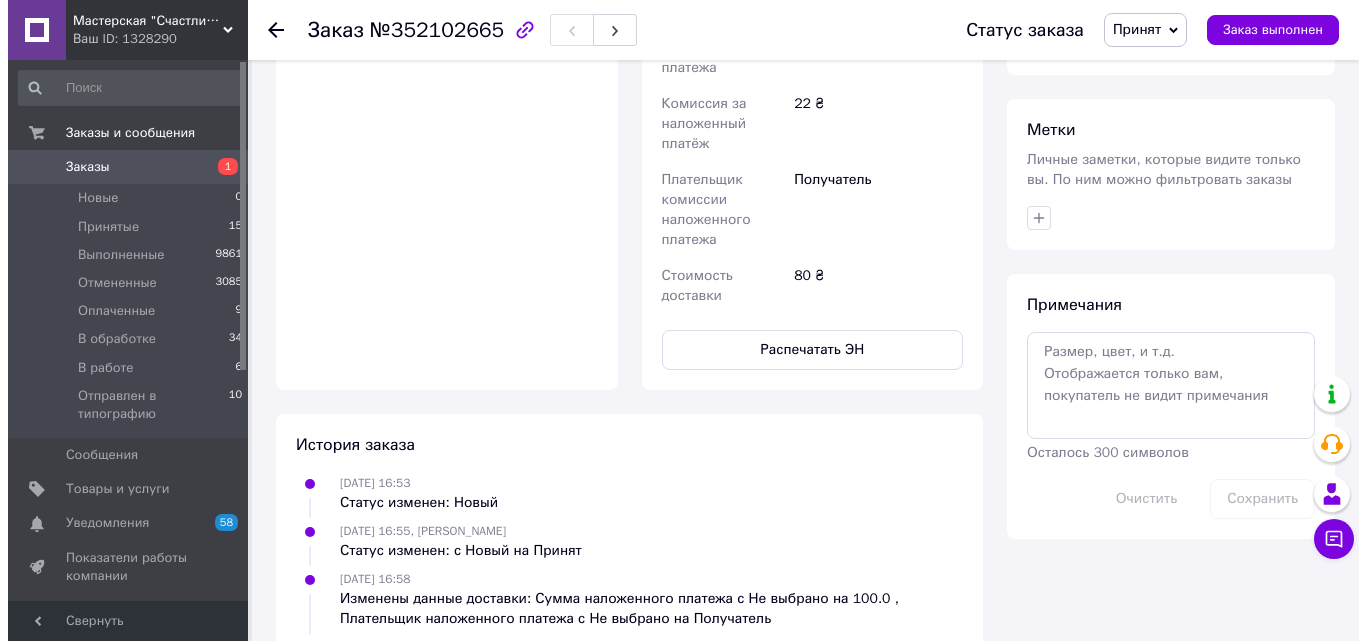 scroll, scrollTop: 400, scrollLeft: 0, axis: vertical 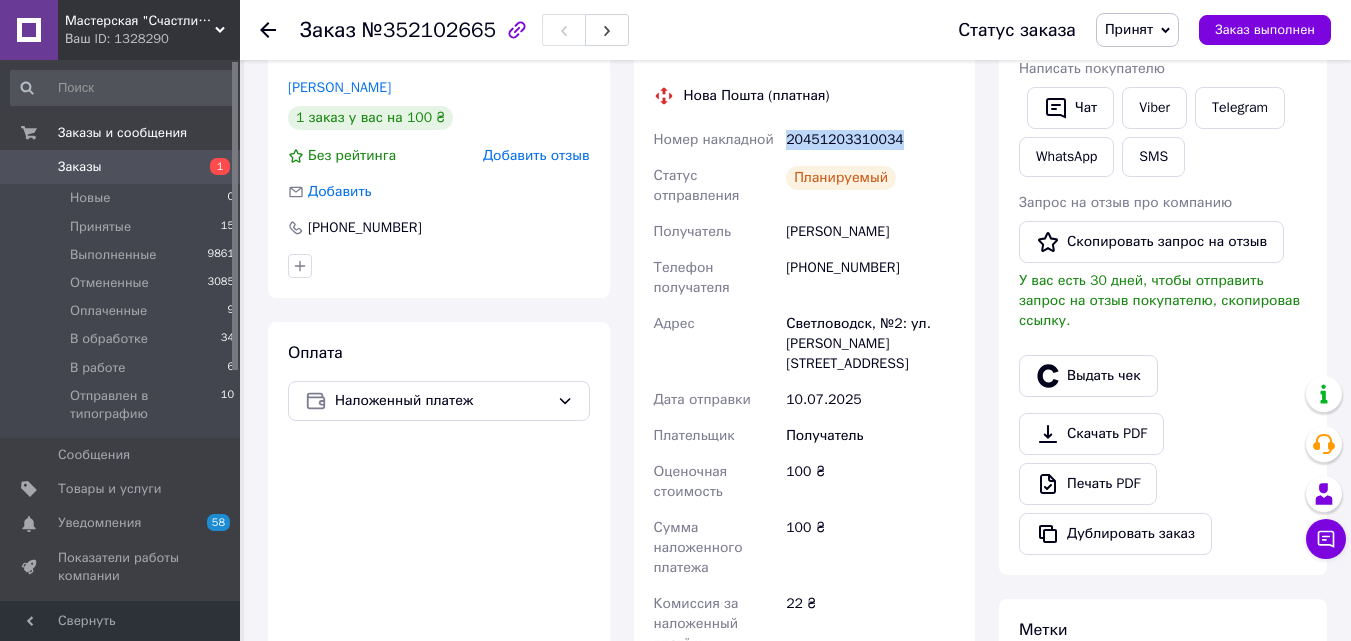 drag, startPoint x: 789, startPoint y: 142, endPoint x: 945, endPoint y: 138, distance: 156.05127 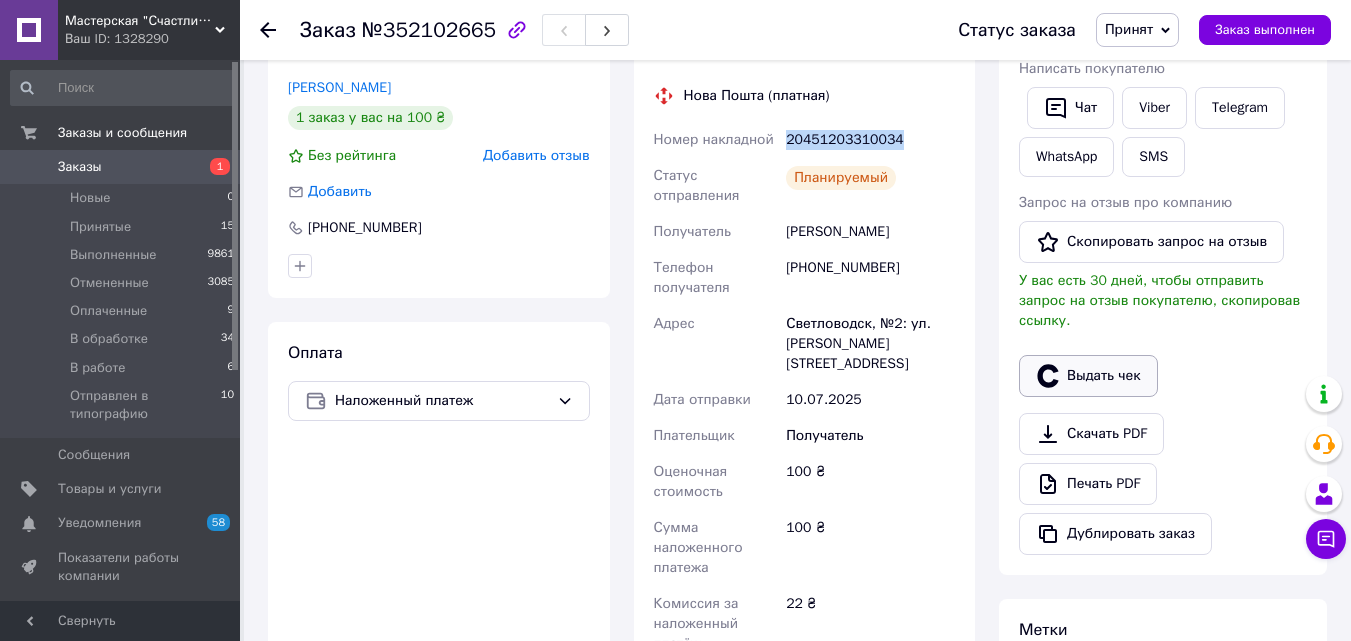 click on "Выдать чек" at bounding box center [1088, 376] 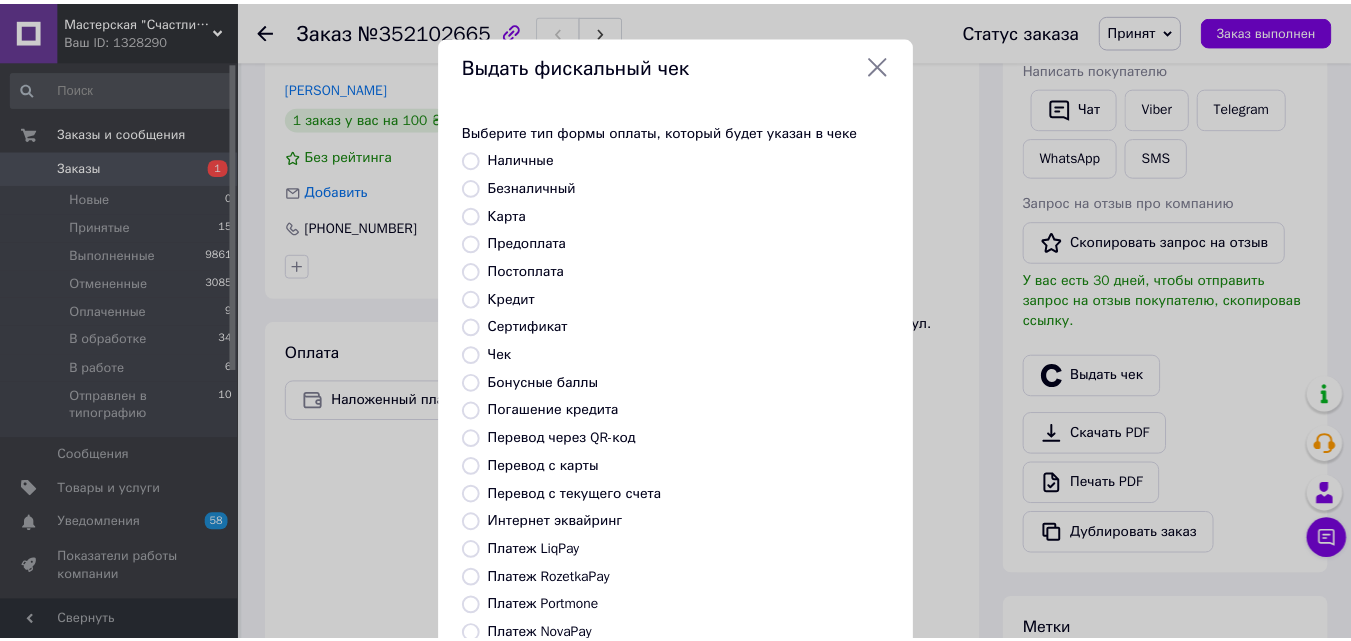 scroll, scrollTop: 218, scrollLeft: 0, axis: vertical 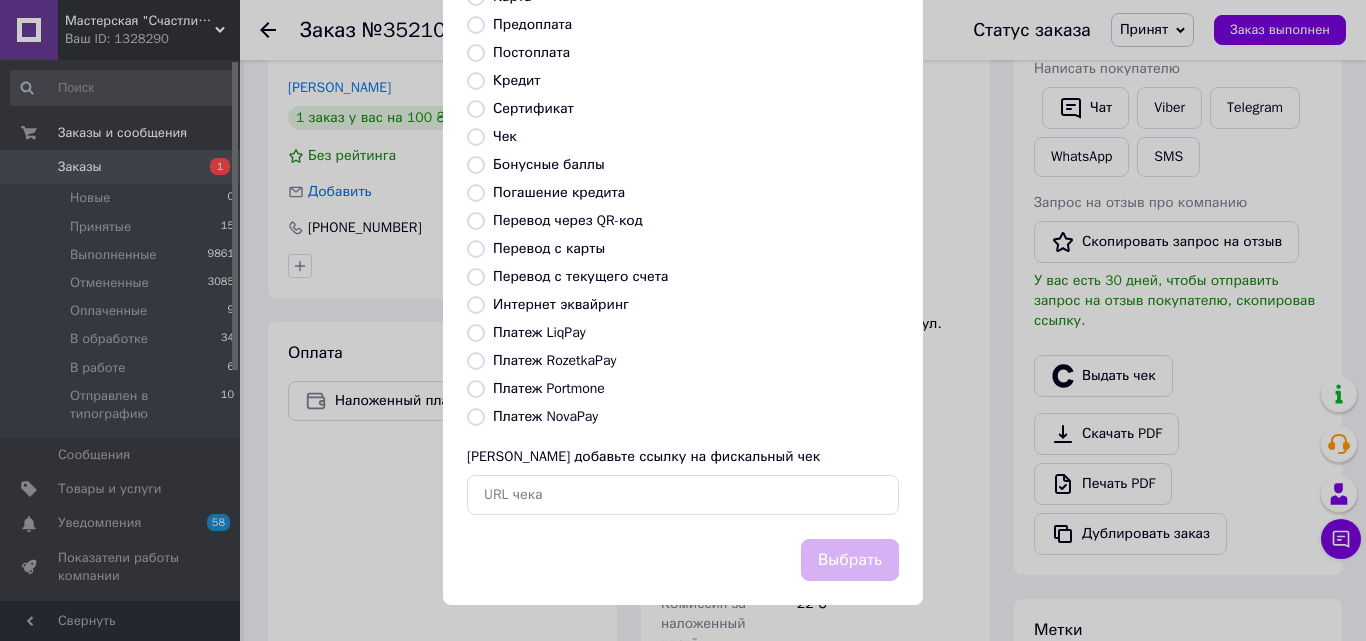 click on "Платеж NovaPay" at bounding box center [476, 417] 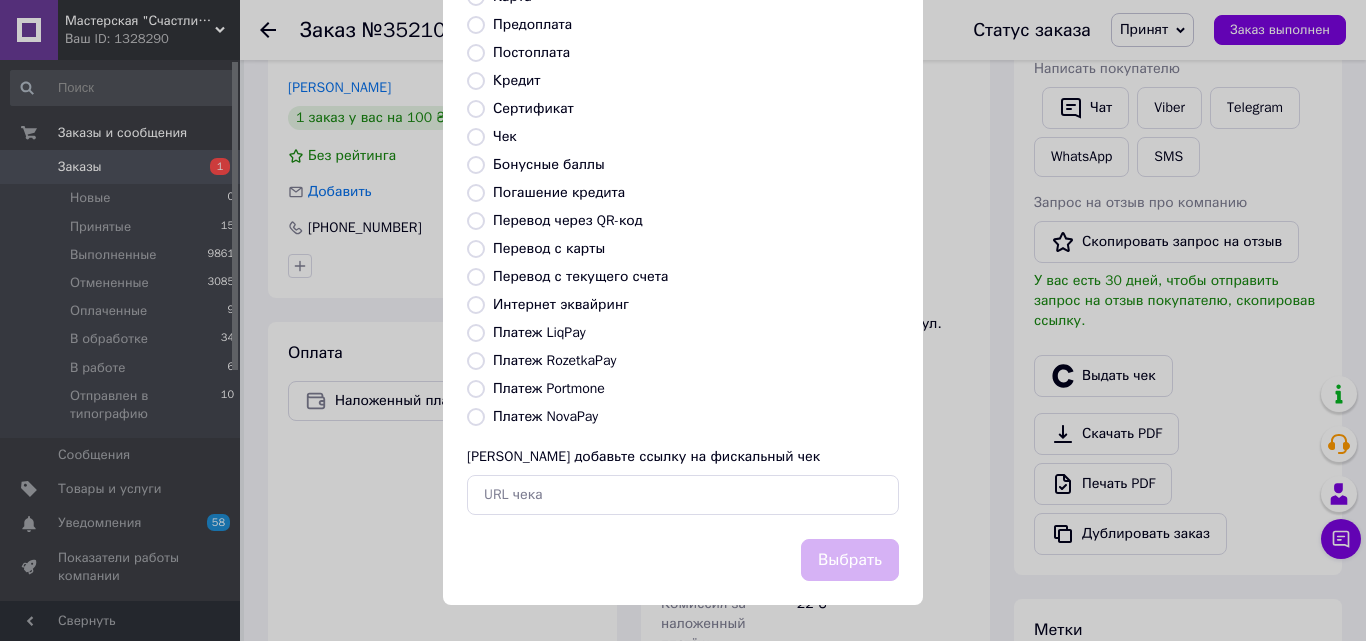 radio on "true" 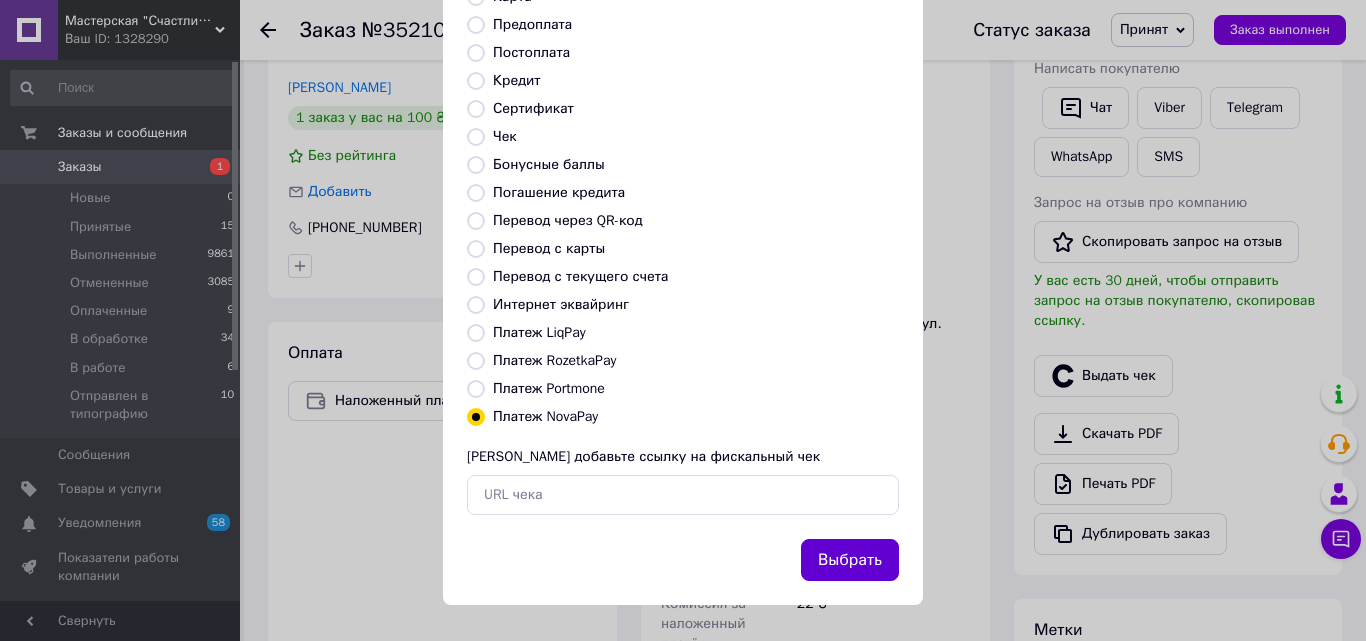 click on "Выбрать" at bounding box center [850, 560] 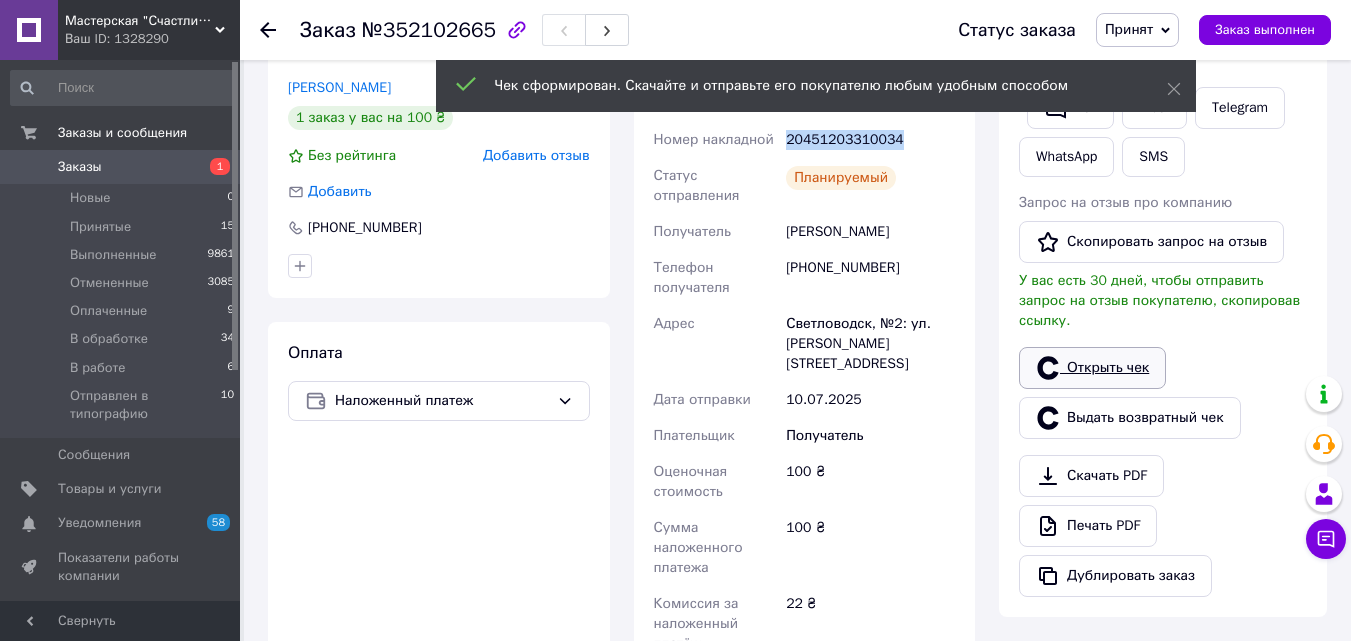 click on "Открыть чек" at bounding box center [1092, 368] 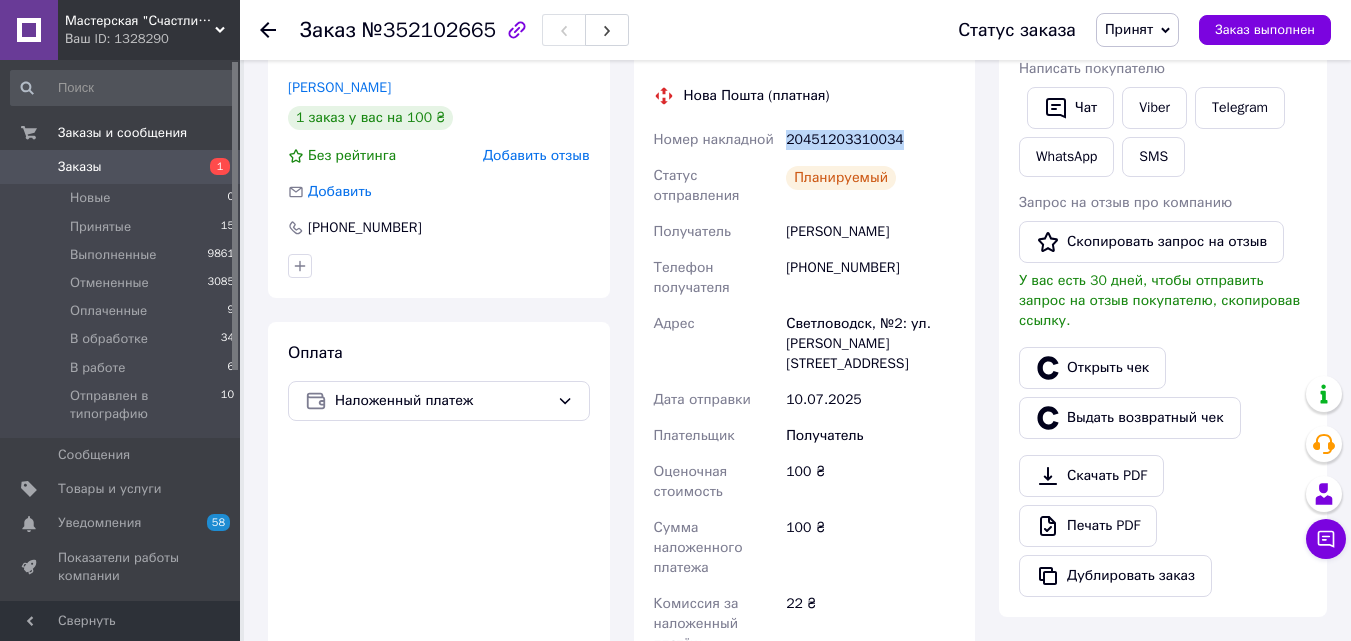 click on "Принят" at bounding box center [1129, 29] 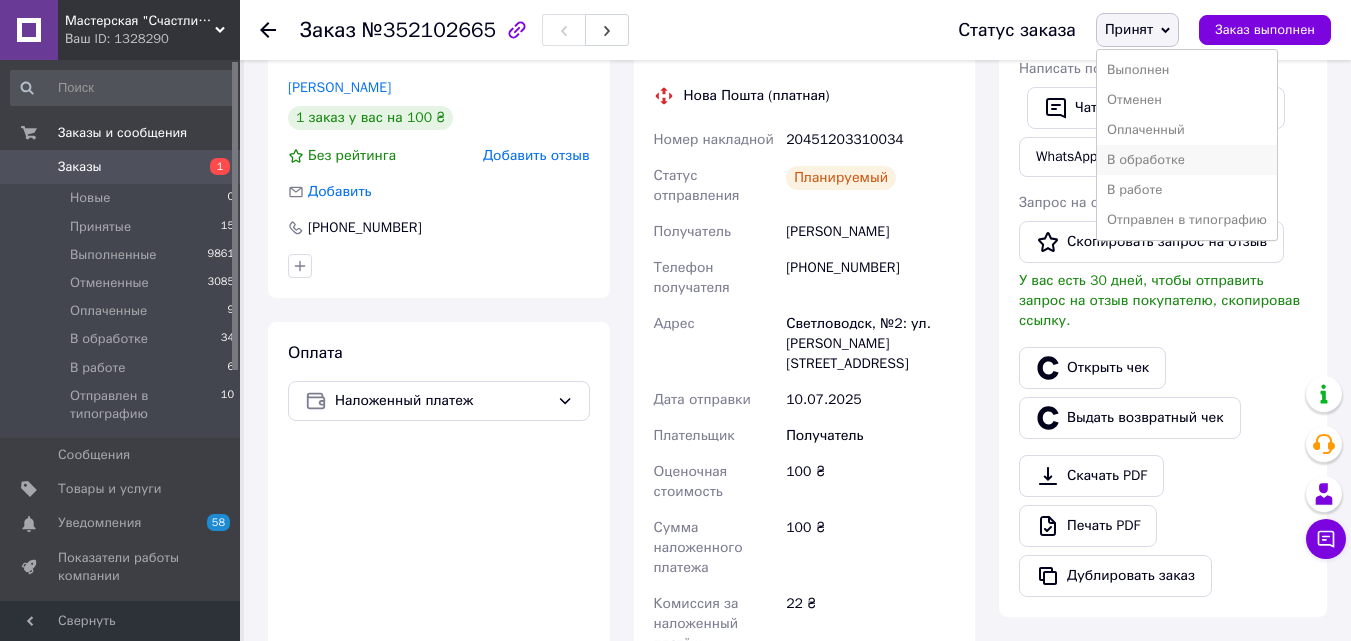 click on "В обработке" at bounding box center [1187, 160] 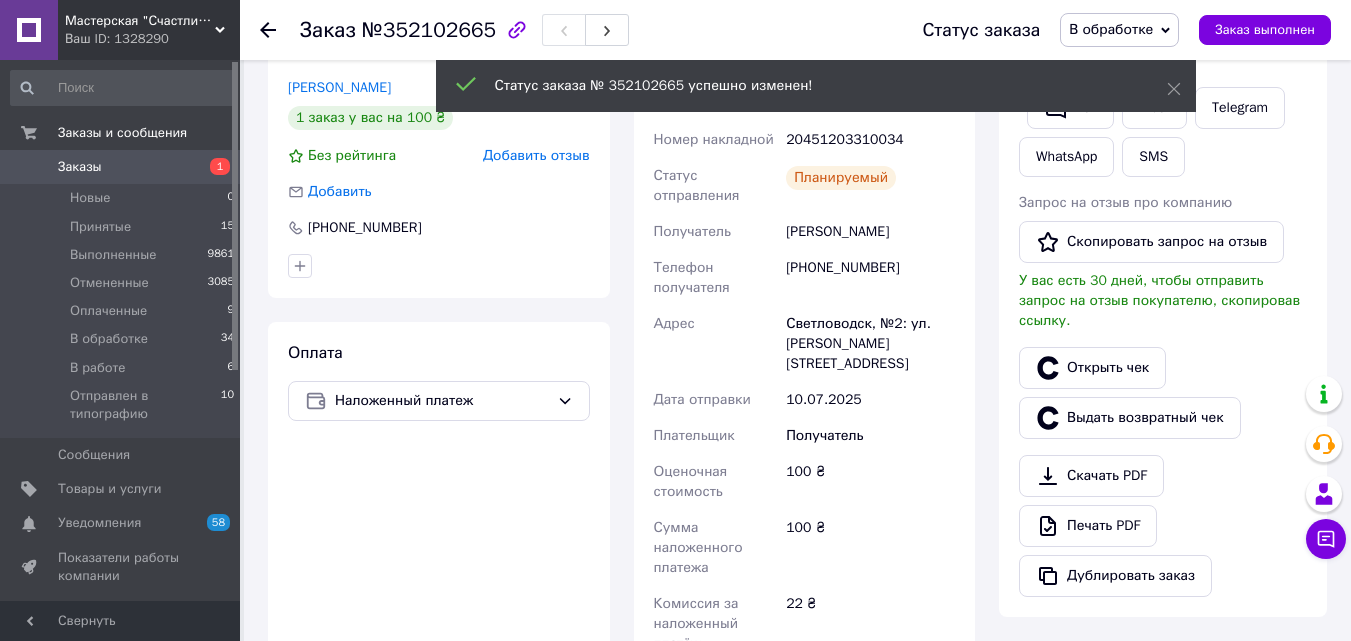 click 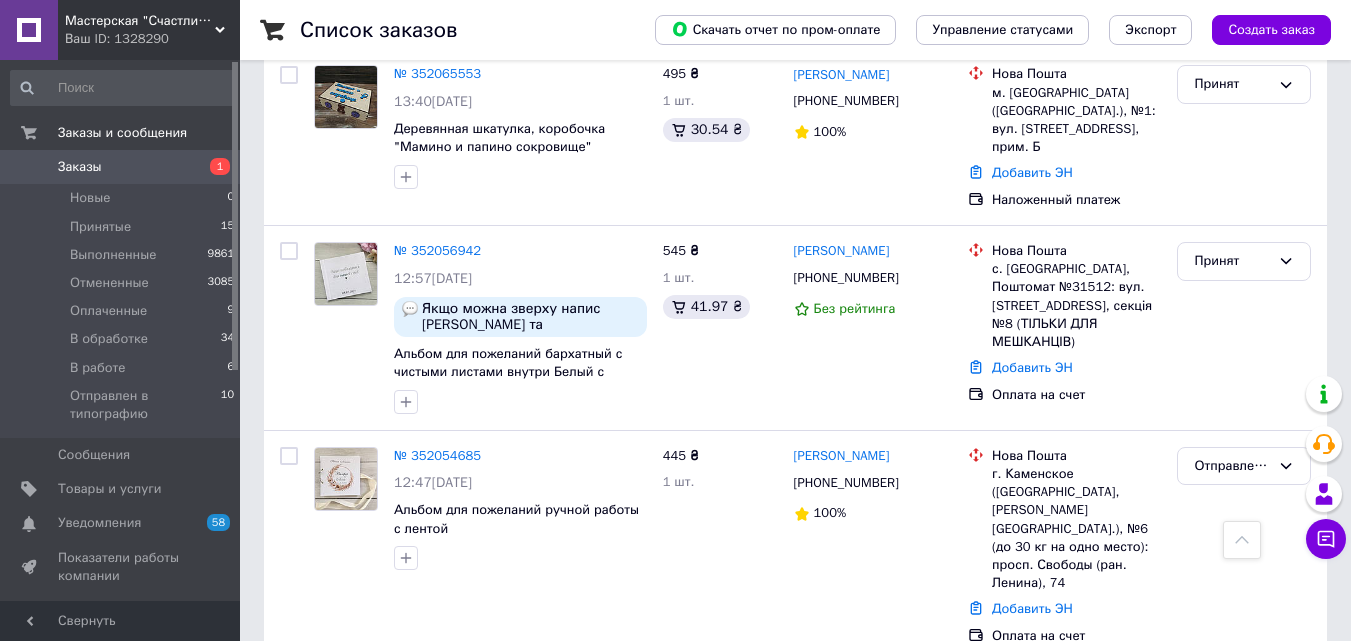 scroll, scrollTop: 600, scrollLeft: 0, axis: vertical 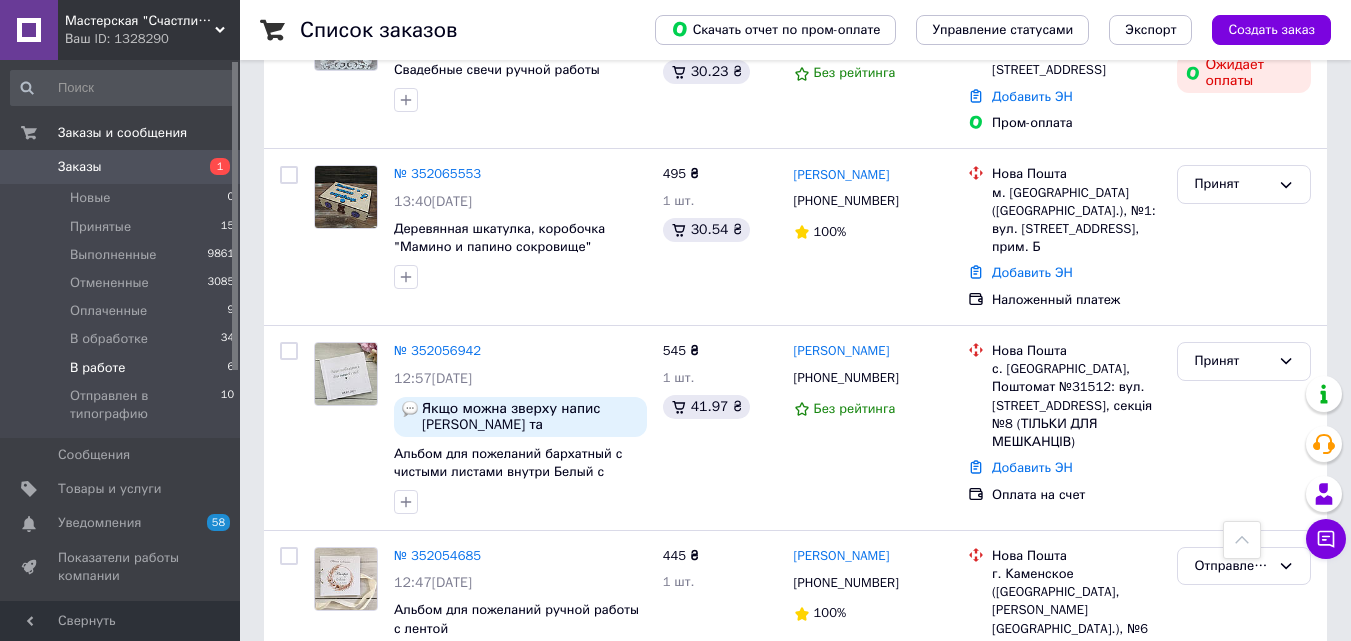 click on "В работе 6" at bounding box center [123, 368] 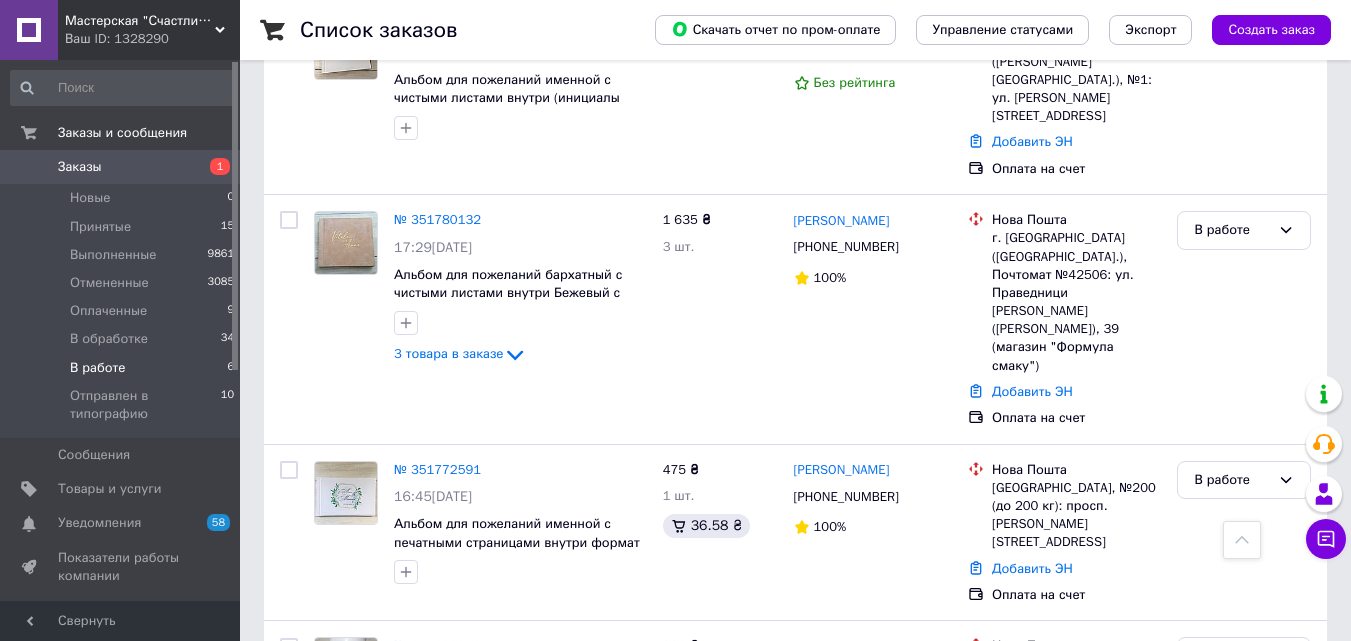 scroll, scrollTop: 721, scrollLeft: 0, axis: vertical 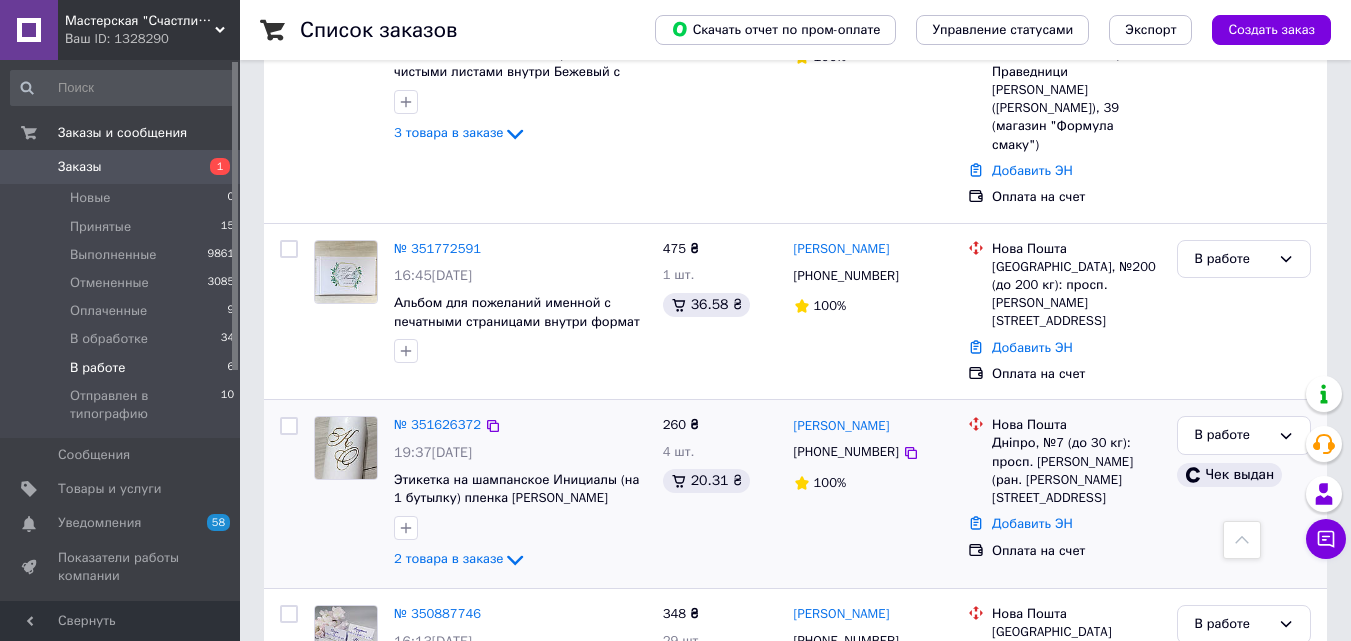 drag, startPoint x: 898, startPoint y: 324, endPoint x: 767, endPoint y: 337, distance: 131.64346 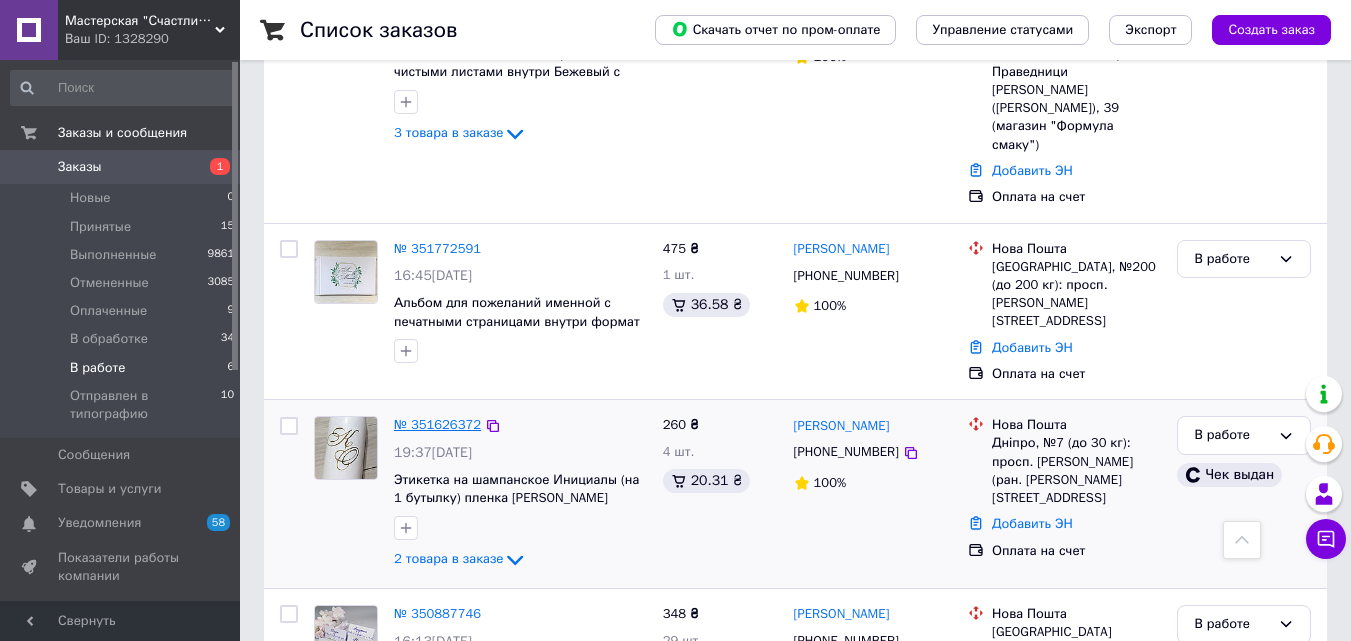 click on "№ 351626372" at bounding box center (437, 424) 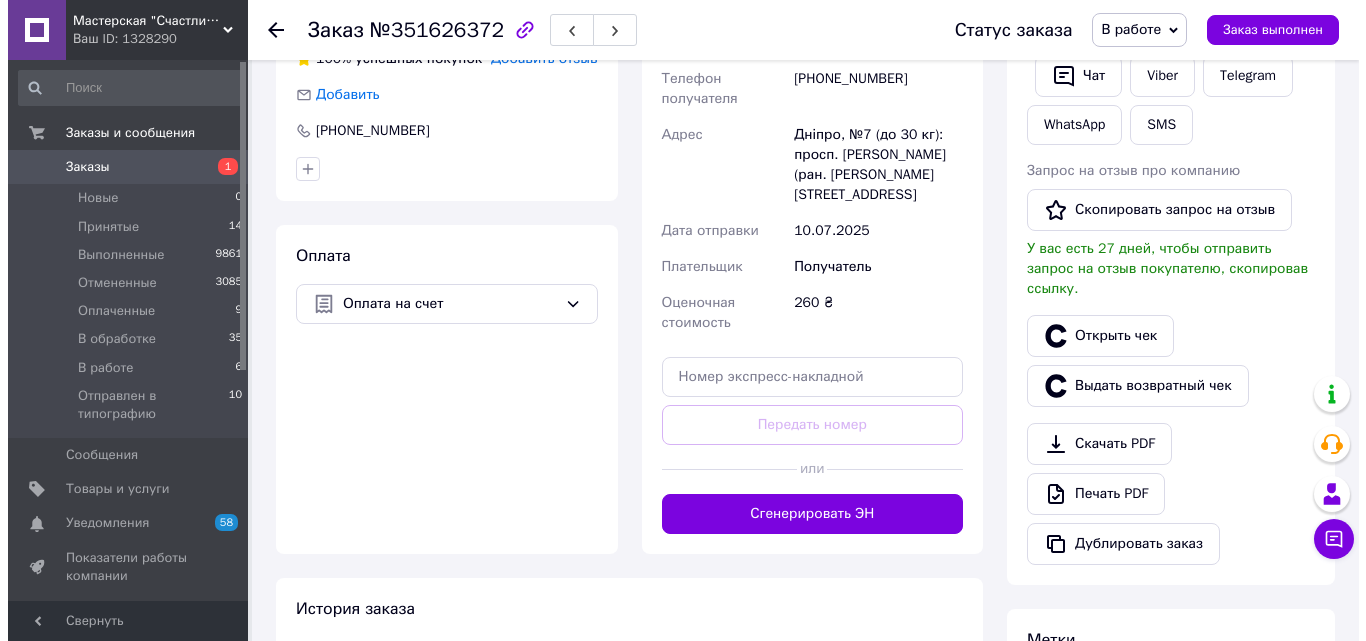 scroll, scrollTop: 421, scrollLeft: 0, axis: vertical 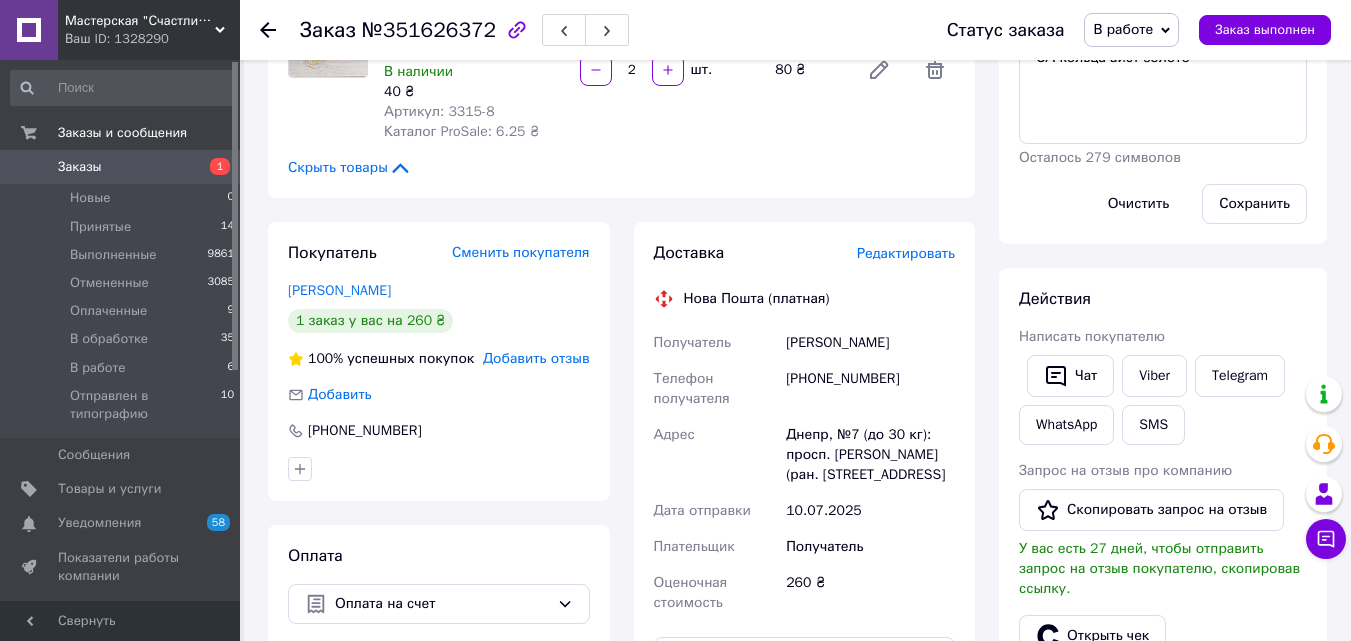 click on "Редактировать" at bounding box center (906, 253) 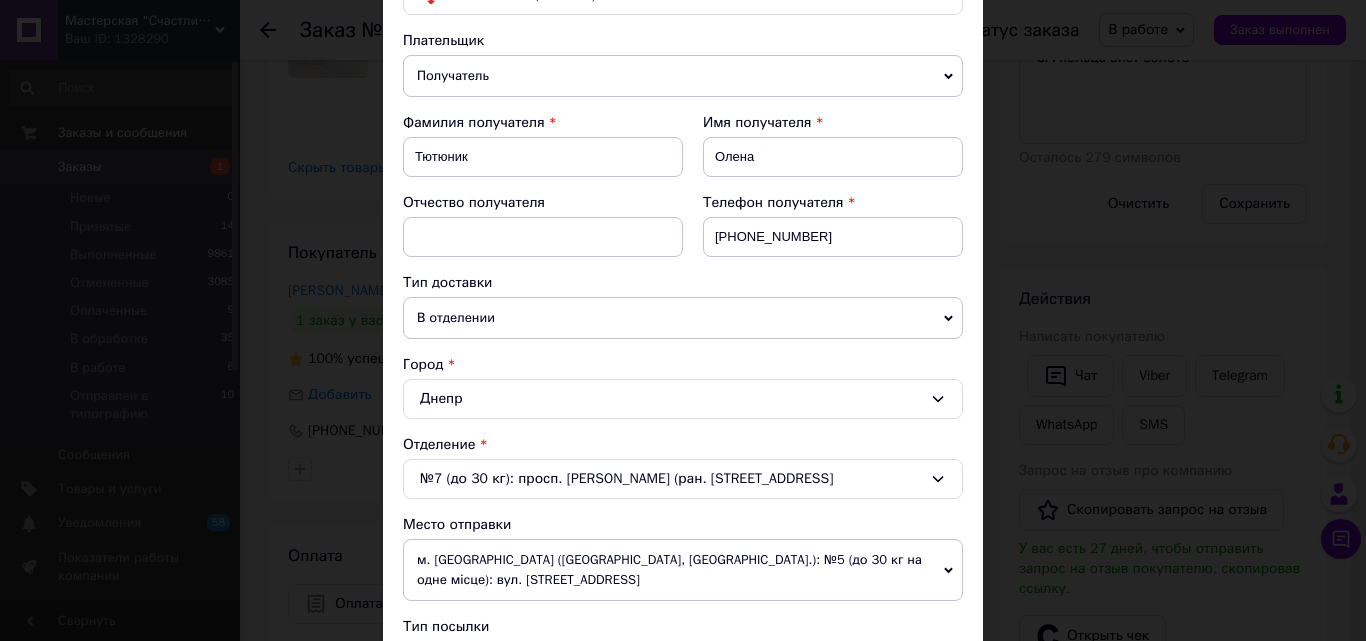scroll, scrollTop: 400, scrollLeft: 0, axis: vertical 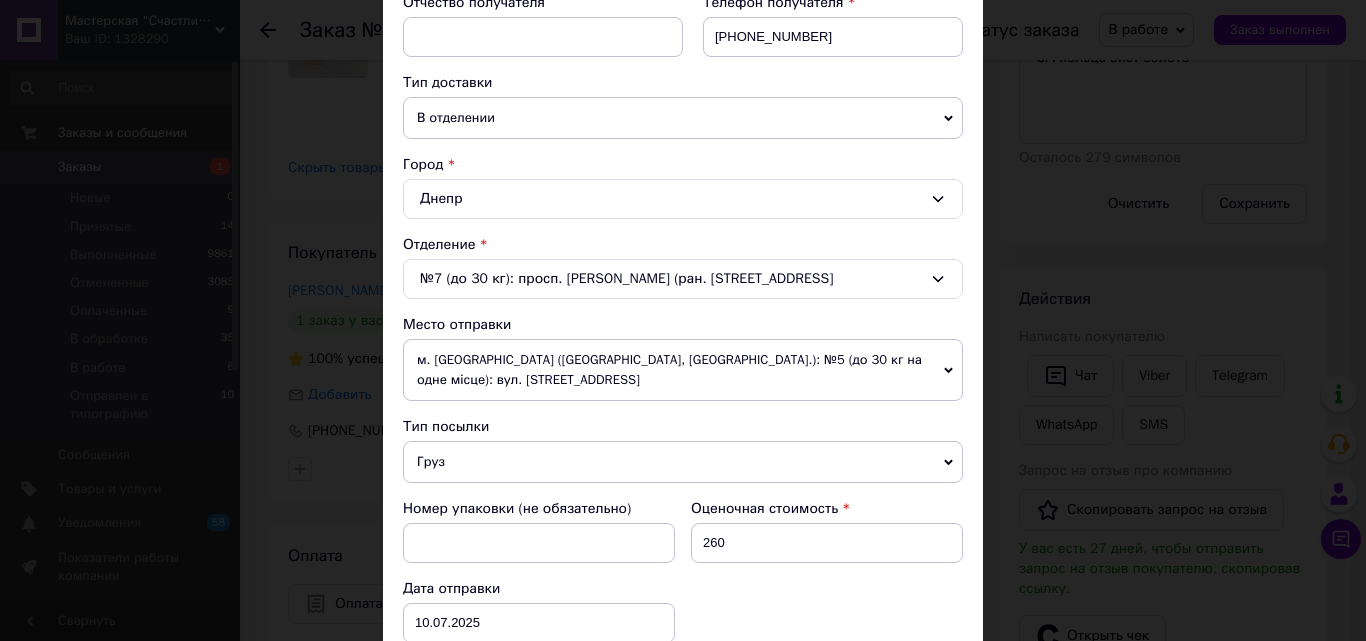 click on "Груз" at bounding box center [683, 462] 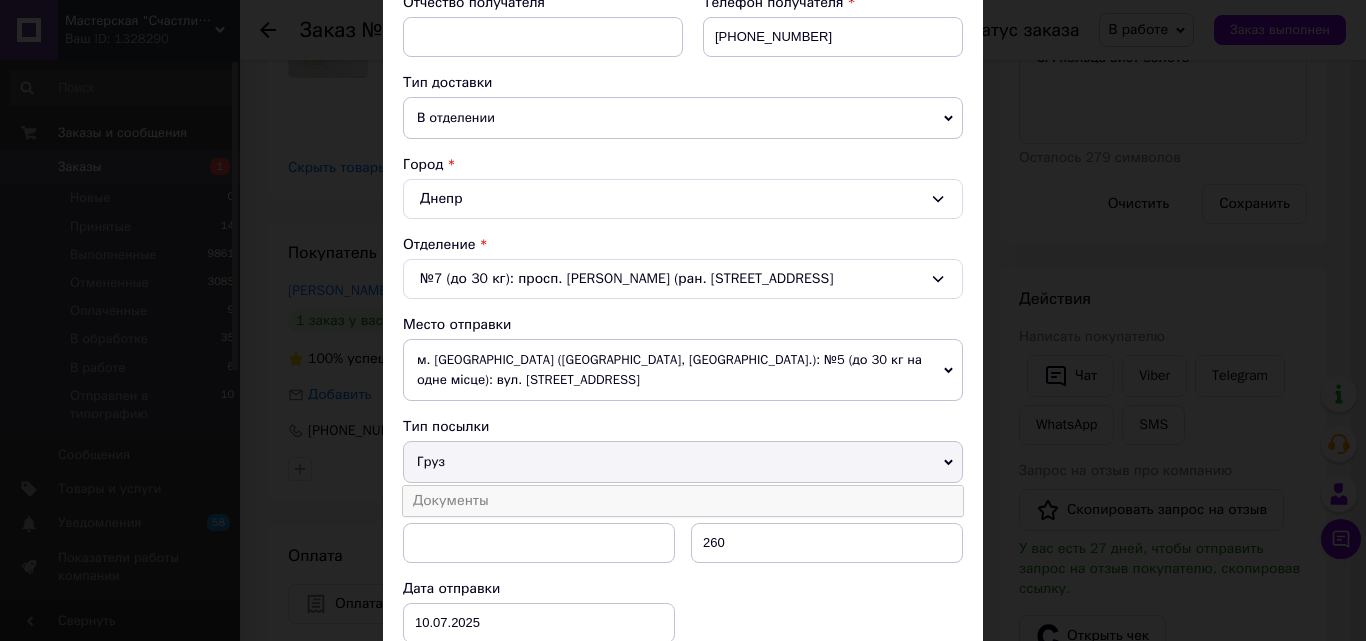 click on "Документы" at bounding box center (683, 501) 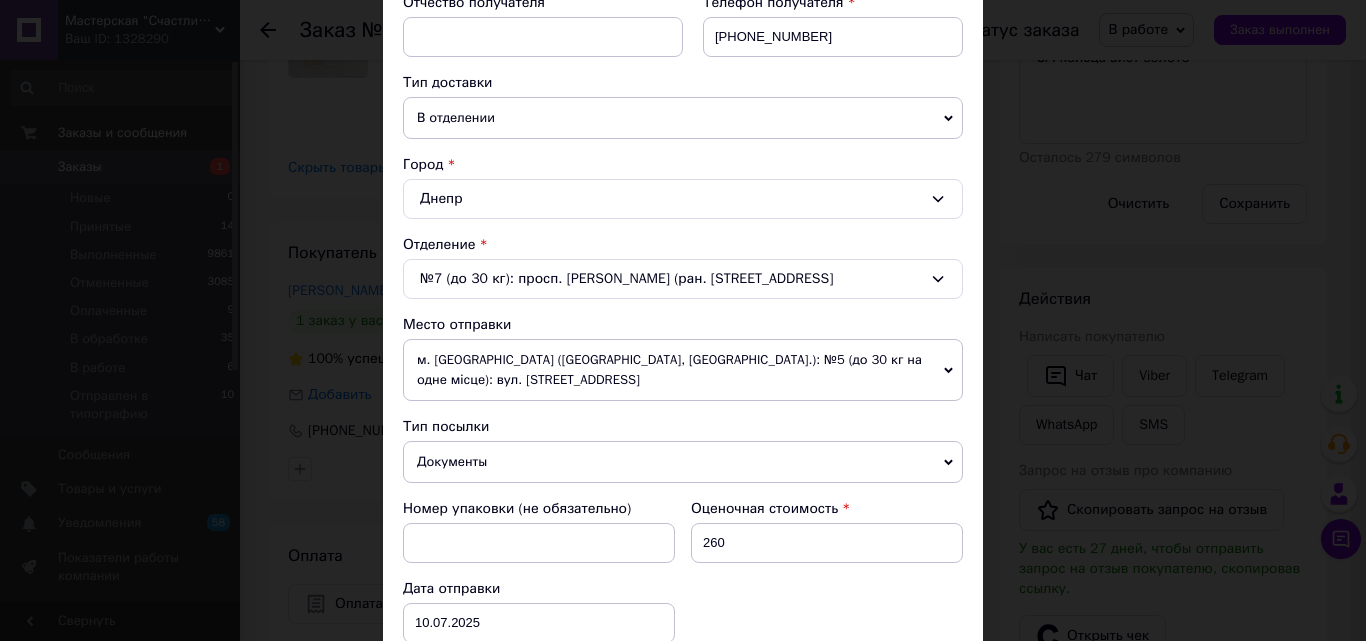scroll, scrollTop: 700, scrollLeft: 0, axis: vertical 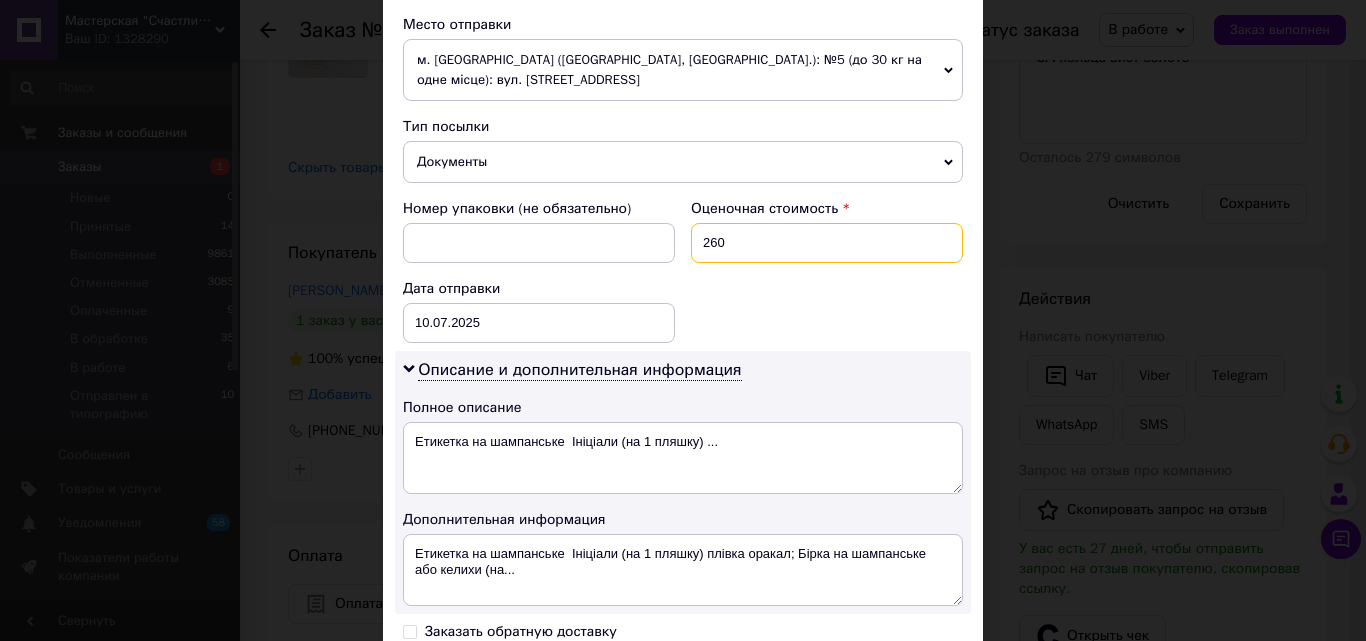 drag, startPoint x: 751, startPoint y: 235, endPoint x: 693, endPoint y: 214, distance: 61.68468 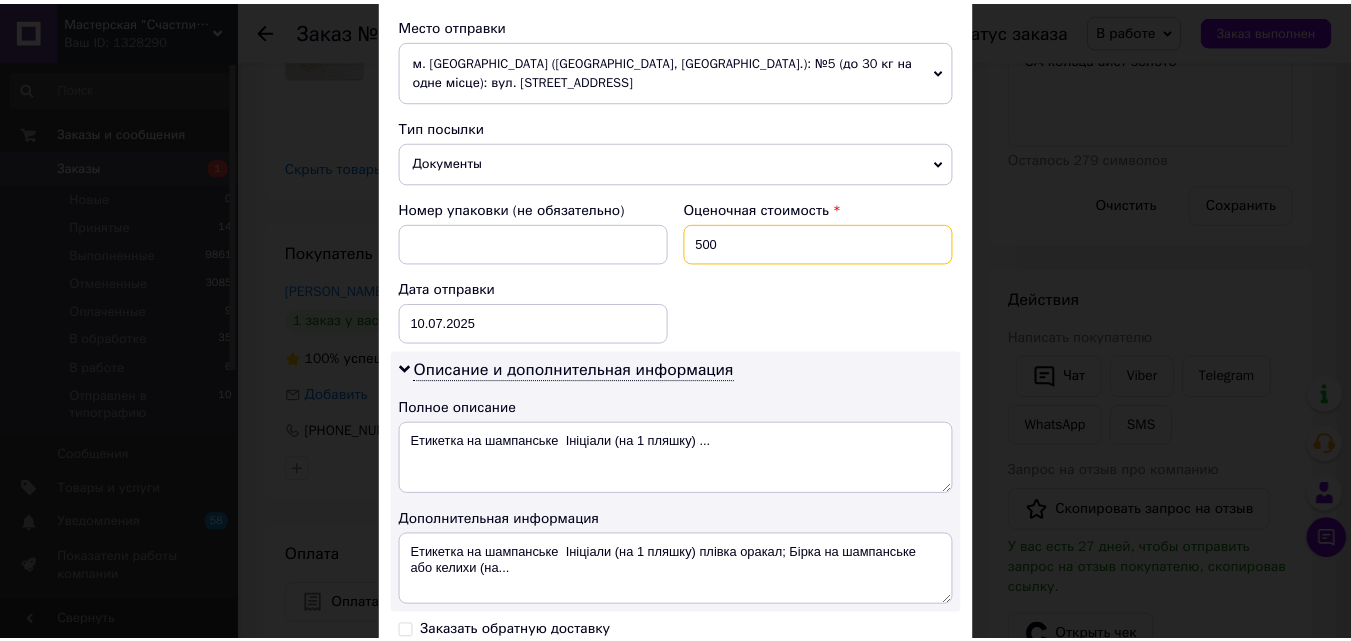 scroll, scrollTop: 987, scrollLeft: 0, axis: vertical 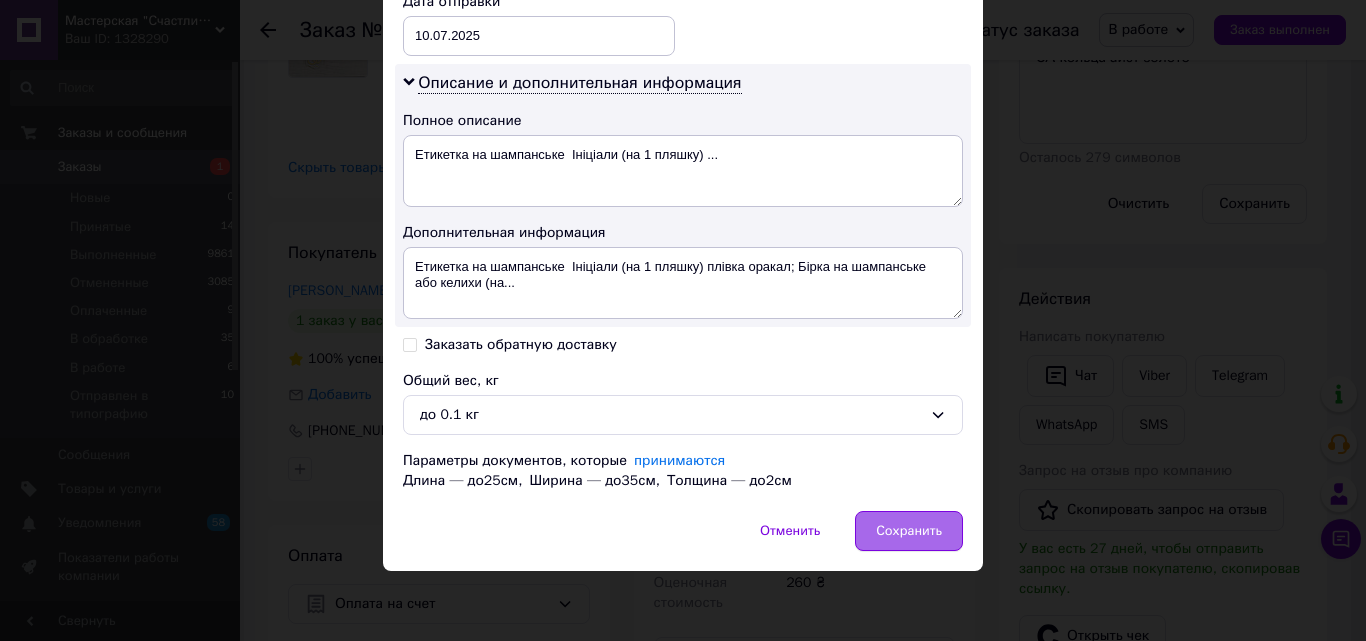 type on "500" 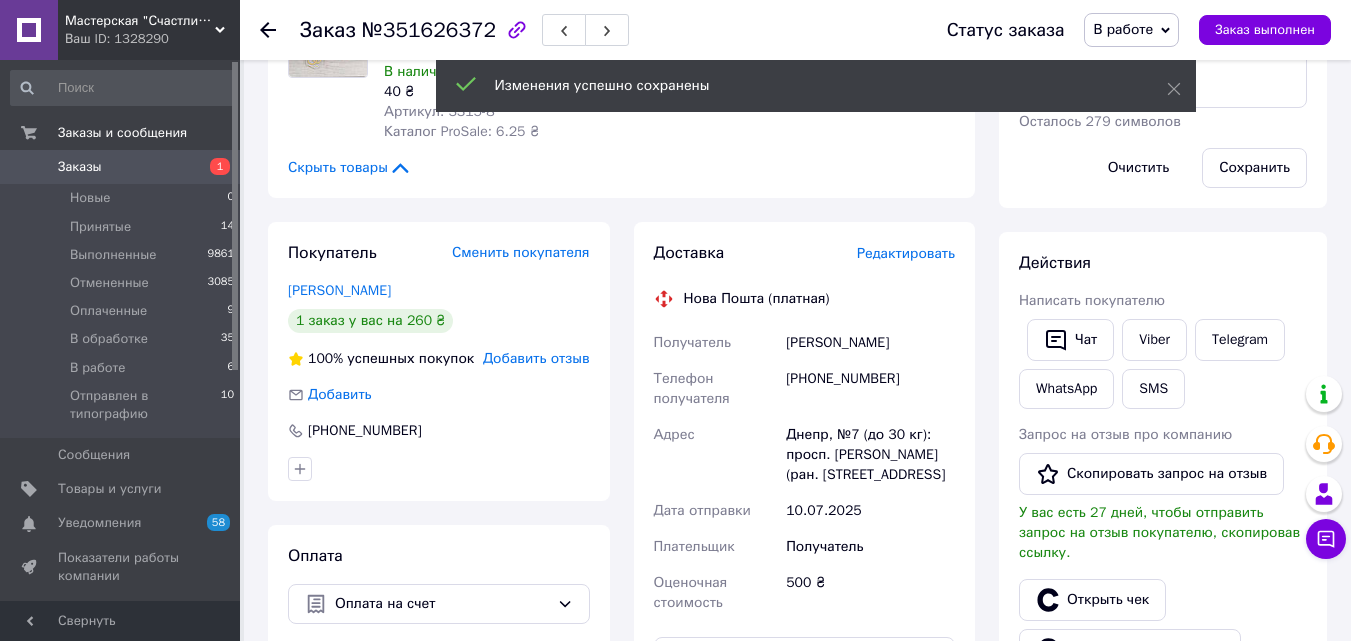 scroll, scrollTop: 24, scrollLeft: 0, axis: vertical 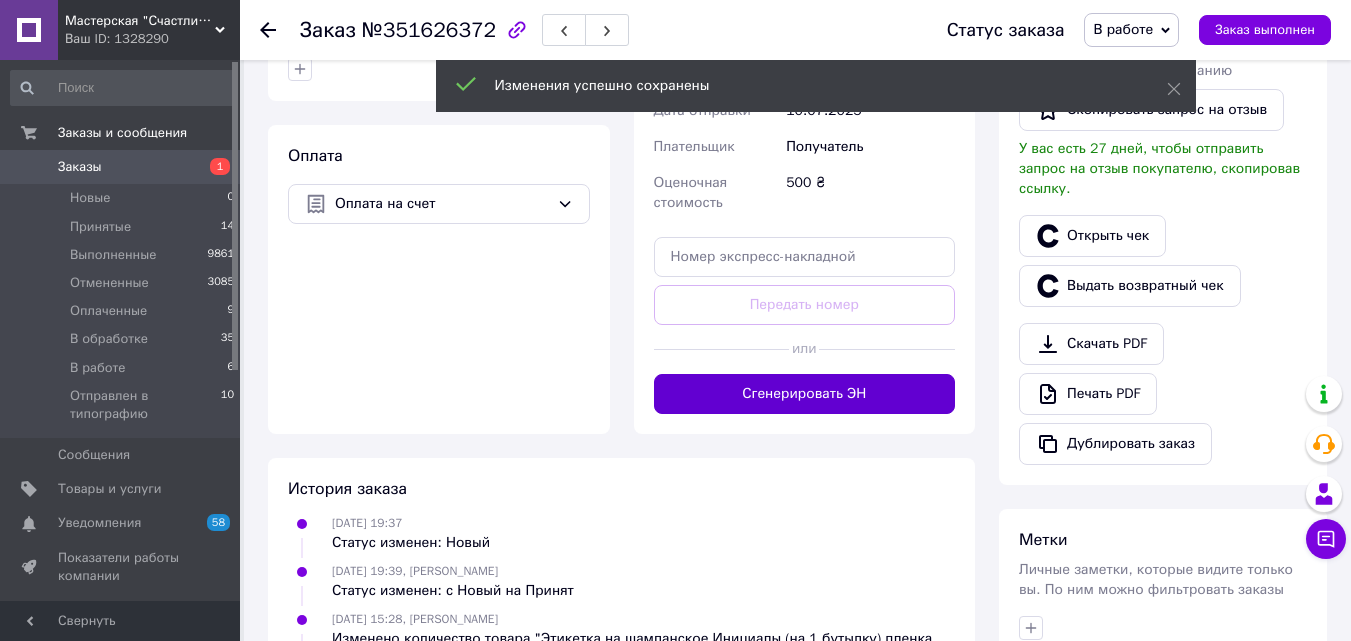 click on "Сгенерировать ЭН" at bounding box center [805, 394] 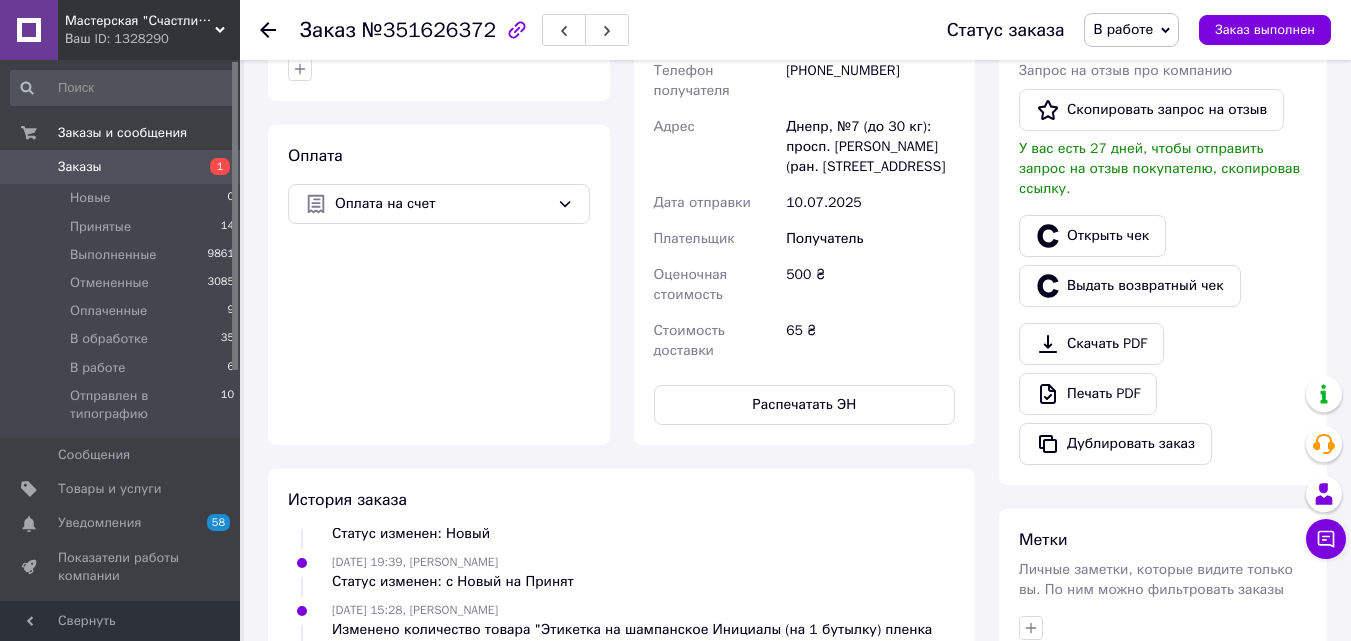 scroll, scrollTop: 72, scrollLeft: 0, axis: vertical 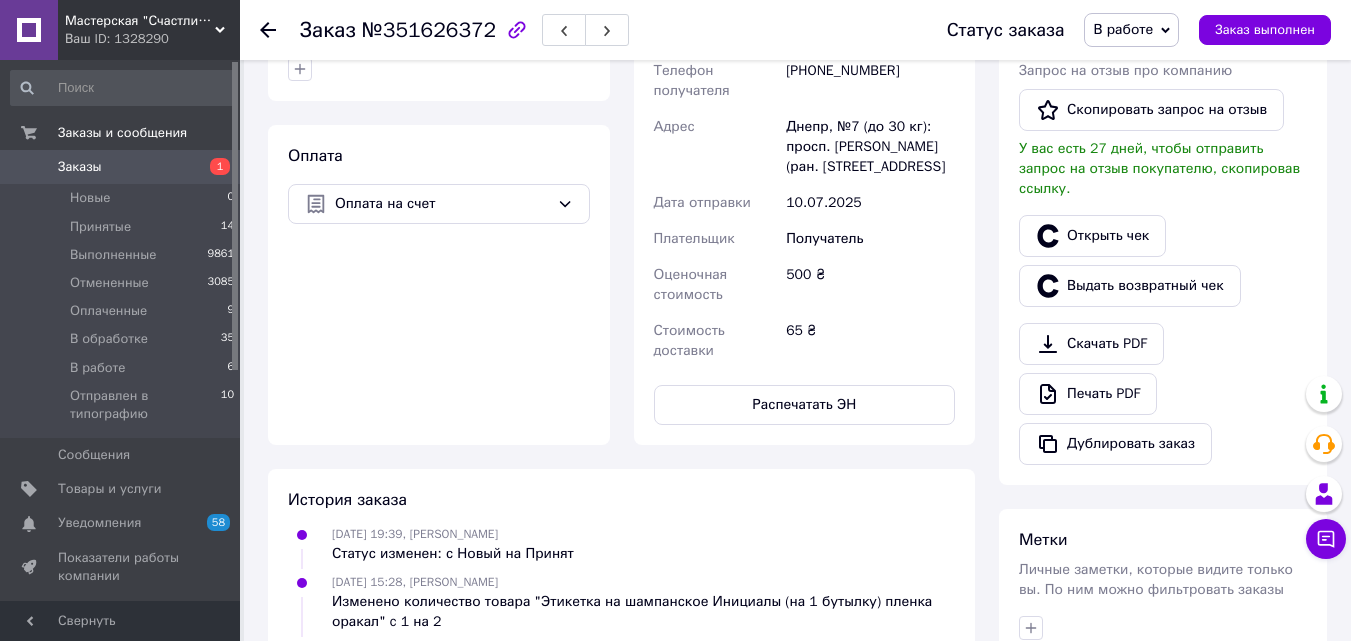 click on "В работе" at bounding box center [1123, 29] 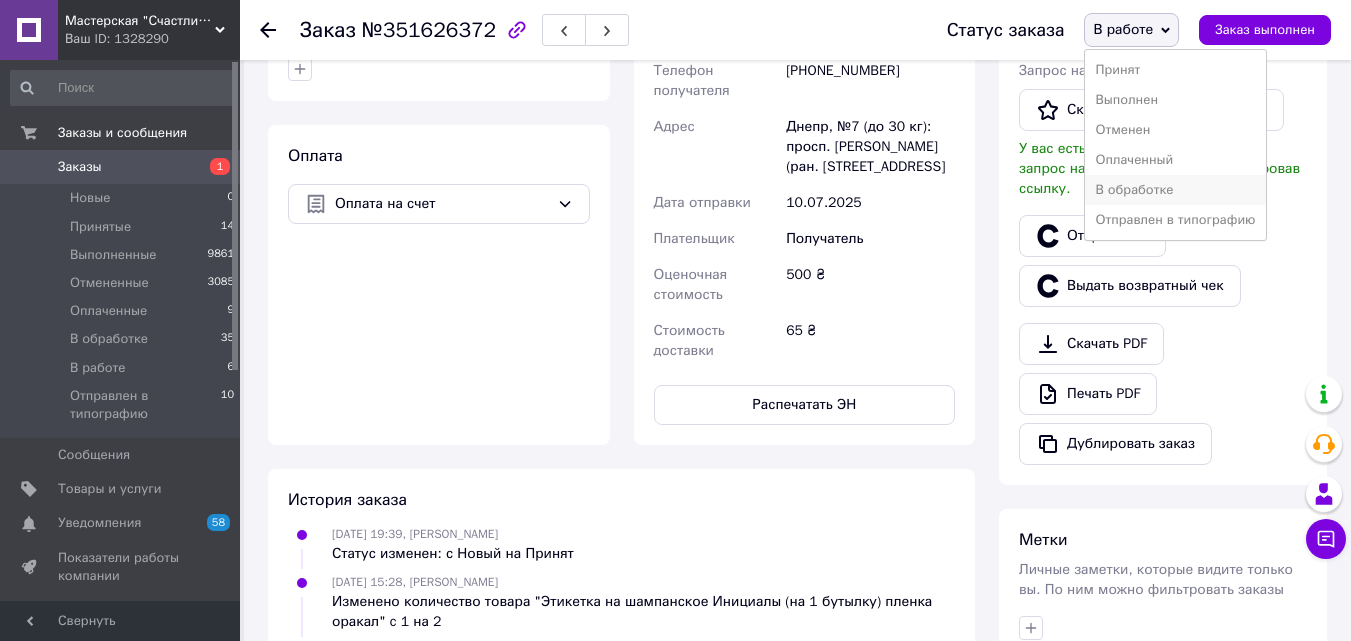 click on "В обработке" at bounding box center (1175, 190) 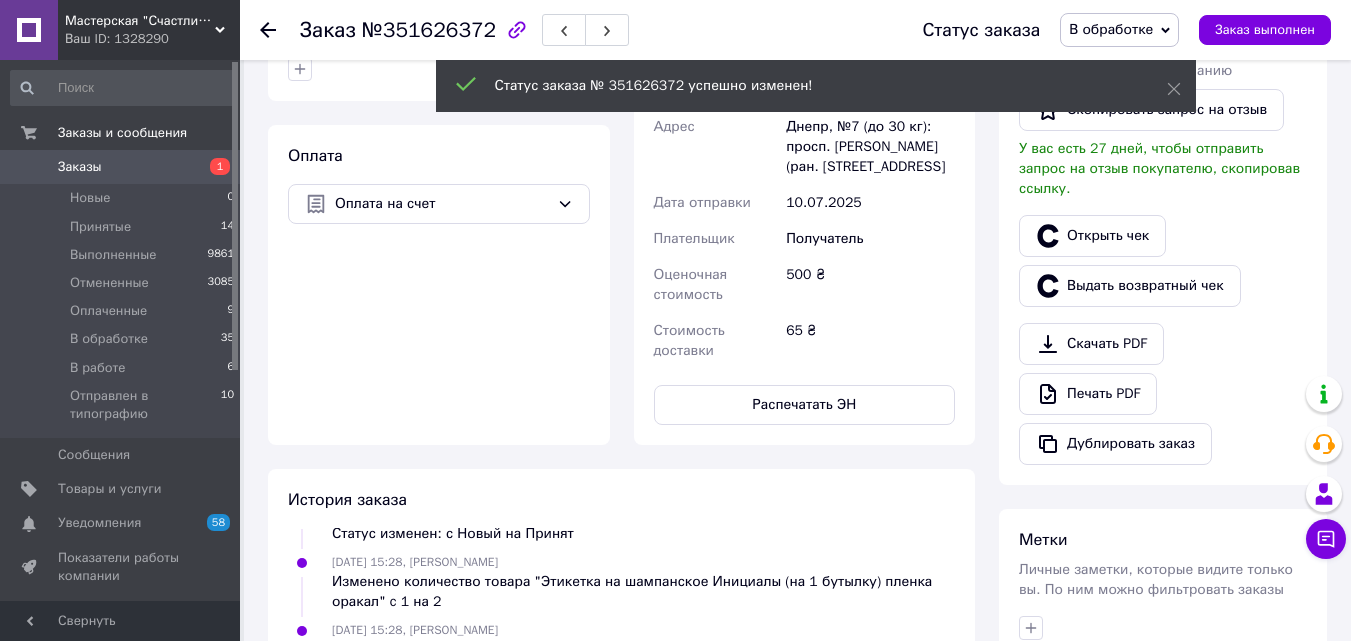 scroll, scrollTop: 120, scrollLeft: 0, axis: vertical 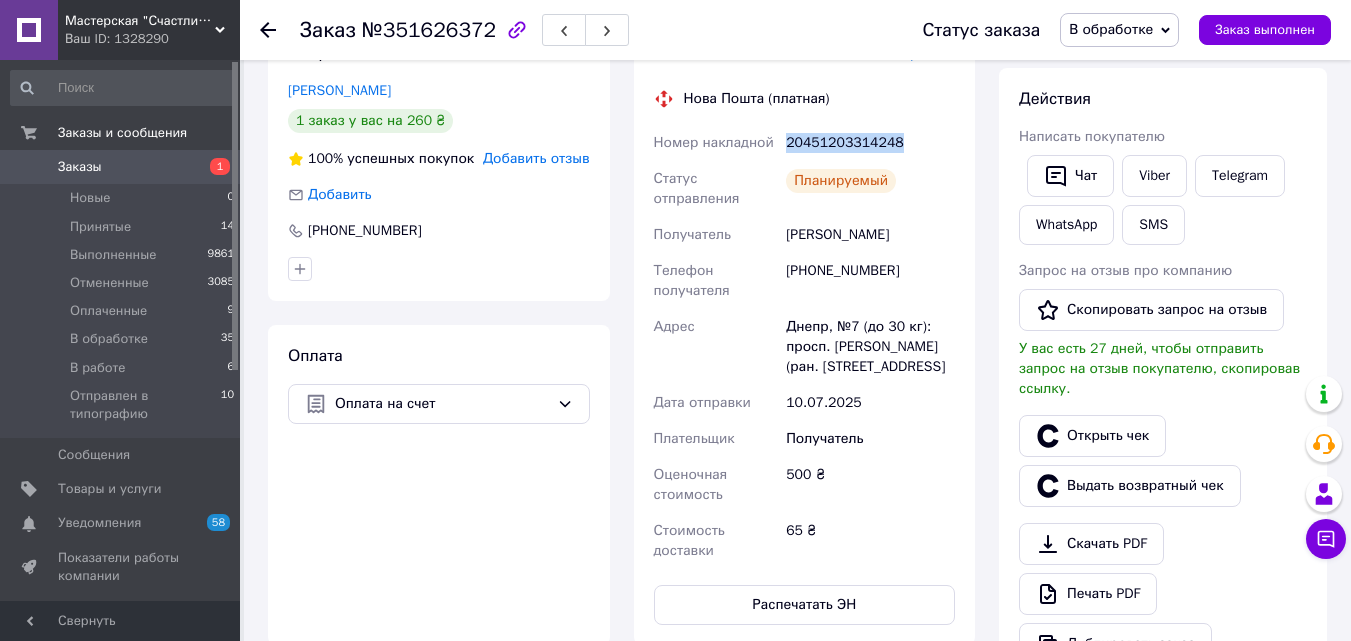 drag, startPoint x: 789, startPoint y: 143, endPoint x: 910, endPoint y: 142, distance: 121.004135 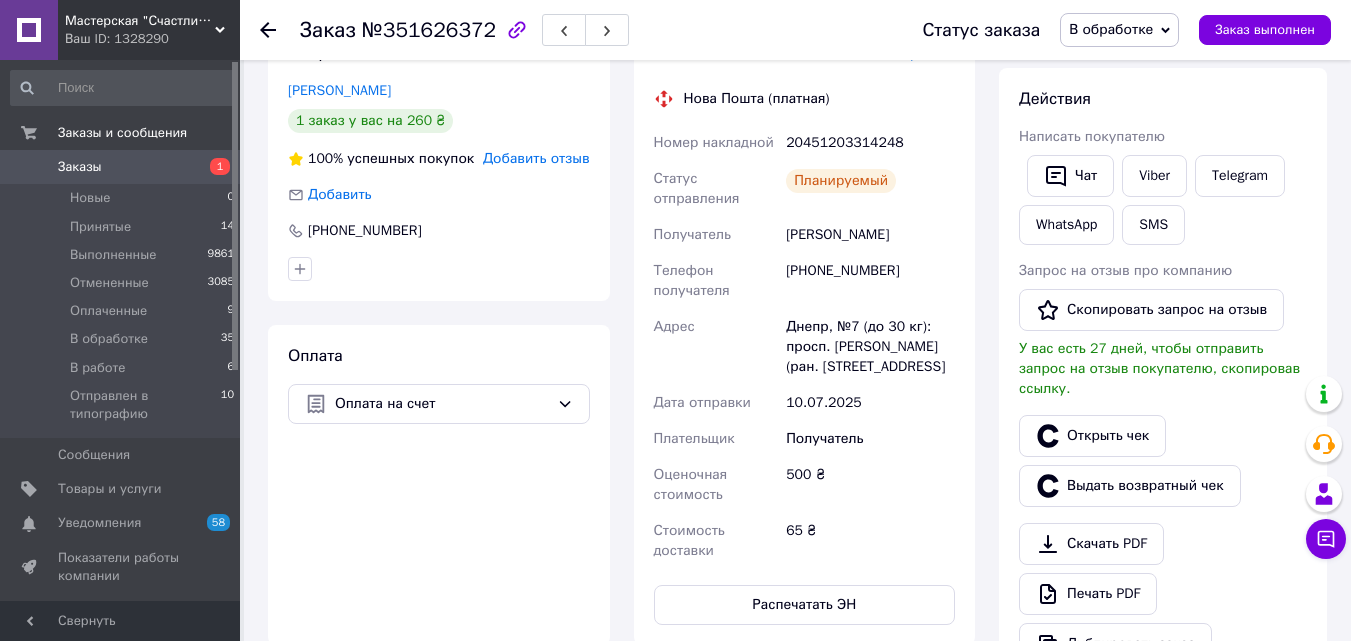 click 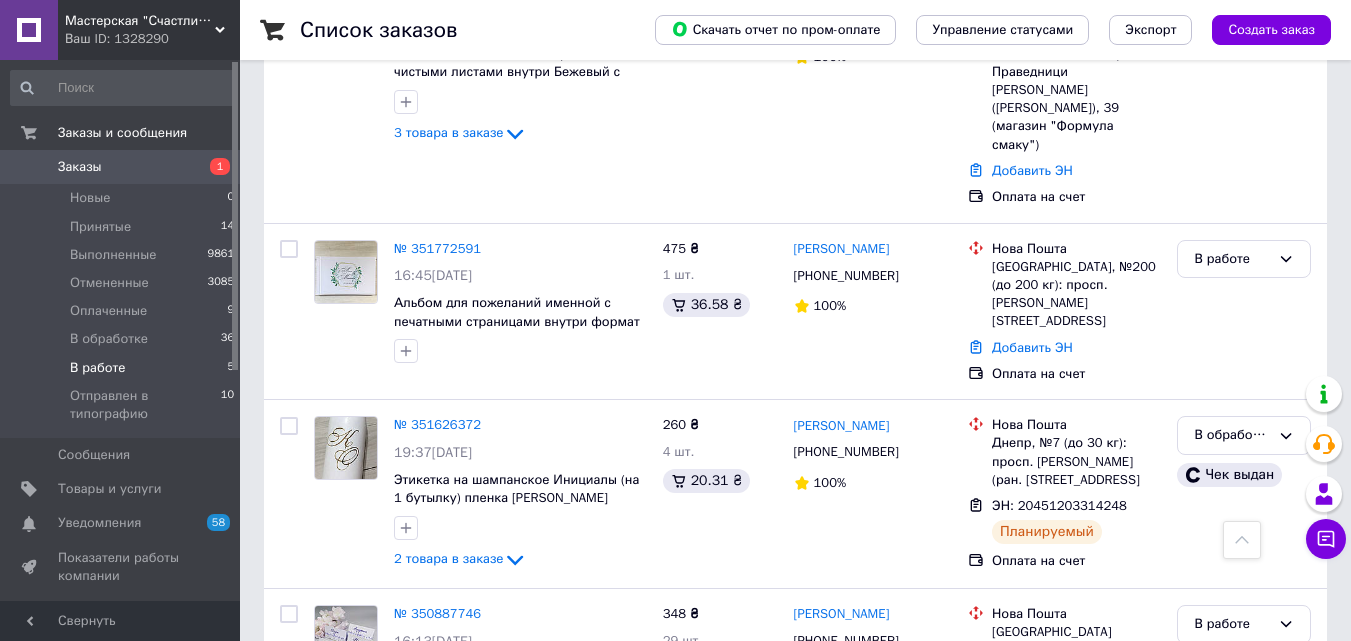 scroll, scrollTop: 321, scrollLeft: 0, axis: vertical 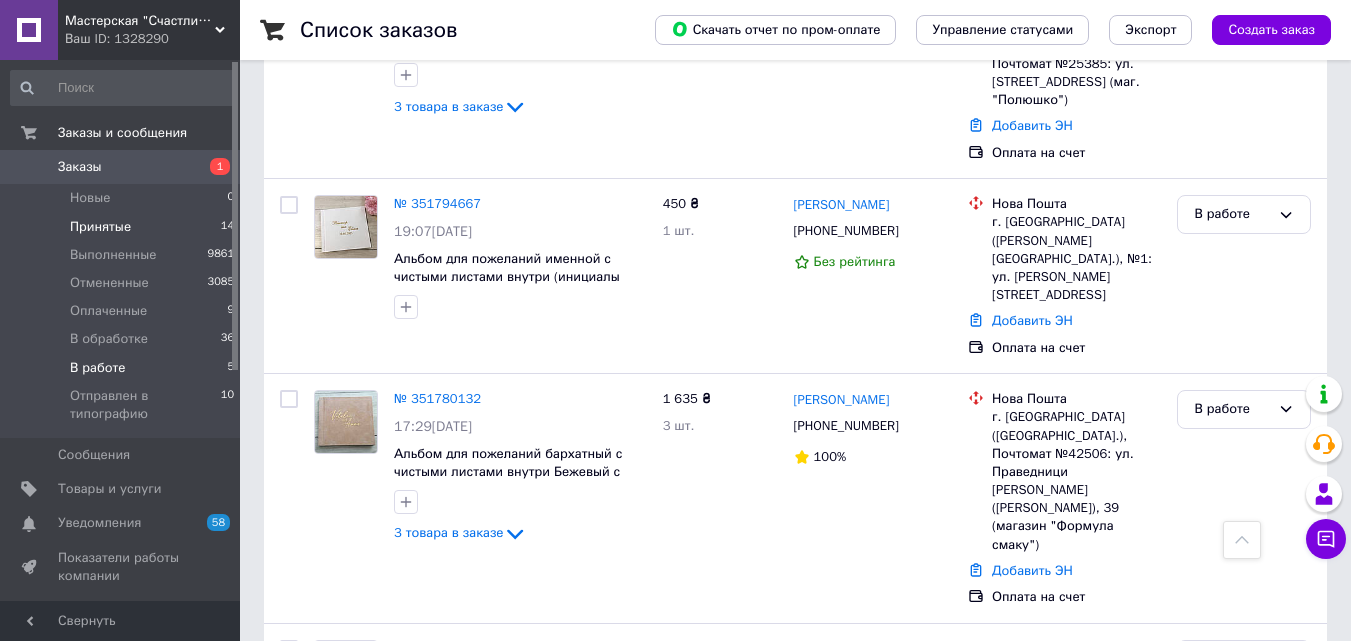 click on "Принятые" at bounding box center [100, 227] 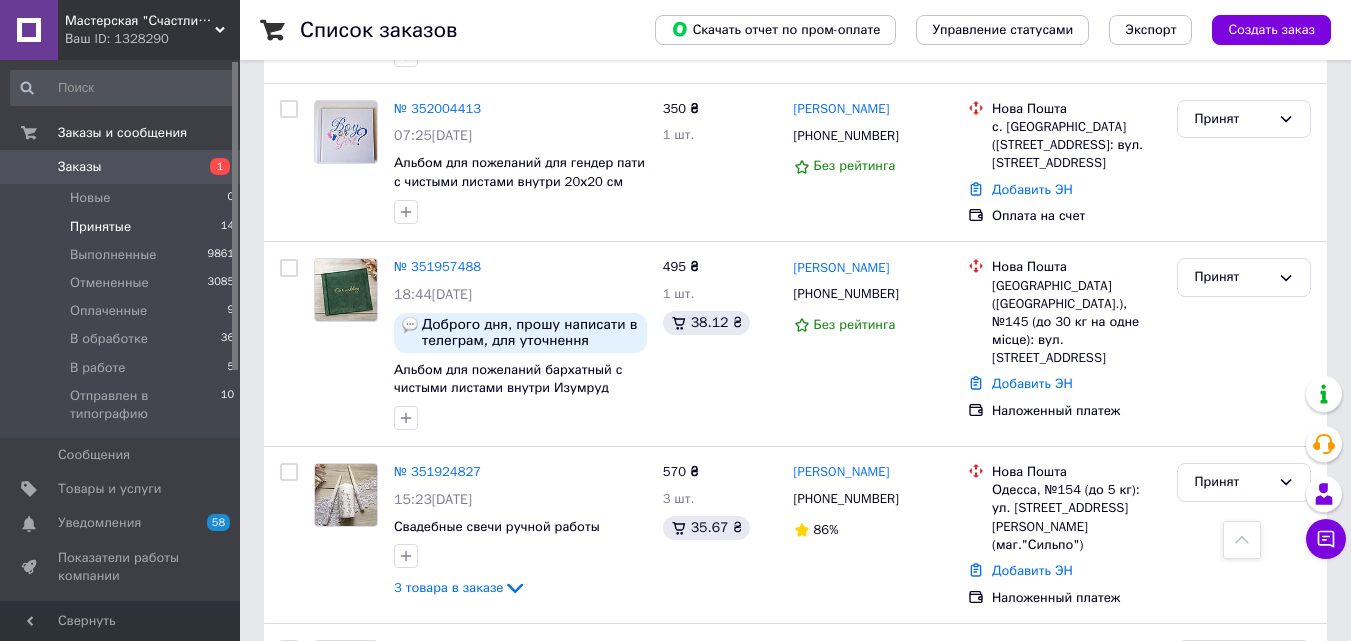 scroll, scrollTop: 1100, scrollLeft: 0, axis: vertical 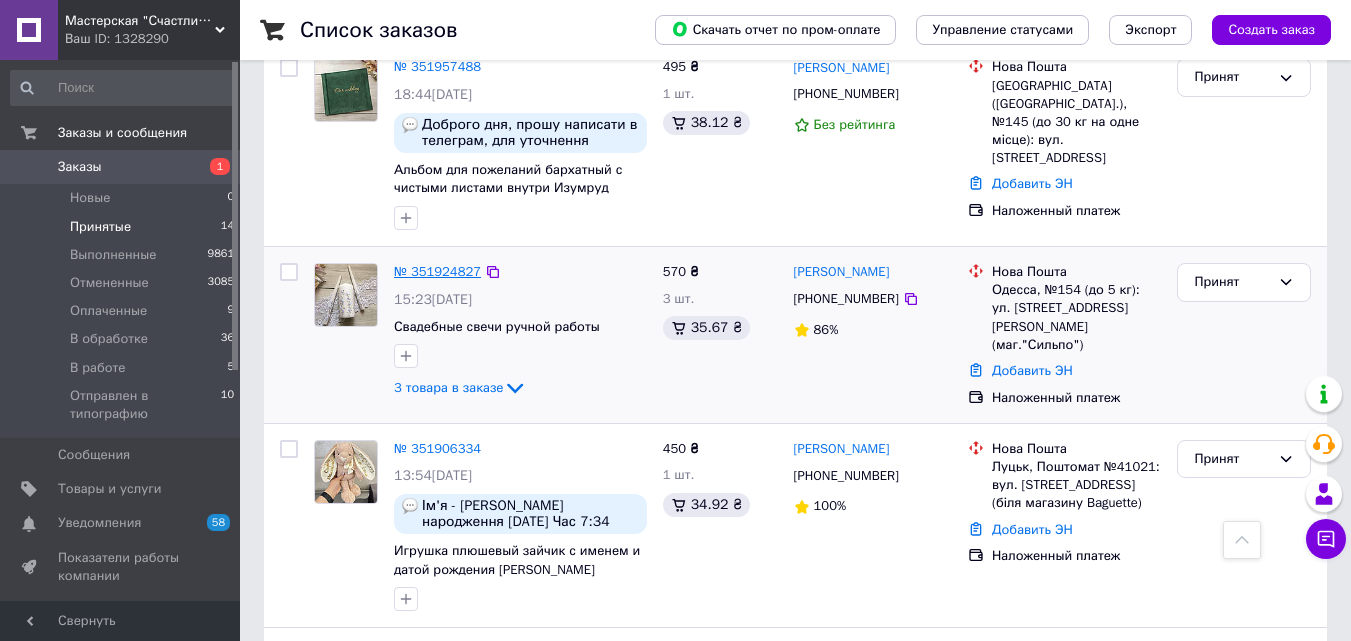click on "№ 351924827" at bounding box center [437, 271] 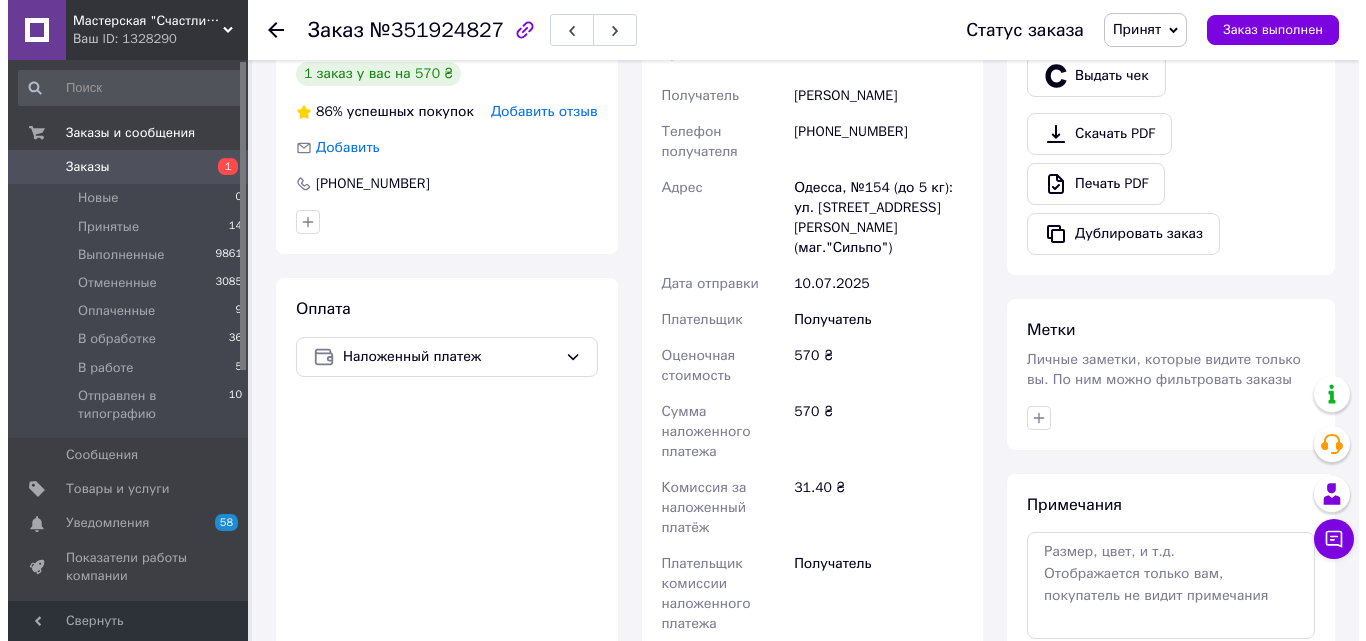 scroll, scrollTop: 600, scrollLeft: 0, axis: vertical 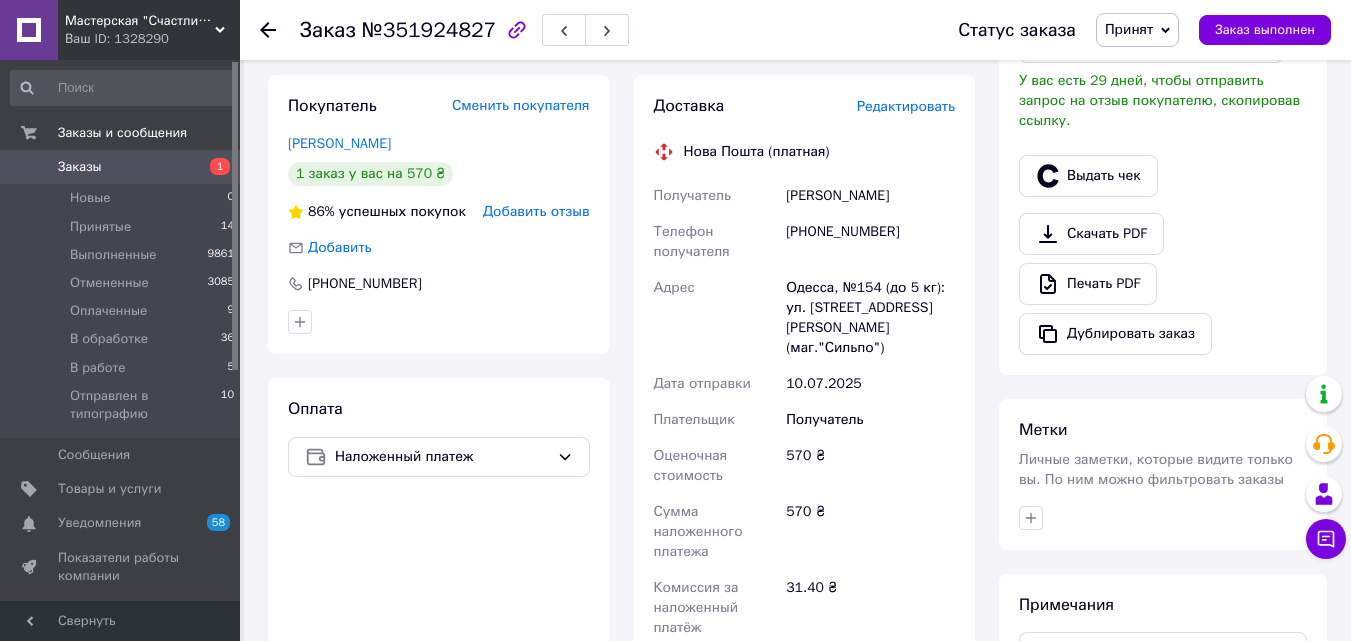 click on "Редактировать" at bounding box center (906, 106) 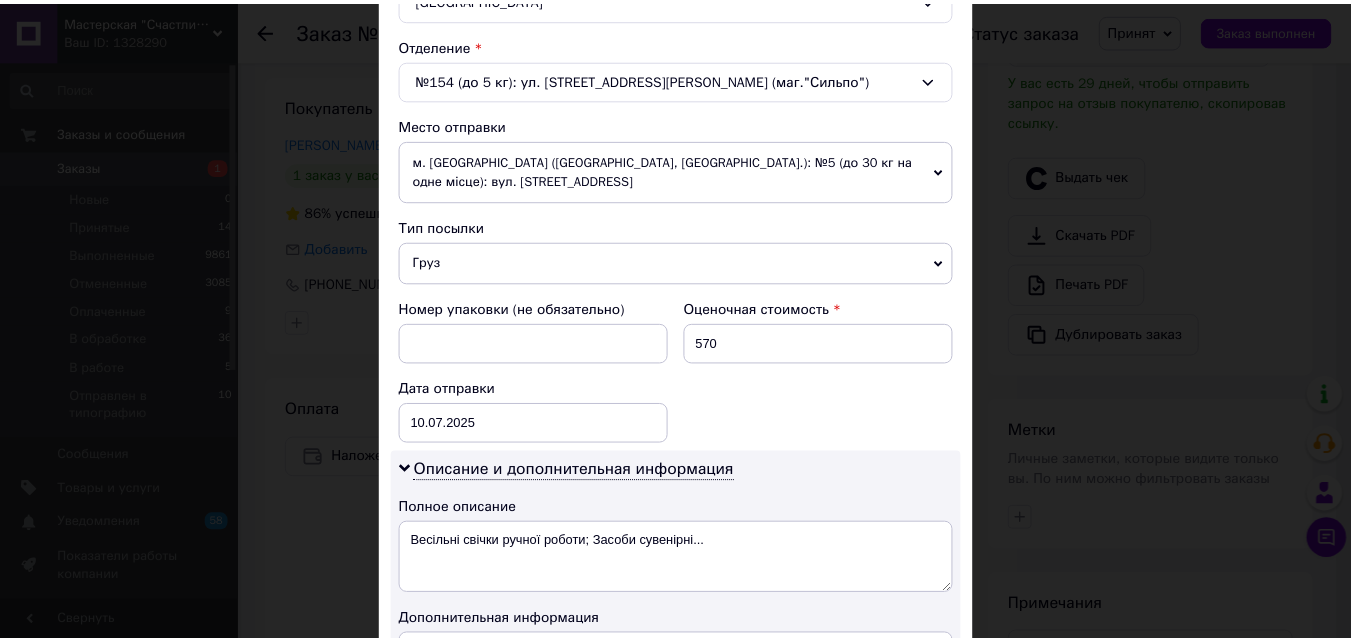 scroll, scrollTop: 1100, scrollLeft: 0, axis: vertical 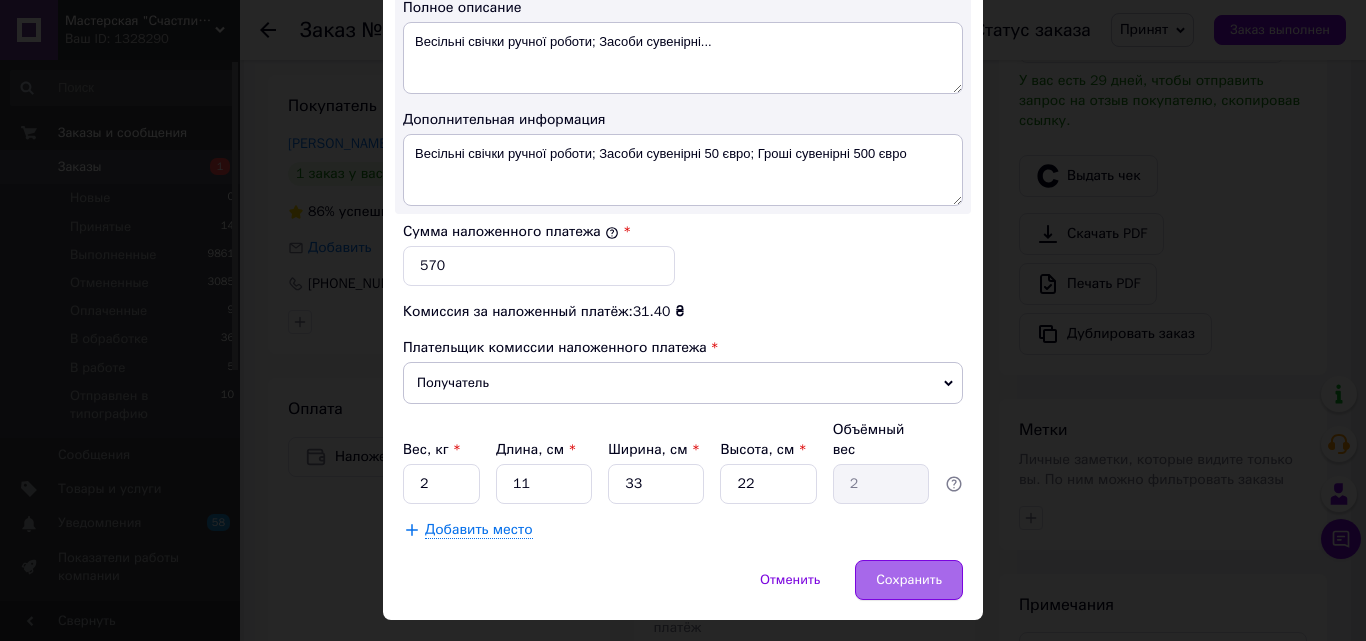 click on "Сохранить" at bounding box center [909, 580] 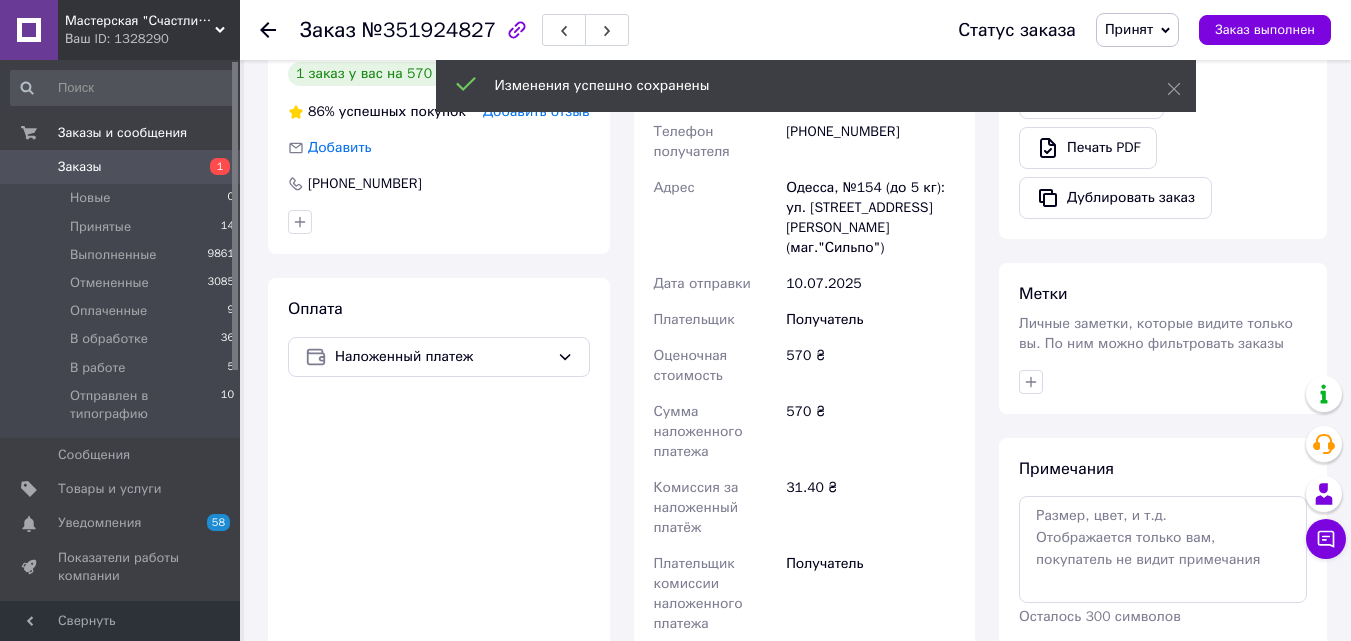 scroll, scrollTop: 1100, scrollLeft: 0, axis: vertical 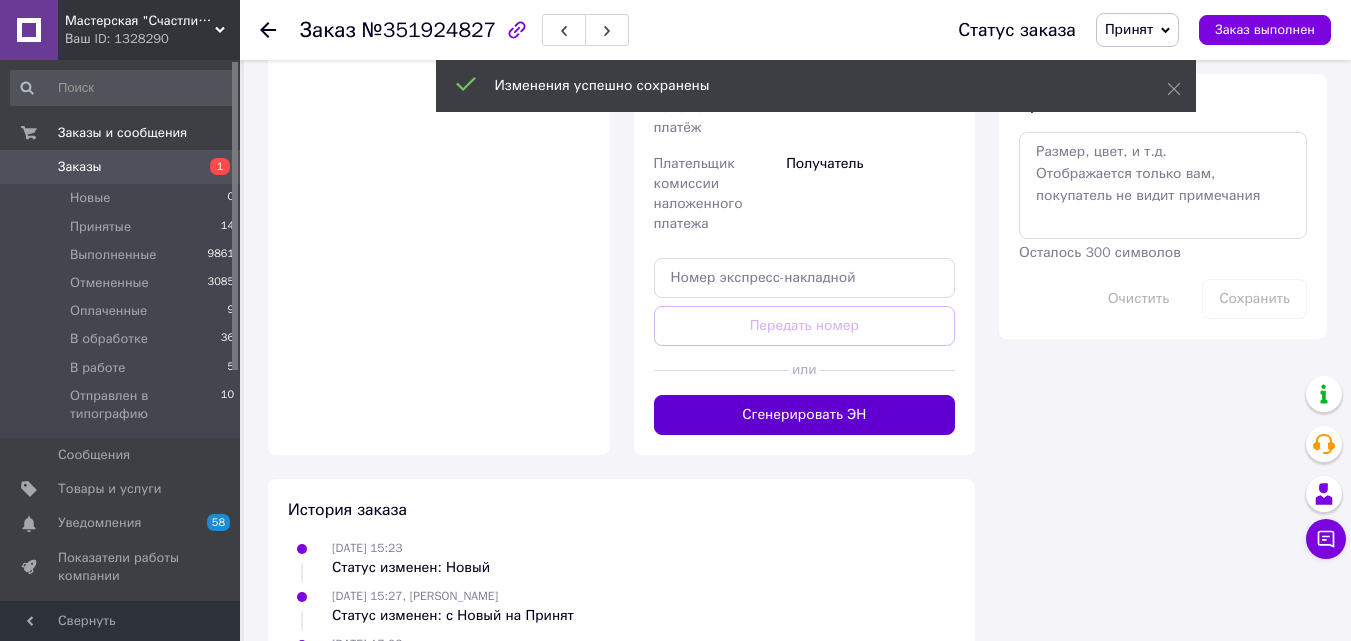 click on "Сгенерировать ЭН" at bounding box center (805, 415) 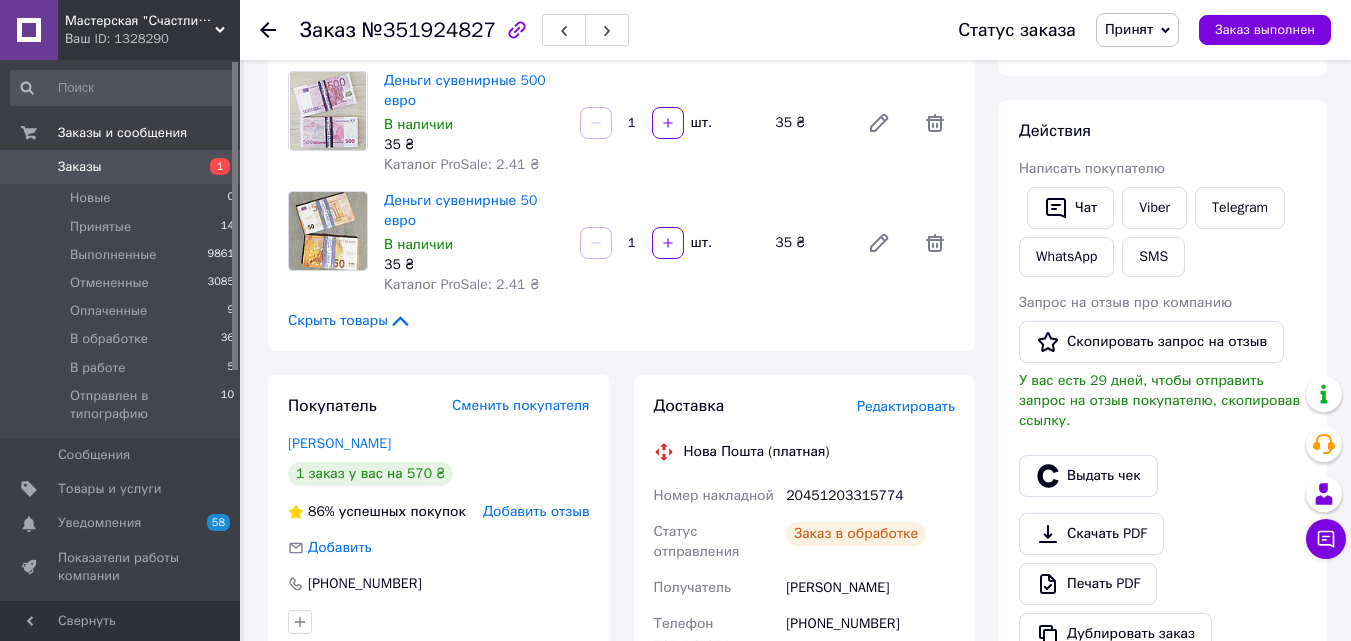 scroll, scrollTop: 200, scrollLeft: 0, axis: vertical 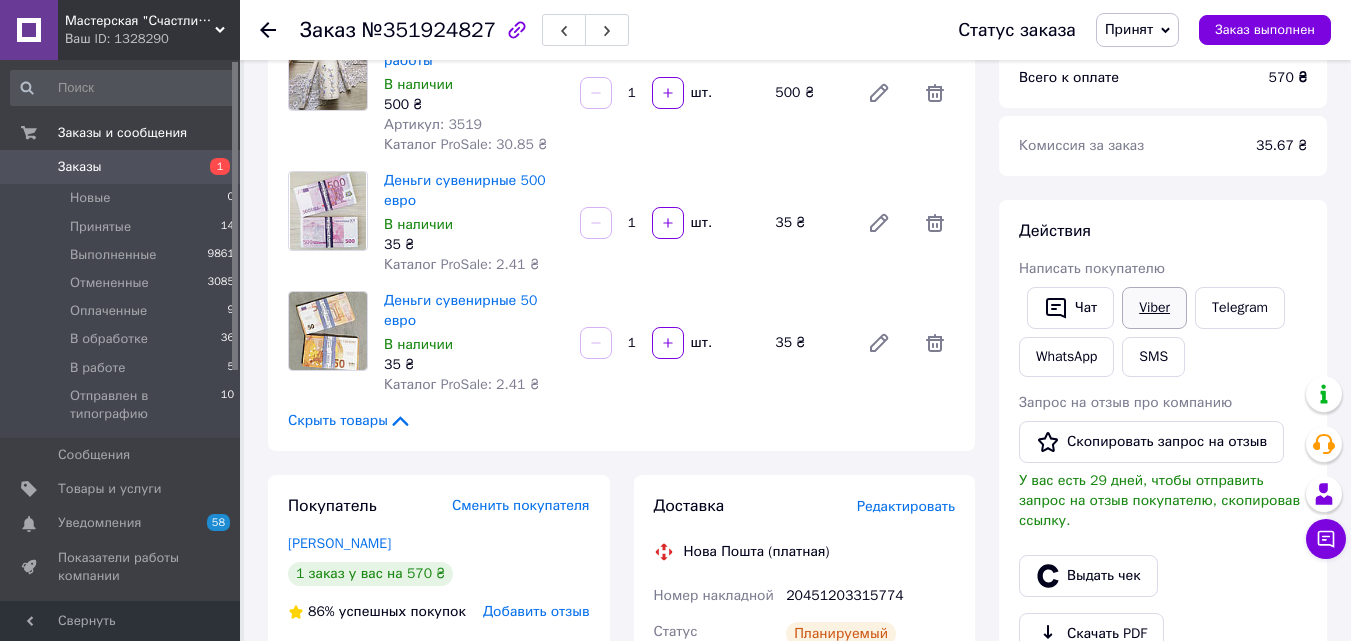 click on "Viber" at bounding box center (1154, 308) 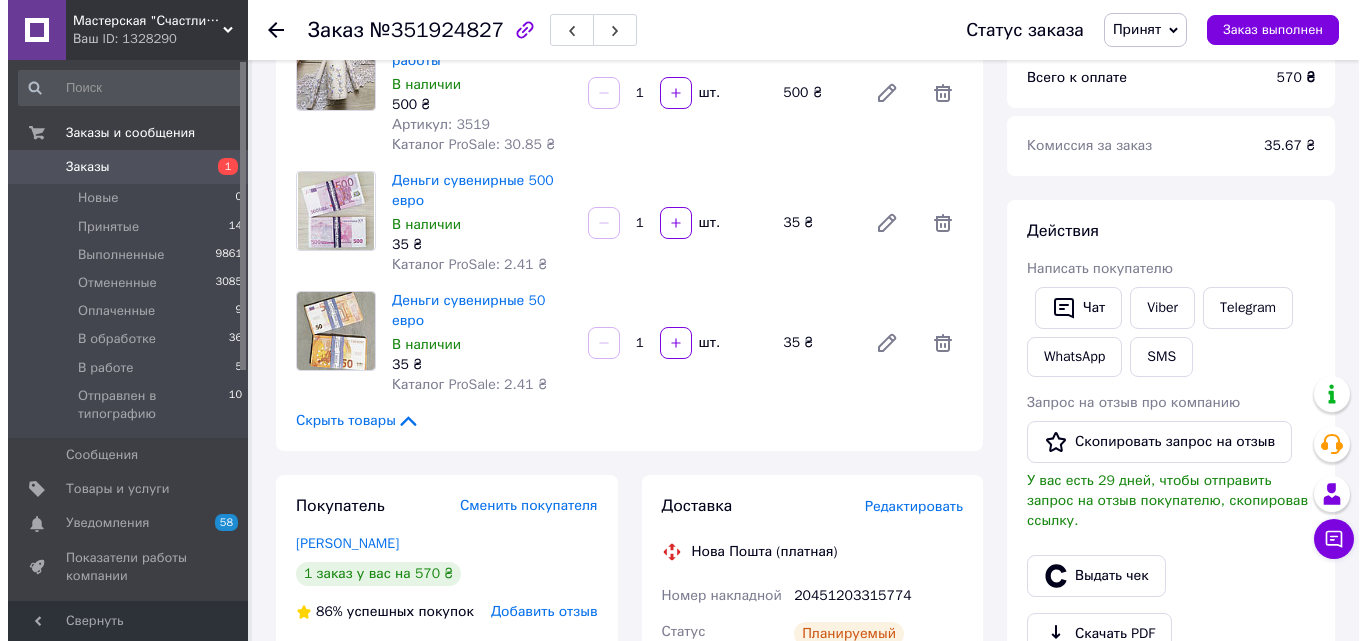scroll, scrollTop: 300, scrollLeft: 0, axis: vertical 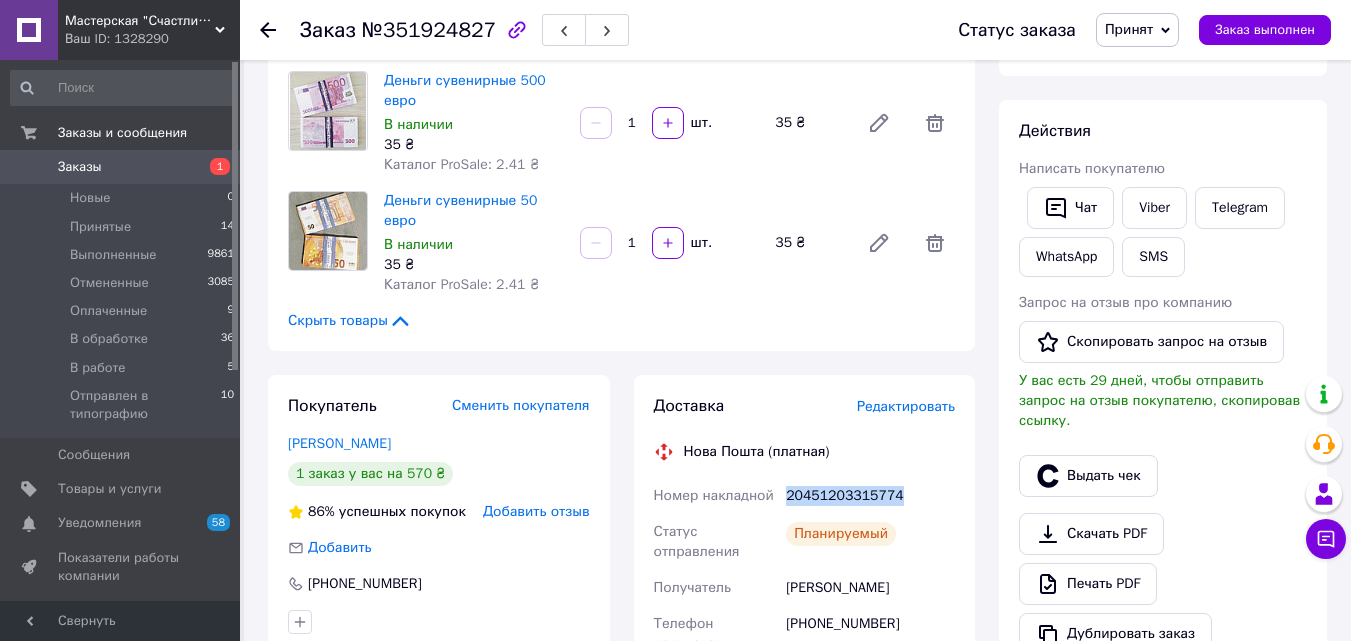 drag, startPoint x: 786, startPoint y: 492, endPoint x: 897, endPoint y: 496, distance: 111.07205 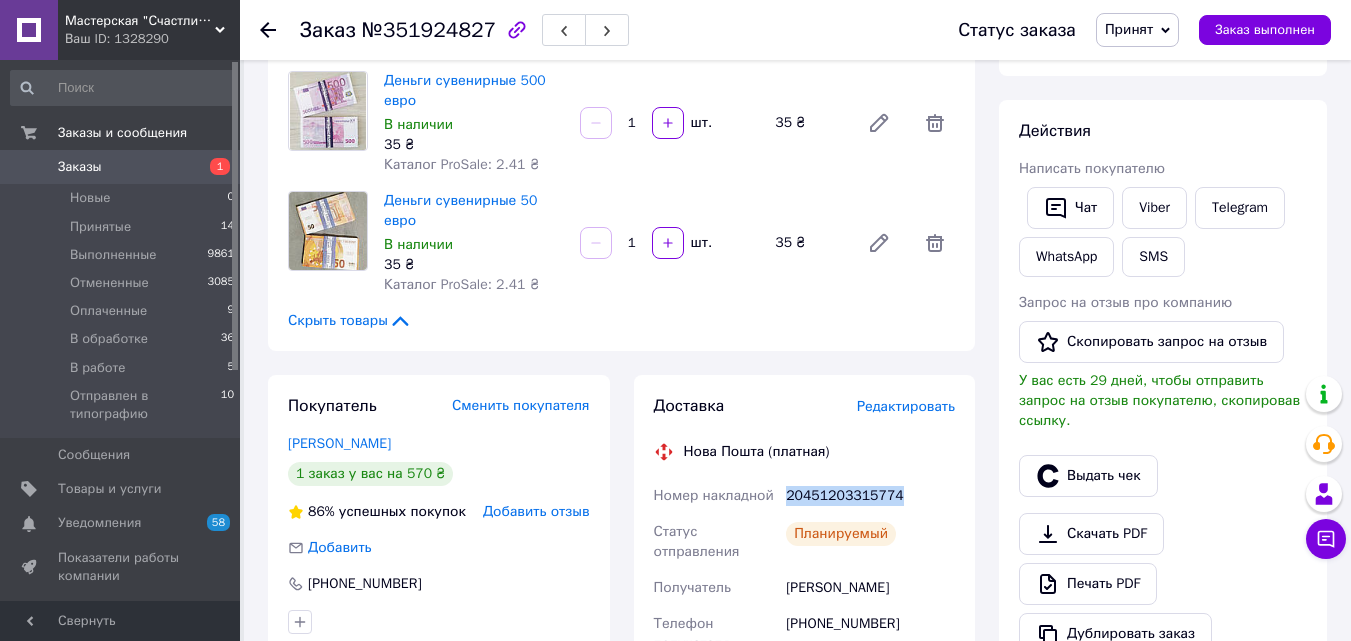 copy on "20451203315774" 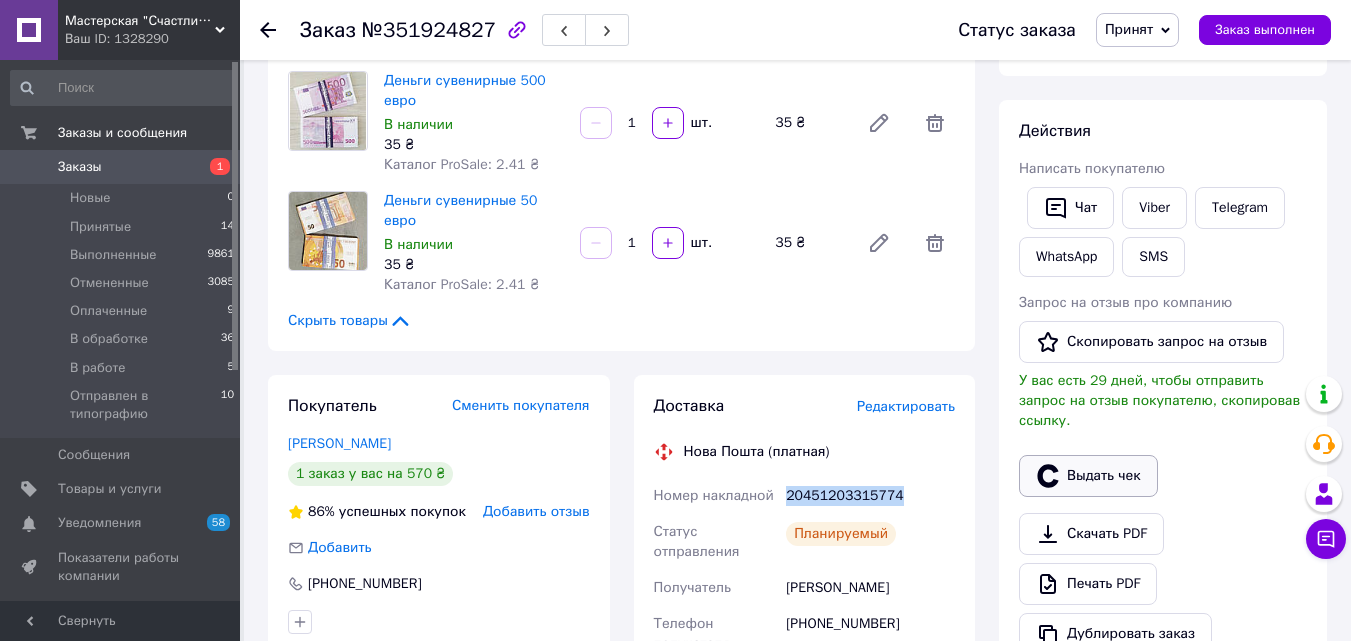 click on "Выдать чек" at bounding box center [1088, 476] 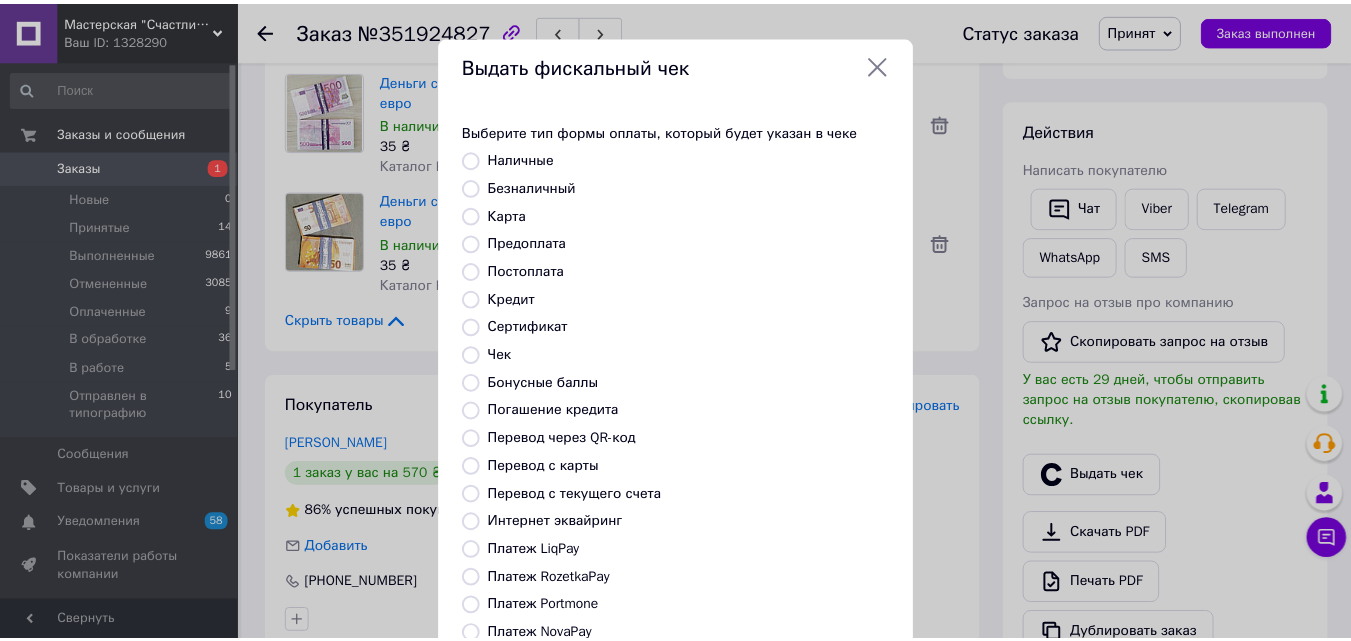 scroll, scrollTop: 218, scrollLeft: 0, axis: vertical 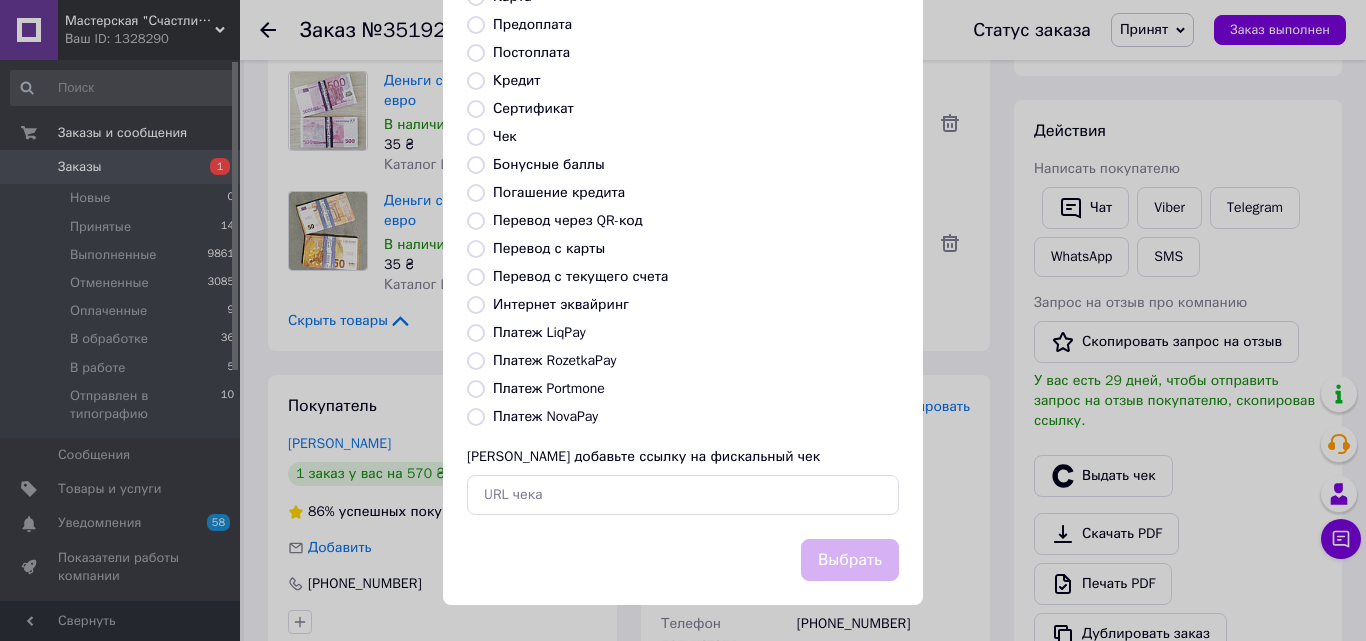click on "Платеж NovaPay" at bounding box center (476, 417) 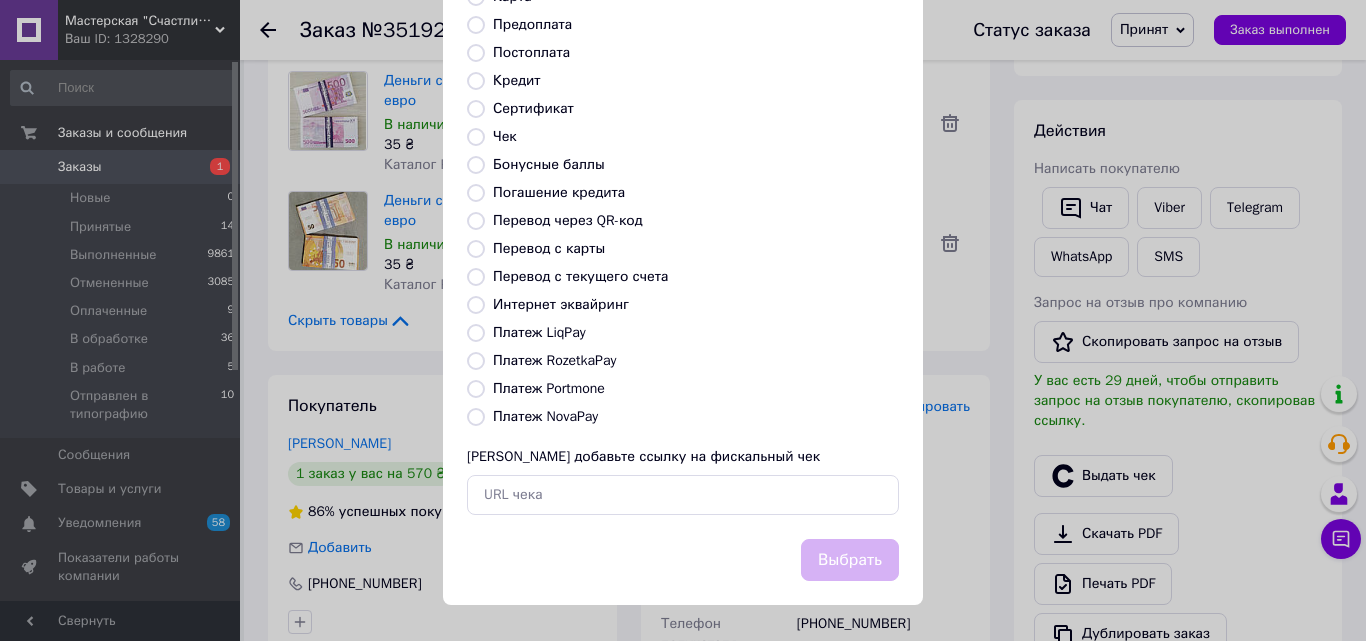 radio on "true" 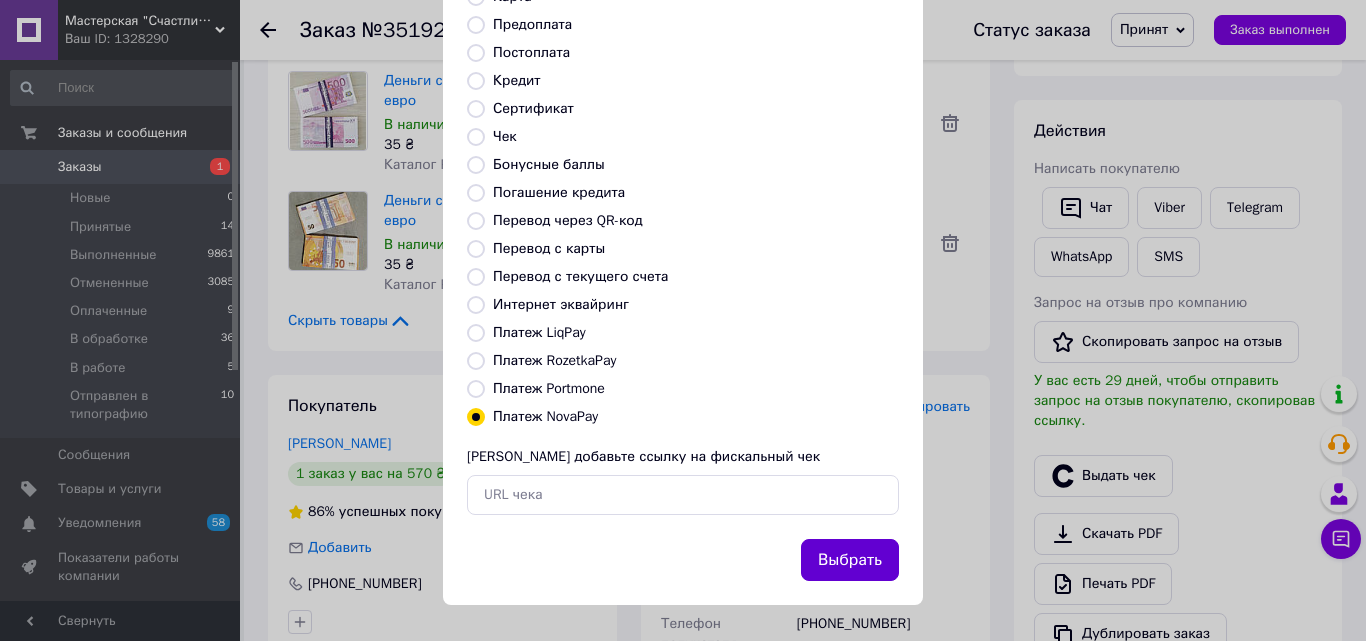 click on "Выбрать" at bounding box center (850, 560) 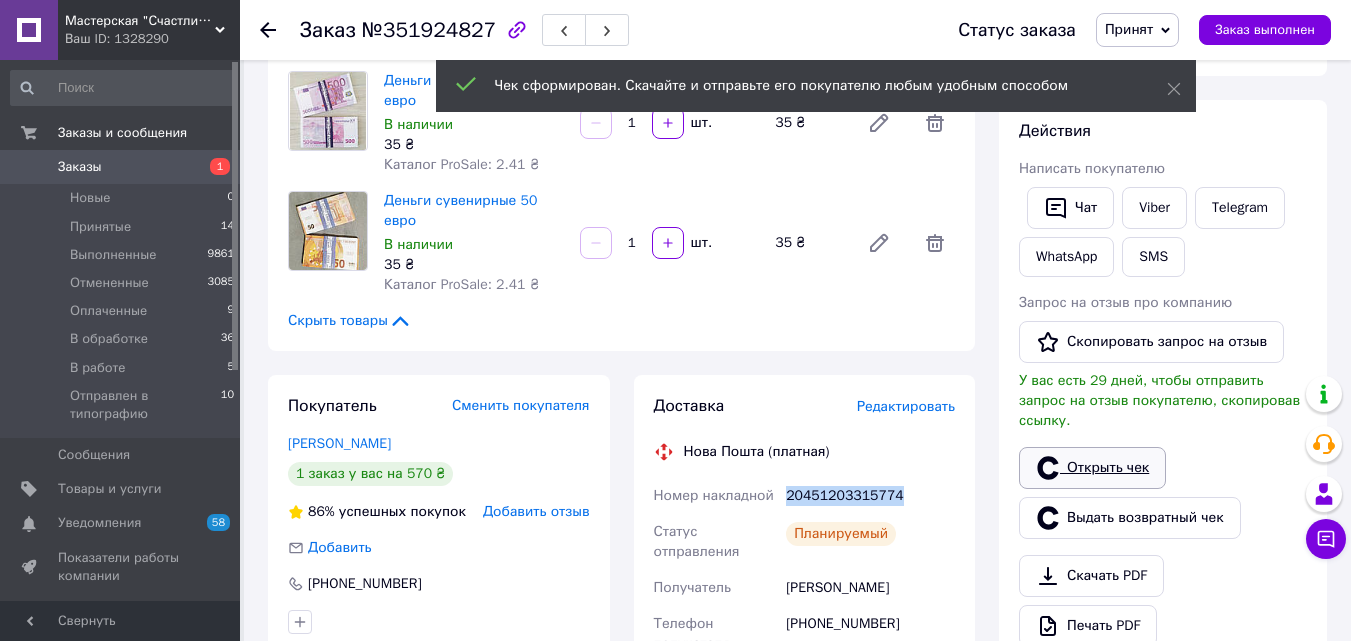 click on "Открыть чек" at bounding box center [1092, 468] 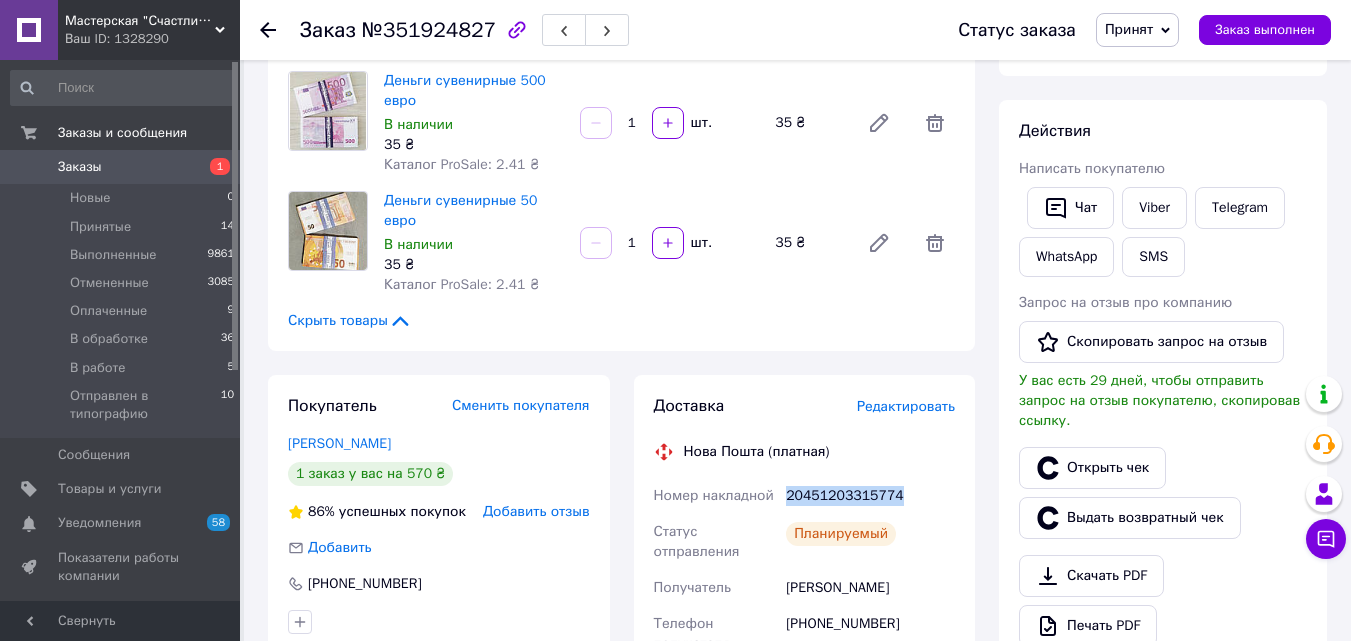 click on "Принят" at bounding box center [1129, 29] 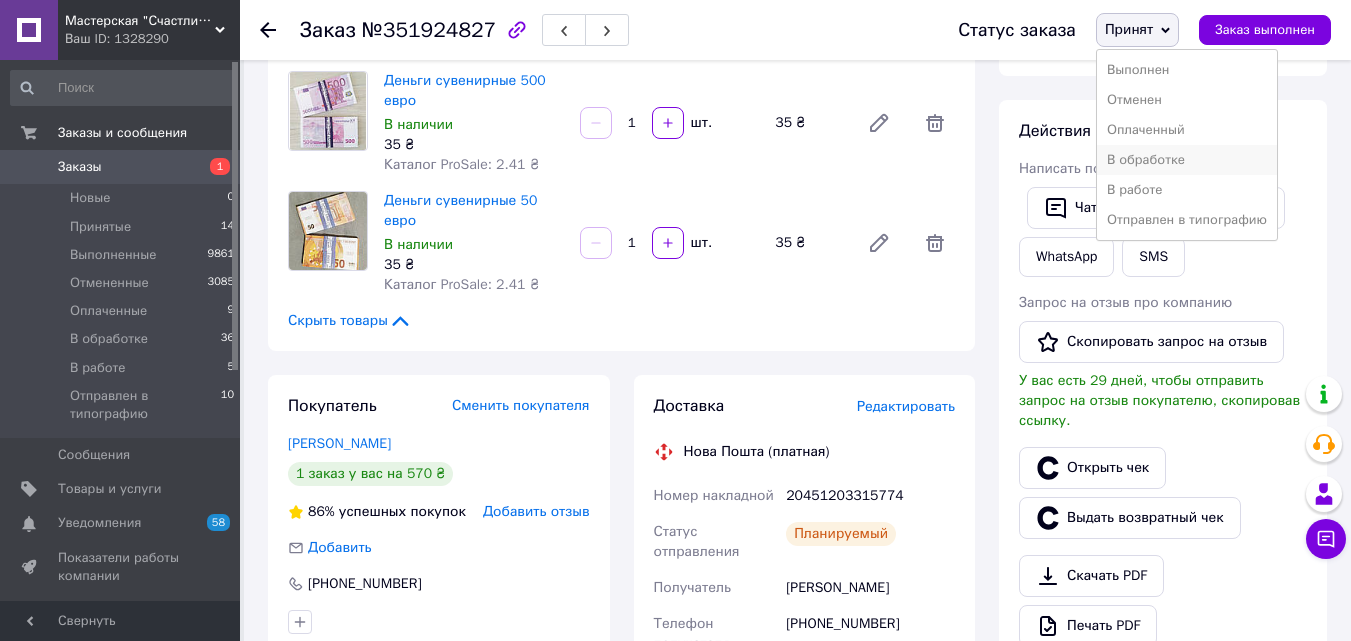 click on "В обработке" at bounding box center [1187, 160] 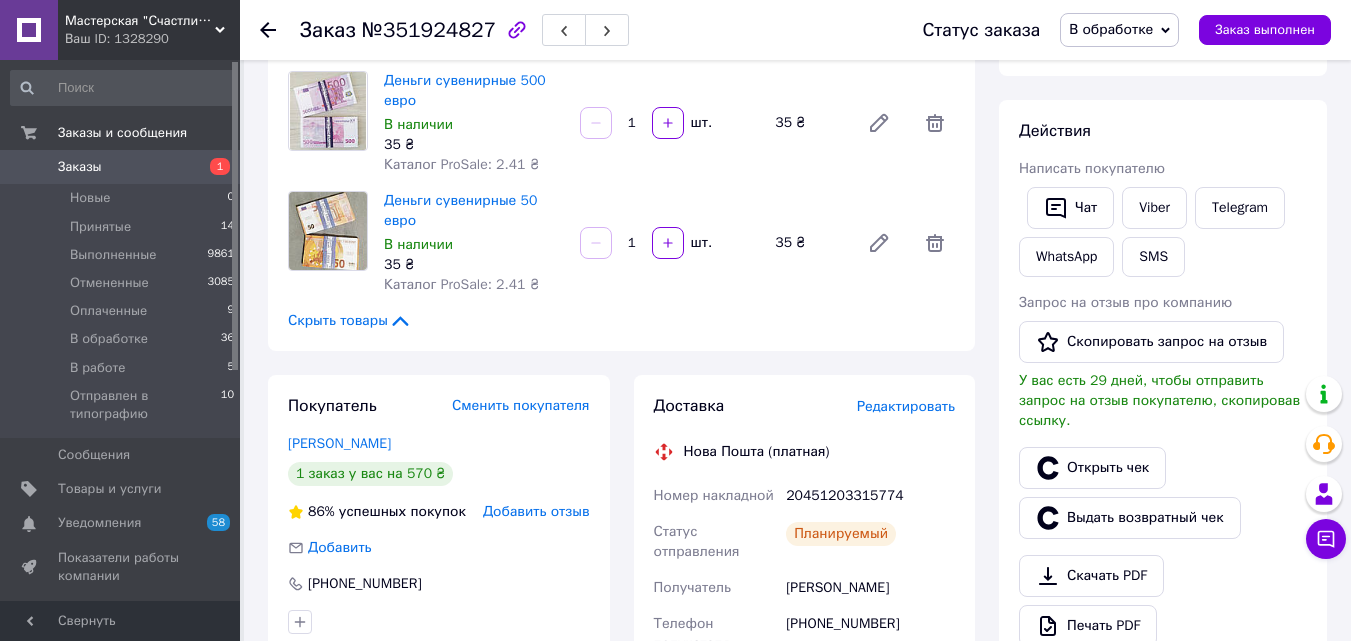 click 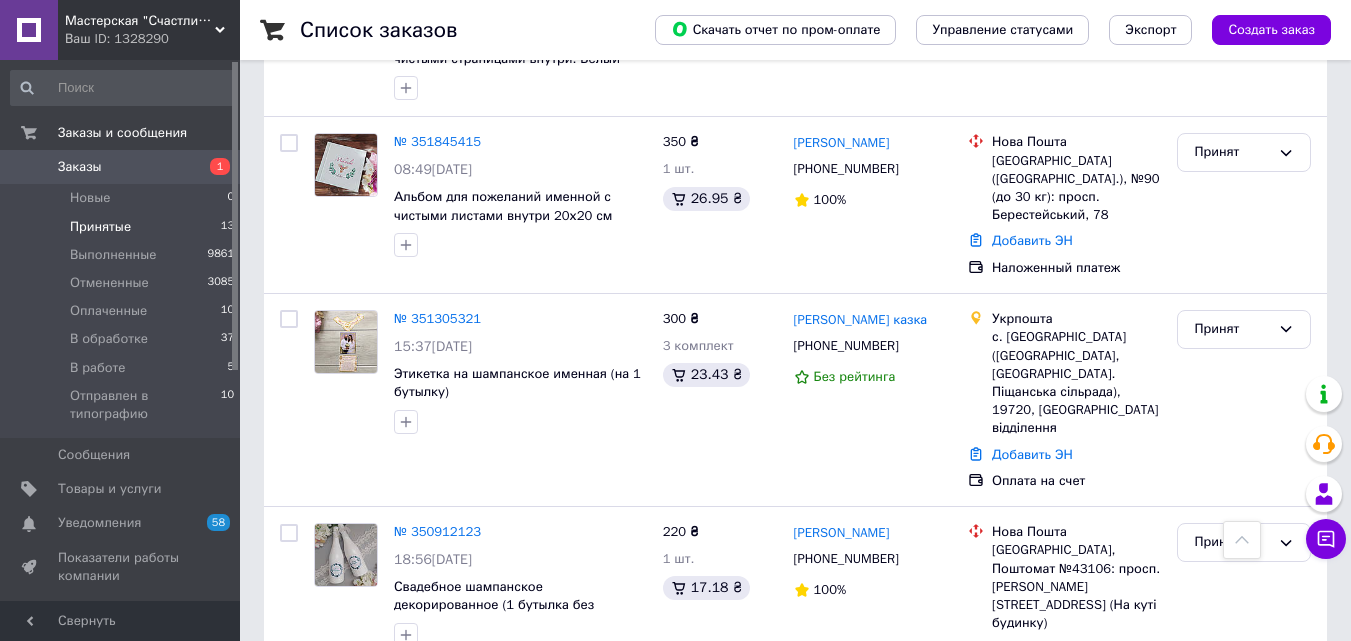 scroll, scrollTop: 1339, scrollLeft: 0, axis: vertical 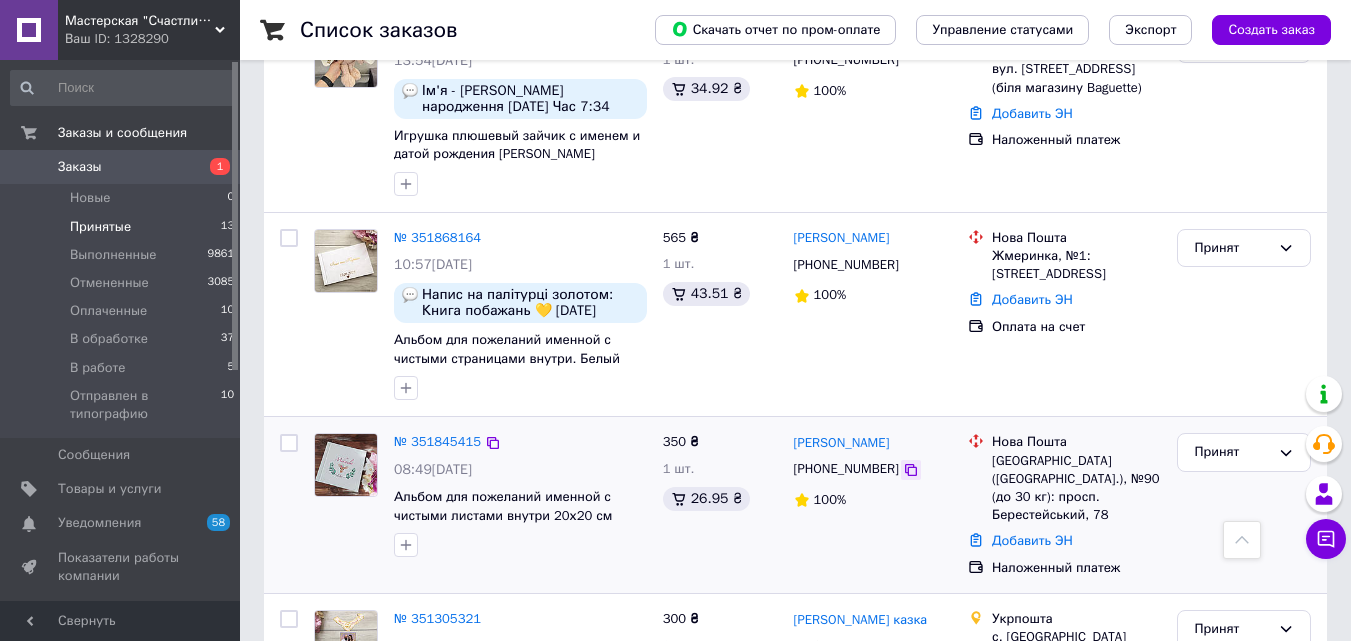 click 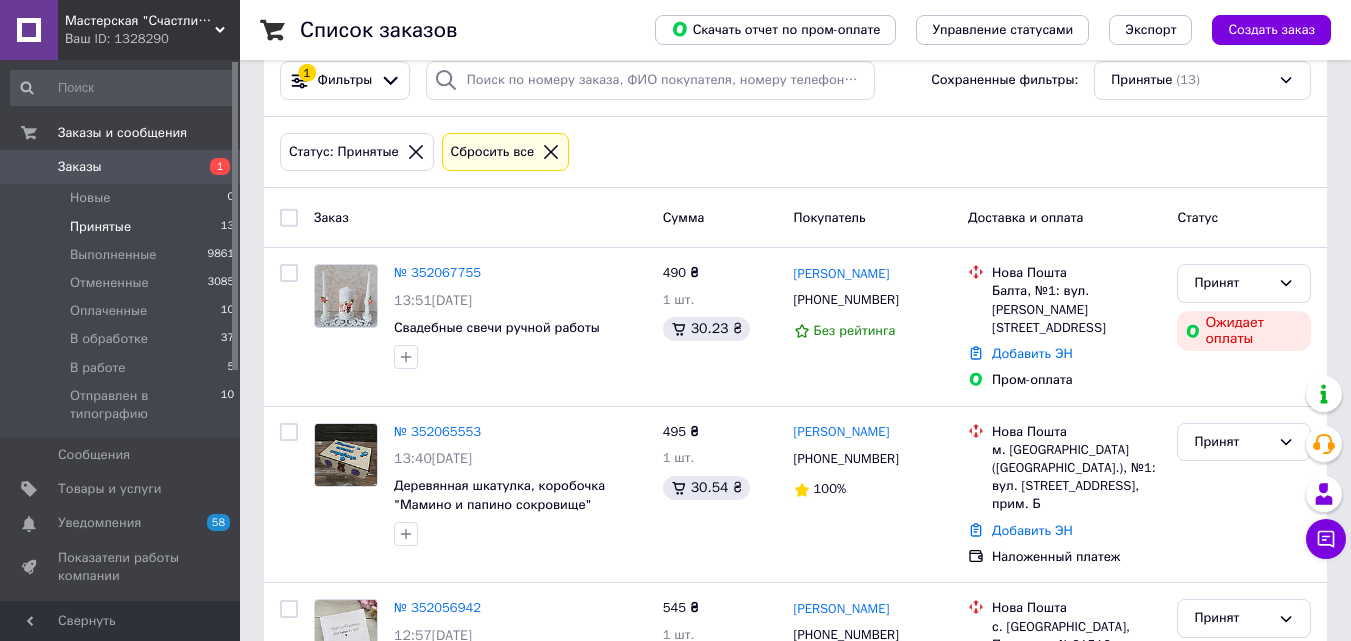 scroll, scrollTop: 239, scrollLeft: 0, axis: vertical 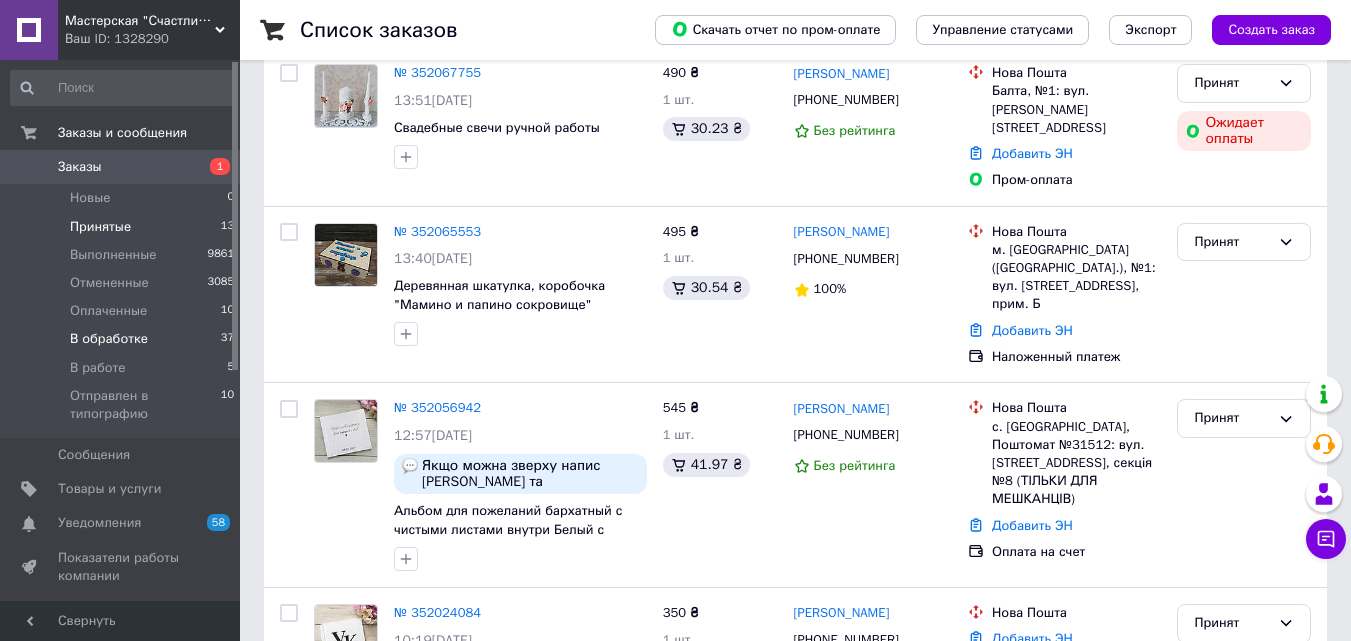 click on "В обработке" at bounding box center (109, 339) 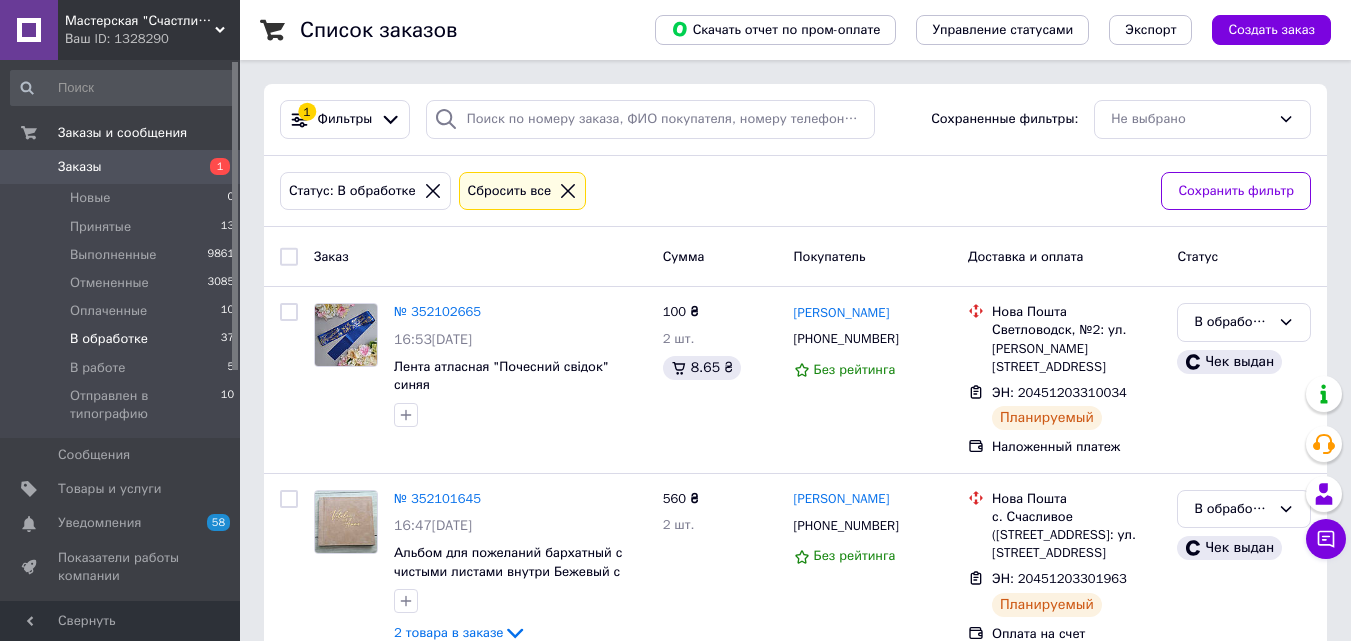 scroll, scrollTop: 200, scrollLeft: 0, axis: vertical 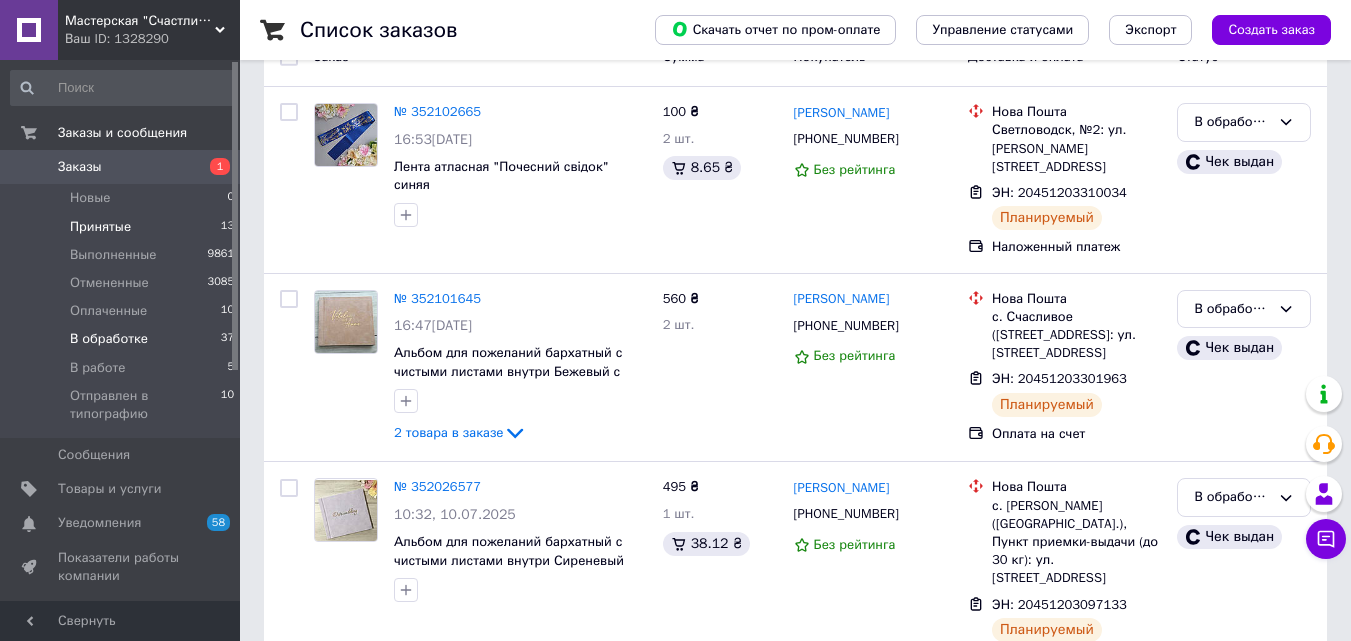 click on "Принятые 13" at bounding box center (123, 227) 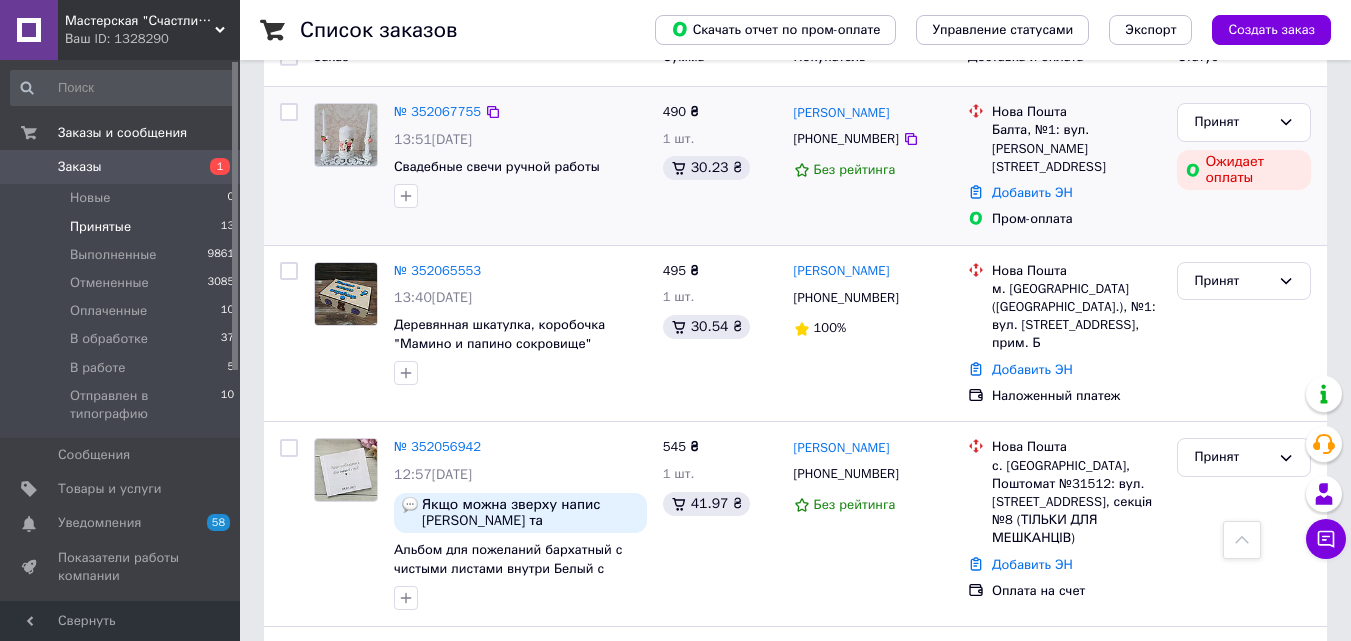 scroll, scrollTop: 0, scrollLeft: 0, axis: both 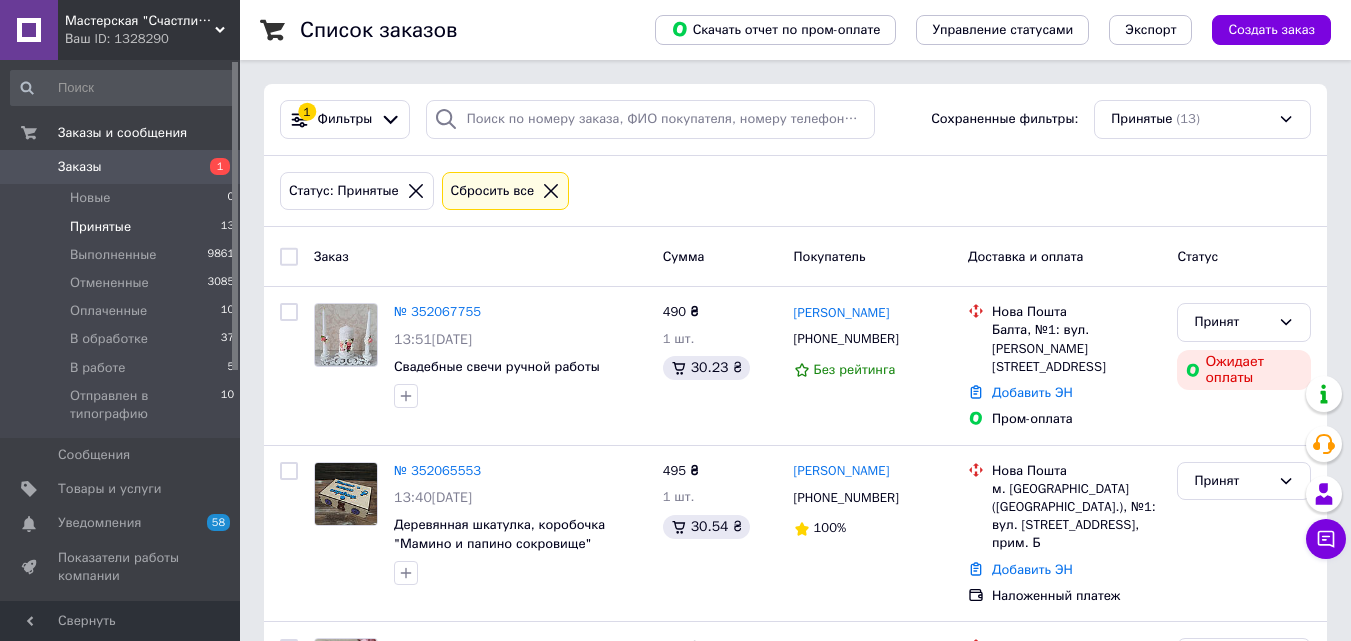 click 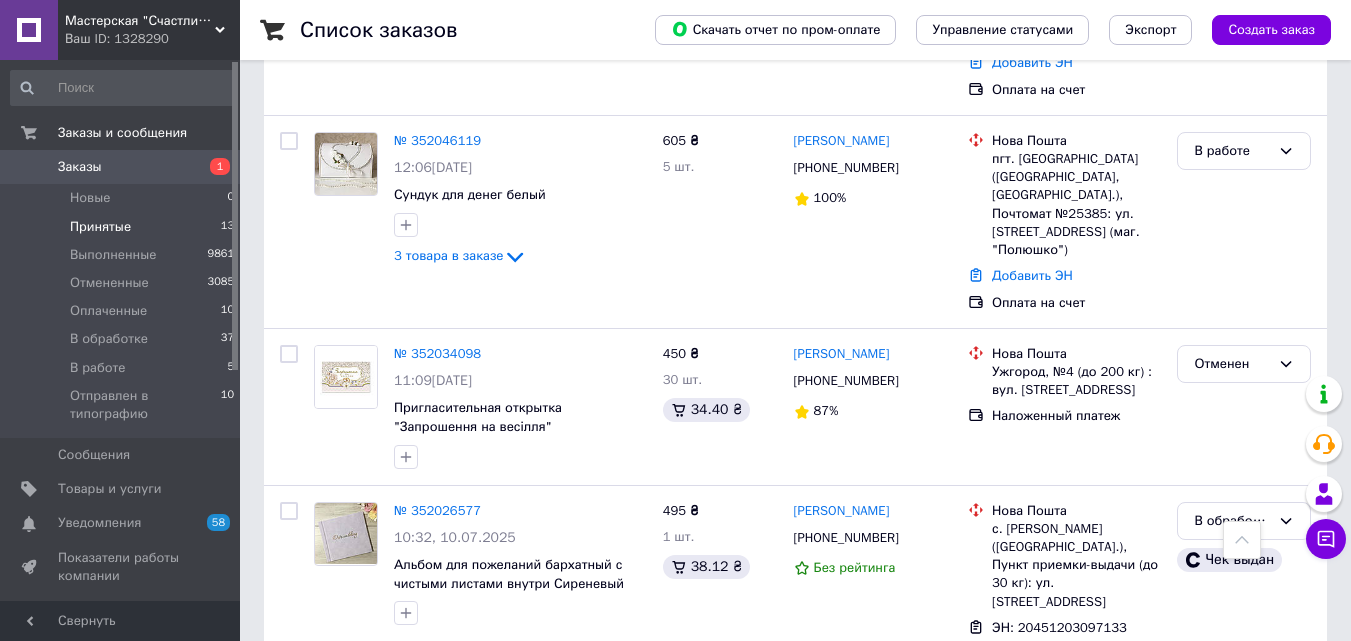 scroll, scrollTop: 2000, scrollLeft: 0, axis: vertical 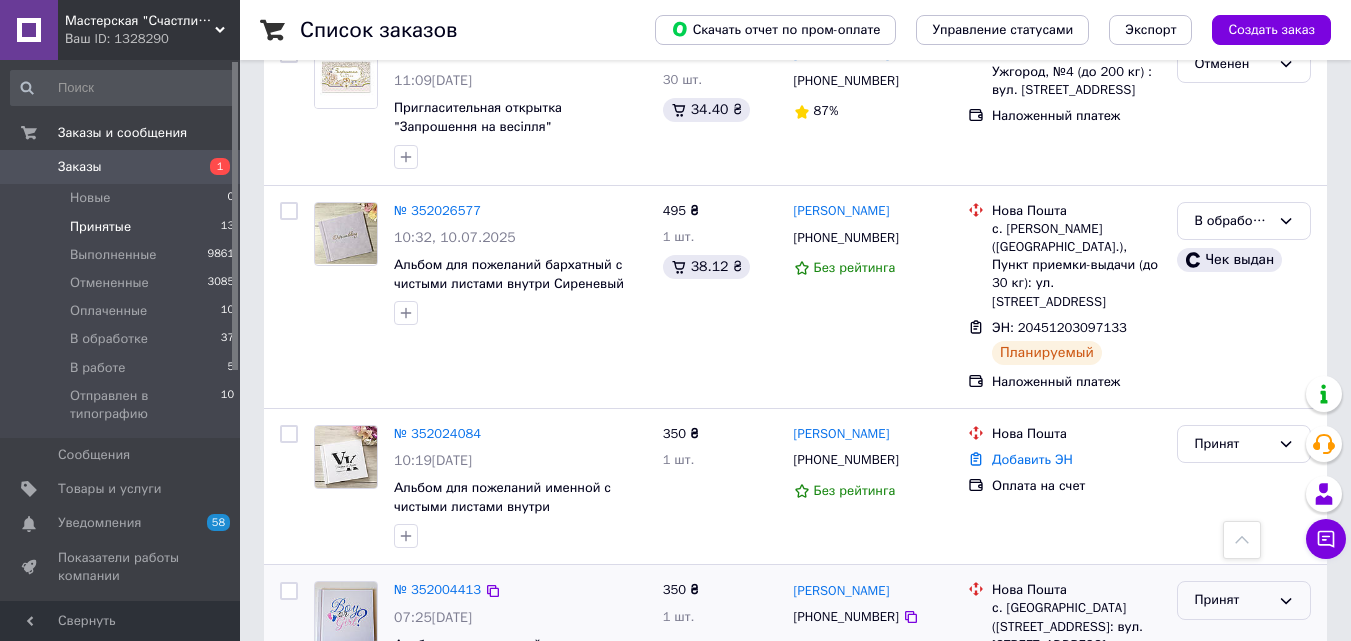 click on "Принят" at bounding box center (1232, 600) 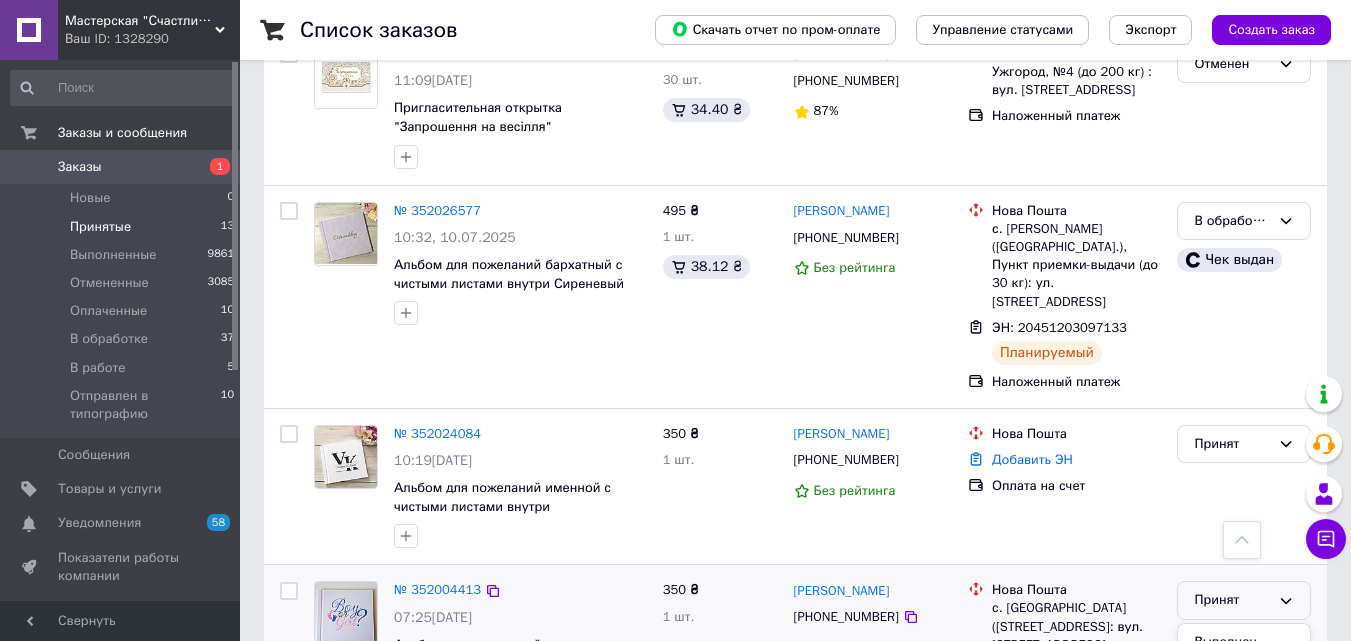 click on "Отменен" at bounding box center [1244, 678] 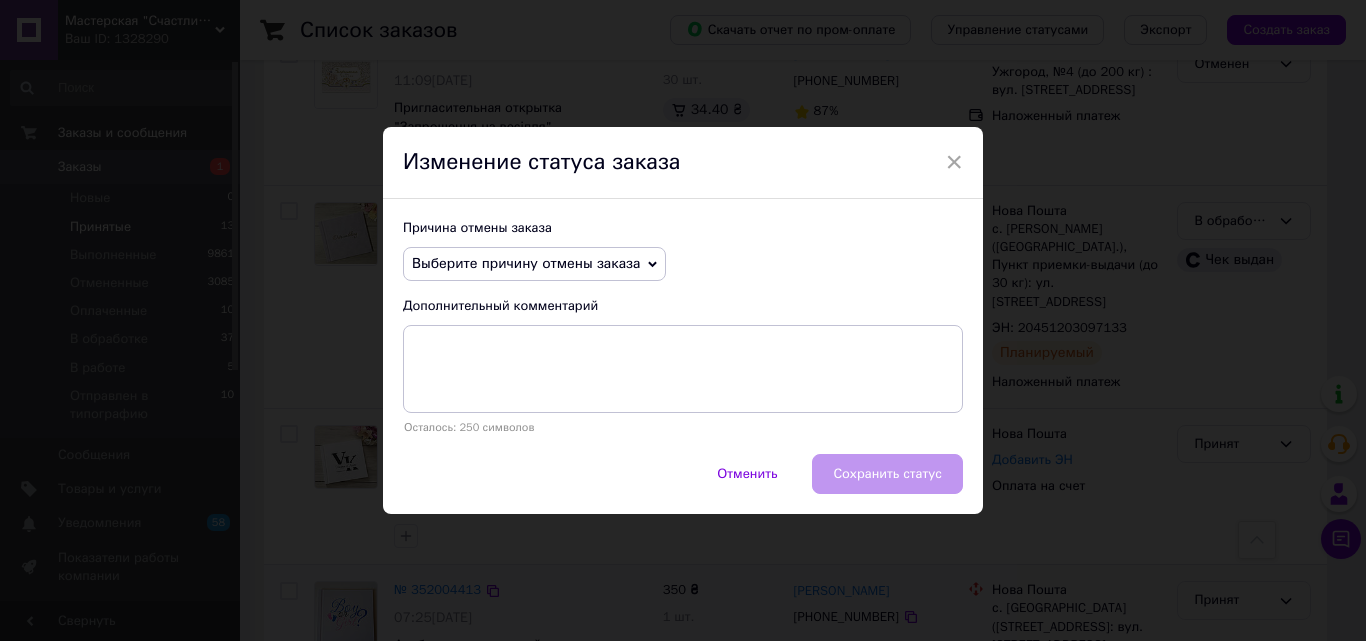 click on "Выберите причину отмены заказа" at bounding box center (526, 263) 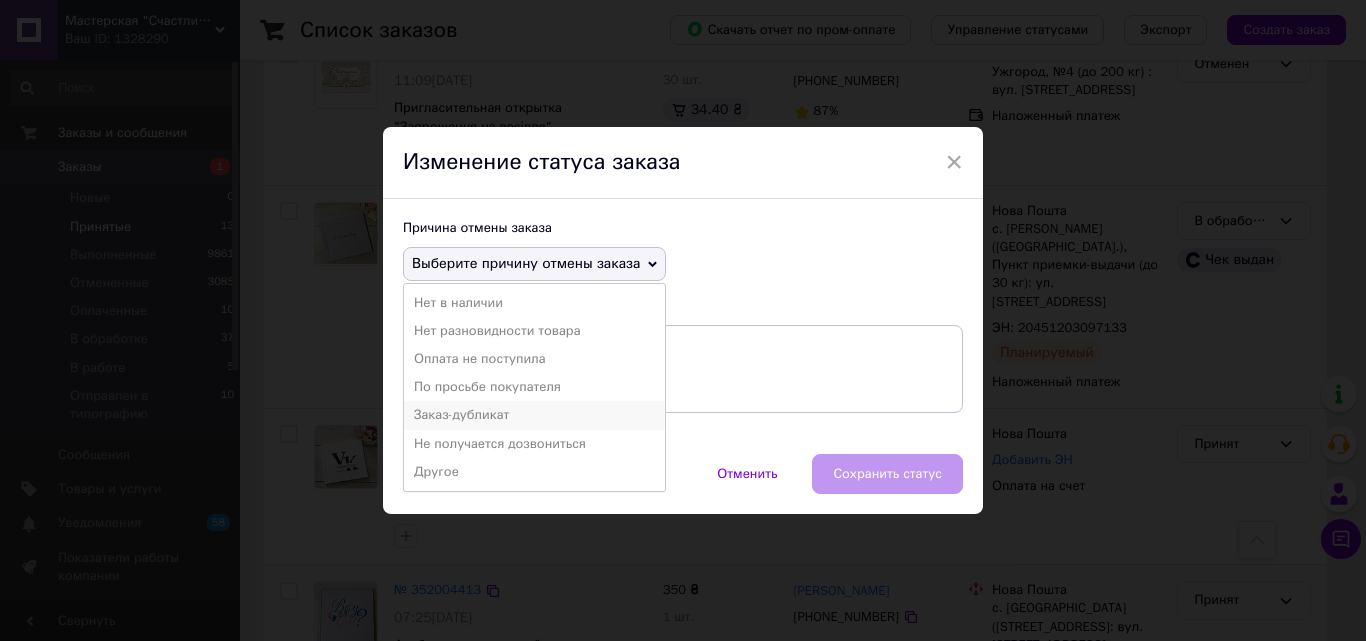 click on "Заказ-дубликат" at bounding box center [534, 415] 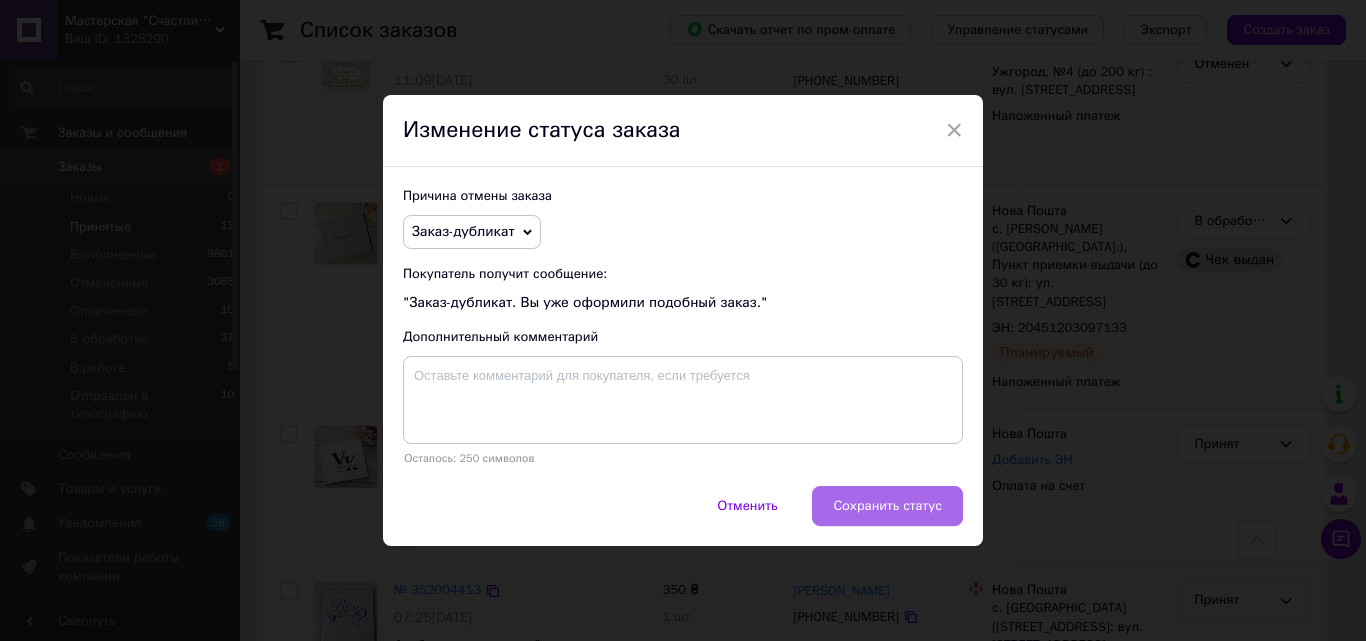 click on "Сохранить статус" at bounding box center [887, 506] 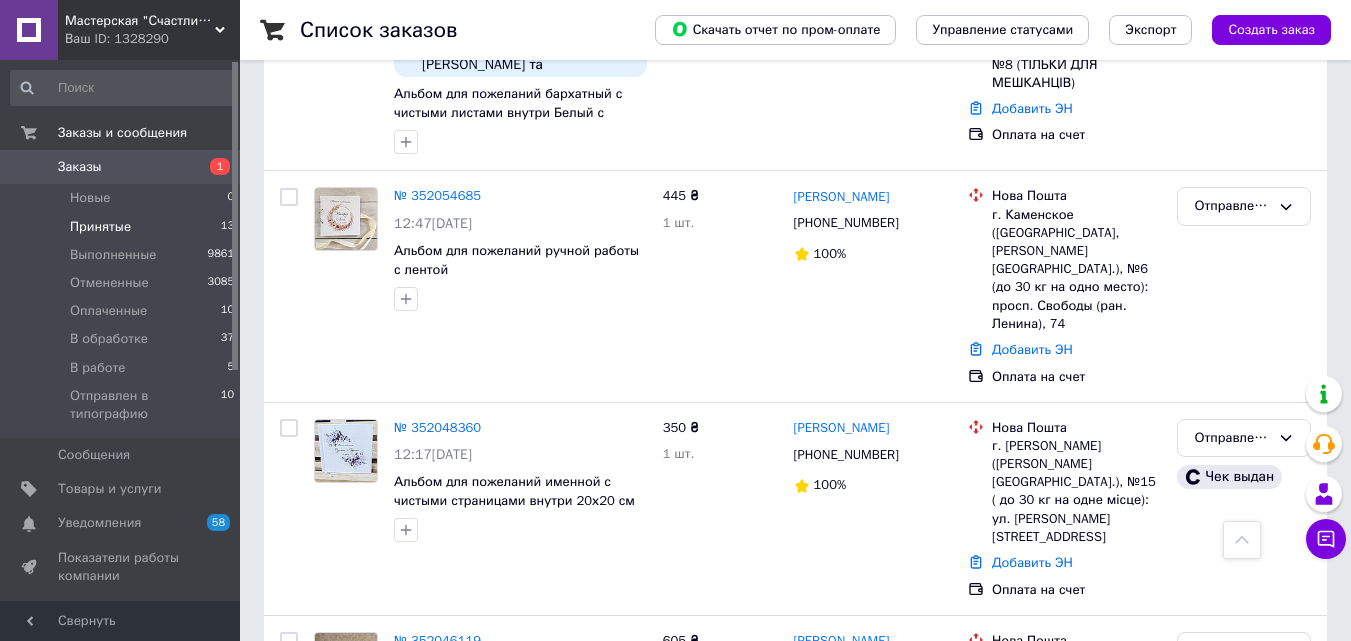 scroll, scrollTop: 700, scrollLeft: 0, axis: vertical 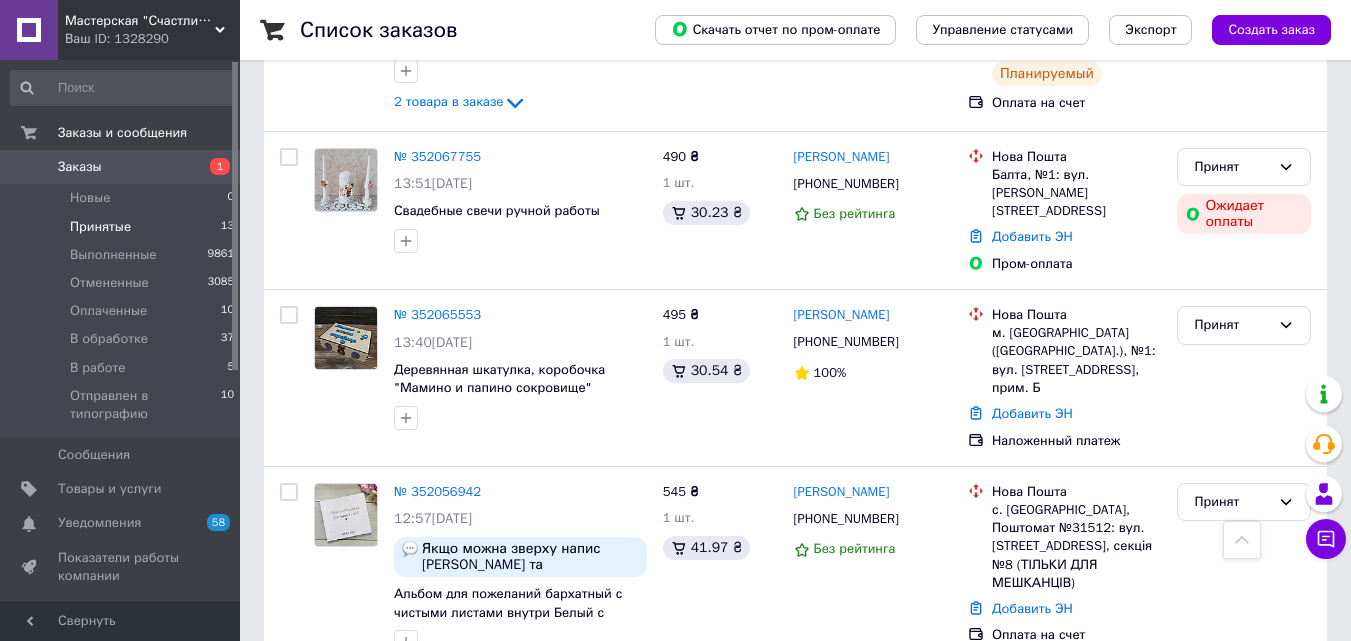 click on "Принятые" at bounding box center [100, 227] 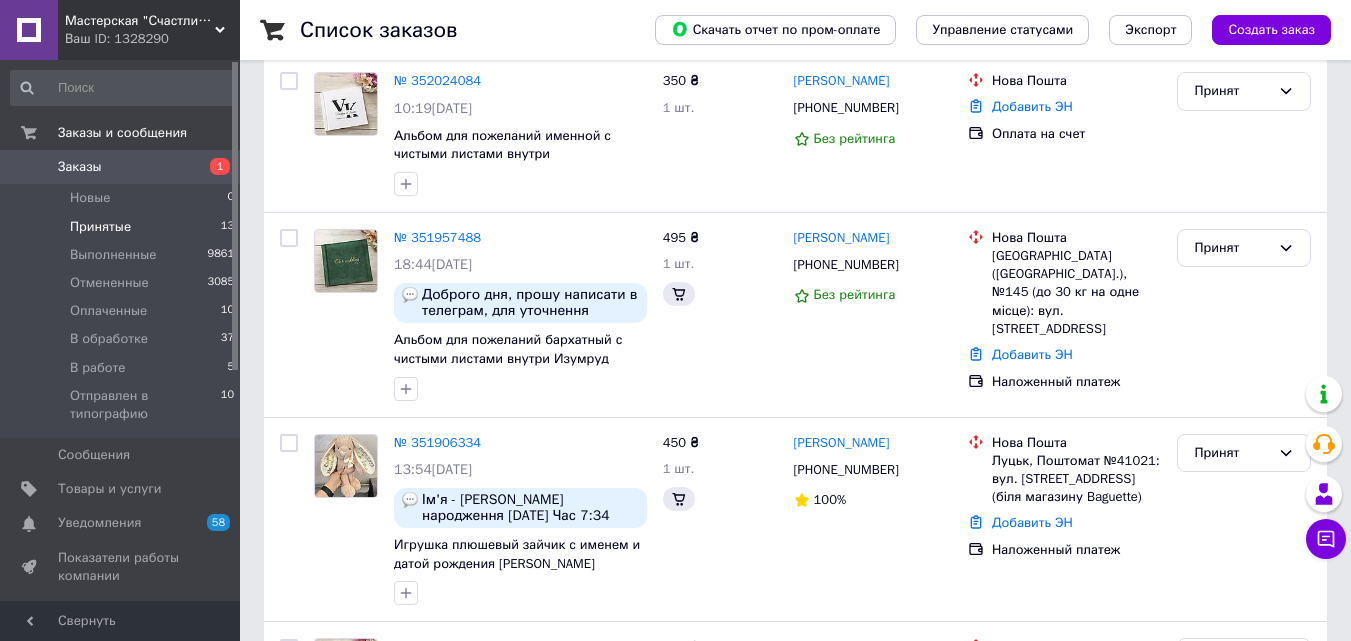 scroll, scrollTop: 0, scrollLeft: 0, axis: both 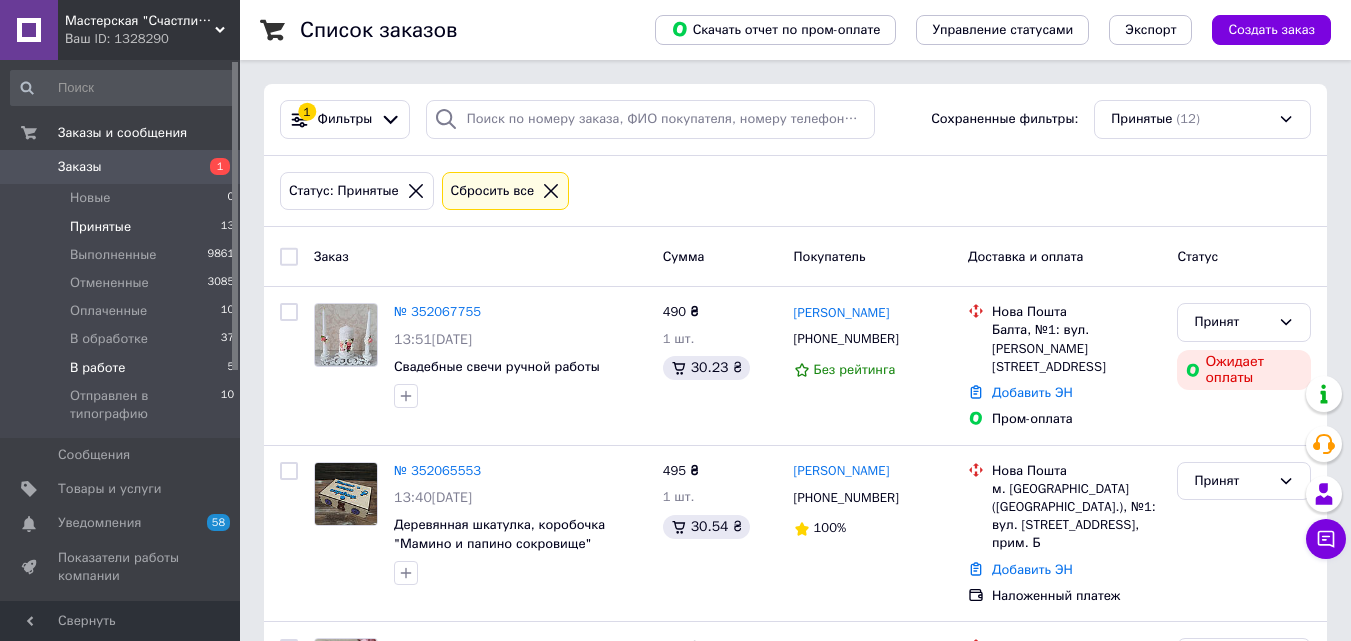 click on "В работе" at bounding box center [98, 368] 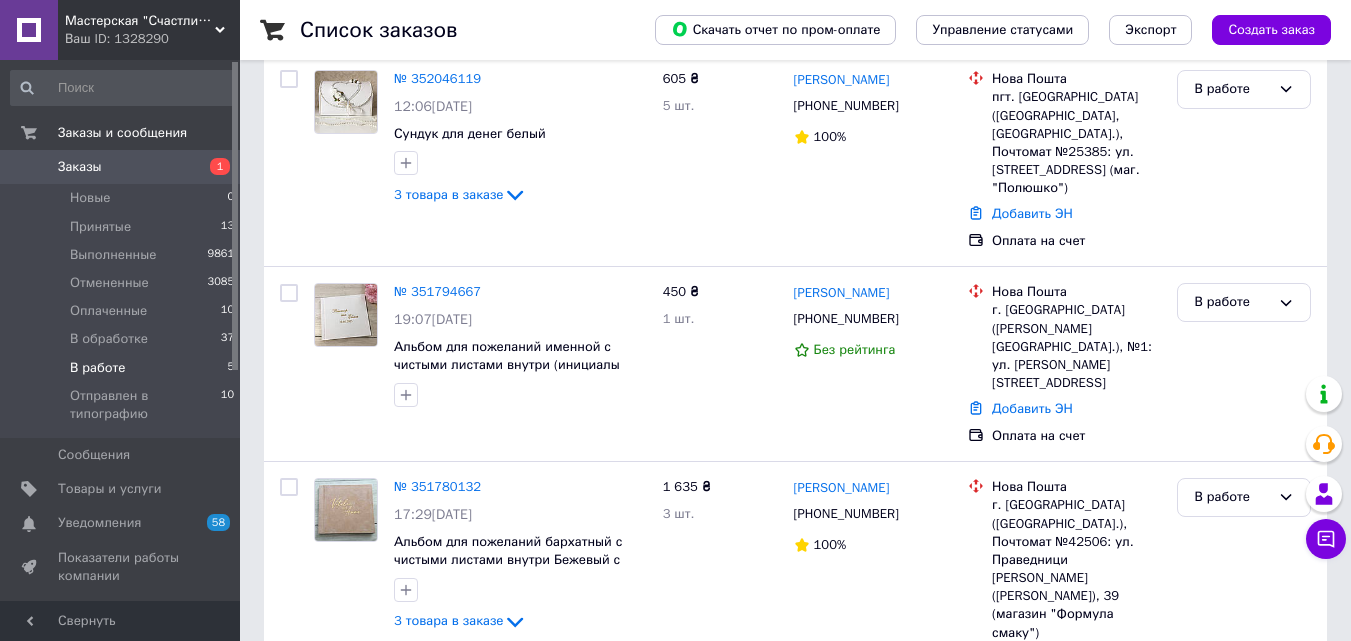 scroll, scrollTop: 0, scrollLeft: 0, axis: both 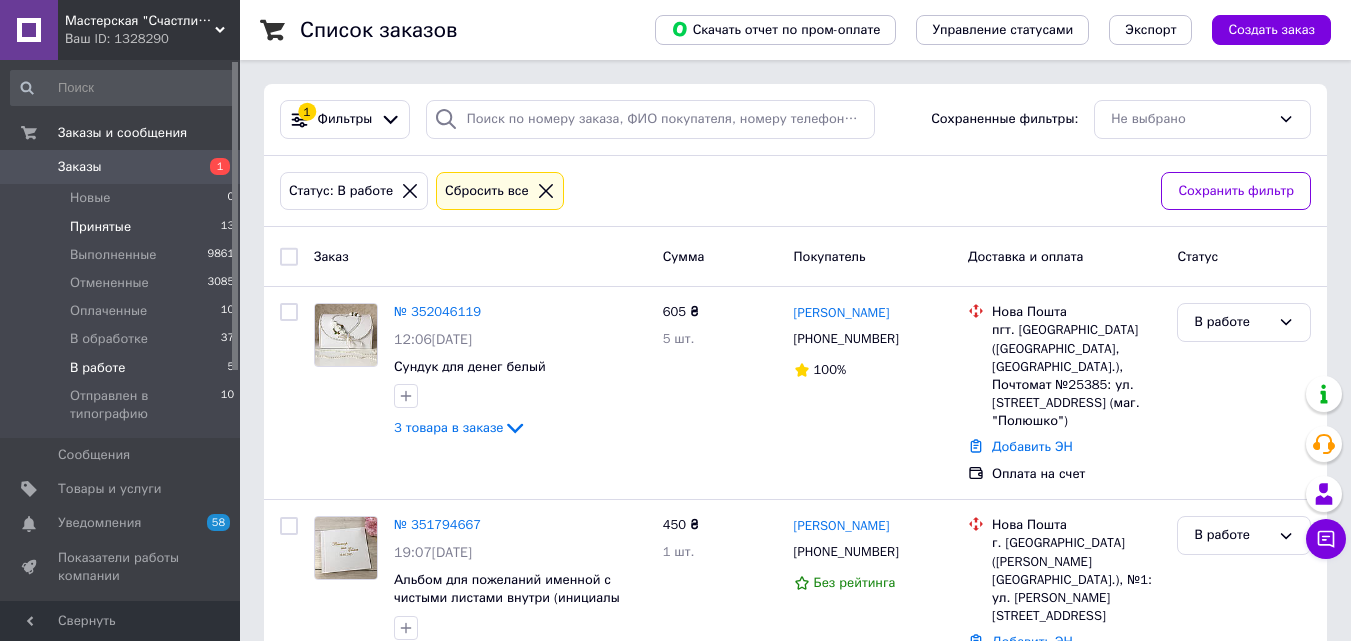 click on "Принятые" at bounding box center [100, 227] 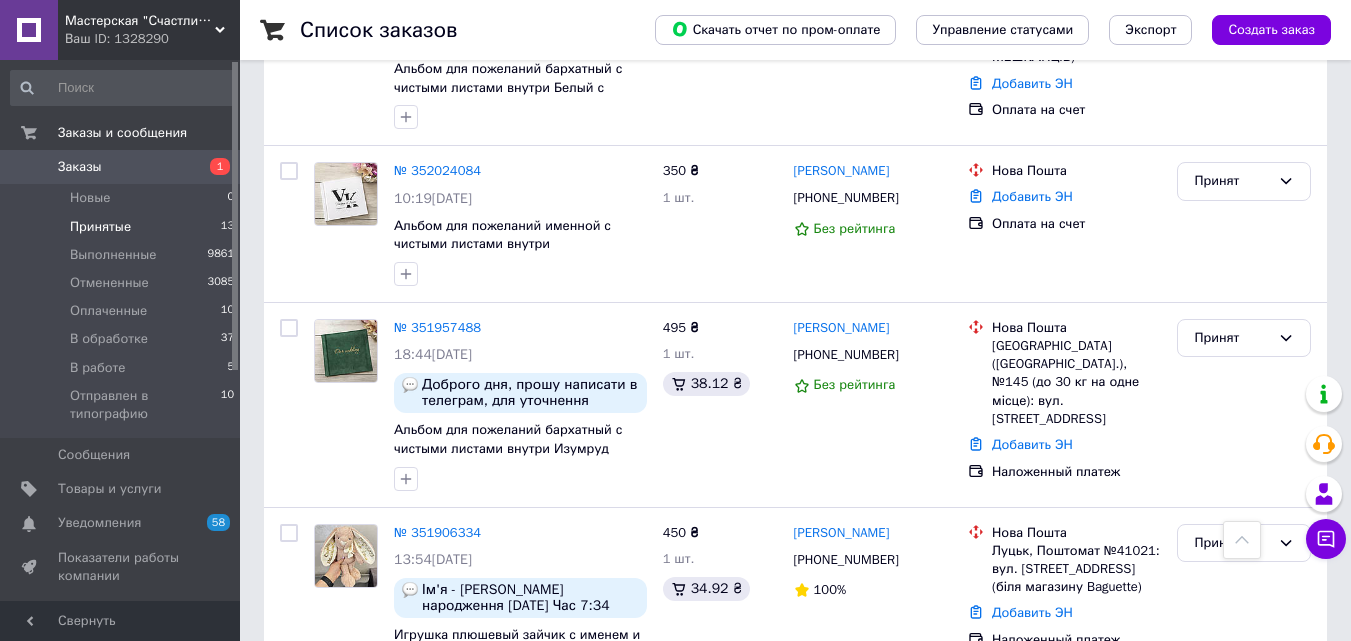 scroll, scrollTop: 381, scrollLeft: 0, axis: vertical 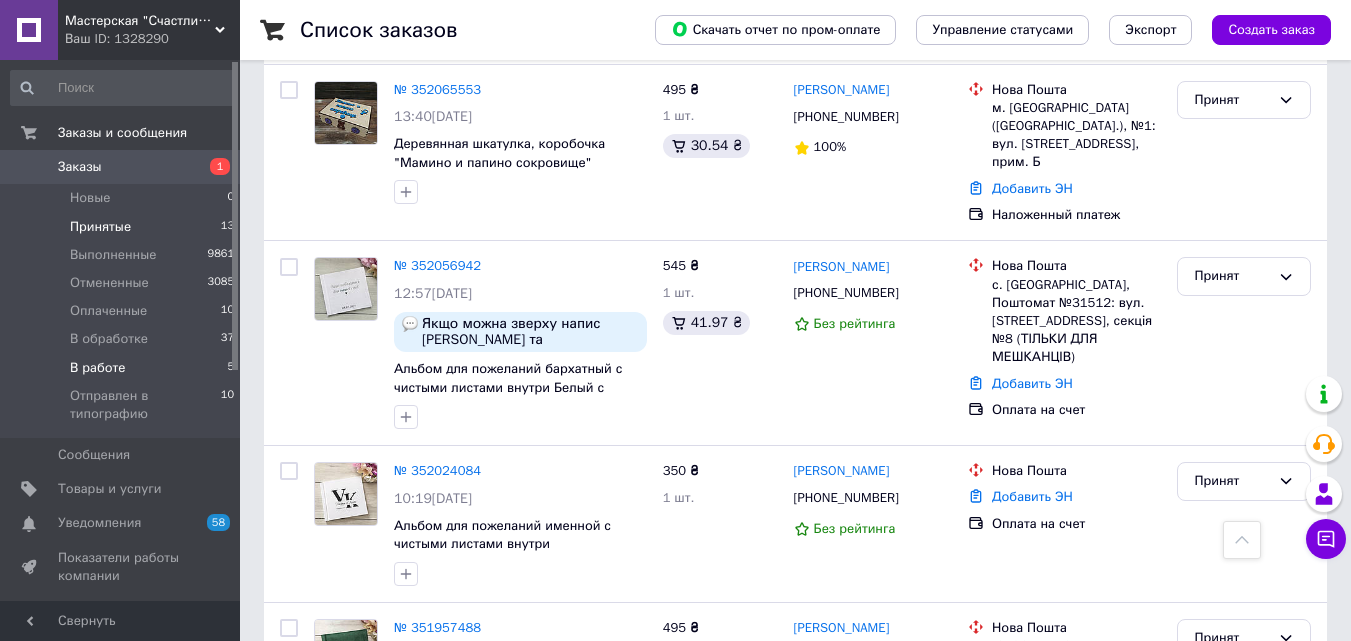 click on "В работе" at bounding box center [98, 368] 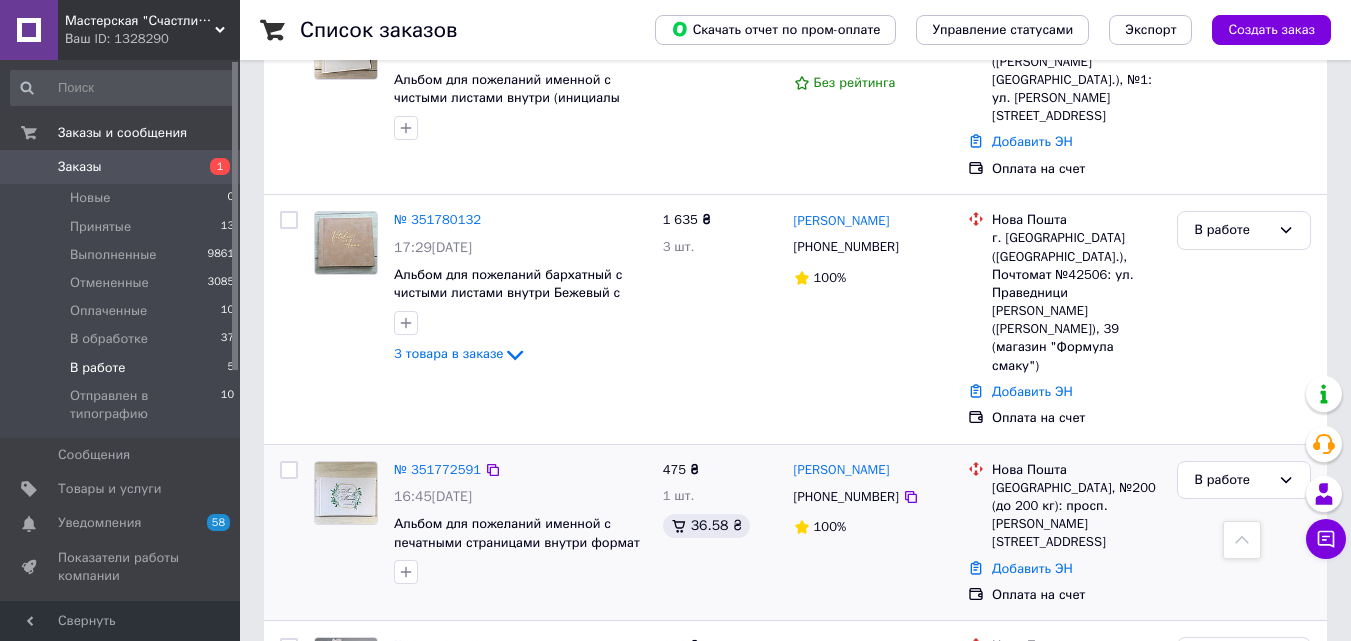 scroll, scrollTop: 533, scrollLeft: 0, axis: vertical 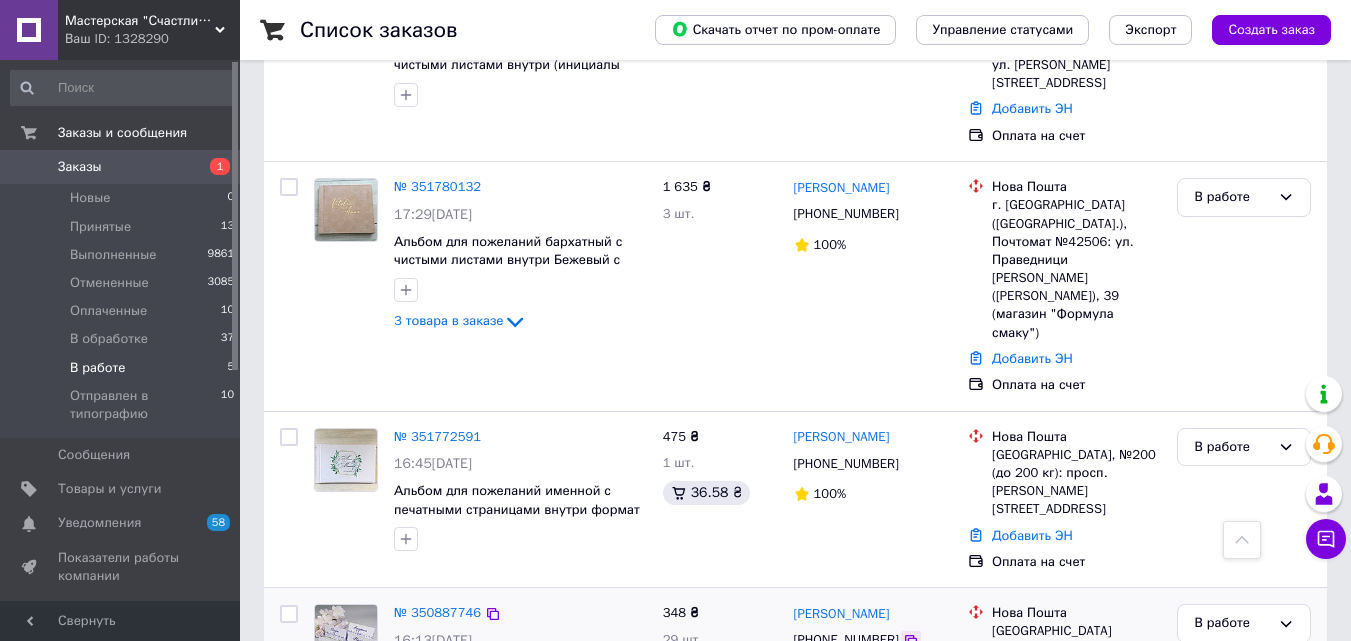 click 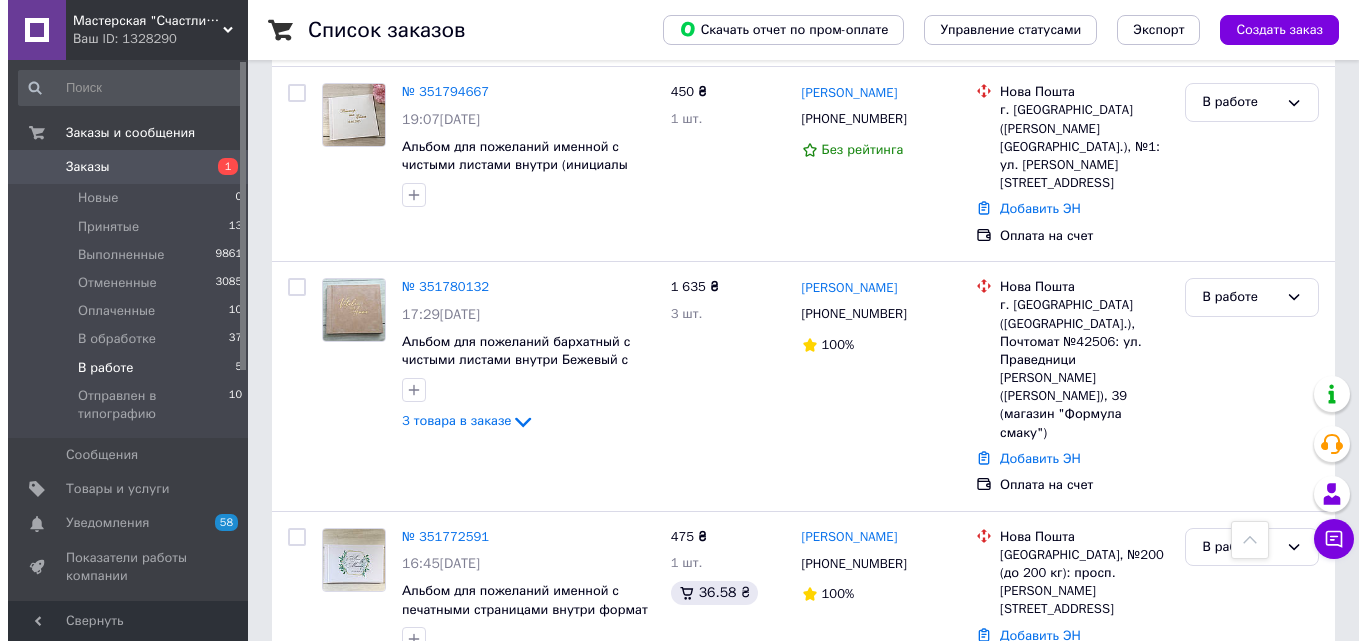 scroll, scrollTop: 0, scrollLeft: 0, axis: both 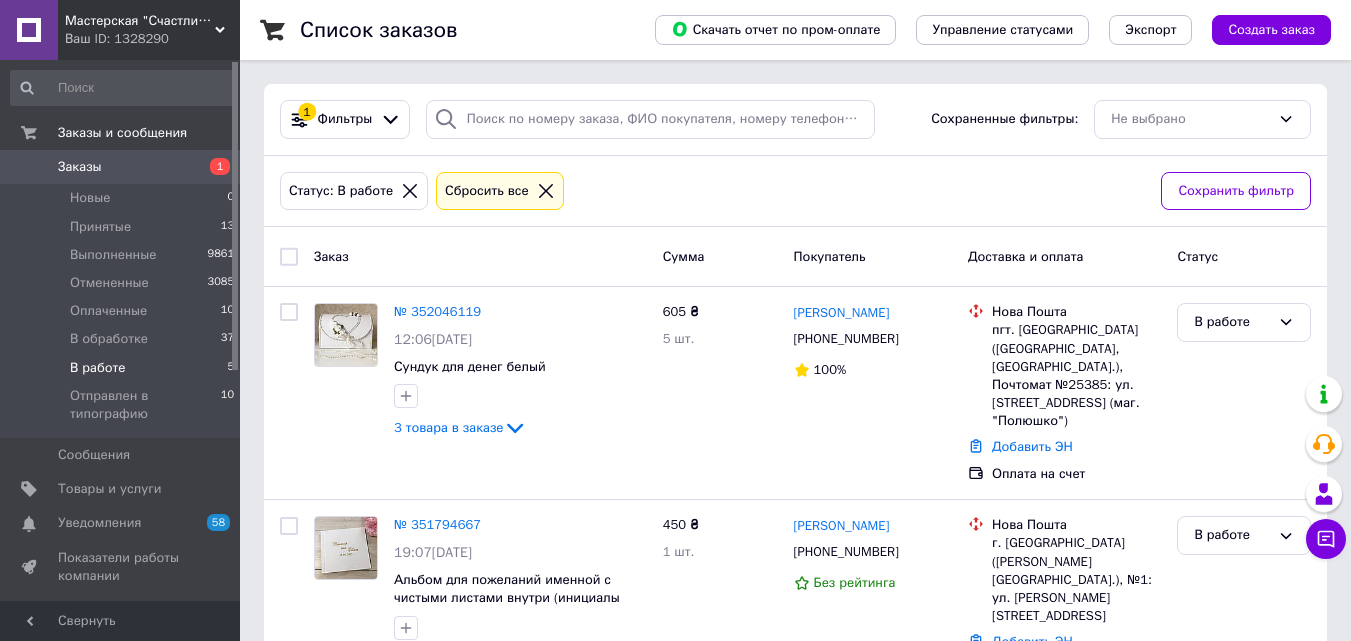 click 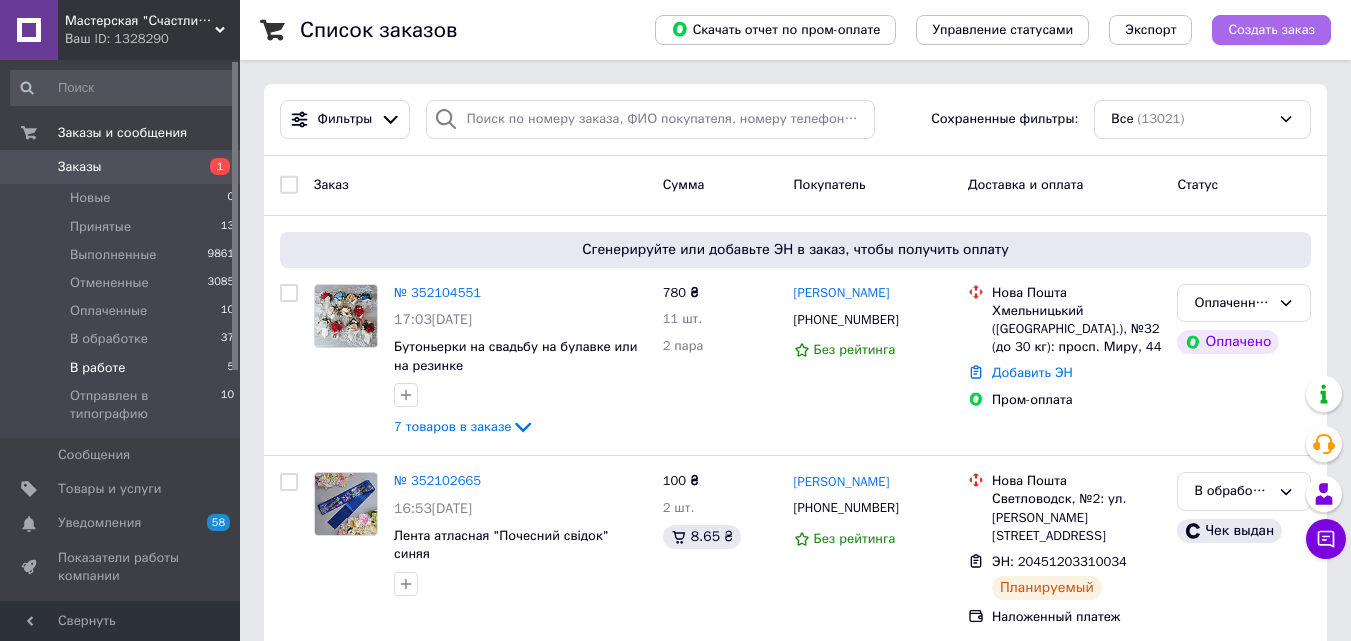 click on "Создать заказ" at bounding box center (1271, 30) 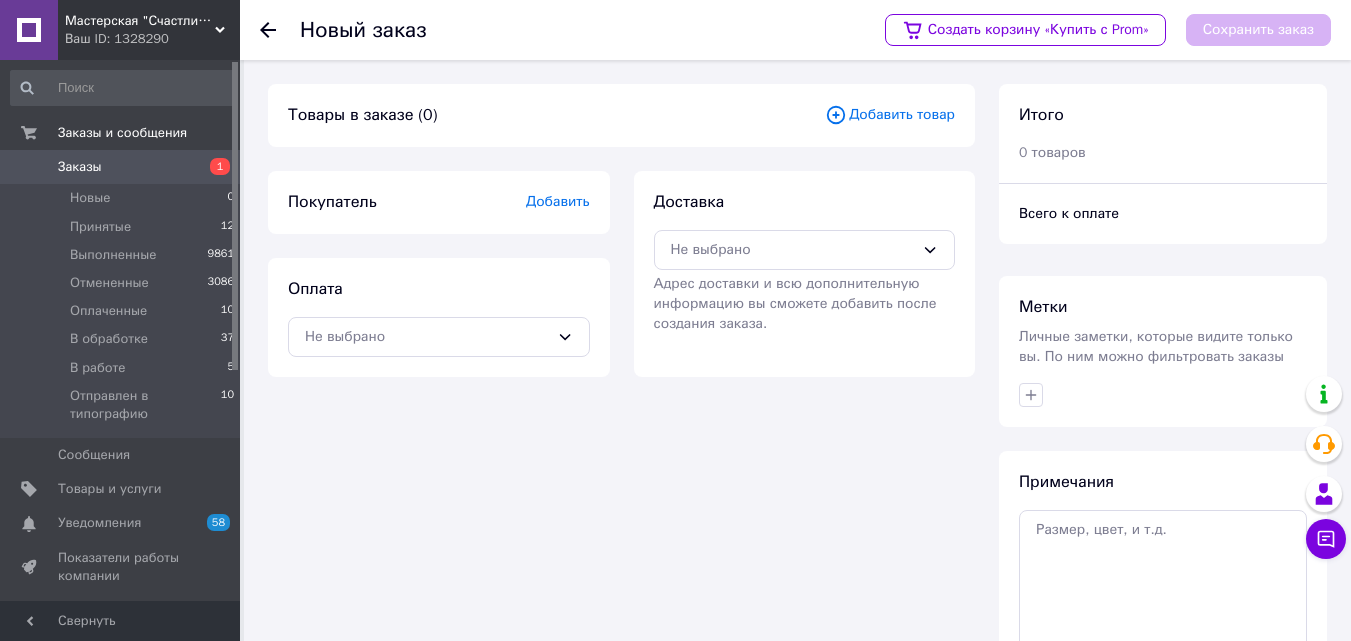 click on "Добавить" at bounding box center (558, 201) 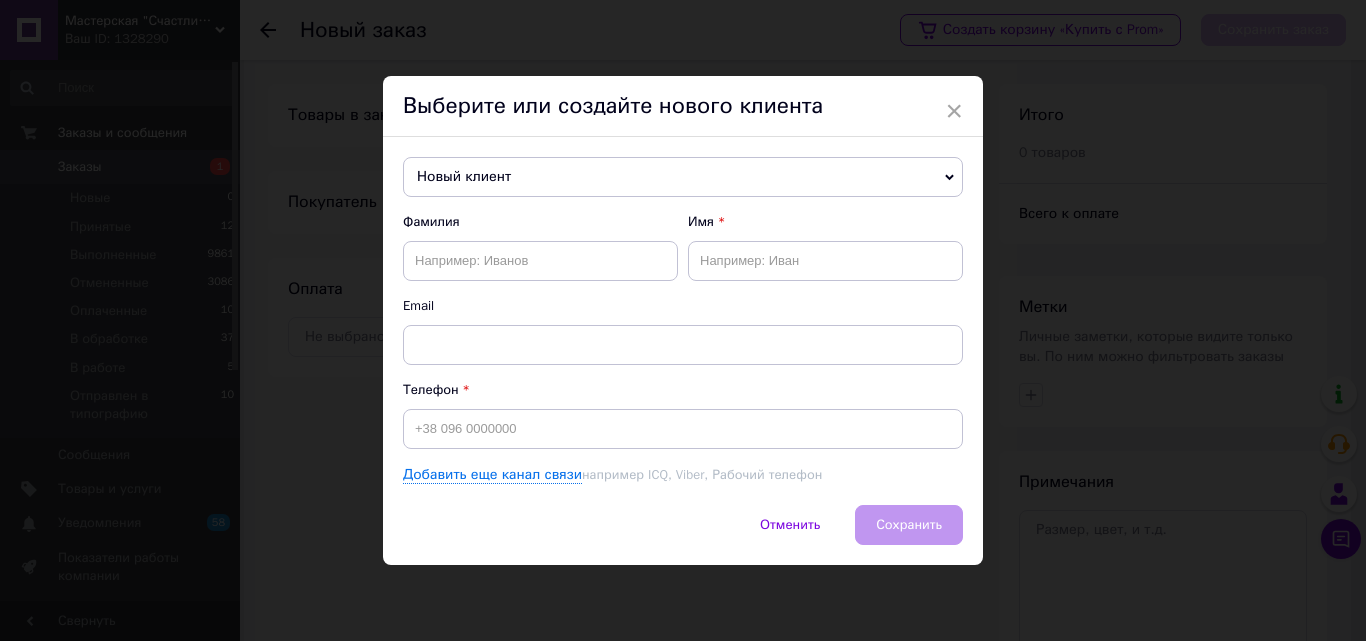 click on "Новый клиент" at bounding box center (683, 177) 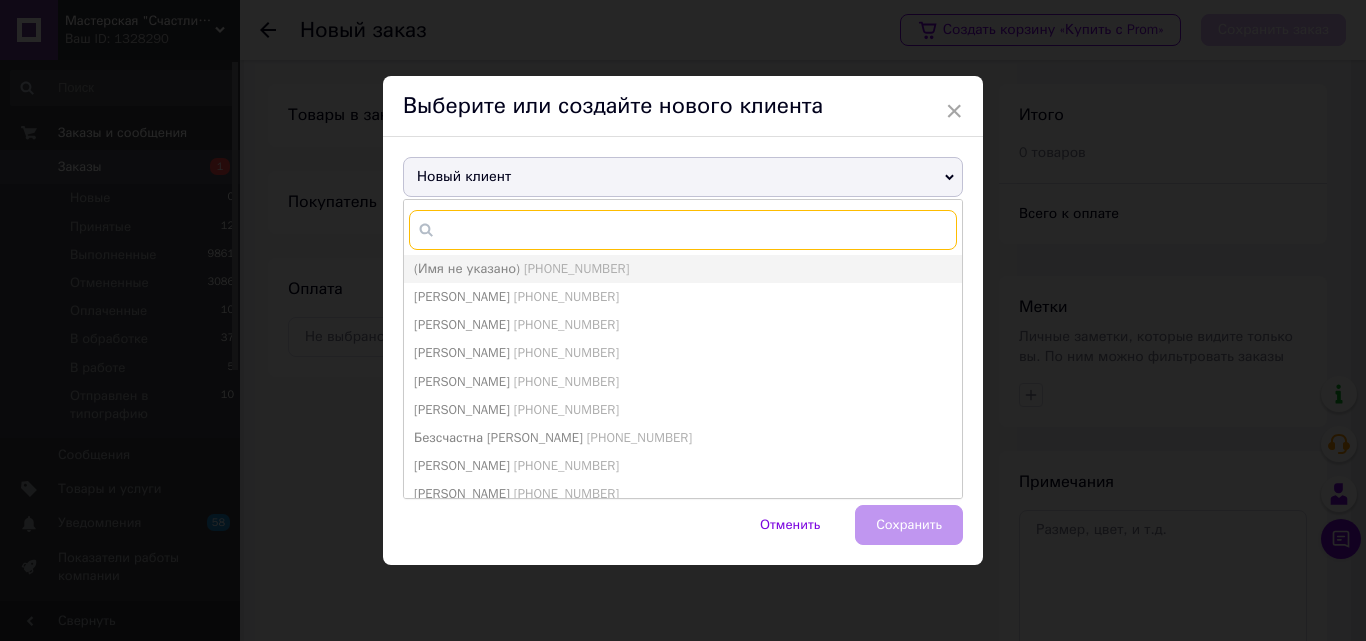 paste on "0679515857" 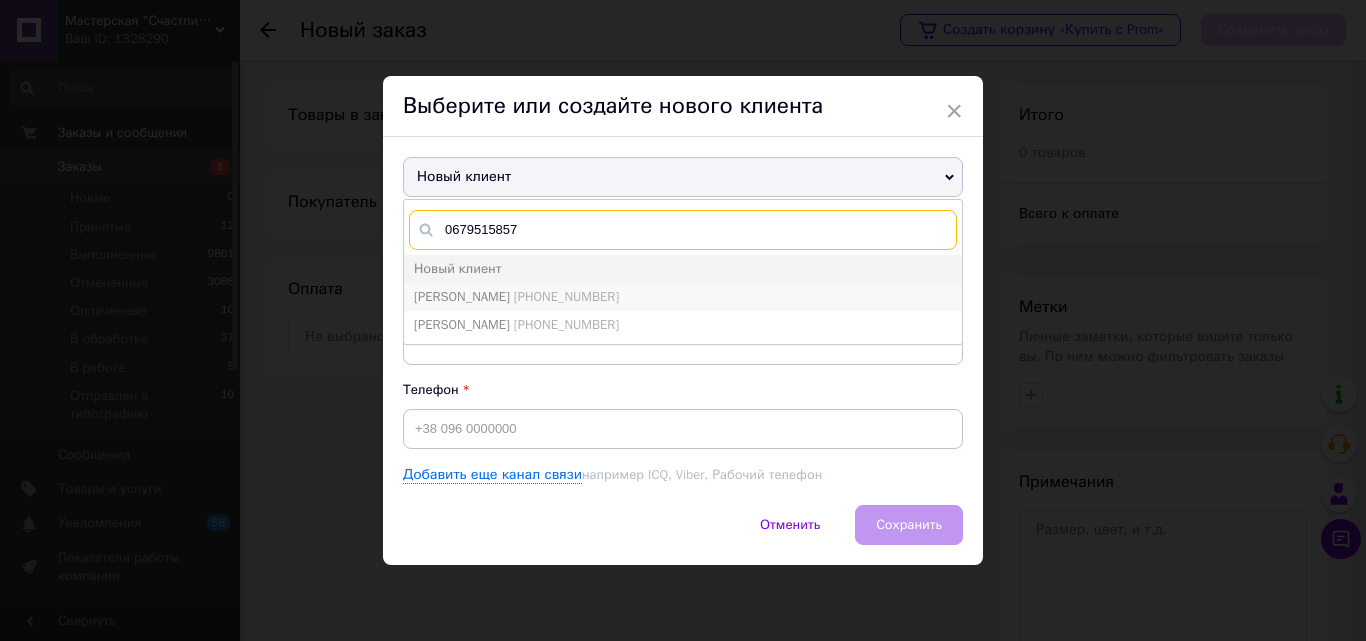 type on "0679515857" 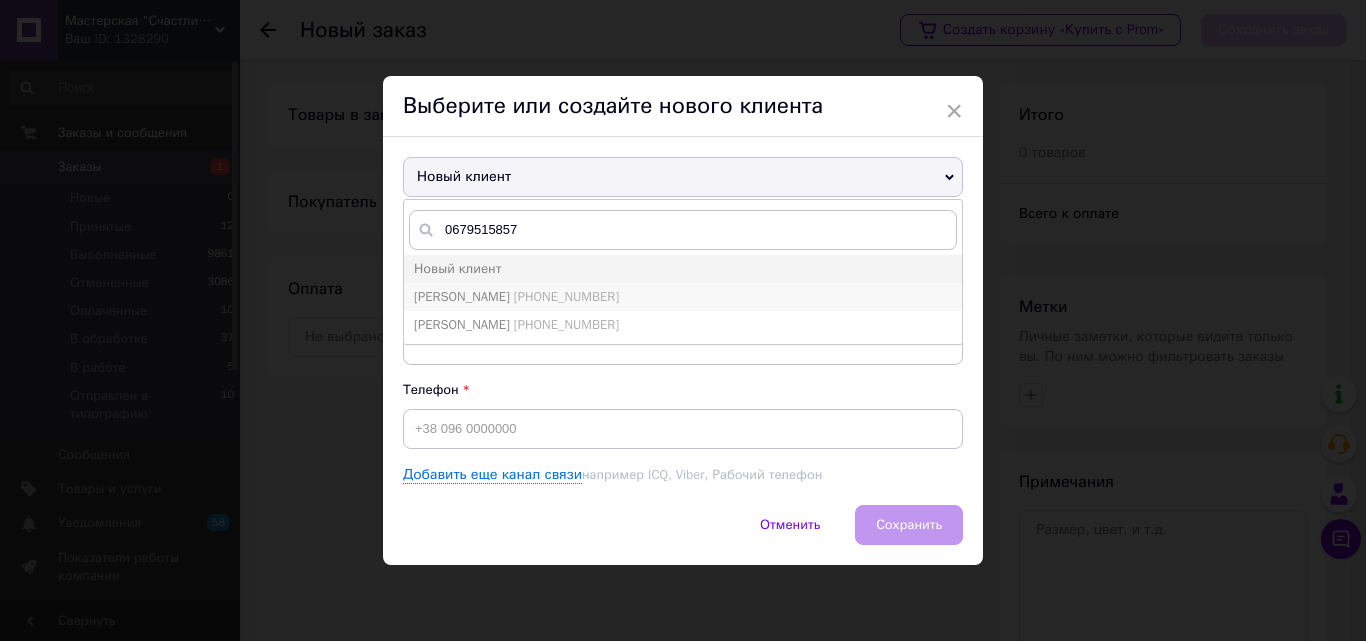 click on "[PERSON_NAME]   [PHONE_NUMBER]" at bounding box center [683, 297] 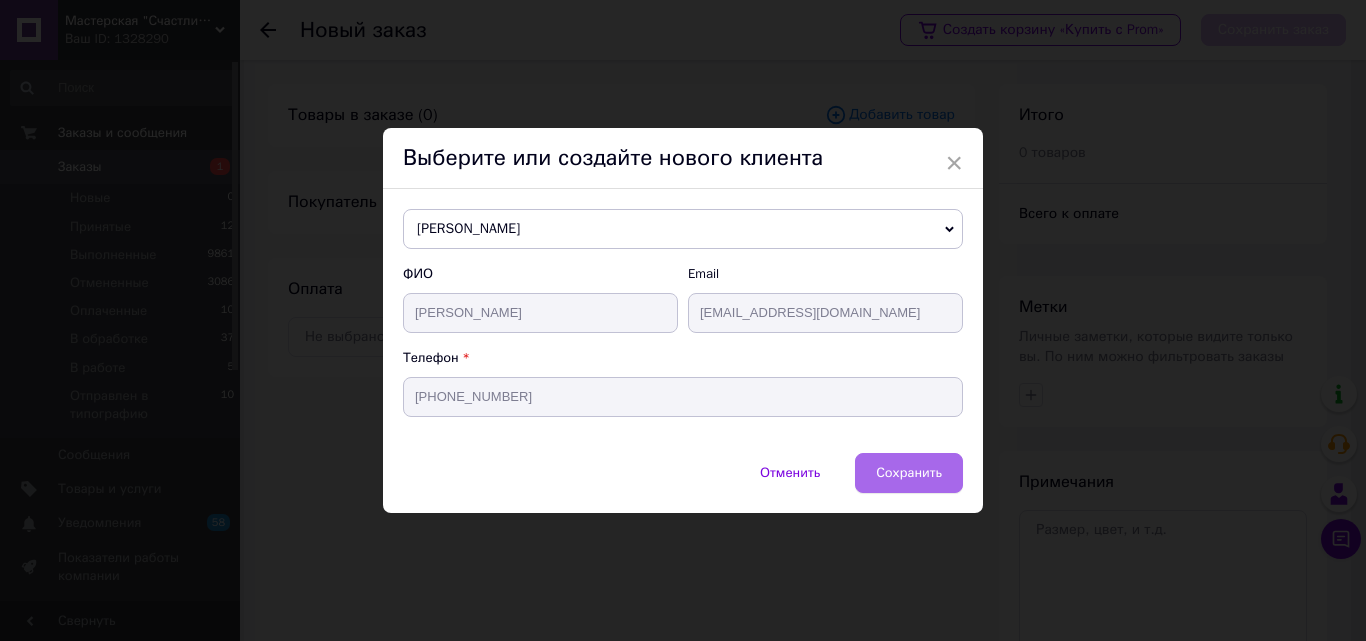 click on "Сохранить" at bounding box center [909, 473] 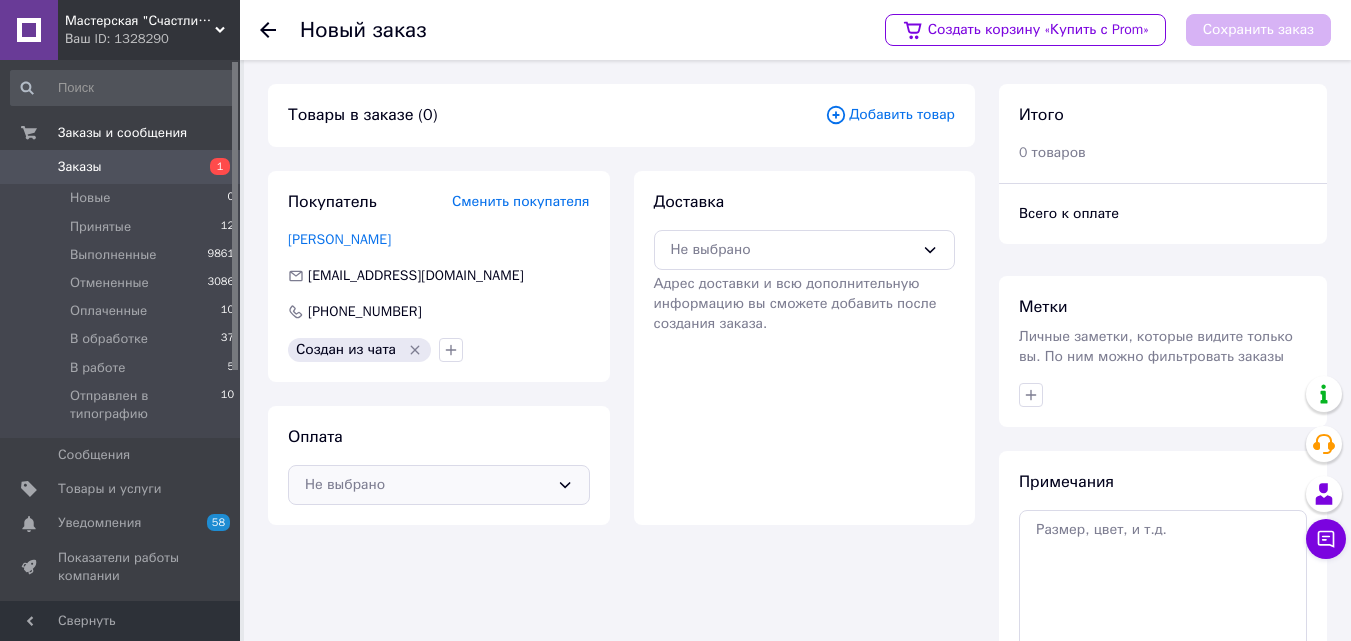 click on "Не выбрано" at bounding box center (427, 485) 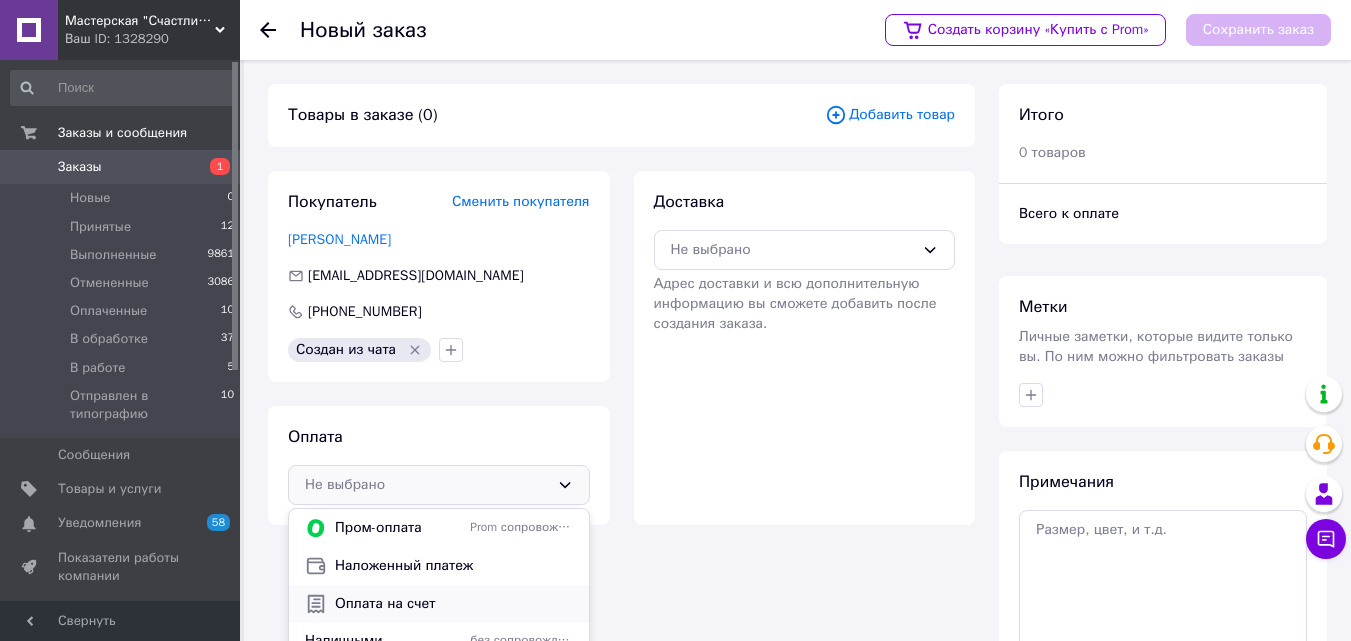 click on "Оплата на счет" at bounding box center (454, 604) 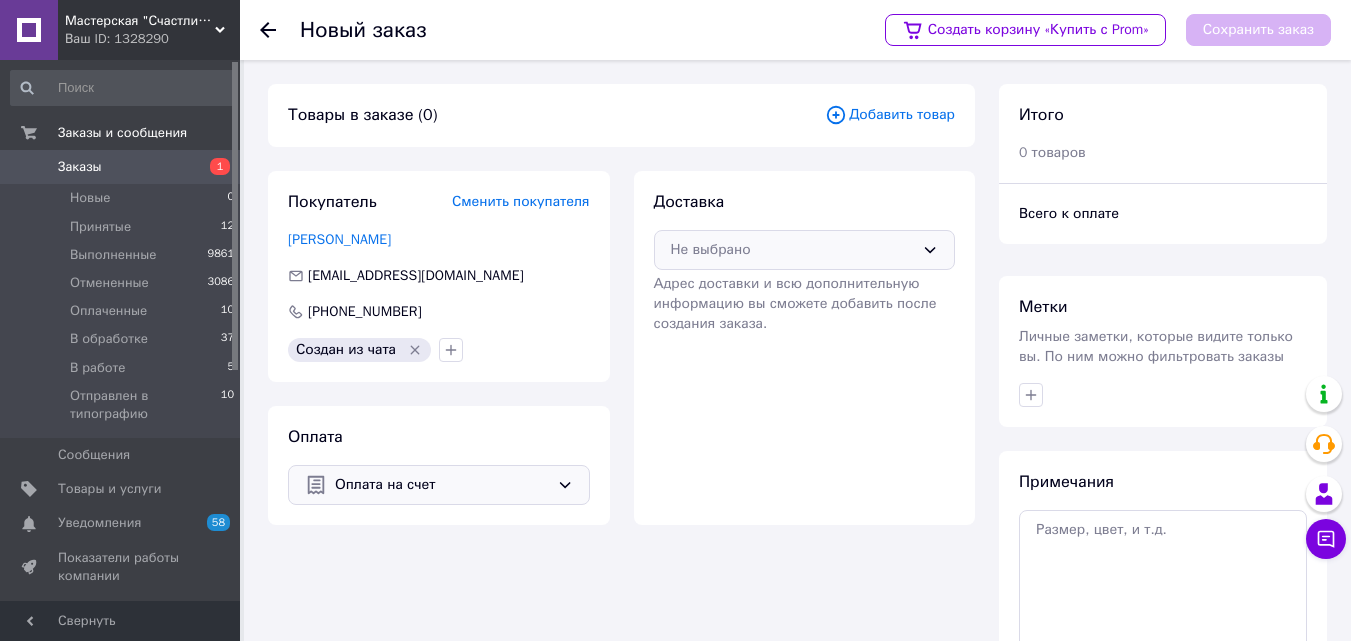 click on "Не выбрано" at bounding box center (793, 250) 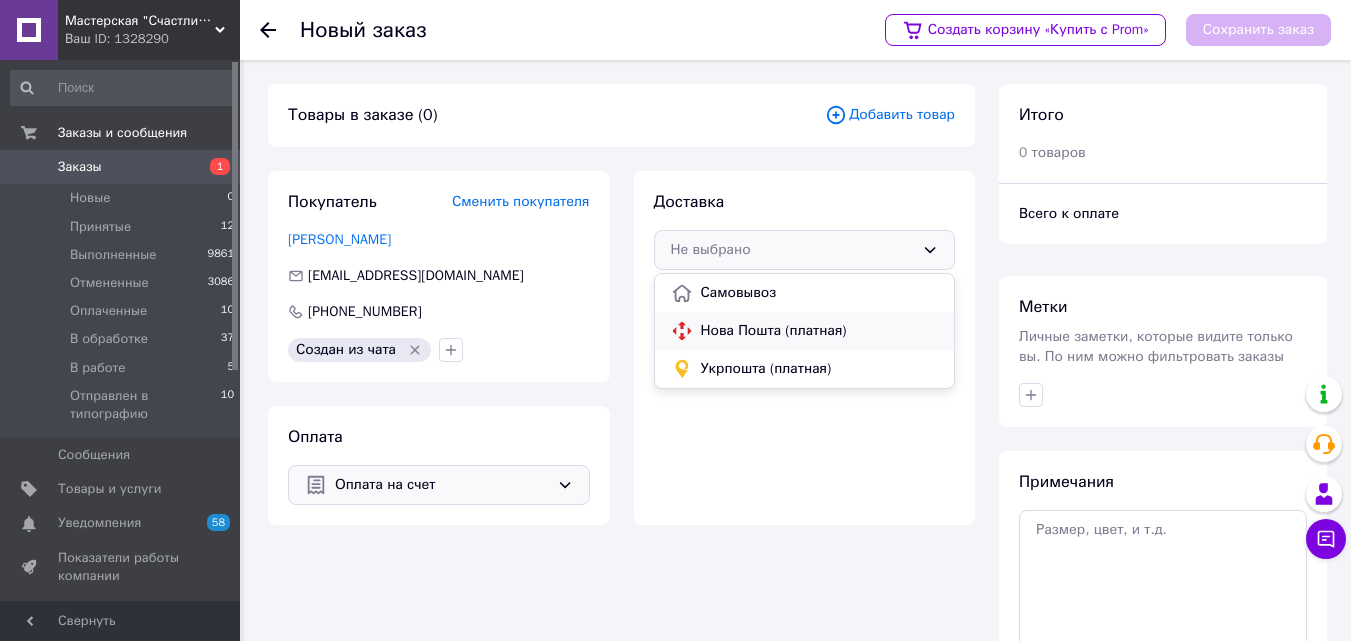click on "Нова Пошта (платная)" at bounding box center [820, 331] 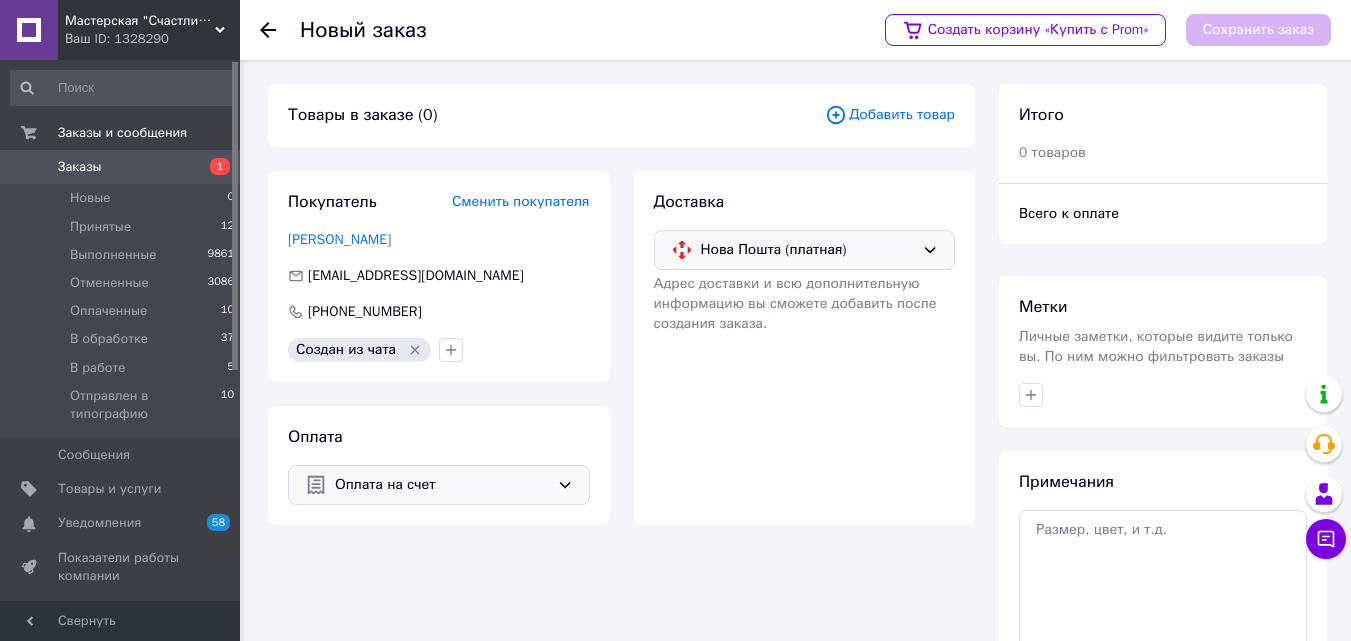 click on "Добавить товар" at bounding box center [890, 115] 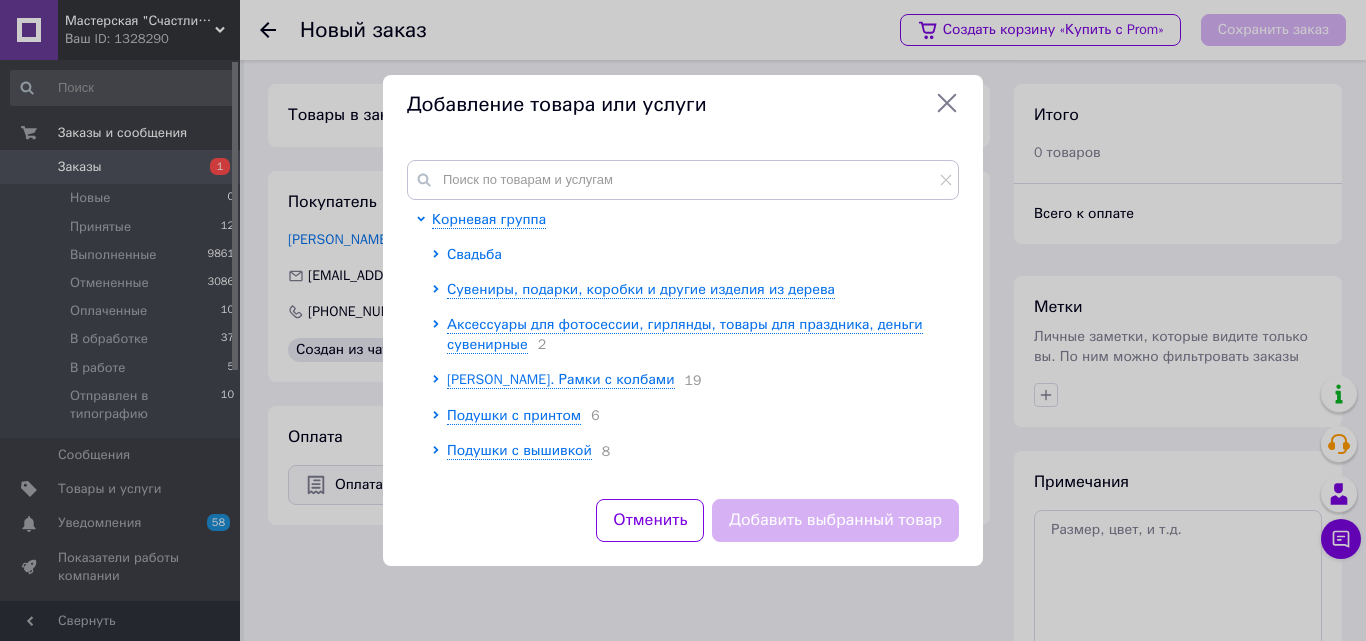 click on "Свадьба" at bounding box center (474, 254) 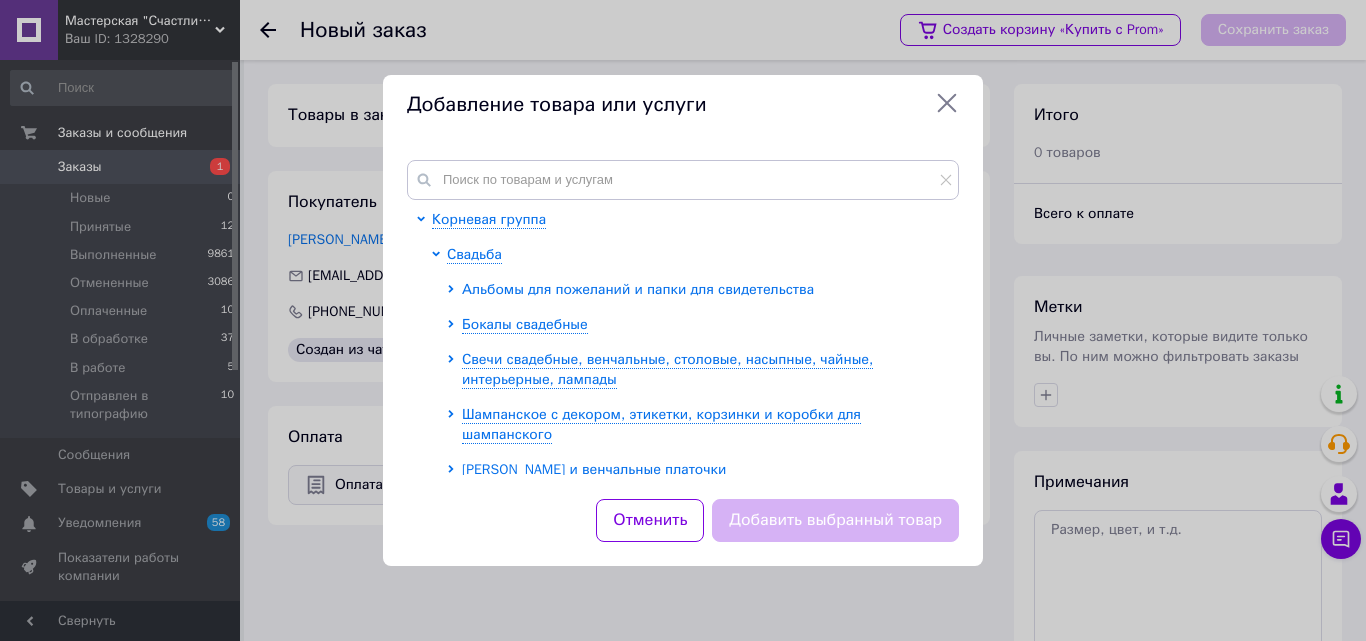 click on "Альбомы для пожеланий и папки для свидетельства" at bounding box center (638, 289) 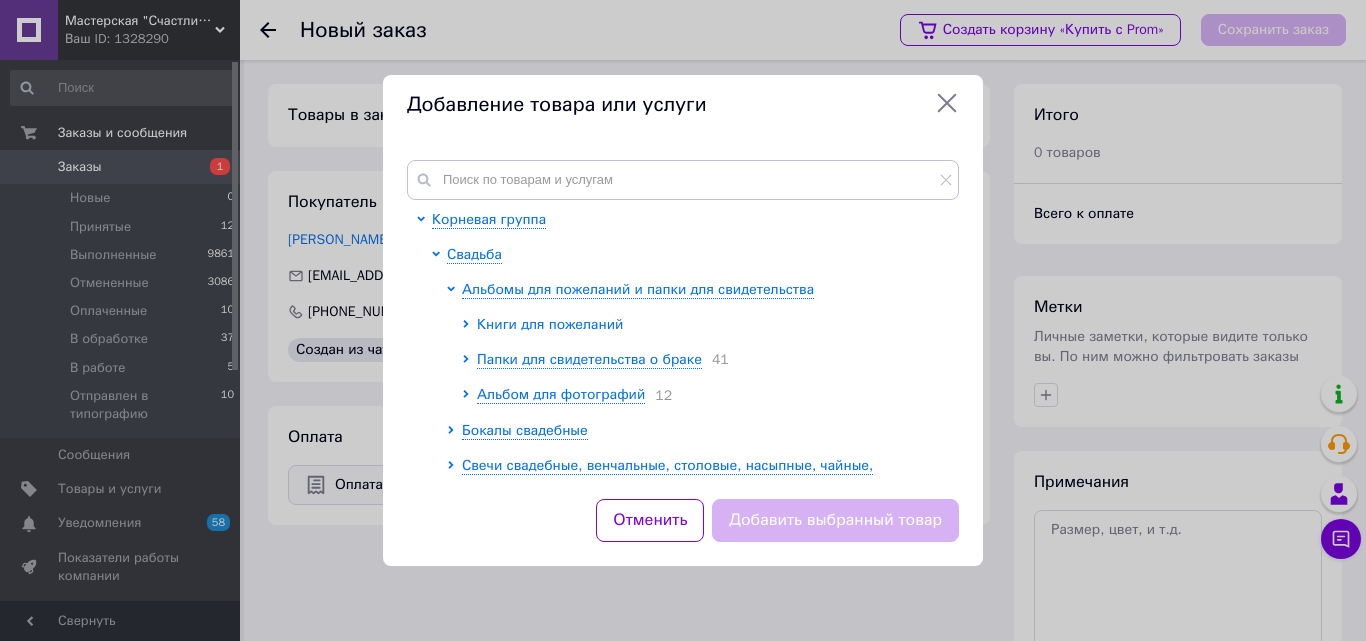 click on "Книги для пожеланий" at bounding box center (550, 324) 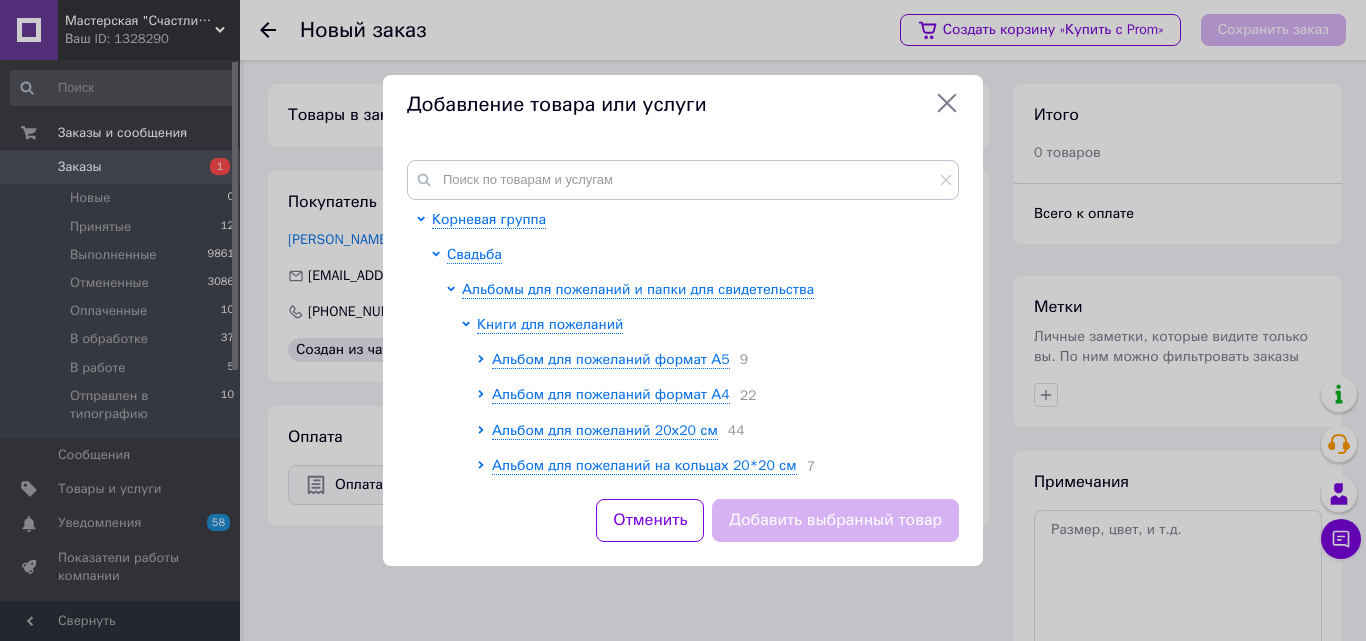click on "44" at bounding box center (731, 430) 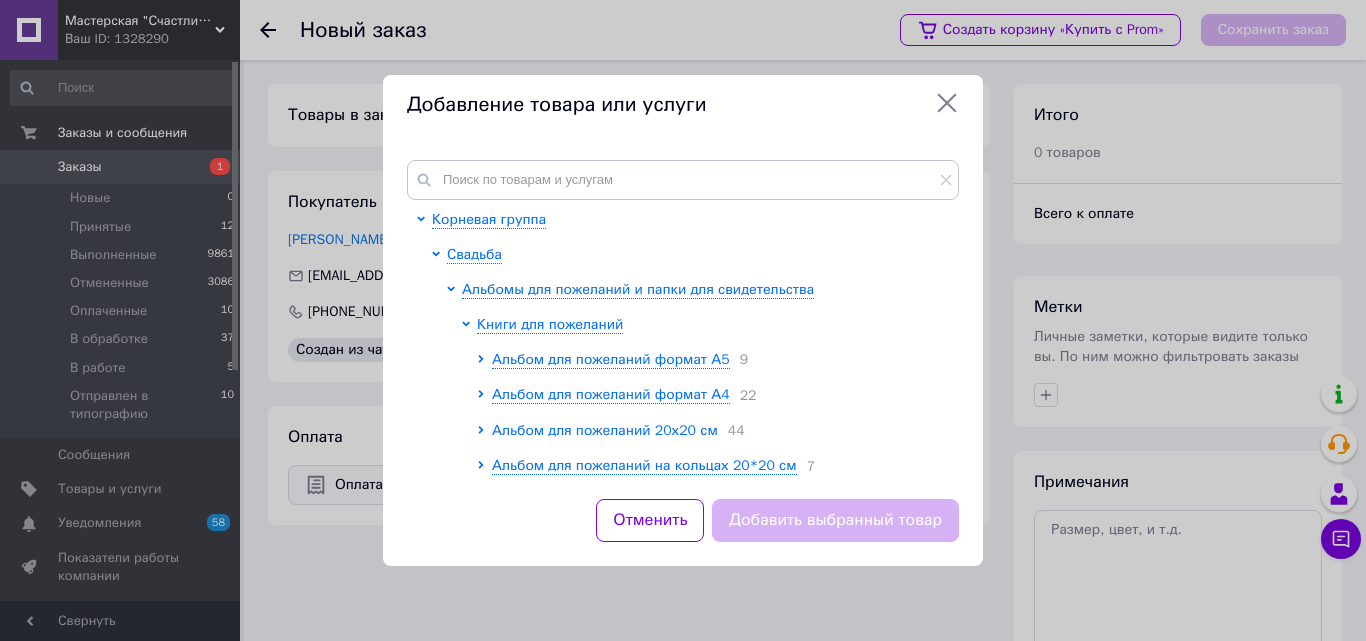 click on "Альбом для пожеланий 20х20 см" at bounding box center (605, 430) 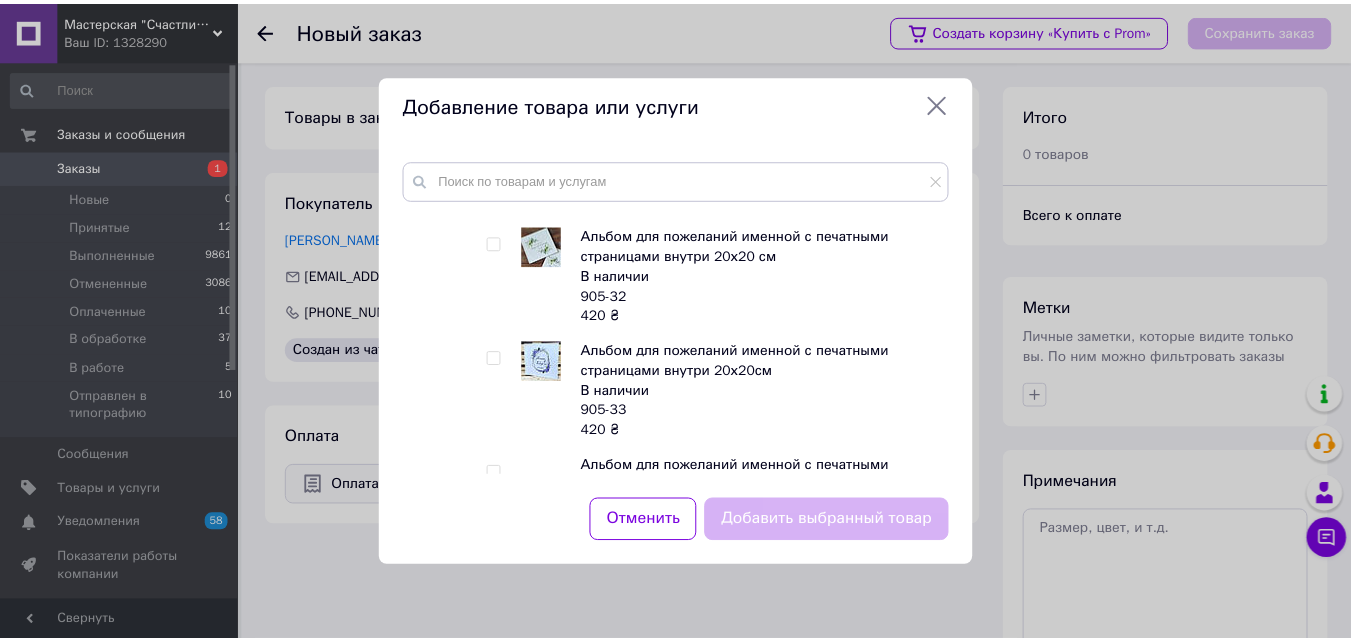 scroll, scrollTop: 4500, scrollLeft: 0, axis: vertical 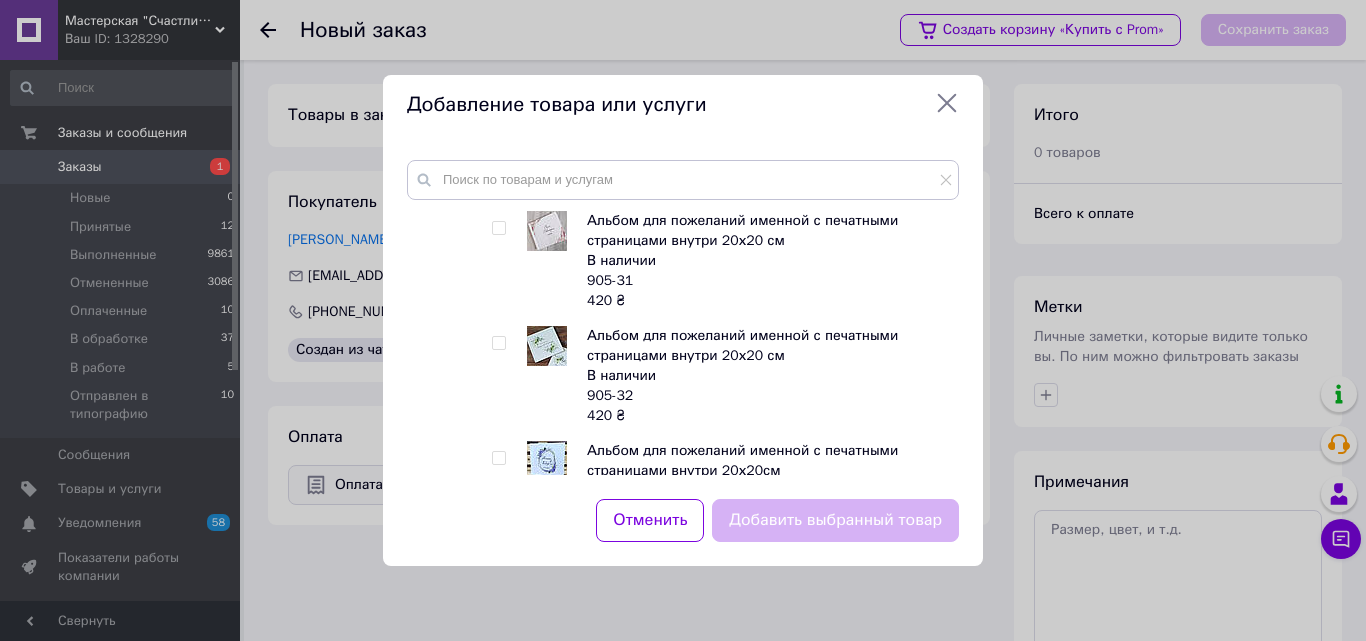 click at bounding box center (498, 228) 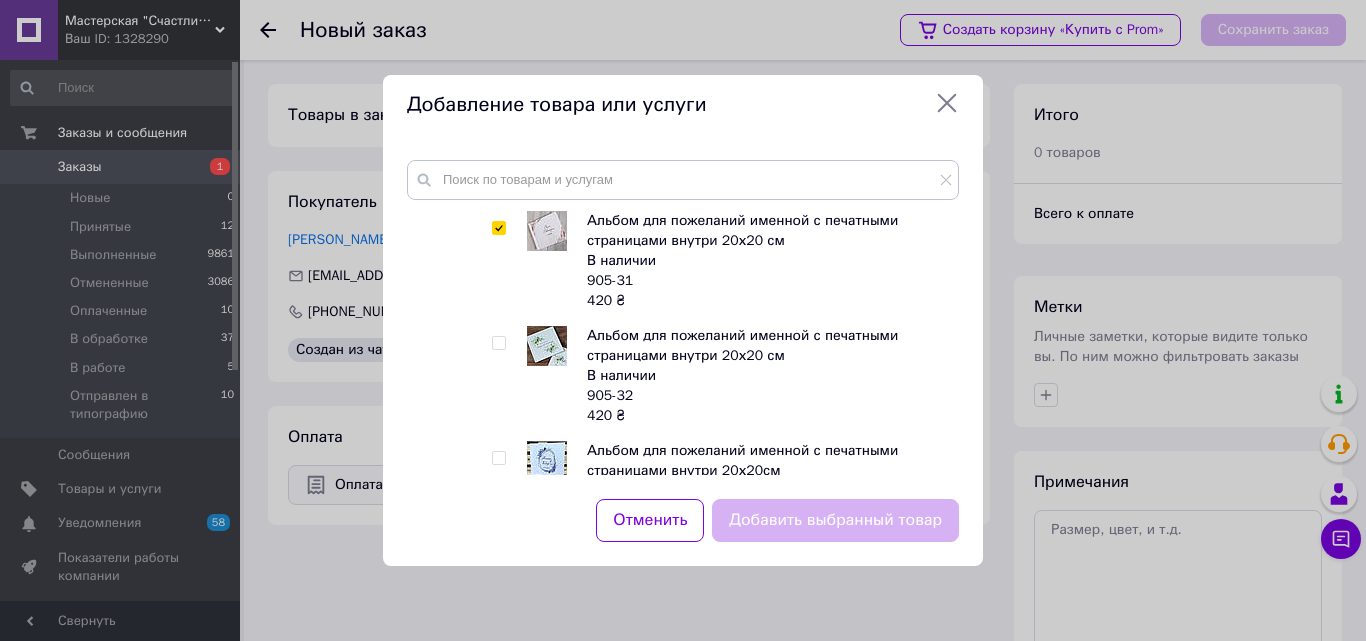 checkbox on "true" 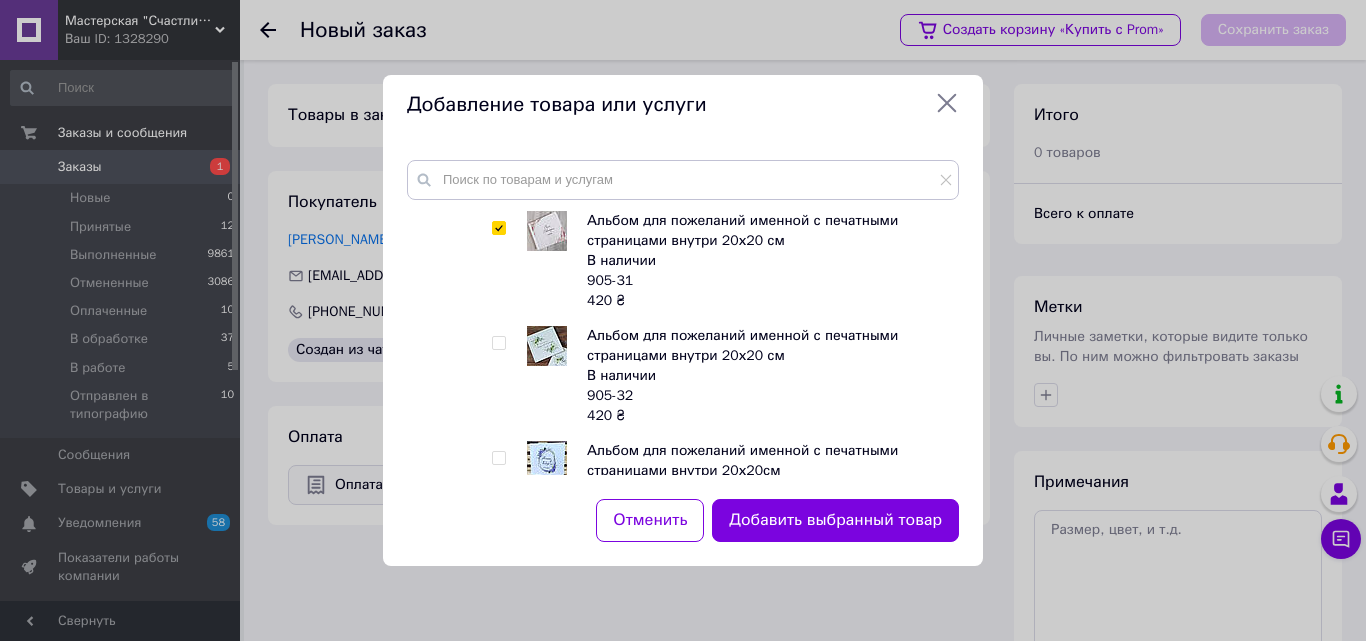 click on "Добавить выбранный товар" at bounding box center (835, 520) 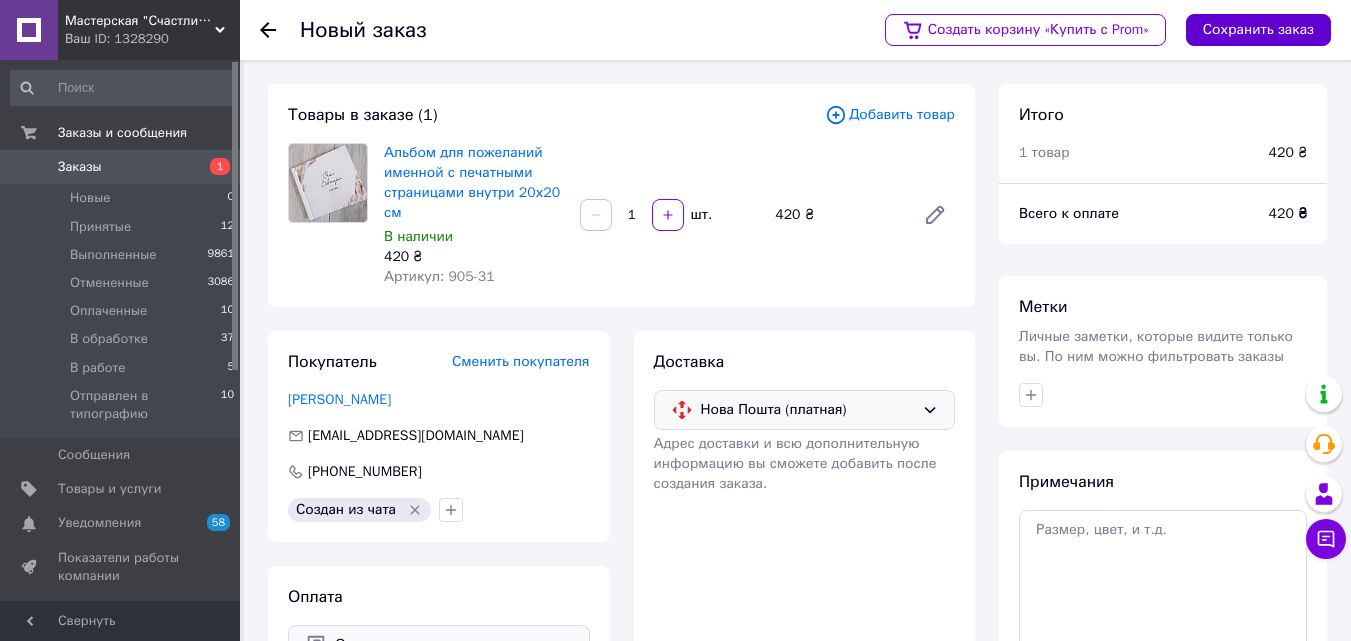 click on "Сохранить заказ" at bounding box center (1258, 30) 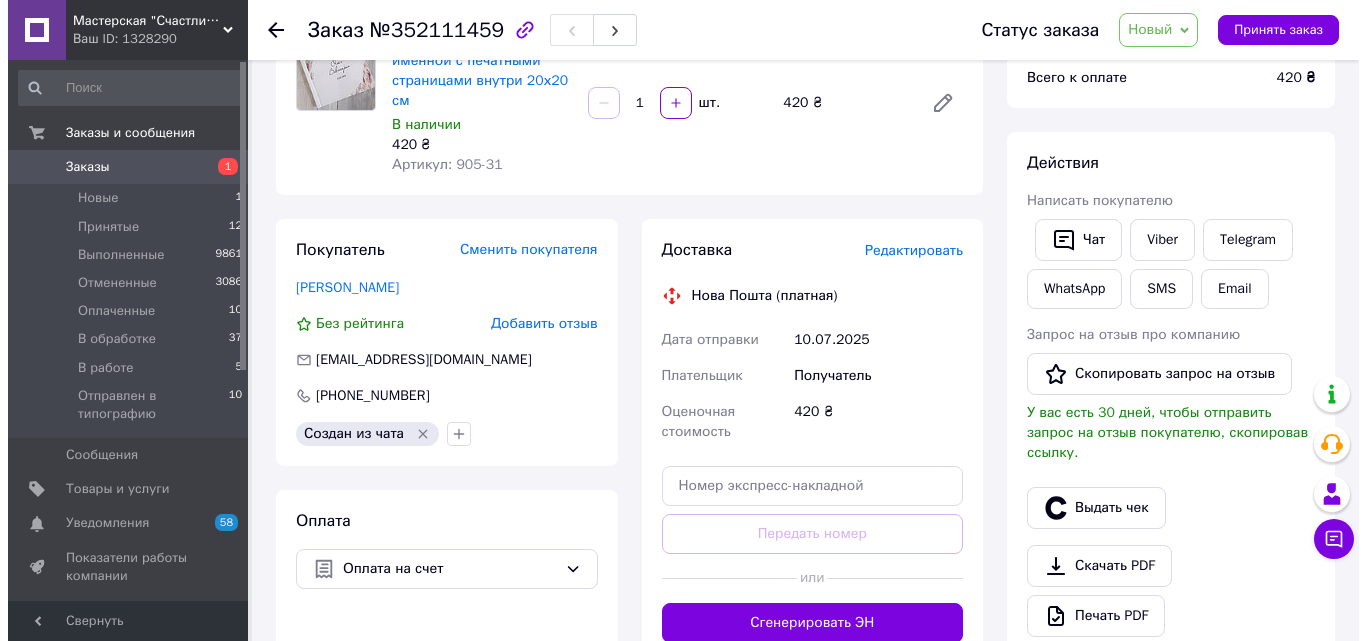 scroll, scrollTop: 300, scrollLeft: 0, axis: vertical 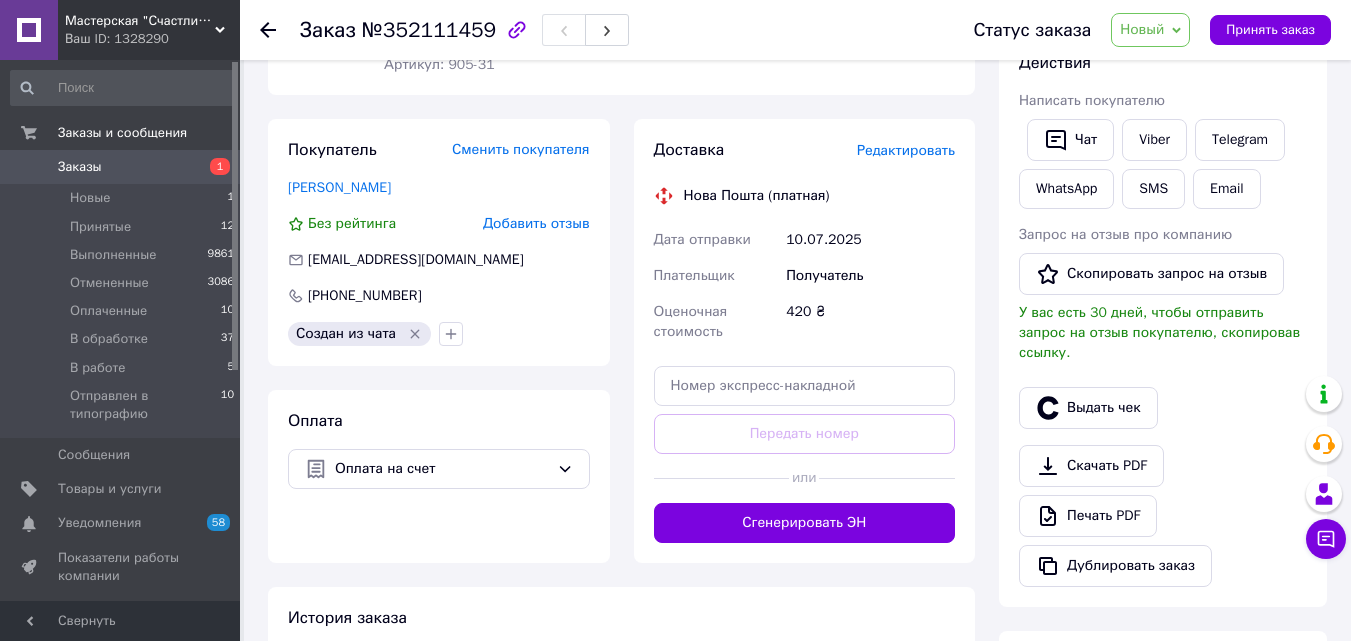 click on "Редактировать" at bounding box center [906, 150] 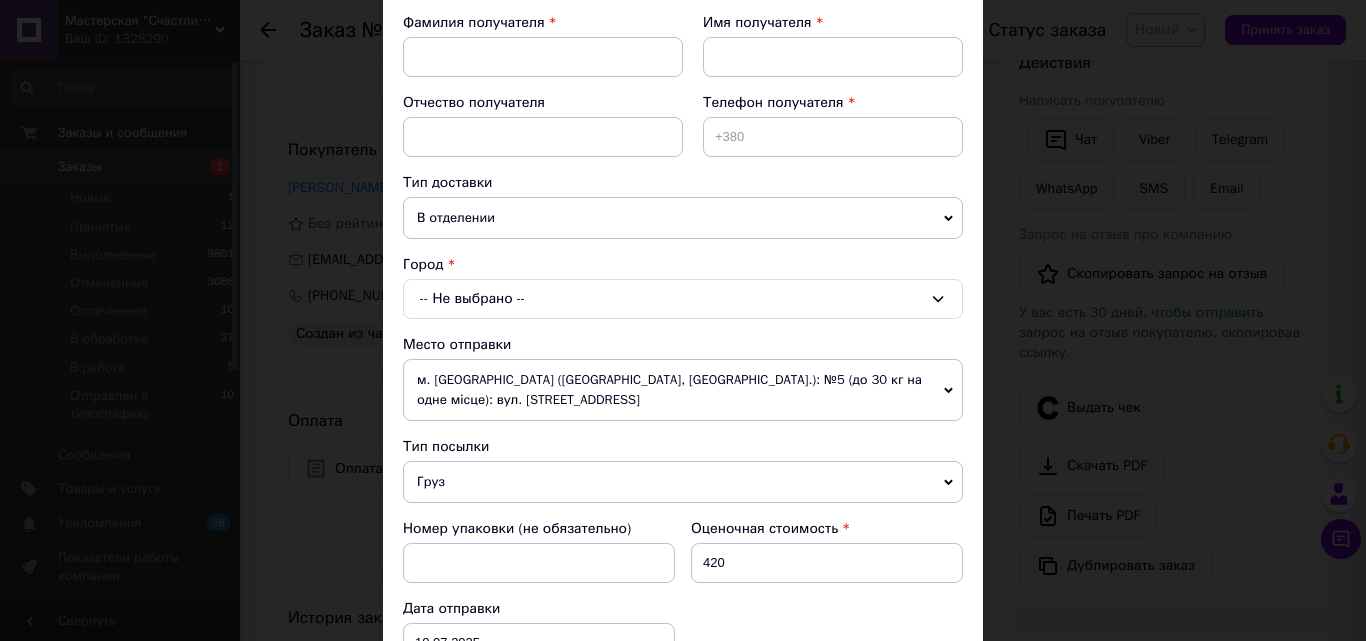 scroll, scrollTop: 400, scrollLeft: 0, axis: vertical 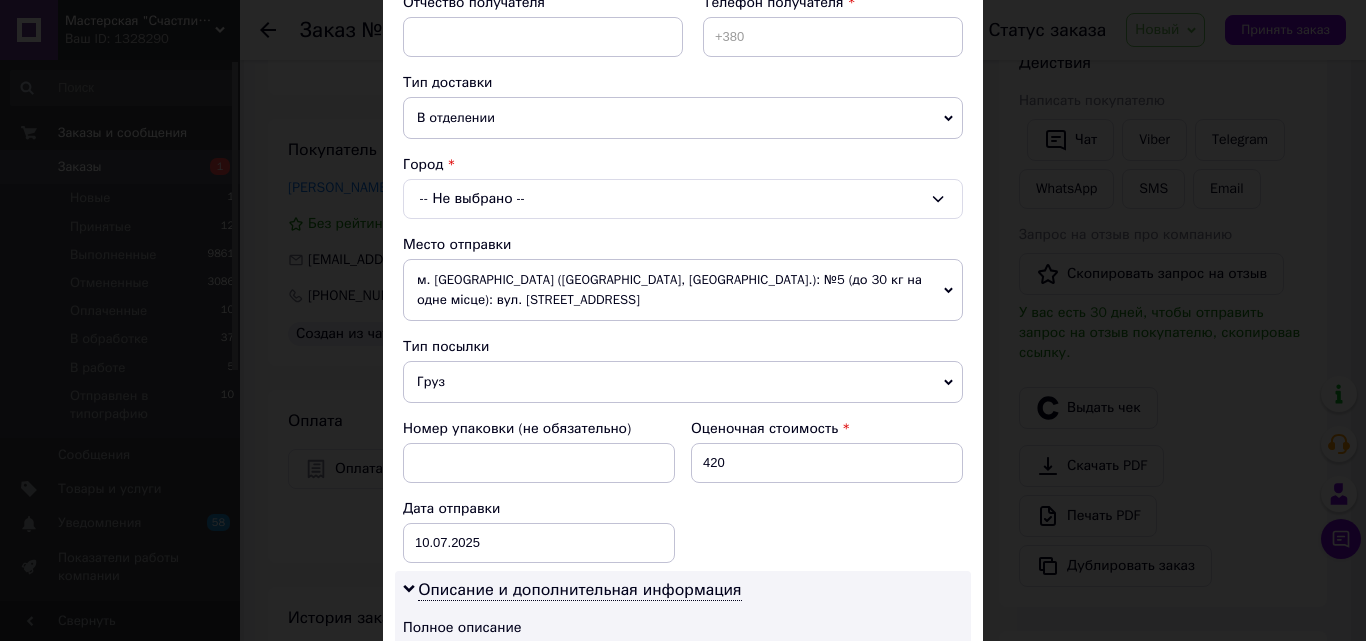 click on "-- Не выбрано --" at bounding box center (683, 199) 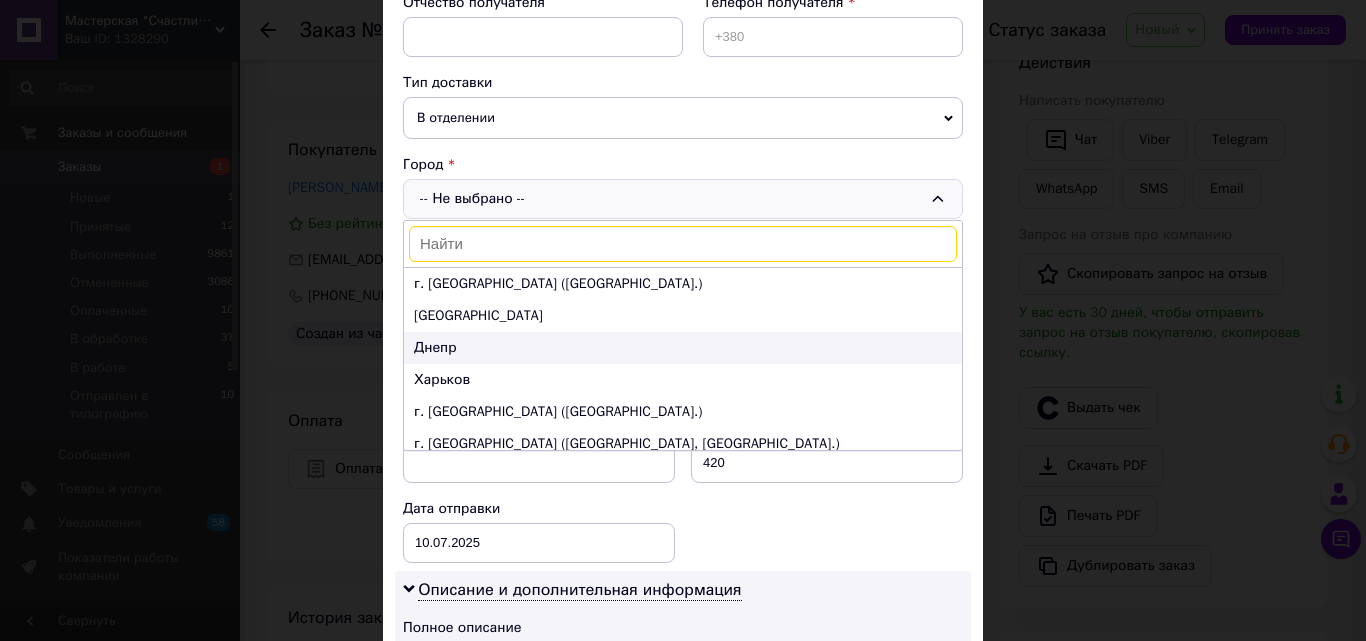 click on "Днепр" at bounding box center (683, 348) 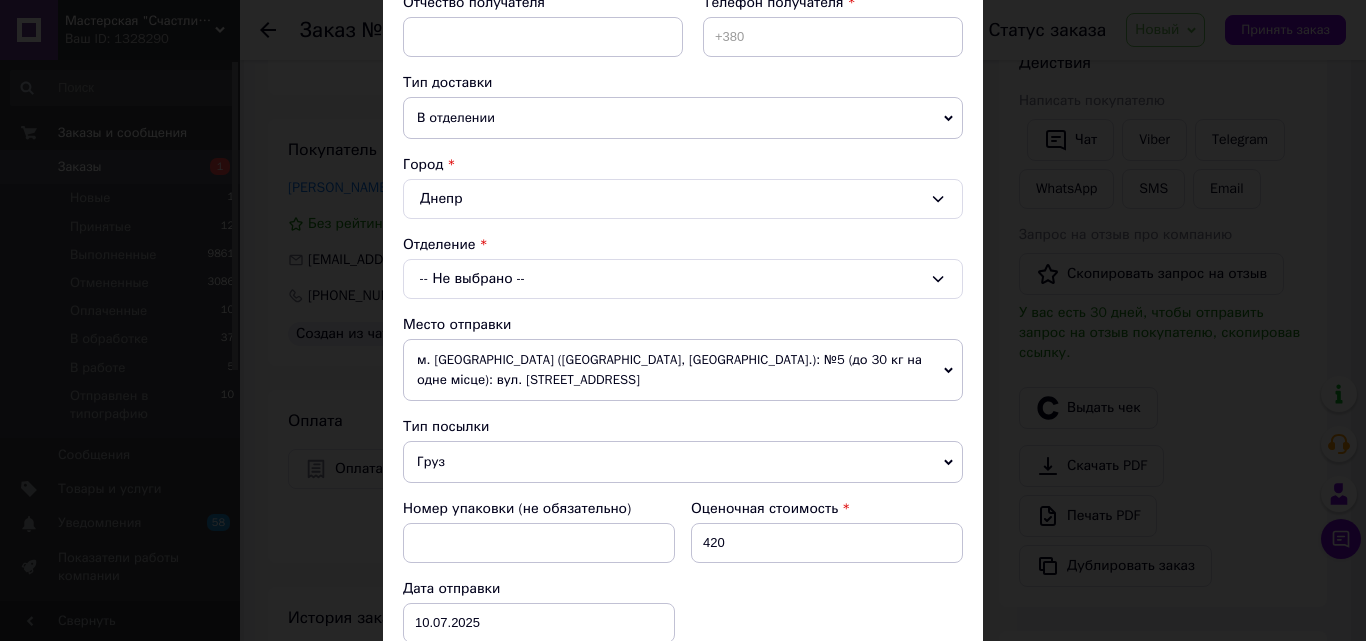 click on "Груз" at bounding box center [683, 462] 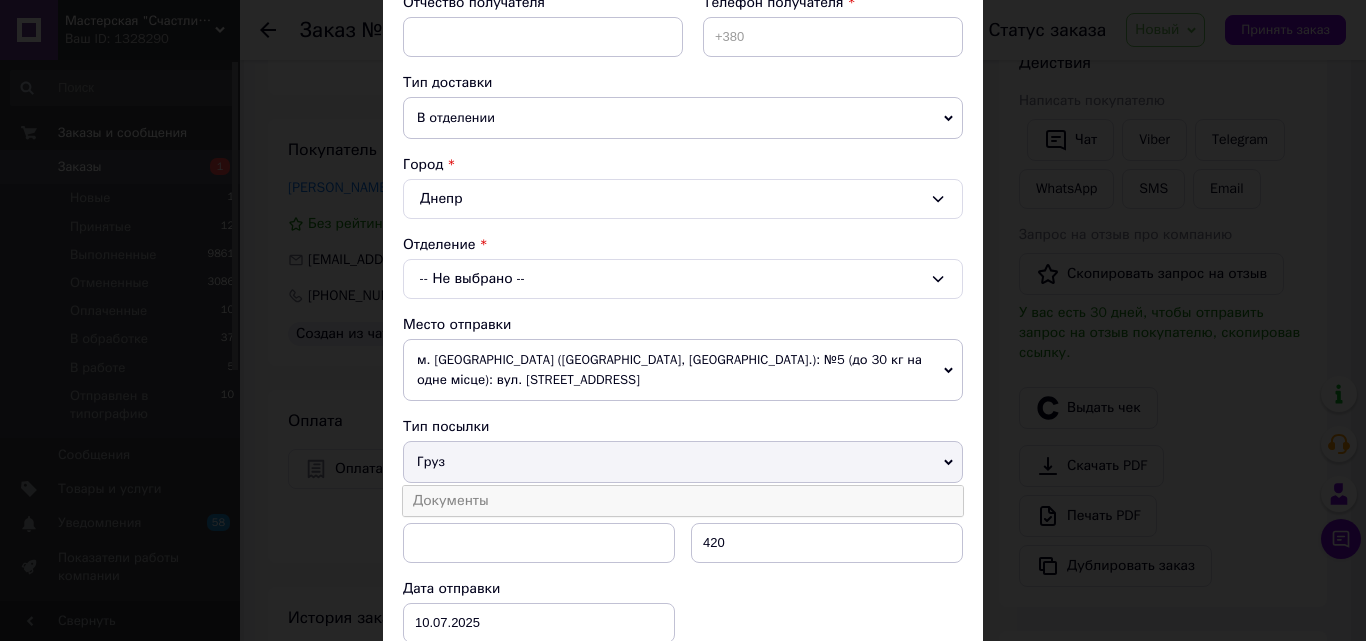 click on "Документы" at bounding box center [683, 501] 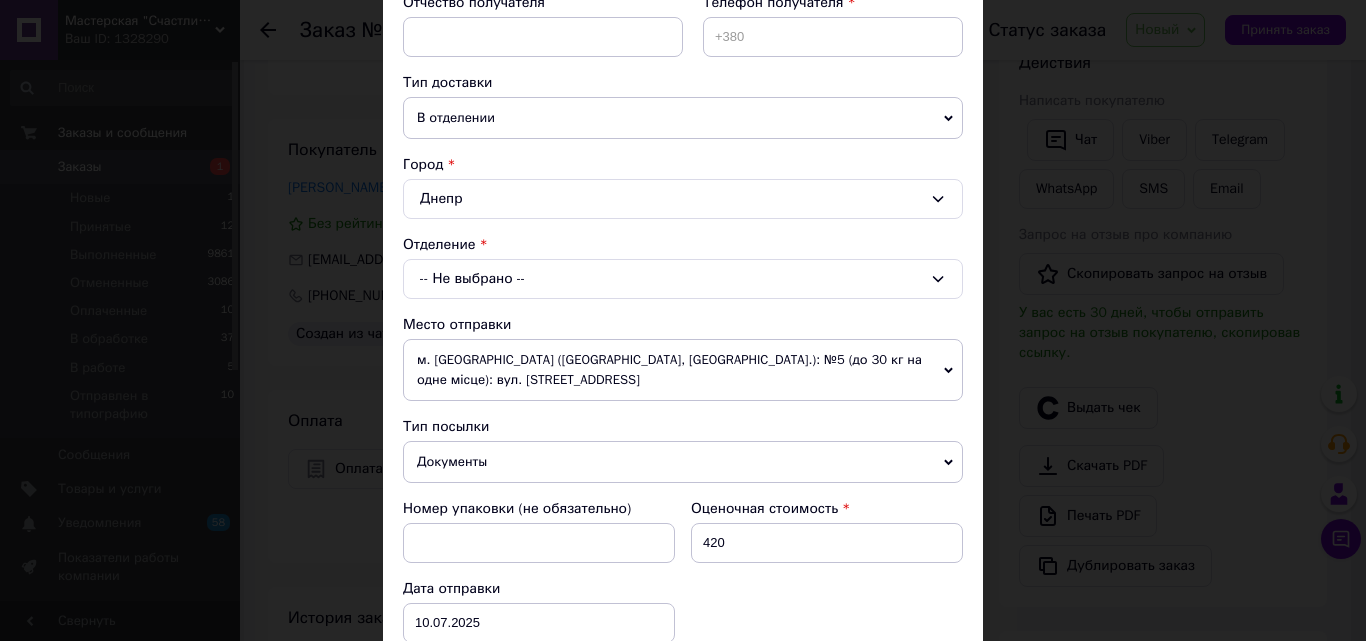 click on "-- Не выбрано --" at bounding box center (683, 279) 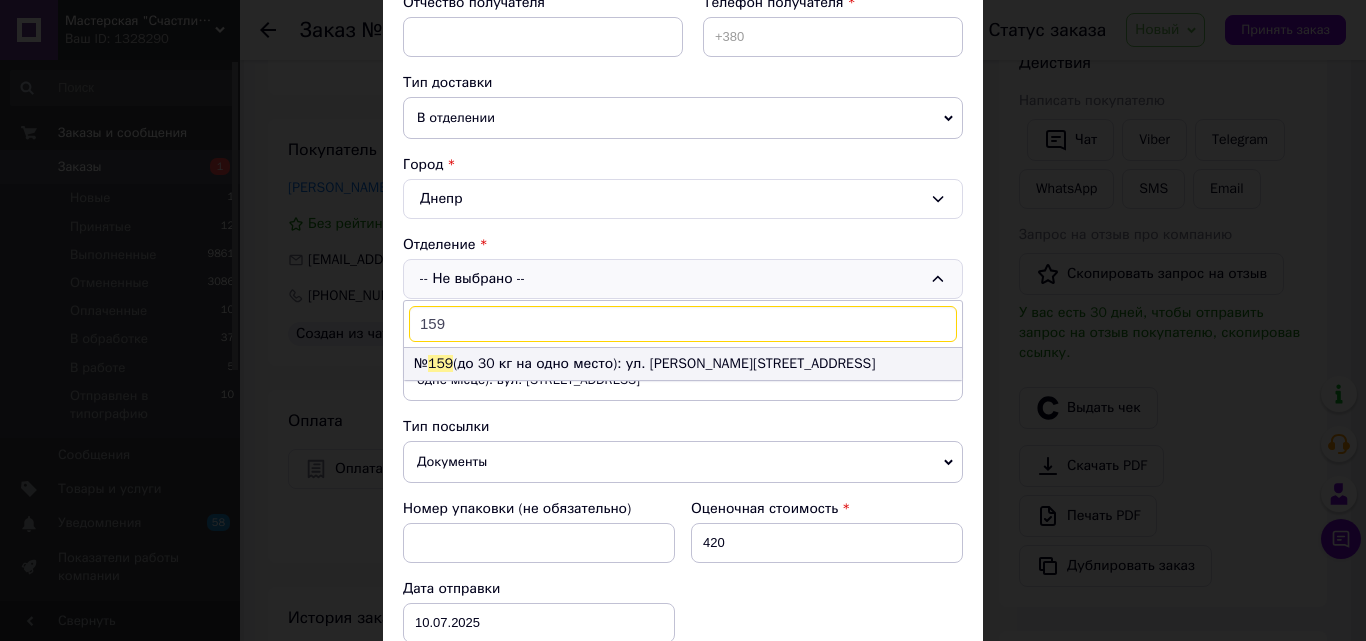 type on "159" 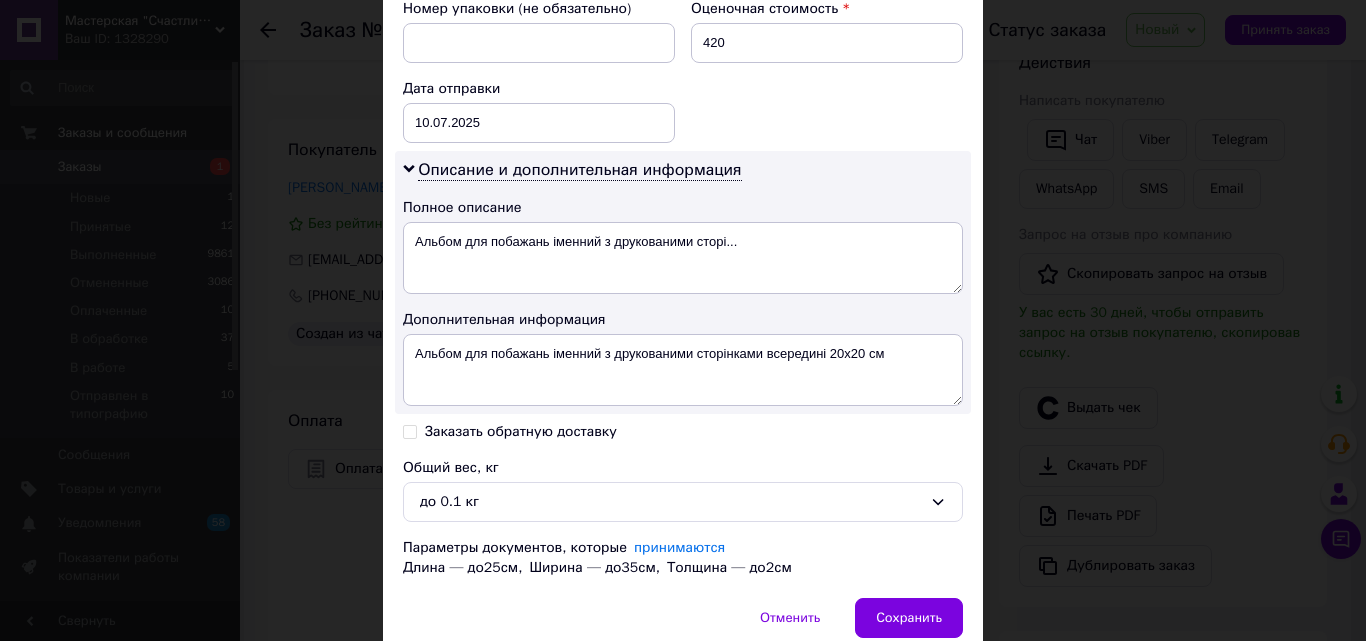 scroll, scrollTop: 987, scrollLeft: 0, axis: vertical 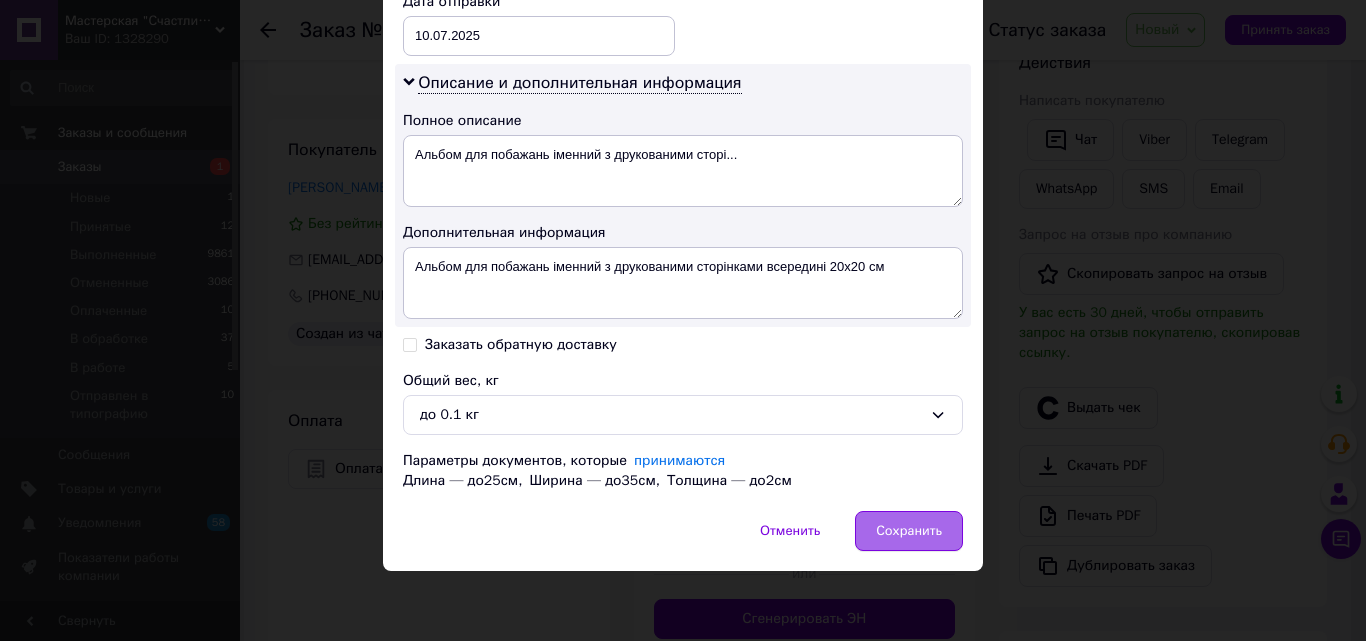 click on "Сохранить" at bounding box center [909, 531] 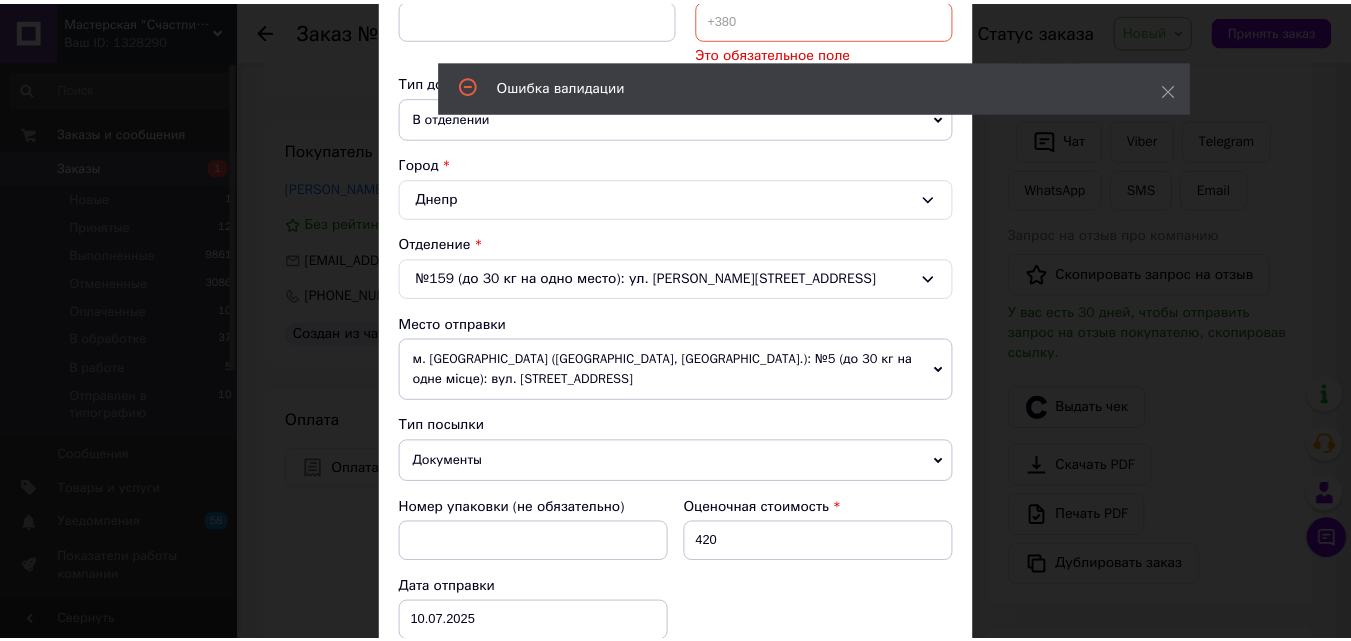 scroll, scrollTop: 0, scrollLeft: 0, axis: both 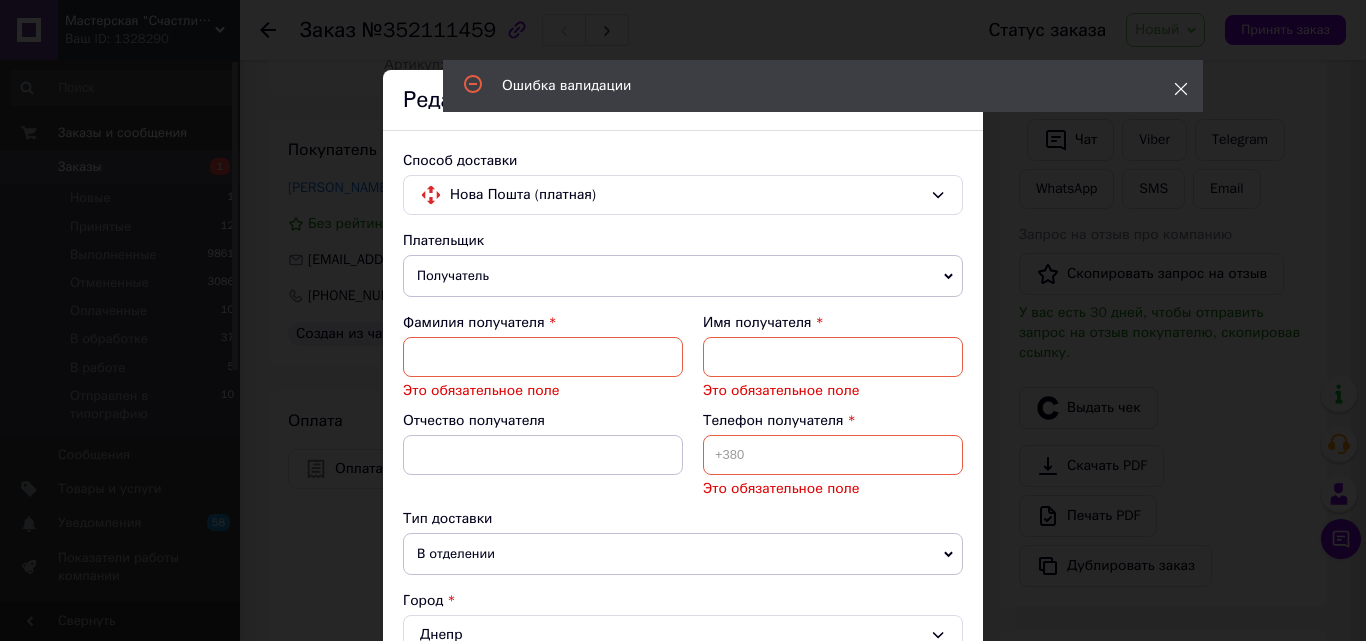 click 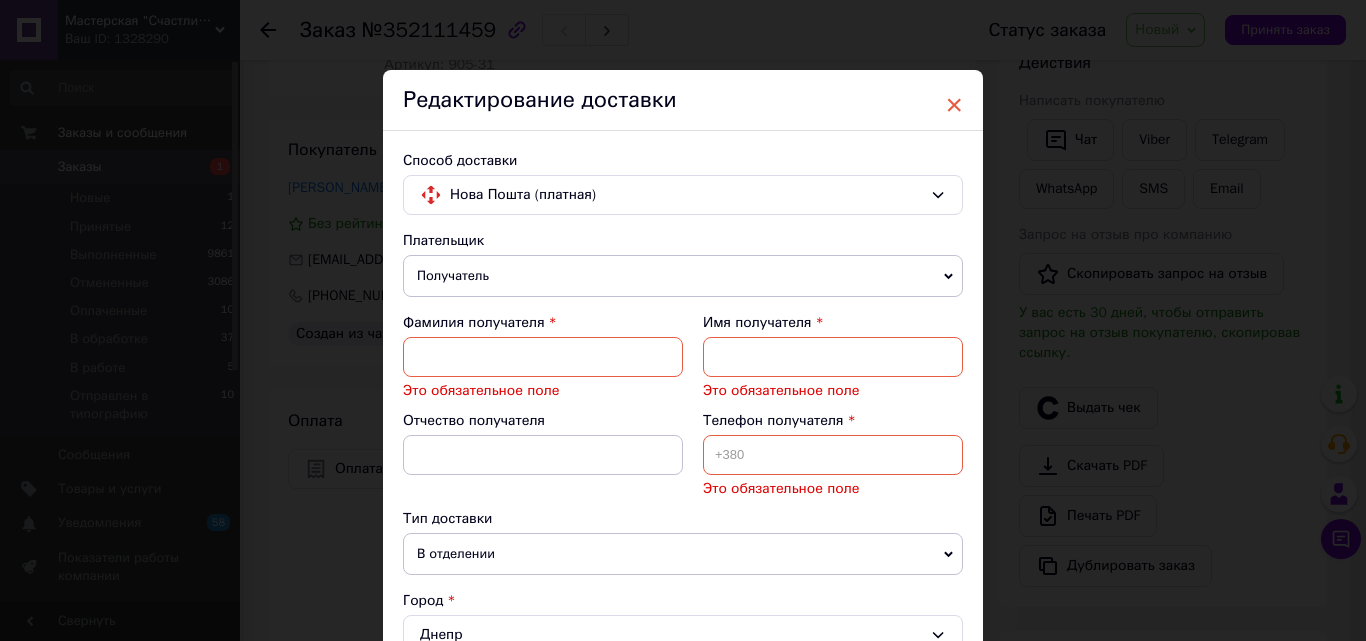 click on "×" at bounding box center [954, 105] 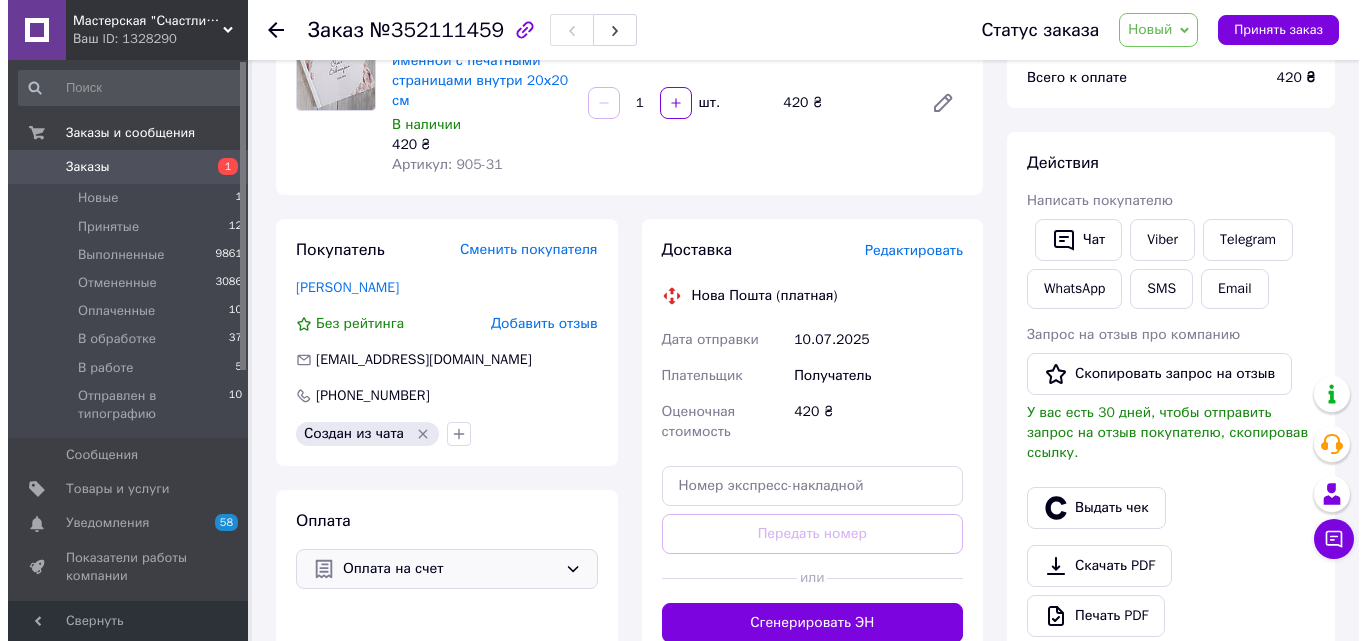 scroll, scrollTop: 300, scrollLeft: 0, axis: vertical 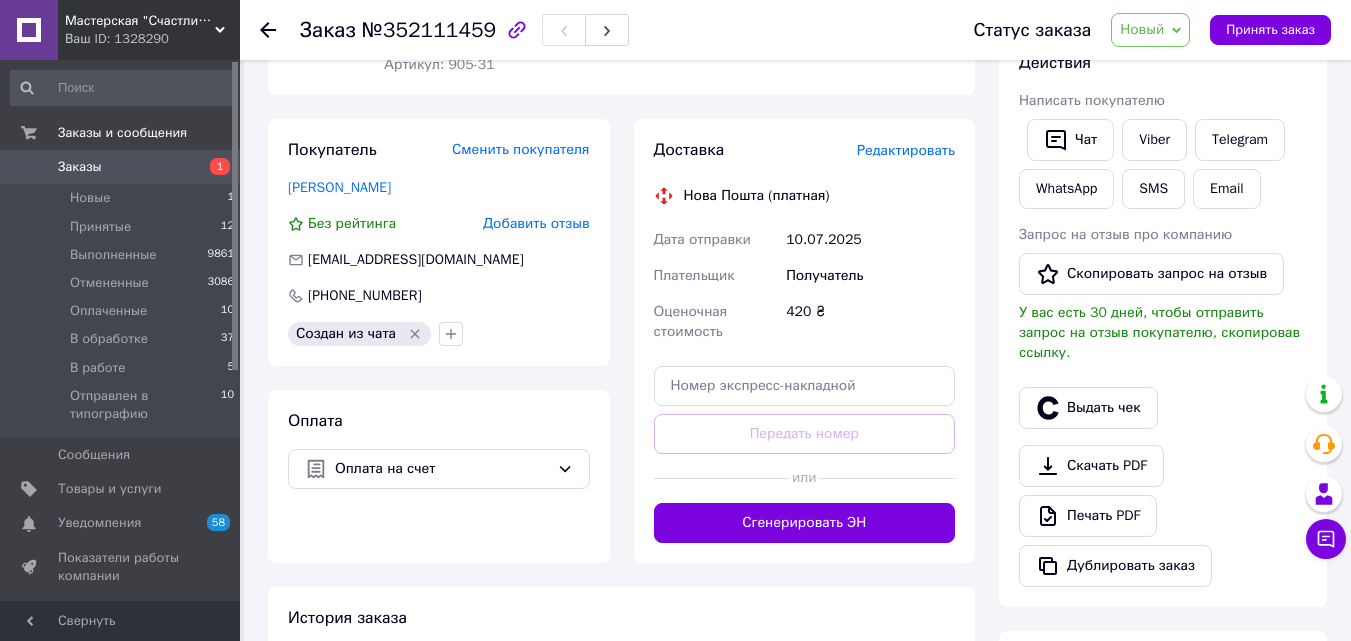 click on "Новый" at bounding box center (1142, 29) 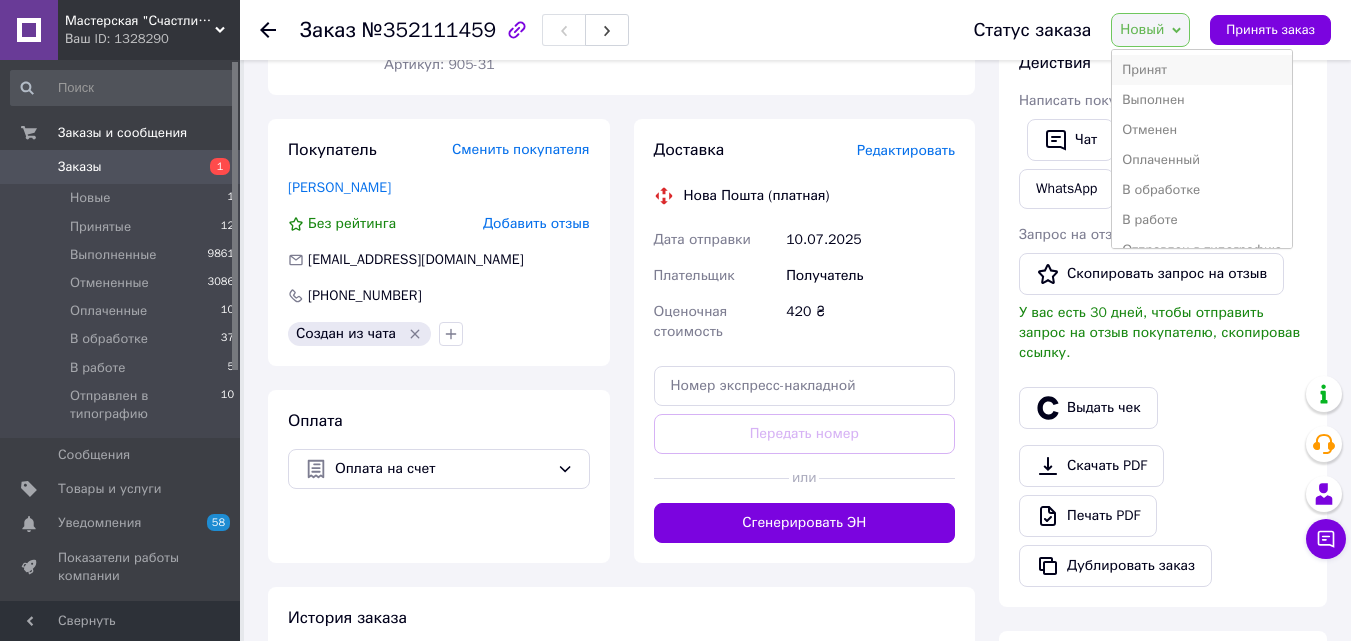 click on "Принят" at bounding box center [1202, 70] 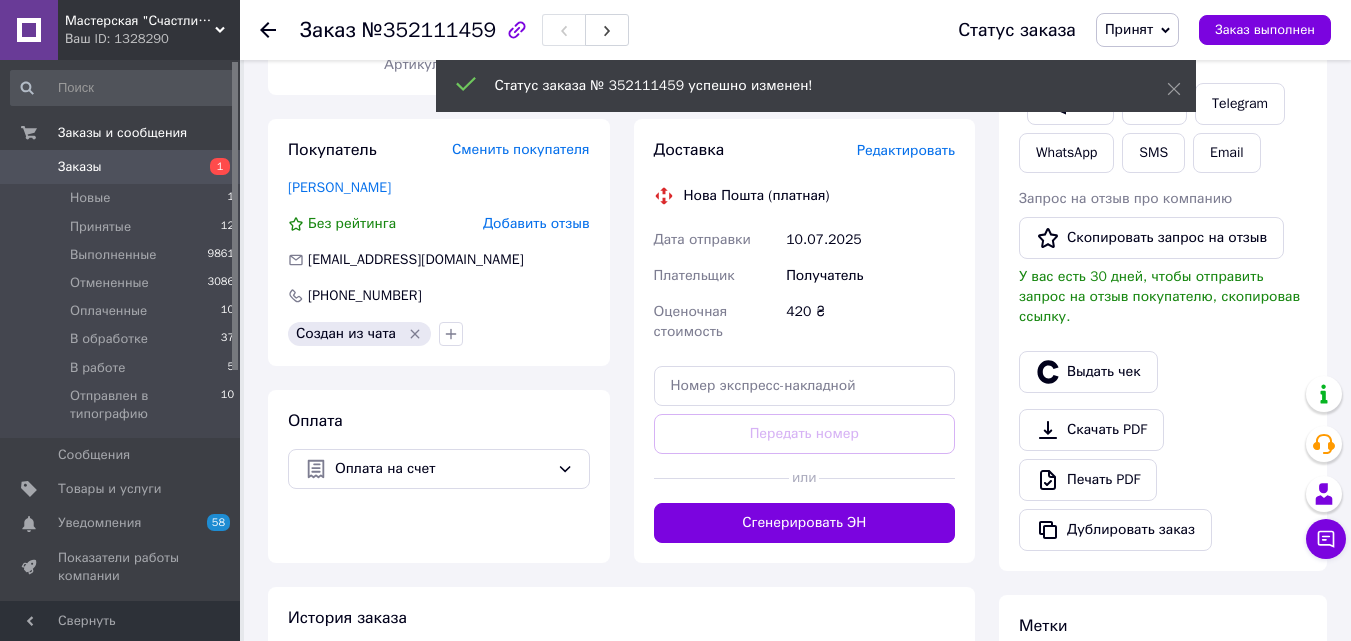 click on "Редактировать" at bounding box center (906, 150) 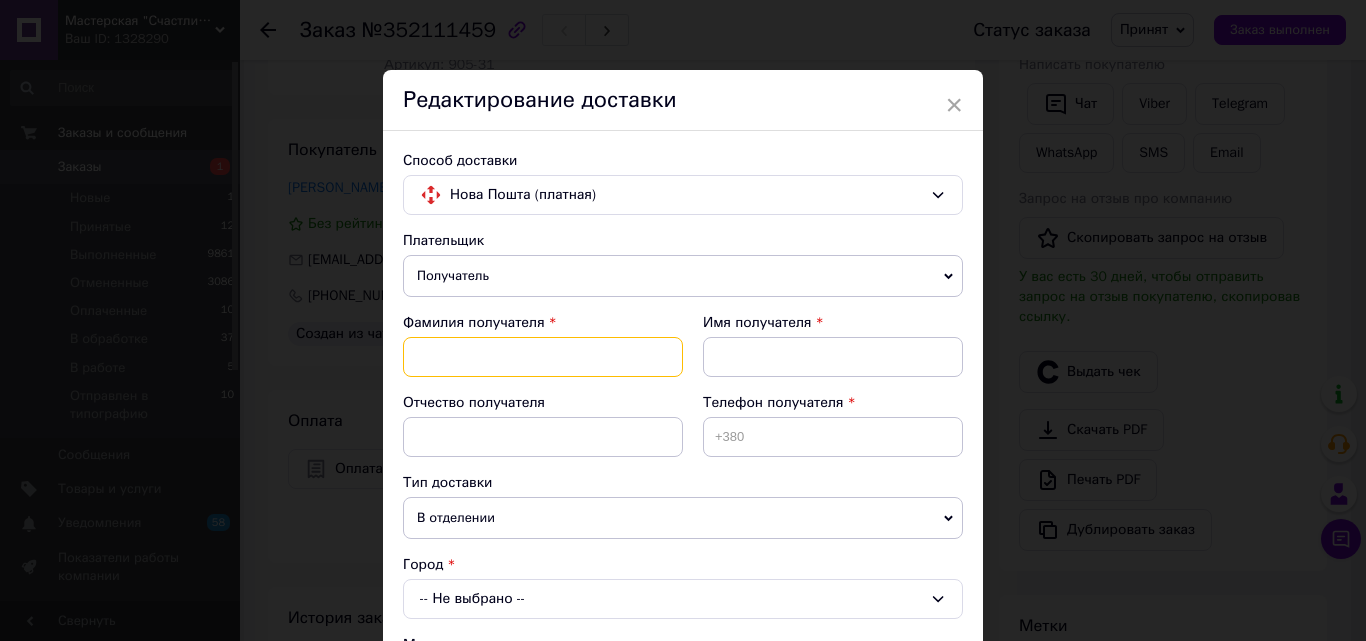 paste on "[PERSON_NAME]" 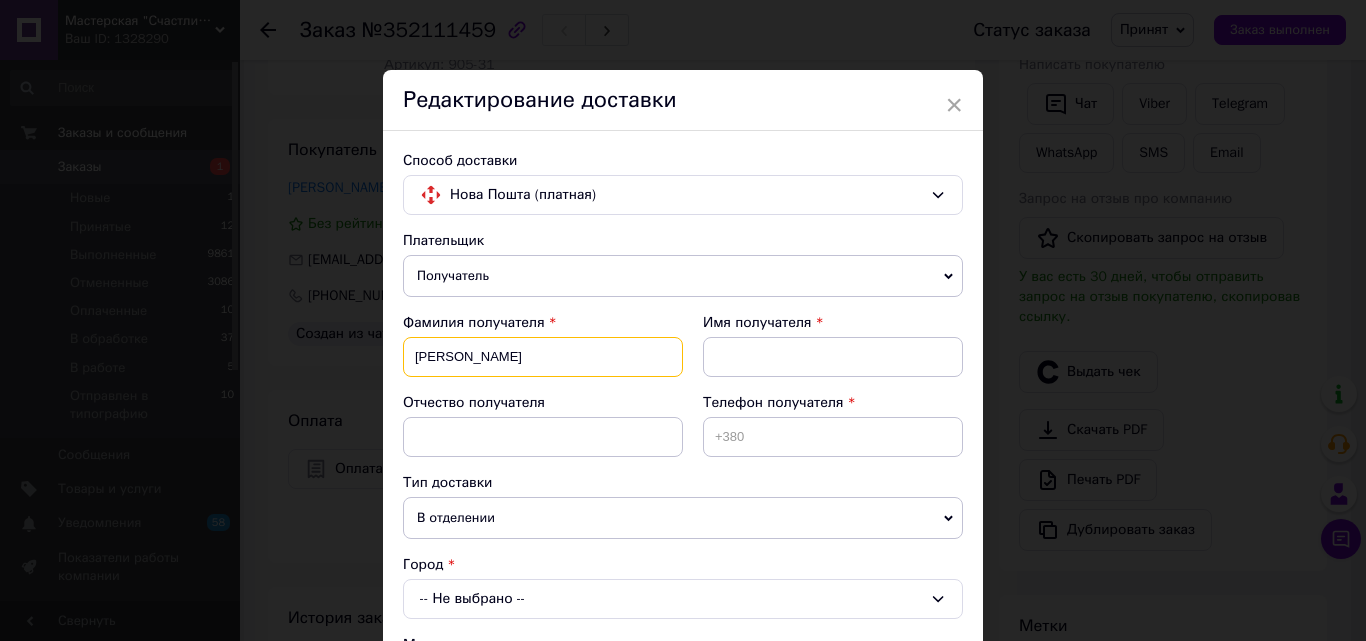 type on "[PERSON_NAME]" 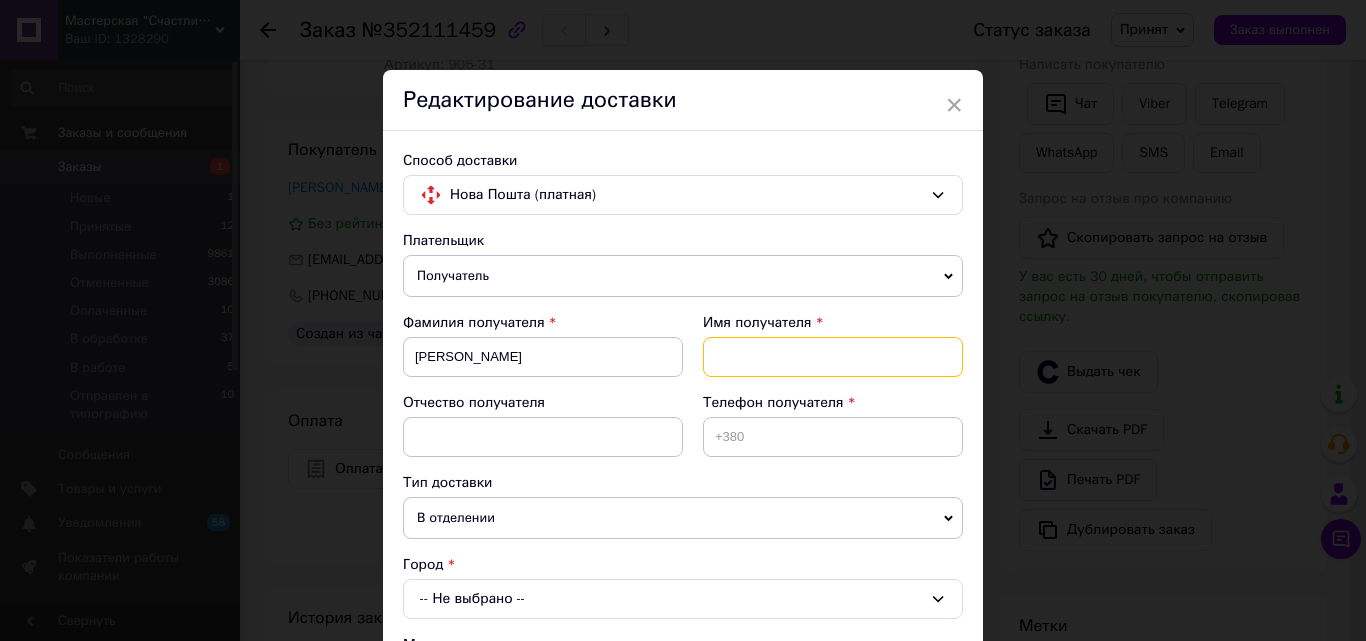 paste on "[PERSON_NAME]" 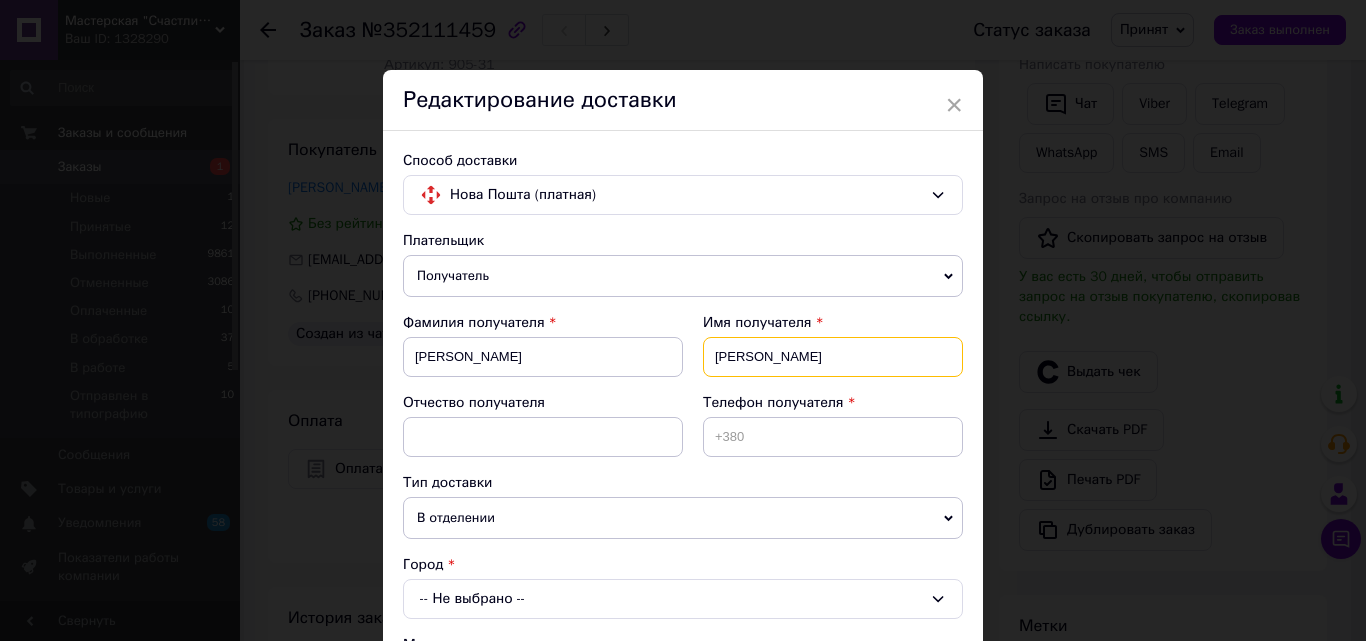 type on "[PERSON_NAME]" 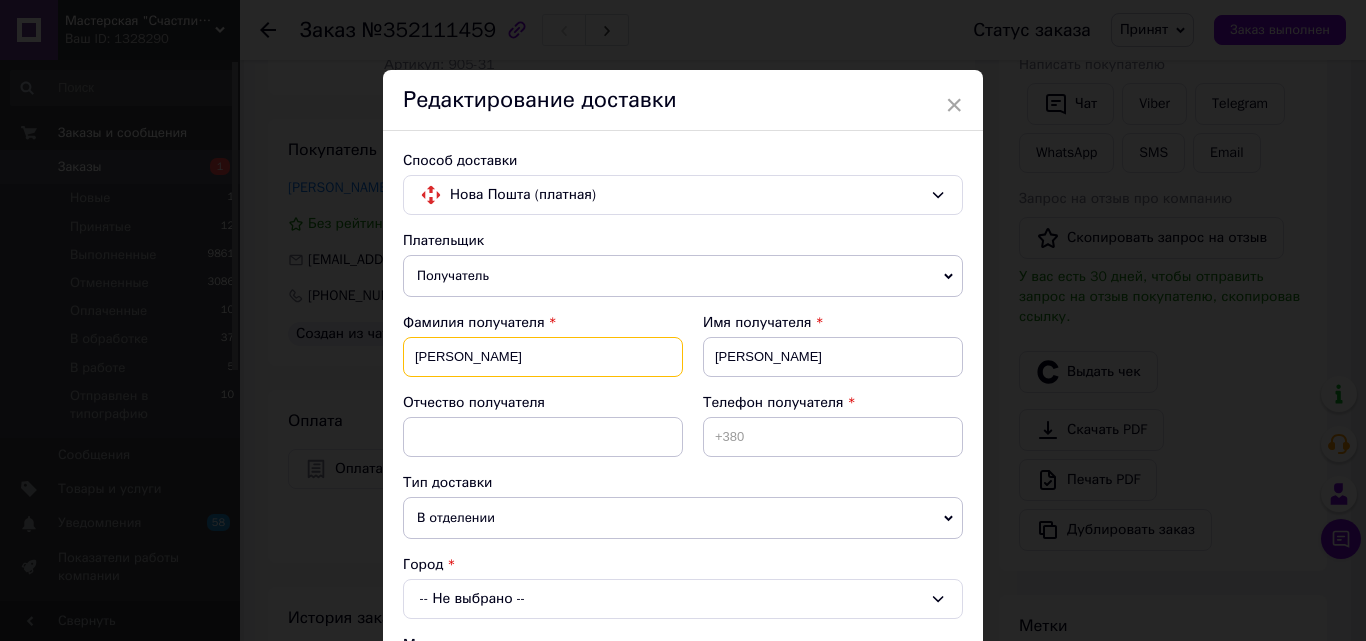 drag, startPoint x: 471, startPoint y: 358, endPoint x: 573, endPoint y: 372, distance: 102.9563 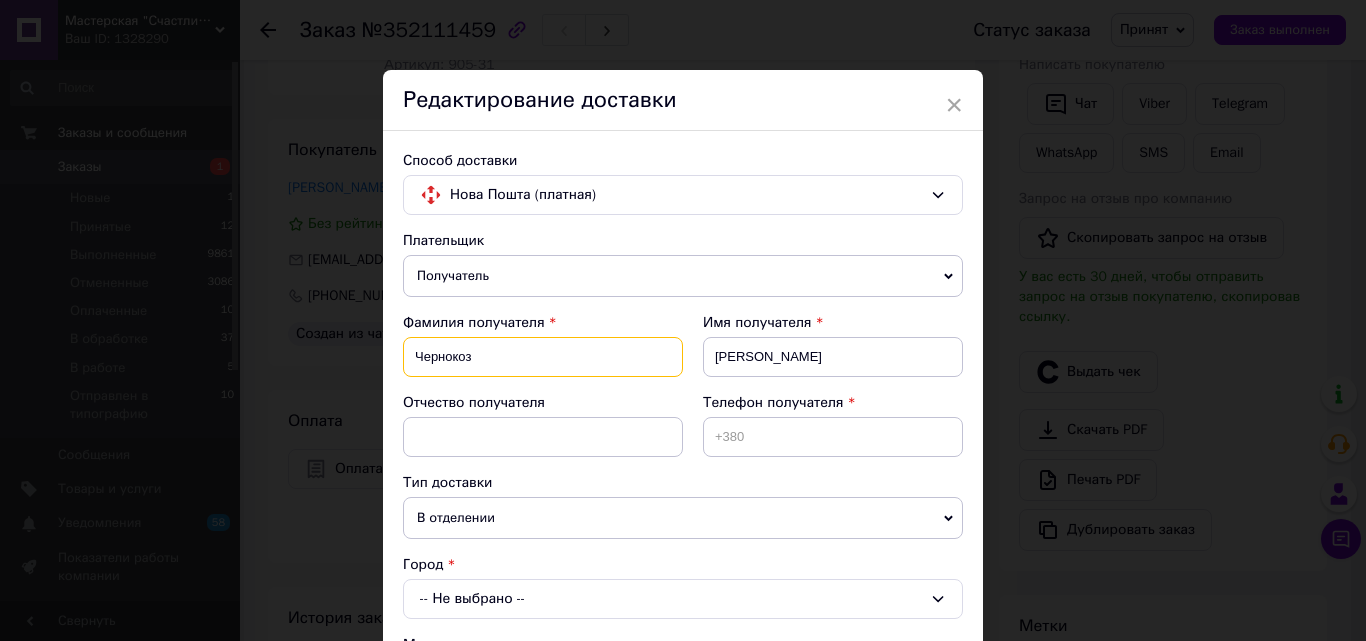 type on "Чернокоз" 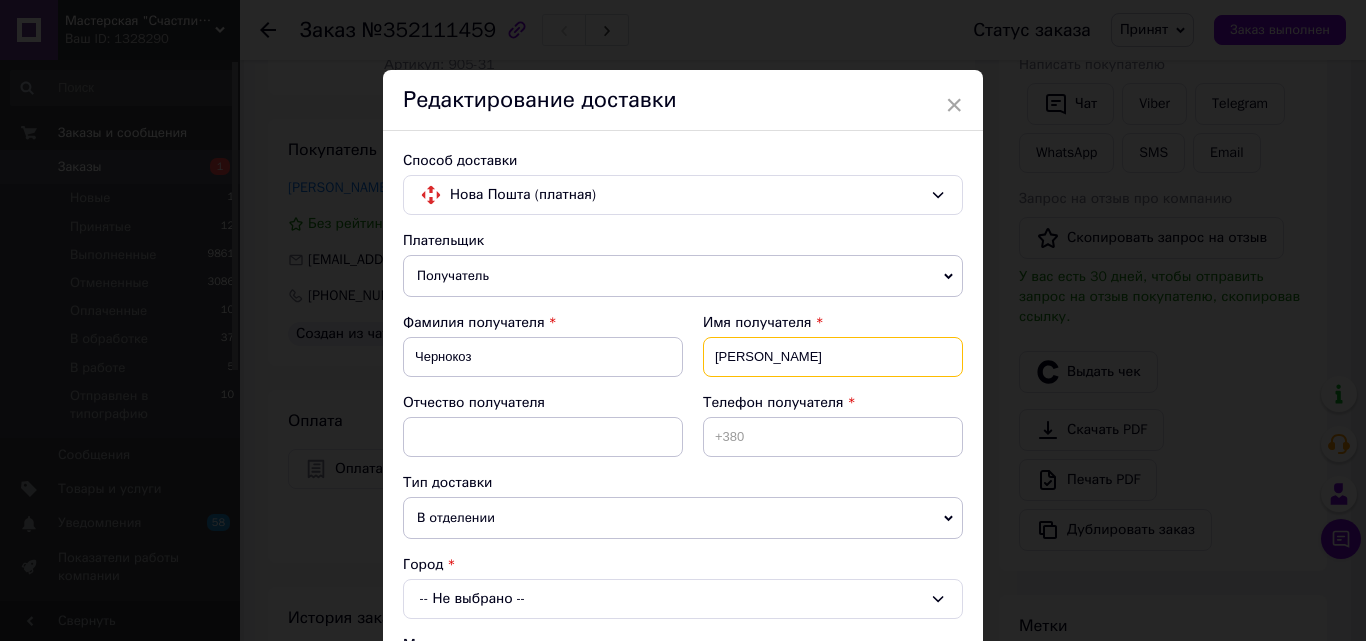 drag, startPoint x: 766, startPoint y: 354, endPoint x: 636, endPoint y: 347, distance: 130.18832 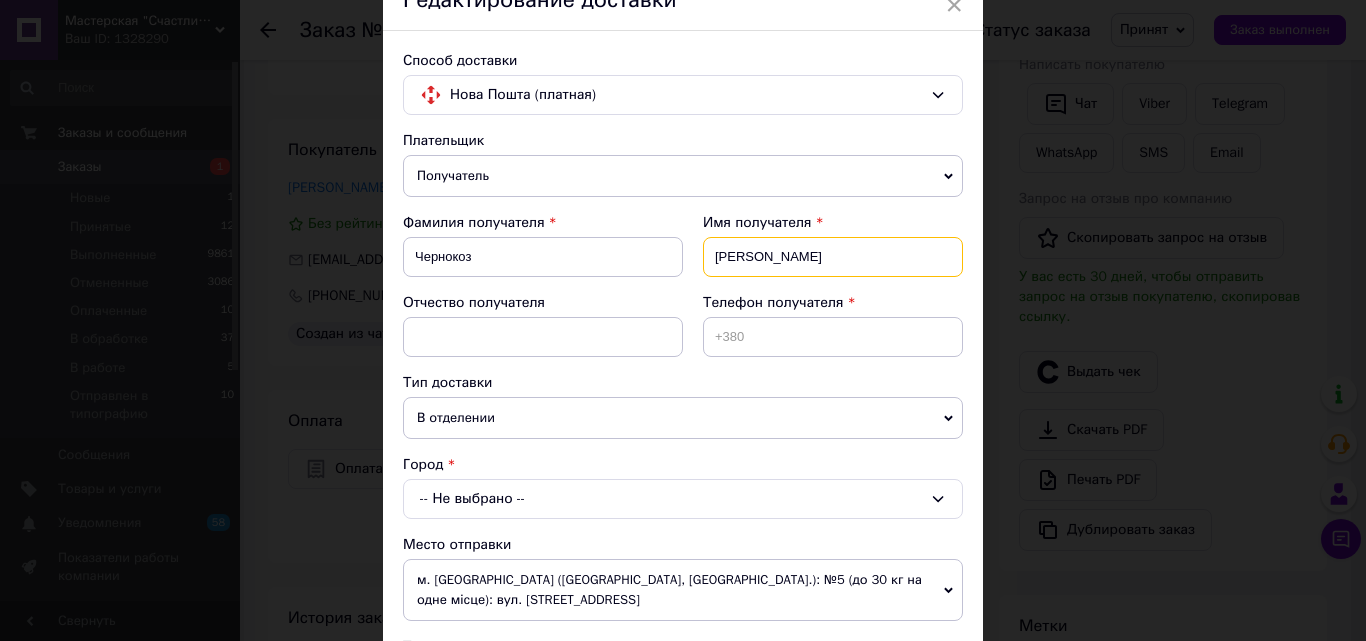 scroll, scrollTop: 200, scrollLeft: 0, axis: vertical 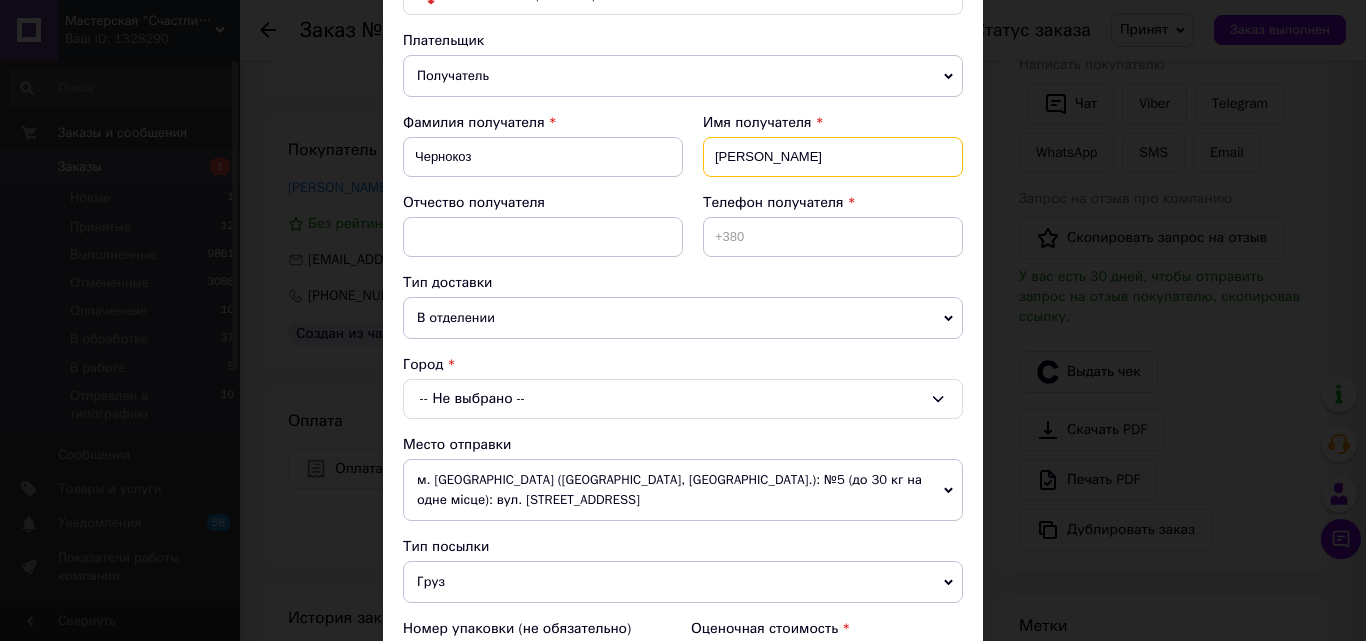 type on "[PERSON_NAME]" 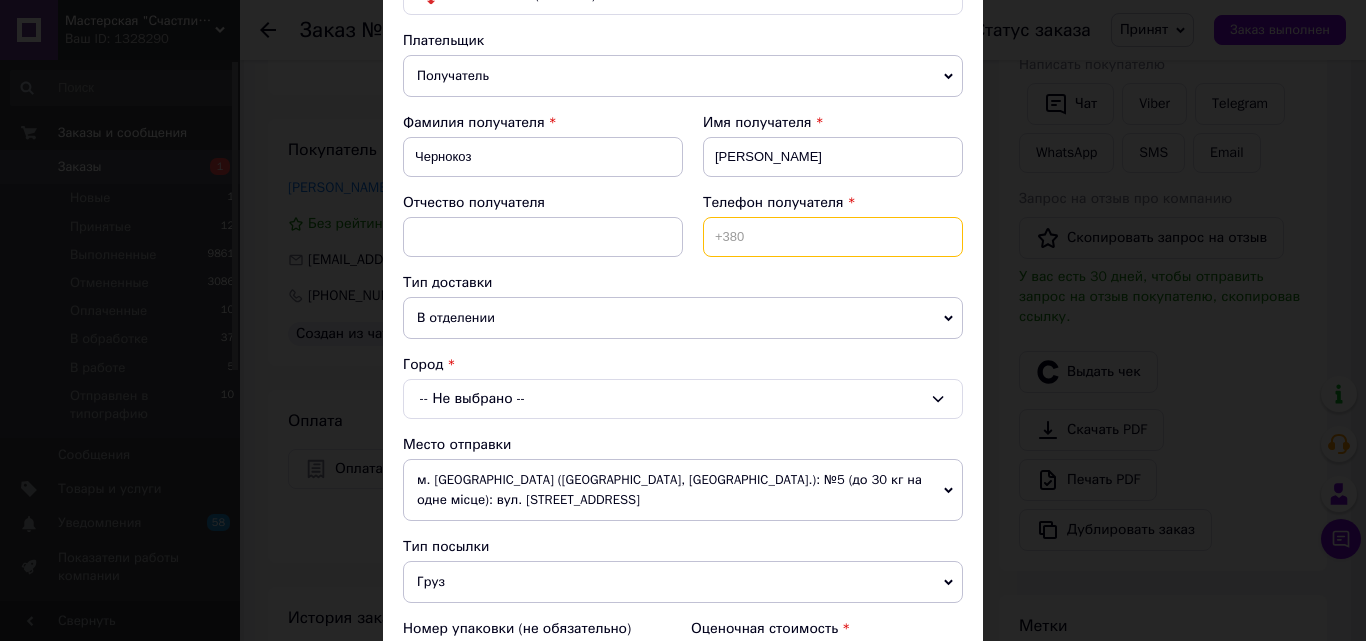 click at bounding box center [833, 237] 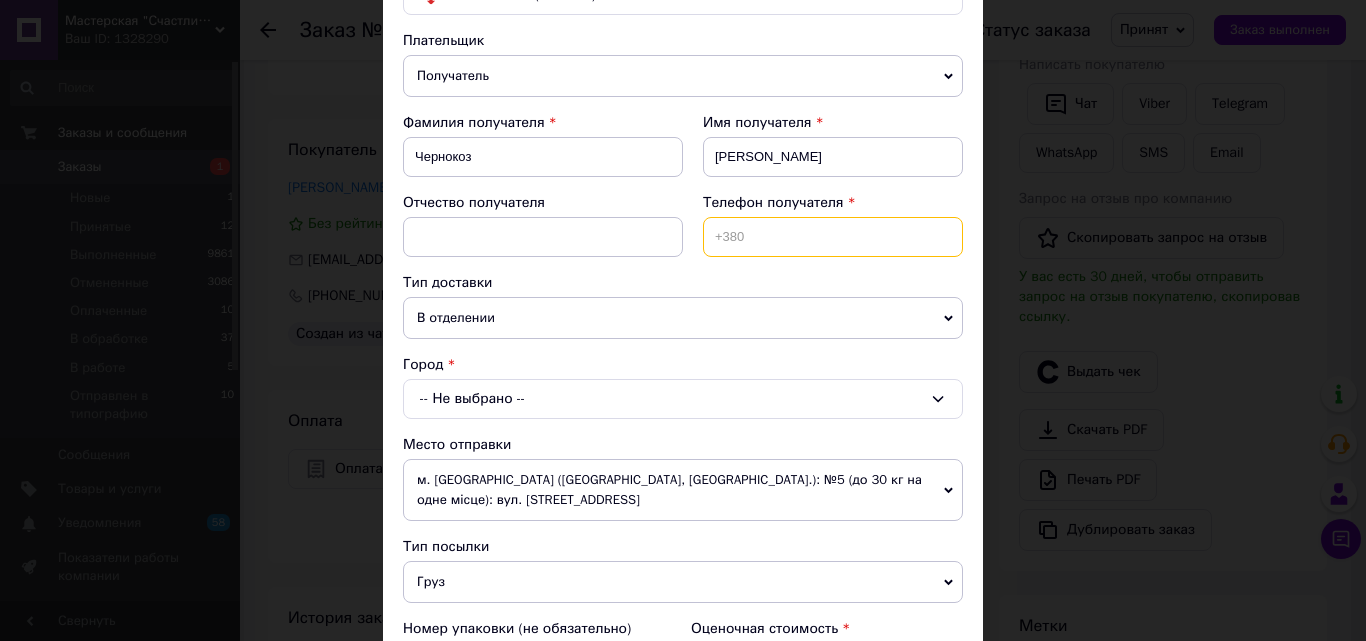 paste on "0679515857" 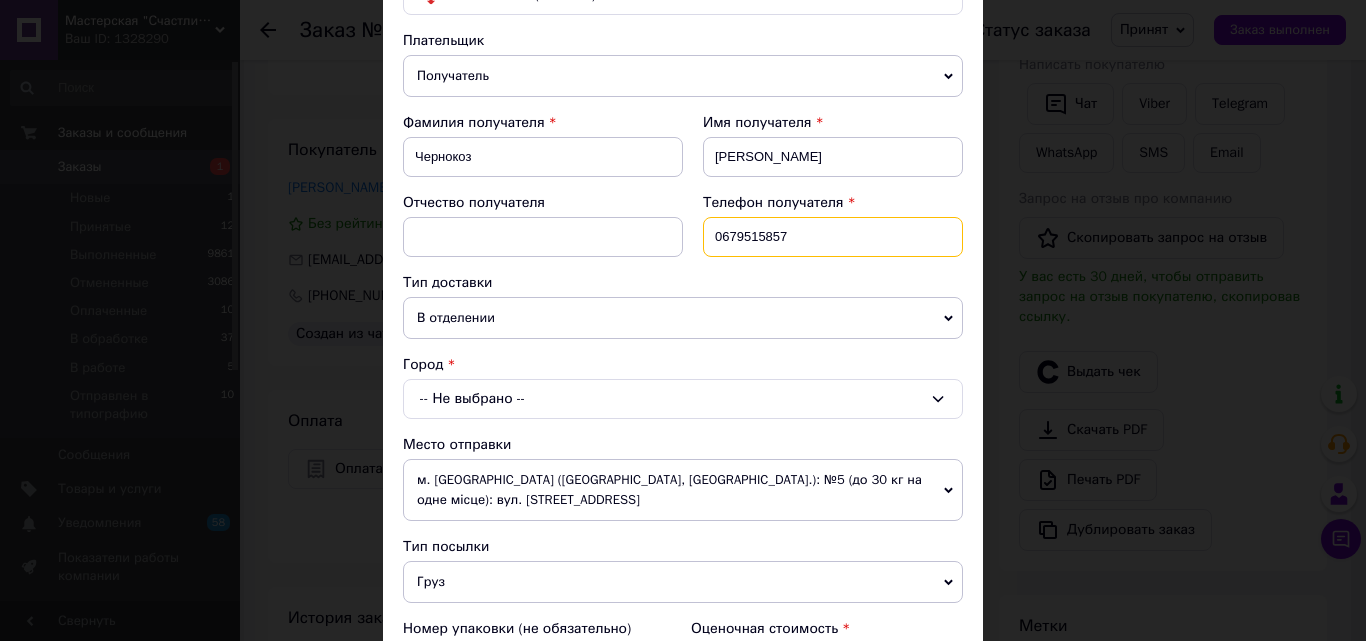 click on "0679515857" at bounding box center (833, 237) 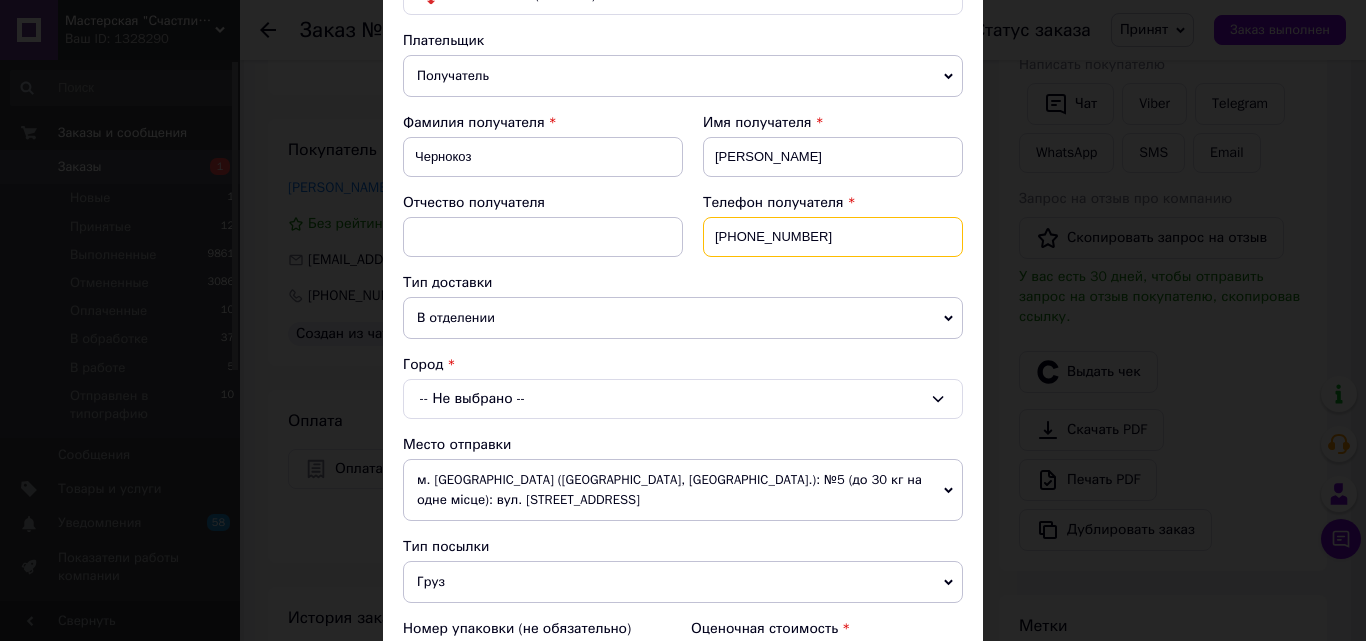 type on "[PHONE_NUMBER]" 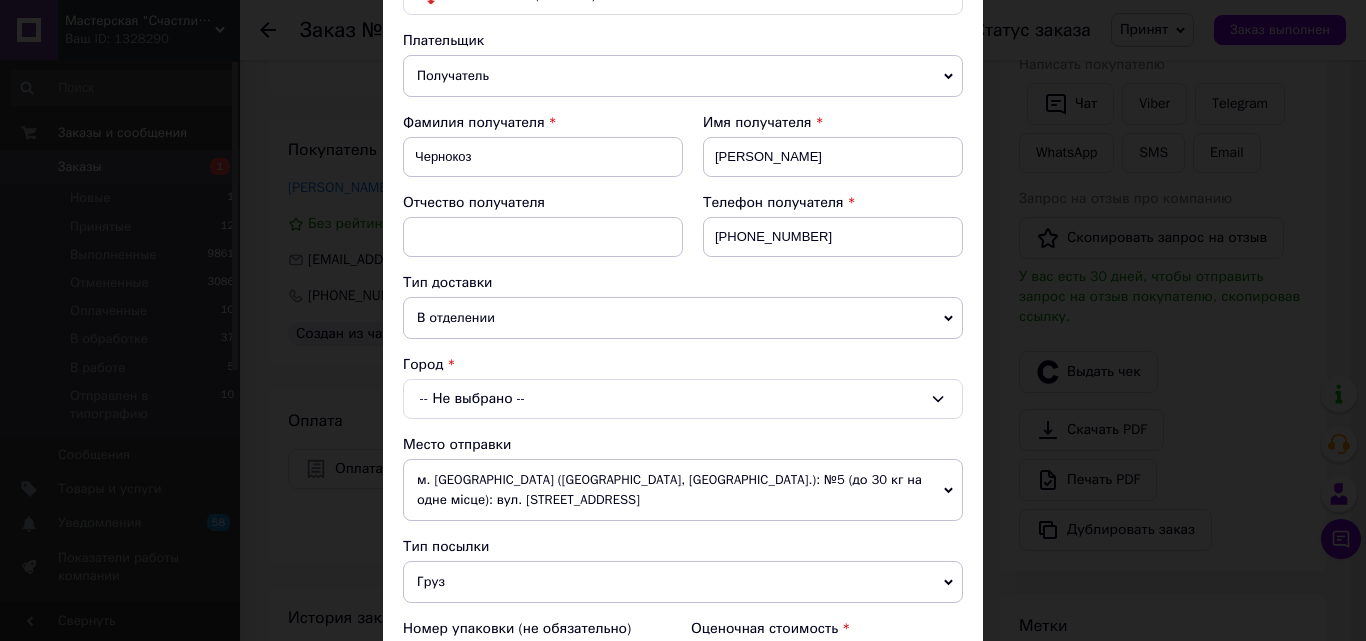 click on "-- Не выбрано --" at bounding box center (683, 399) 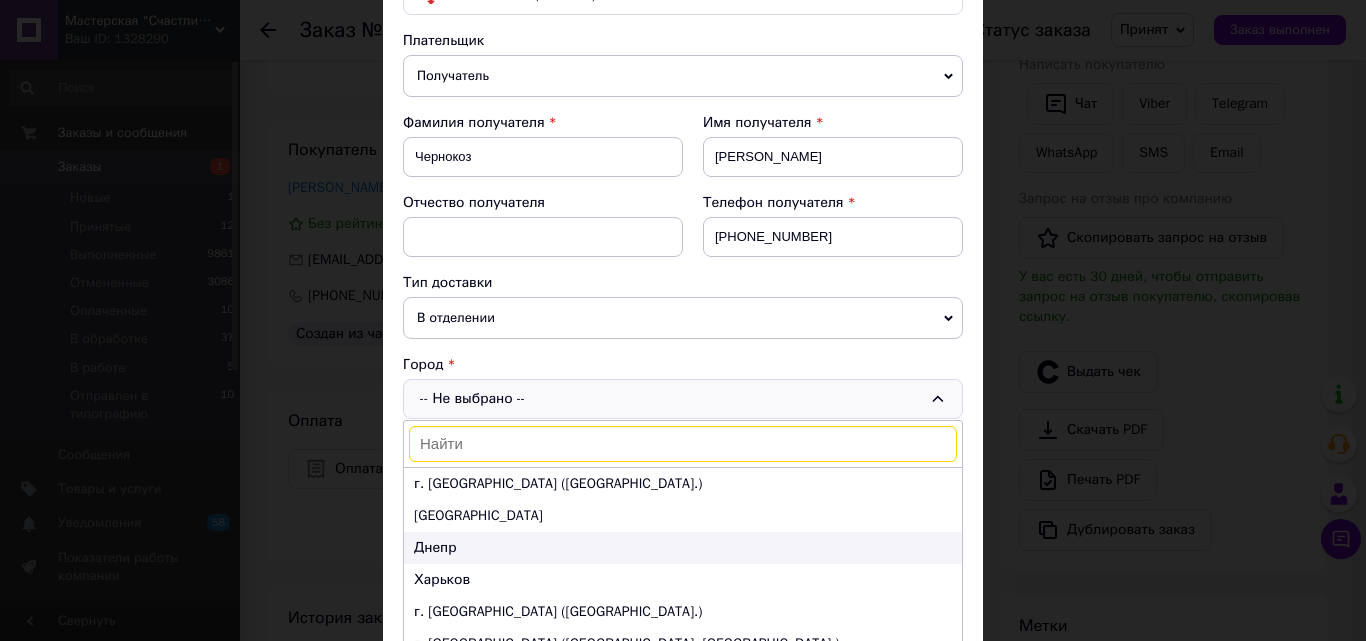 click on "Днепр" at bounding box center [683, 548] 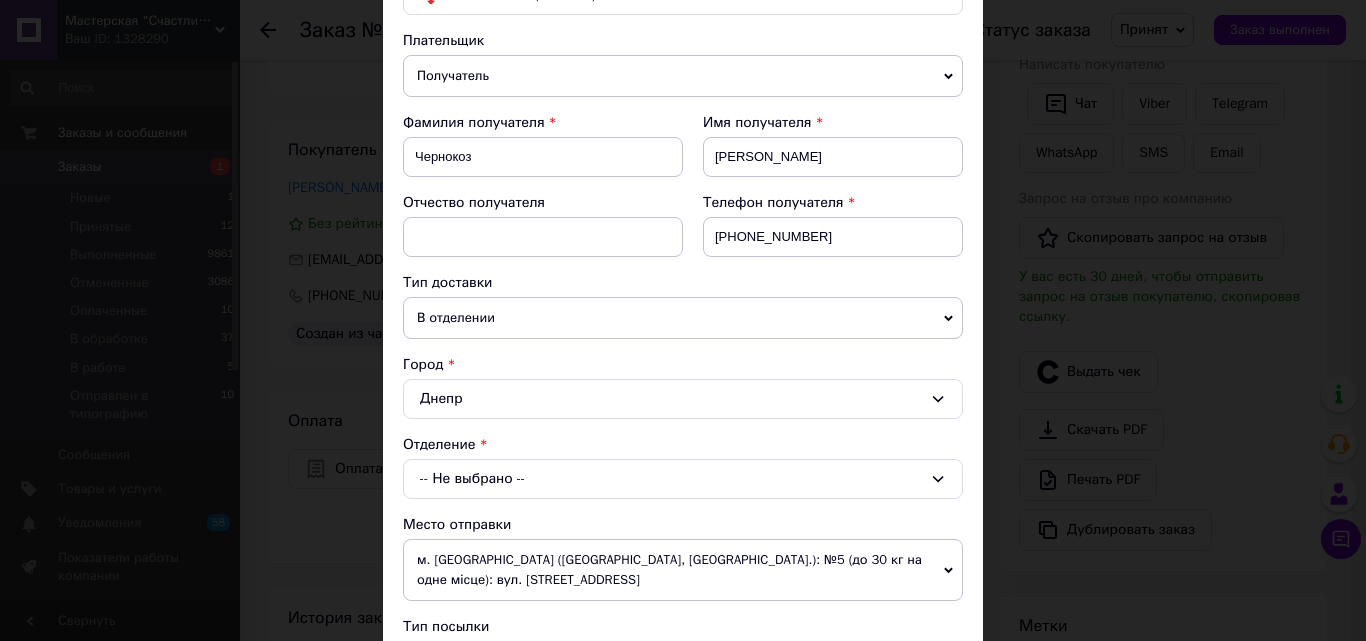 scroll, scrollTop: 400, scrollLeft: 0, axis: vertical 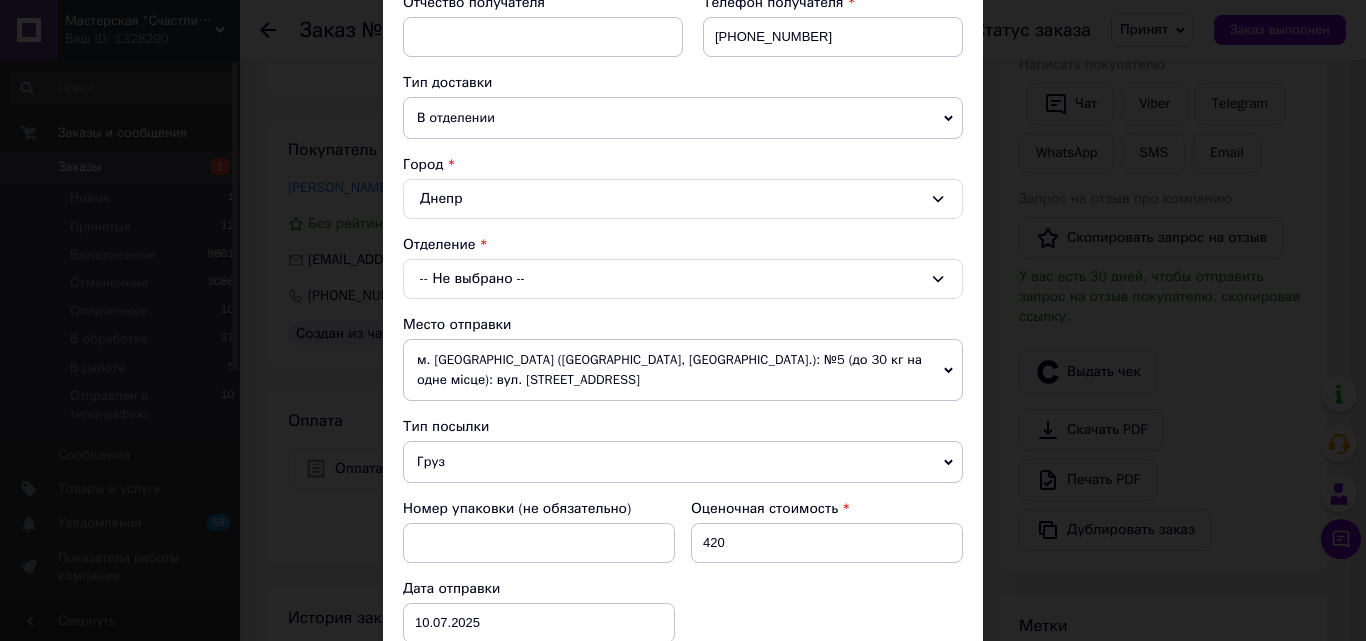 click on "-- Не выбрано --" at bounding box center [683, 279] 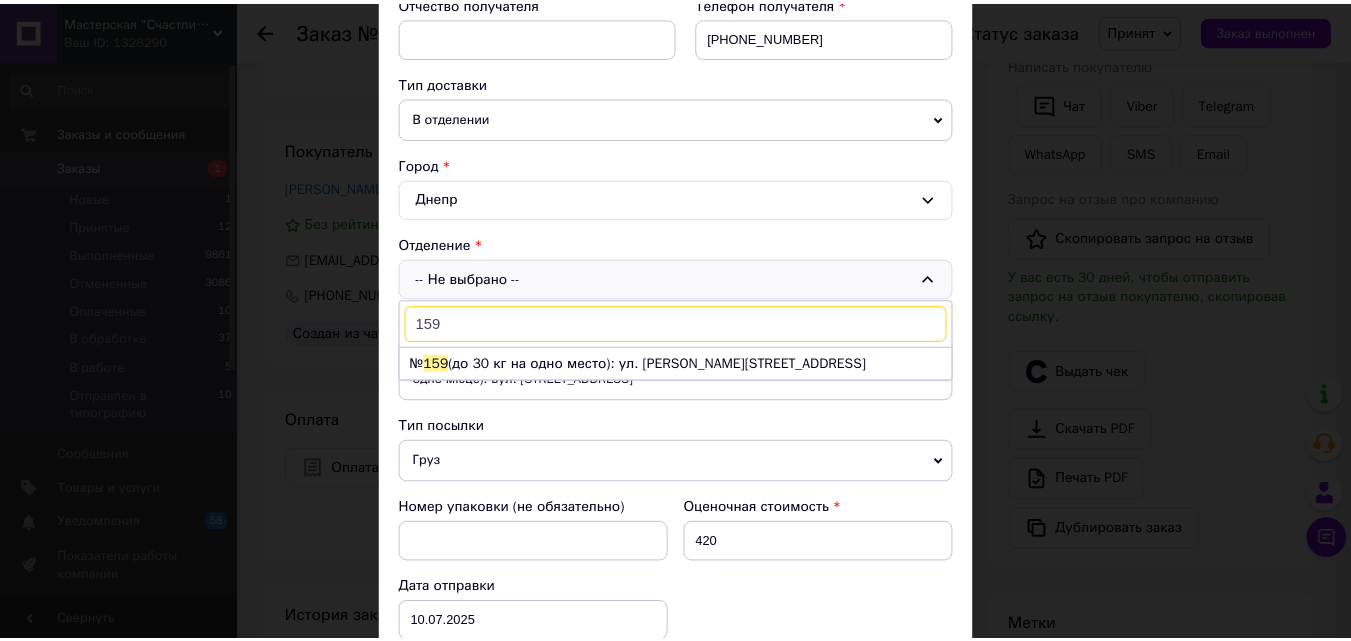 scroll, scrollTop: 743, scrollLeft: 0, axis: vertical 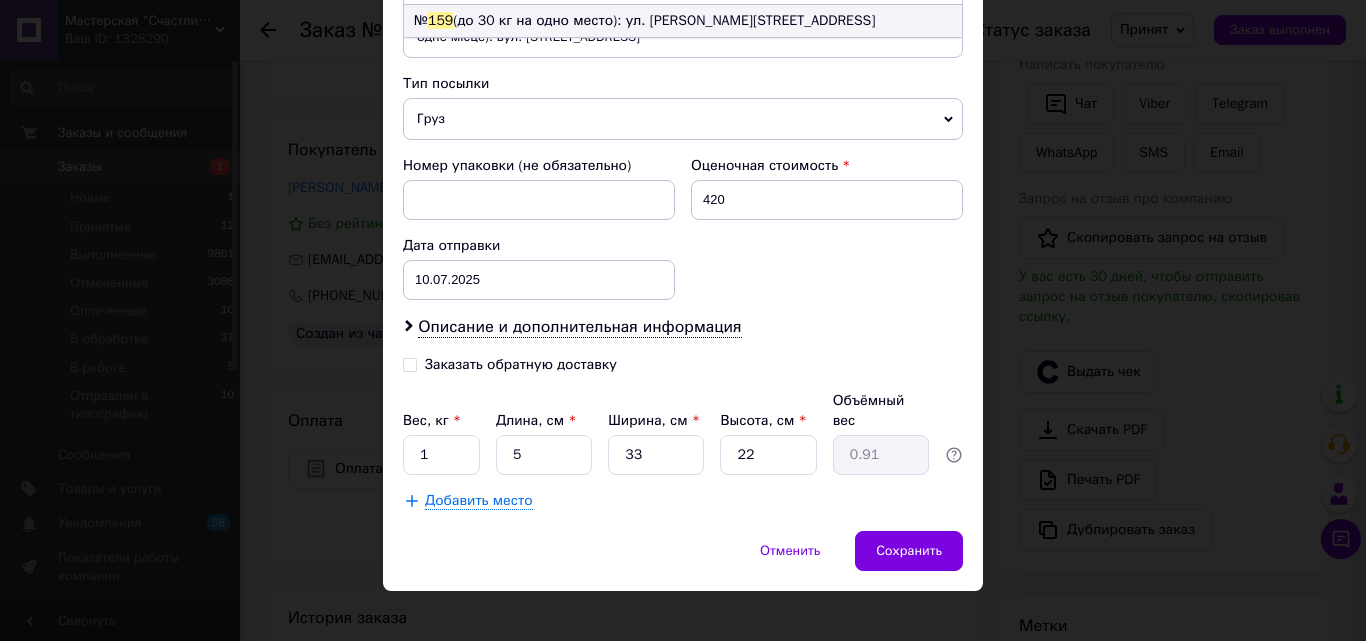 type on "159" 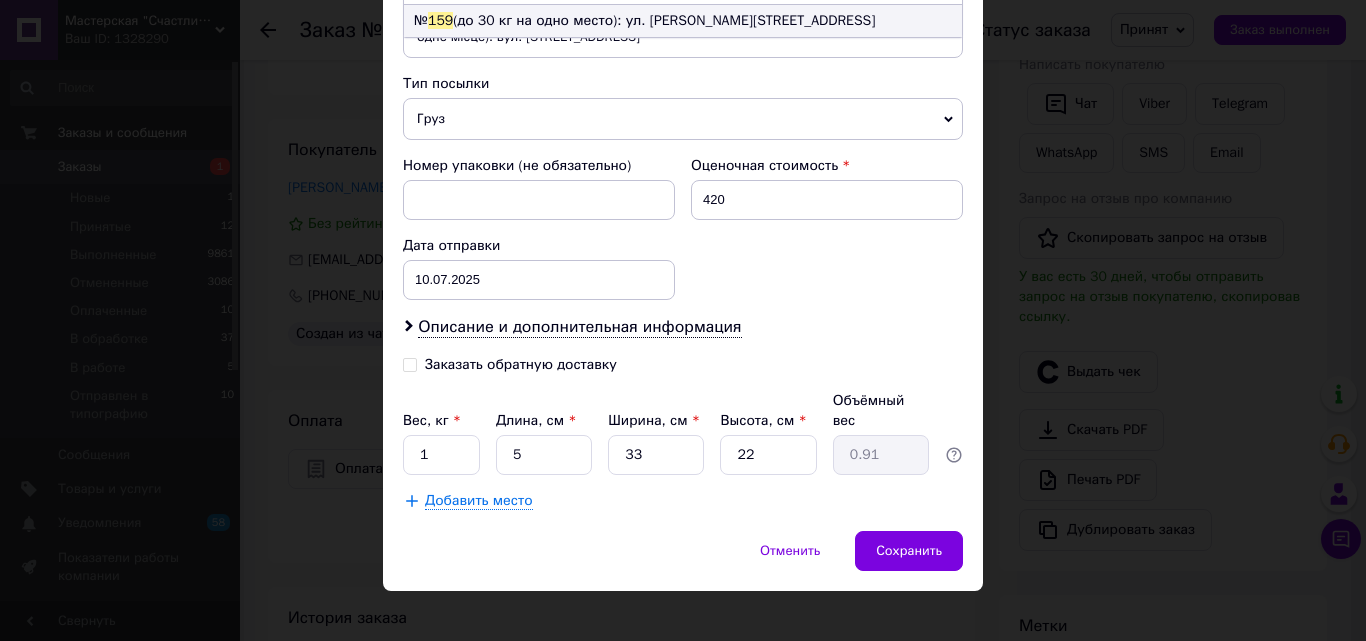 click on "№ 159  (до 30 кг на одно место): ул. [PERSON_NAME][STREET_ADDRESS]" at bounding box center (683, 21) 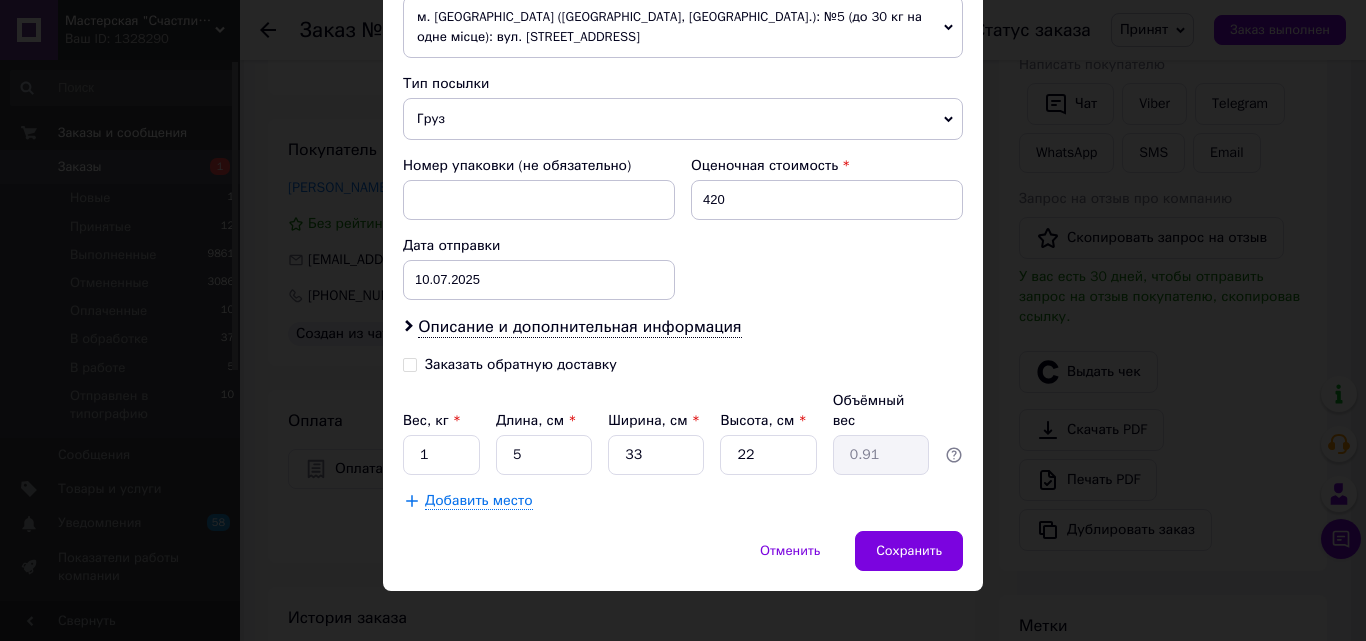 click on "Груз" at bounding box center (683, 119) 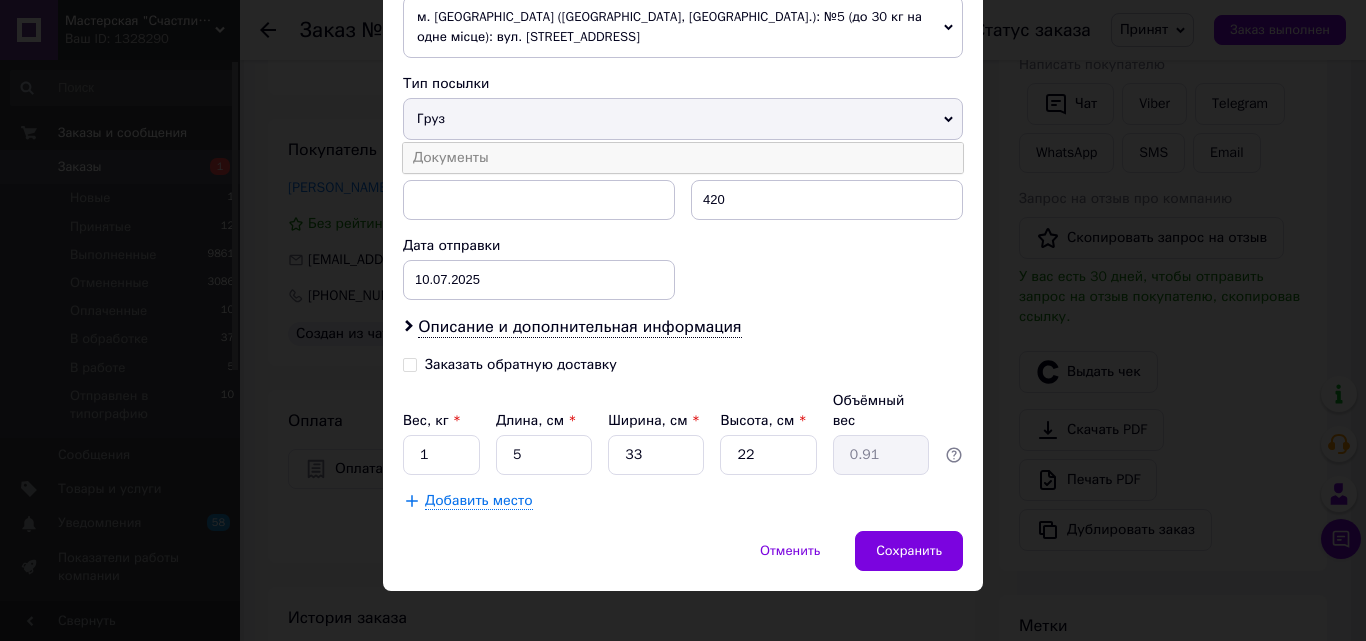 click on "Документы" at bounding box center (683, 158) 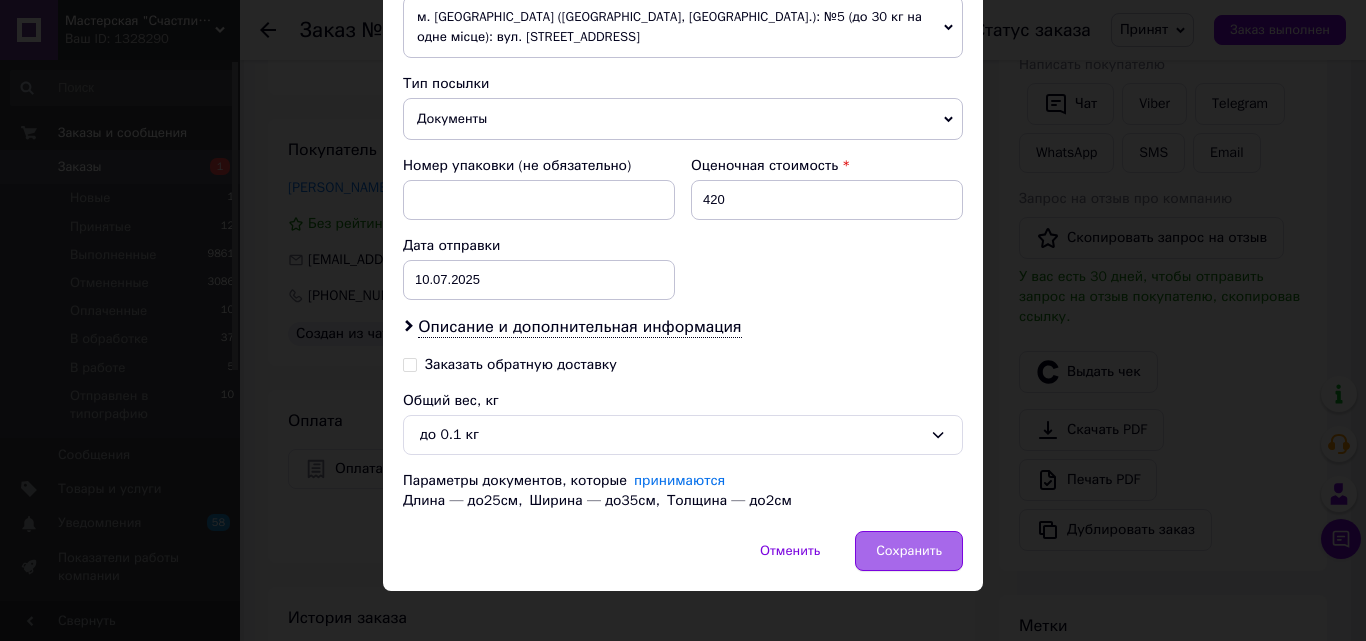 click on "Сохранить" at bounding box center [909, 551] 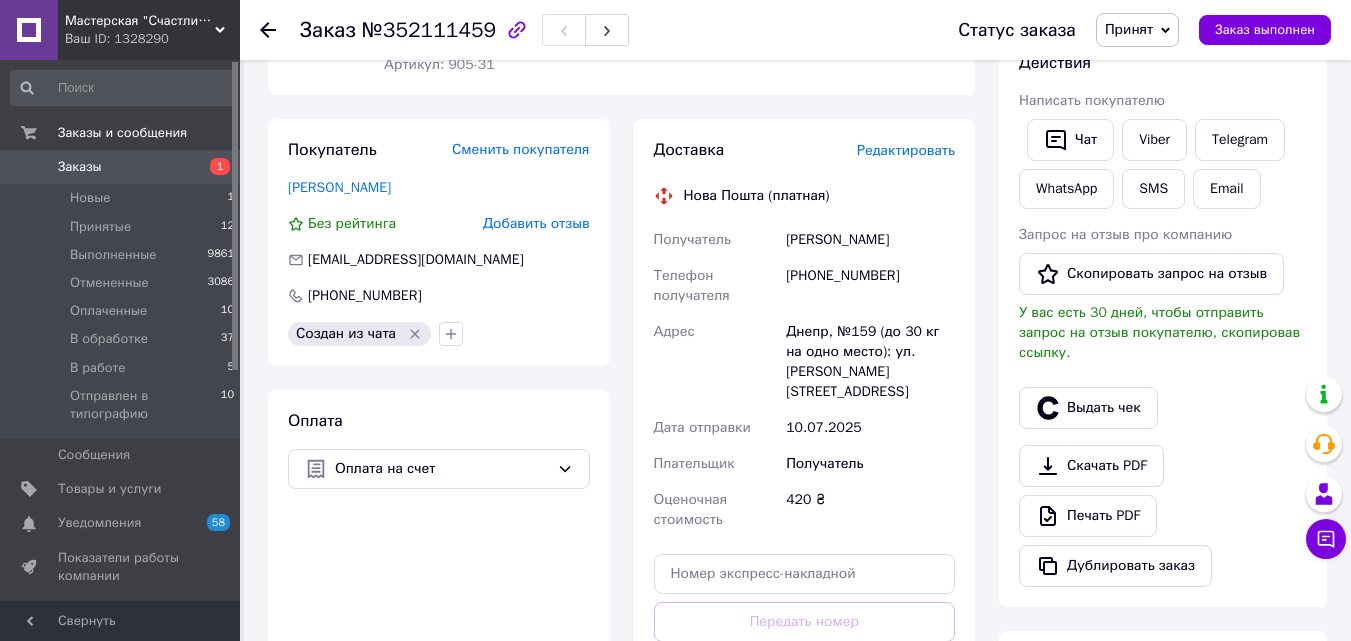 click on "Принят" at bounding box center (1137, 30) 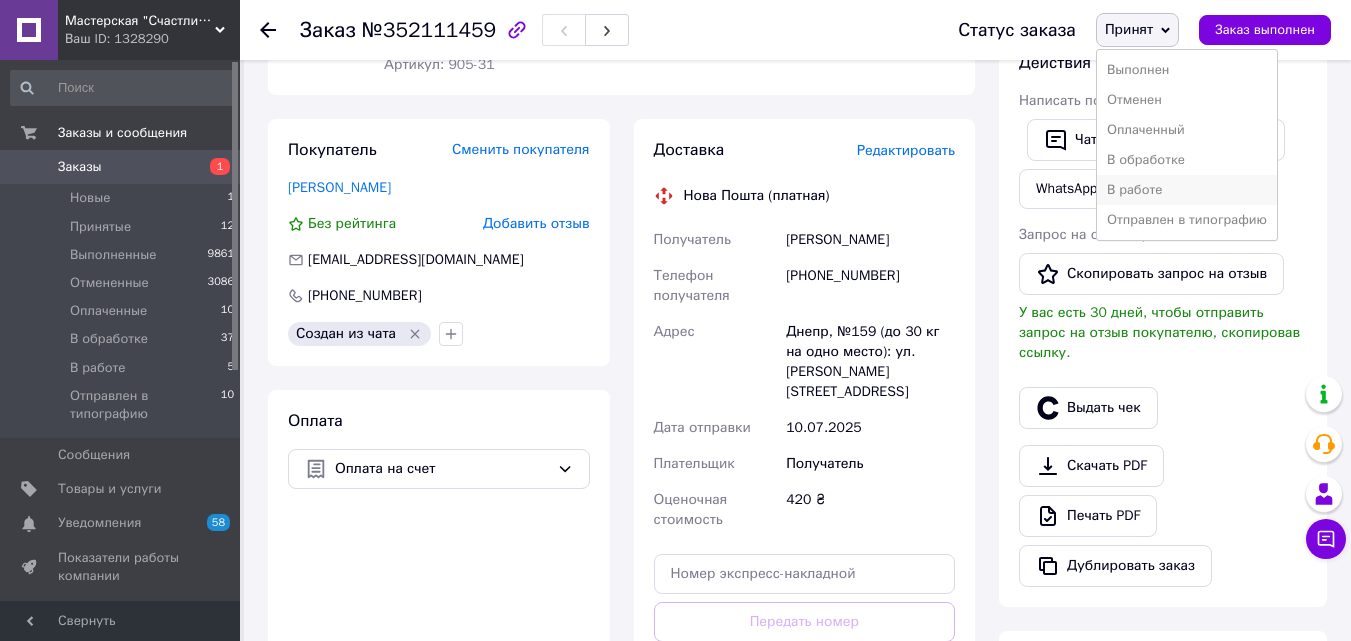 click on "В работе" at bounding box center [1187, 190] 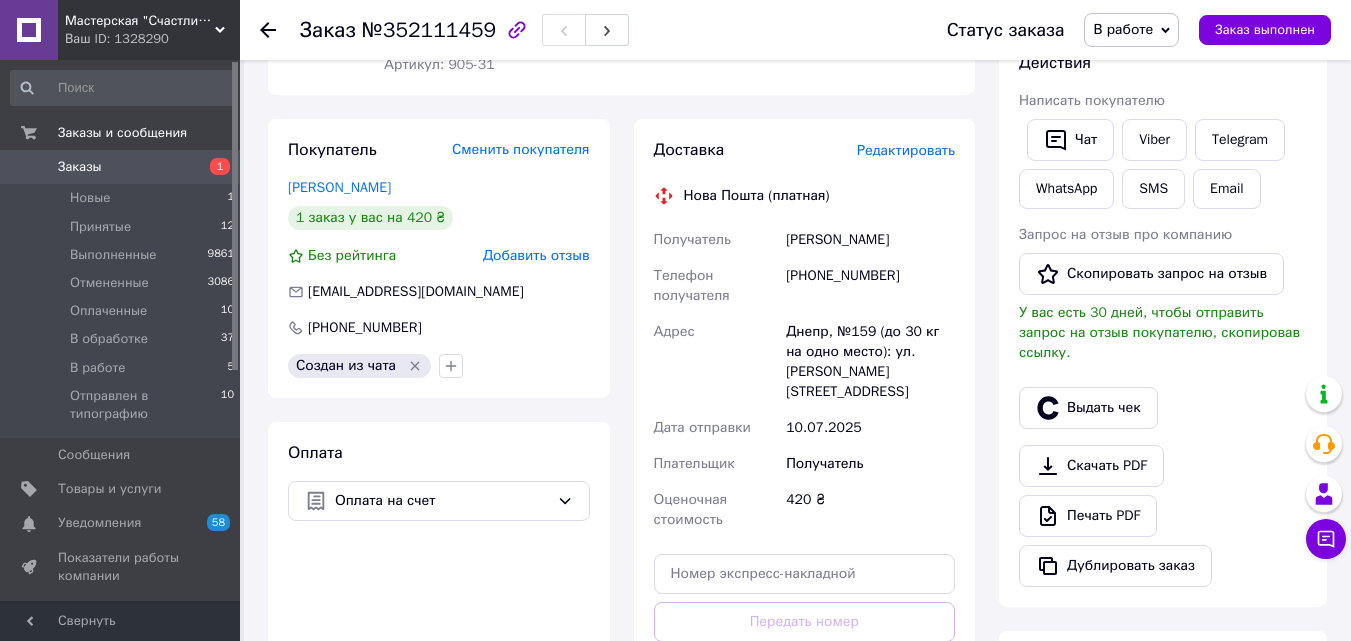 click on "Заказы" at bounding box center [121, 167] 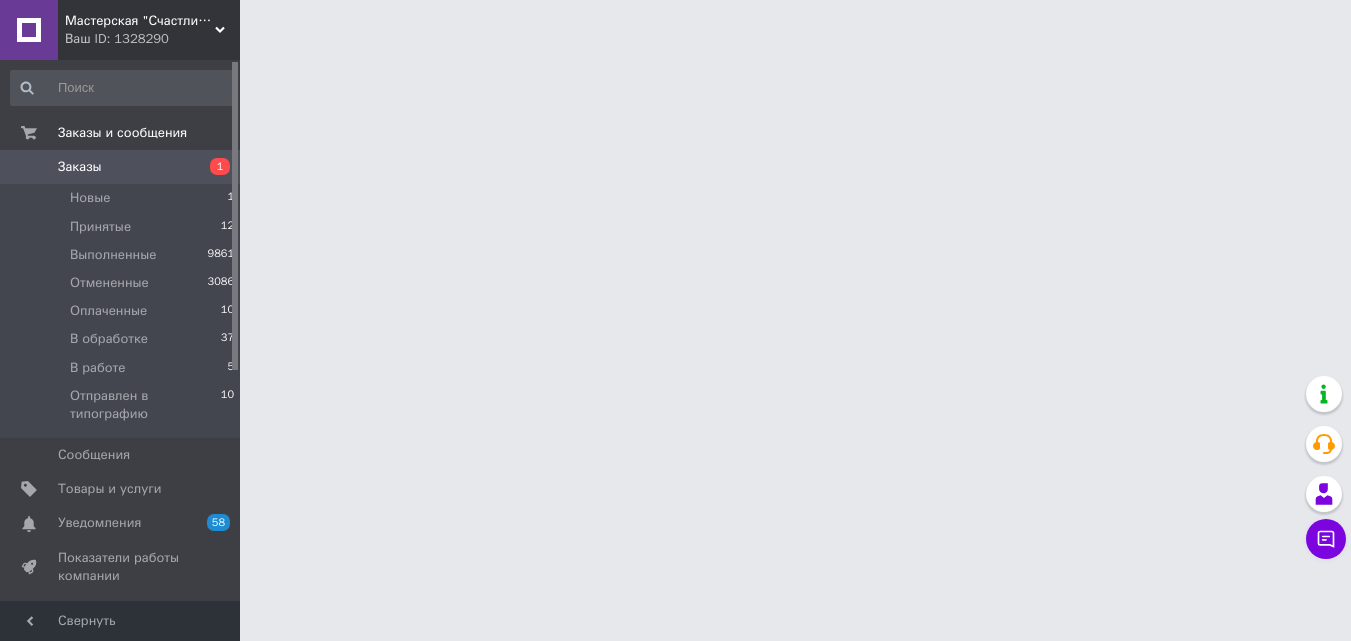 scroll, scrollTop: 0, scrollLeft: 0, axis: both 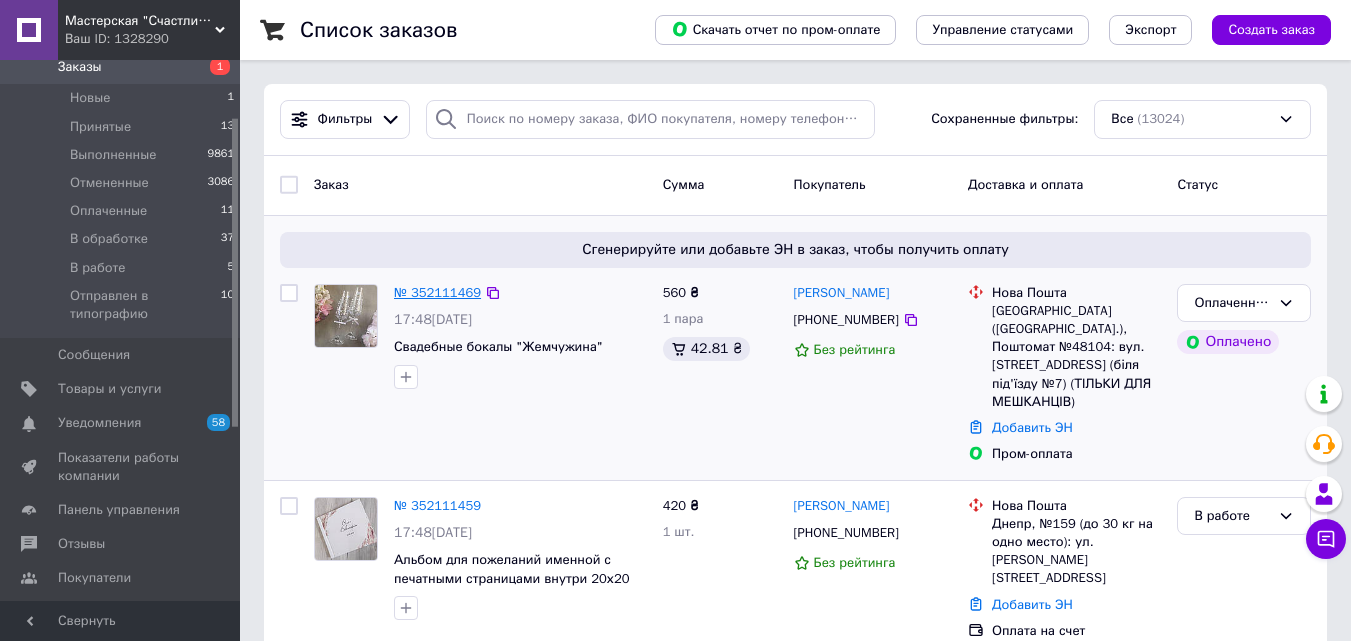 click on "№ 352111469" at bounding box center [437, 292] 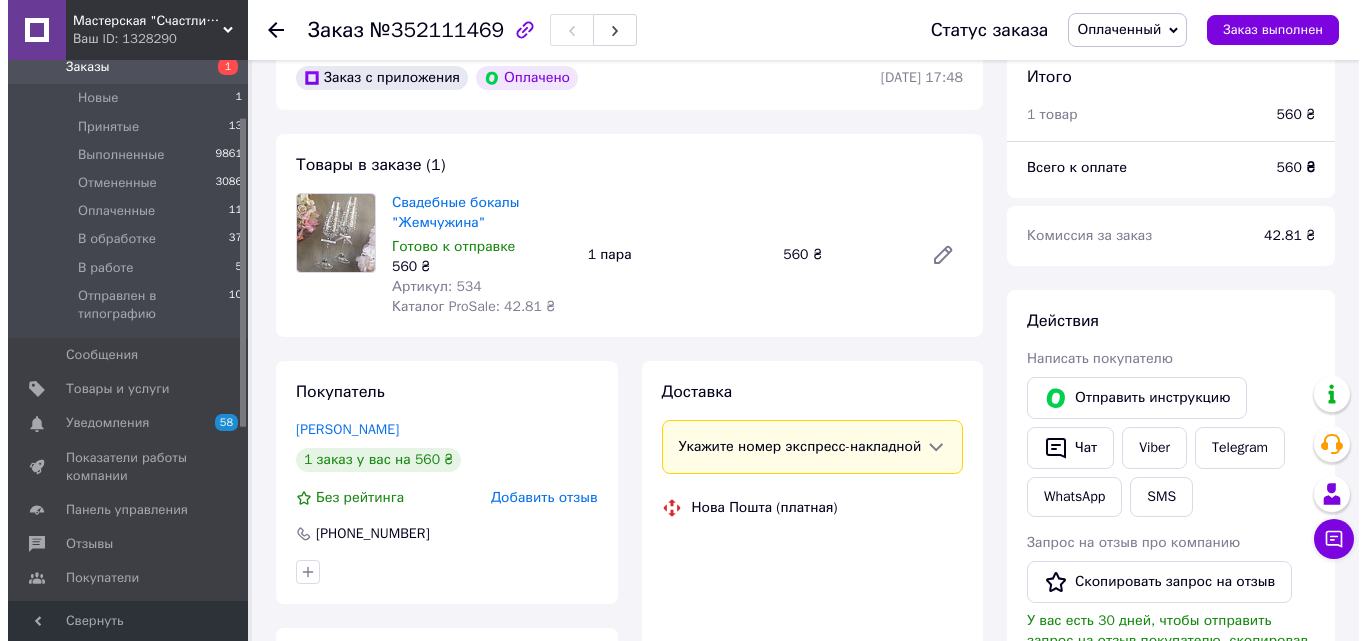 scroll, scrollTop: 300, scrollLeft: 0, axis: vertical 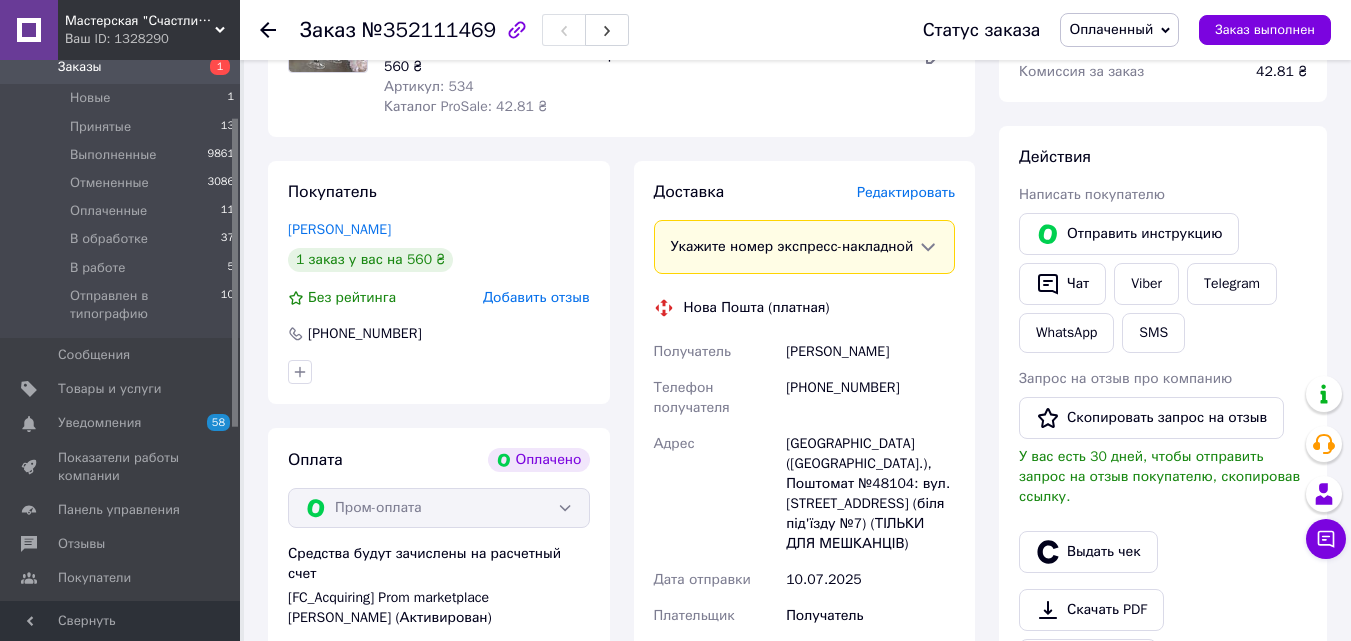 click on "Редактировать" at bounding box center (906, 192) 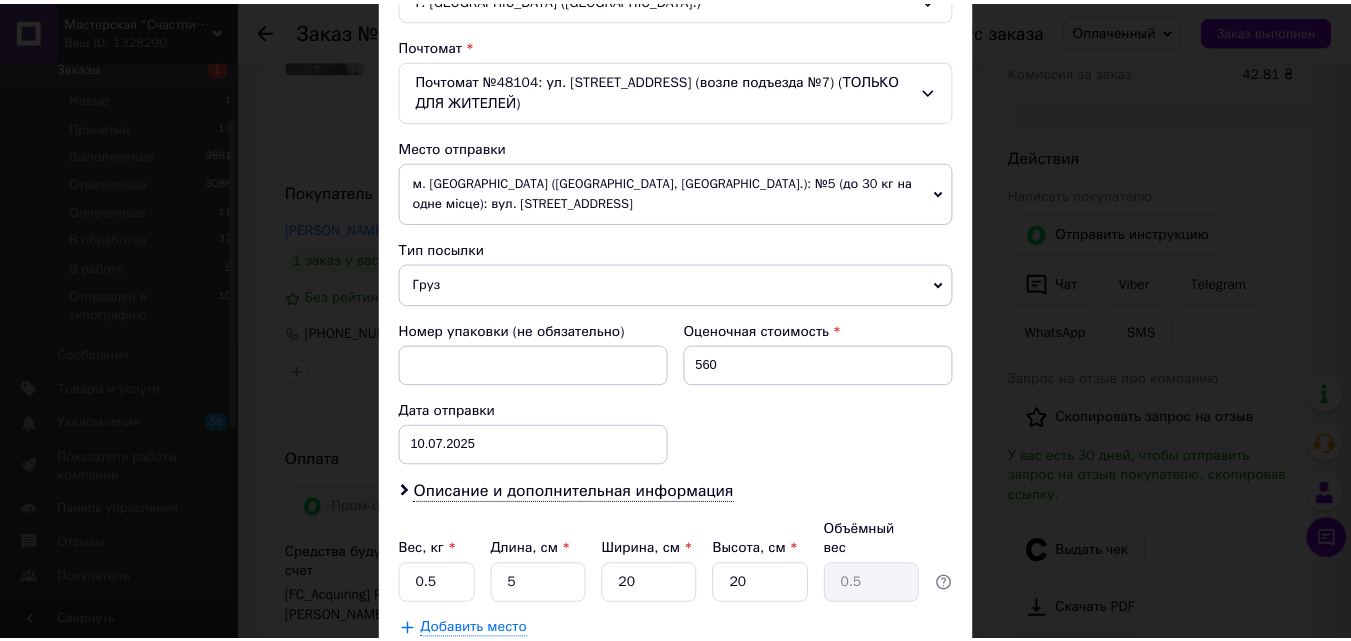 scroll, scrollTop: 729, scrollLeft: 0, axis: vertical 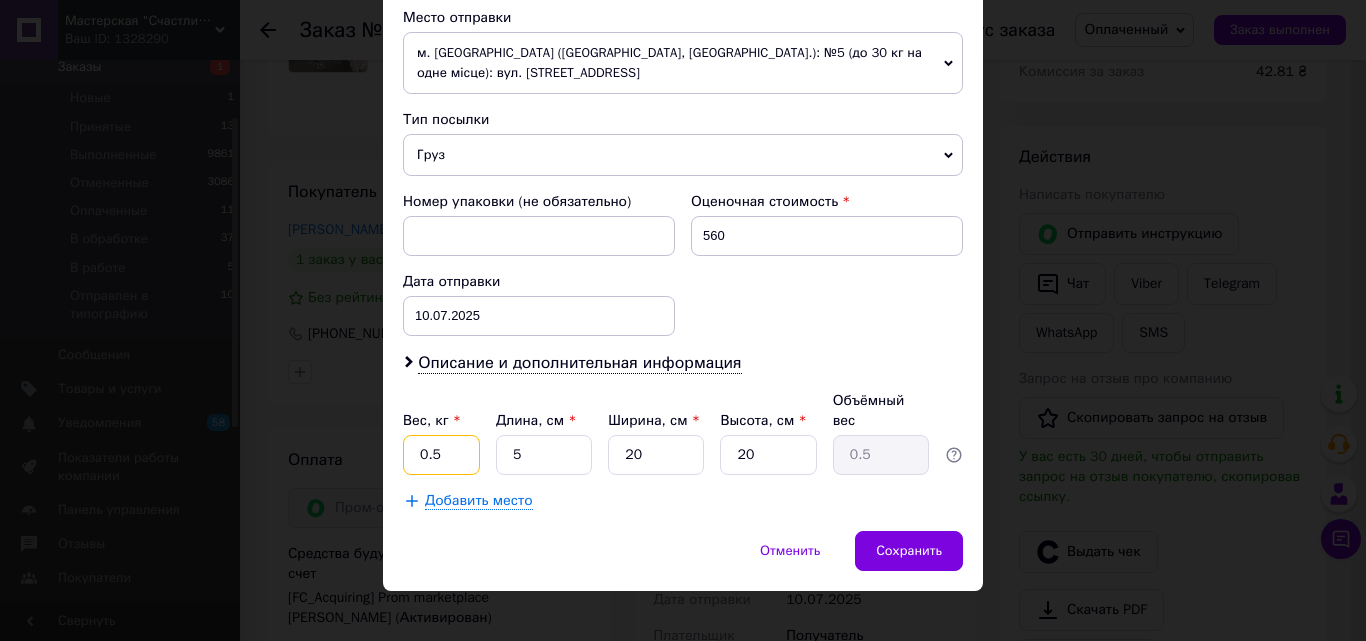 click on "0.5" at bounding box center (441, 455) 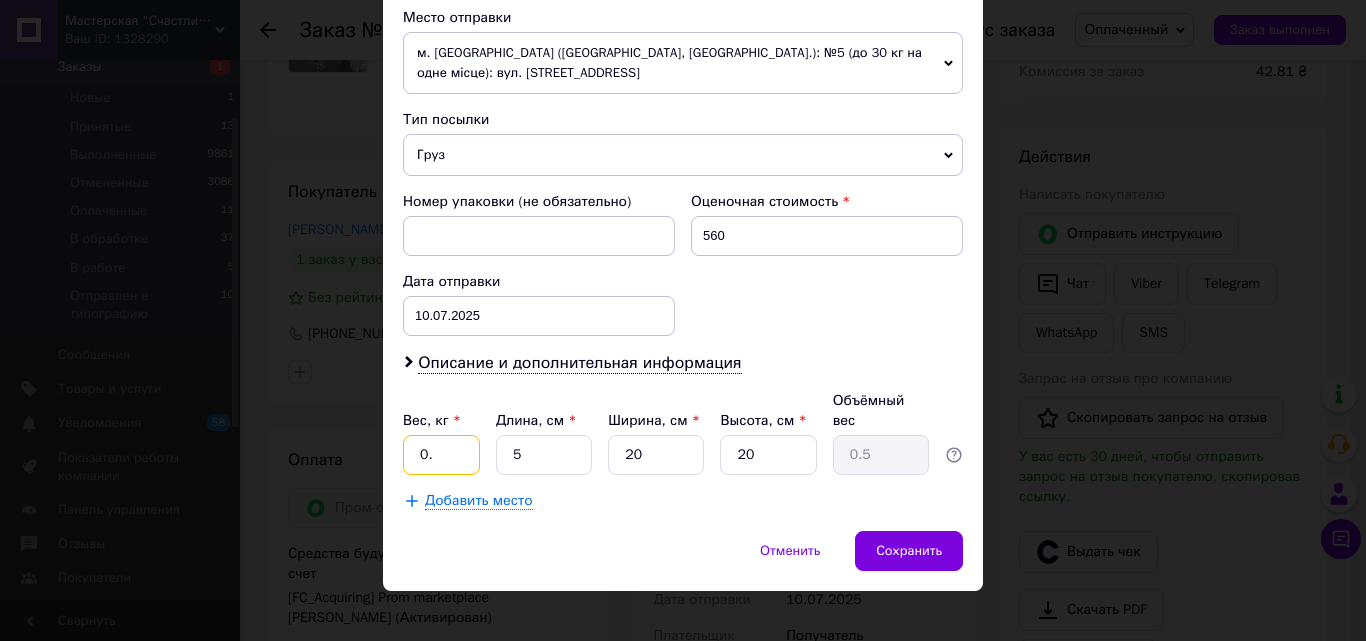 type on "0" 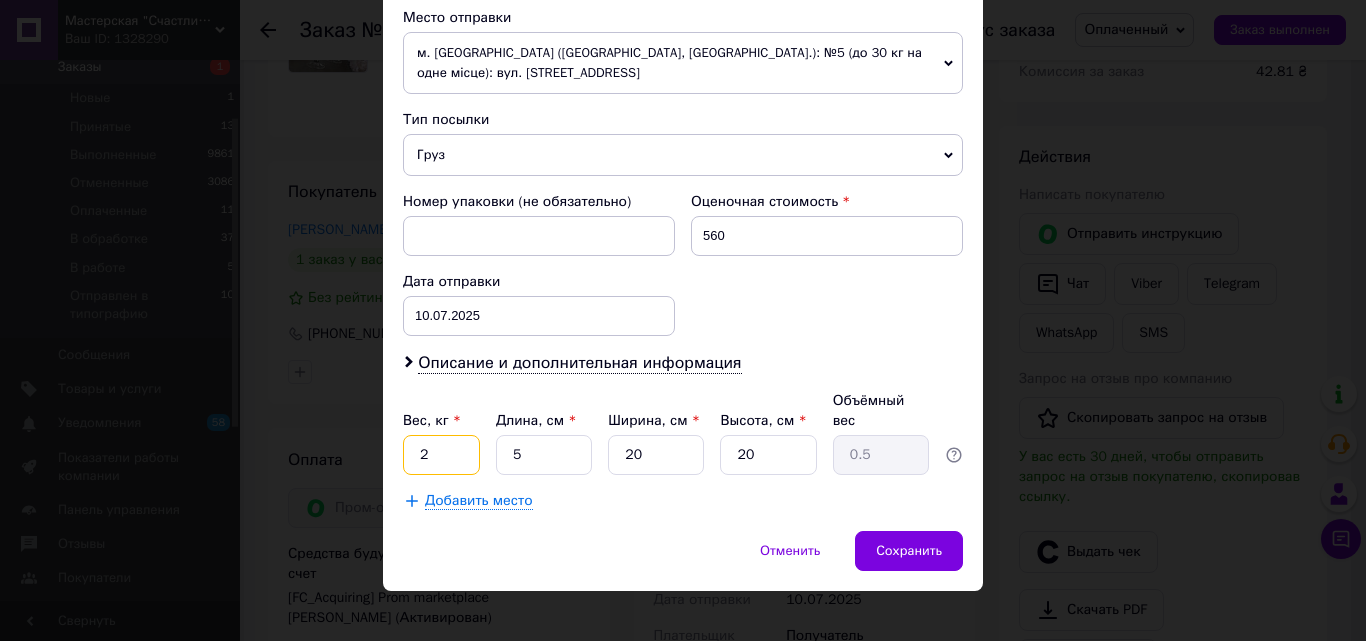 type on "2" 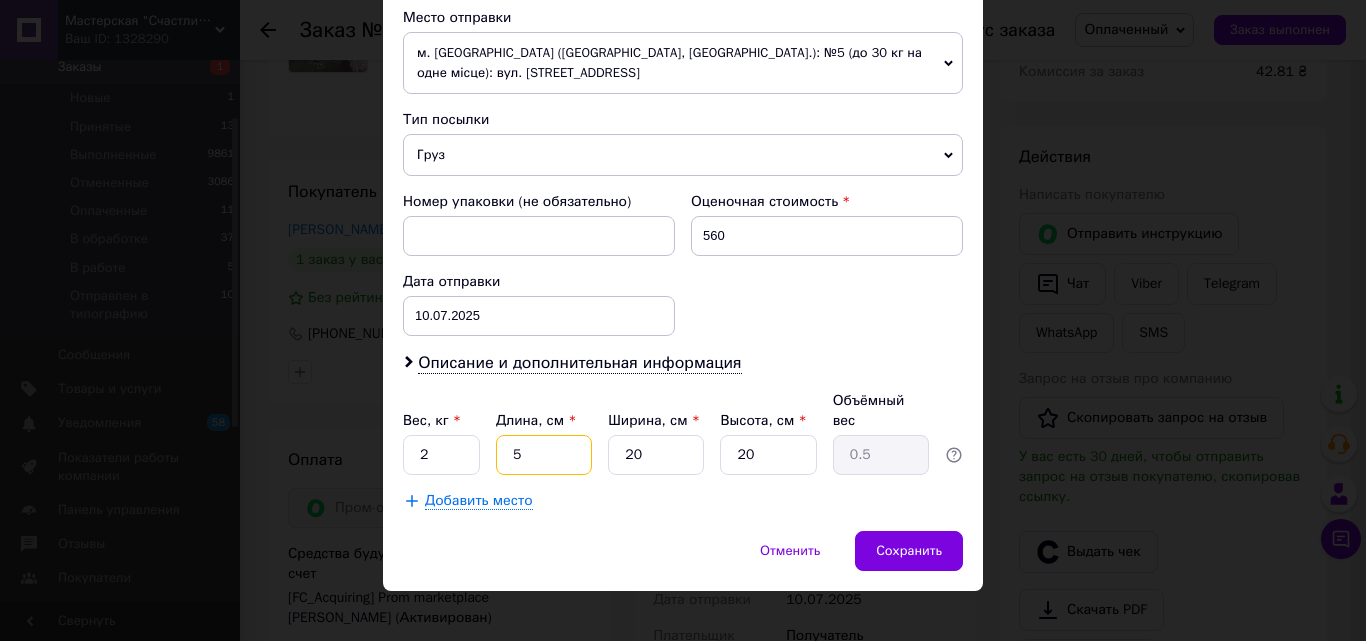 drag, startPoint x: 564, startPoint y: 439, endPoint x: 494, endPoint y: 430, distance: 70.5762 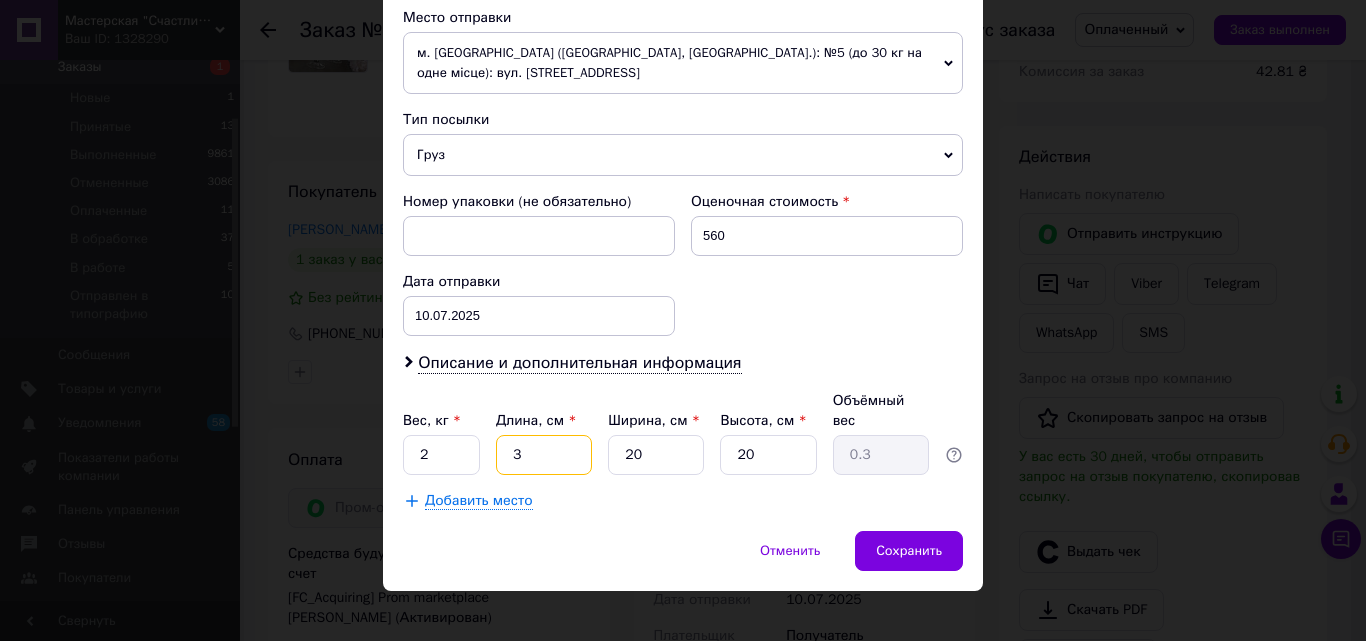 type on "34" 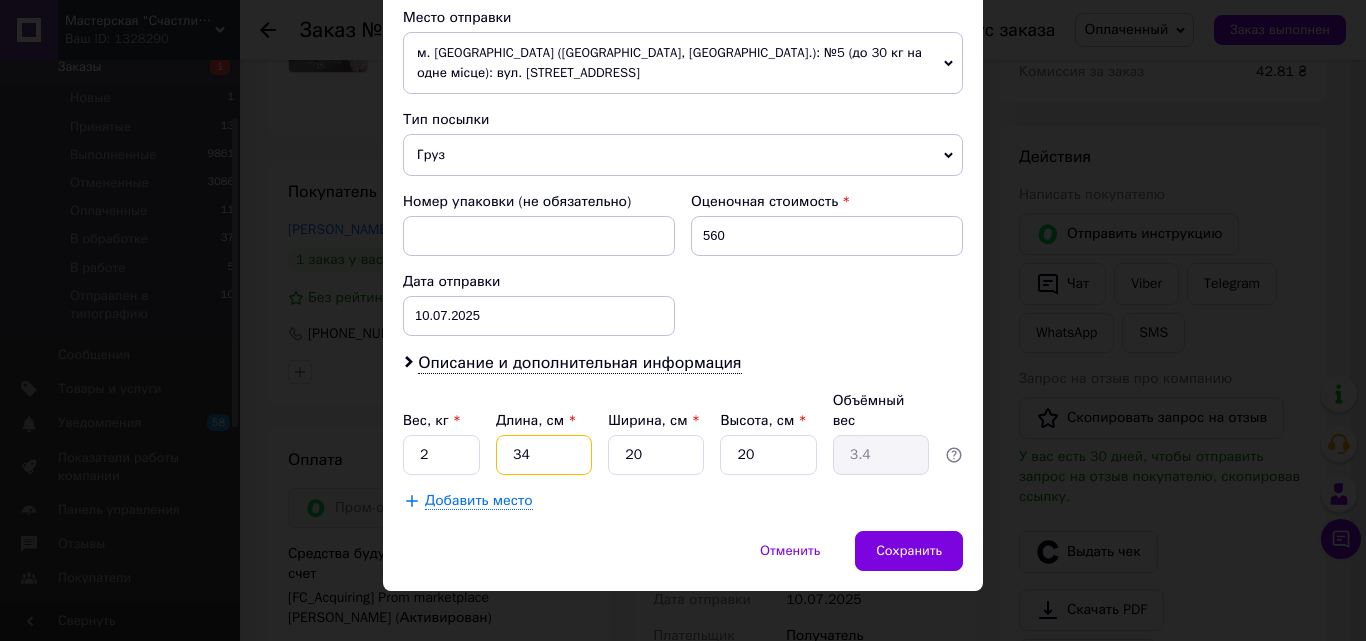 type on "34" 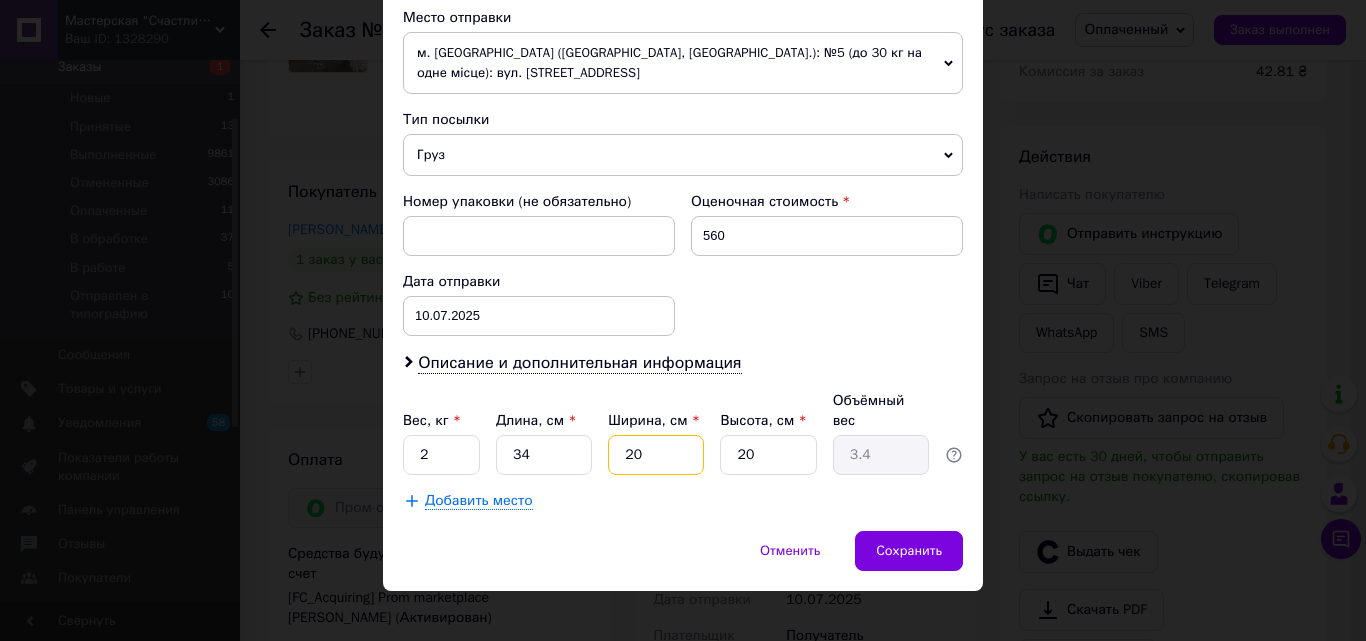 drag, startPoint x: 591, startPoint y: 439, endPoint x: 580, endPoint y: 439, distance: 11 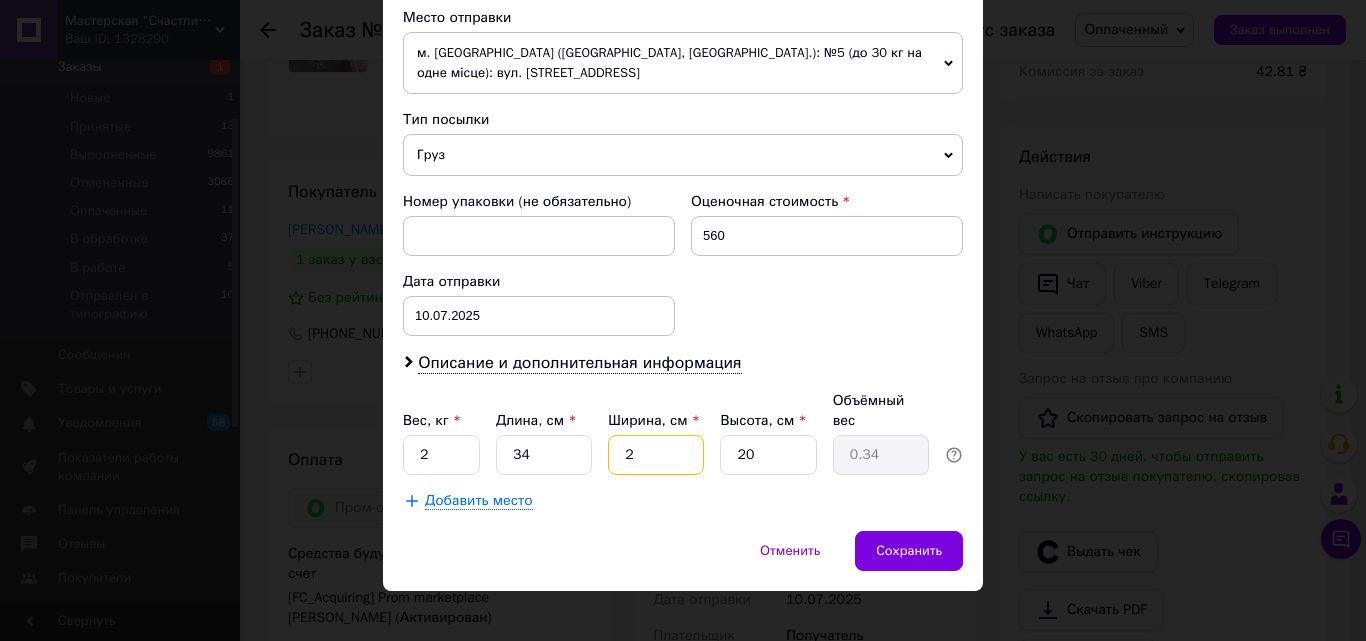 type on "24" 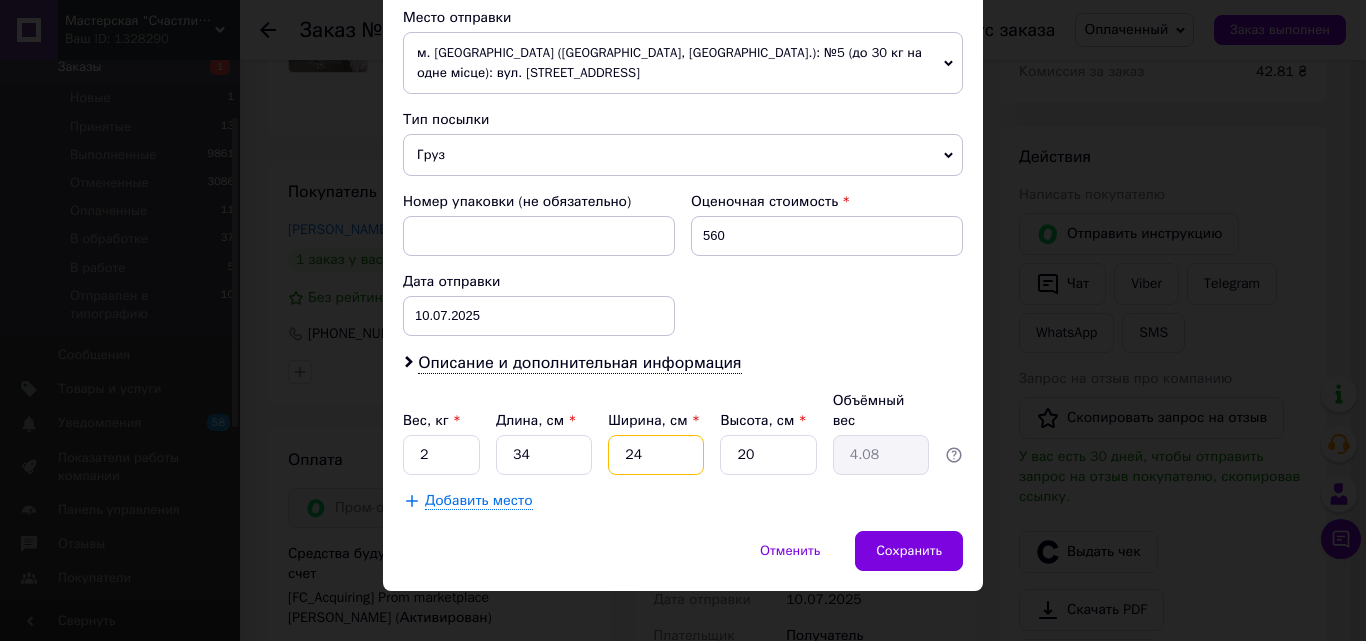 type on "24" 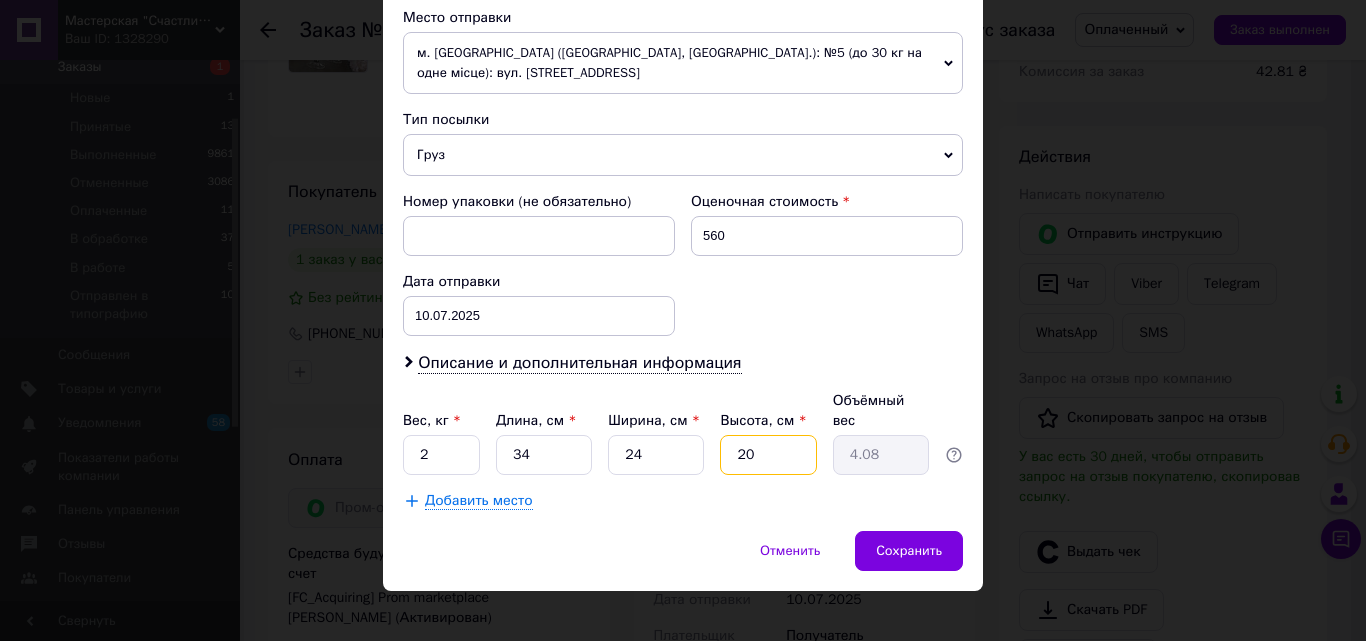drag, startPoint x: 768, startPoint y: 433, endPoint x: 708, endPoint y: 437, distance: 60.133186 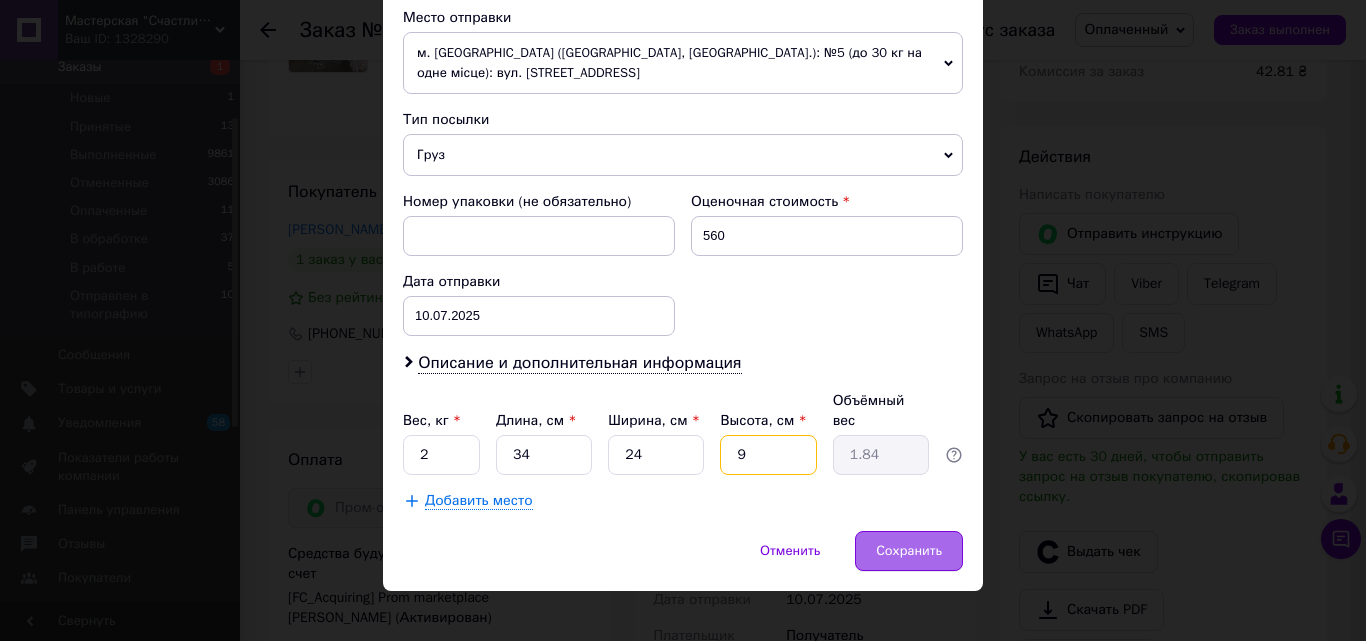 type on "9" 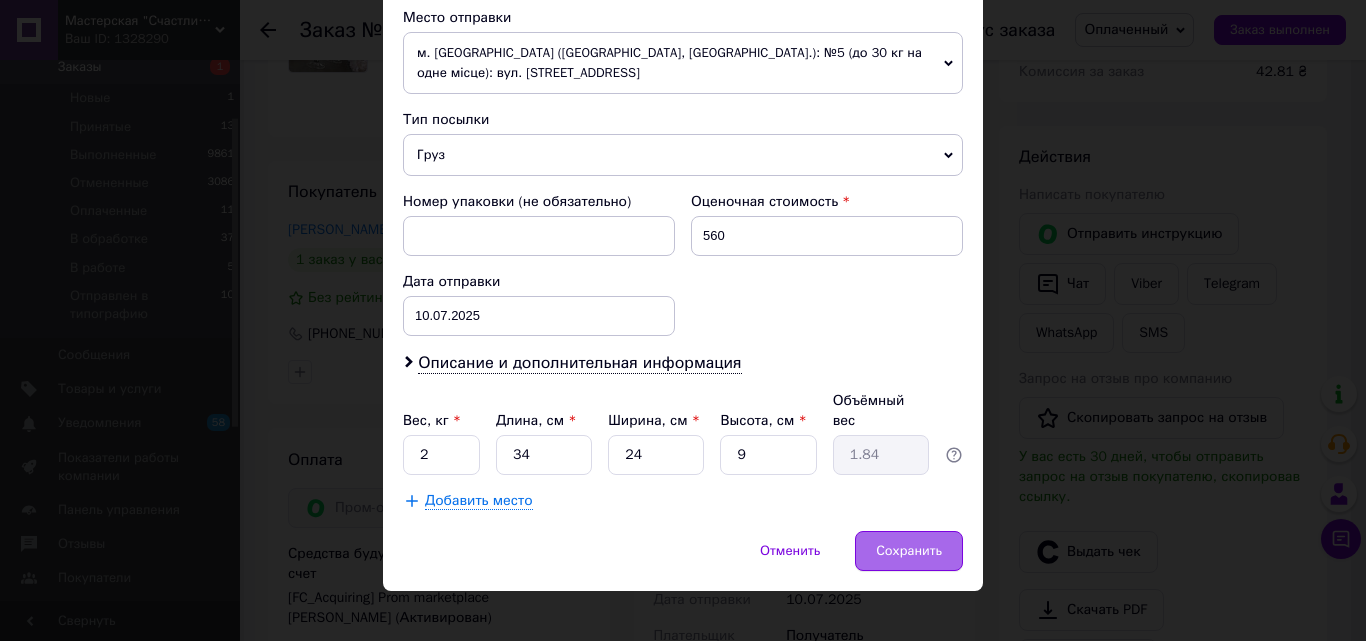 click on "Сохранить" at bounding box center (909, 551) 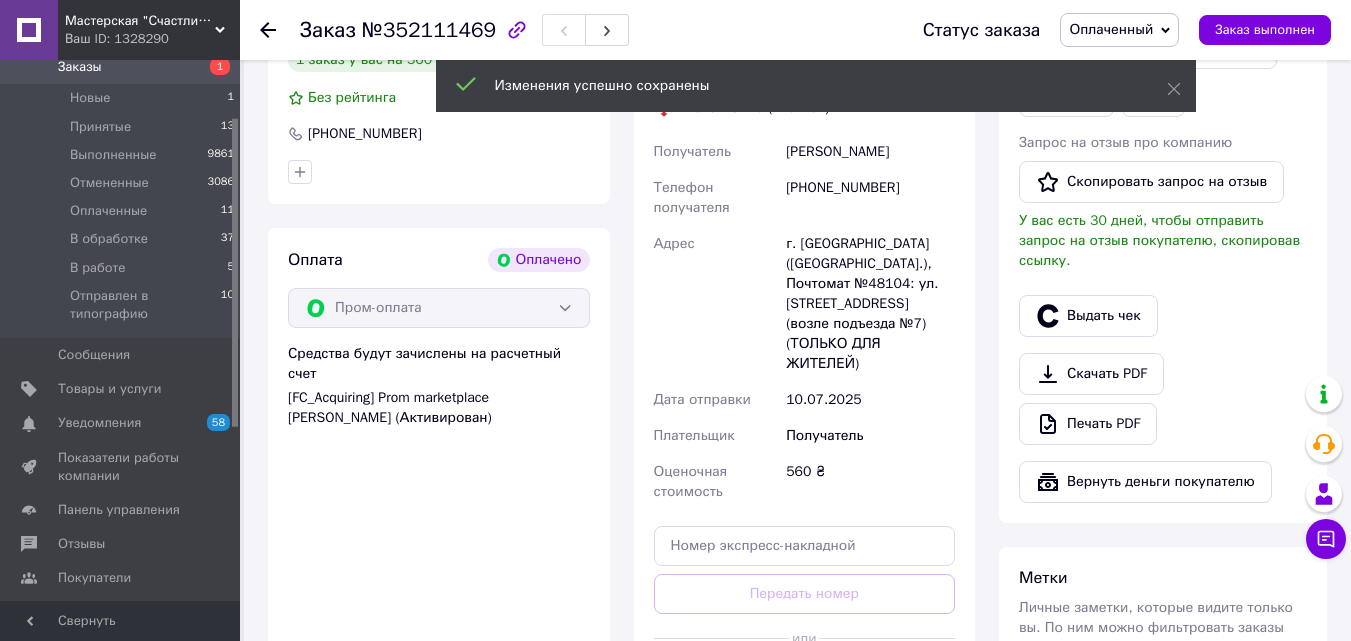 scroll, scrollTop: 700, scrollLeft: 0, axis: vertical 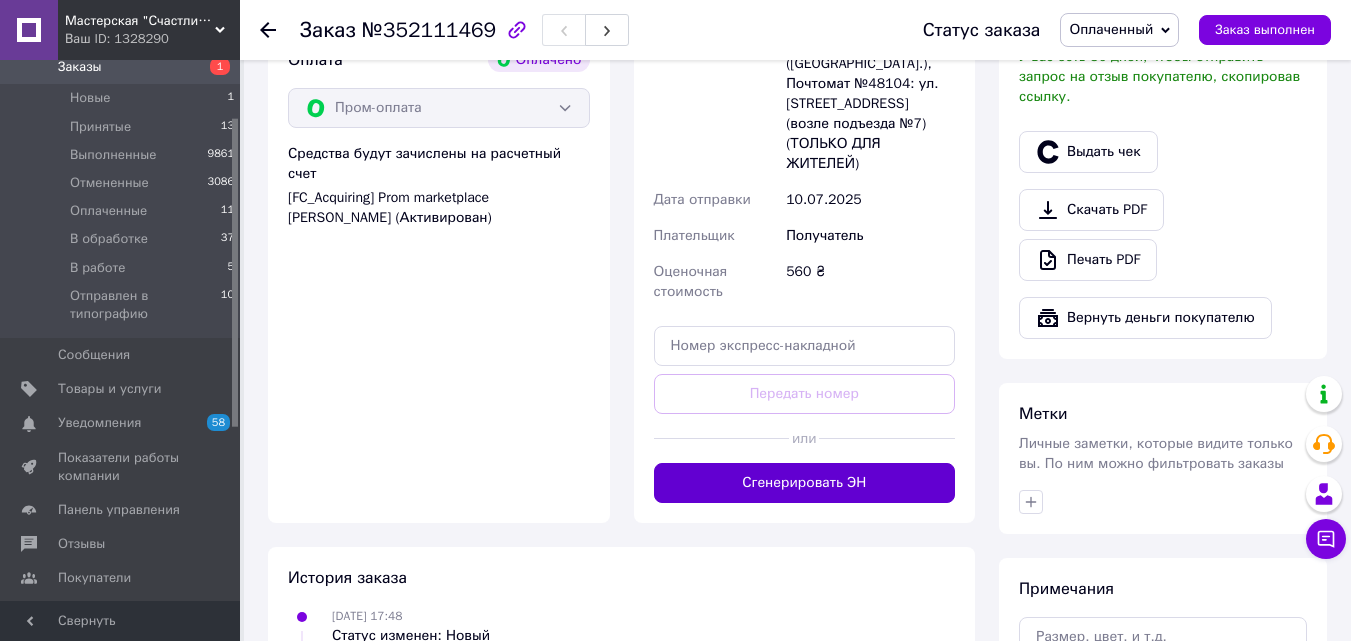 click on "Сгенерировать ЭН" at bounding box center [805, 483] 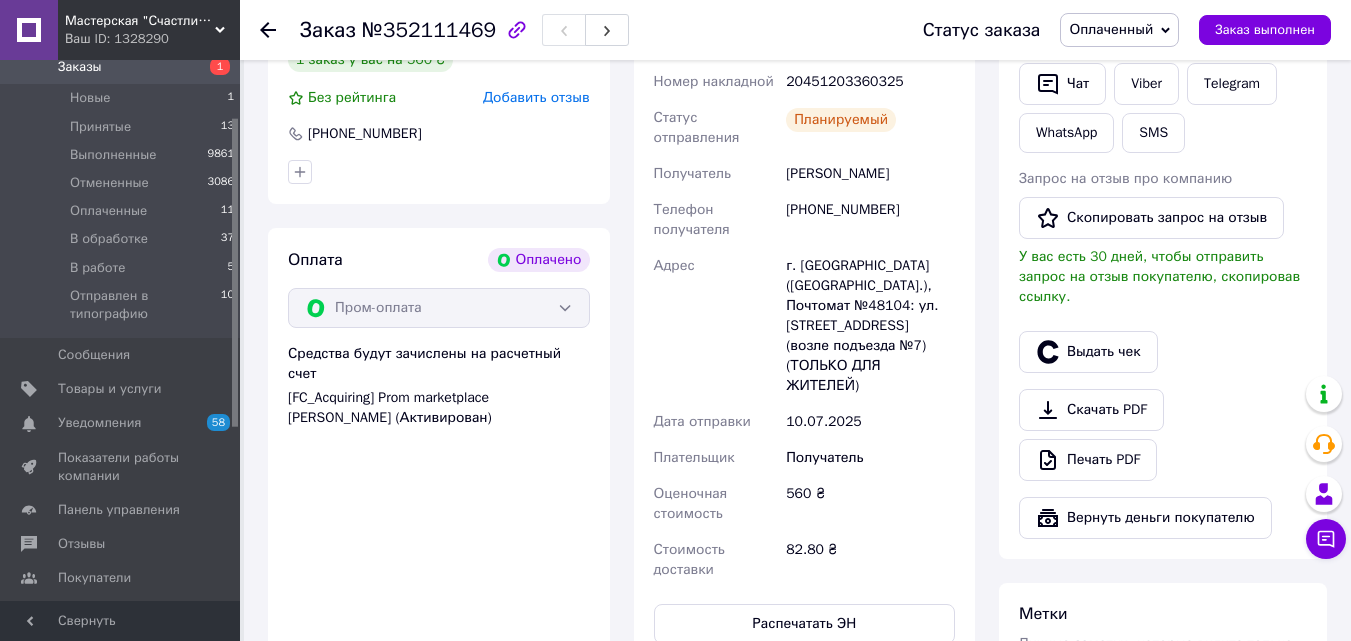 scroll, scrollTop: 100, scrollLeft: 0, axis: vertical 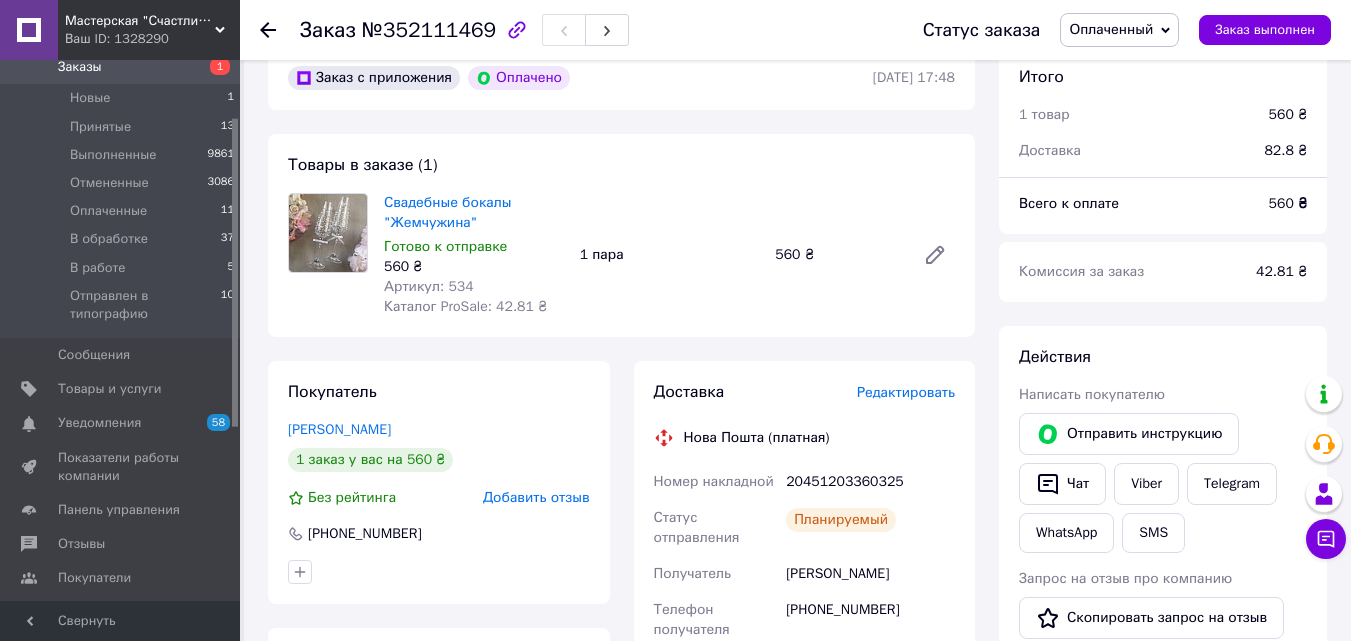 click 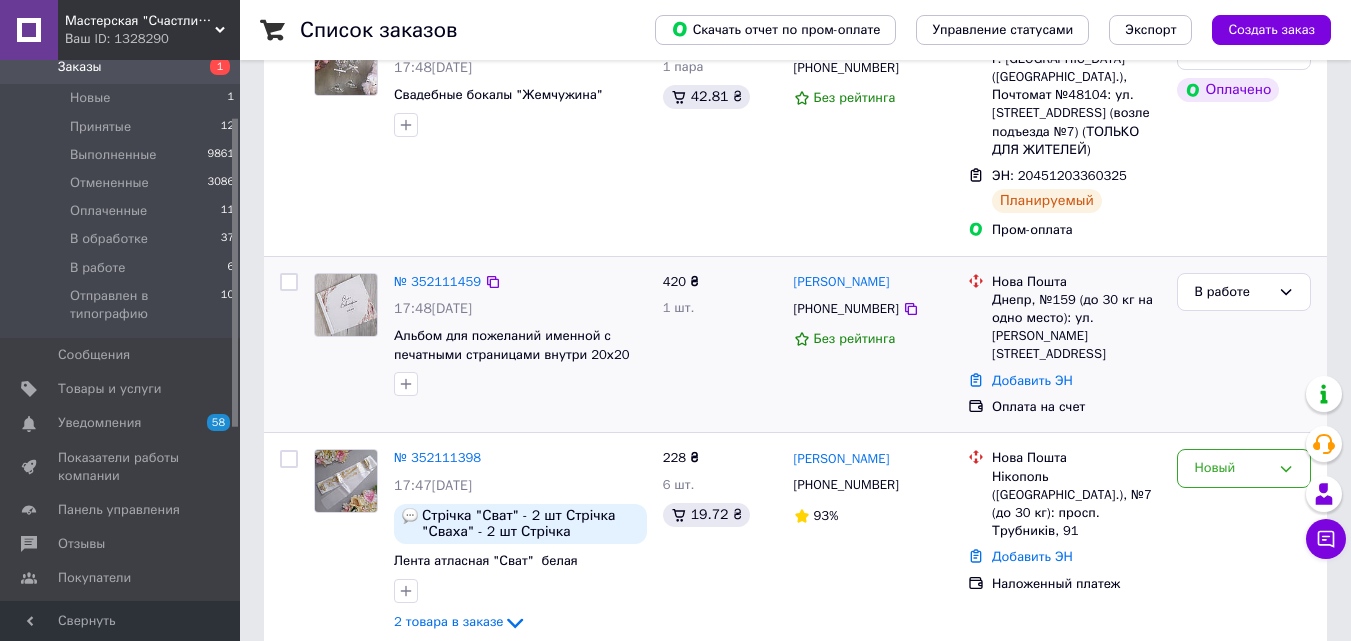 scroll, scrollTop: 352, scrollLeft: 0, axis: vertical 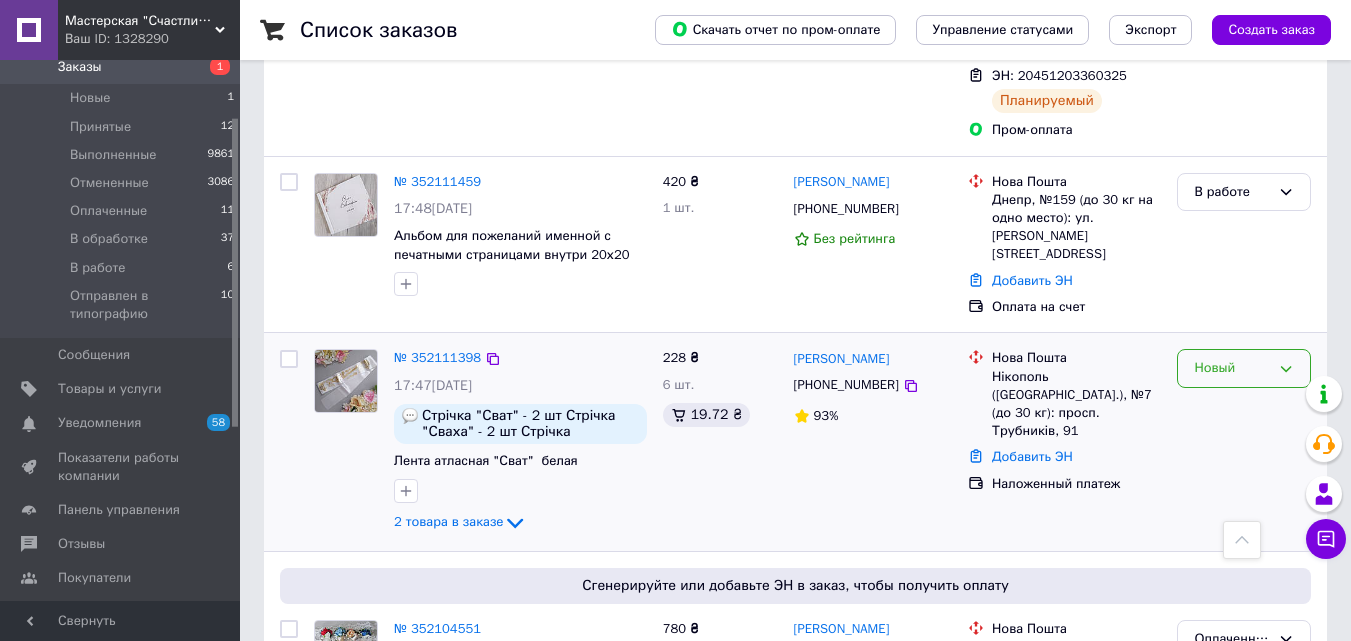 click on "Новый" at bounding box center (1244, 368) 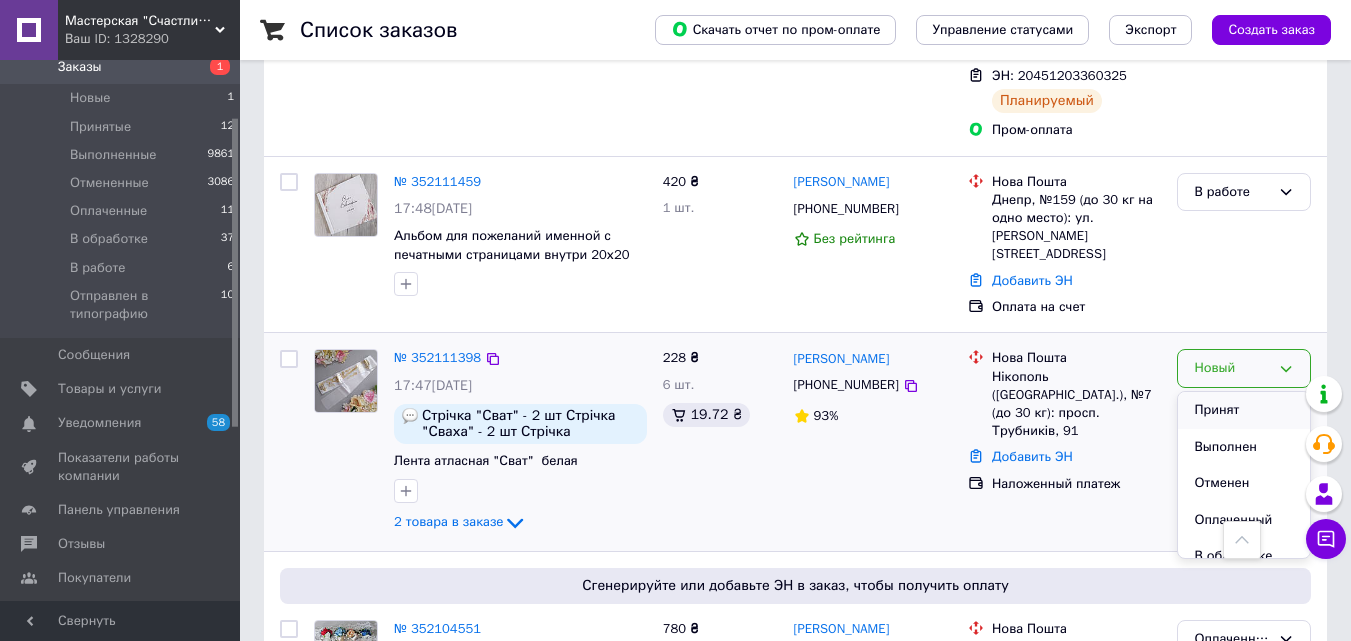 click on "Принят" at bounding box center [1244, 410] 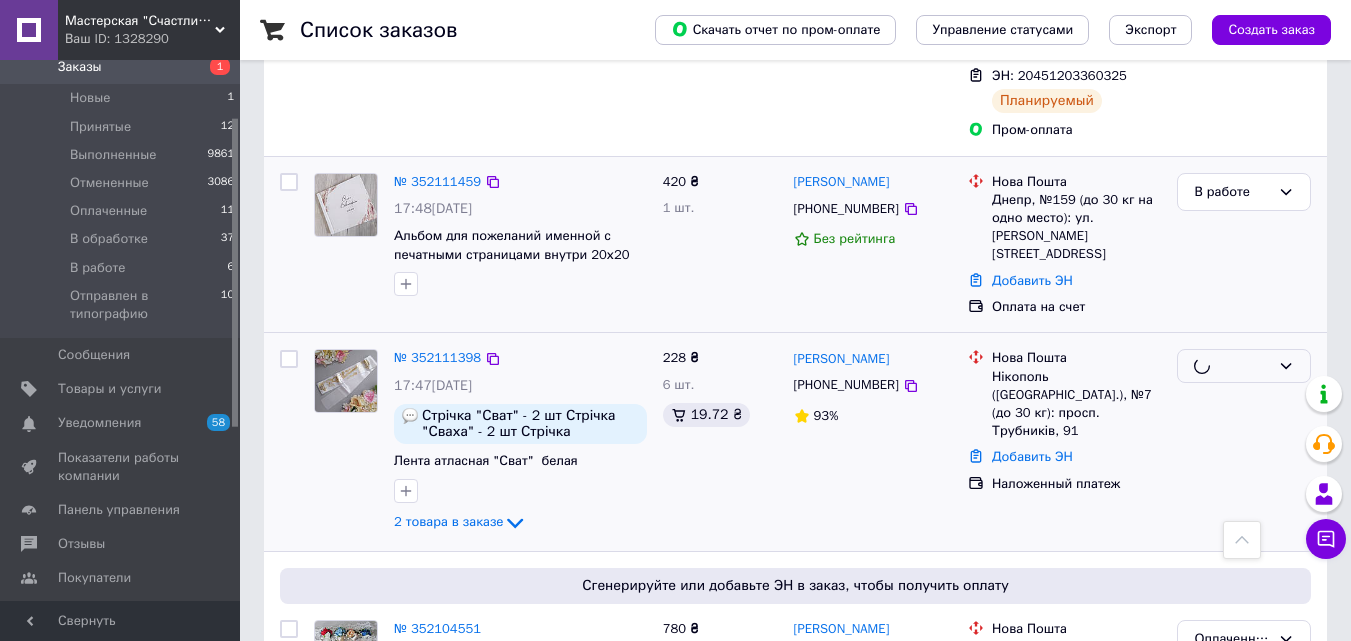 scroll, scrollTop: 552, scrollLeft: 0, axis: vertical 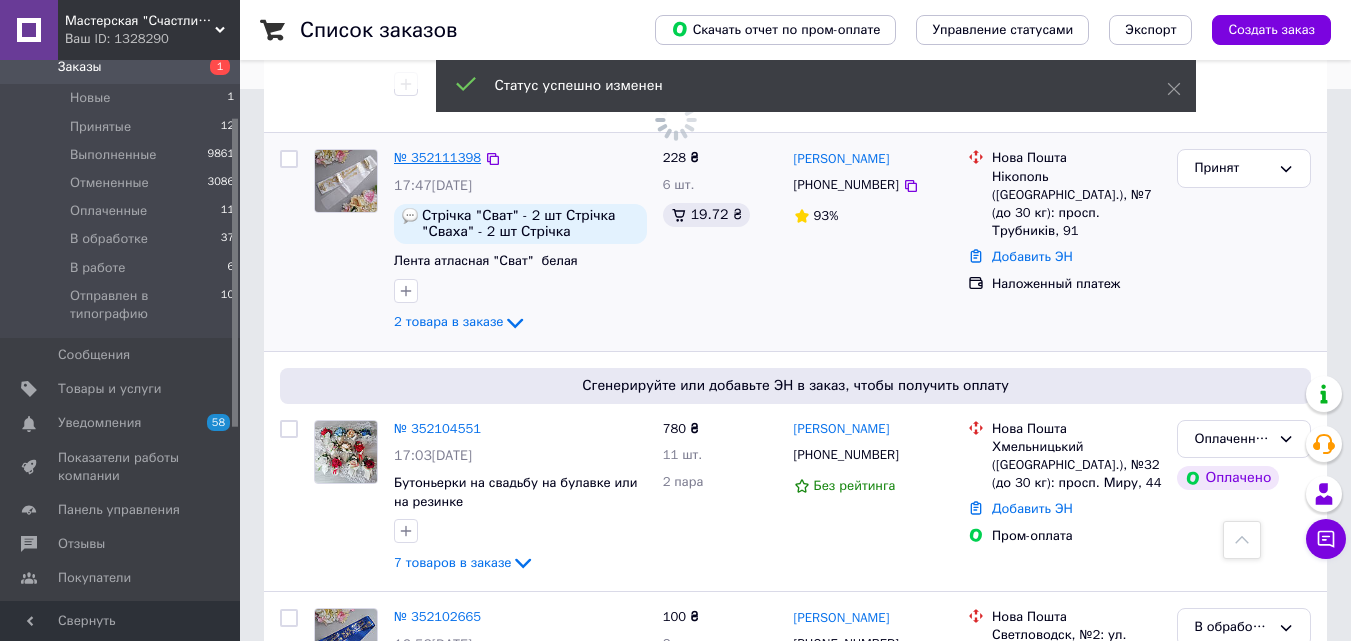 click on "№ 352111398" at bounding box center [437, 157] 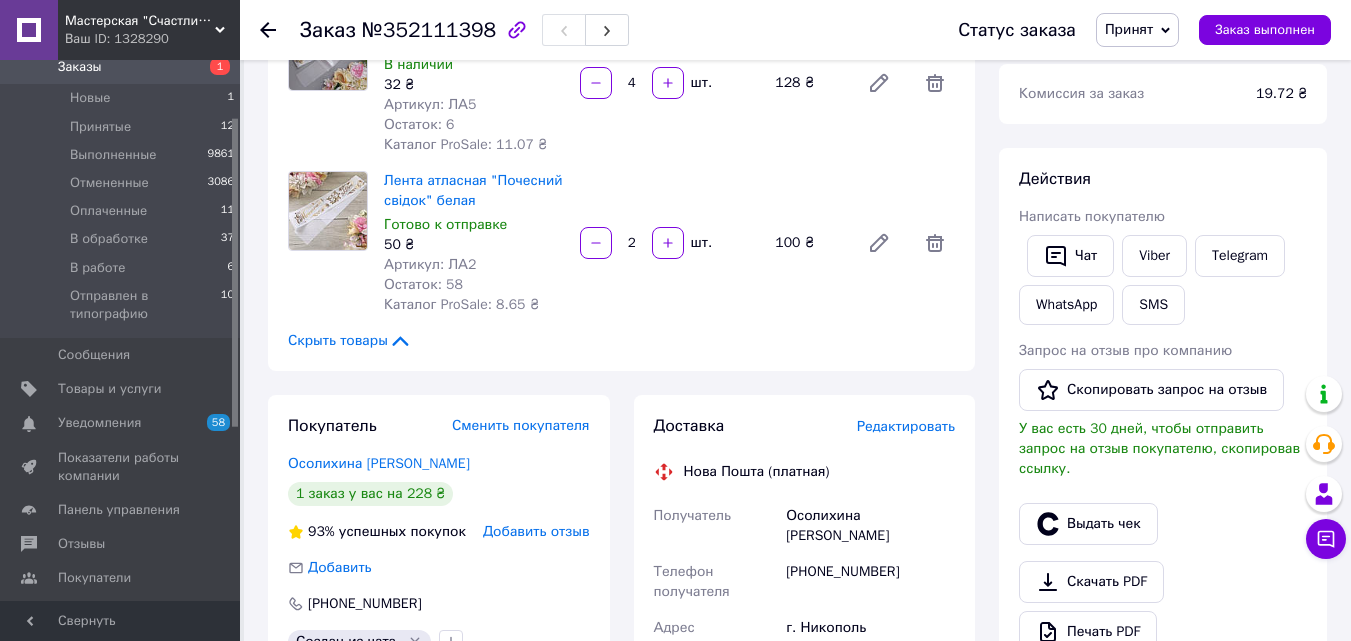 scroll, scrollTop: 452, scrollLeft: 0, axis: vertical 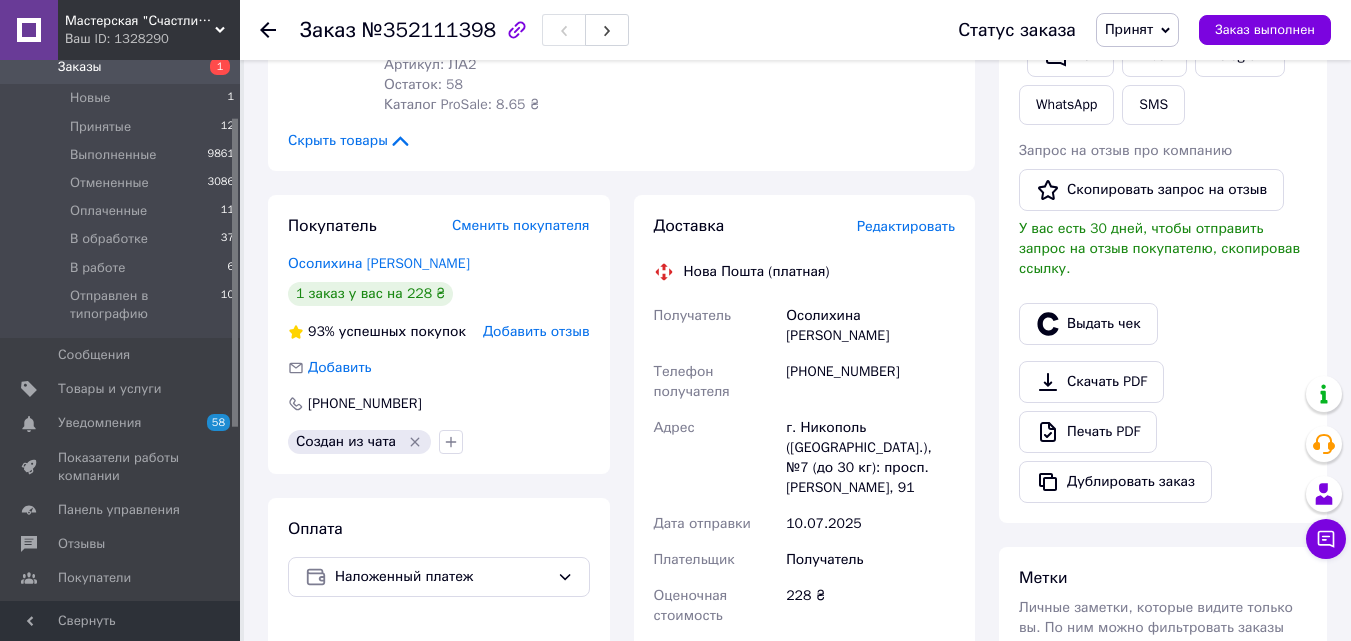 click 